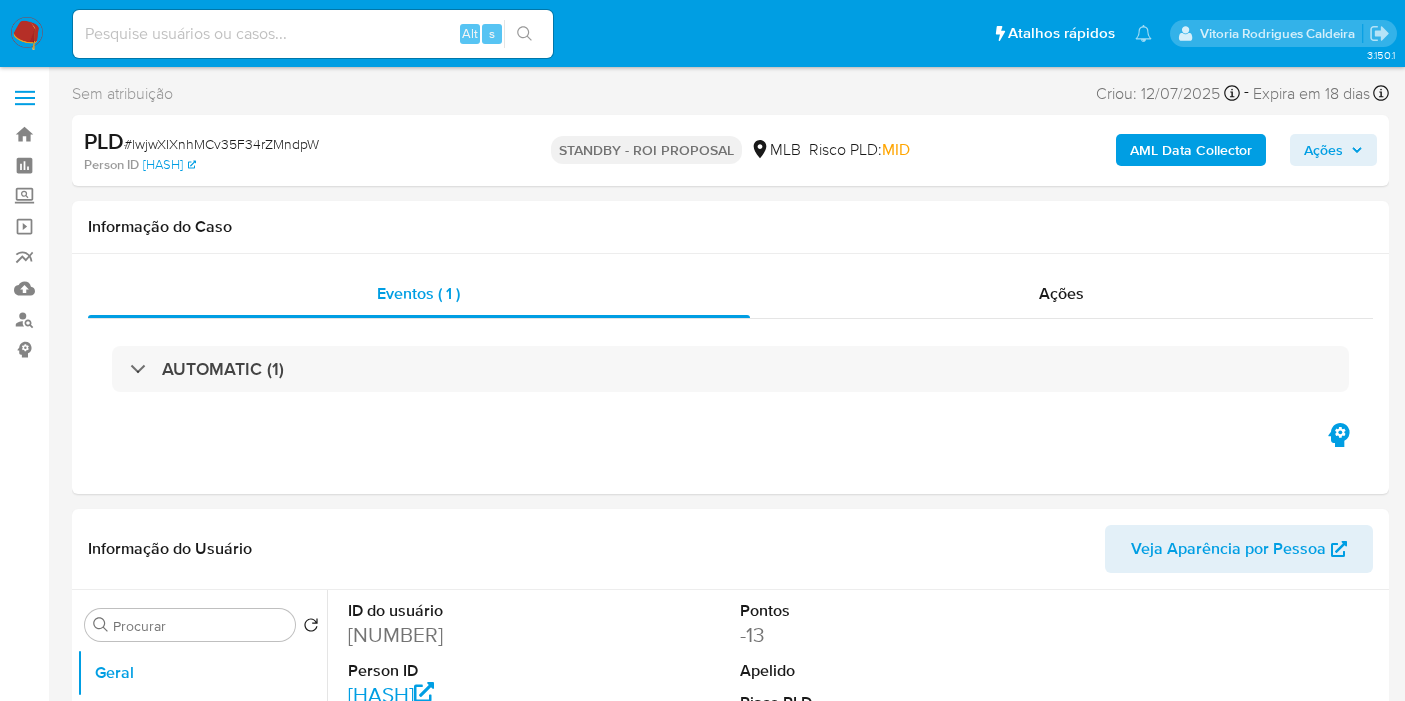 select on "10" 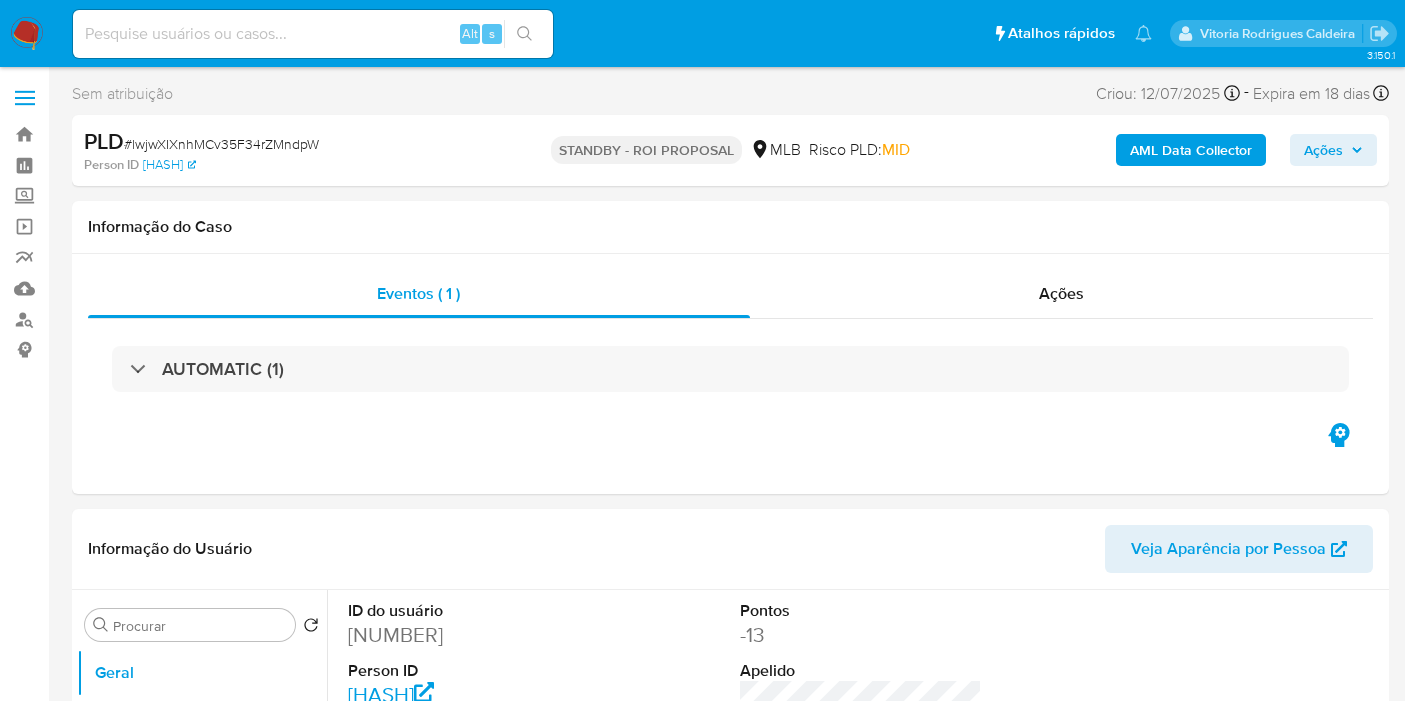 scroll, scrollTop: 0, scrollLeft: 0, axis: both 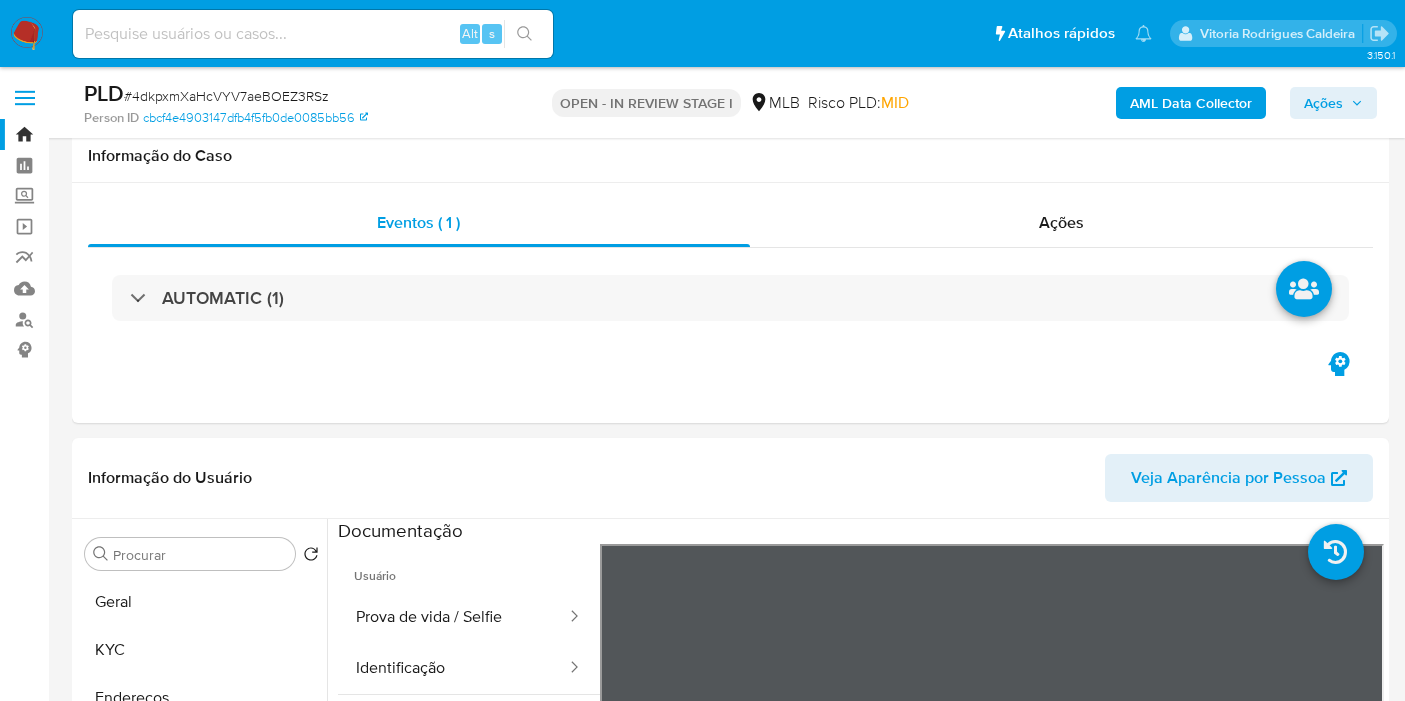 select on "10" 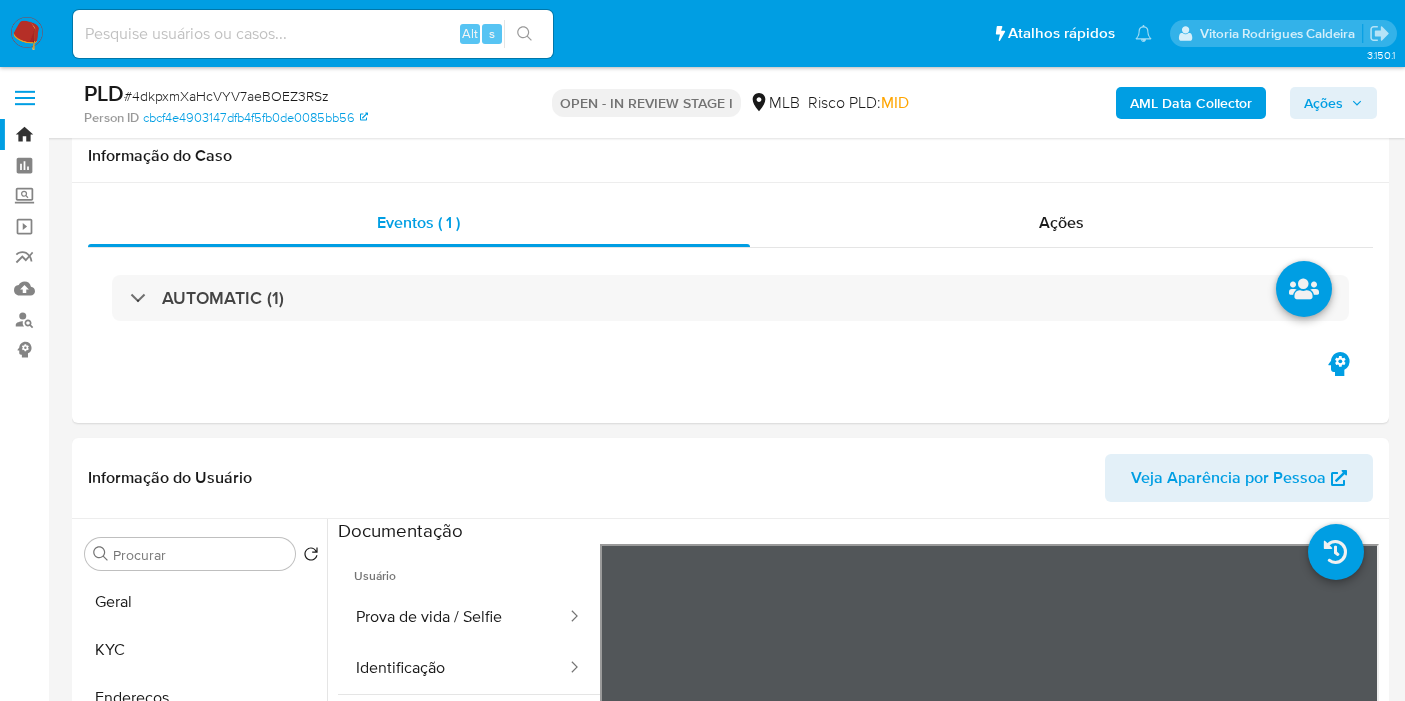scroll, scrollTop: 333, scrollLeft: 0, axis: vertical 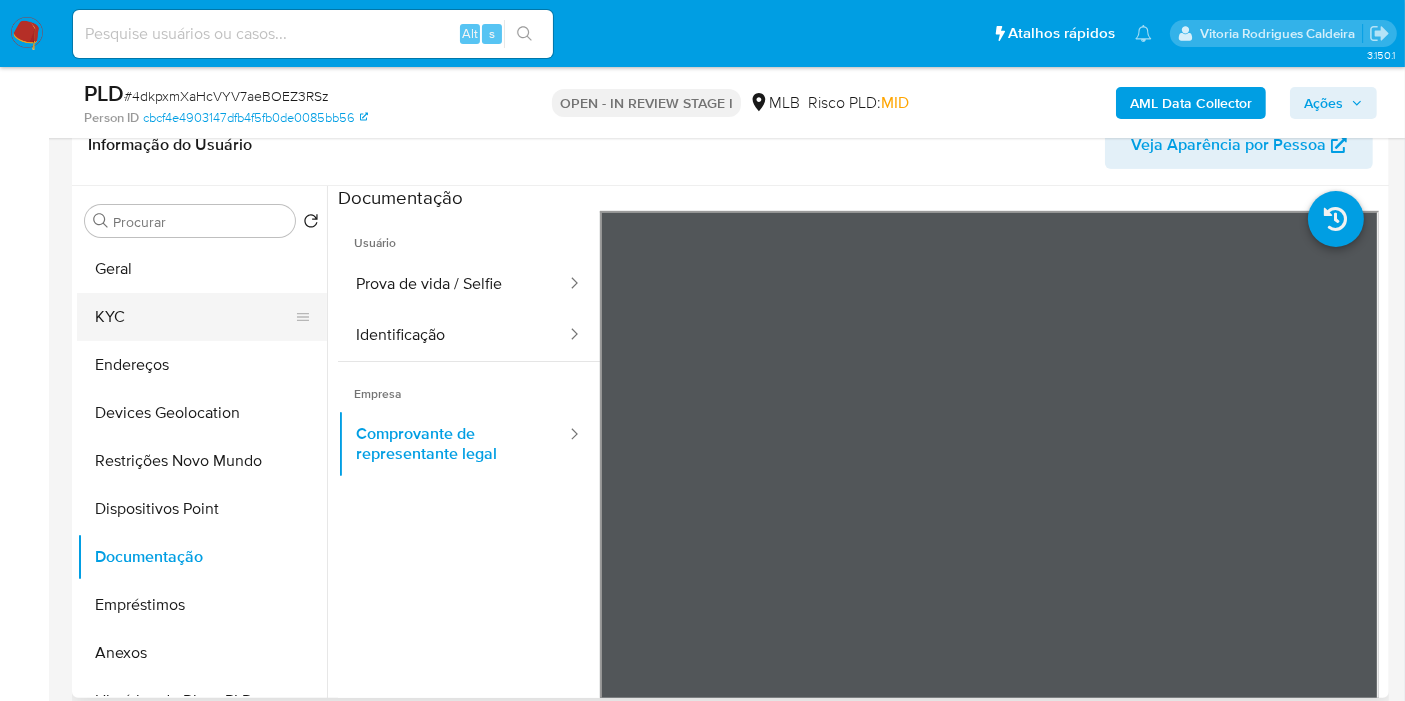 click on "KYC" at bounding box center [194, 317] 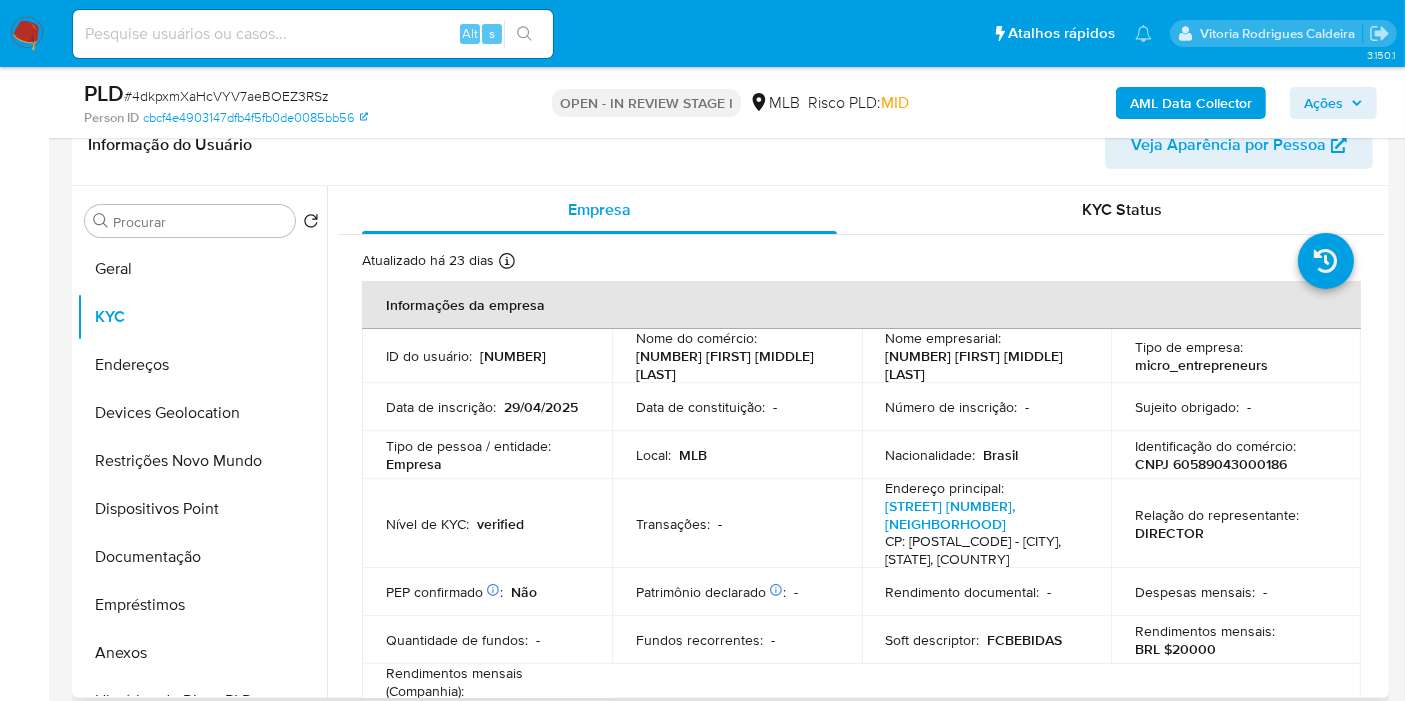 click on "CNPJ 60589043000186" at bounding box center (1211, 464) 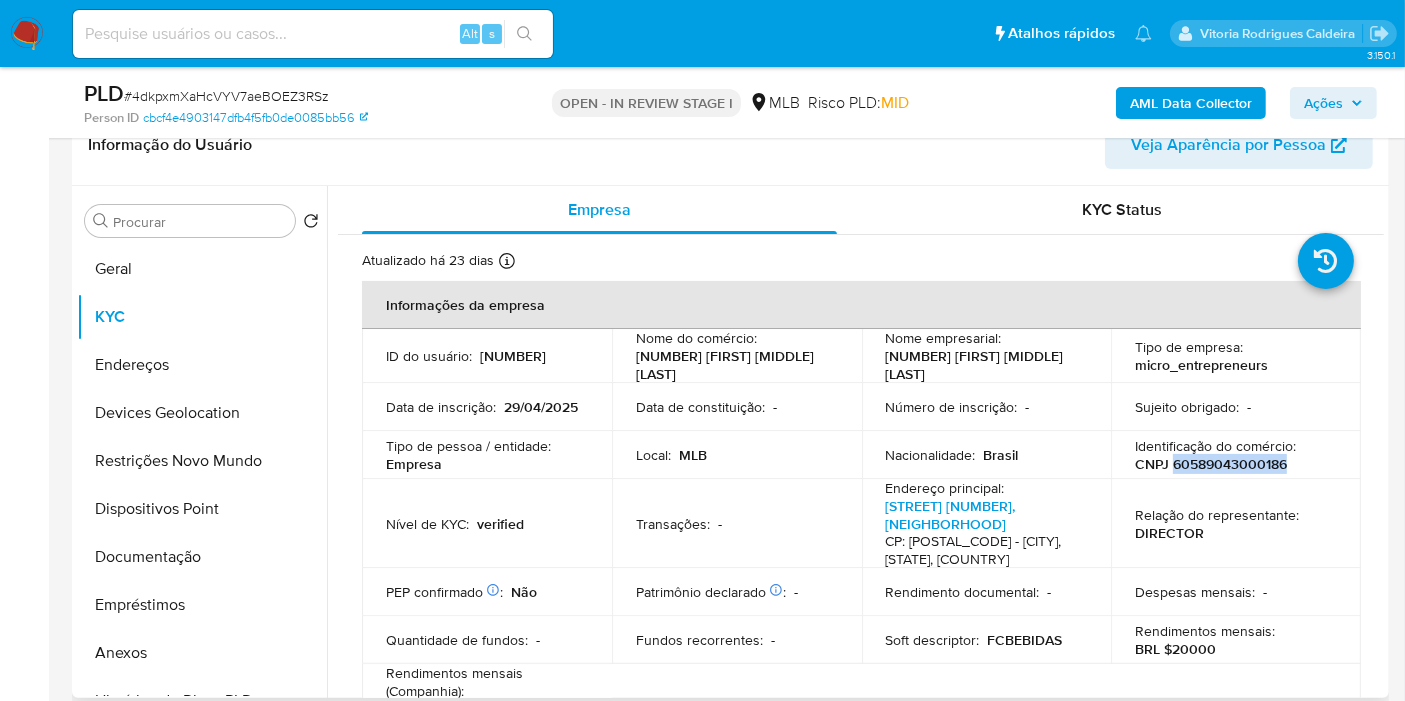 click on "CNPJ 60589043000186" at bounding box center [1211, 464] 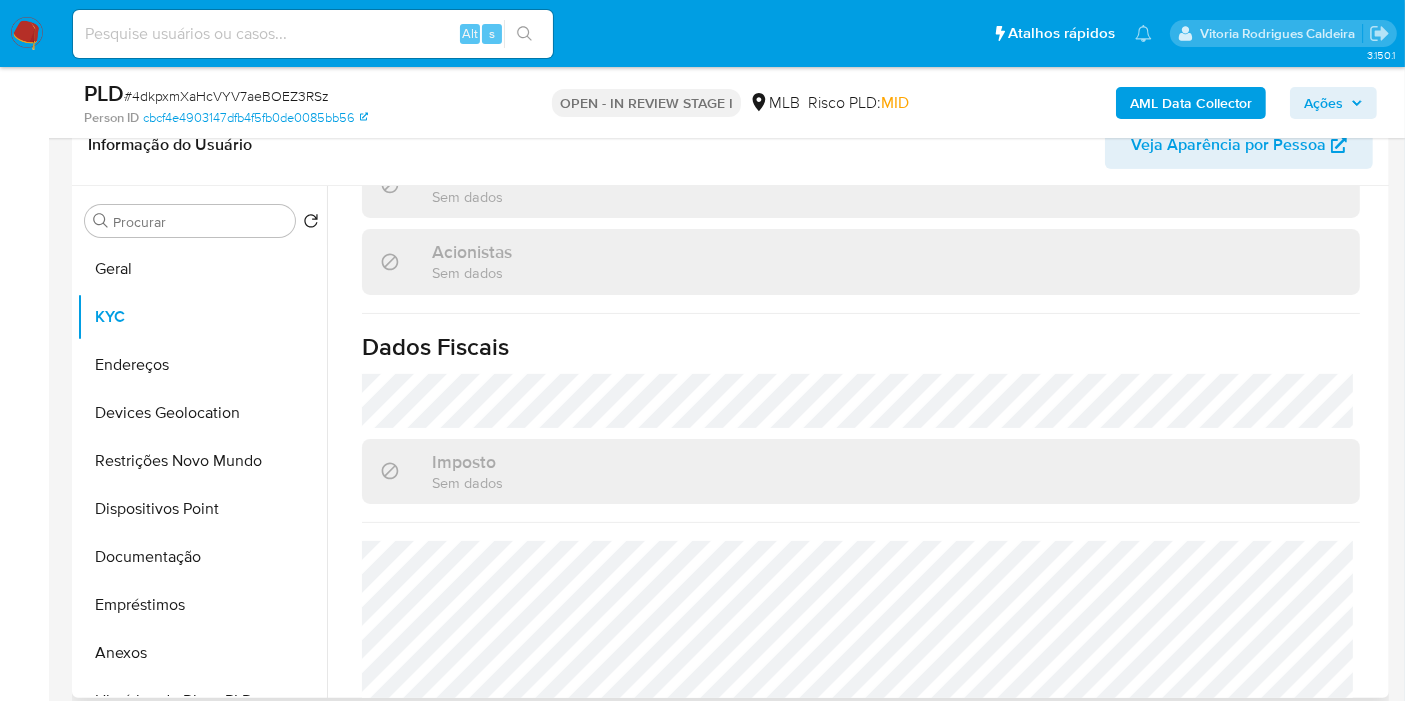 scroll, scrollTop: 1288, scrollLeft: 0, axis: vertical 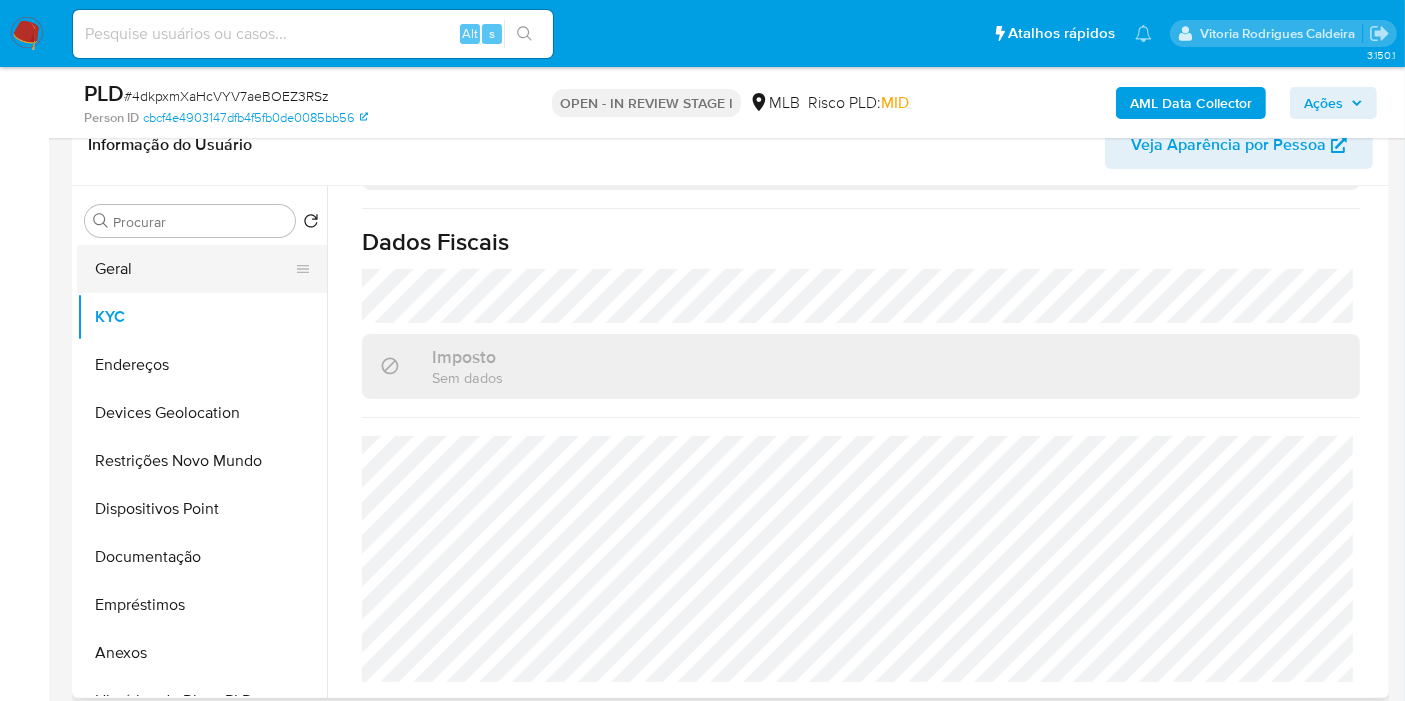 click on "Geral" at bounding box center (194, 269) 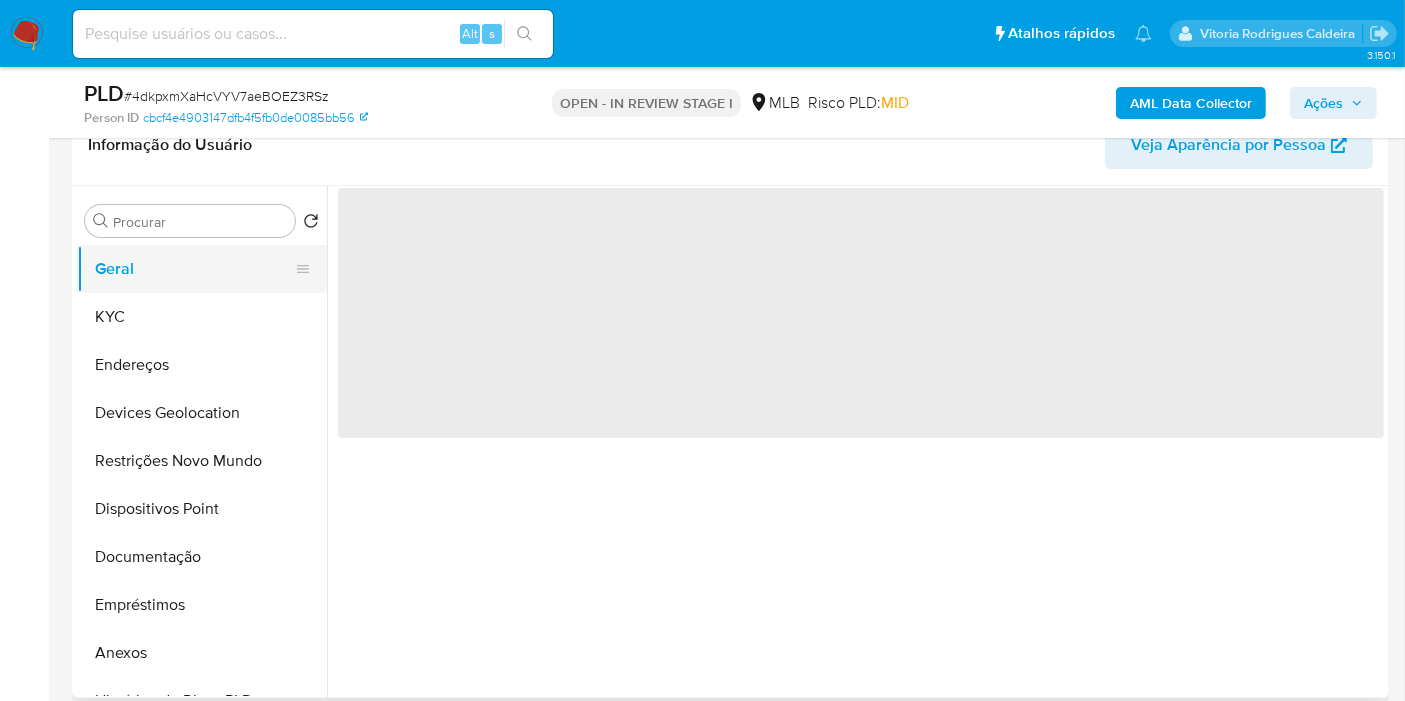 scroll, scrollTop: 0, scrollLeft: 0, axis: both 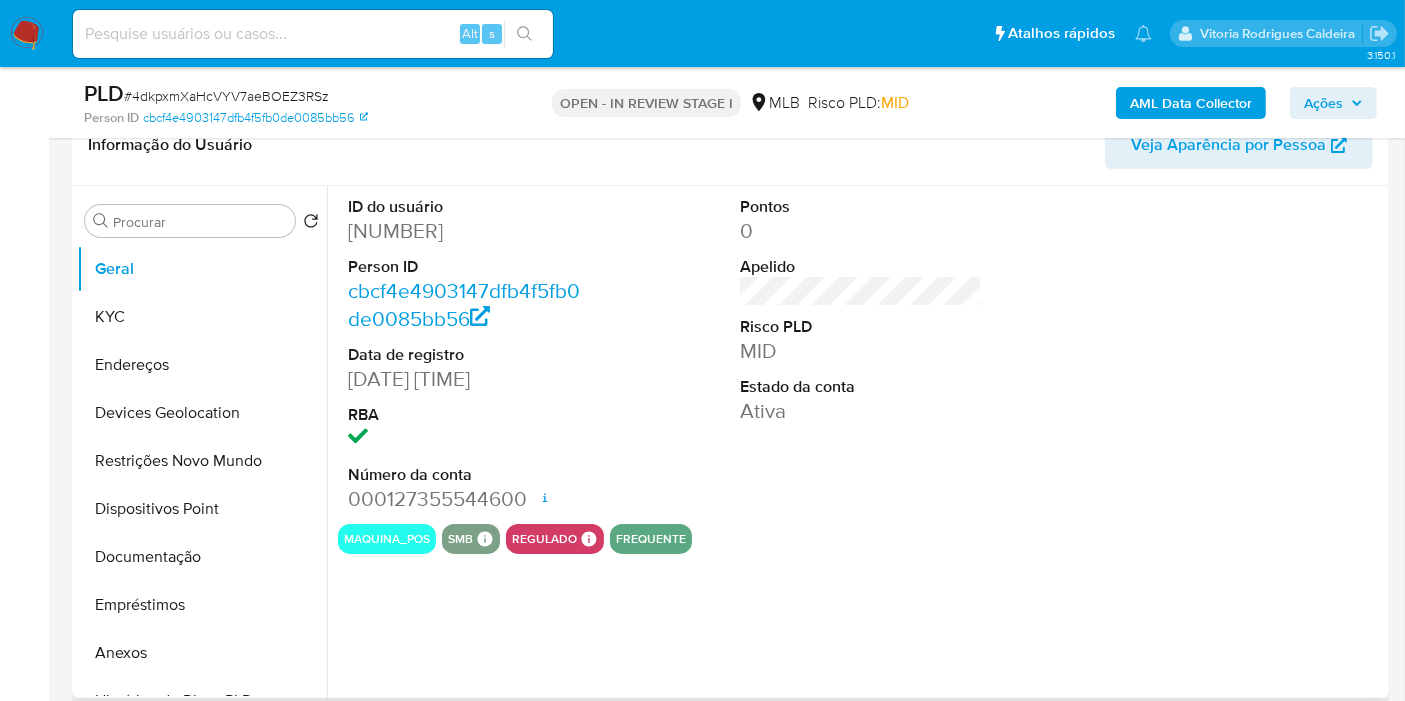 type 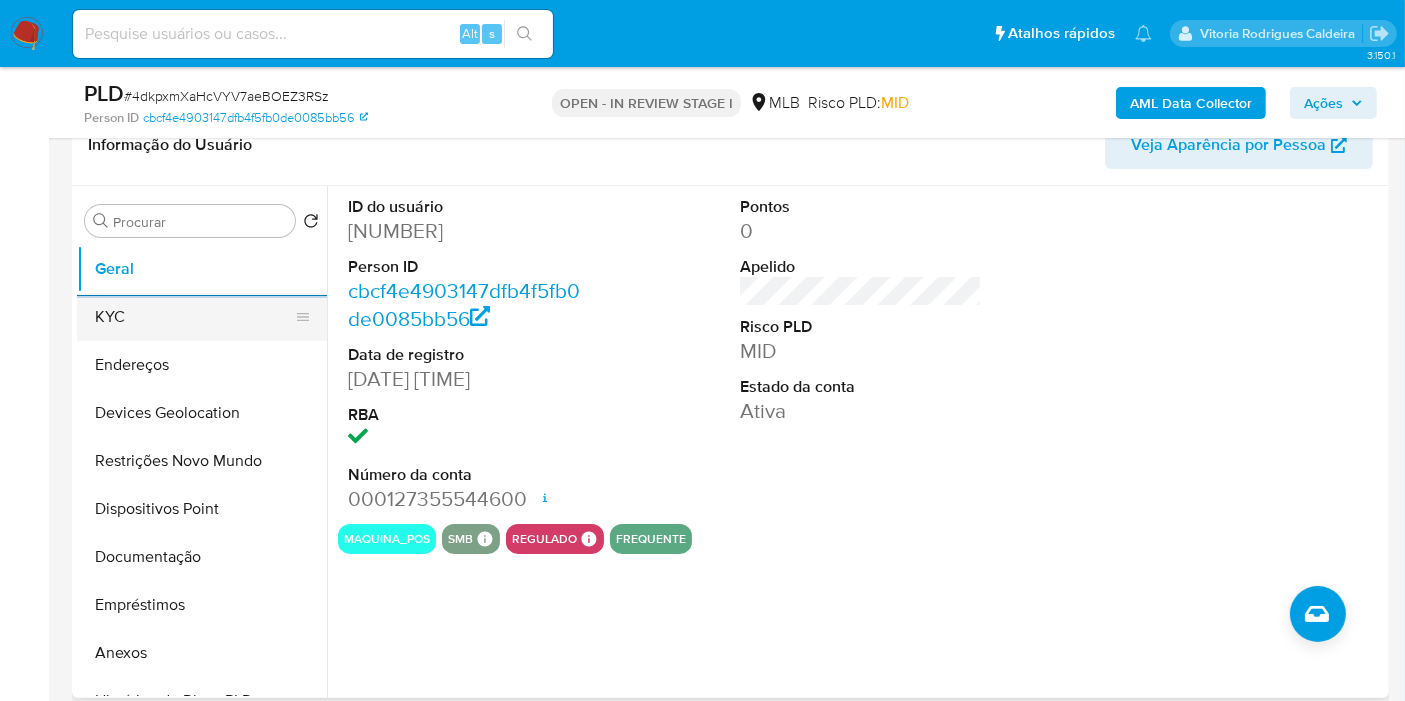 click on "KYC" at bounding box center [194, 317] 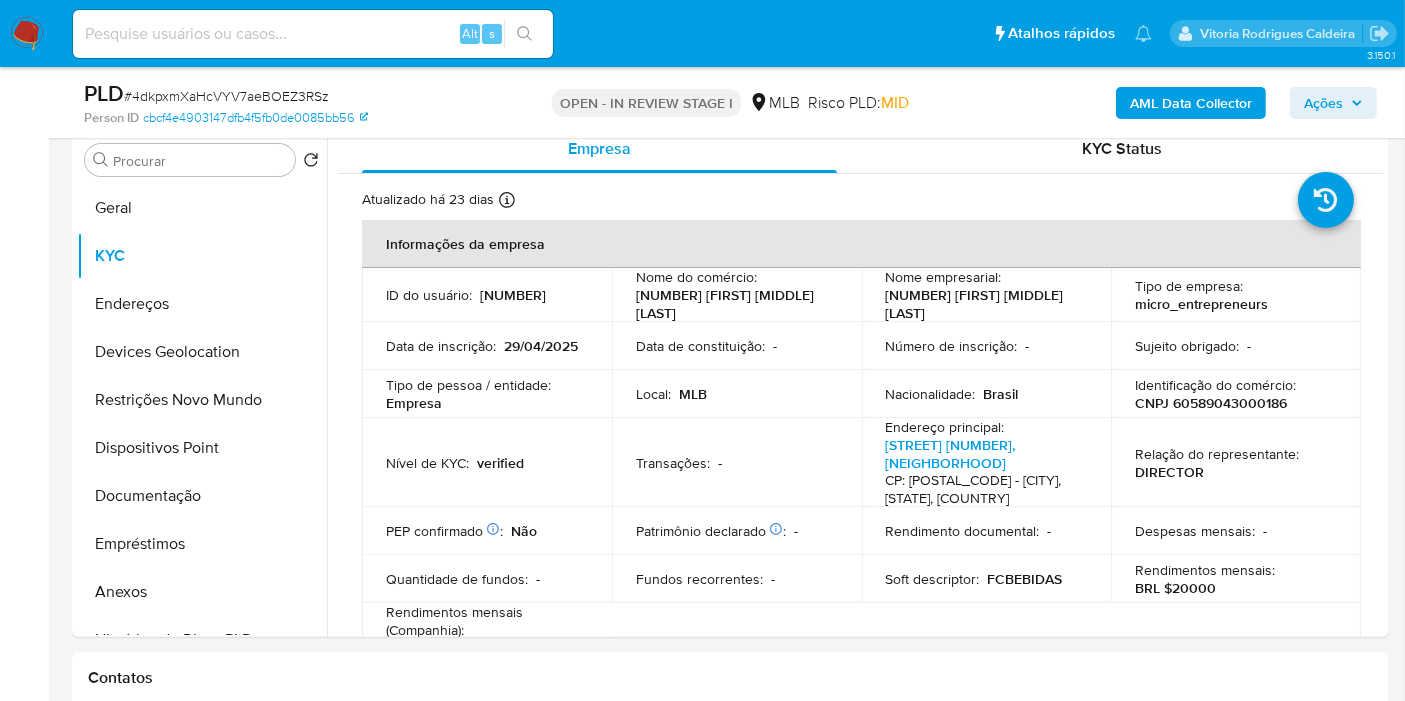scroll, scrollTop: 407, scrollLeft: 0, axis: vertical 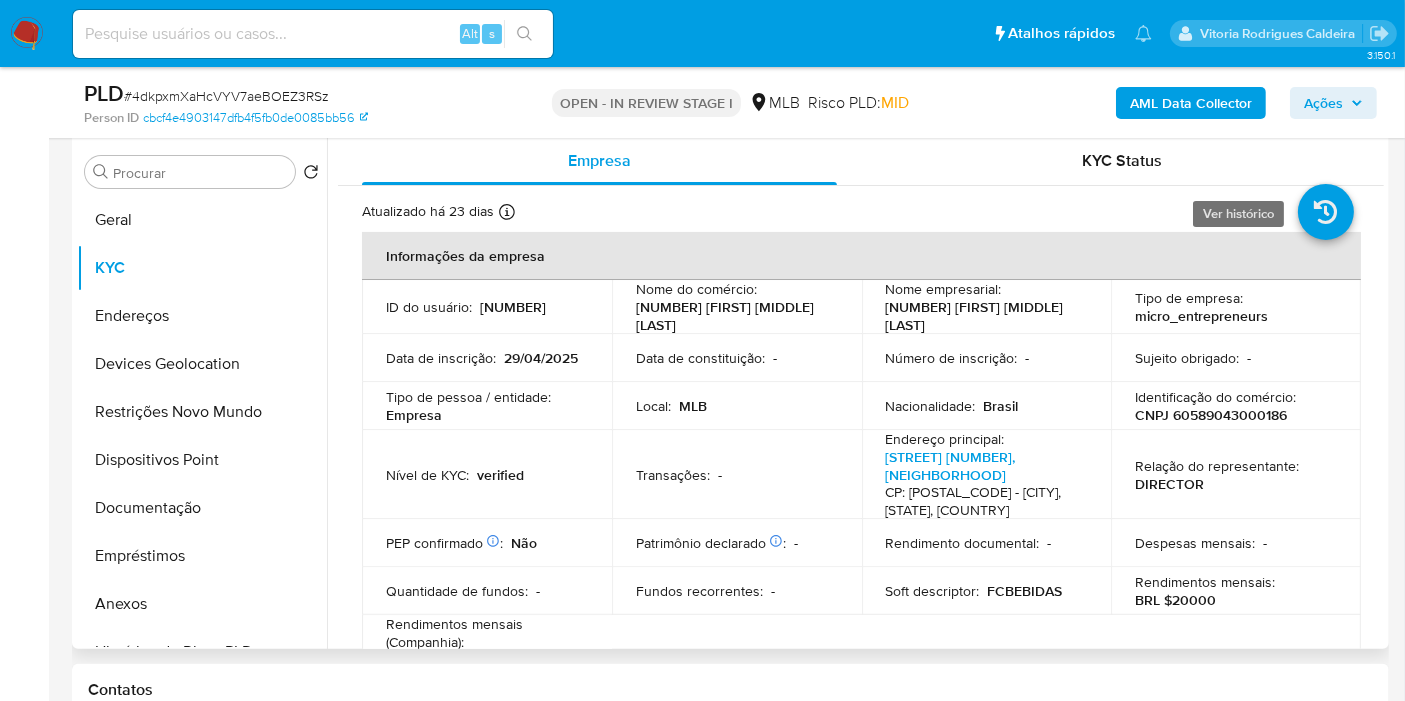 type 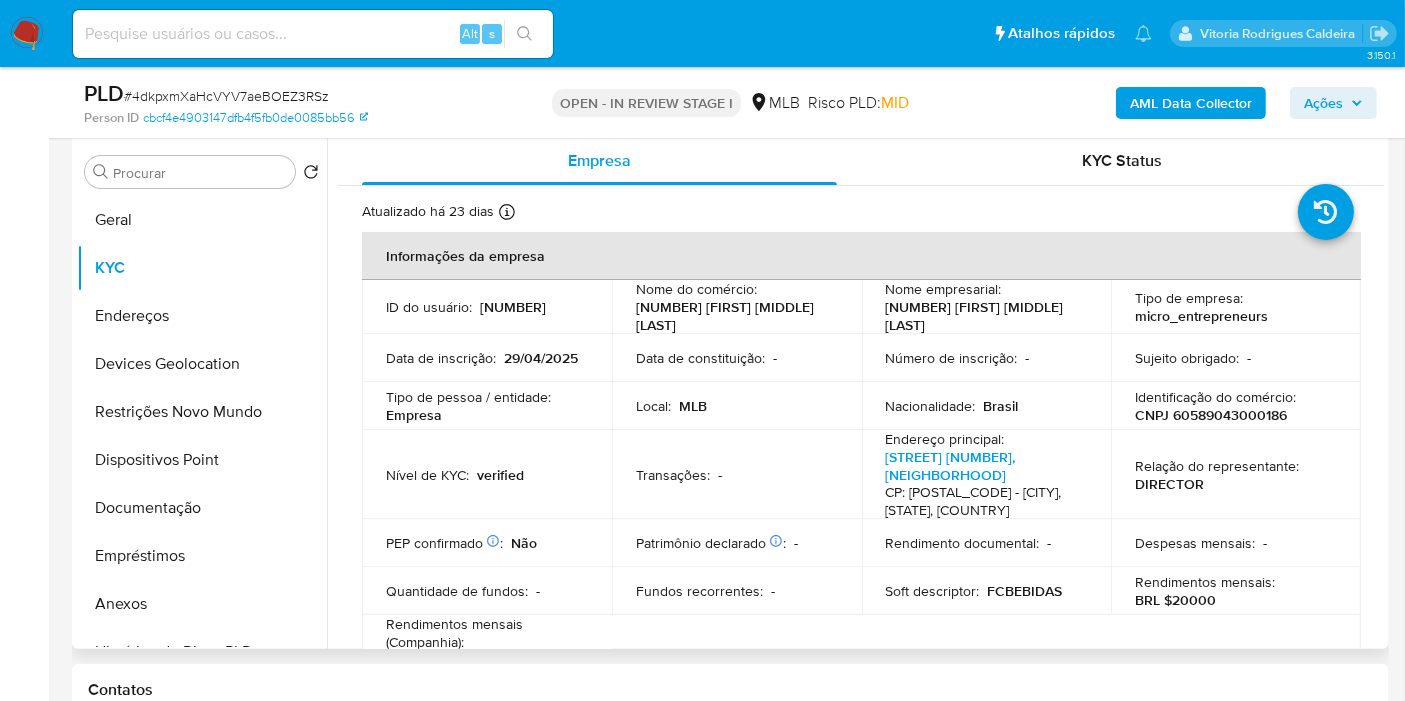 click on "Atualizado há 23 dias   Criado: 01/05/2025 18:52:19 Atualizado: 15/07/2025 12:17:50 Informações da empresa   ID do usuário :    2419146212   Nome do comércio :    60.589.043 FRANCISCO CARLOS DO NASCIMENTO   Nome empresarial :    60.589.043 FRANCISCO CARLOS DO NASCIMENTO   Tipo de empresa :    micro_entrepreneurs   Data de inscrição :    29/04/2025   Data de constituição :    -   Número de inscrição :    -   Sujeito obrigado :    -   Tipo de pessoa / entidade :    Empresa   Local :    MLB   Nacionalidade :    Brasil   Identificação do comércio :    CNPJ 60589043000186   Nível de KYC :    verified   Transações :    -   Endereço principal :    Estrada Do Taboão 4884, Parque Santos Dumont CP: 07152-455 - Guarulhos, São Paulo, Brasil   Relação do representante :    DIRECTOR   PEP confirmado   Obtido de listas internas :    Não   Patrimônio declarado   Conformado por Dinheiro Não Bens móveis Não Participação dos sócios Não Investimentos financeiros Não Bens imóveis" at bounding box center [861, 1061] 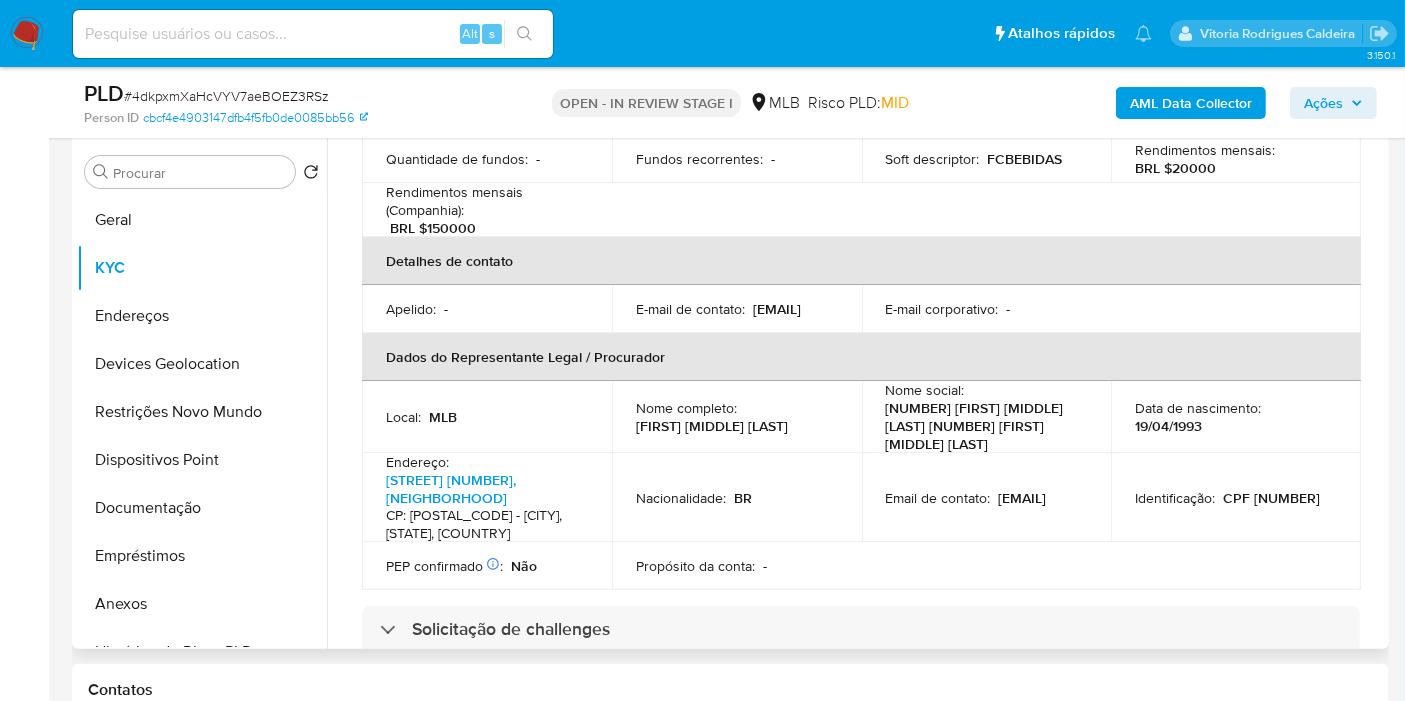 scroll, scrollTop: 444, scrollLeft: 0, axis: vertical 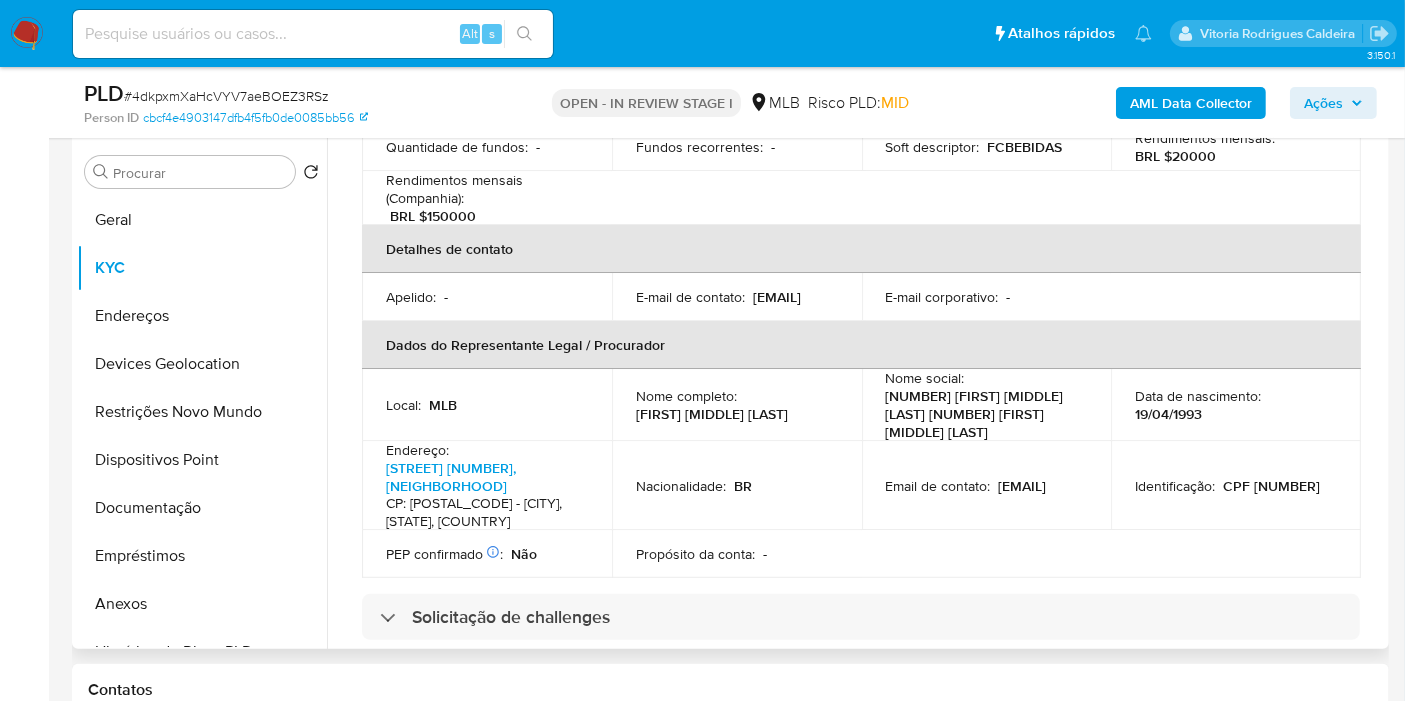 click on "Rendimentos mensais (Companhia) :    BRL $150000" at bounding box center [487, 198] 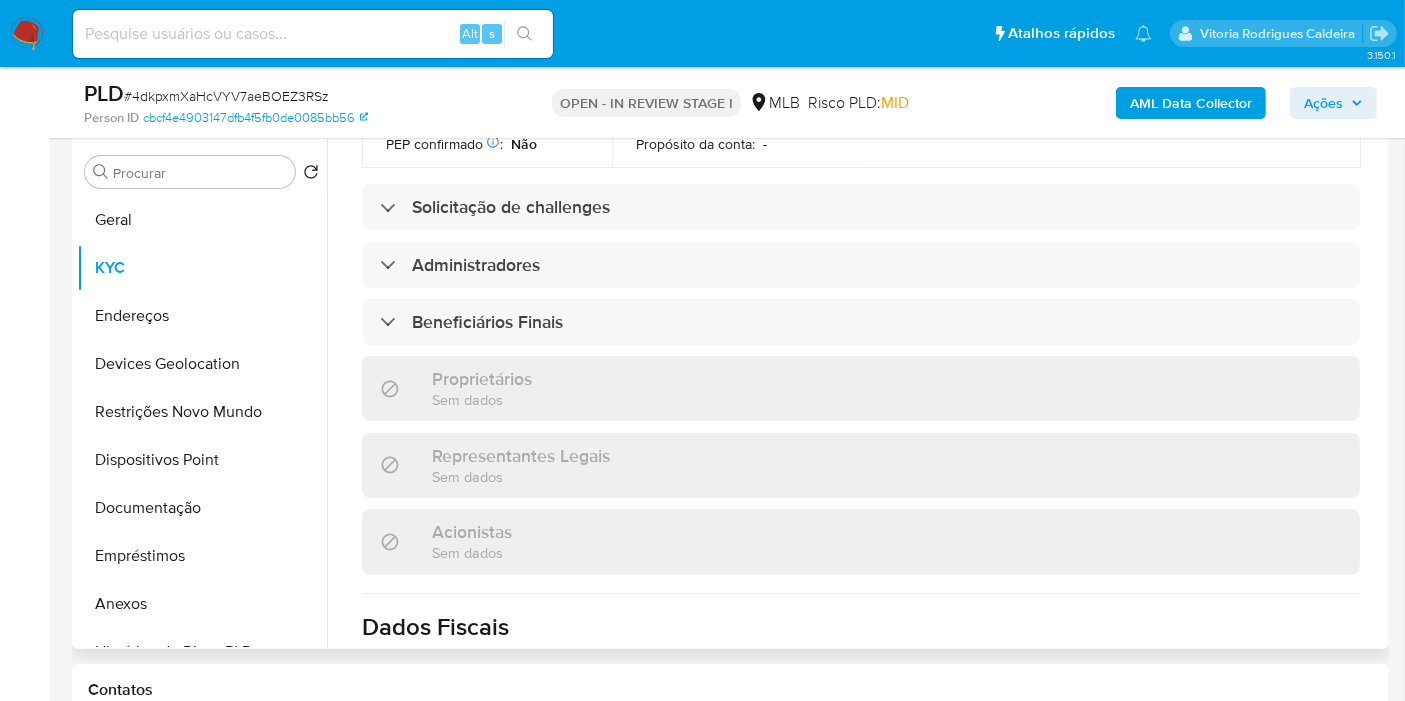 scroll, scrollTop: 888, scrollLeft: 0, axis: vertical 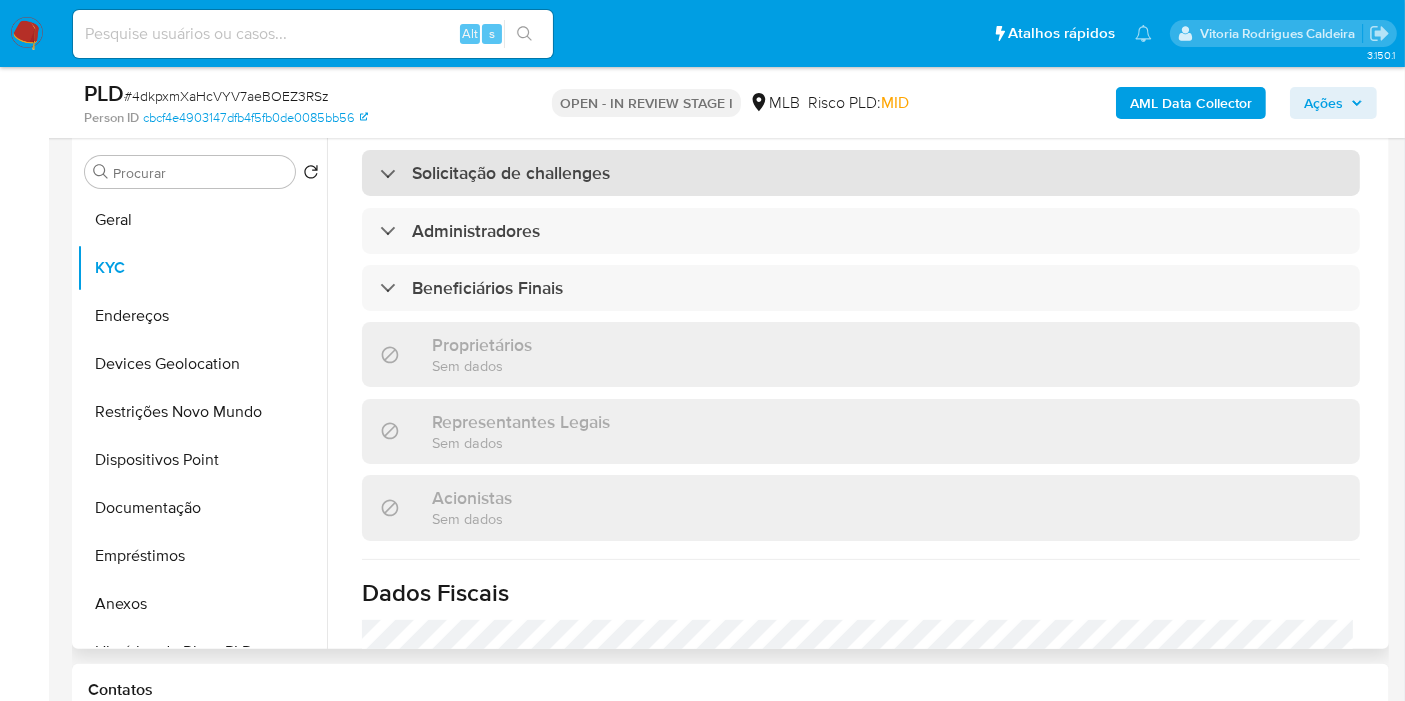 click on "Solicitação de challenges" at bounding box center [511, 173] 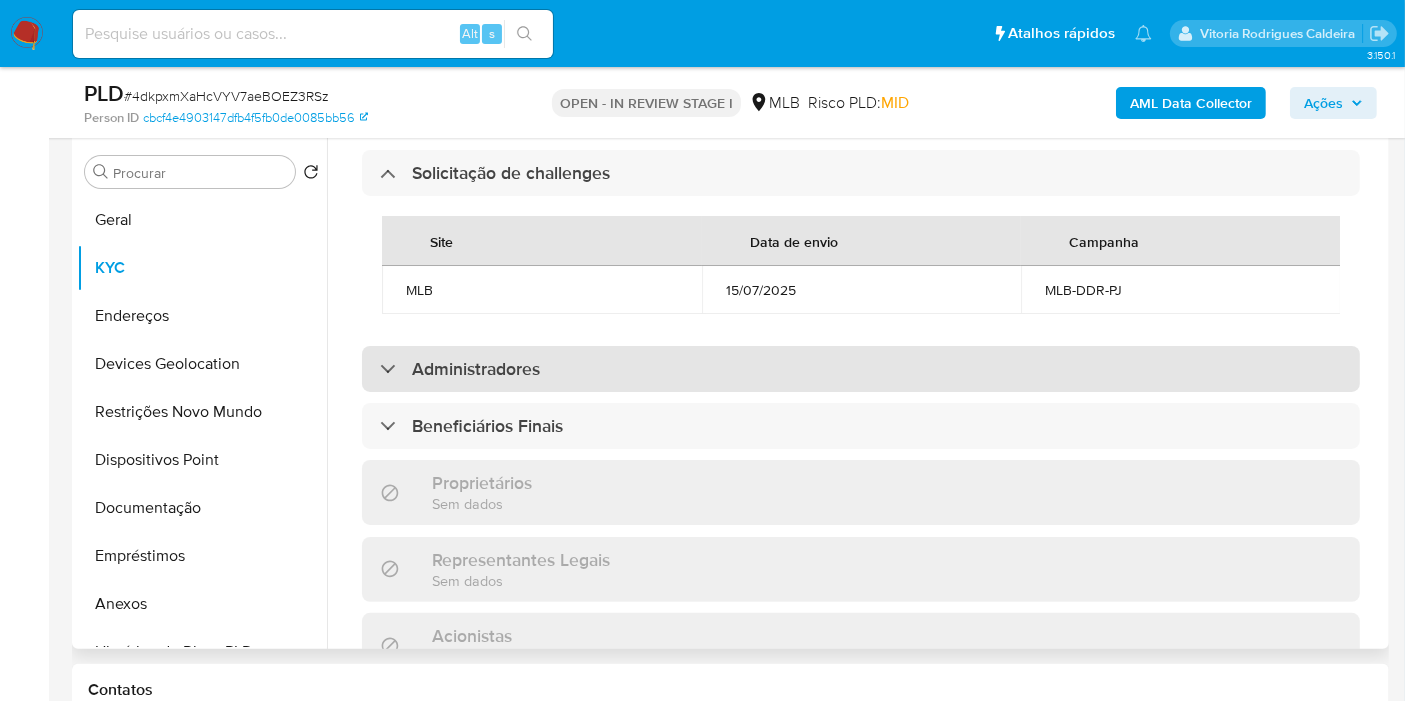 click on "Administradores" at bounding box center (476, 369) 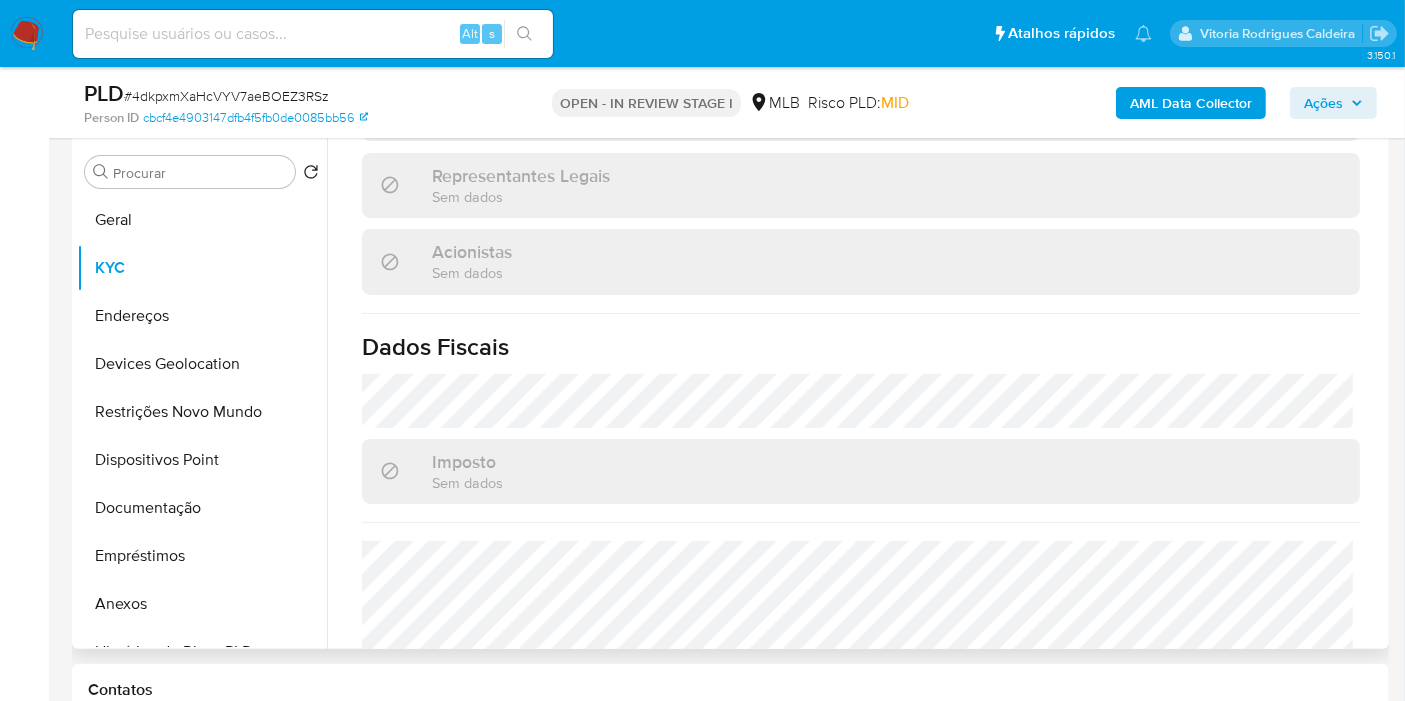 scroll, scrollTop: 1333, scrollLeft: 0, axis: vertical 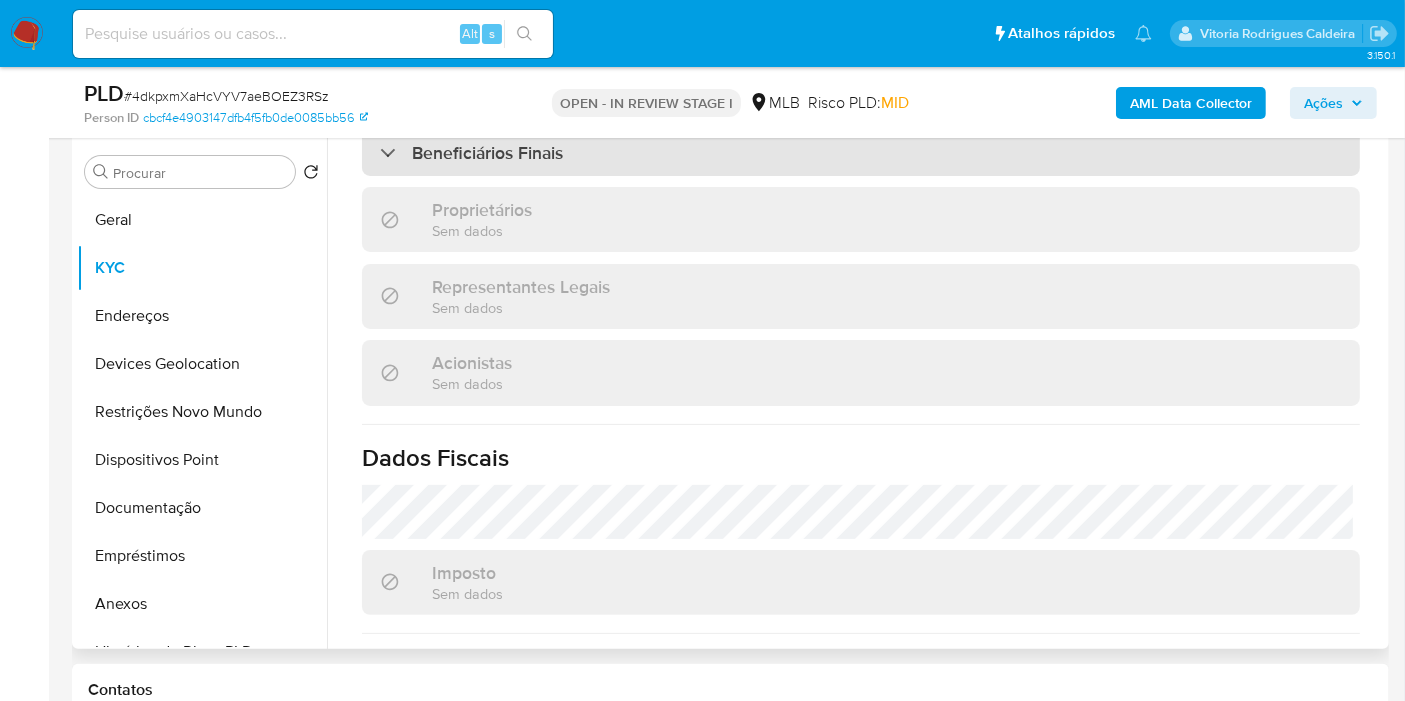 click on "Beneficiários Finais" at bounding box center (487, 153) 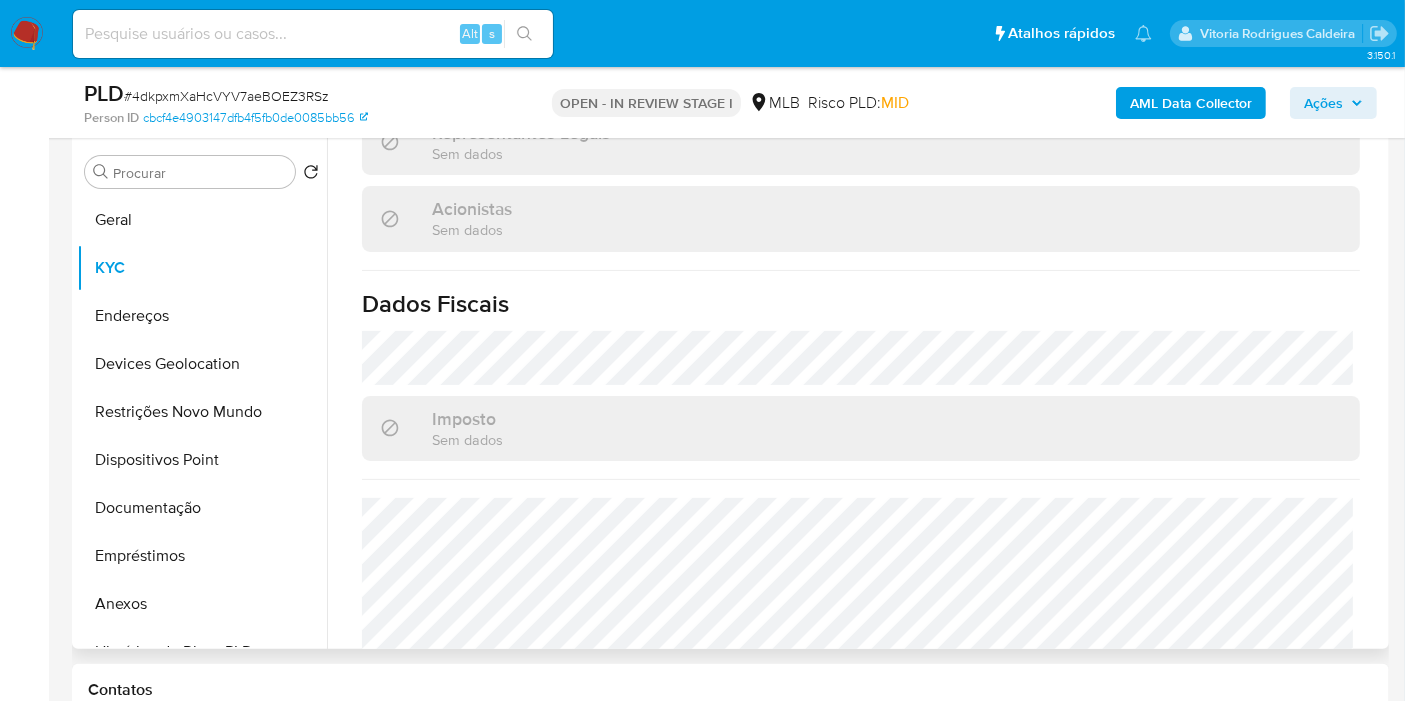 scroll, scrollTop: 1823, scrollLeft: 0, axis: vertical 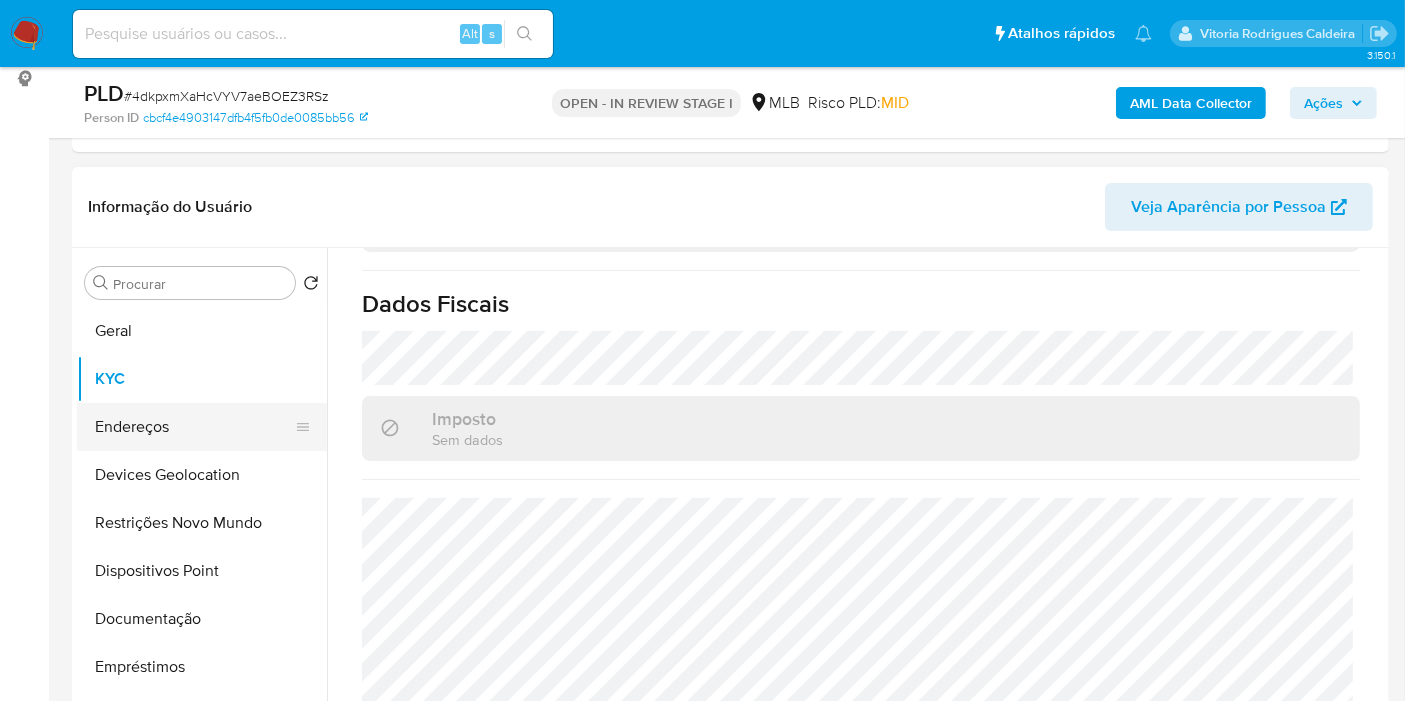 drag, startPoint x: 174, startPoint y: 433, endPoint x: 196, endPoint y: 438, distance: 22.561028 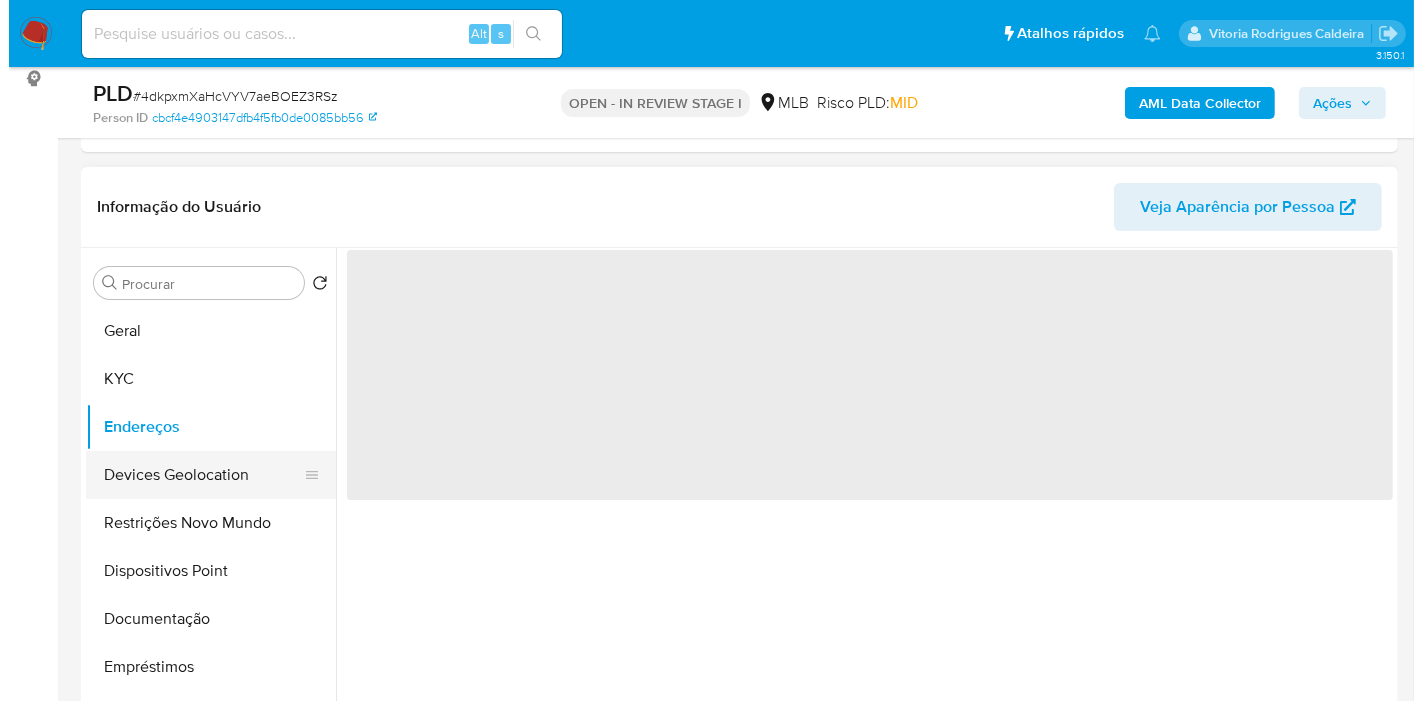 scroll, scrollTop: 0, scrollLeft: 0, axis: both 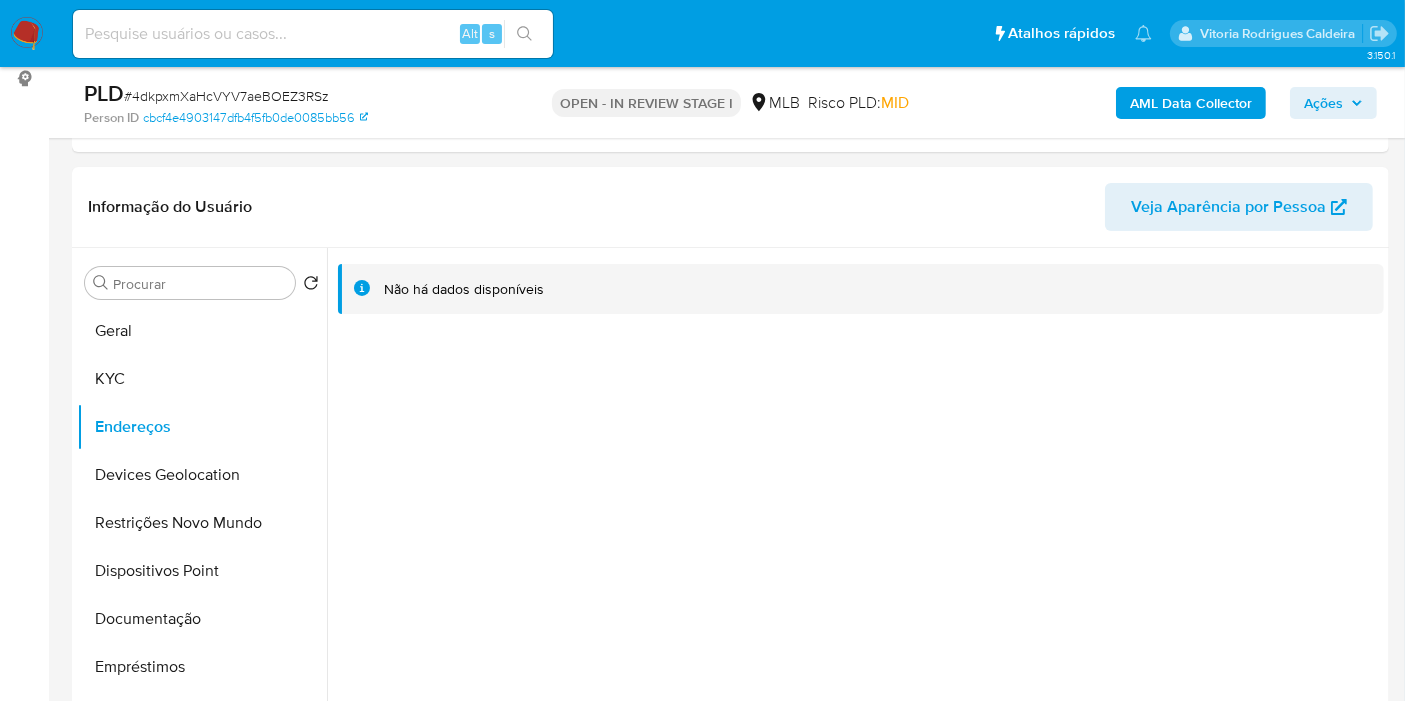 type 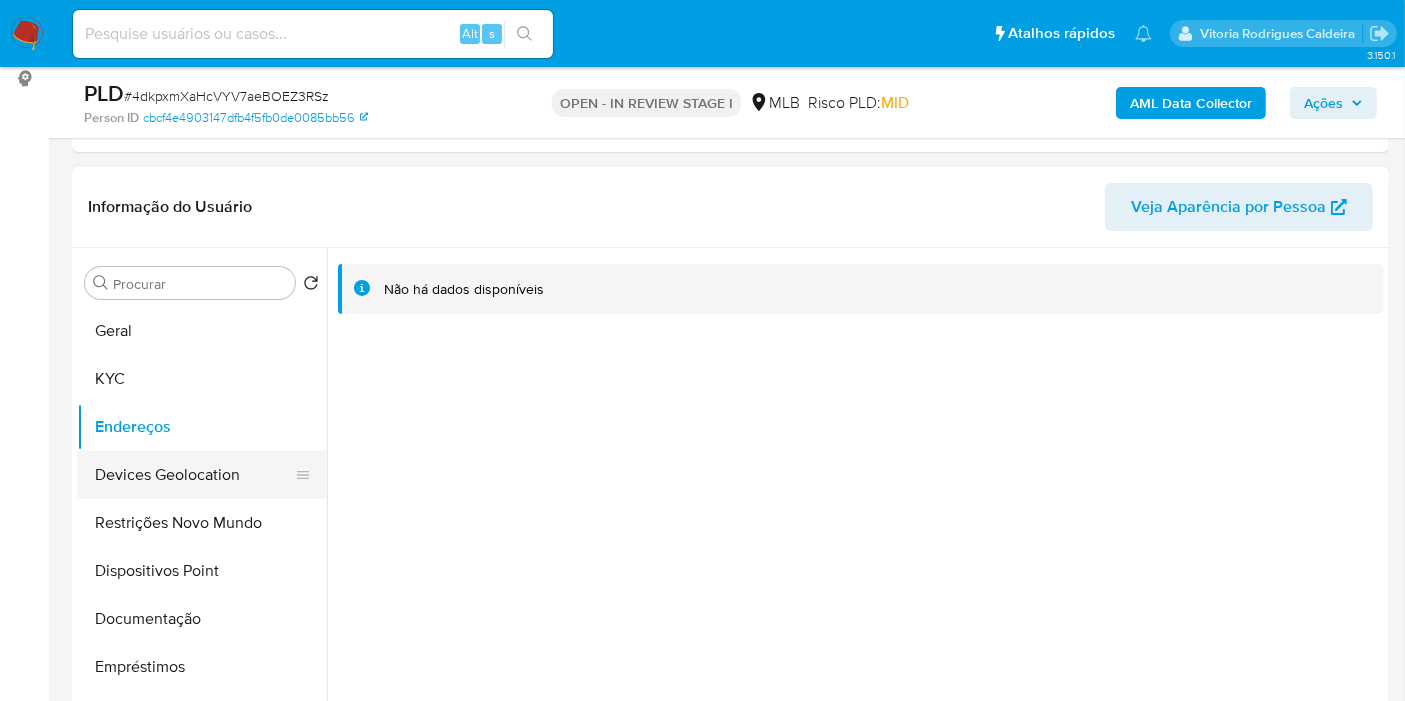 click on "Devices Geolocation" at bounding box center (194, 475) 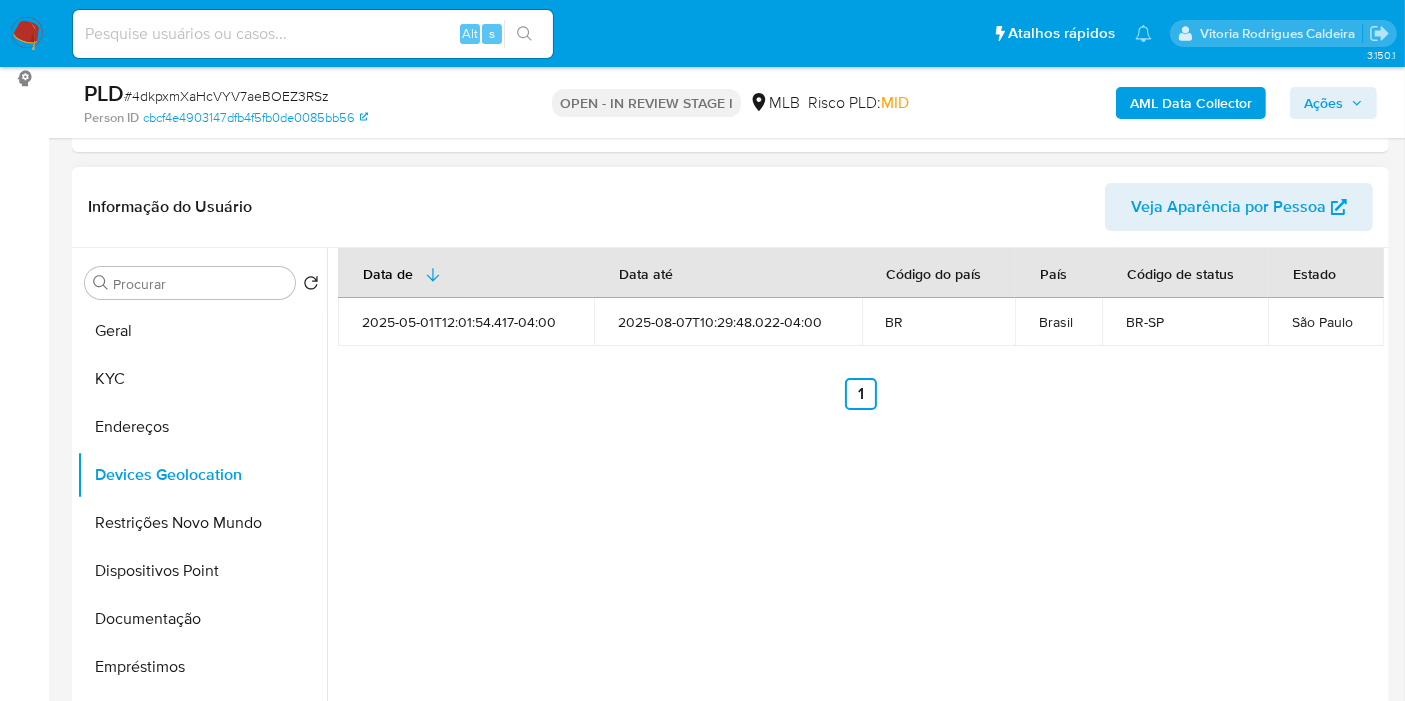 type 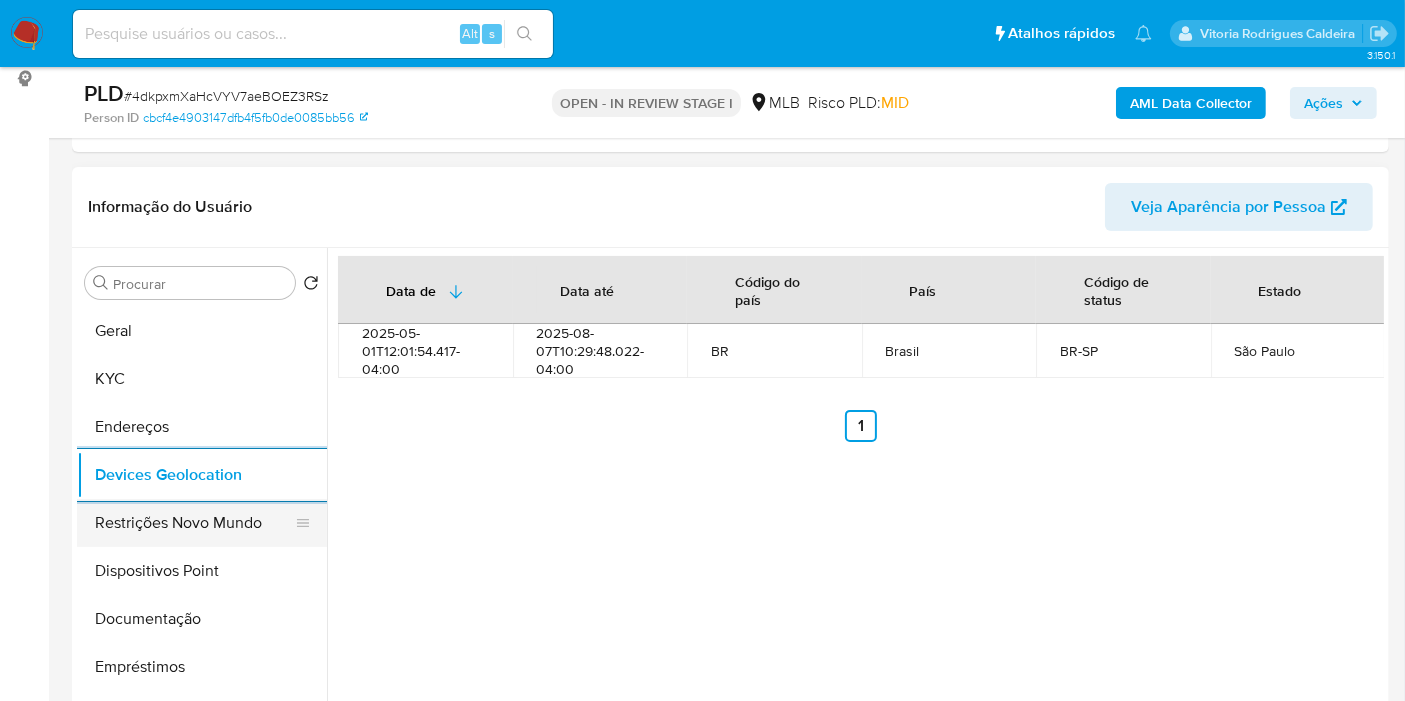 click on "Restrições Novo Mundo" at bounding box center (194, 523) 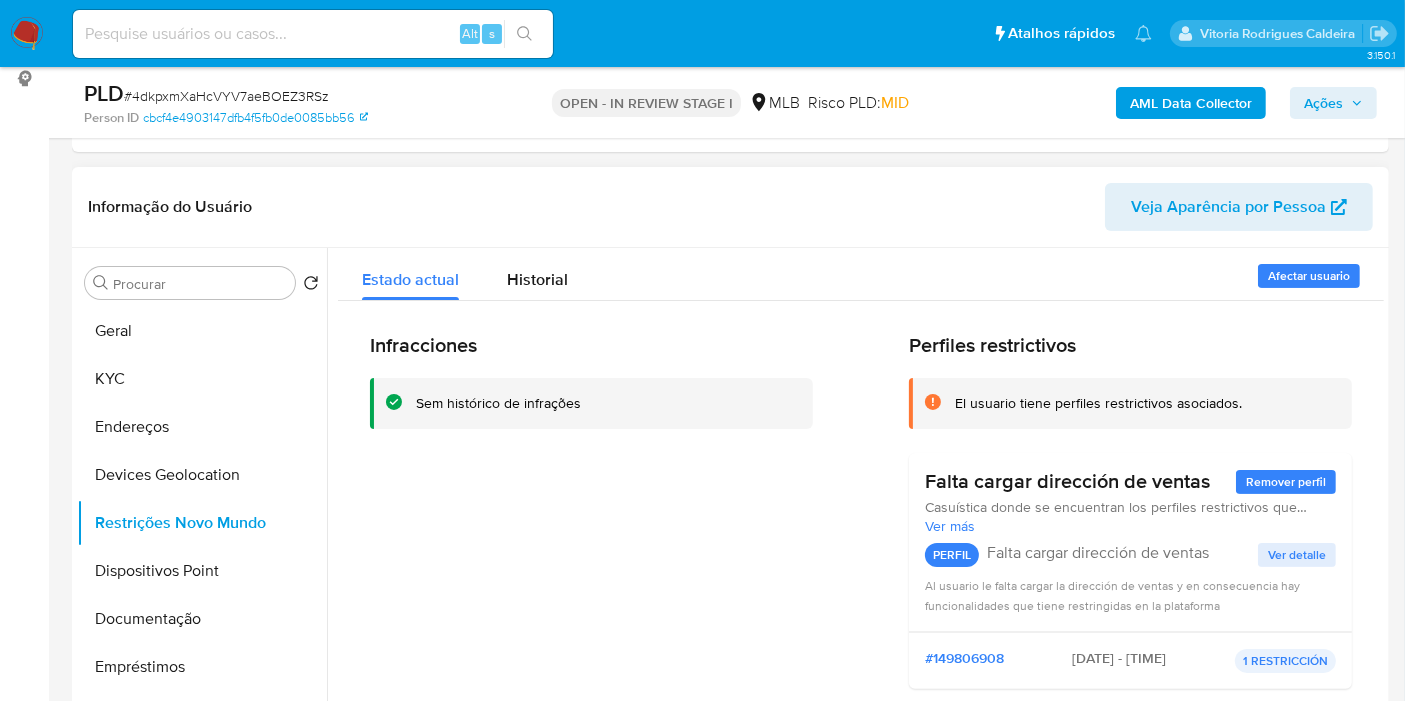 type 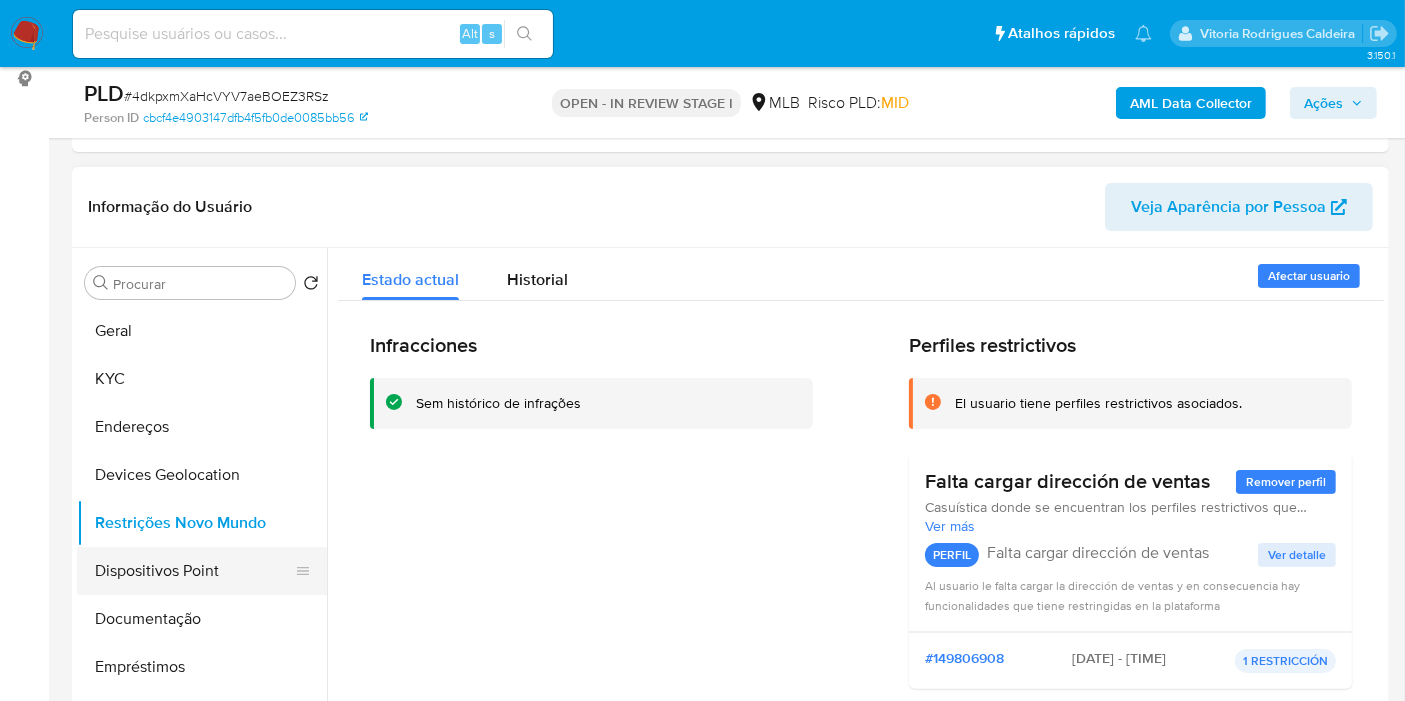 click on "Dispositivos Point" at bounding box center (194, 571) 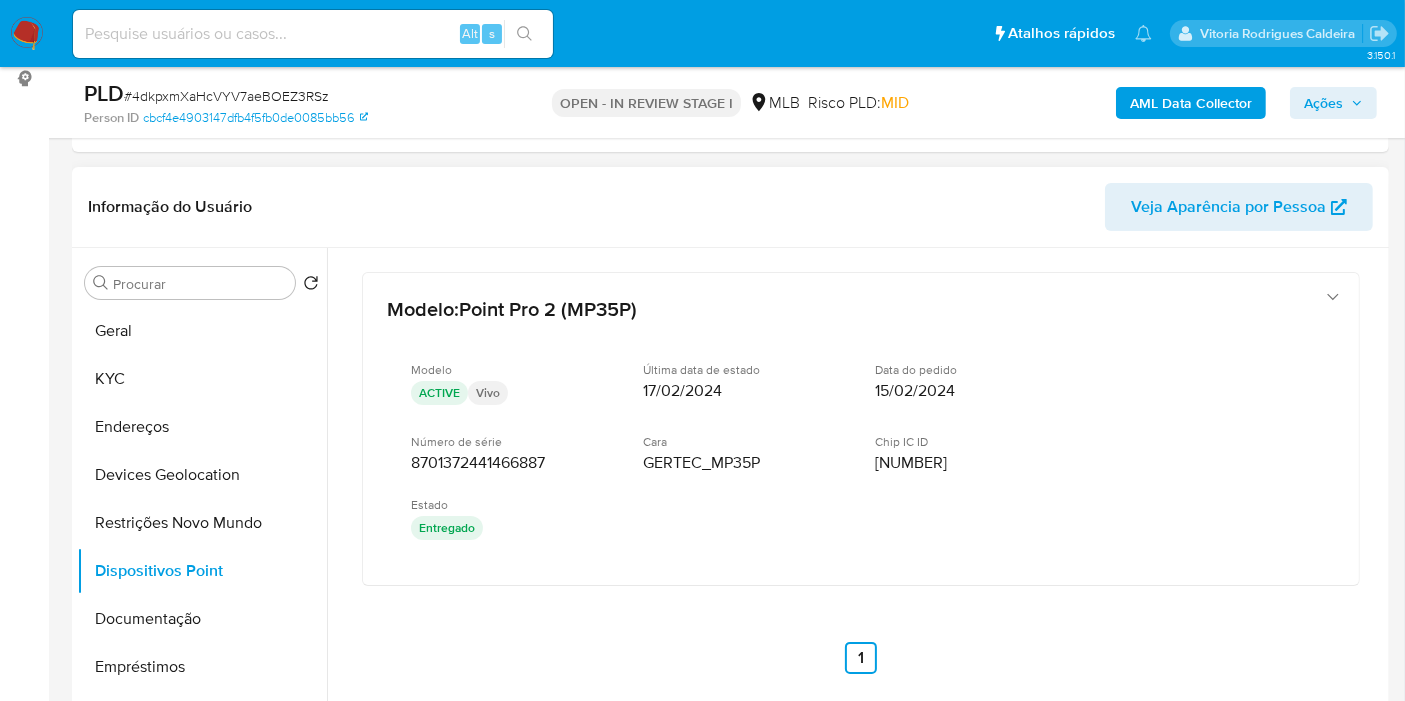type 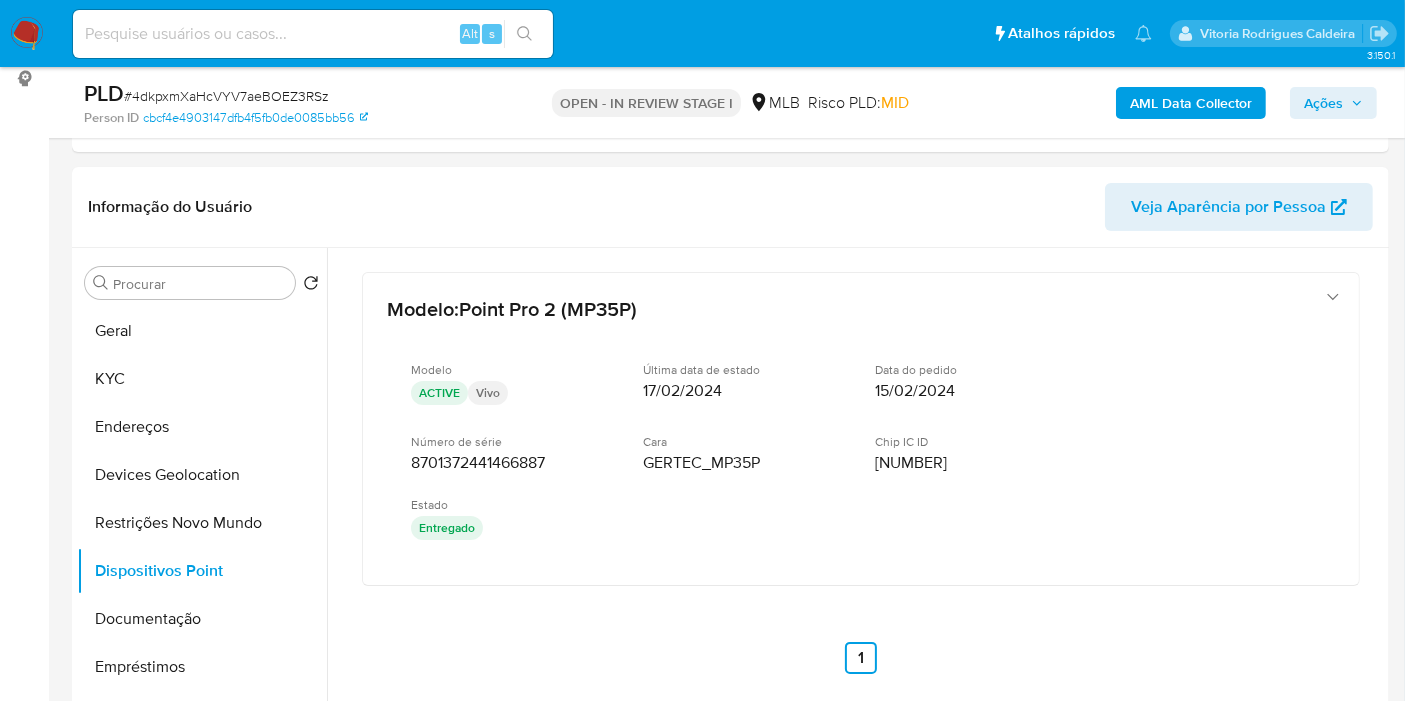 click on "Informação do Usuário Veja Aparência por Pessoa" at bounding box center [730, 207] 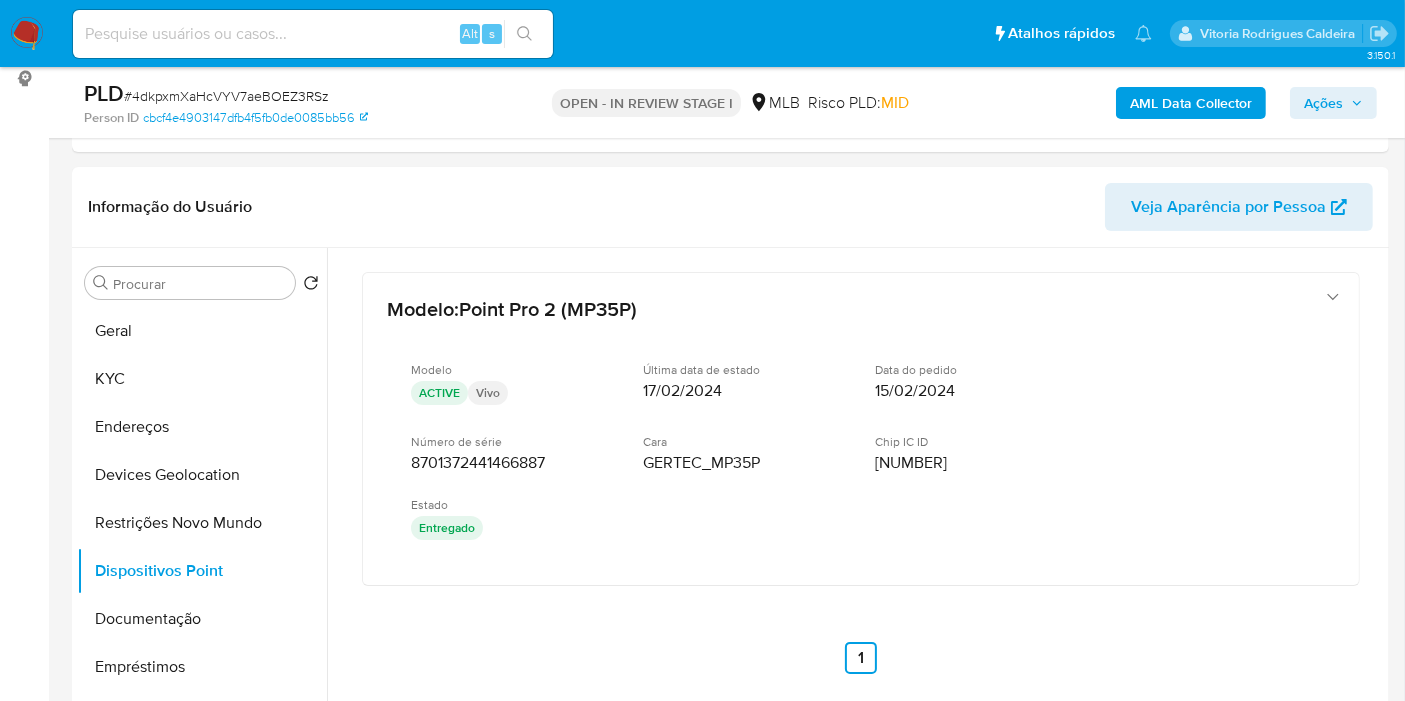 click on "AML Data Collector" at bounding box center (1191, 103) 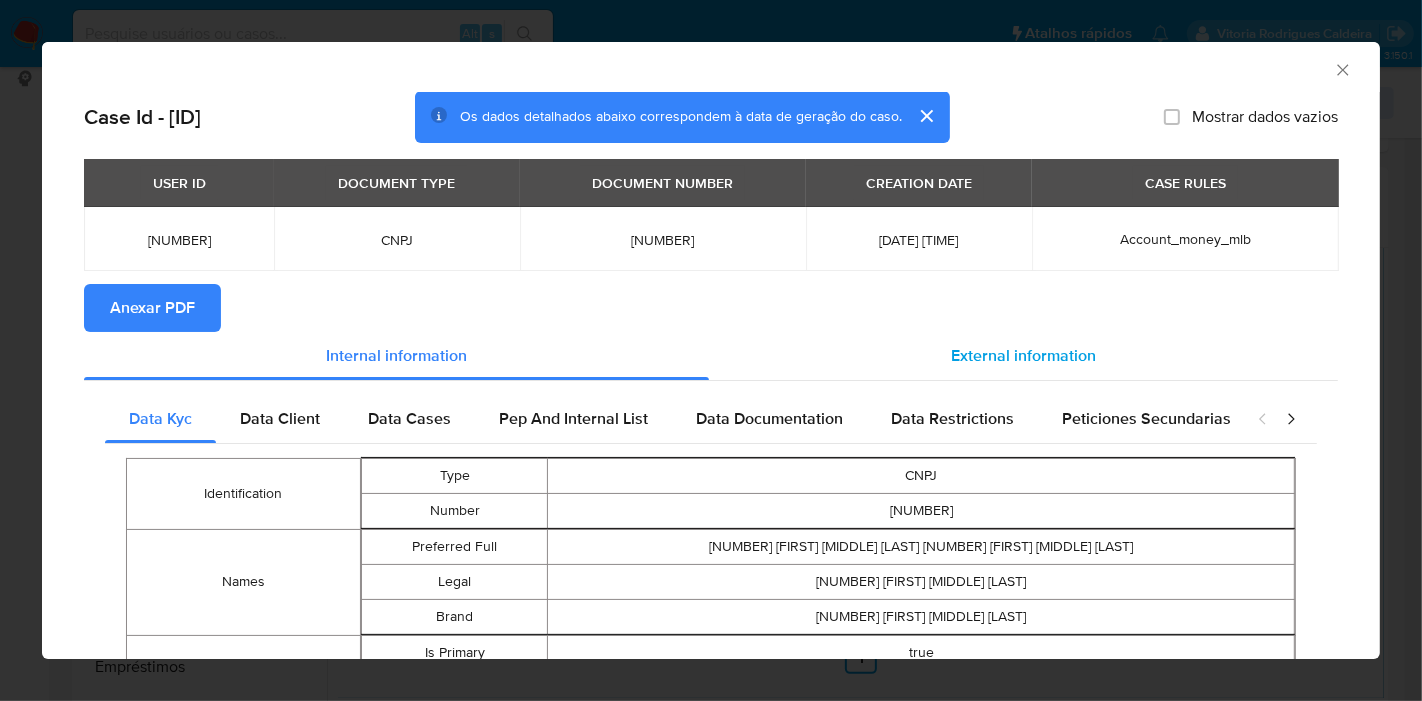 click on "External information" at bounding box center [1023, 355] 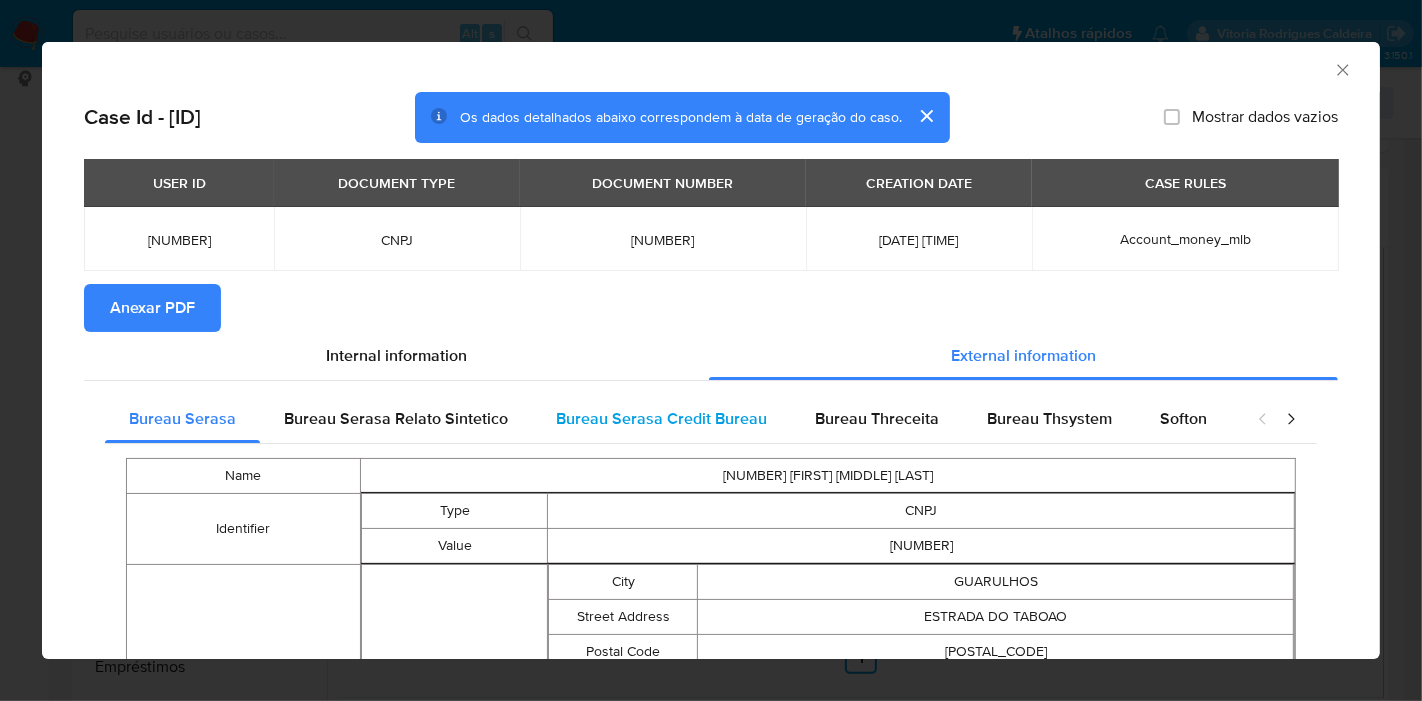 type 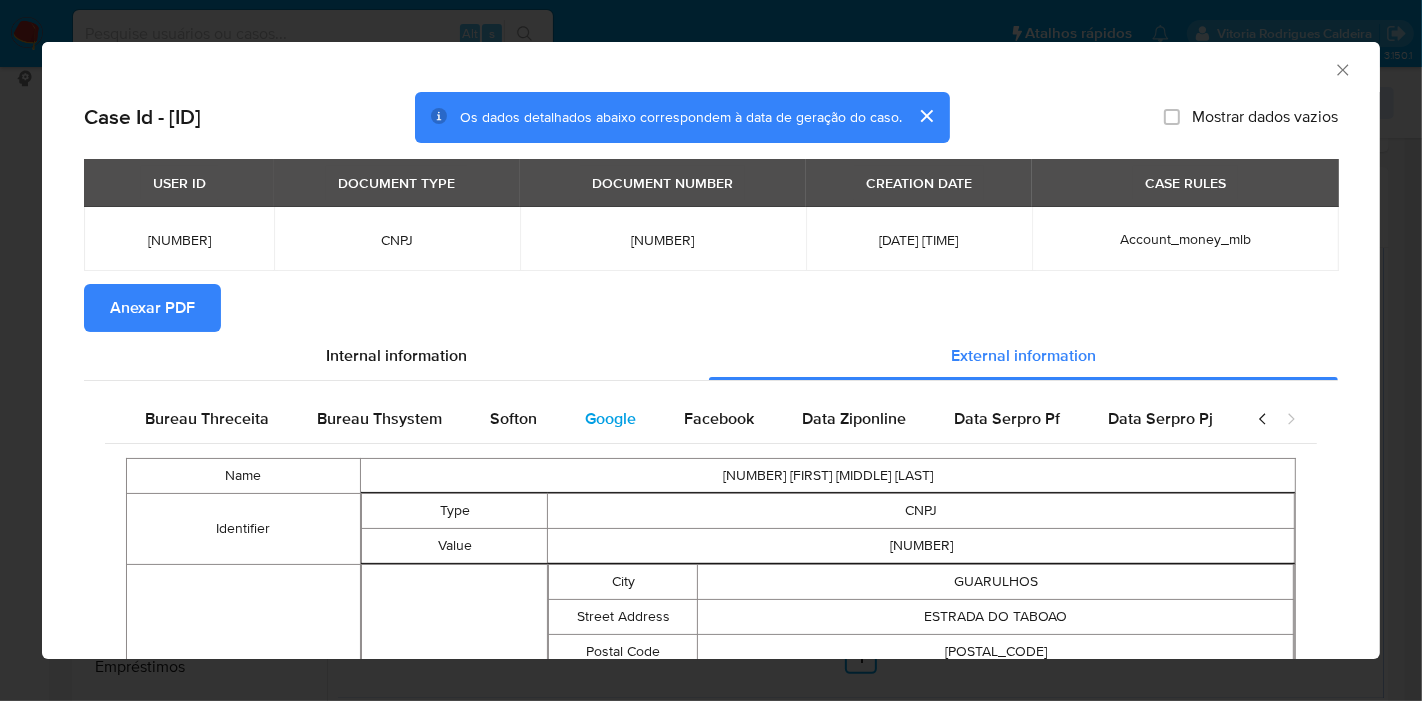 click on "Google" at bounding box center [610, 418] 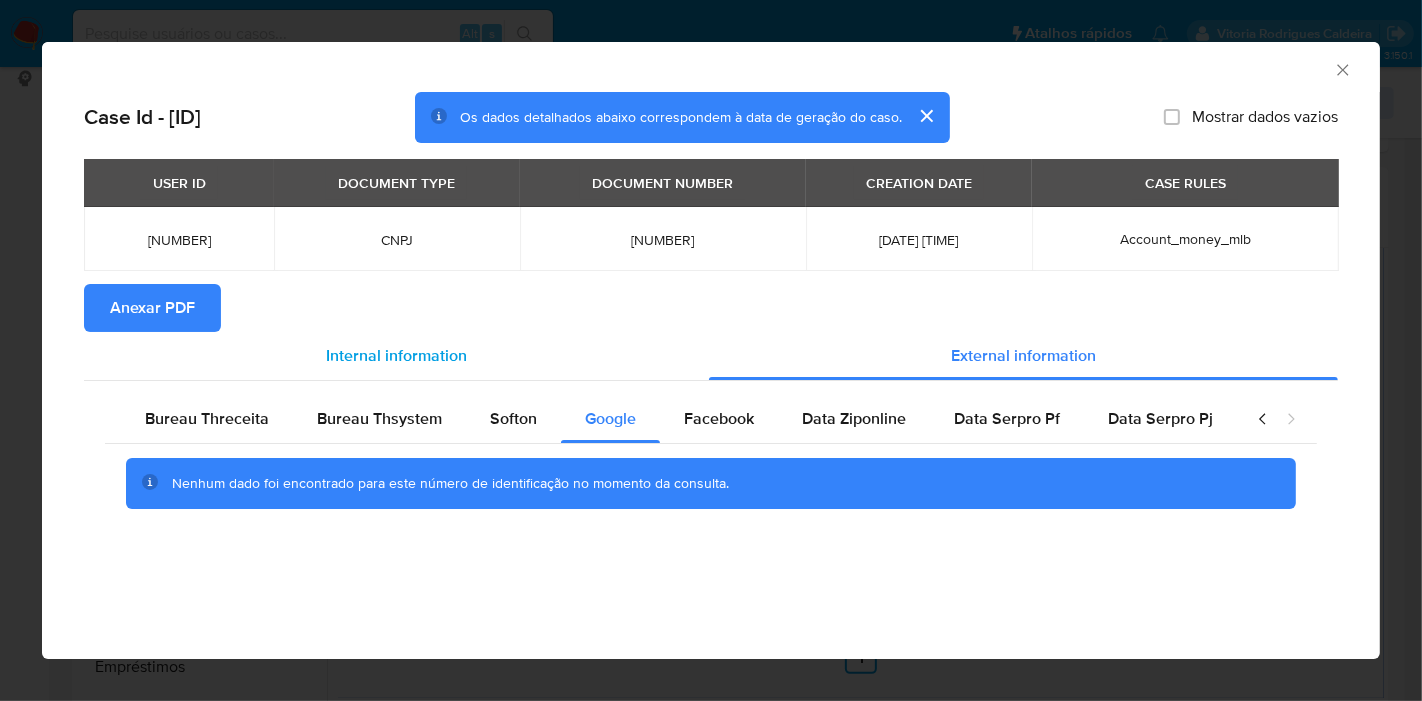 scroll, scrollTop: 0, scrollLeft: 655, axis: horizontal 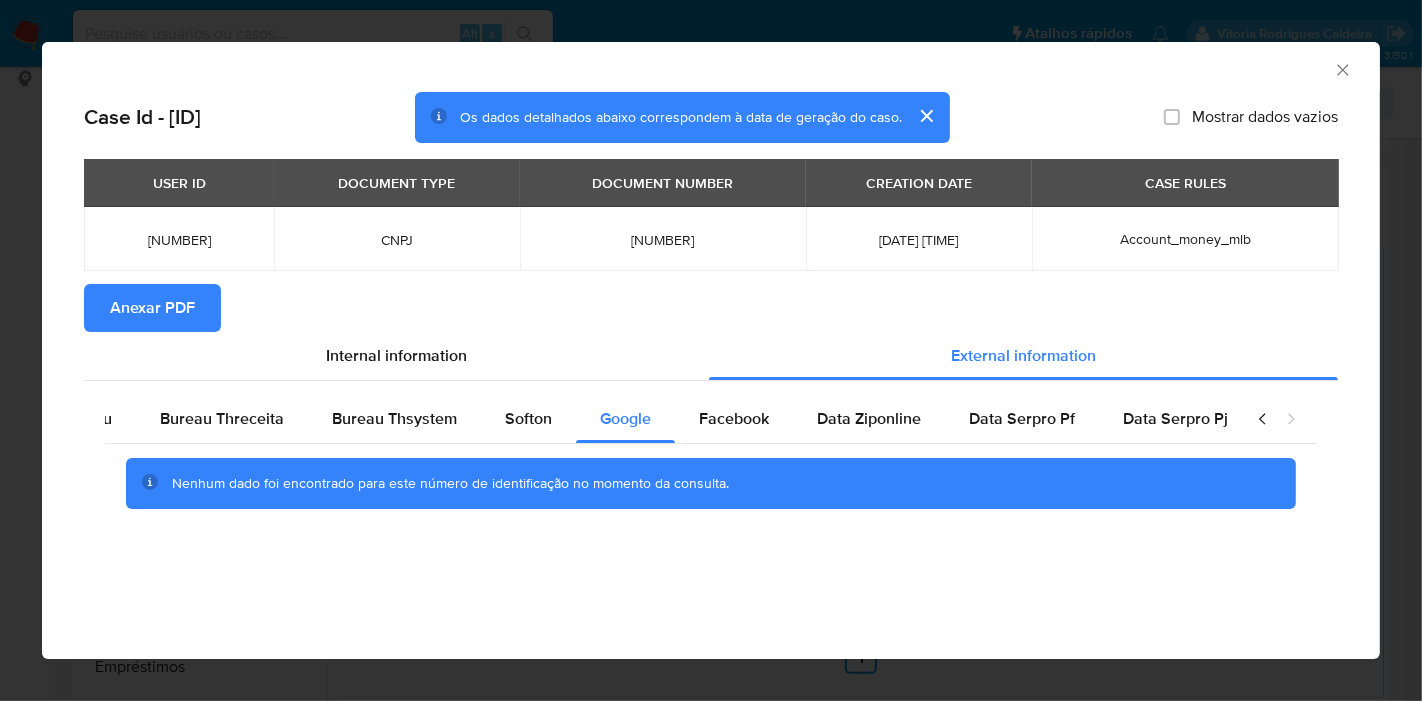 type 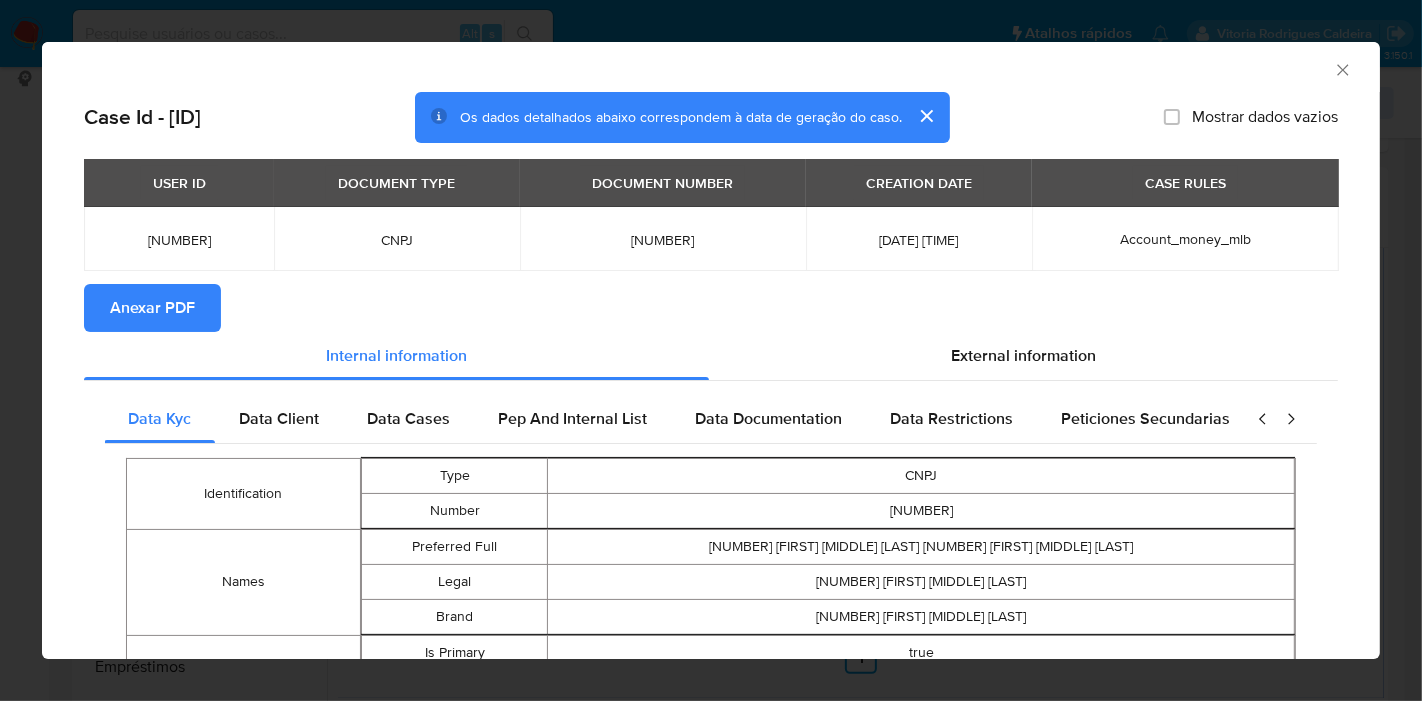 scroll, scrollTop: 0, scrollLeft: 0, axis: both 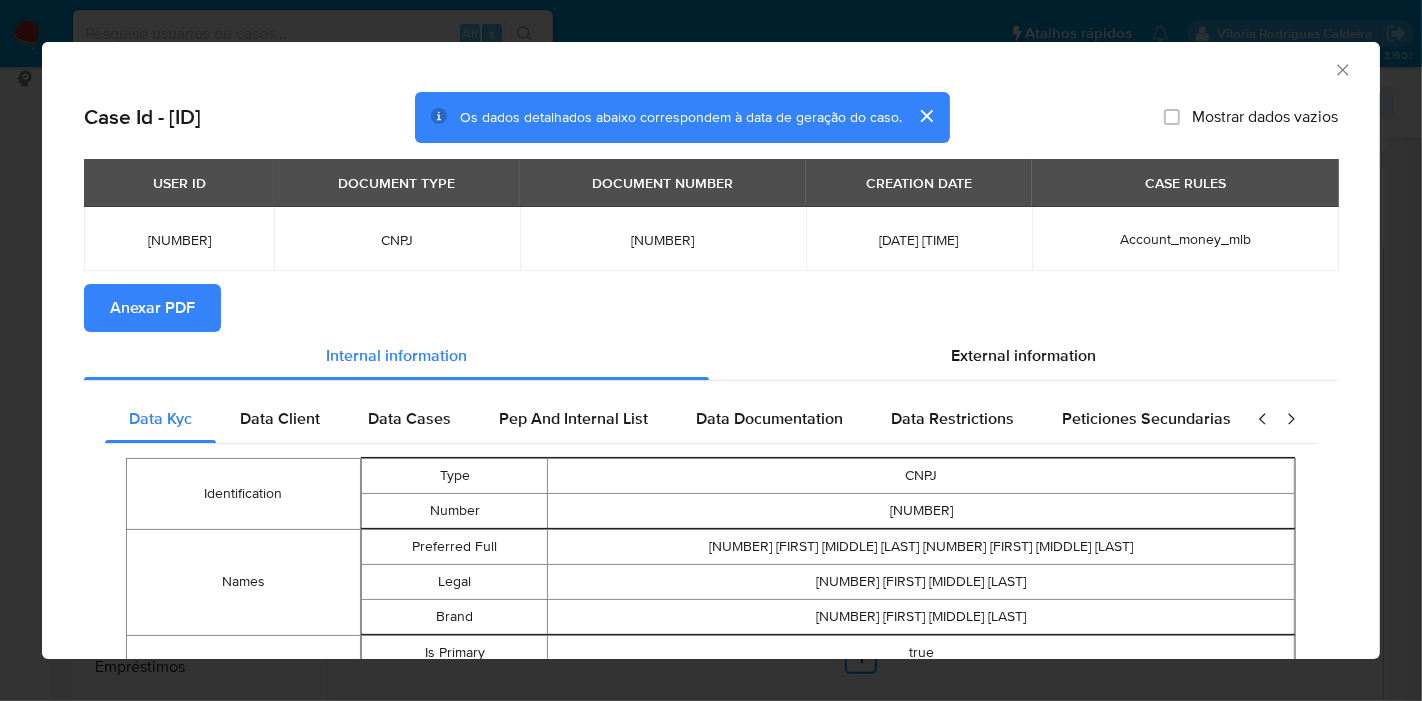 type 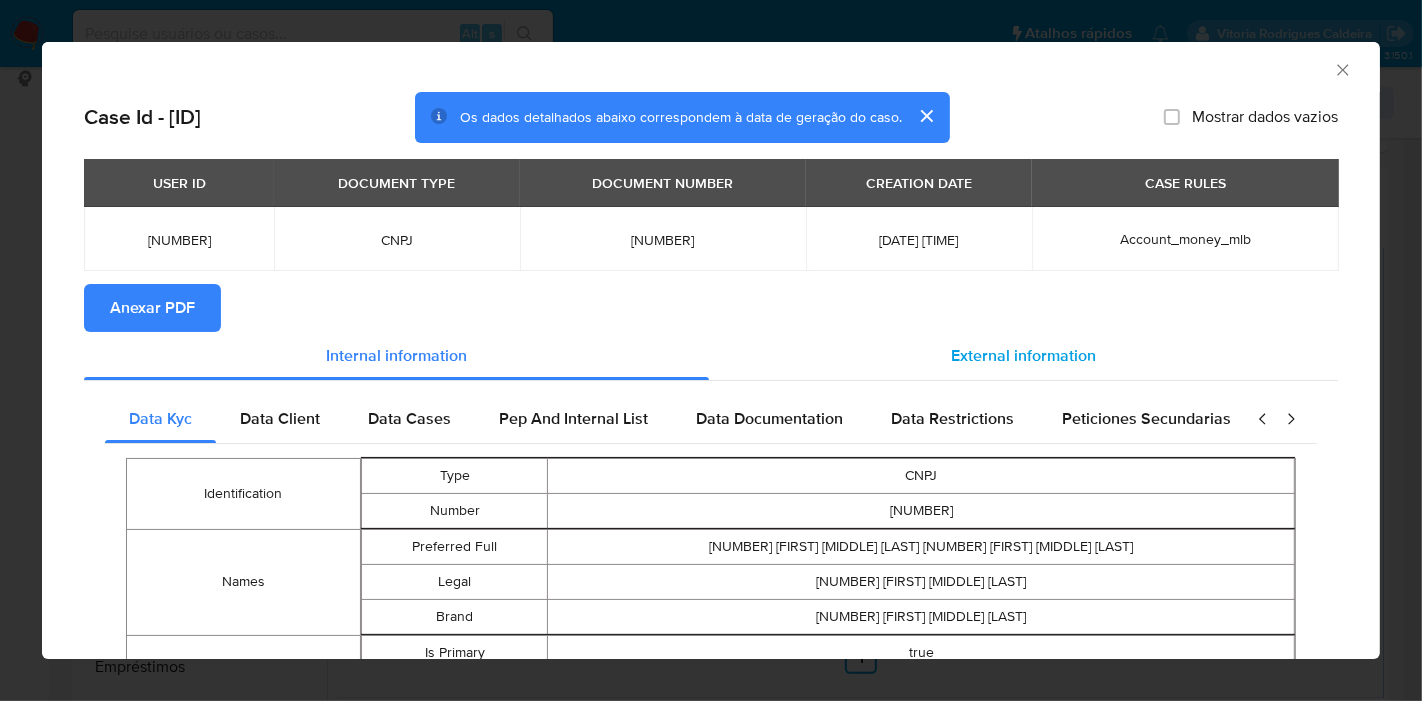 click on "External information" at bounding box center [1023, 355] 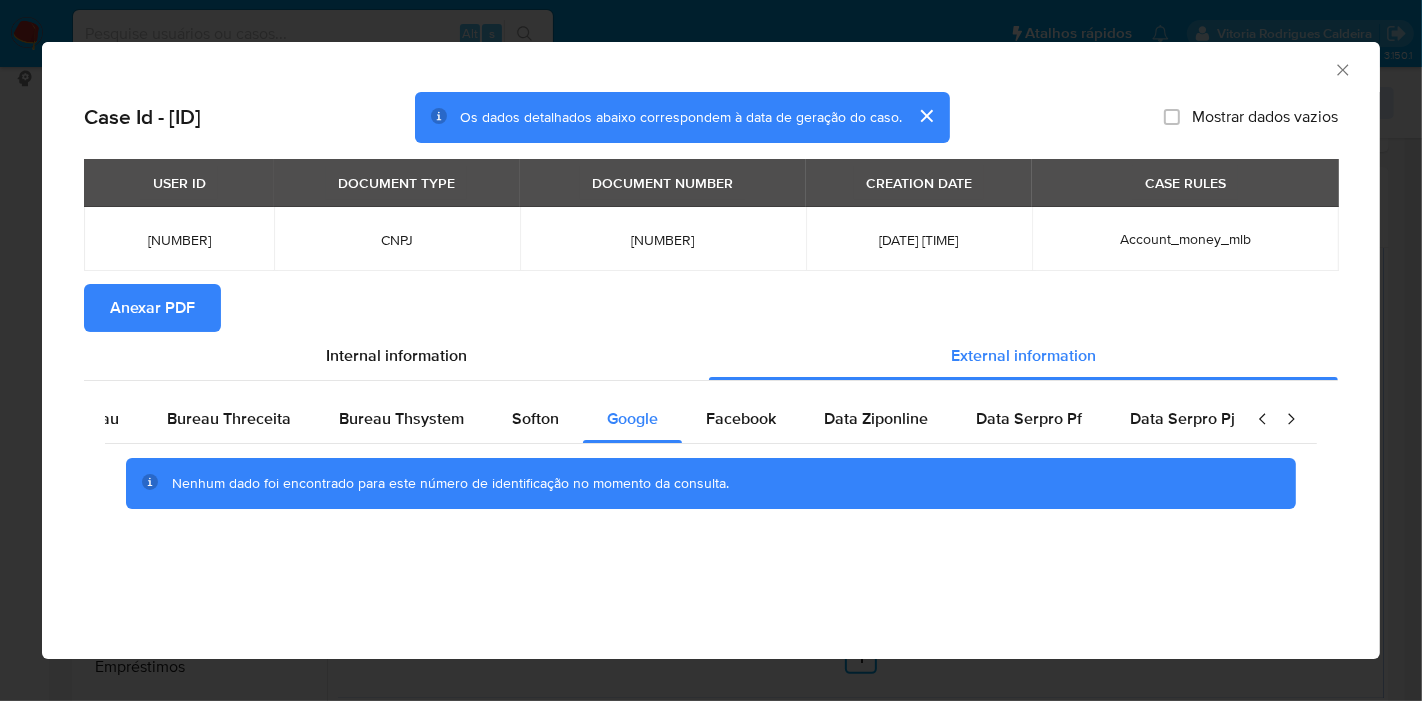scroll, scrollTop: 0, scrollLeft: 655, axis: horizontal 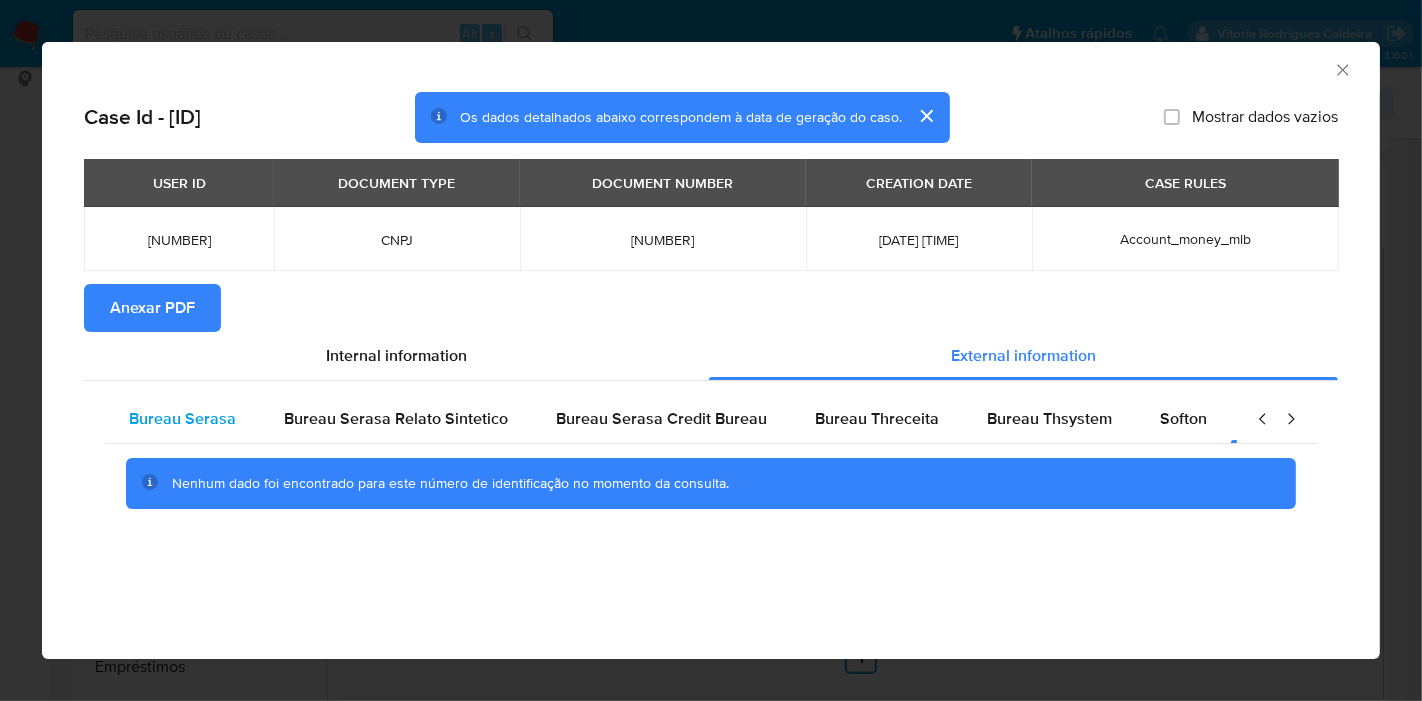click on "Bureau Serasa" at bounding box center [182, 419] 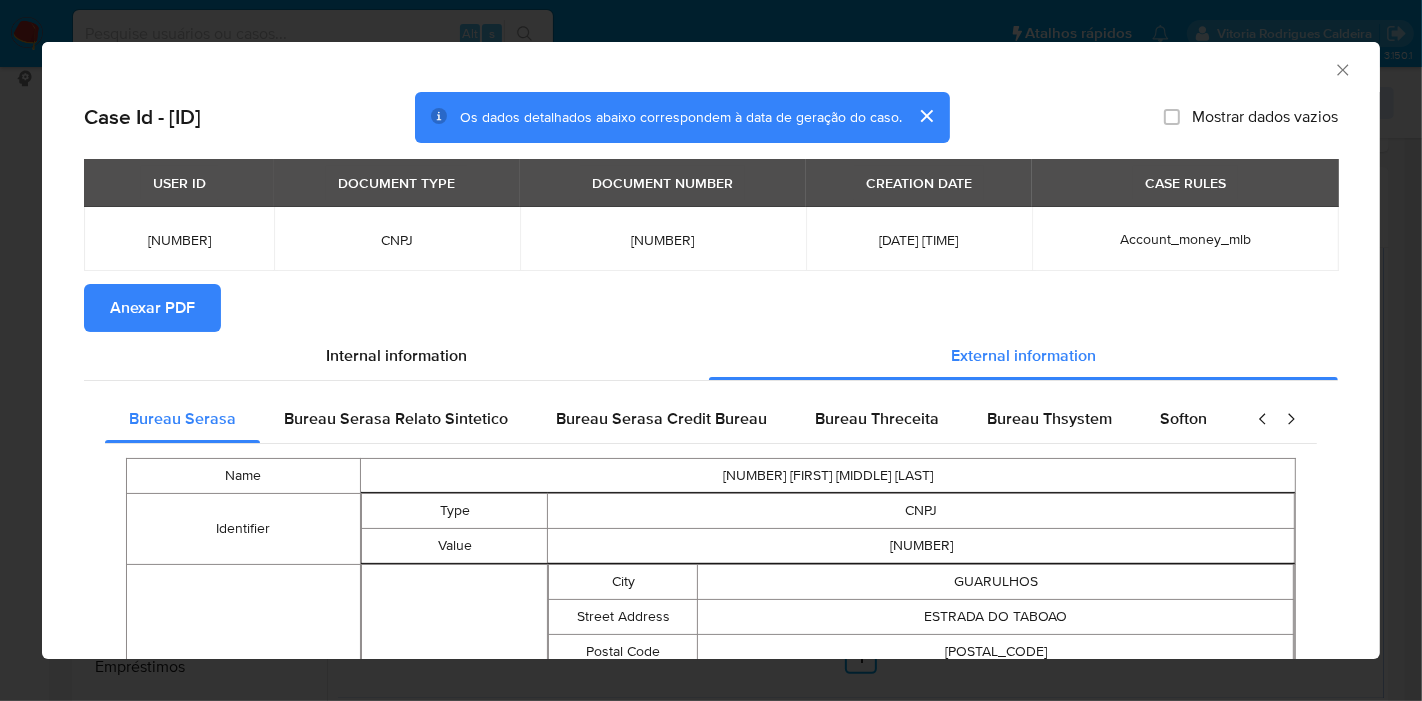 type 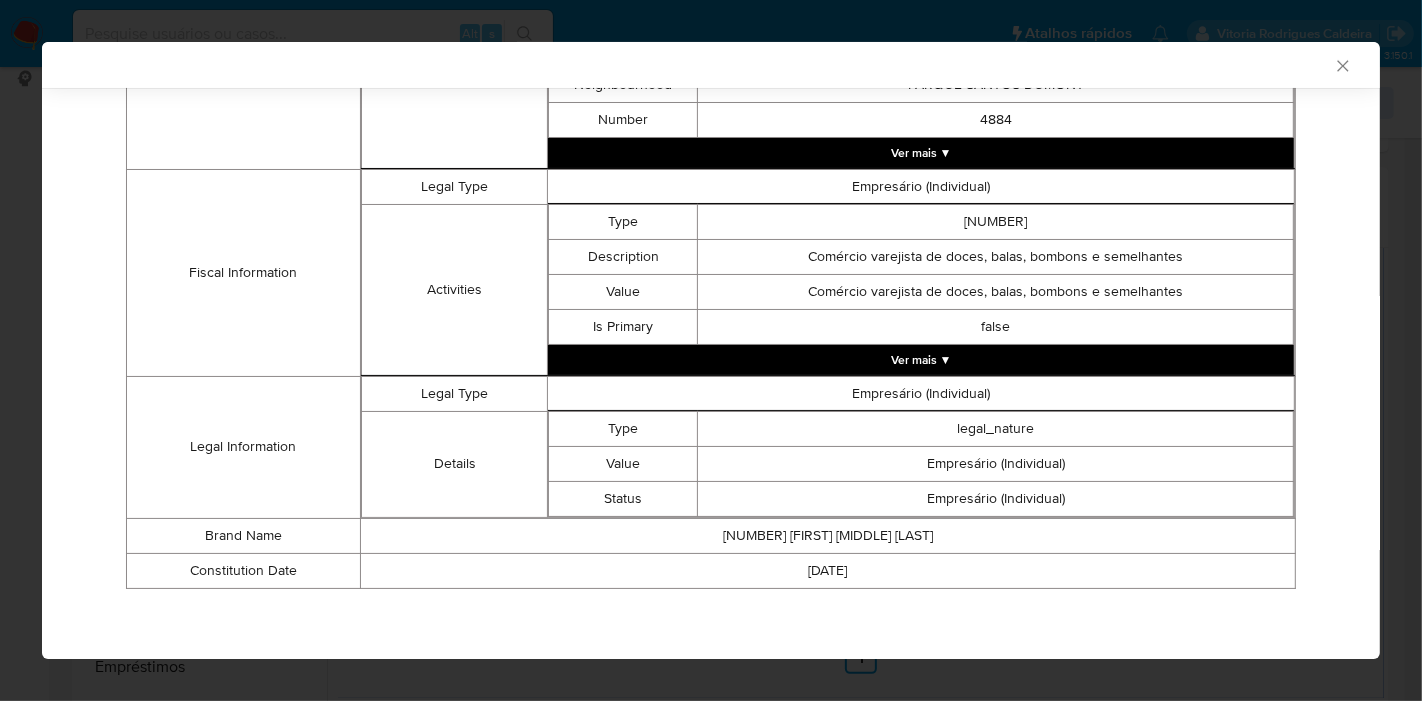 scroll, scrollTop: 634, scrollLeft: 0, axis: vertical 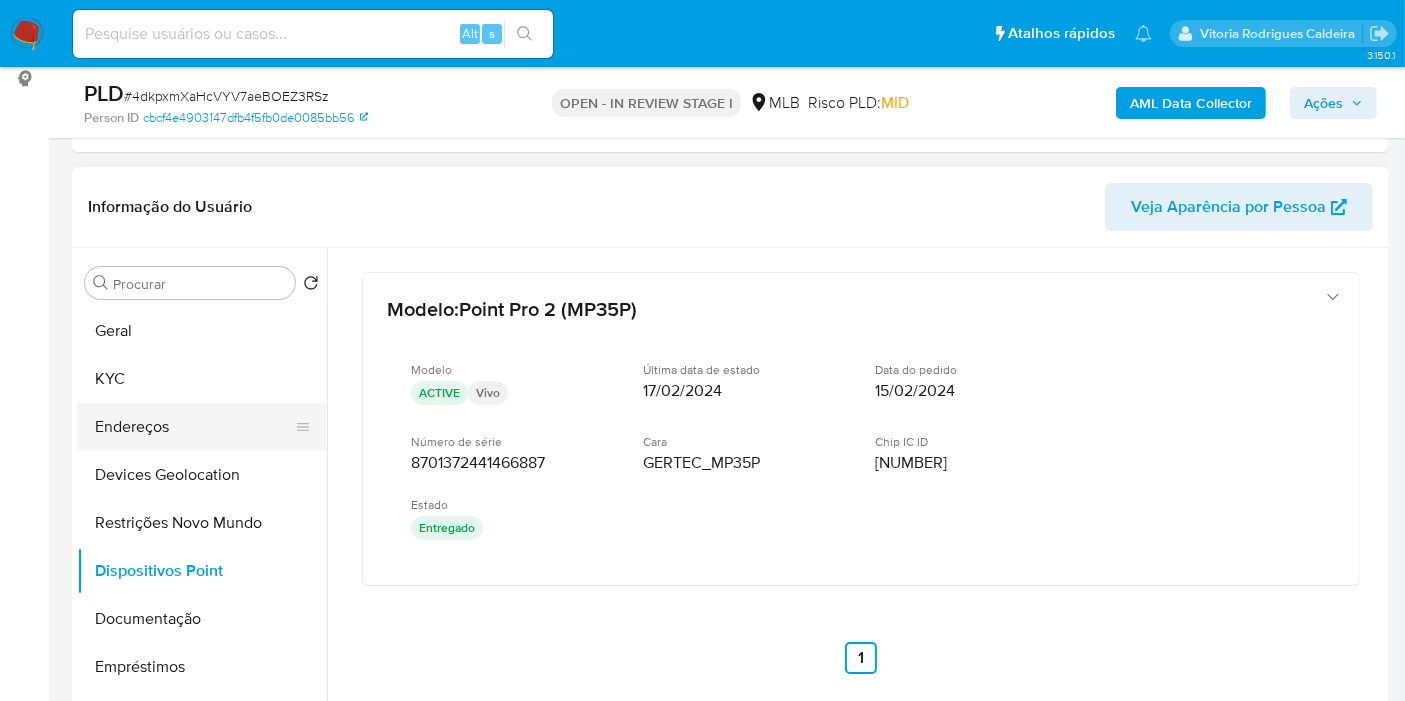 click on "Endereços" at bounding box center [194, 427] 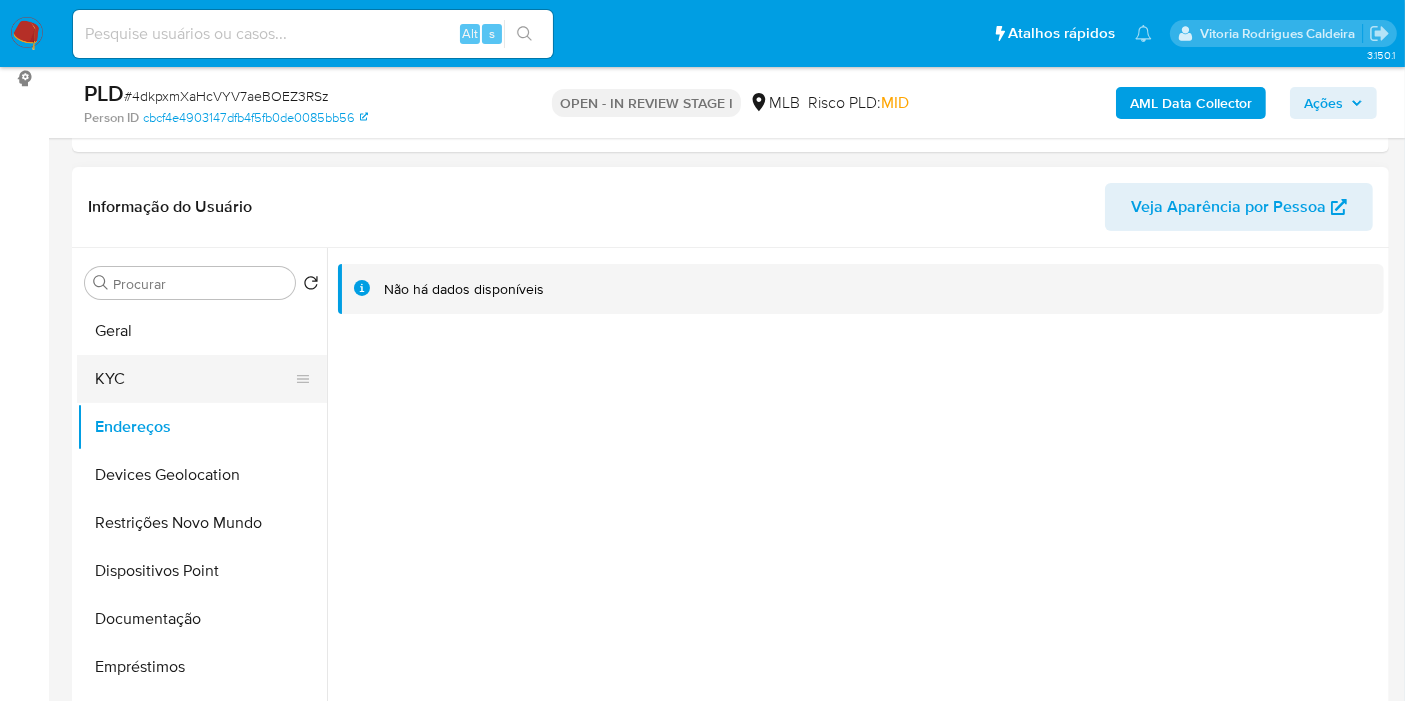 click on "KYC" at bounding box center [194, 379] 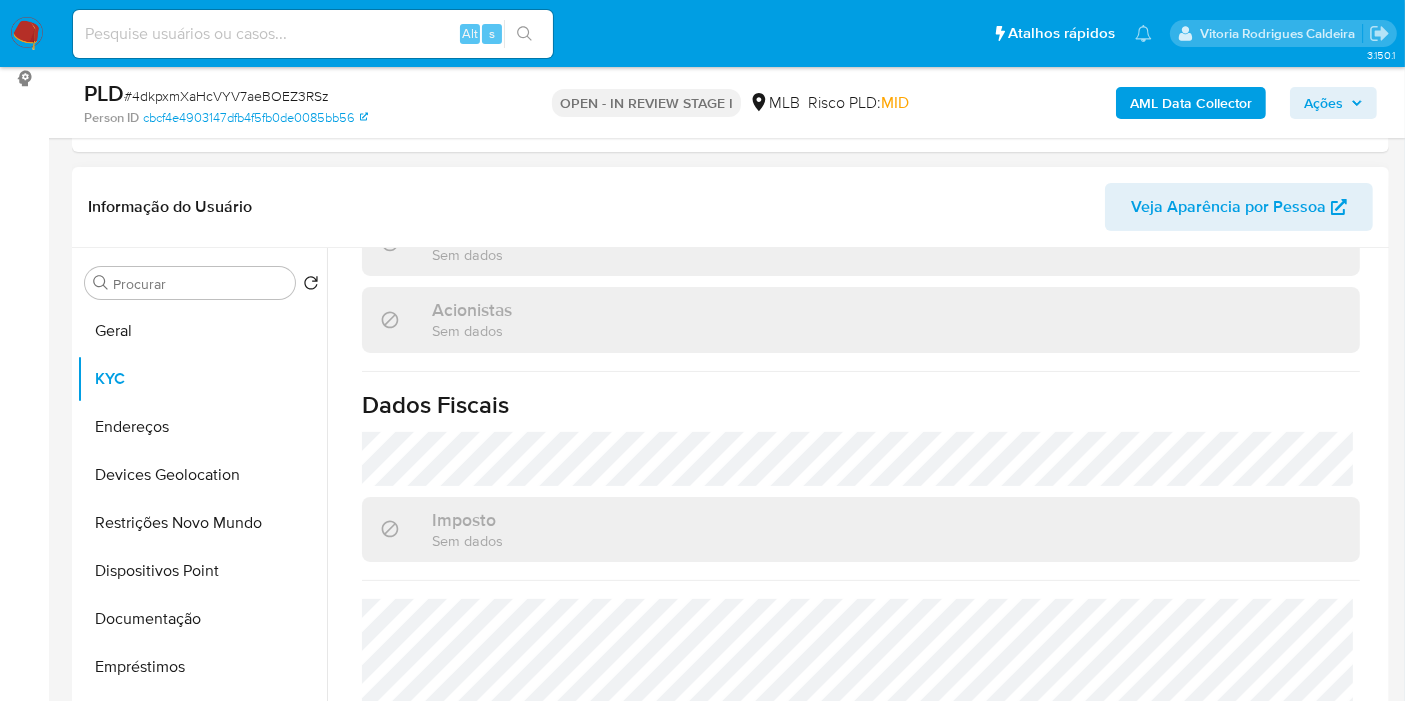 scroll, scrollTop: 1288, scrollLeft: 0, axis: vertical 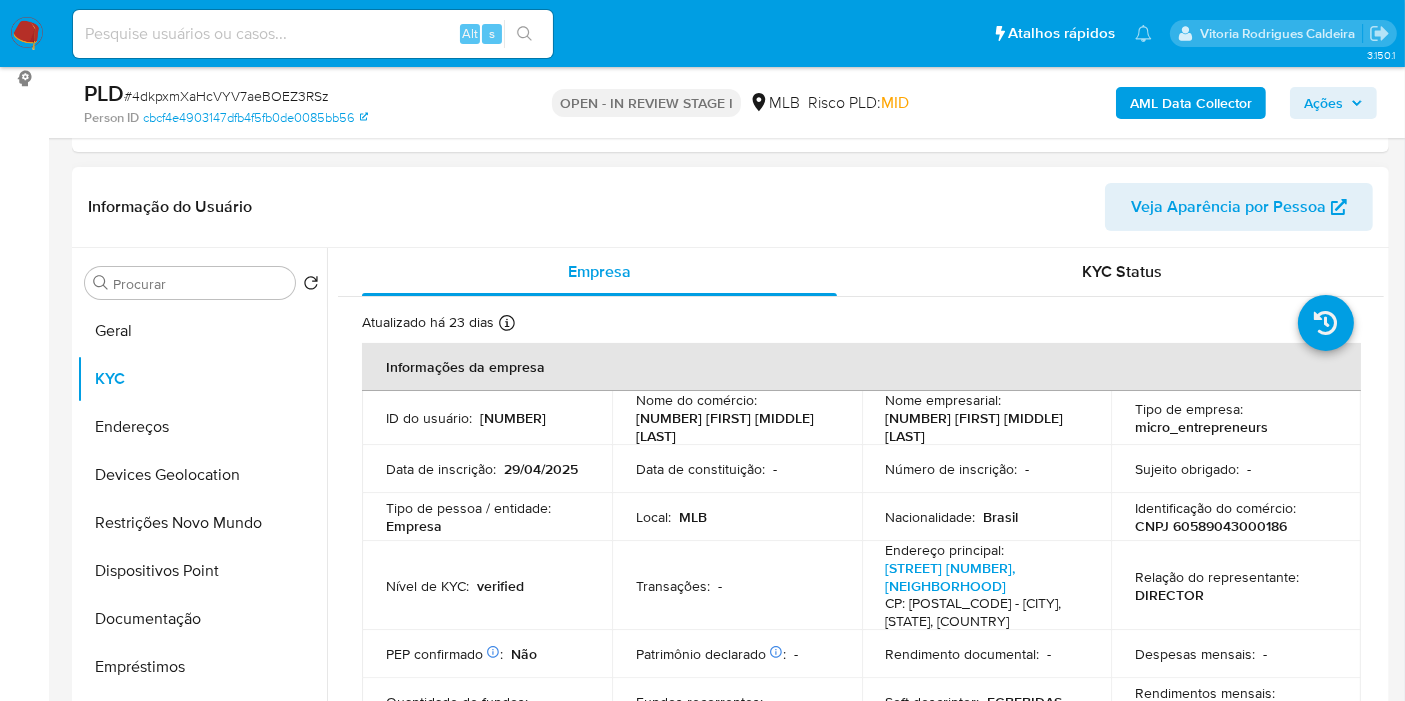 click on "CNPJ 60589043000186" at bounding box center (1211, 526) 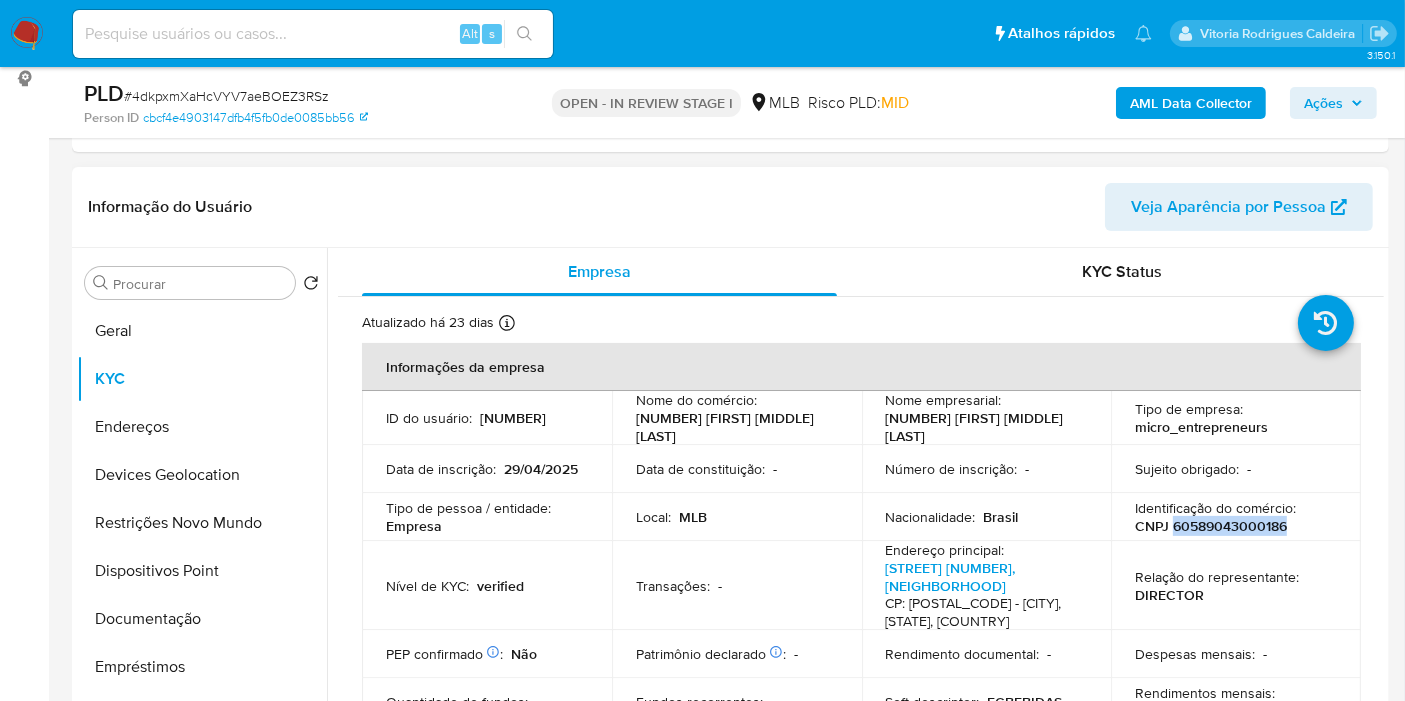 click on "CNPJ 60589043000186" at bounding box center (1211, 526) 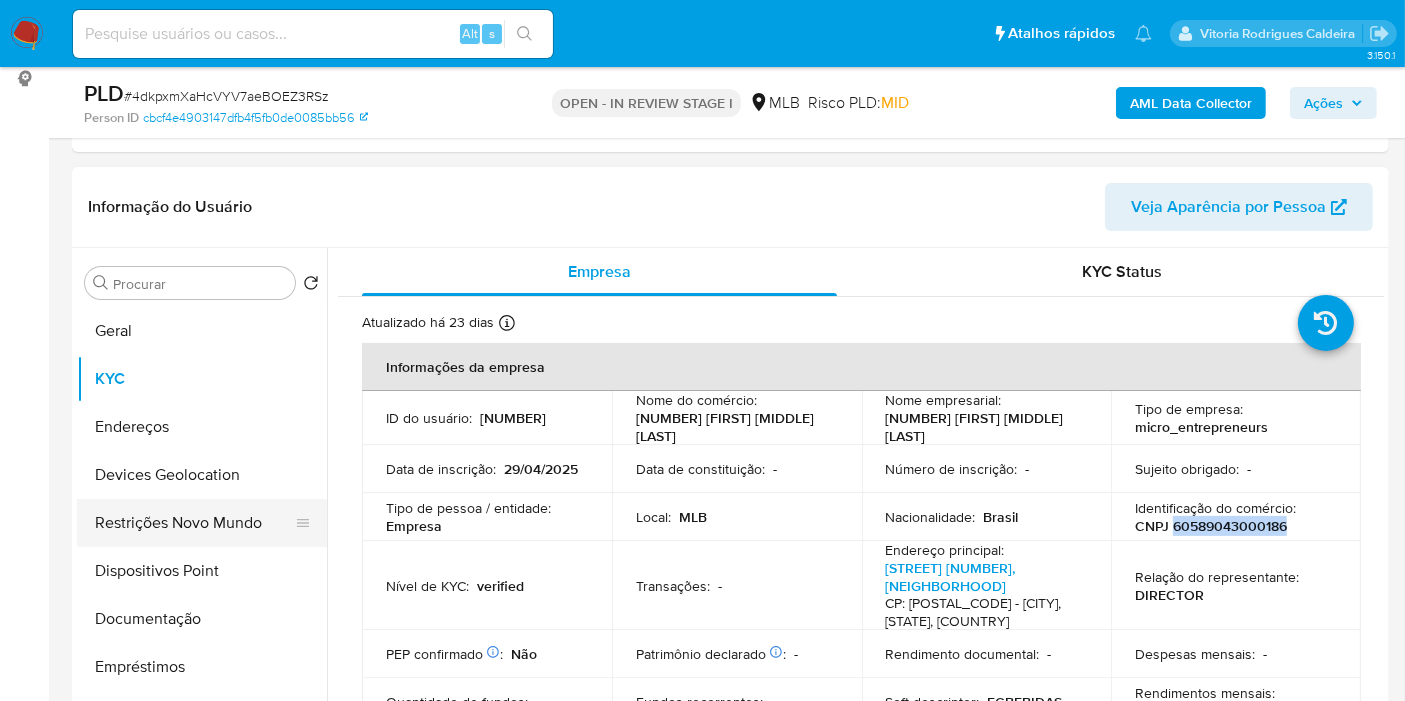 click on "Restrições Novo Mundo" at bounding box center [194, 523] 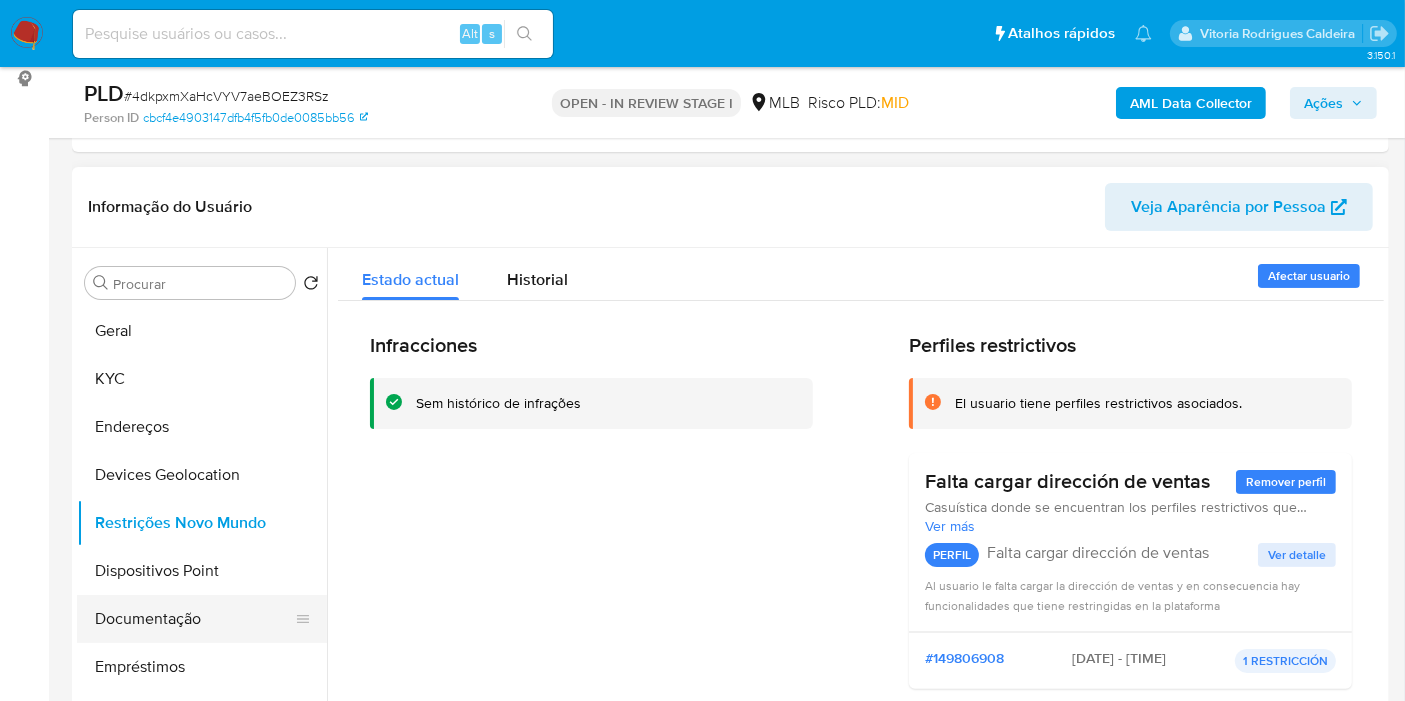 click on "Documentação" at bounding box center (194, 619) 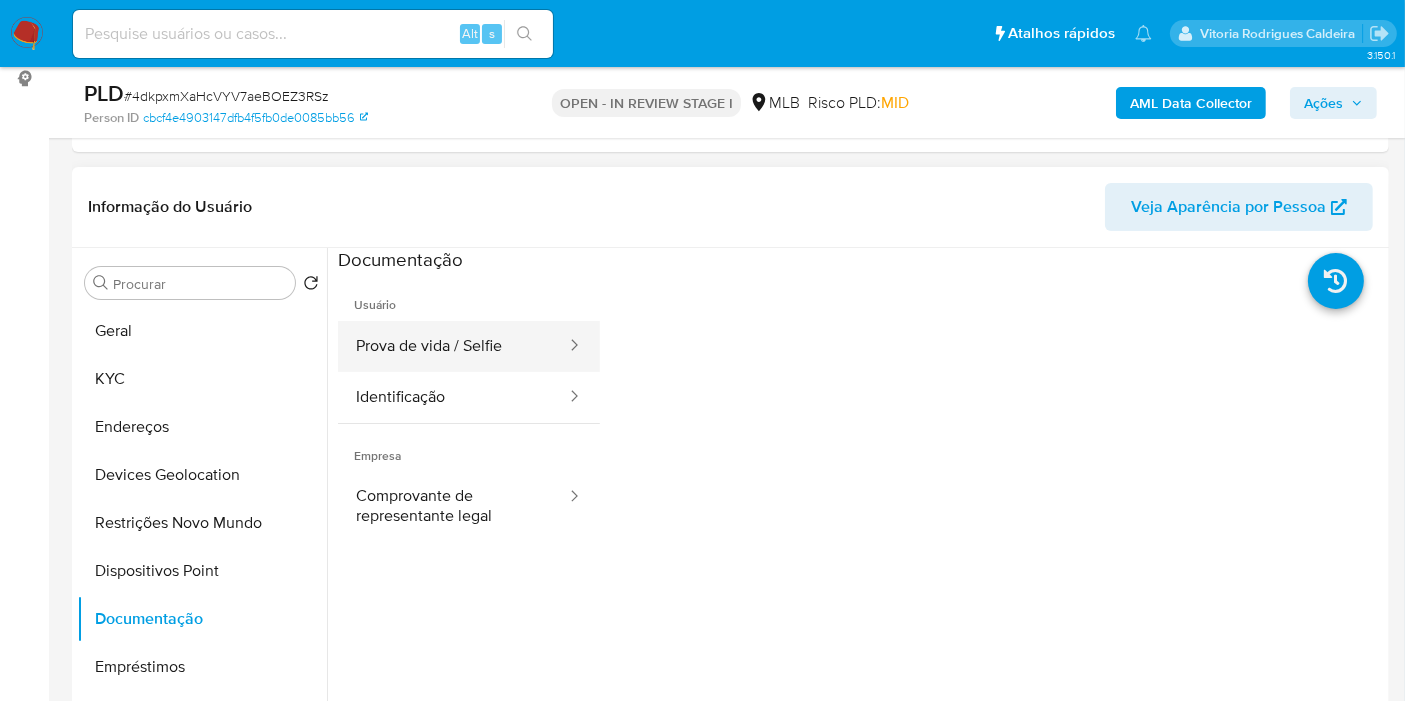 click on "Prova de vida / Selfie" at bounding box center [453, 346] 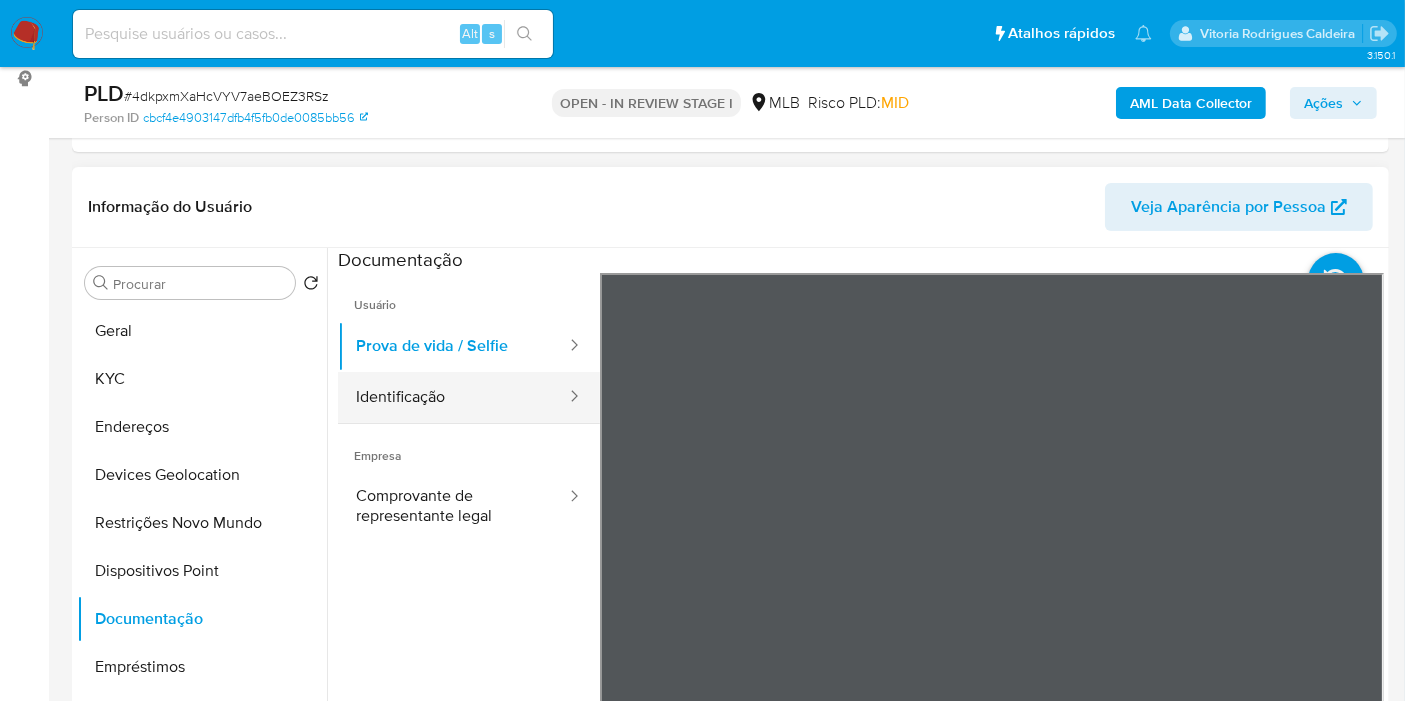 click on "Identificação" at bounding box center [453, 397] 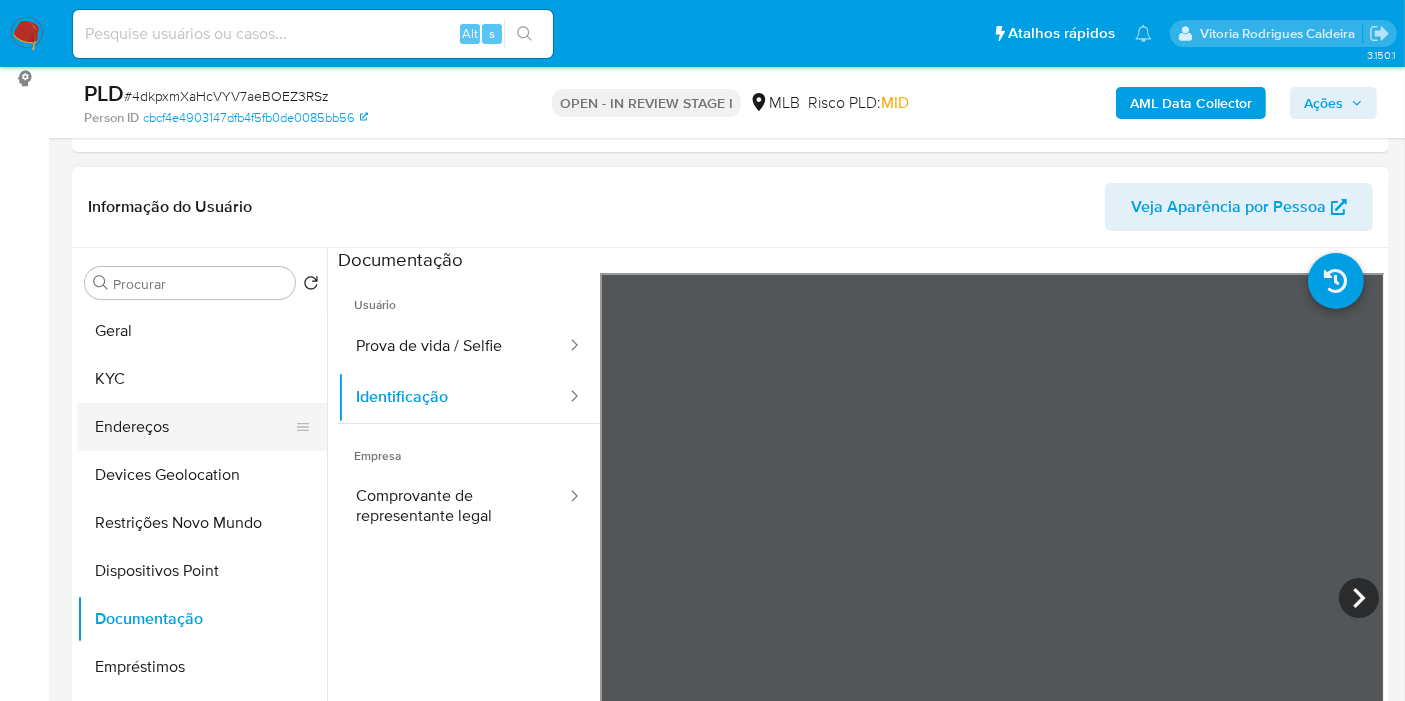 click on "Endereços" at bounding box center [194, 427] 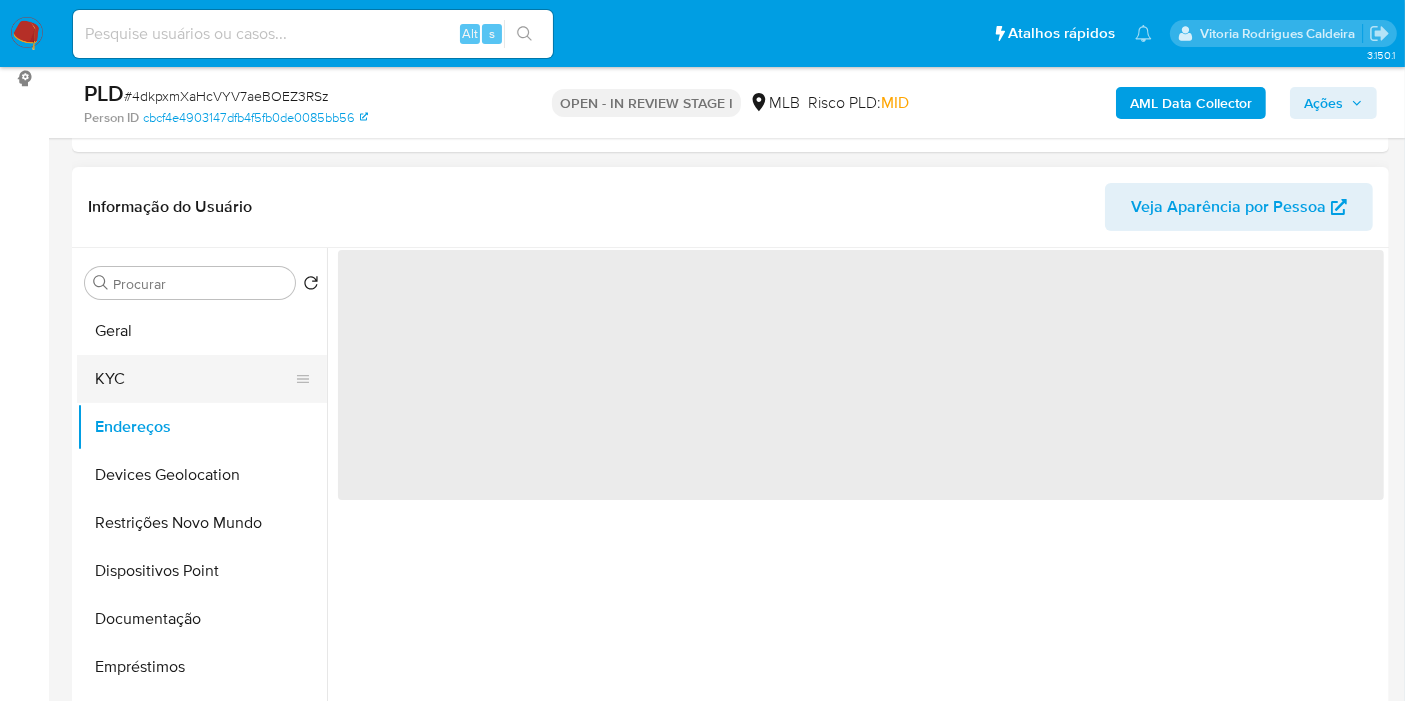 click on "KYC" at bounding box center [194, 379] 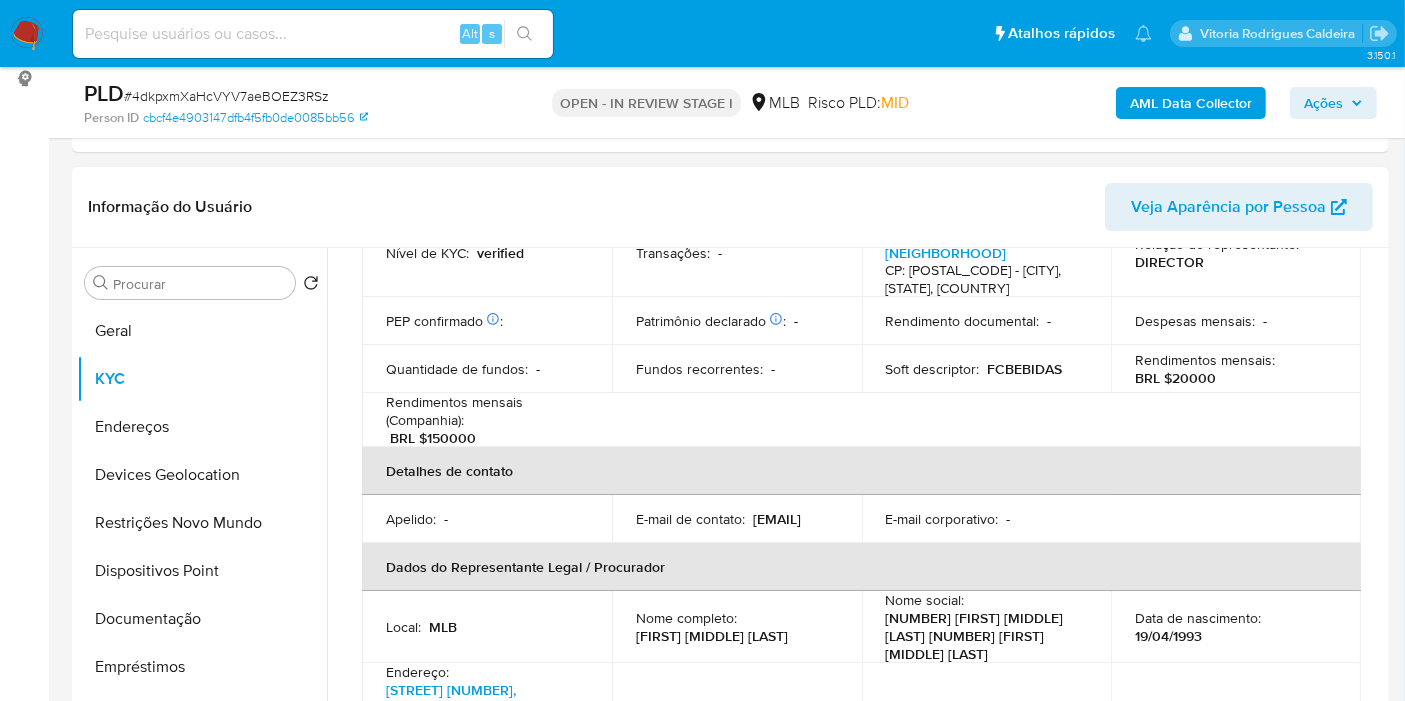 click on "PEP confirmado   Obtido de listas internas :    ‌" at bounding box center (487, 321) 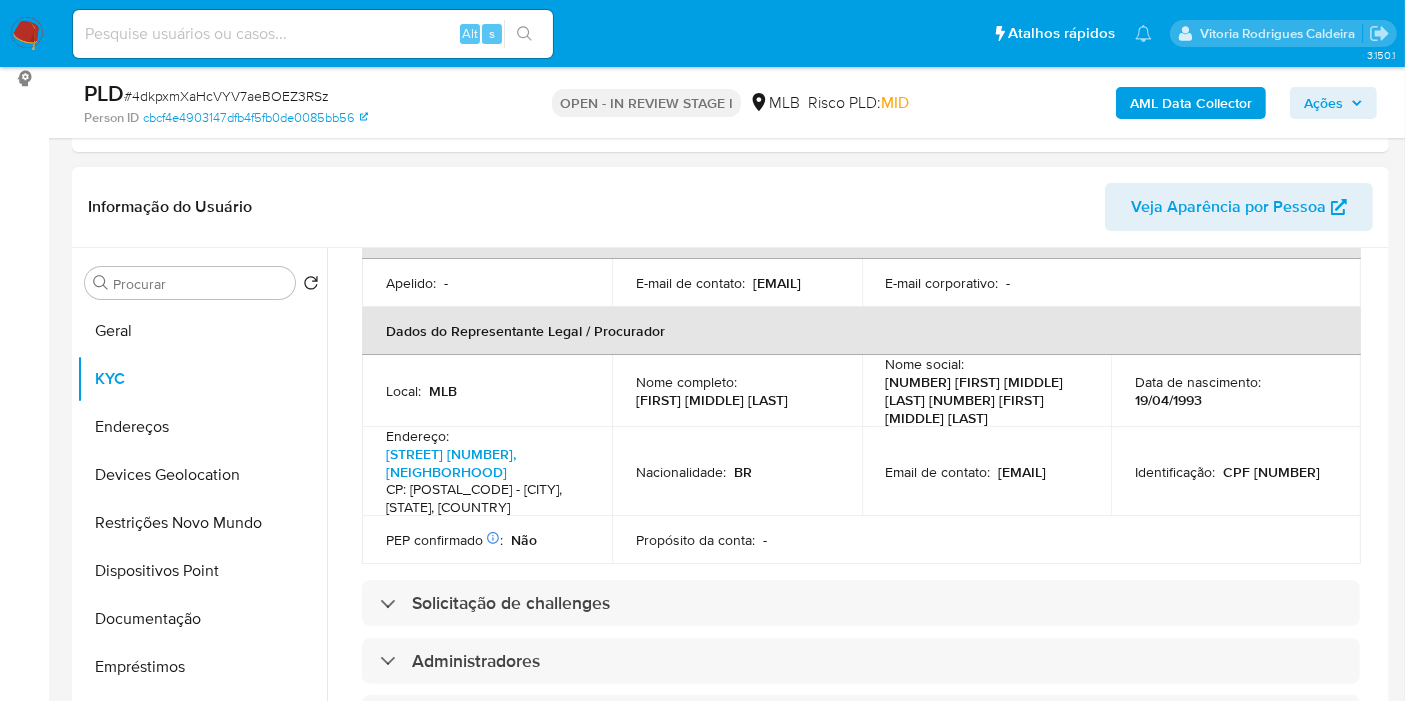 scroll, scrollTop: 888, scrollLeft: 0, axis: vertical 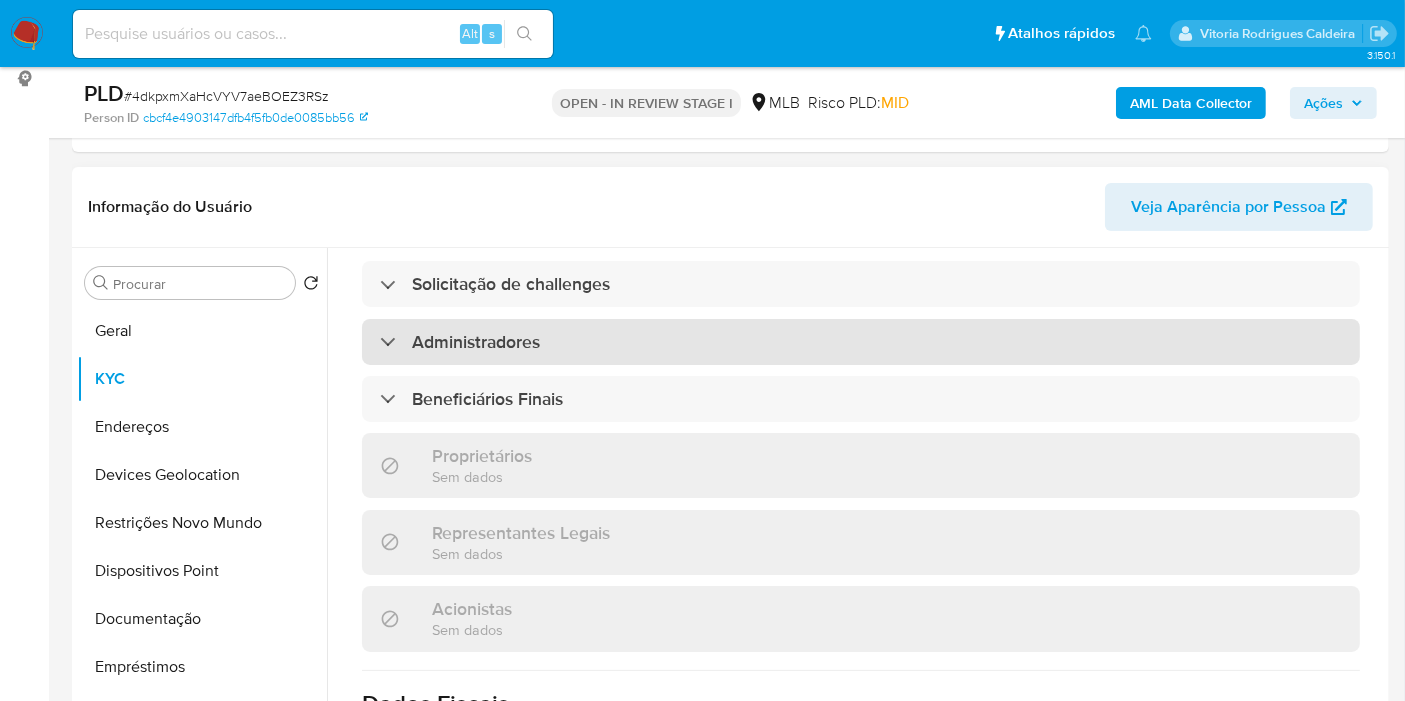 click on "Administradores" at bounding box center (861, 342) 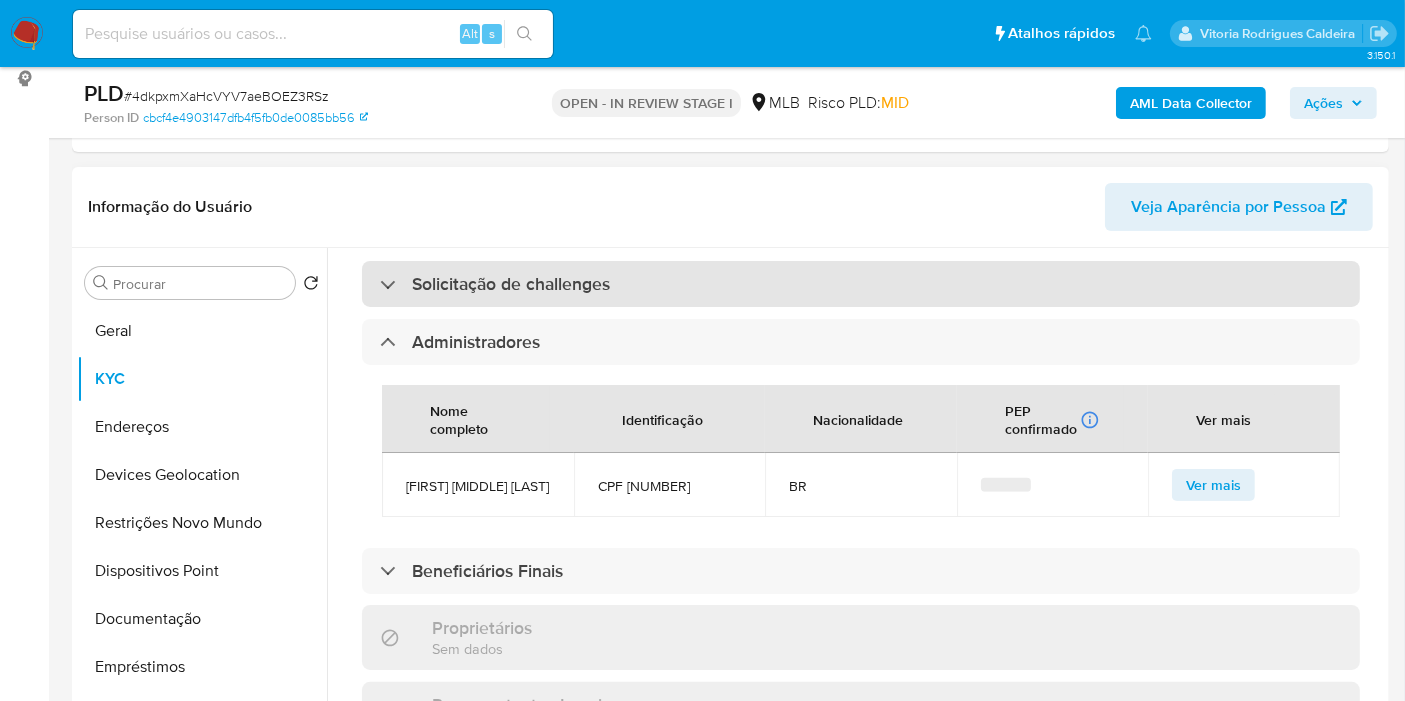 click on "Solicitação de challenges" at bounding box center [861, 284] 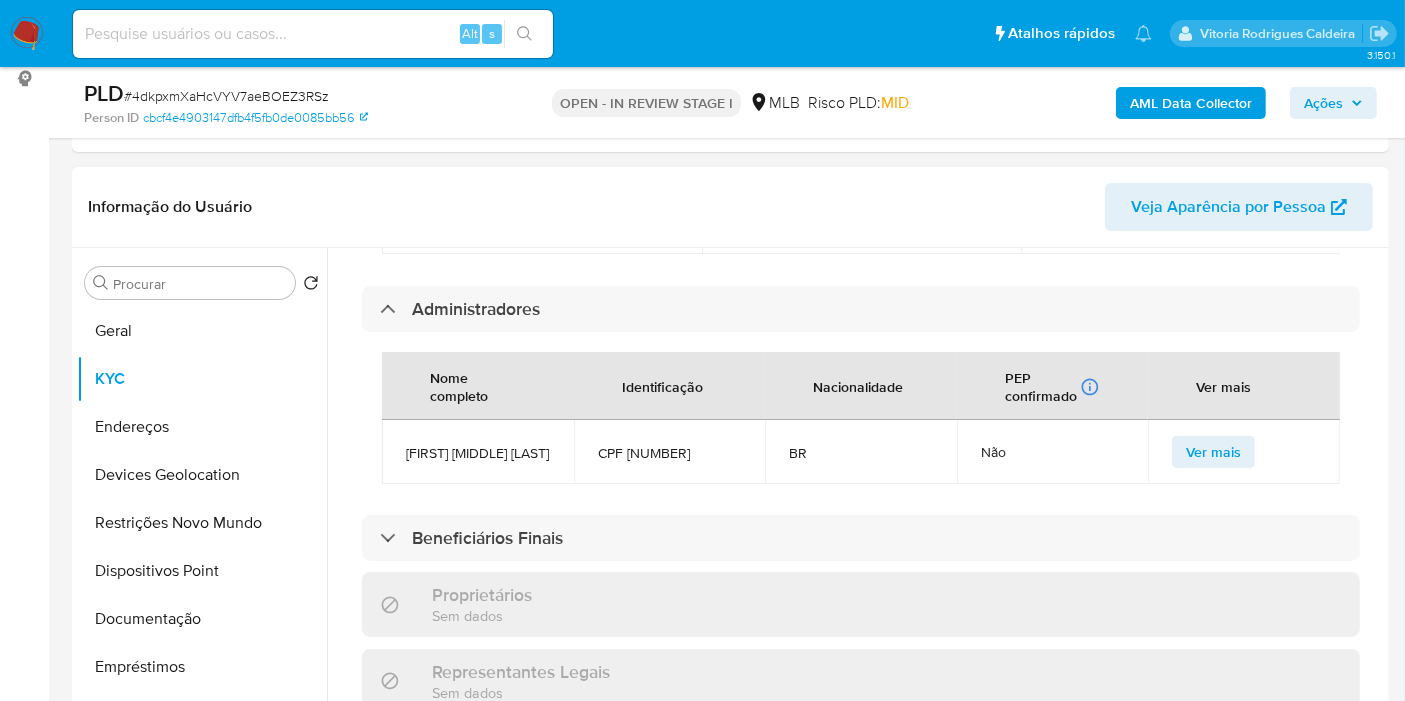 scroll, scrollTop: 1222, scrollLeft: 0, axis: vertical 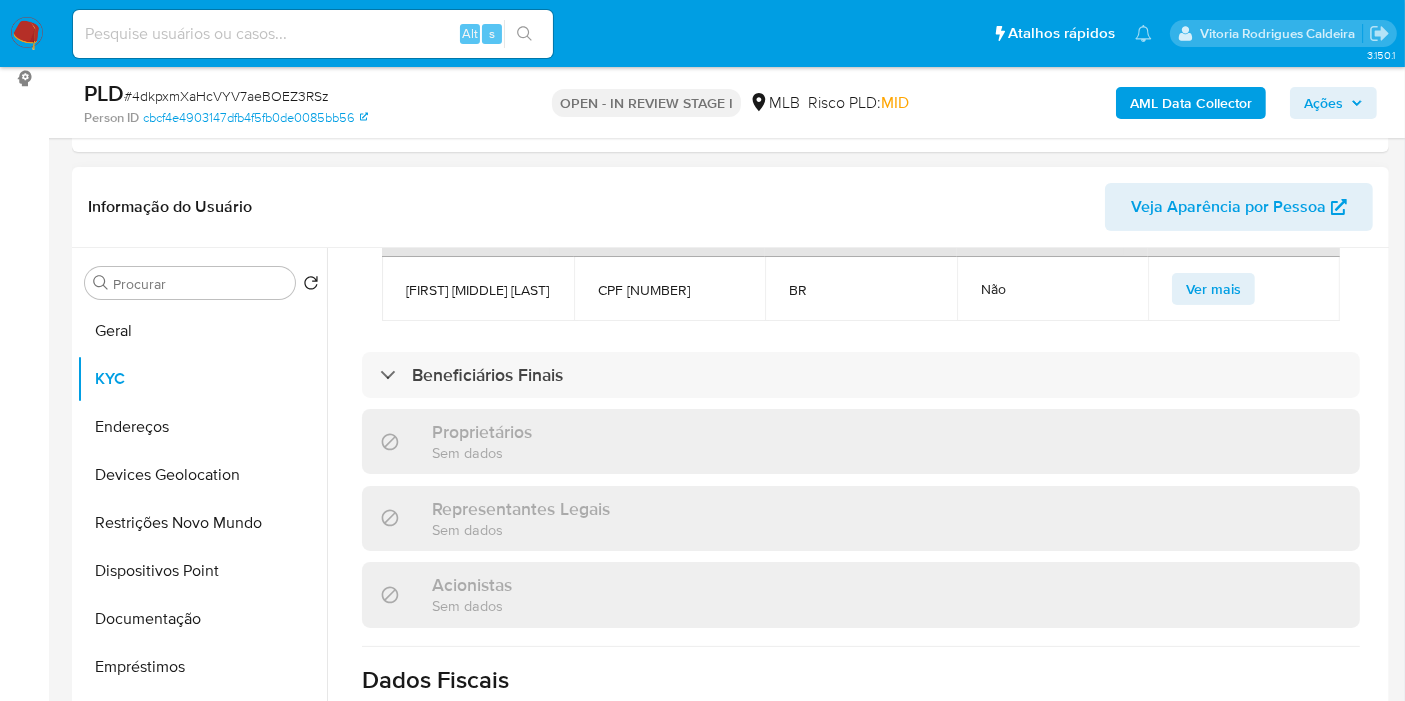 drag, startPoint x: 714, startPoint y: 317, endPoint x: 397, endPoint y: 295, distance: 317.76248 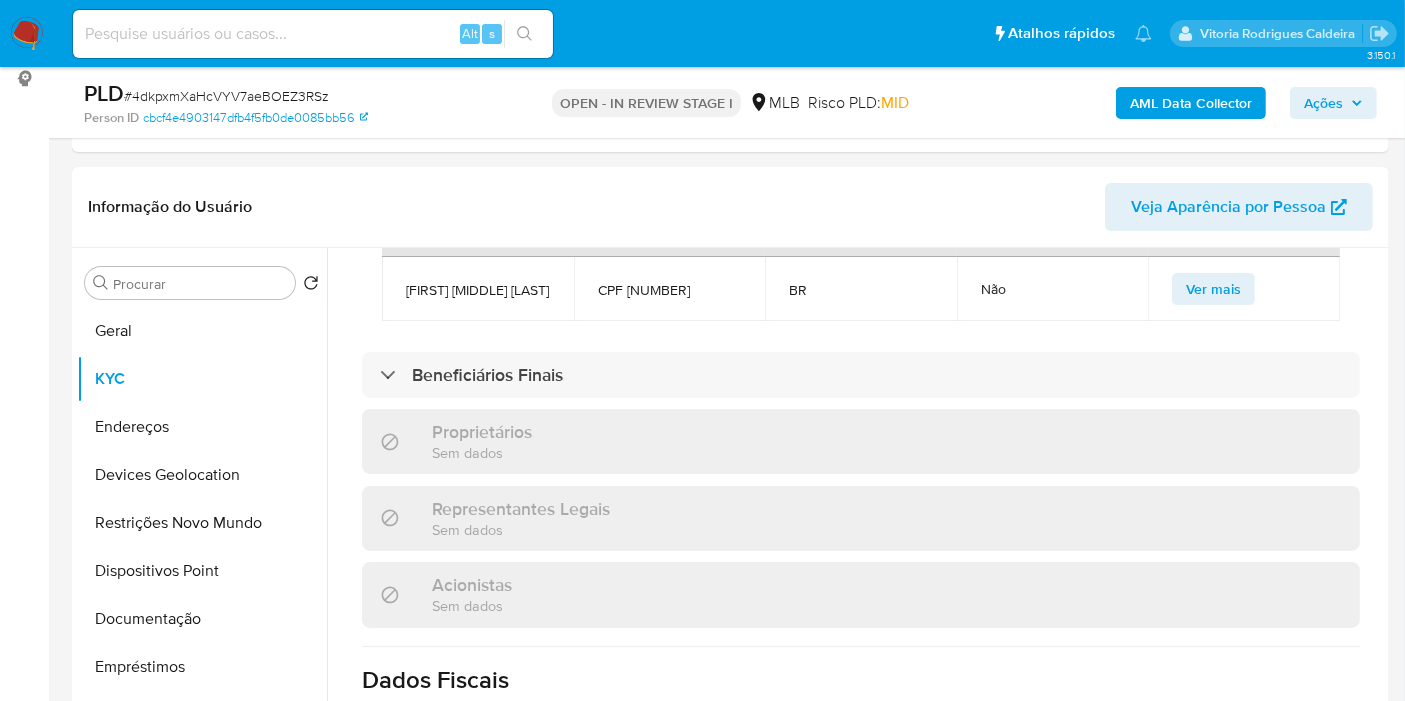 copy on "Francisco Carlos Do Nascimento CPF 06140184398" 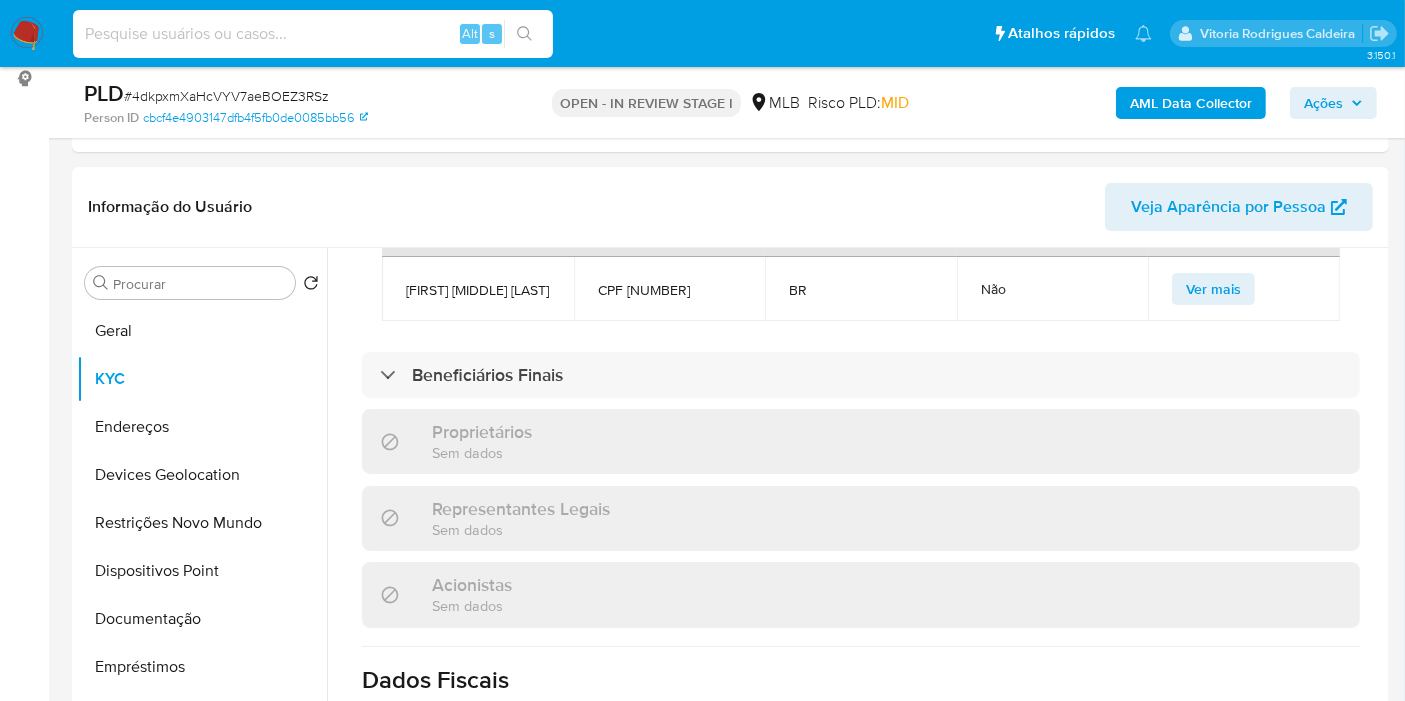 click at bounding box center (313, 34) 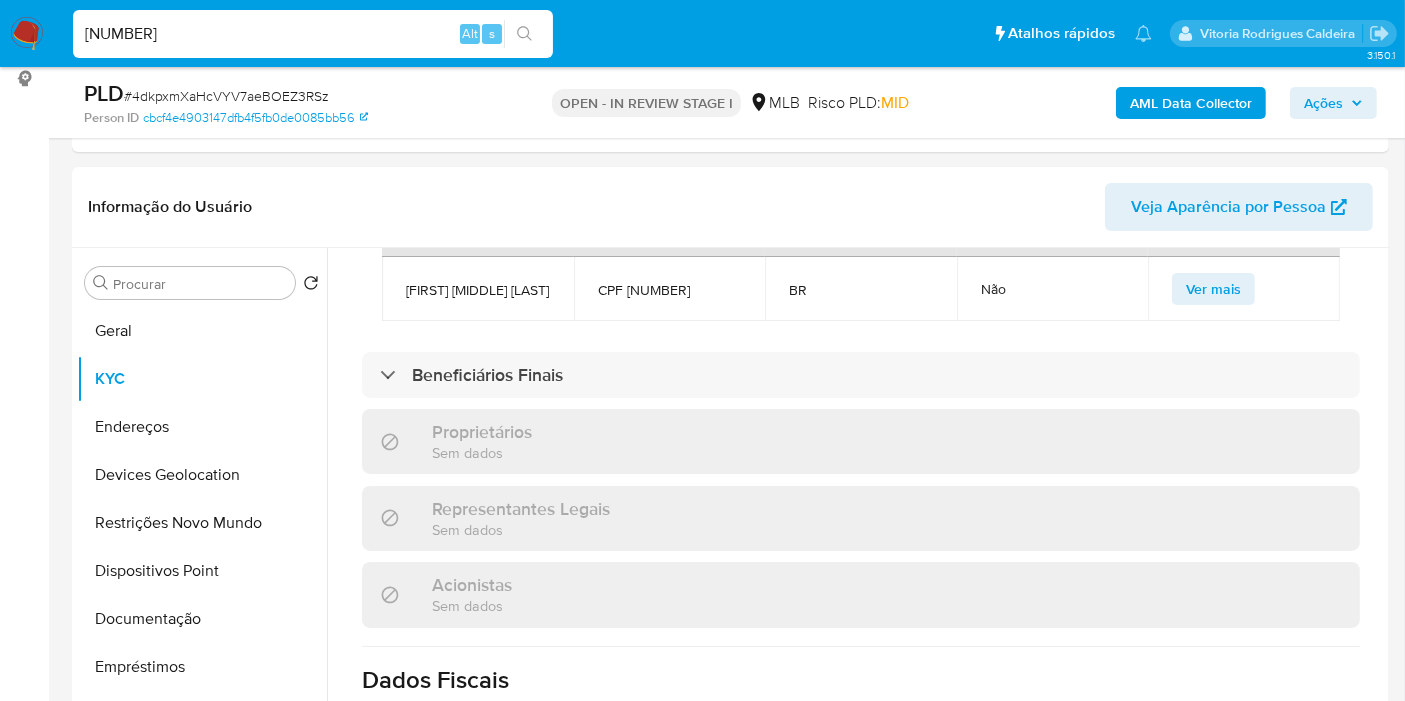 type on "2031908891" 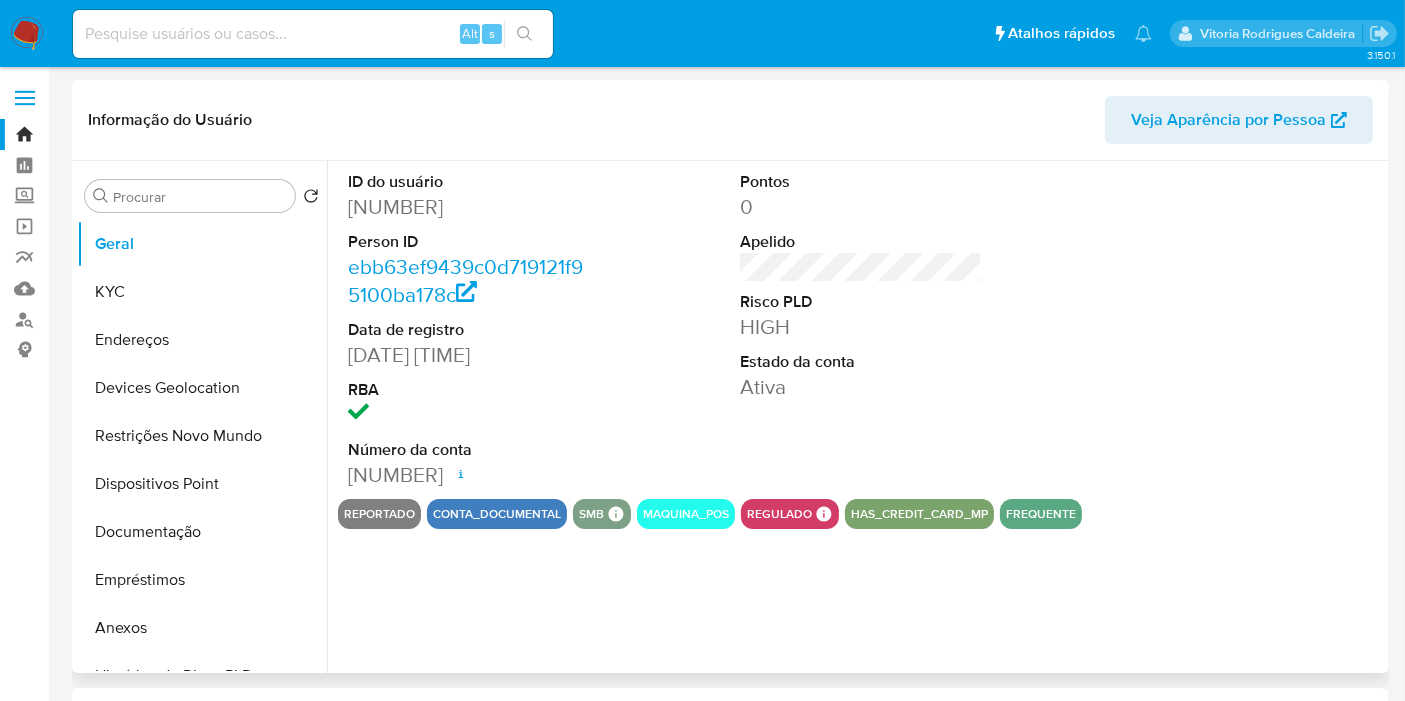 select on "10" 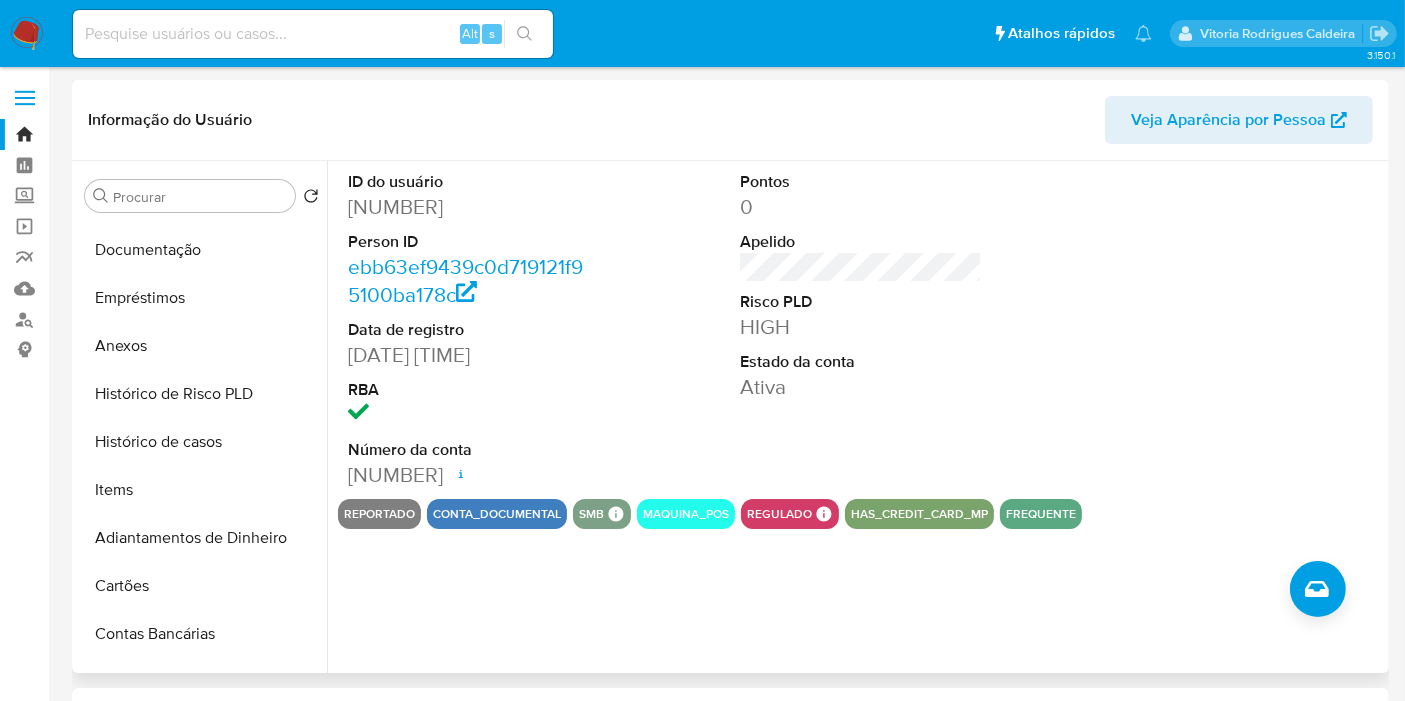 scroll, scrollTop: 444, scrollLeft: 0, axis: vertical 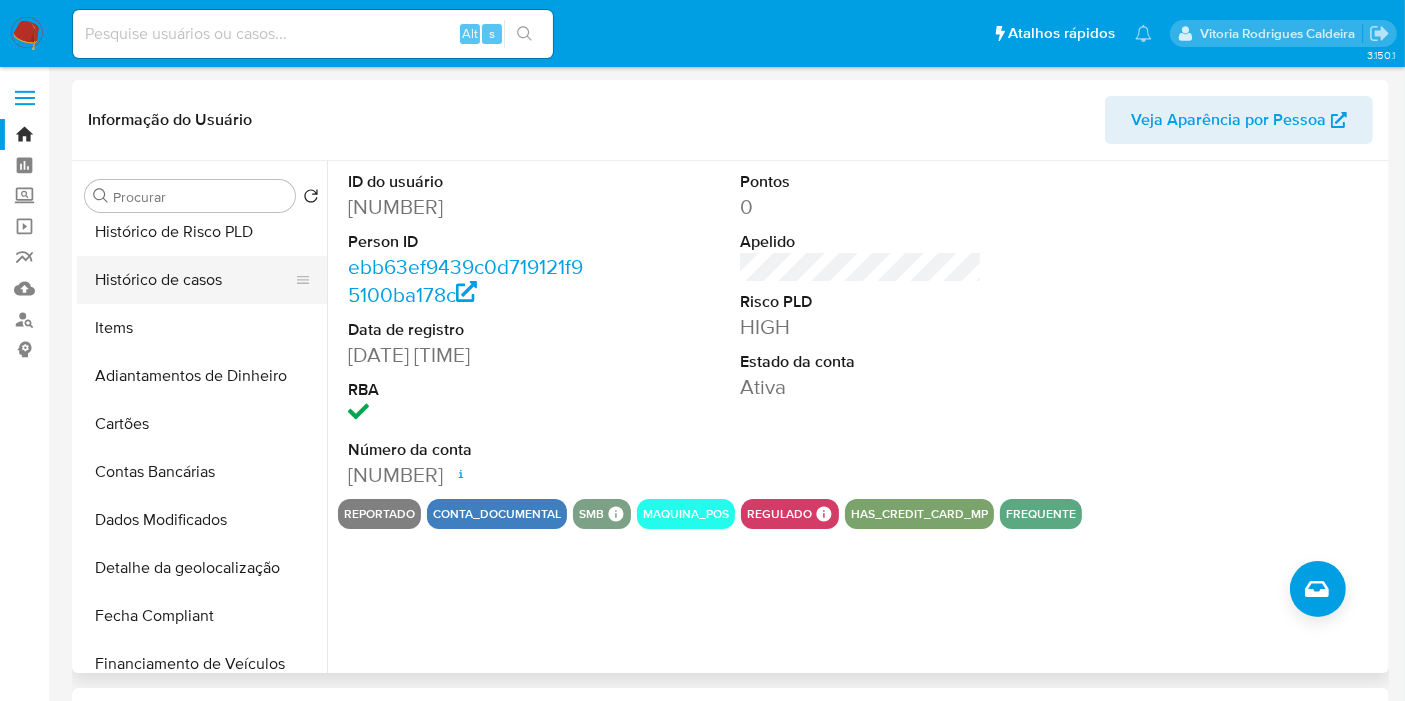 click on "Histórico de casos" at bounding box center [194, 280] 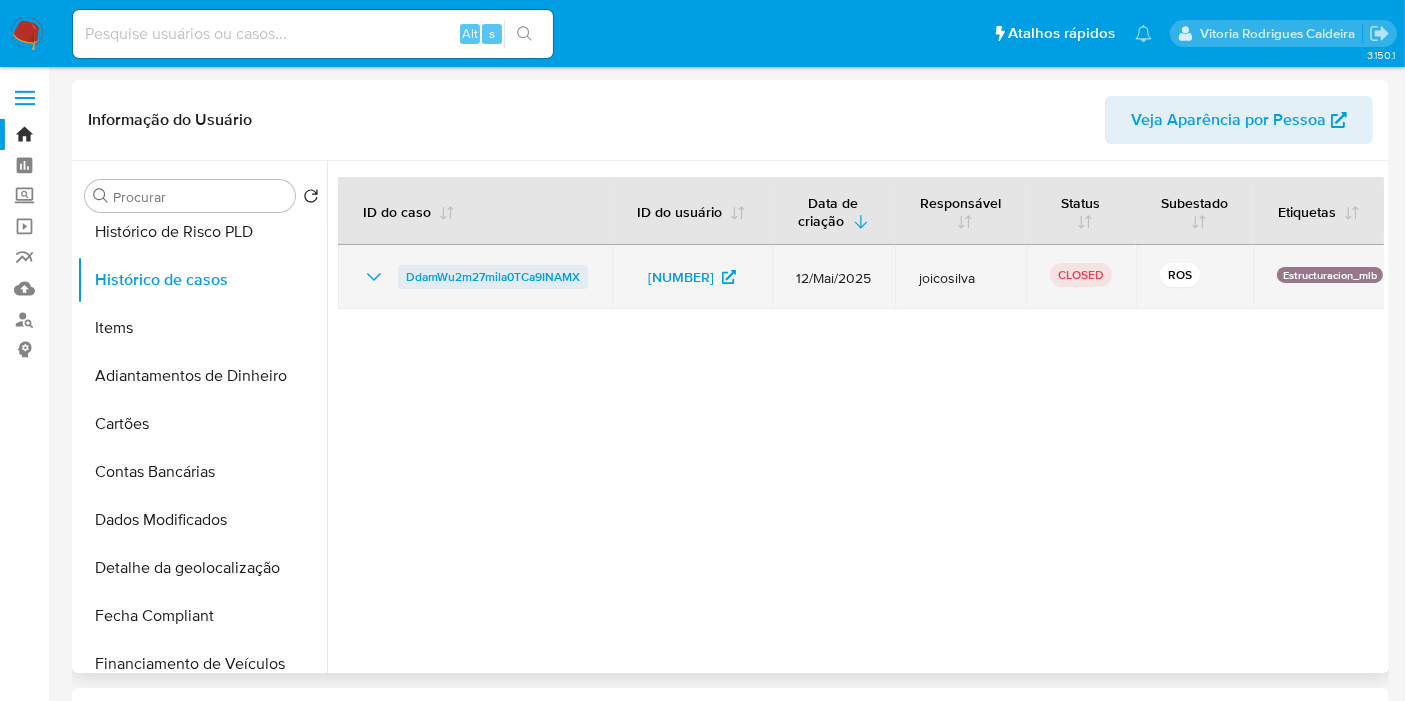 click on "DdamWu2m27mila0TCa9INAMX" at bounding box center [493, 277] 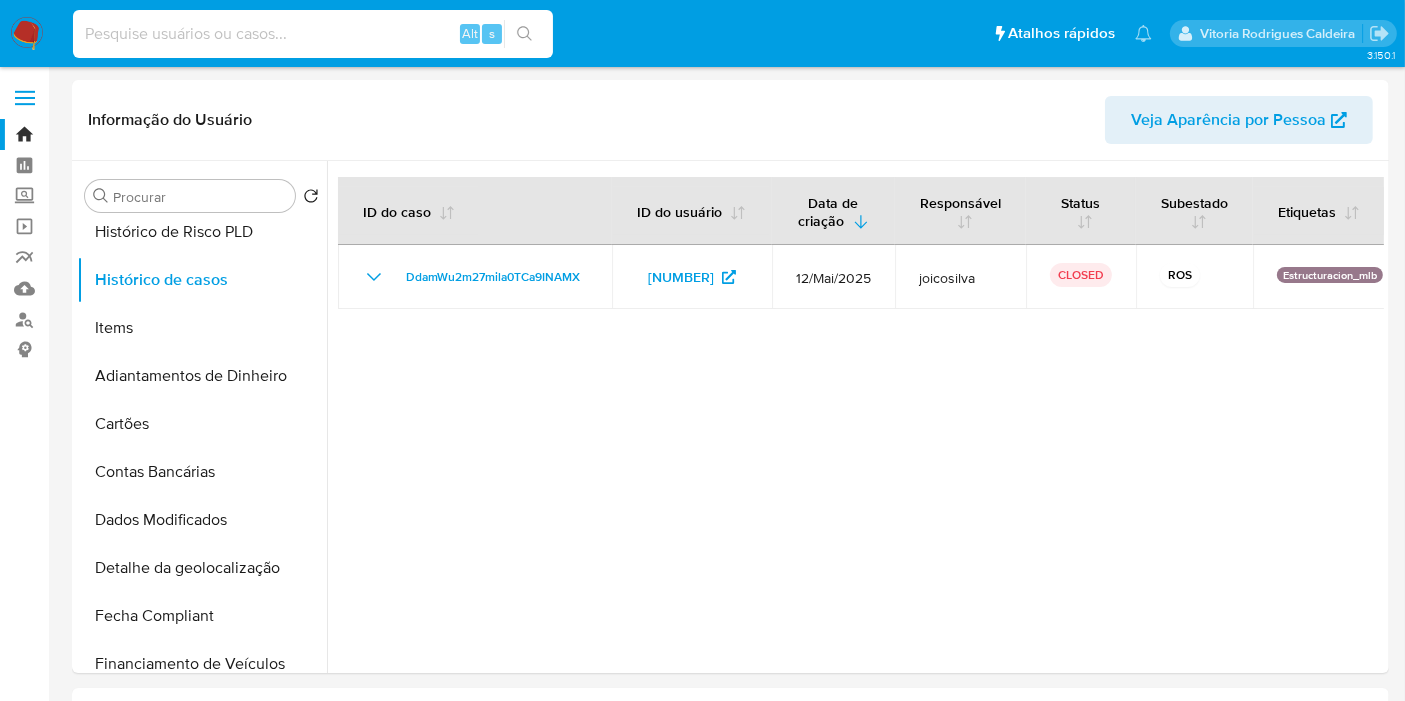 click at bounding box center (313, 34) 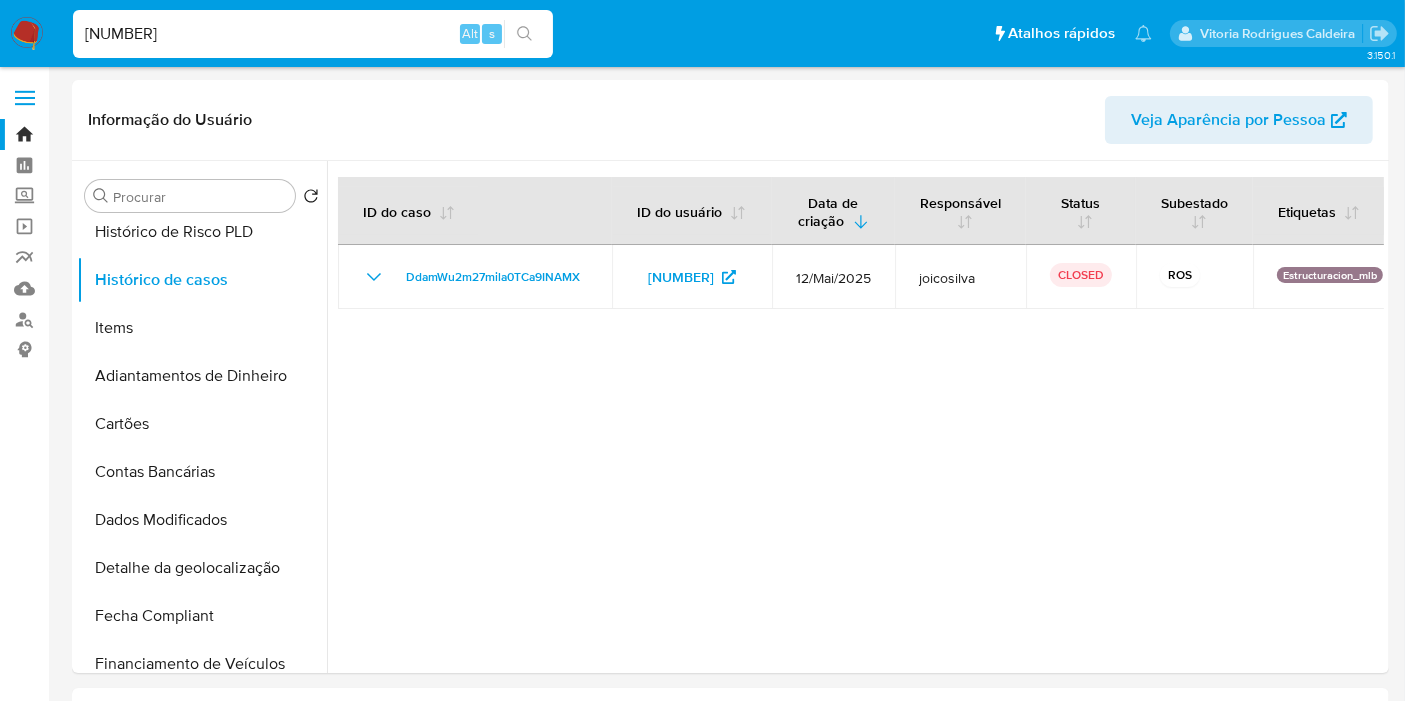 type on "298448002" 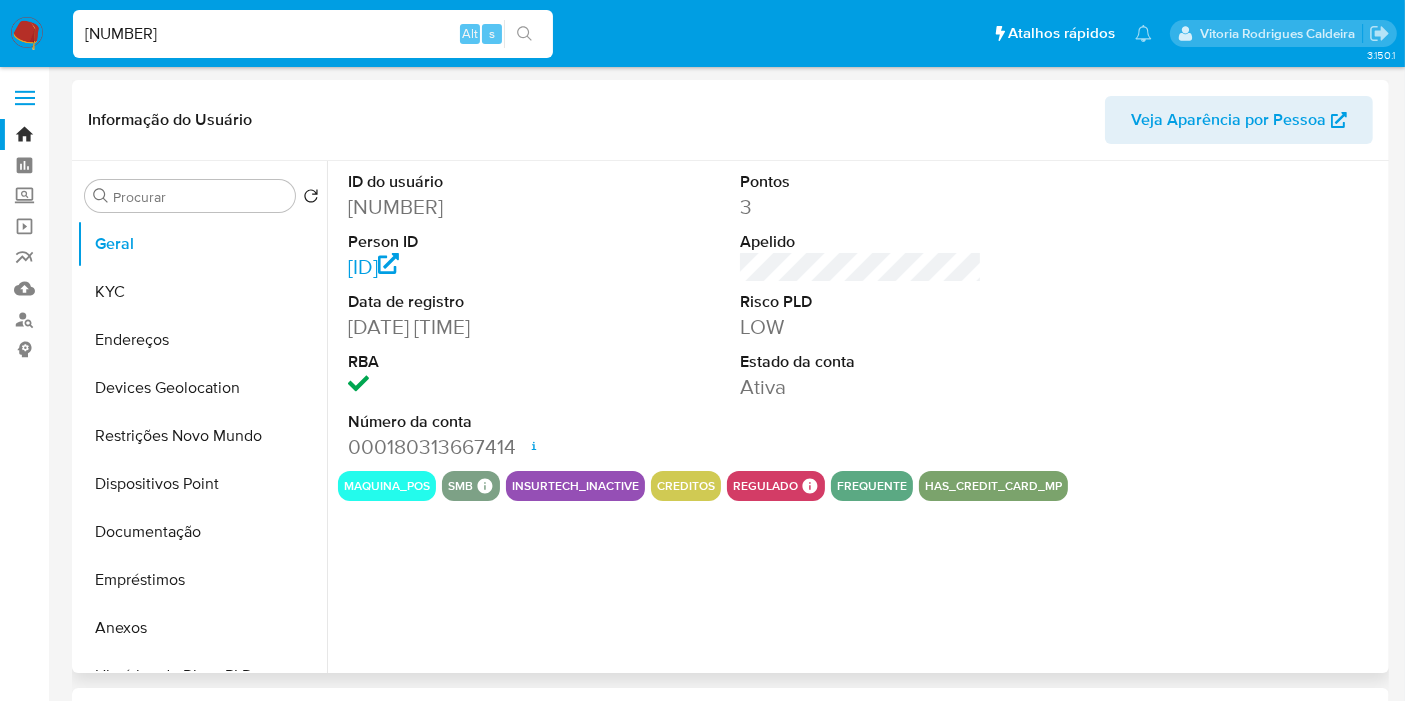 select on "10" 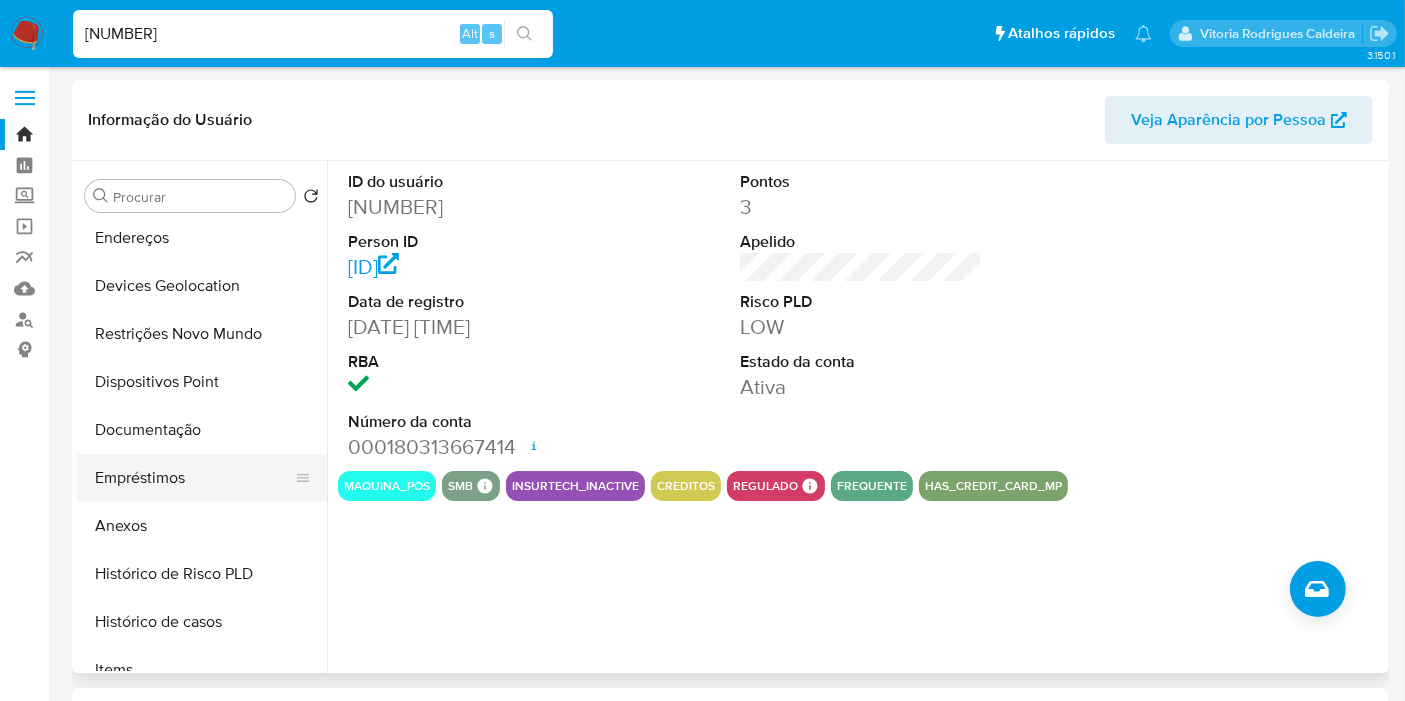 scroll, scrollTop: 222, scrollLeft: 0, axis: vertical 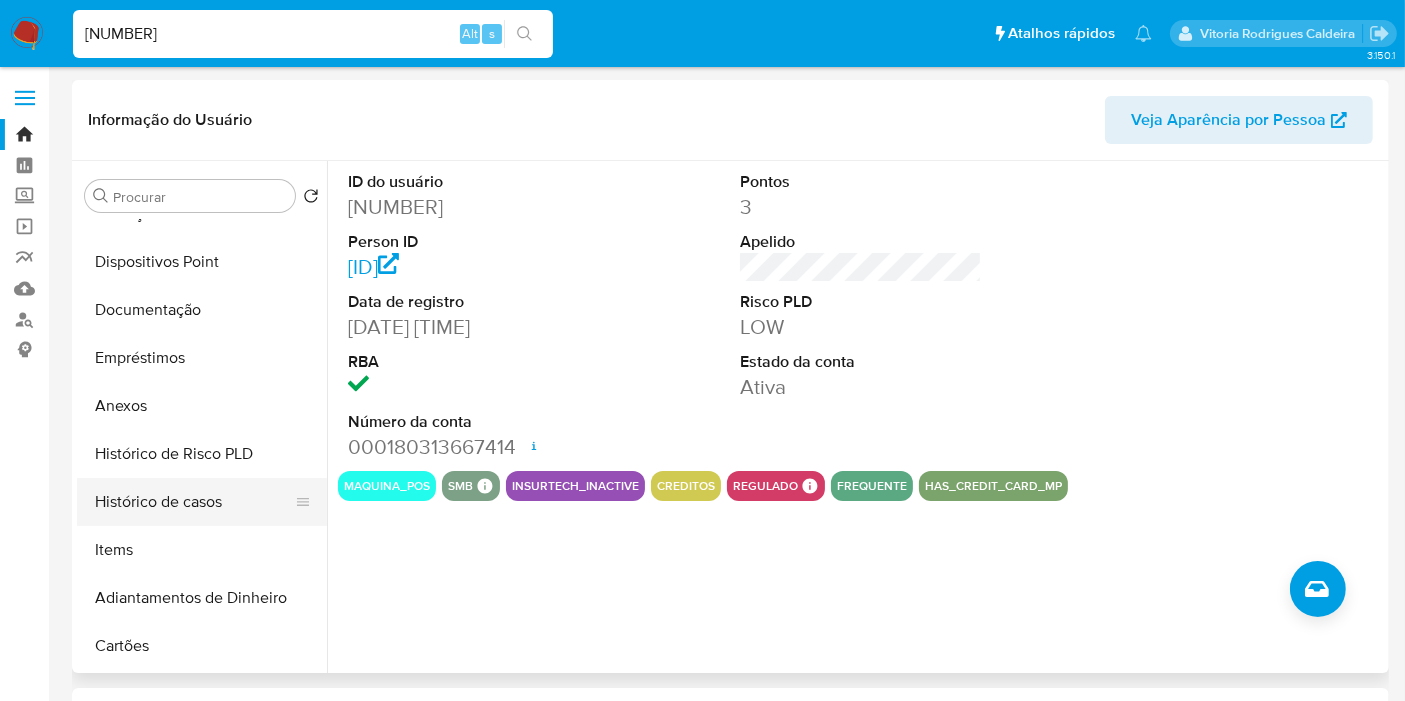 click on "Histórico de casos" at bounding box center (194, 502) 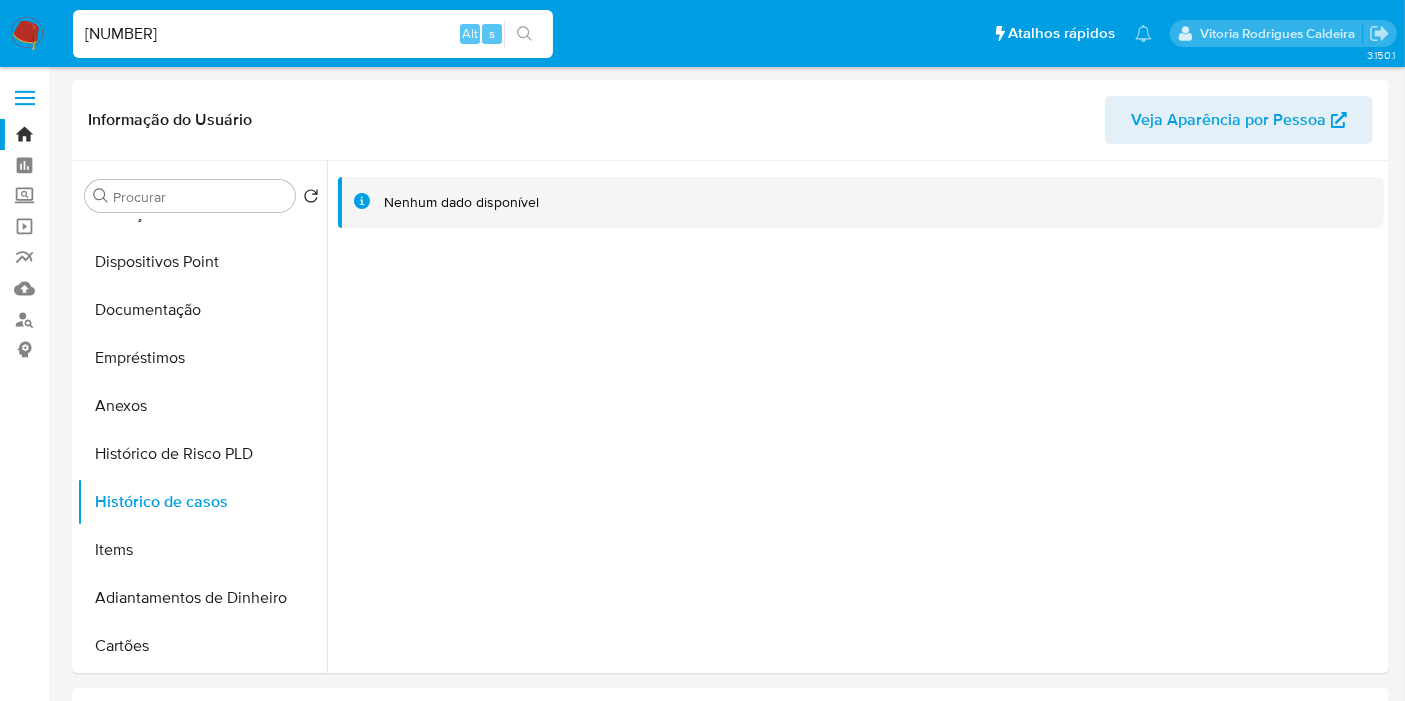click on "298448002" at bounding box center [313, 34] 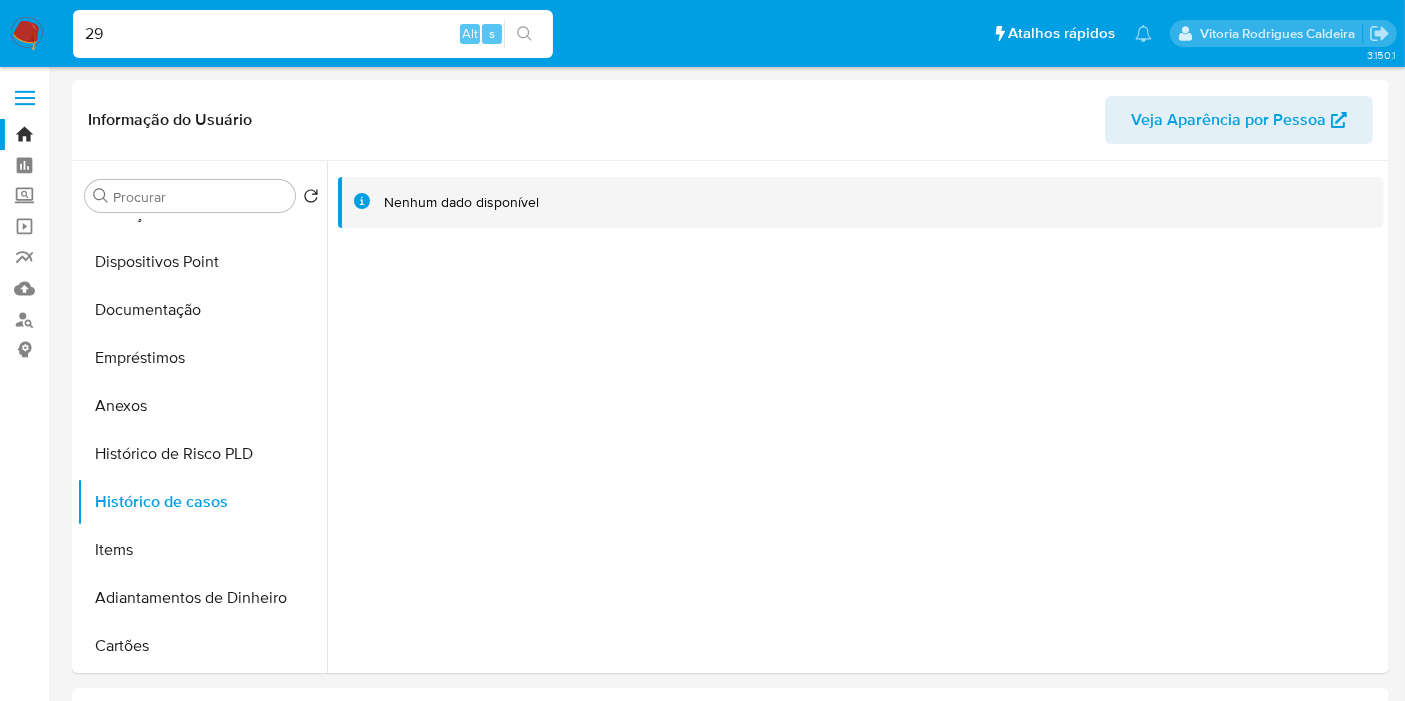type on "2" 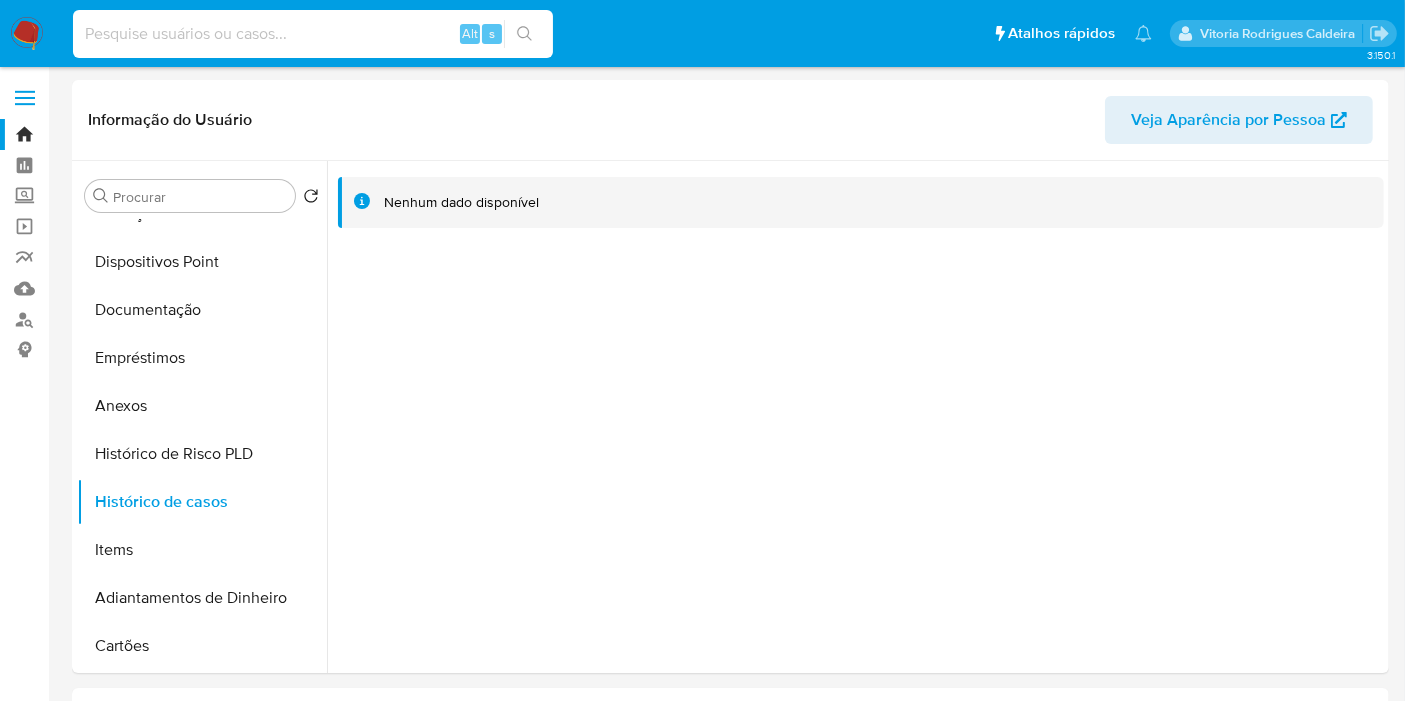 paste on "nsfIKjiJaxn8FeaoTbyvOtPh" 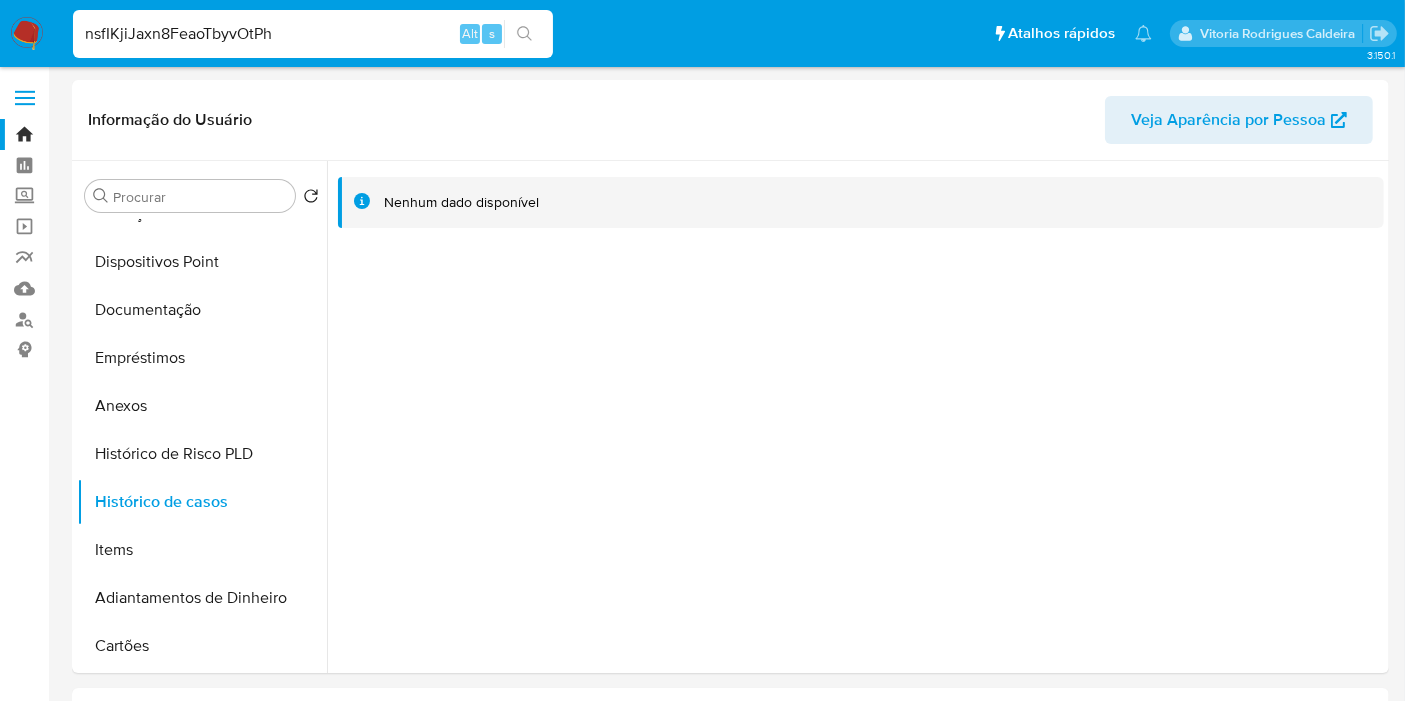 type on "nsfIKjiJaxn8FeaoTbyvOtPh" 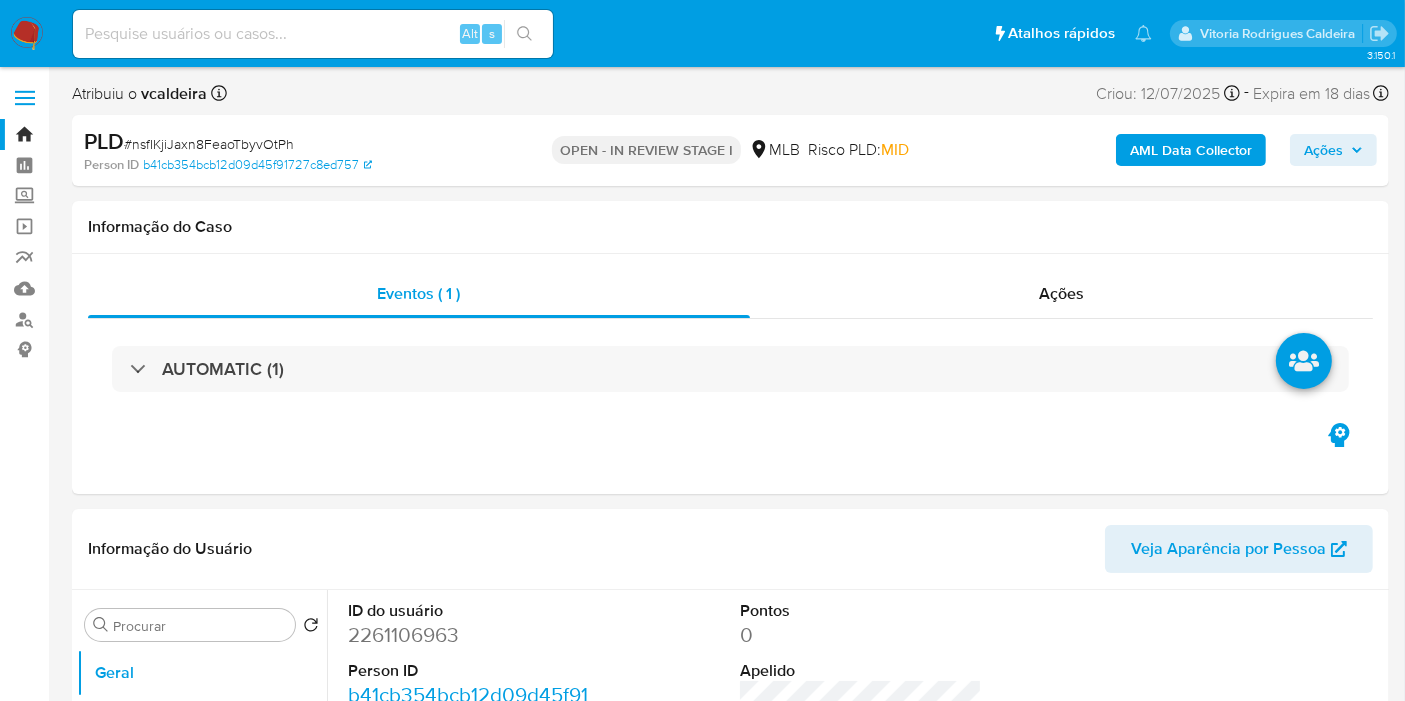 select on "10" 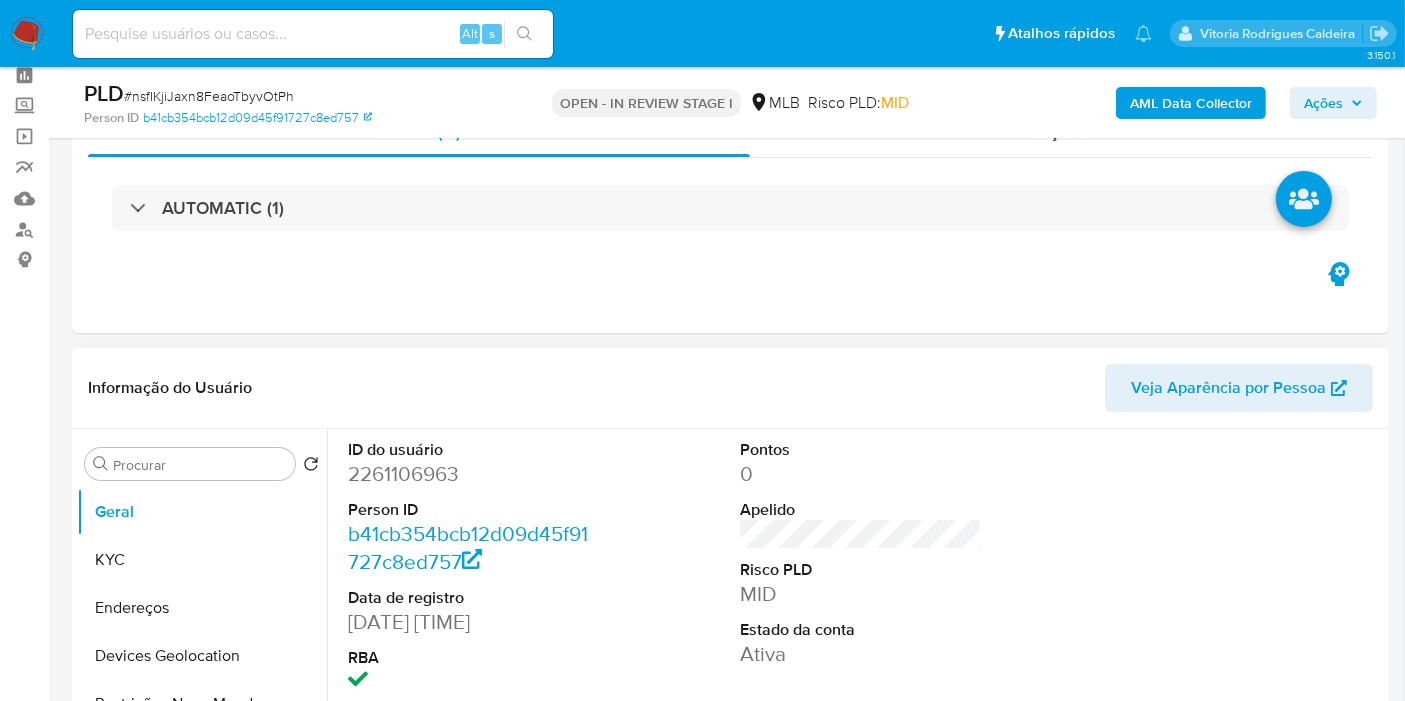 scroll, scrollTop: 111, scrollLeft: 0, axis: vertical 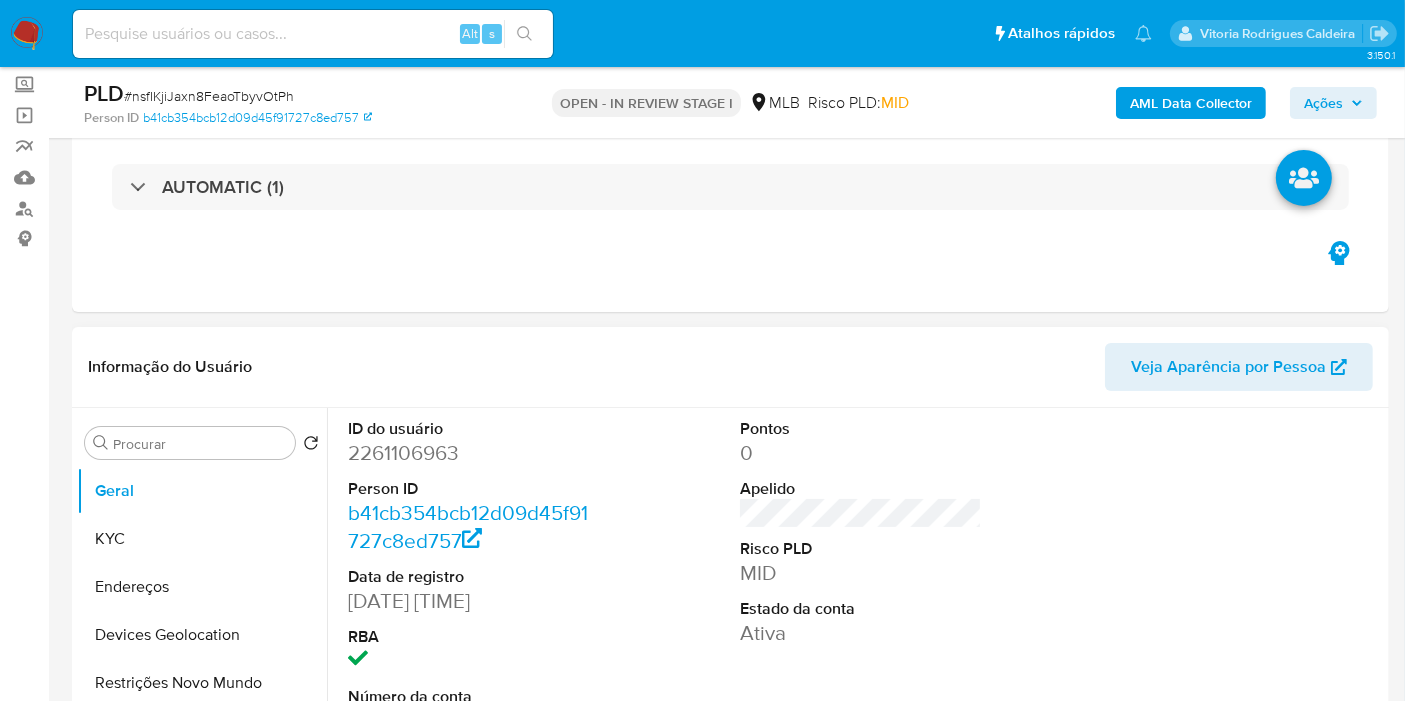 click on "2261106963" at bounding box center (469, 453) 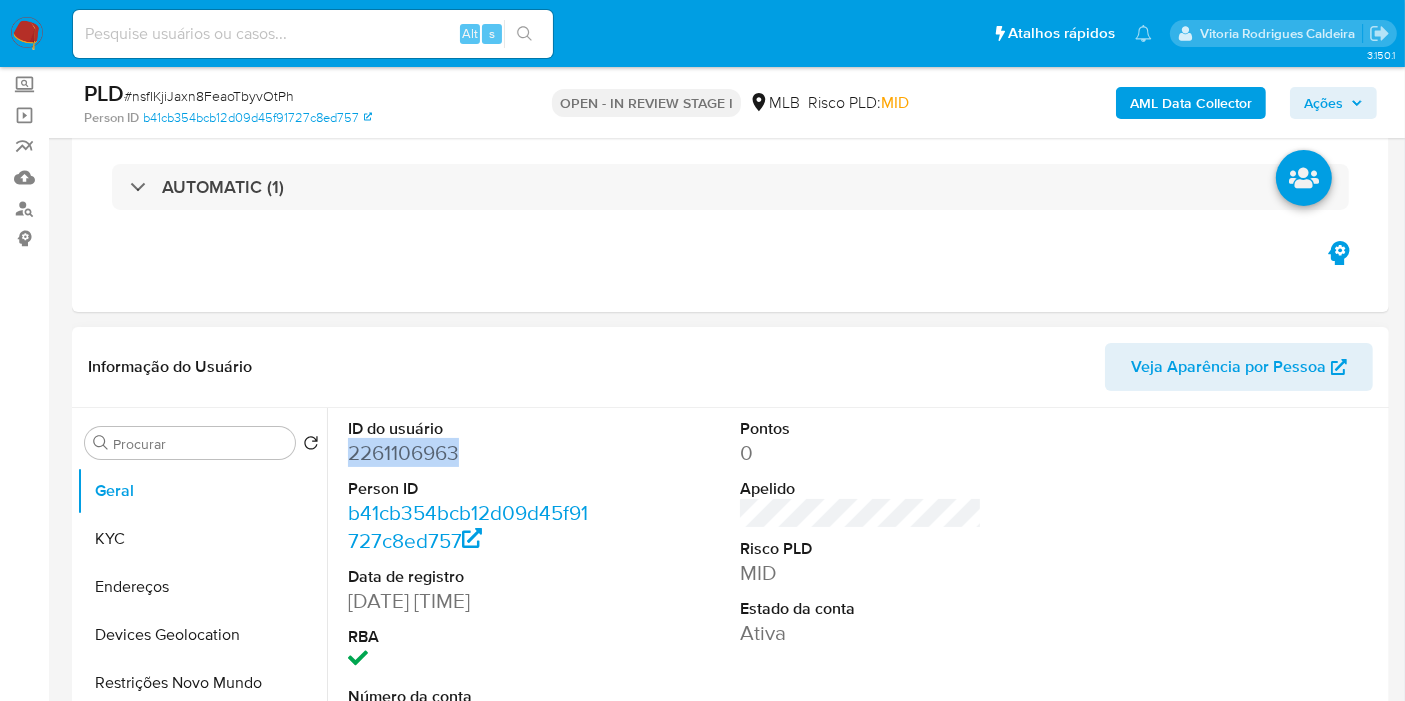 click on "2261106963" at bounding box center (469, 453) 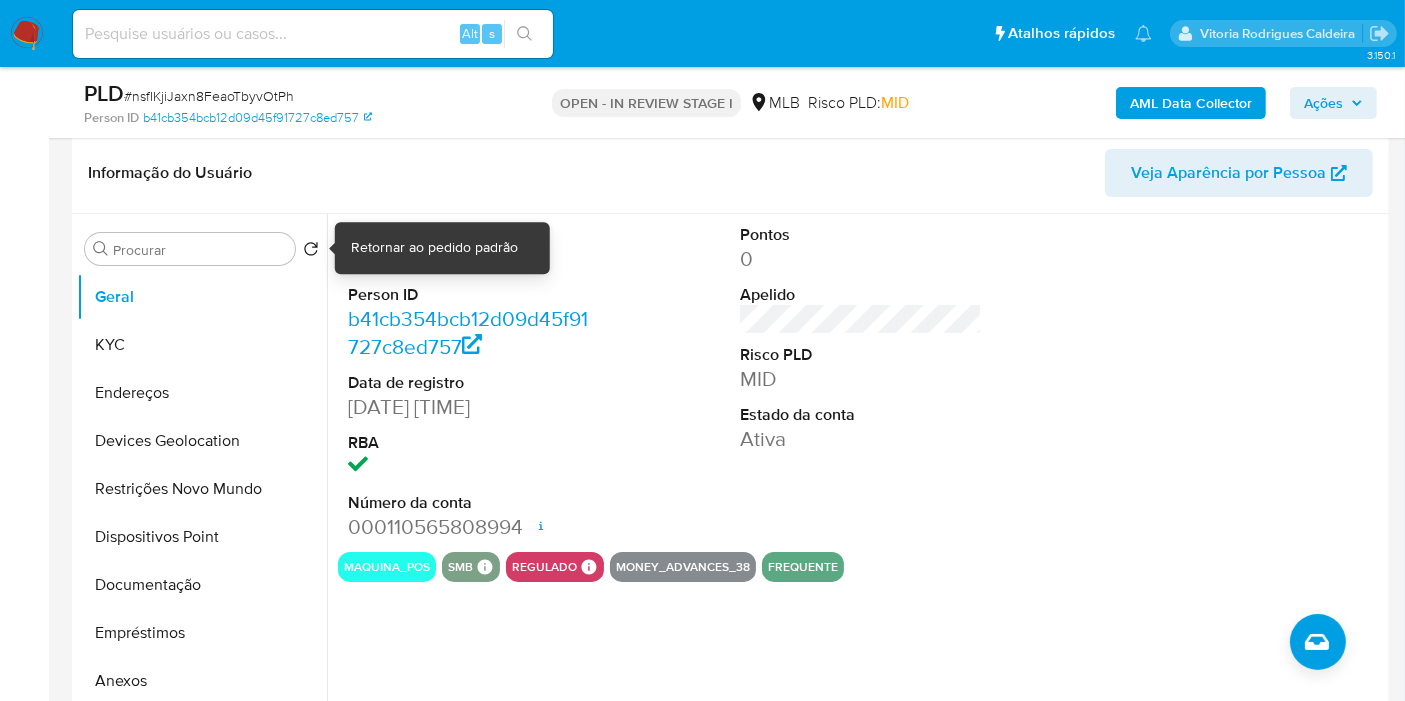 scroll, scrollTop: 444, scrollLeft: 0, axis: vertical 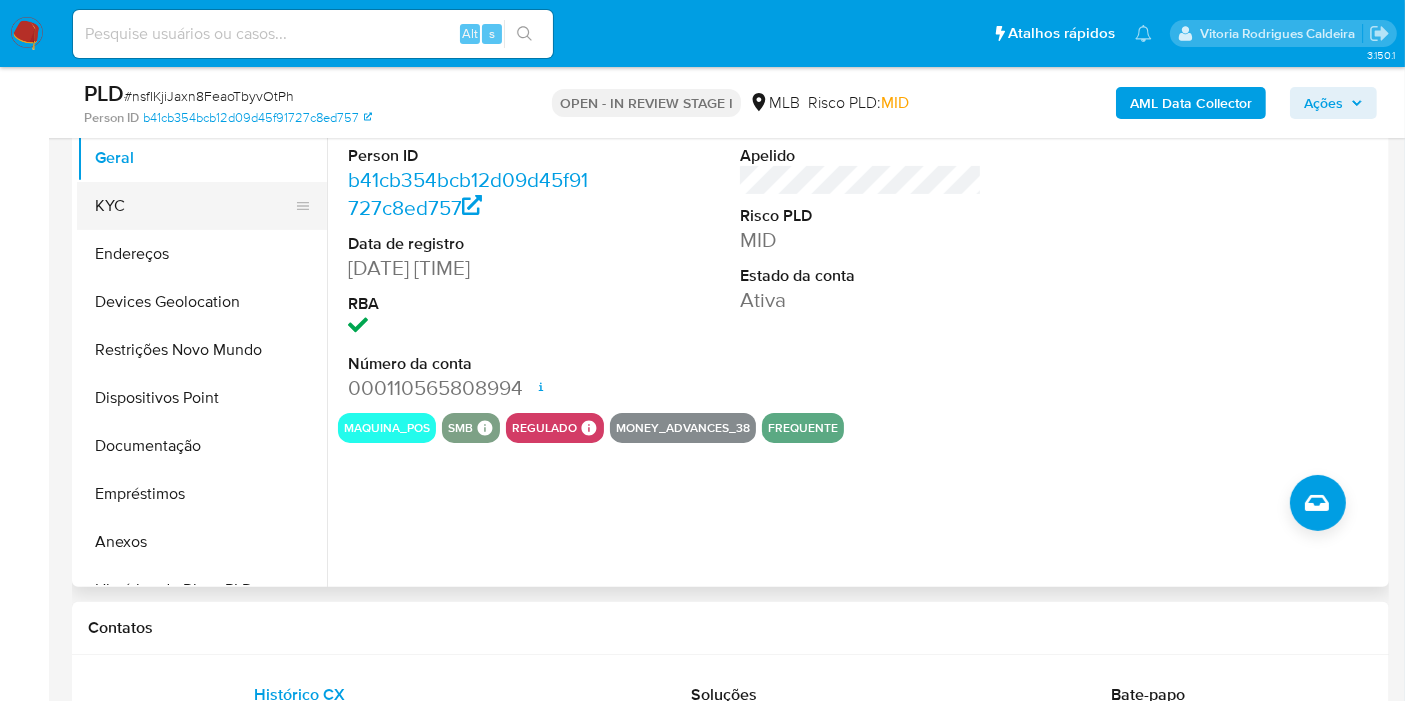 click on "KYC" at bounding box center (194, 206) 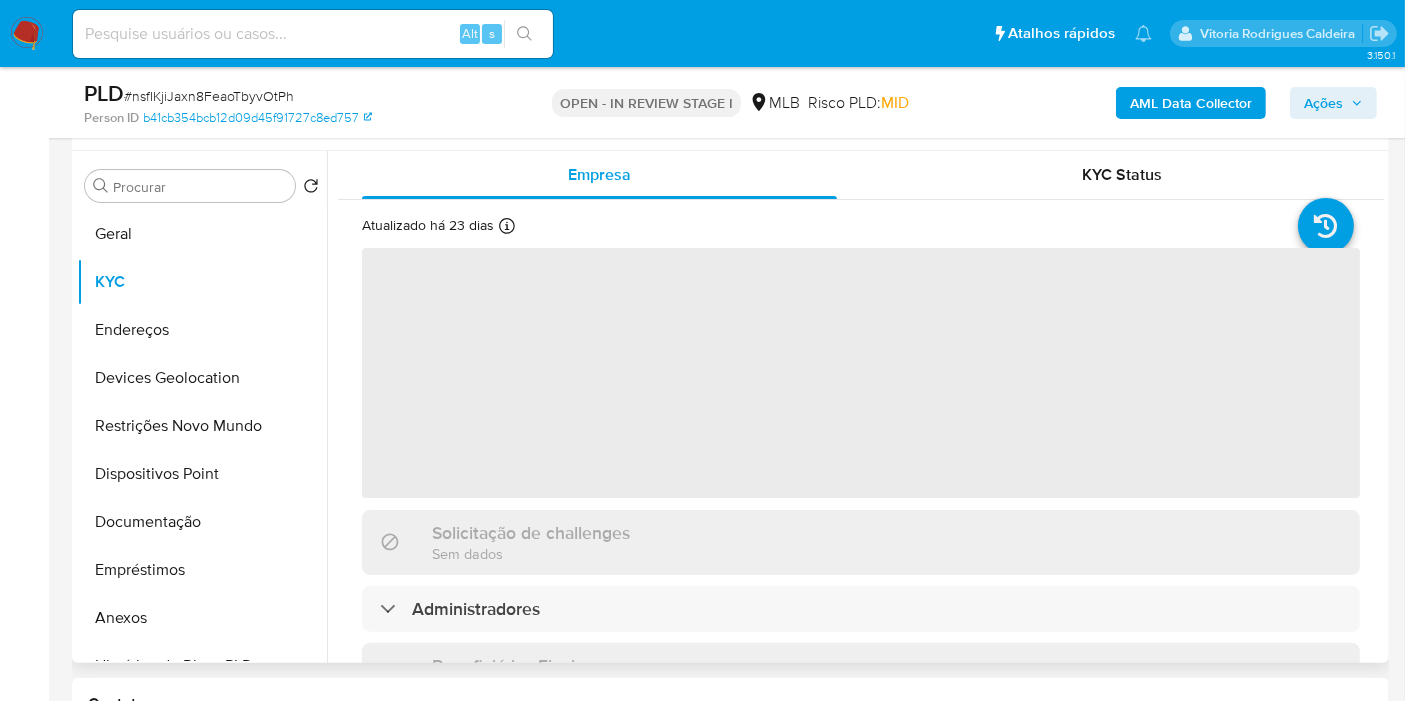 scroll, scrollTop: 333, scrollLeft: 0, axis: vertical 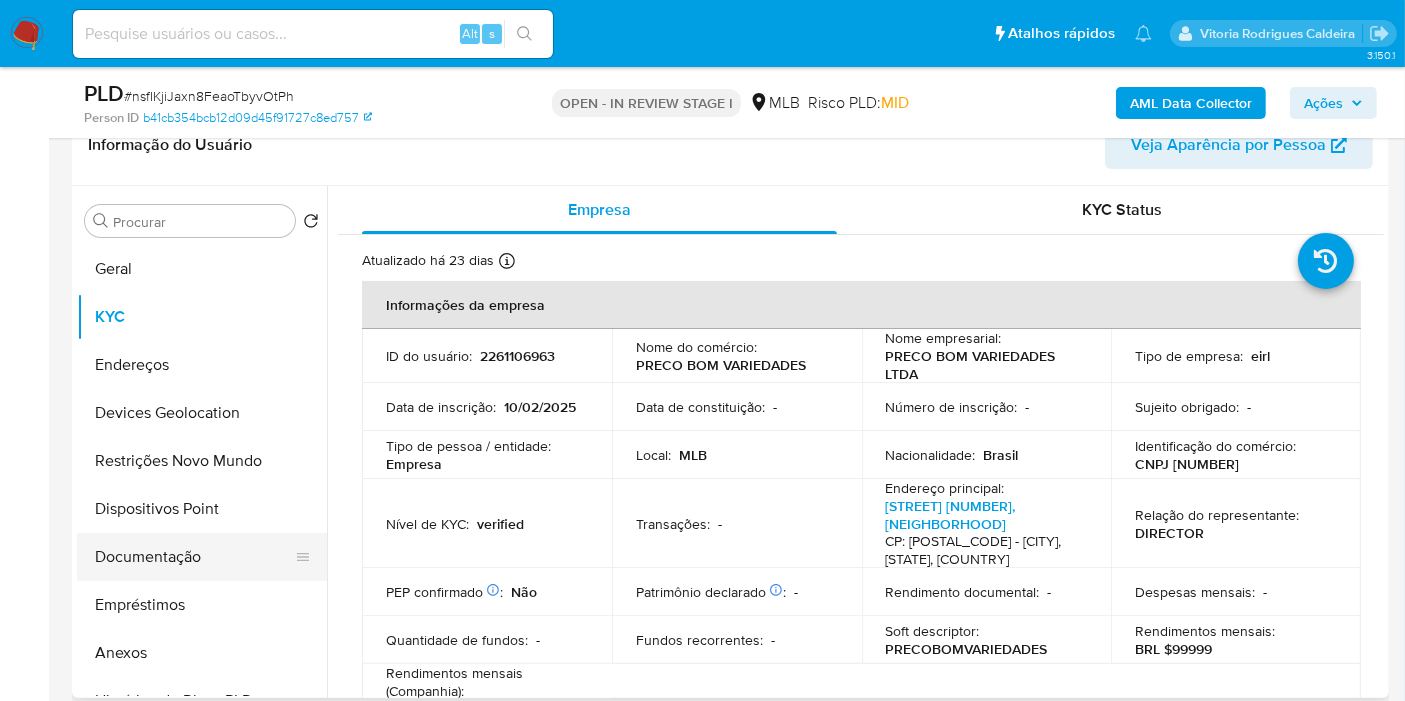 click on "Documentação" at bounding box center (194, 557) 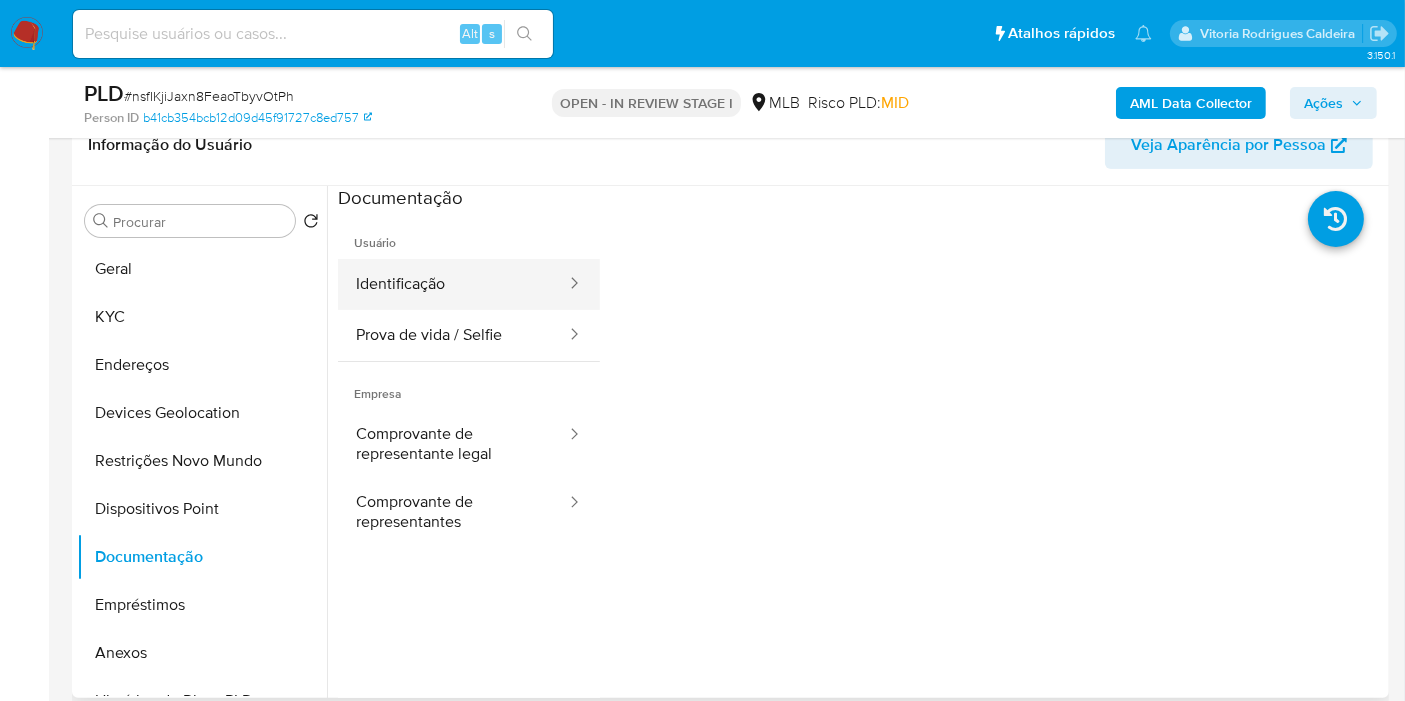 click on "Identificação" at bounding box center (453, 284) 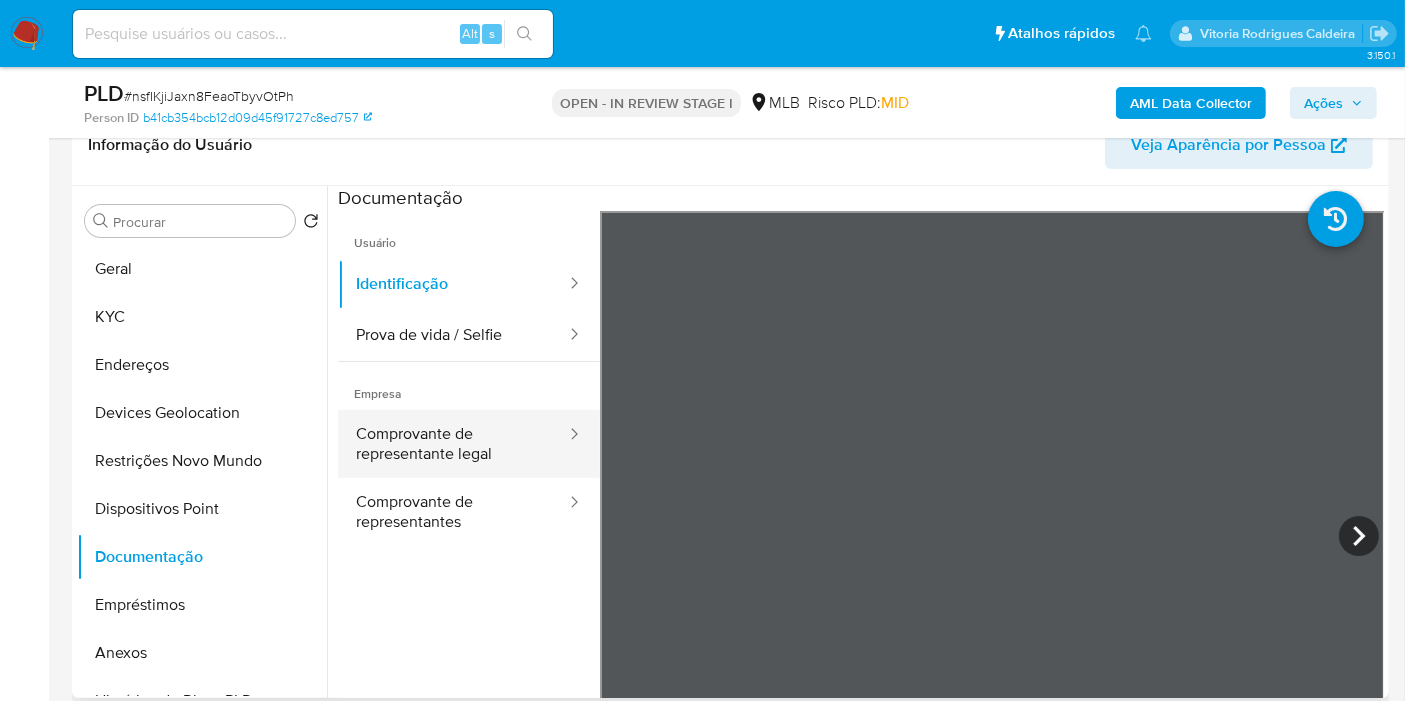 click on "Comprovante de representante legal" at bounding box center (453, 444) 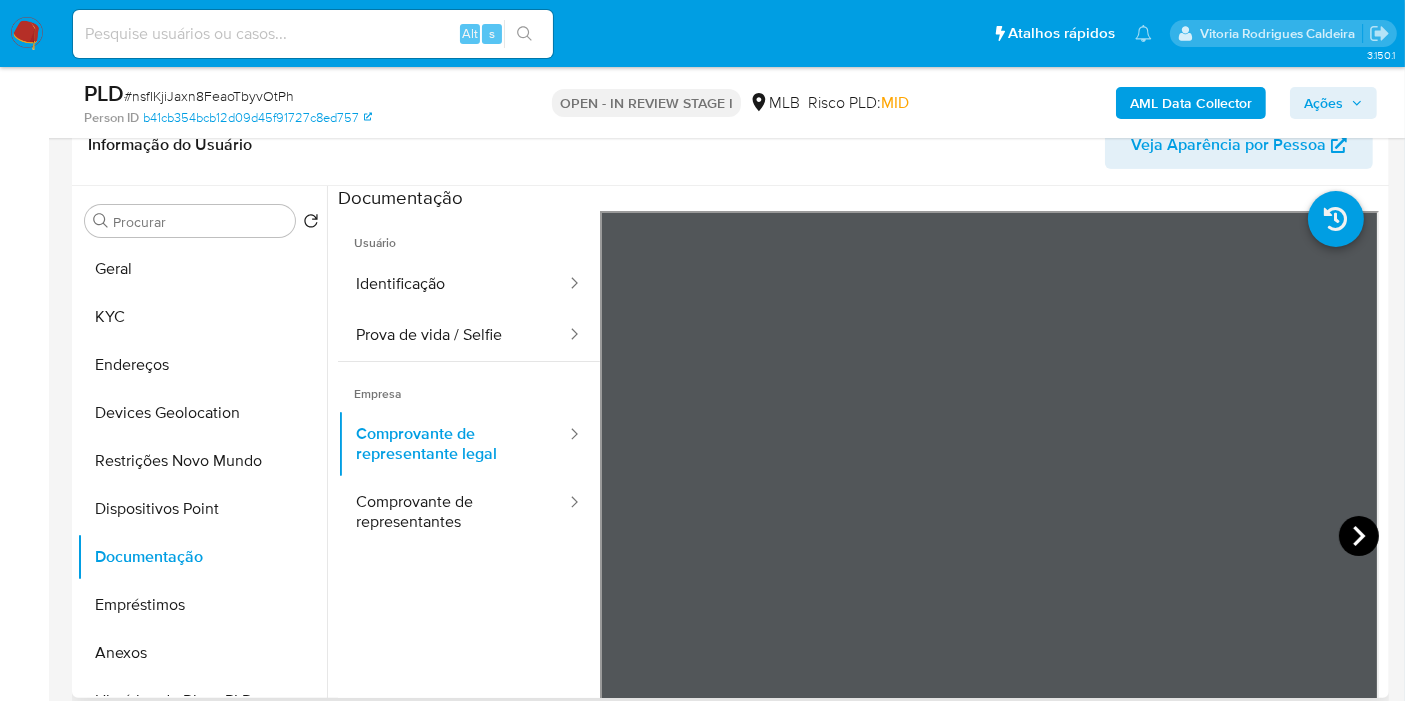 click 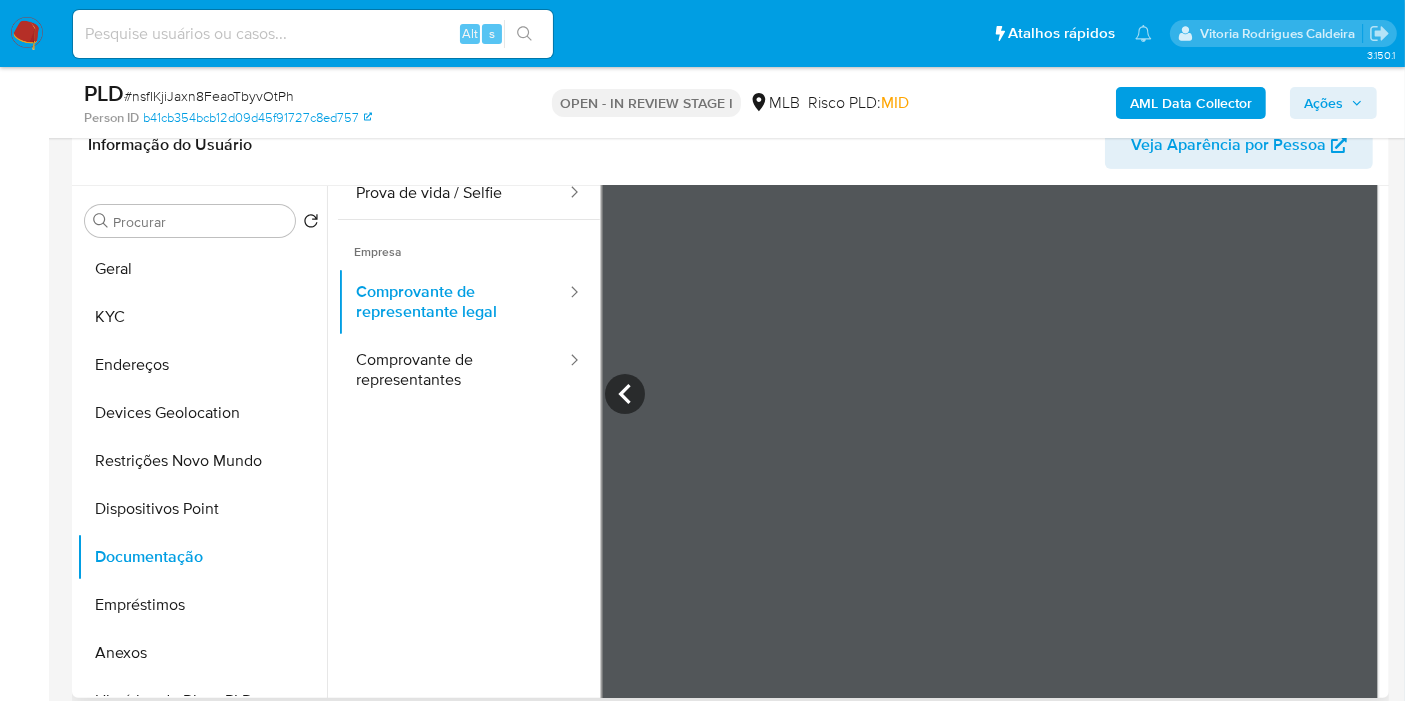 scroll, scrollTop: 174, scrollLeft: 0, axis: vertical 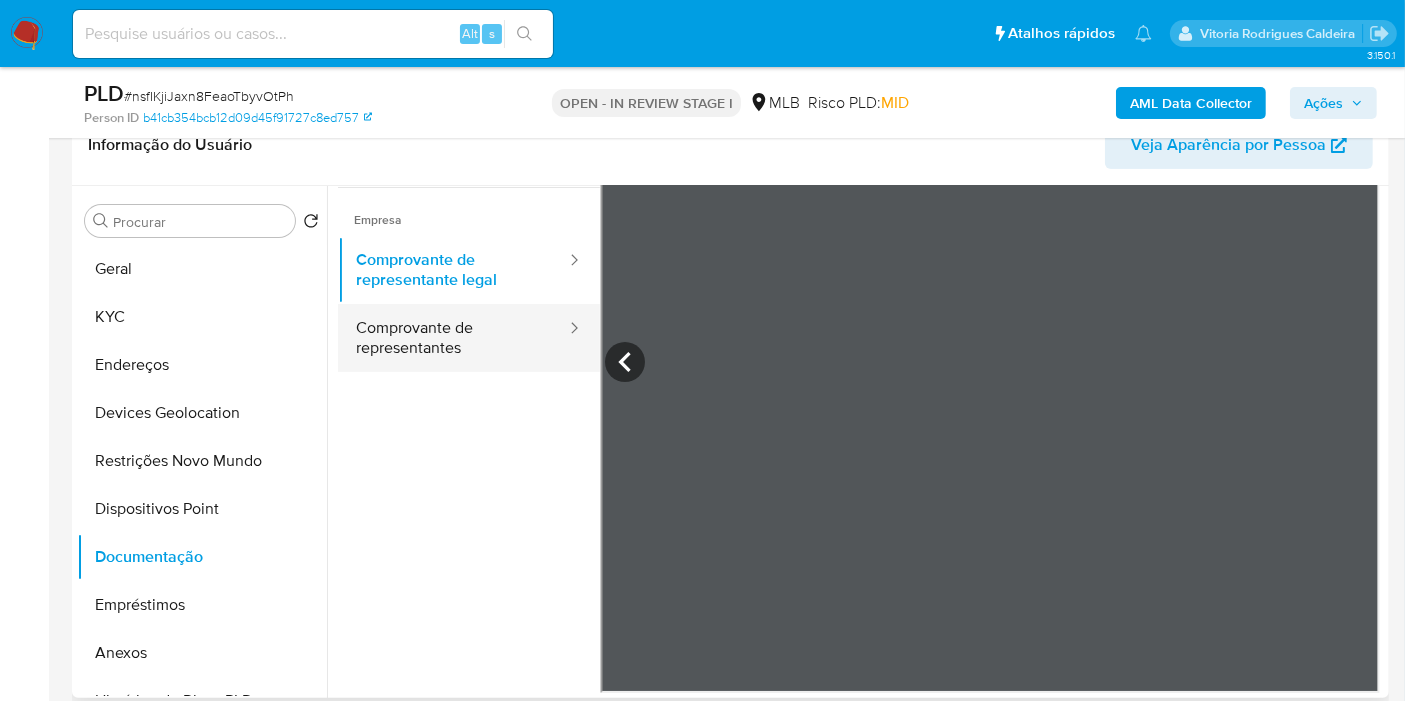 click on "Comprovante de representantes" at bounding box center (453, 338) 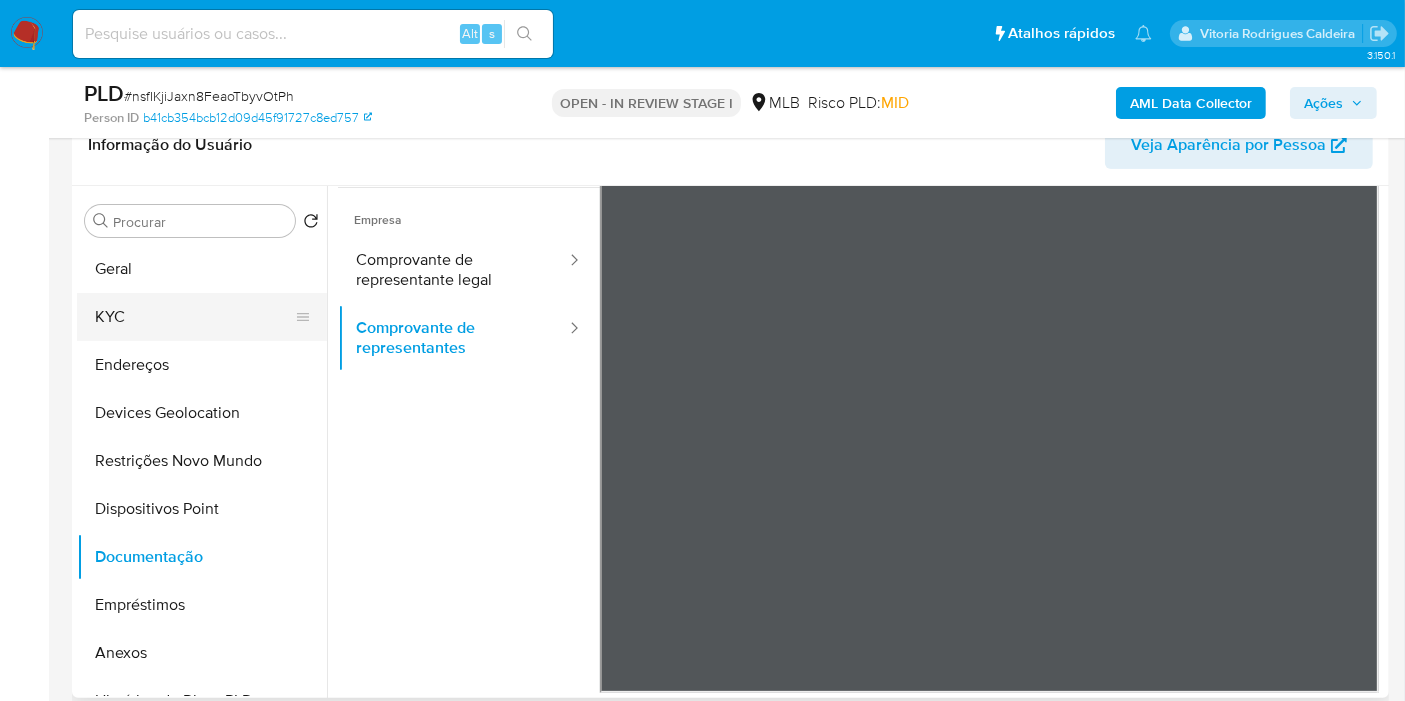 click on "KYC" at bounding box center (194, 317) 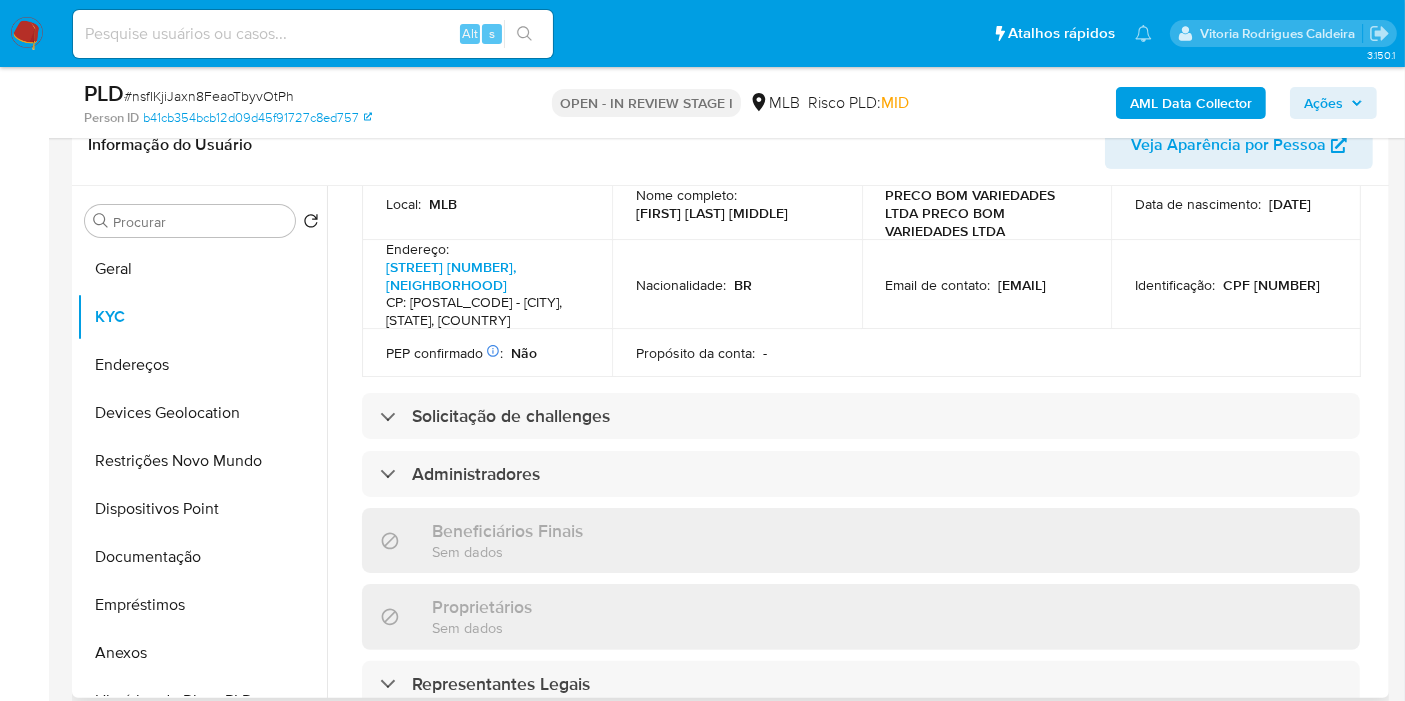 scroll, scrollTop: 1000, scrollLeft: 0, axis: vertical 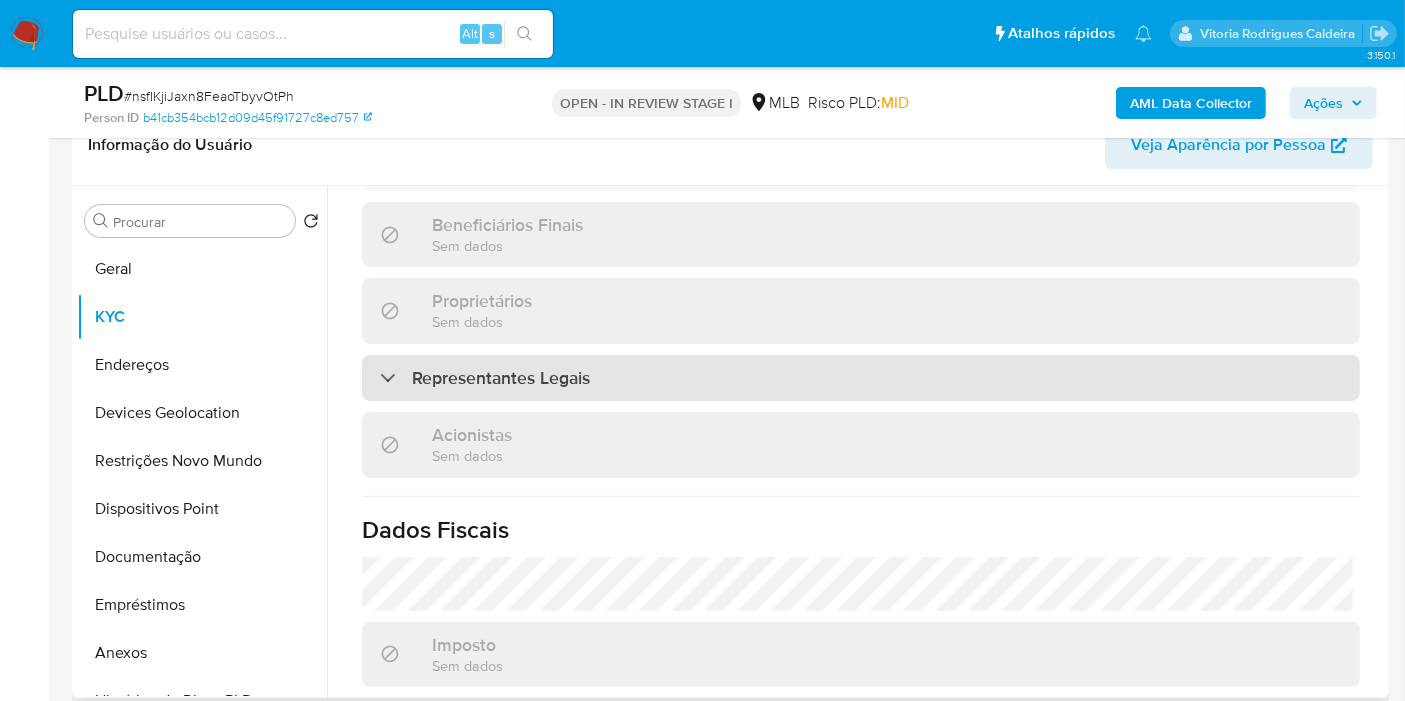 click on "Representantes Legais" at bounding box center [861, 378] 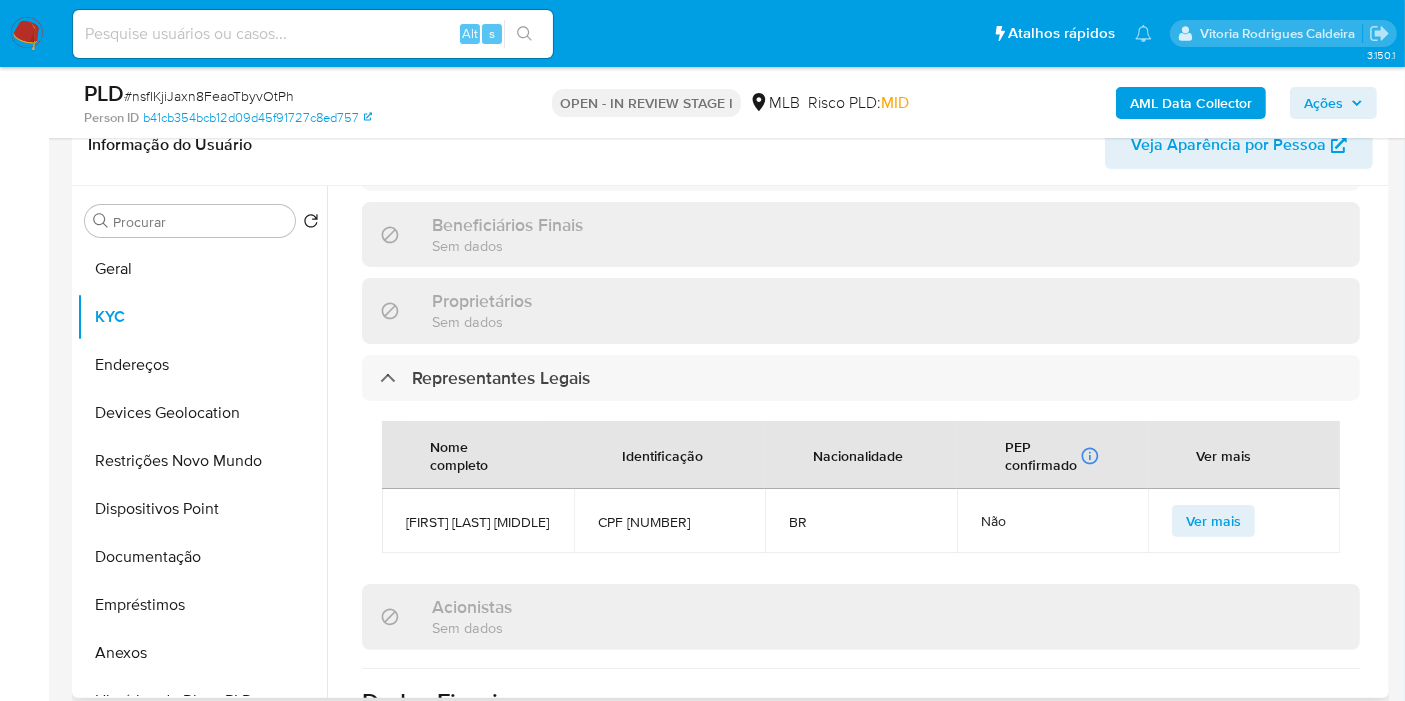 drag, startPoint x: 731, startPoint y: 493, endPoint x: 408, endPoint y: 488, distance: 323.0387 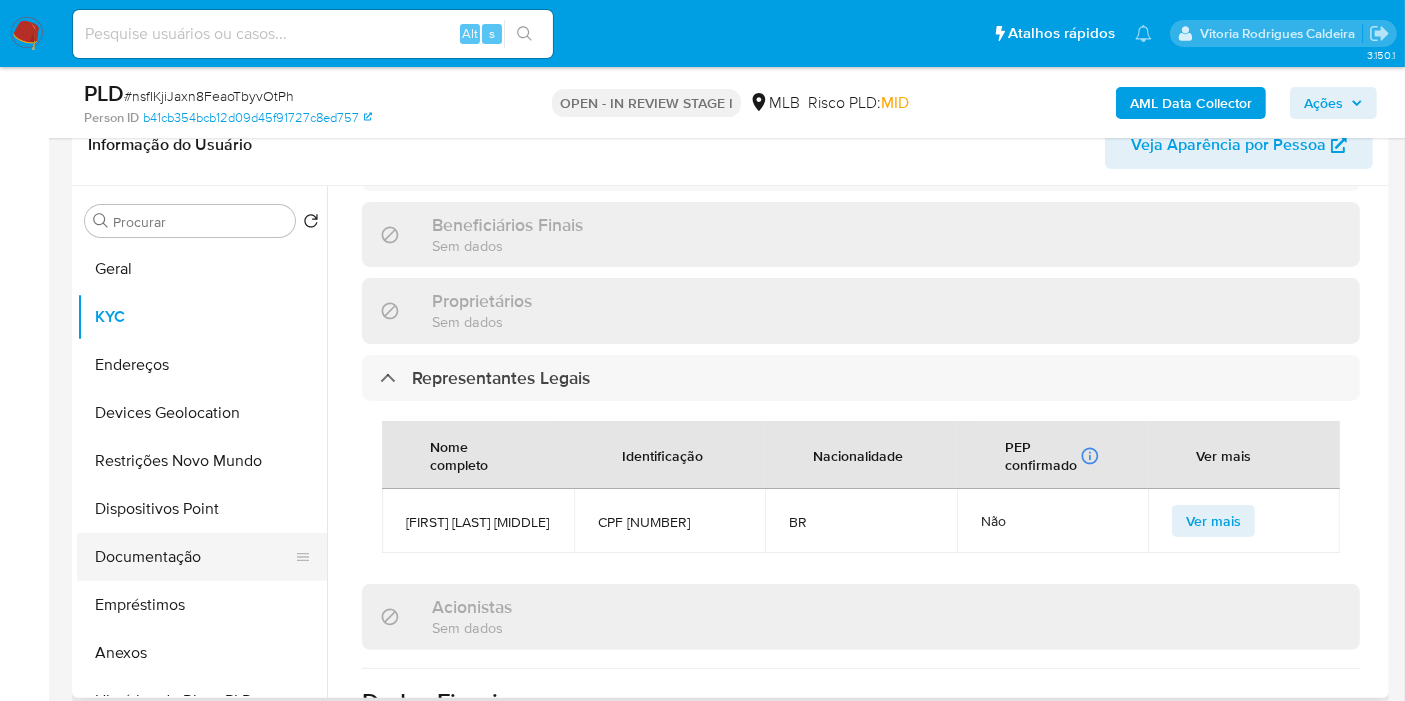 click on "Documentação" at bounding box center [194, 557] 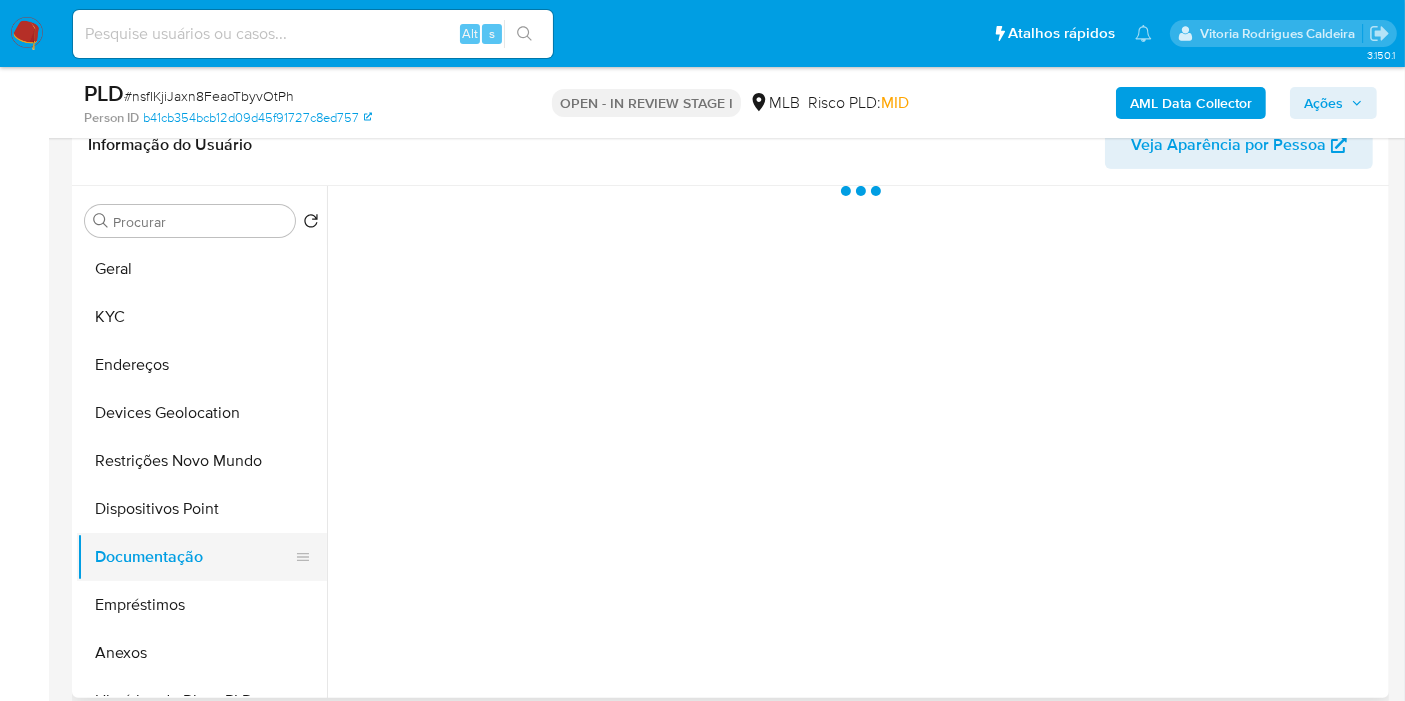 scroll, scrollTop: 0, scrollLeft: 0, axis: both 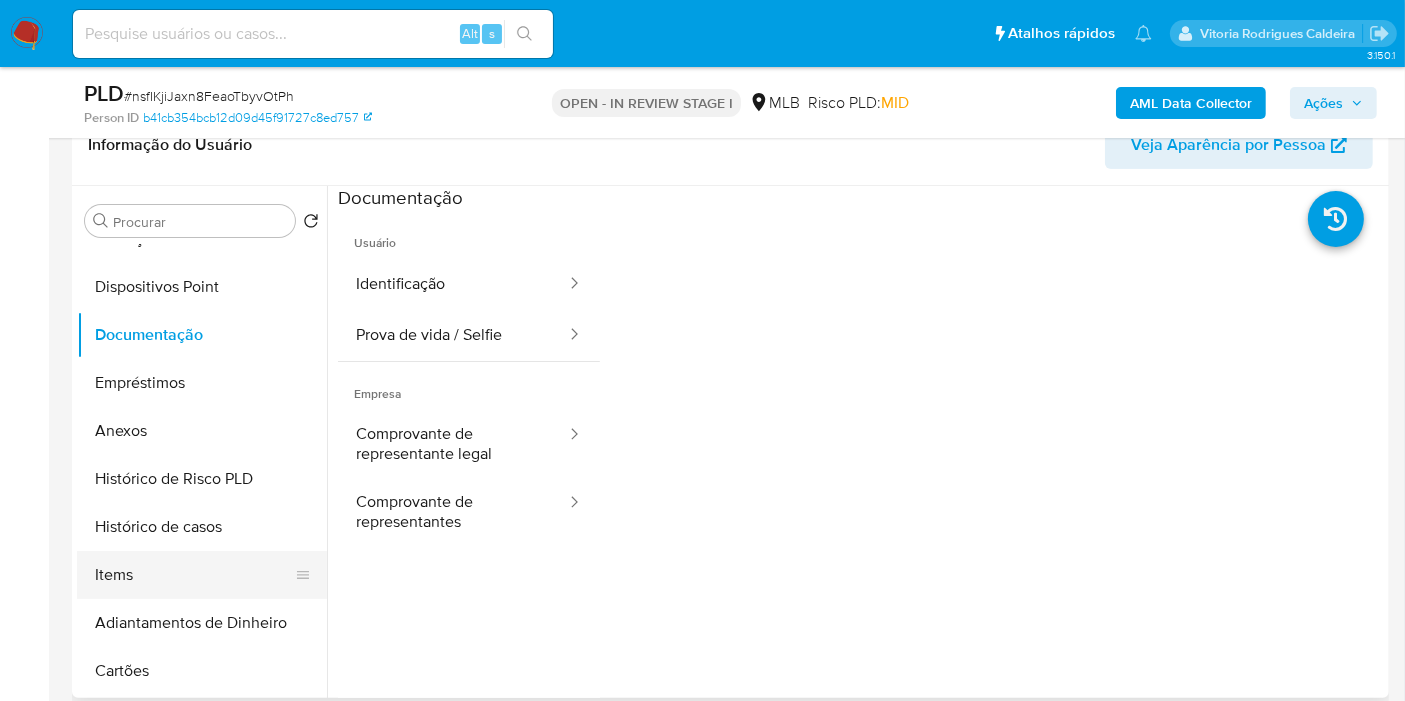 click on "Items" at bounding box center (194, 575) 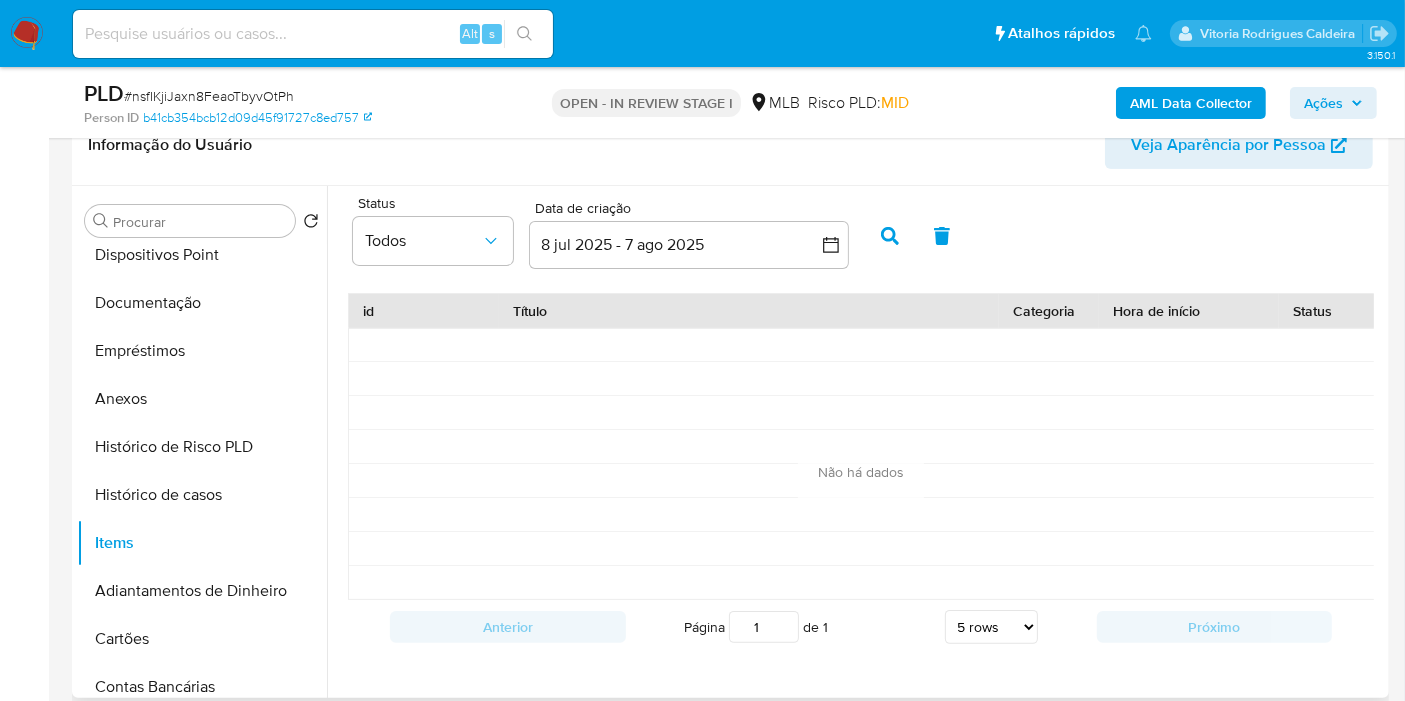 scroll, scrollTop: 222, scrollLeft: 0, axis: vertical 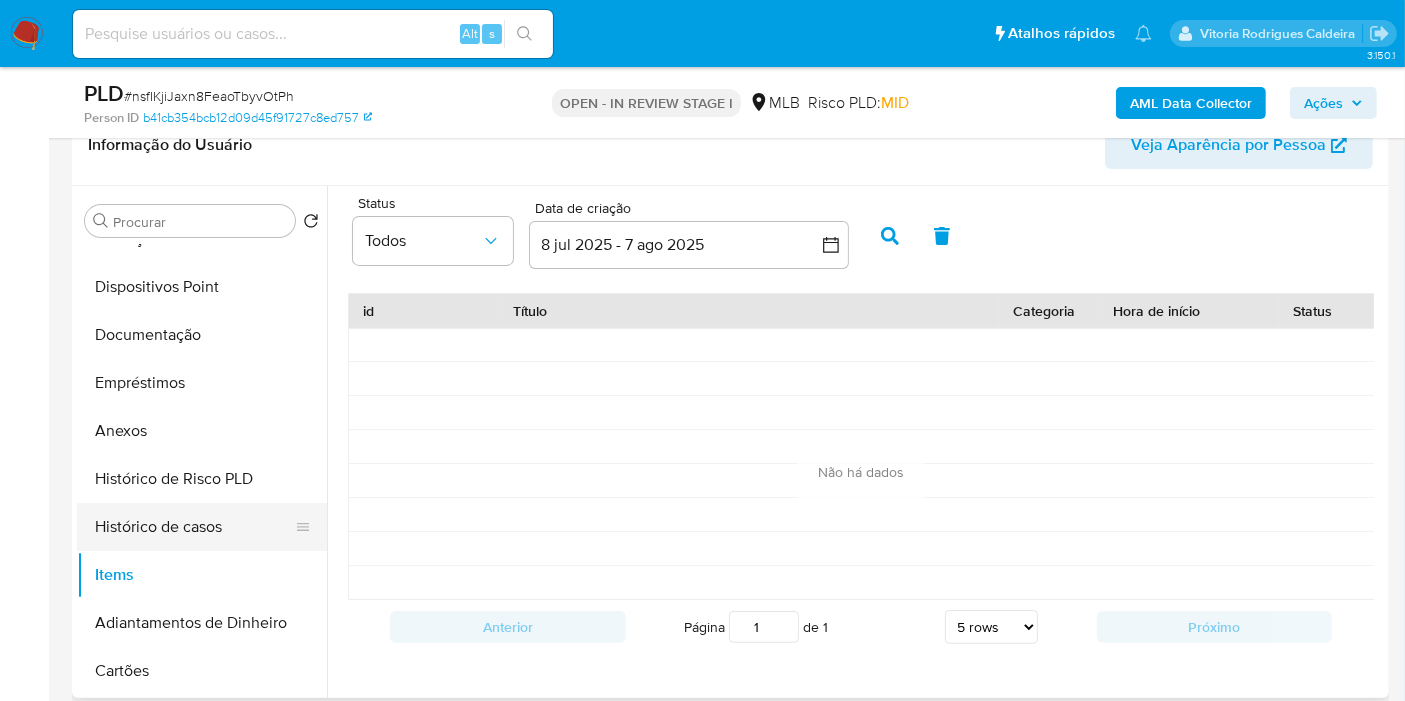 click on "Histórico de casos" at bounding box center (194, 527) 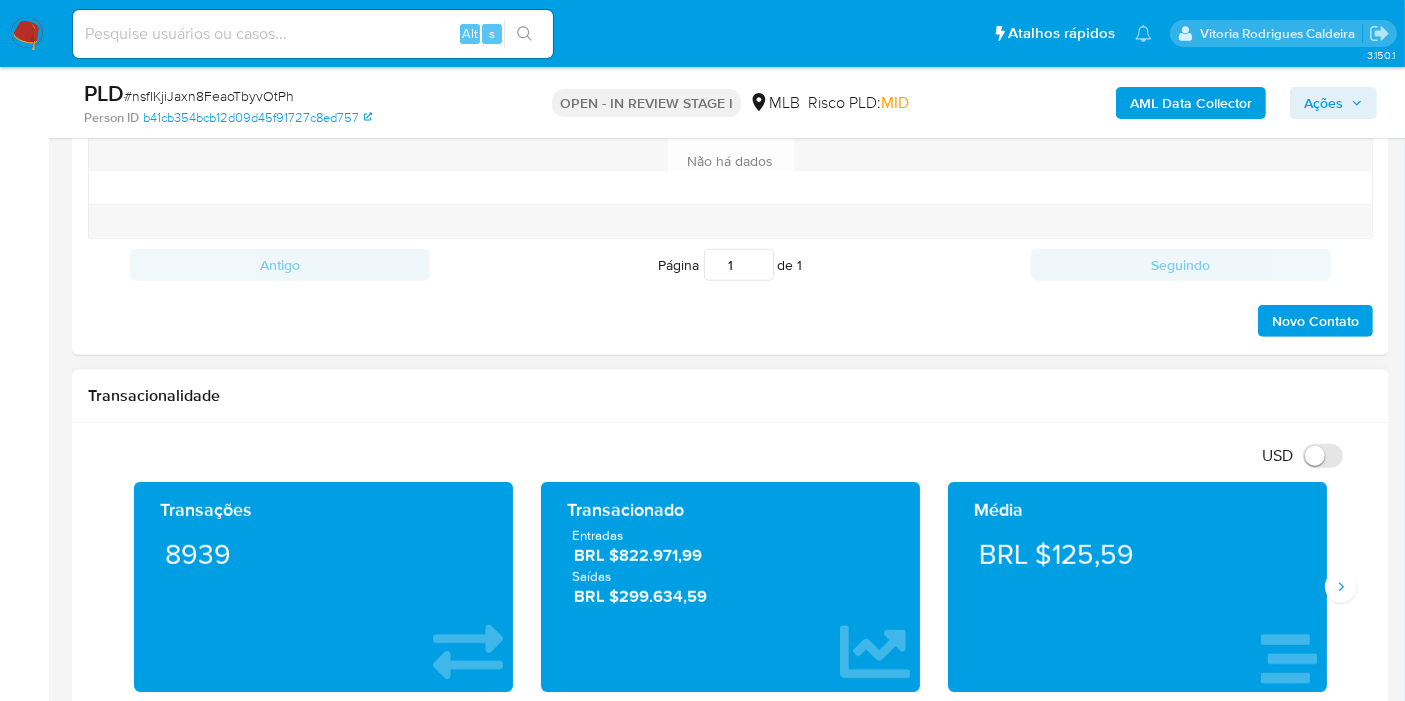 scroll, scrollTop: 1444, scrollLeft: 0, axis: vertical 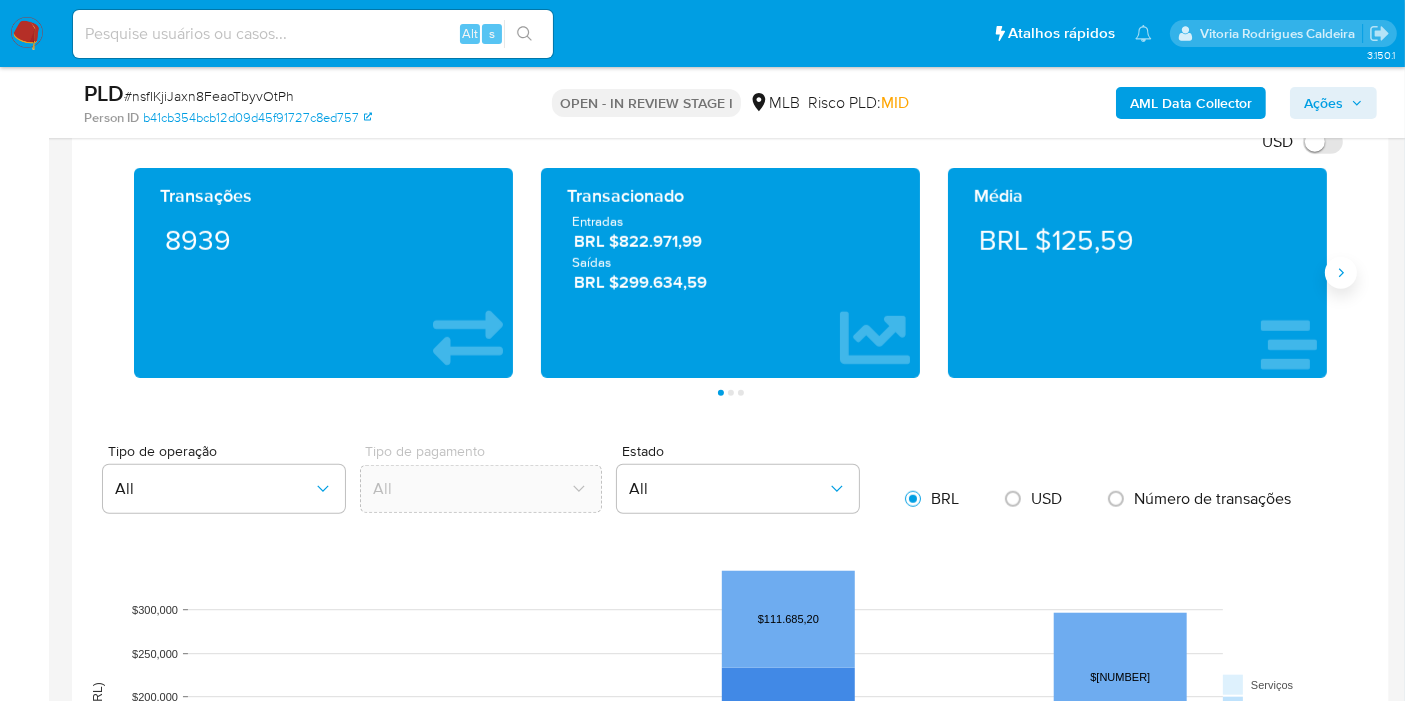 click at bounding box center [1341, 273] 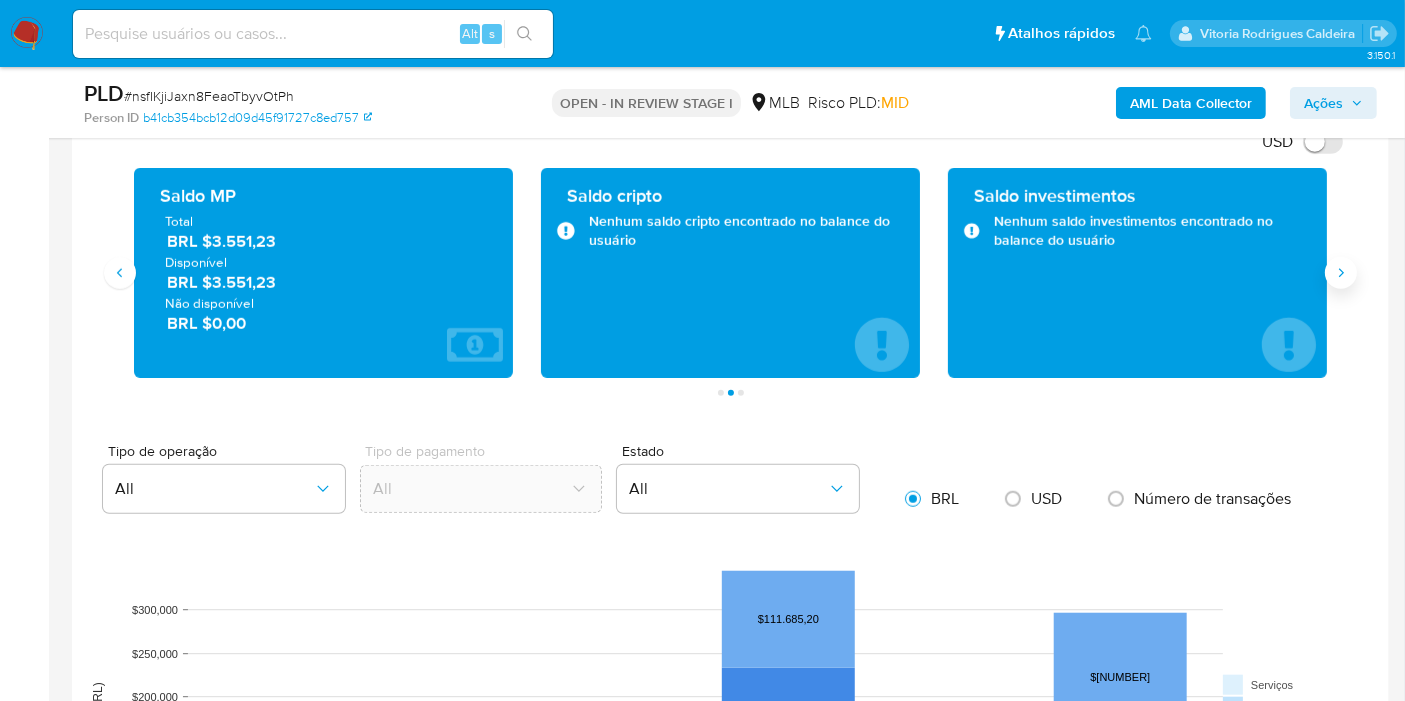 click at bounding box center (1341, 273) 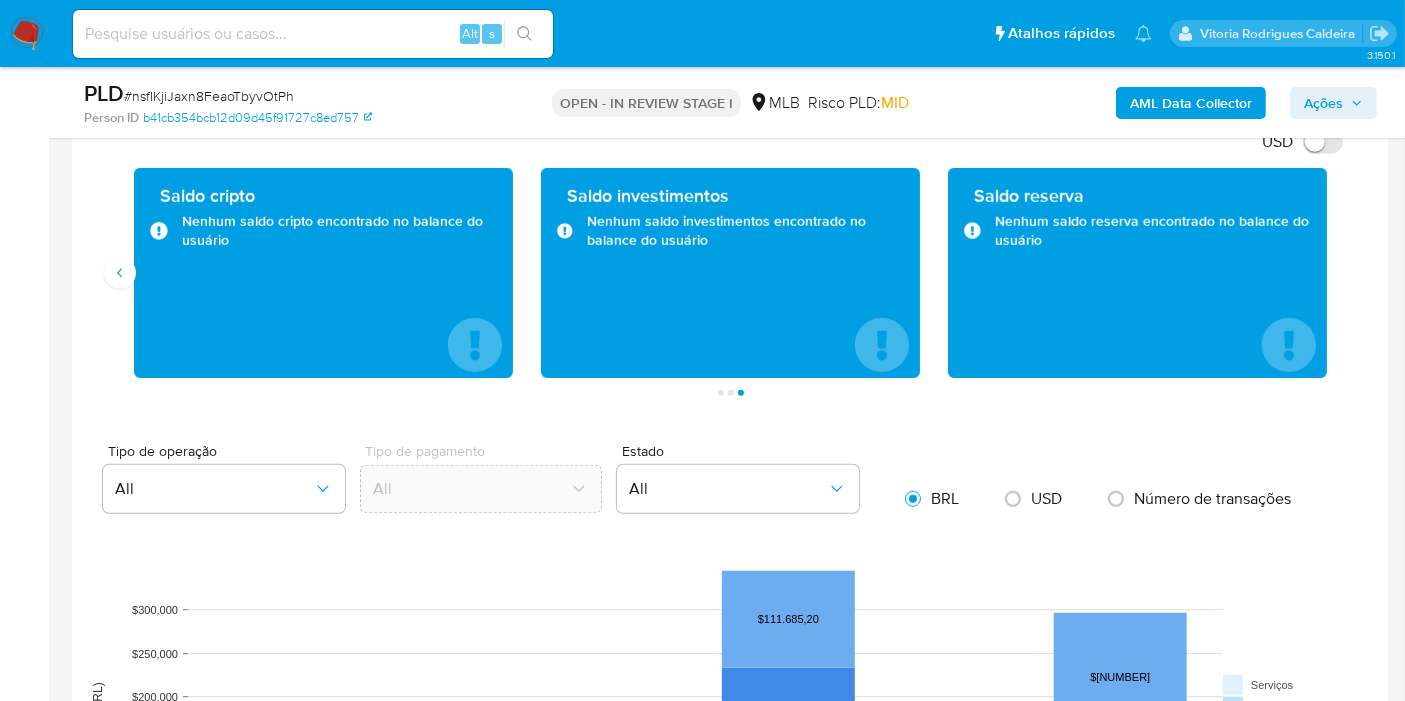 click on "Alt s" at bounding box center (313, 34) 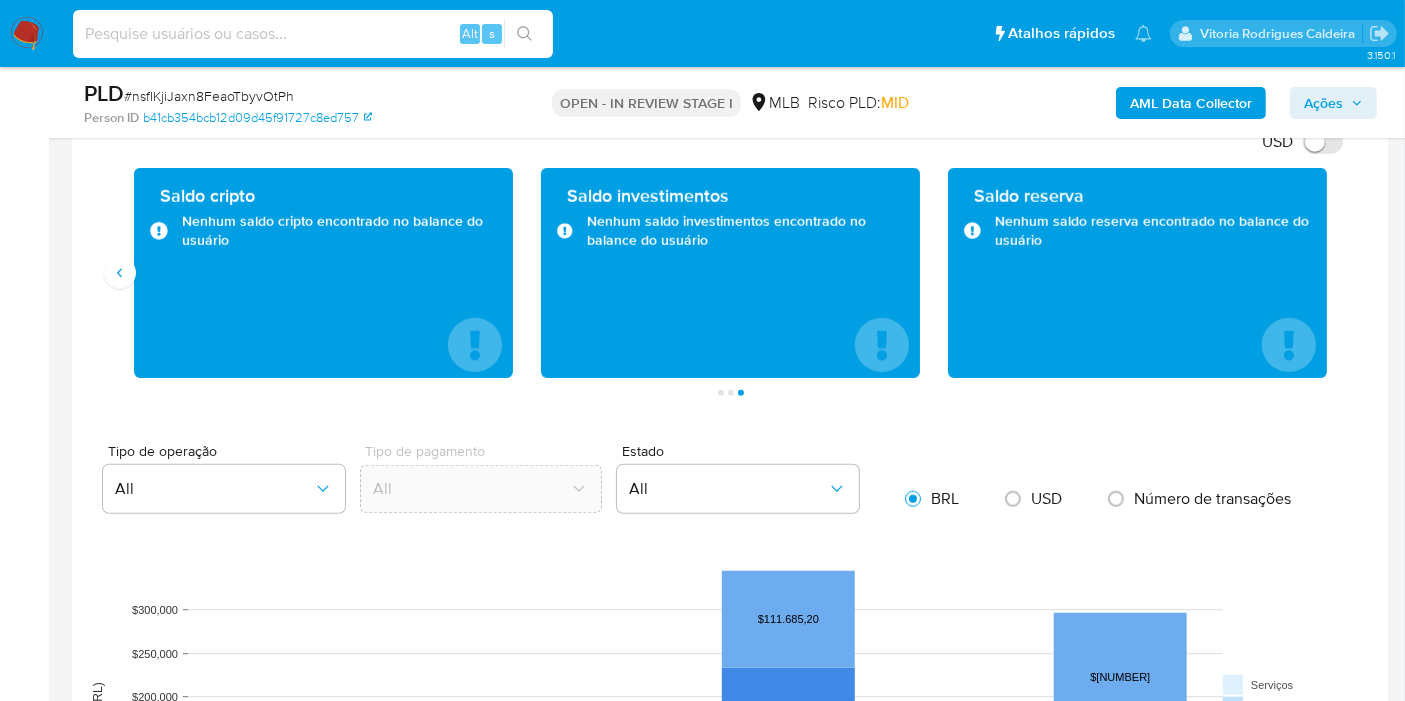click at bounding box center (313, 34) 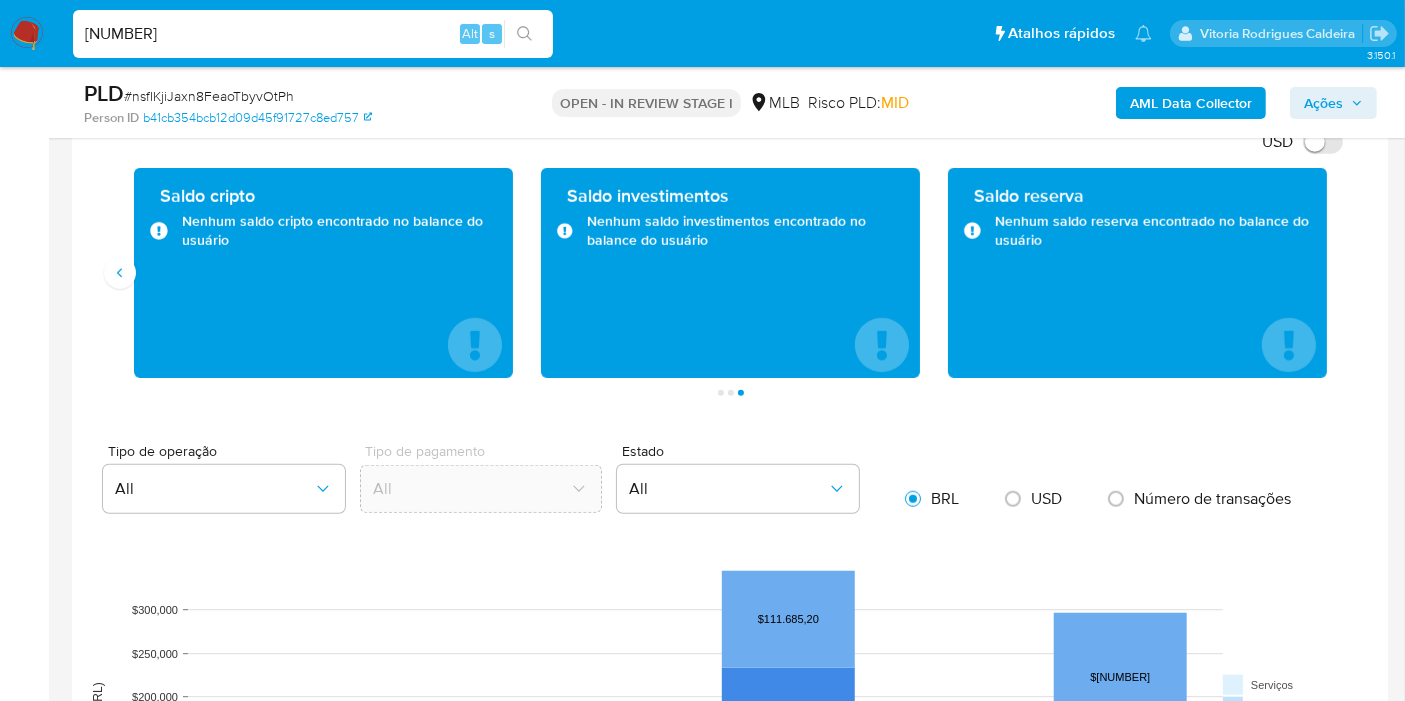 type on "2039555678" 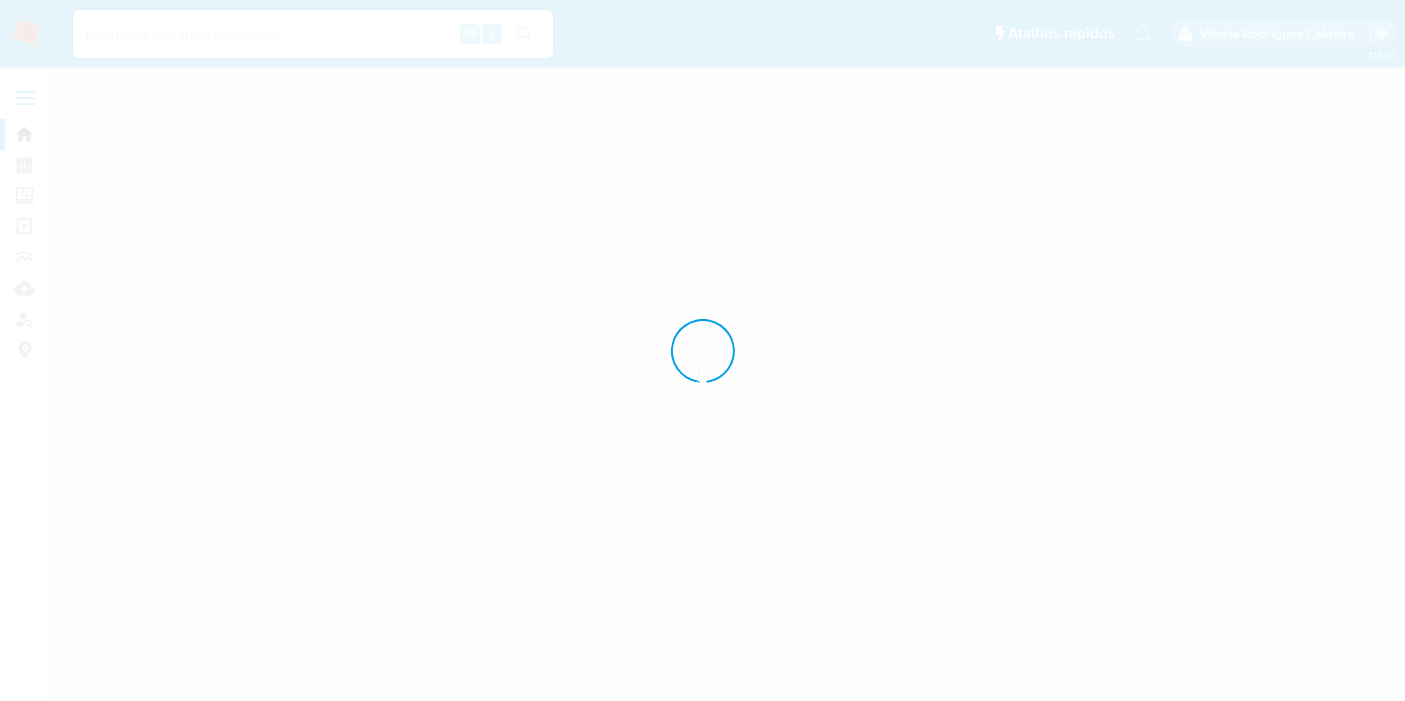 scroll, scrollTop: 0, scrollLeft: 0, axis: both 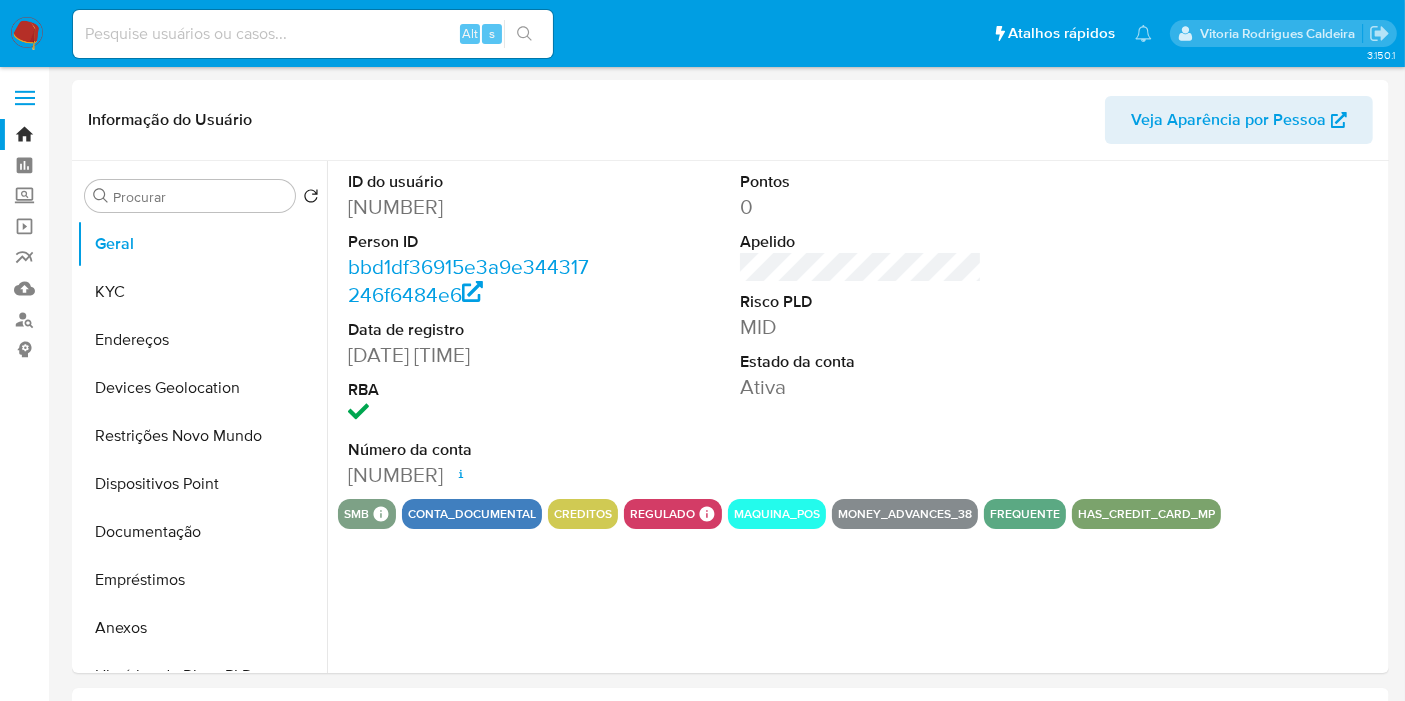 select on "10" 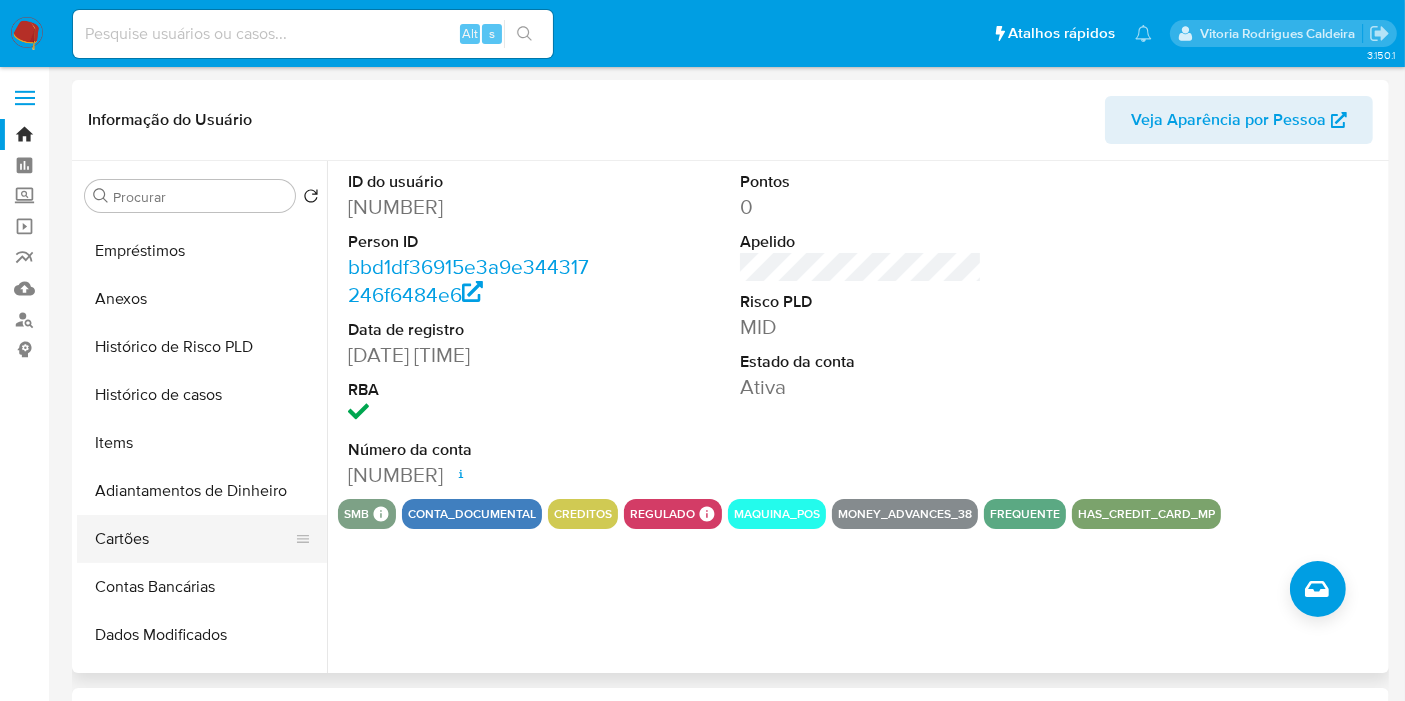 scroll, scrollTop: 333, scrollLeft: 0, axis: vertical 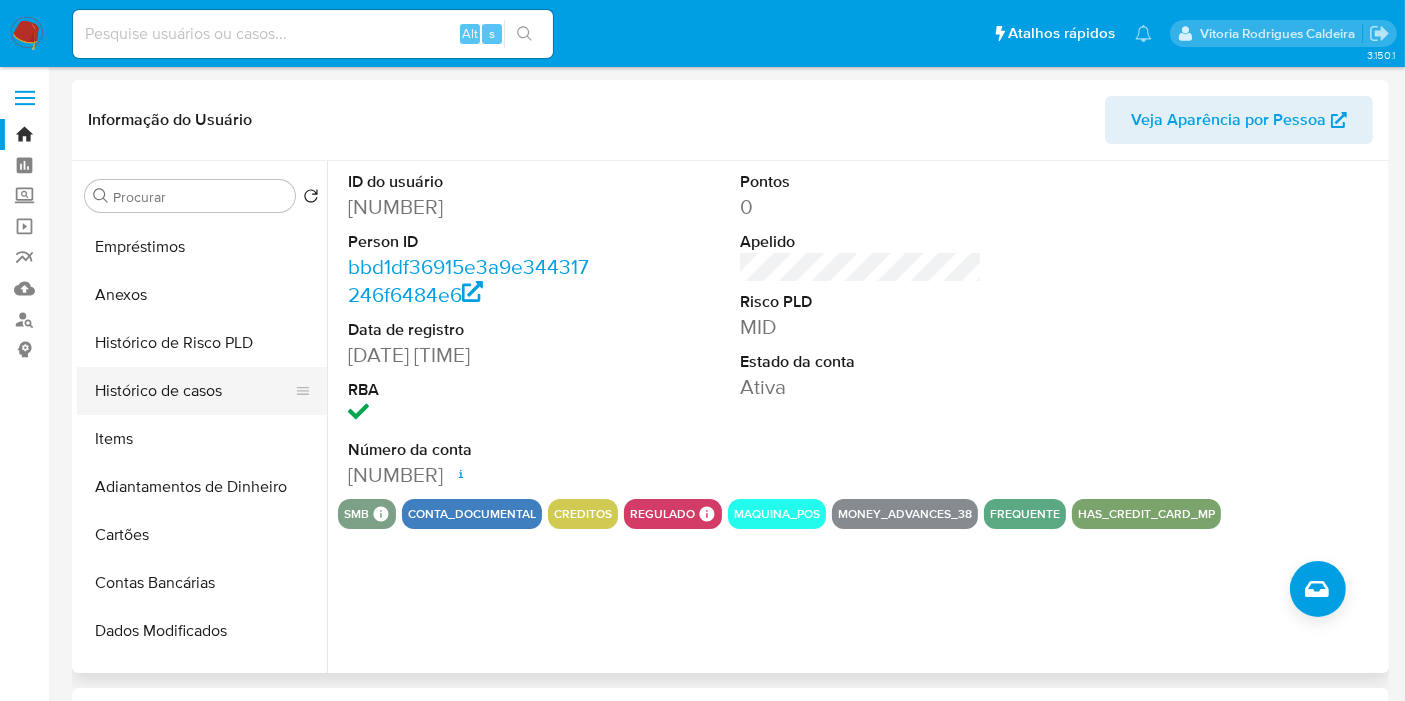click on "Histórico de casos" at bounding box center [194, 391] 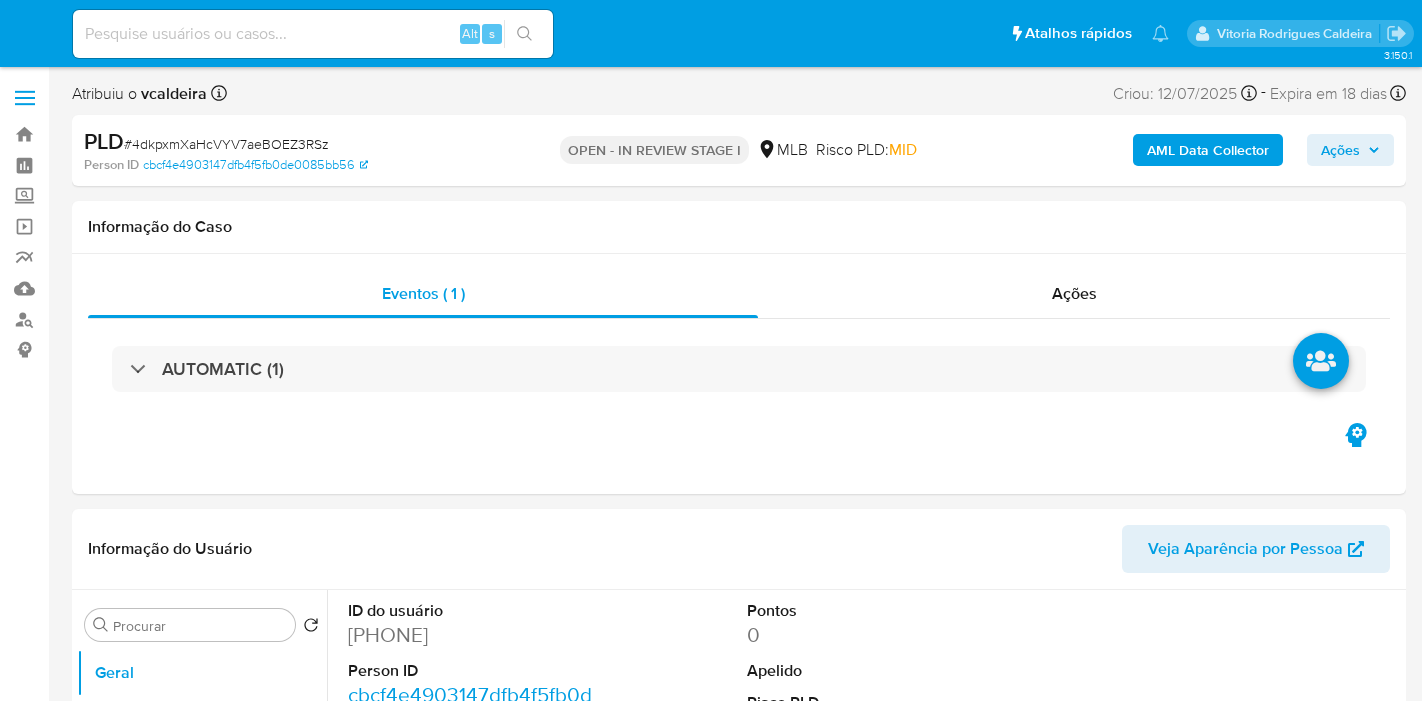 select on "10" 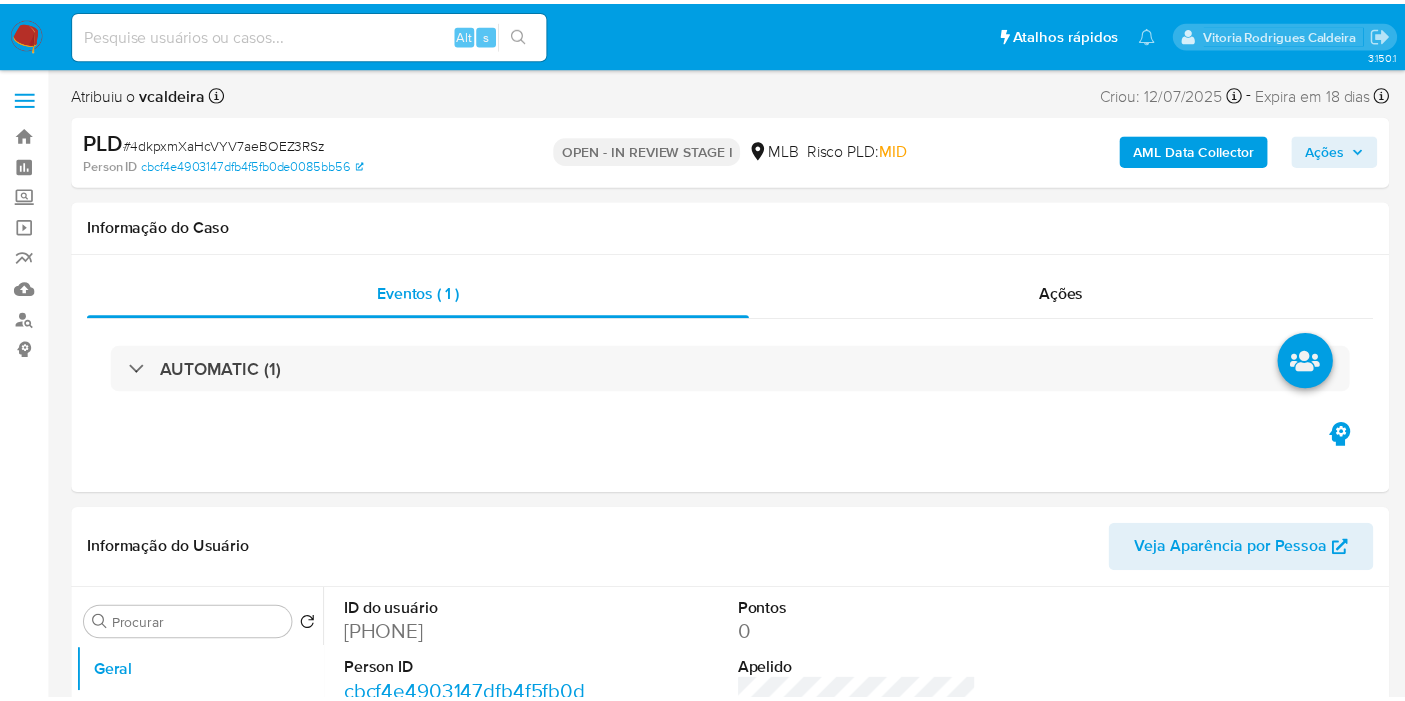 scroll, scrollTop: 0, scrollLeft: 0, axis: both 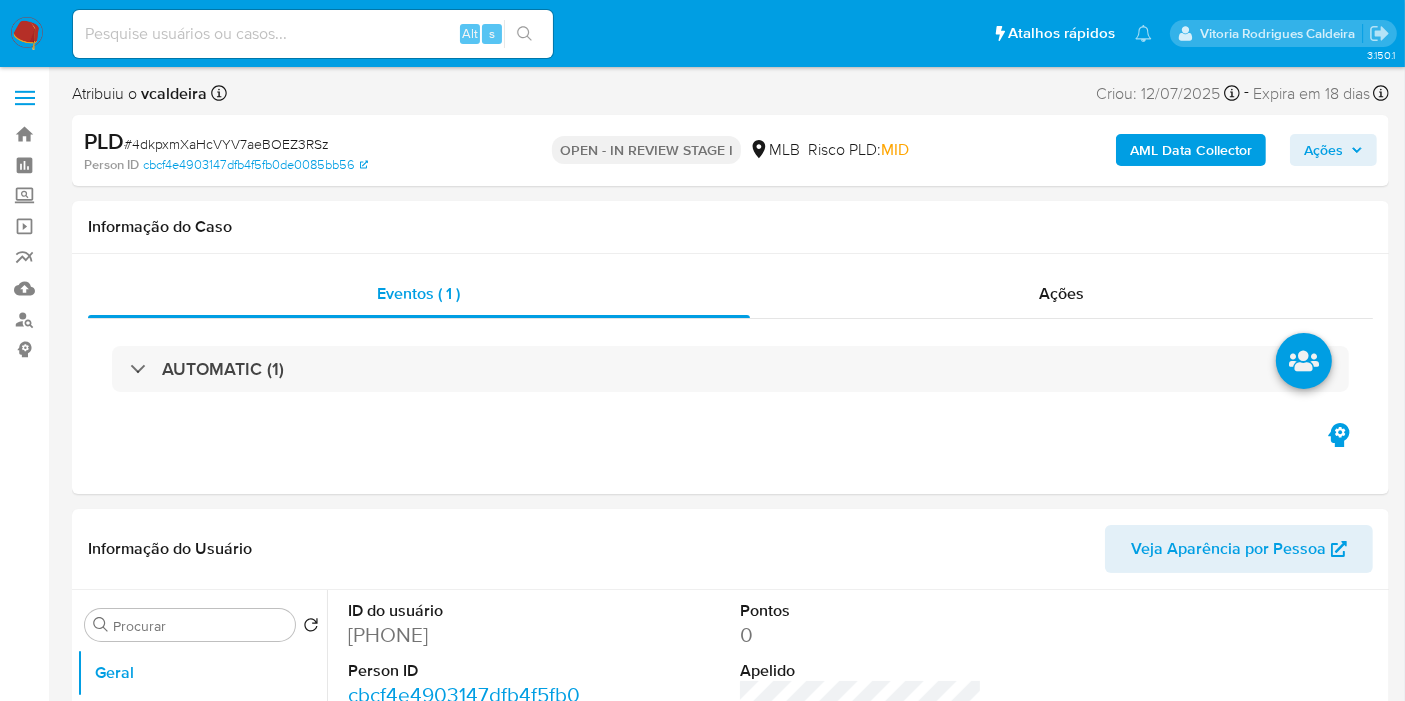 click on "AML Data Collector Ações" at bounding box center [1164, 150] 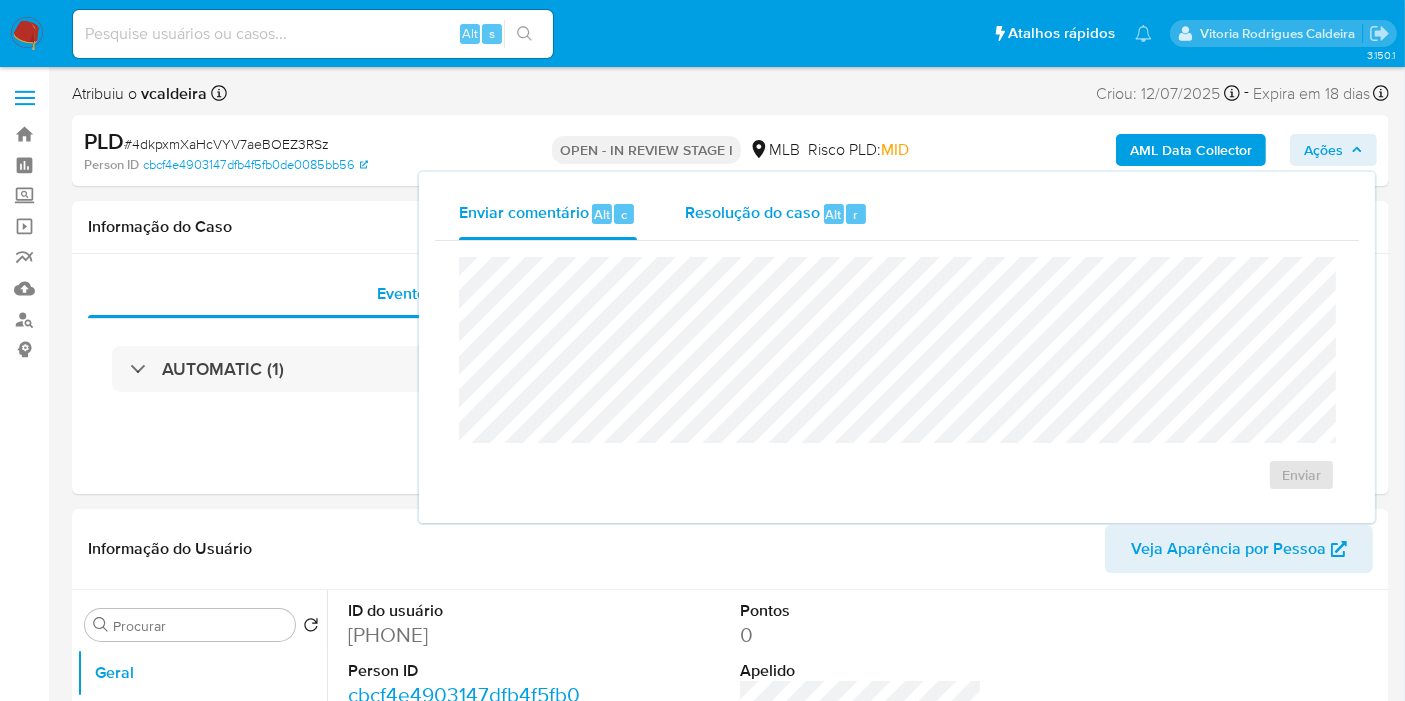 click on "Resolução do caso" at bounding box center (752, 213) 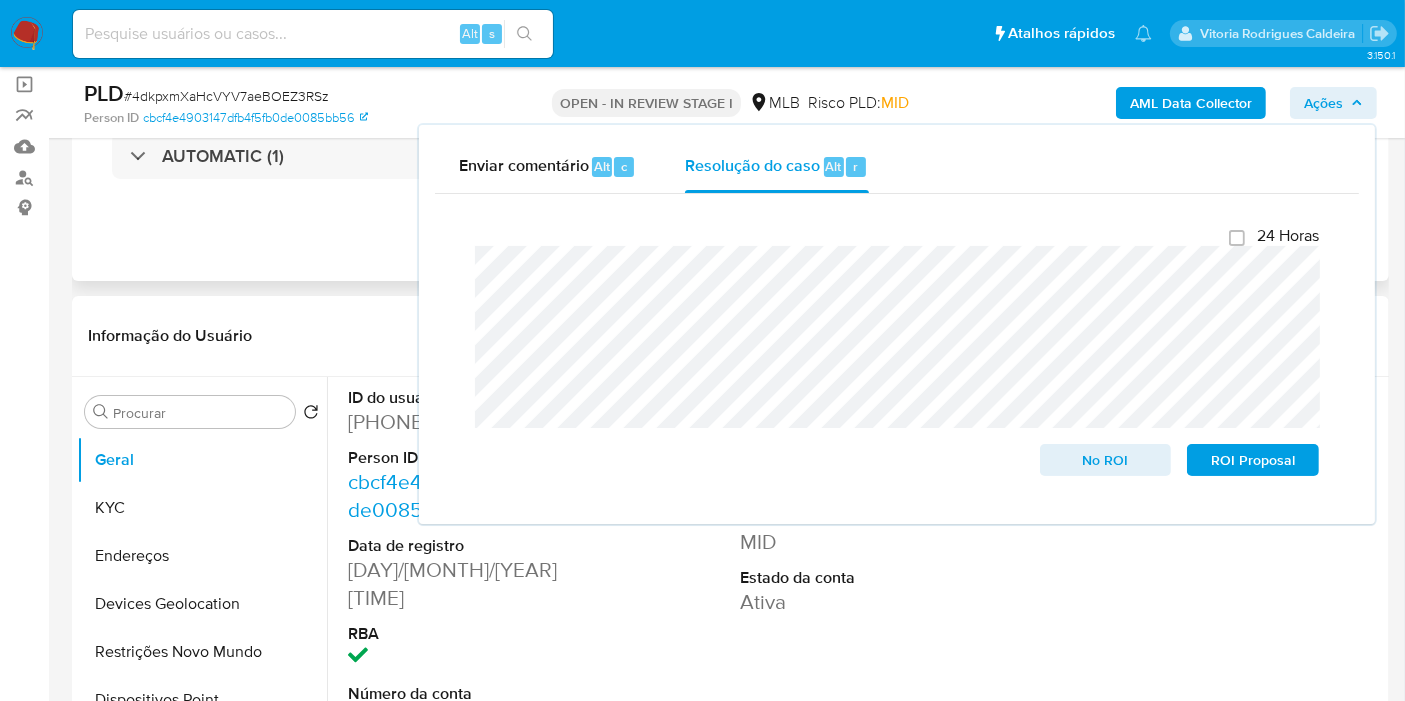 scroll, scrollTop: 222, scrollLeft: 0, axis: vertical 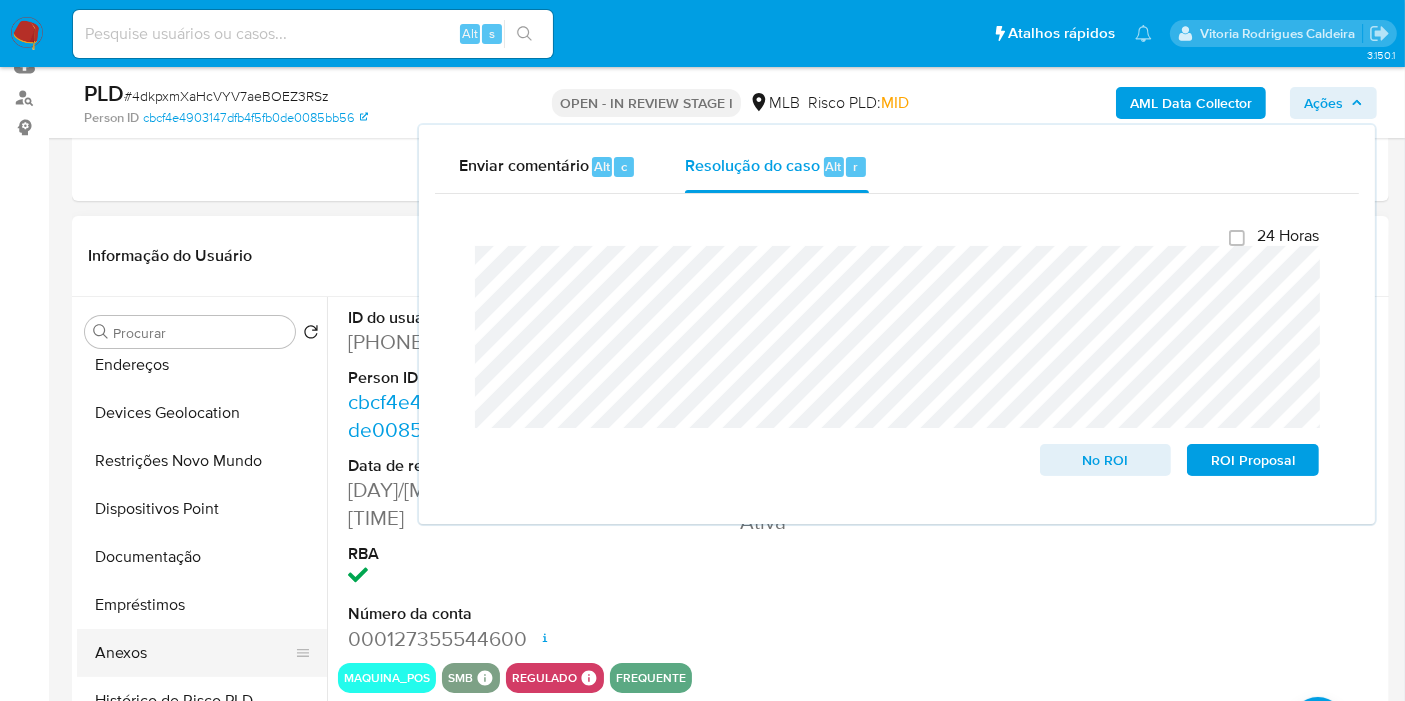 click on "Anexos" at bounding box center [194, 653] 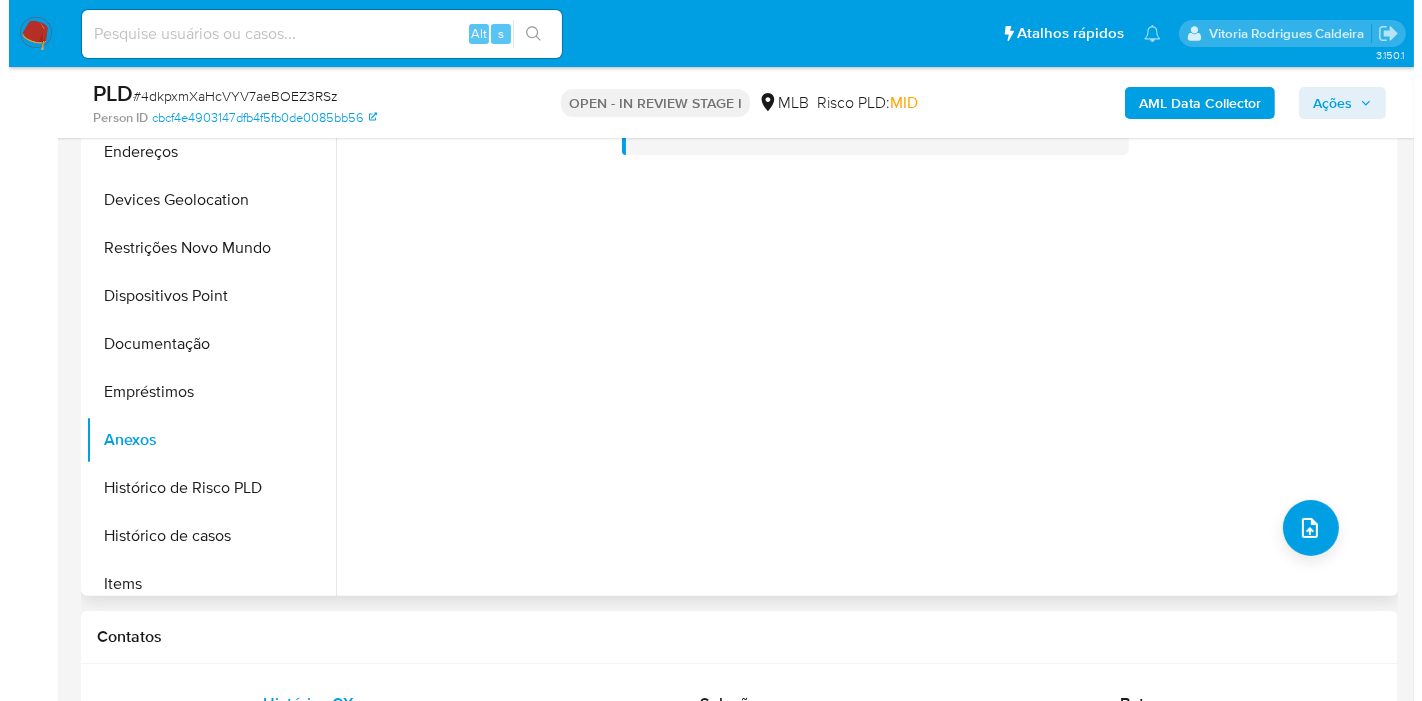 scroll, scrollTop: 444, scrollLeft: 0, axis: vertical 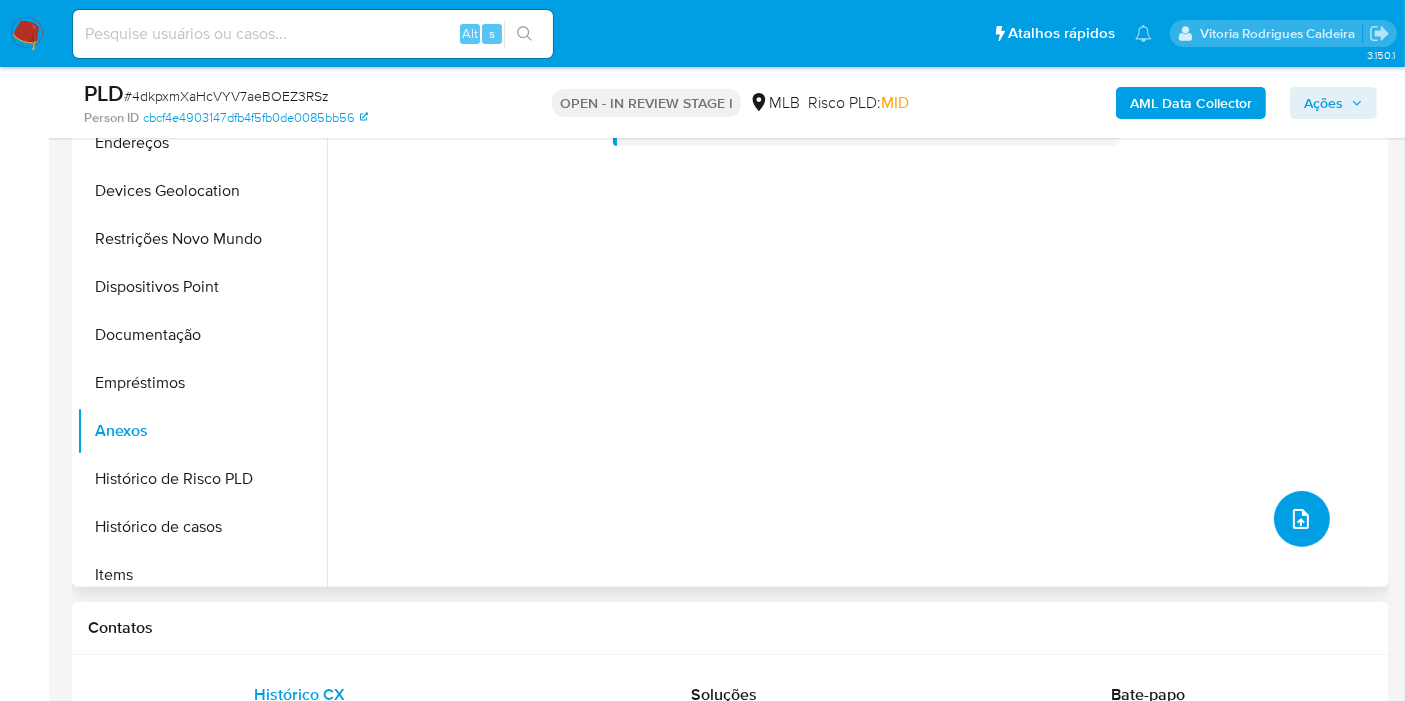 click at bounding box center (1302, 519) 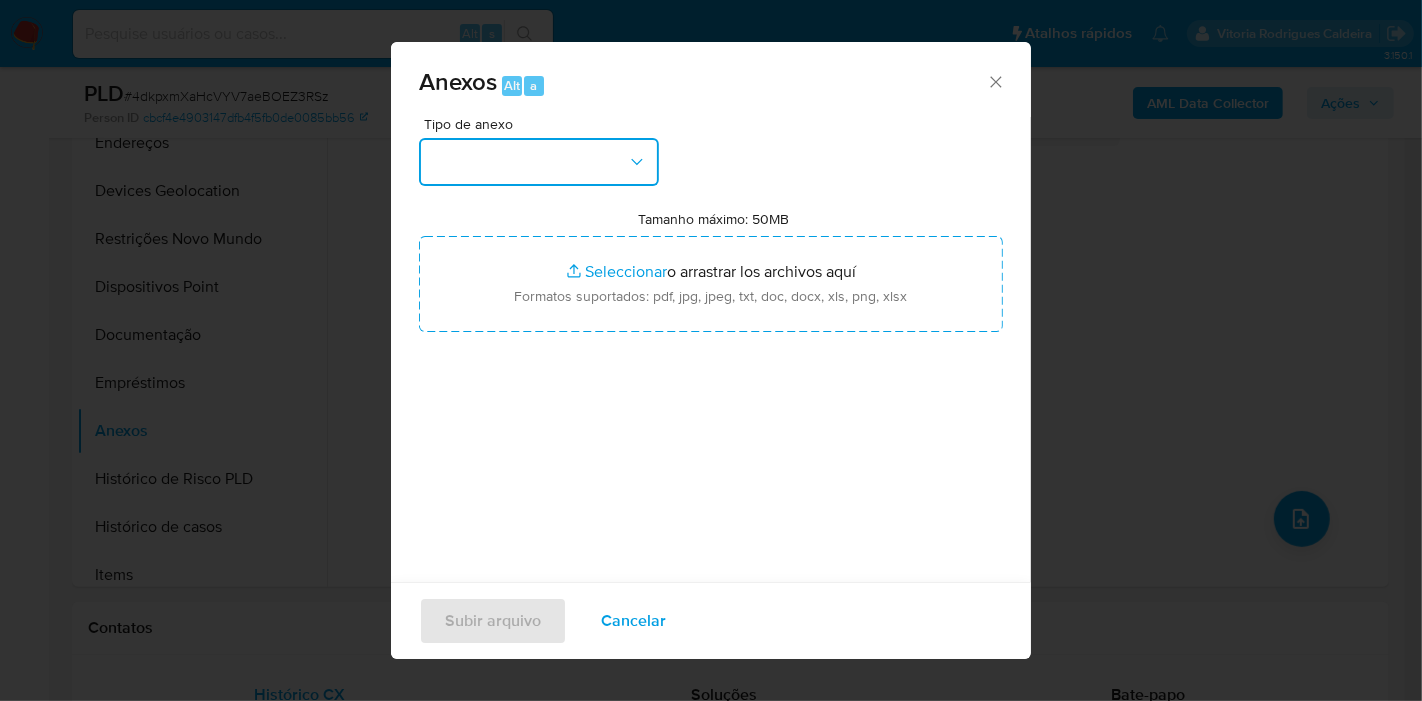click at bounding box center (539, 162) 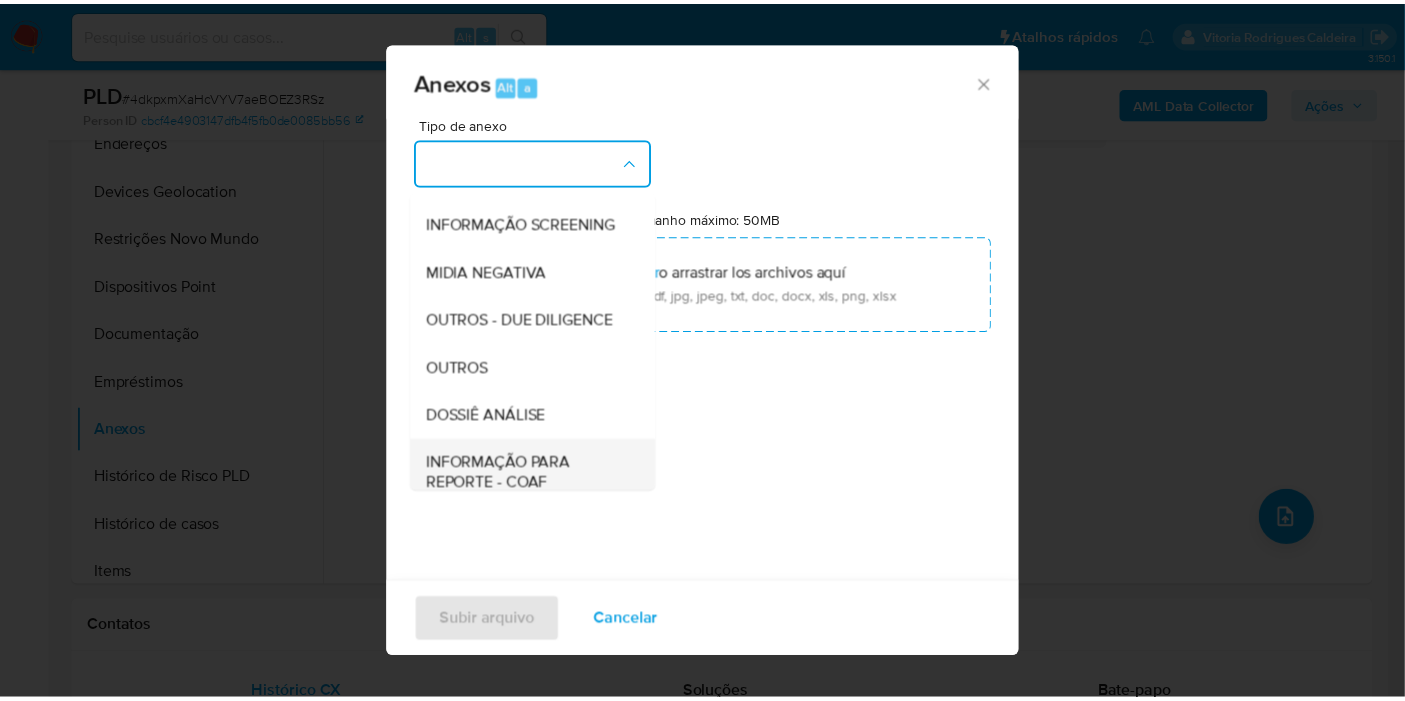 scroll, scrollTop: 307, scrollLeft: 0, axis: vertical 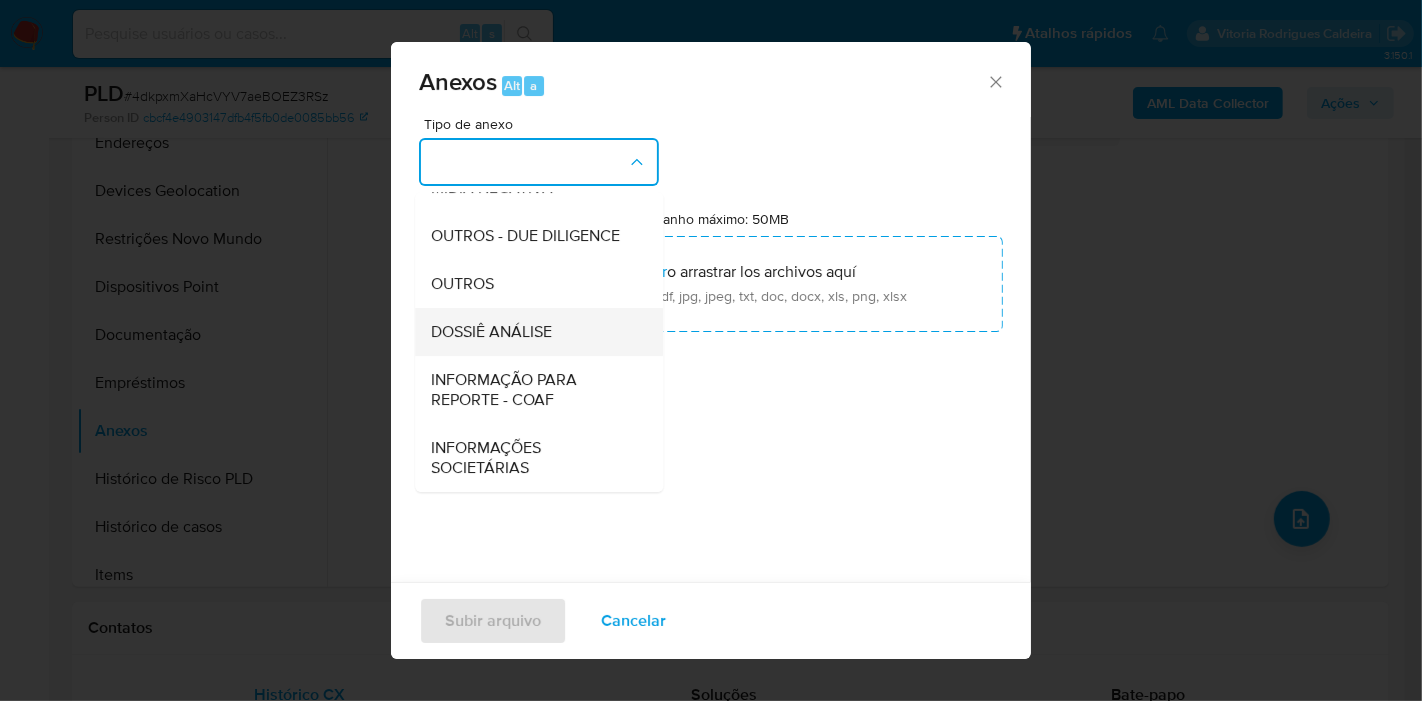 click on "DOSSIÊ ANÁLISE" at bounding box center [491, 332] 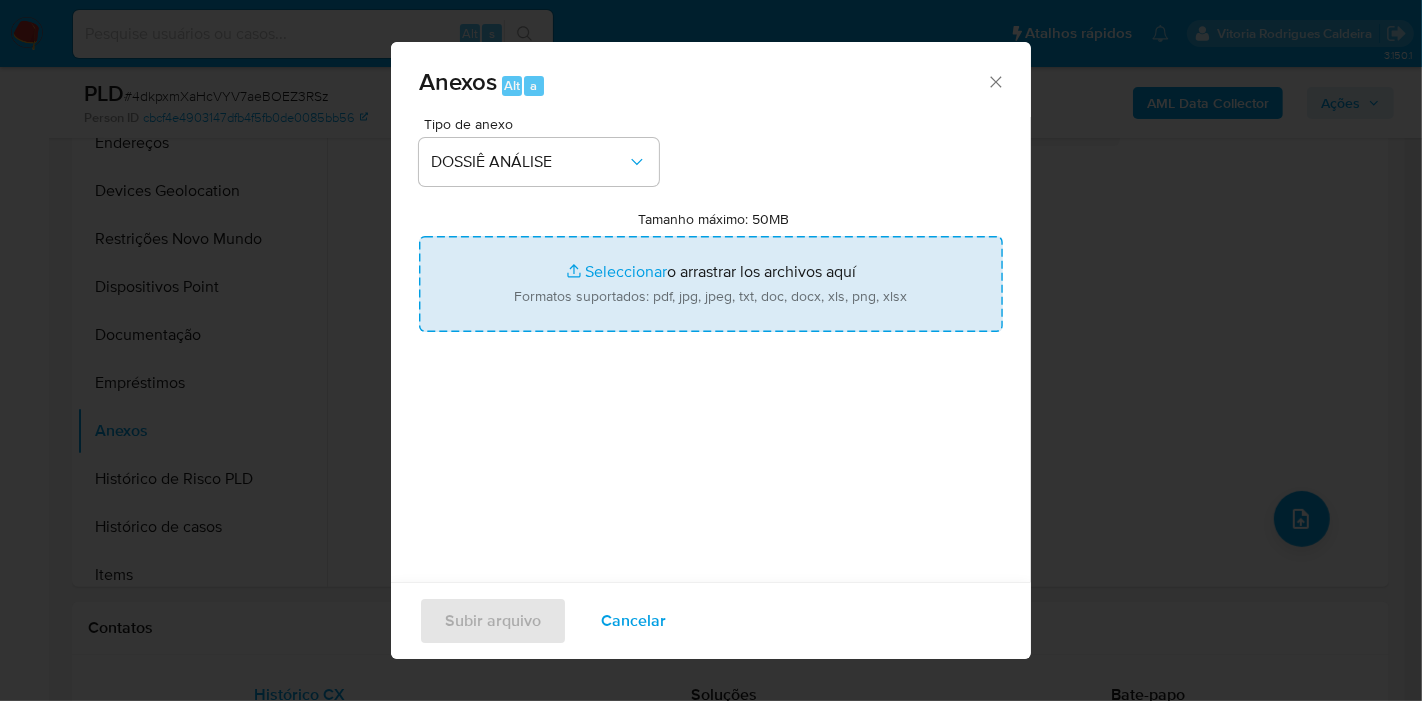 type on "C:\fakepath\Mulan 2419146212_2025_08_07_08_23_21.pdf" 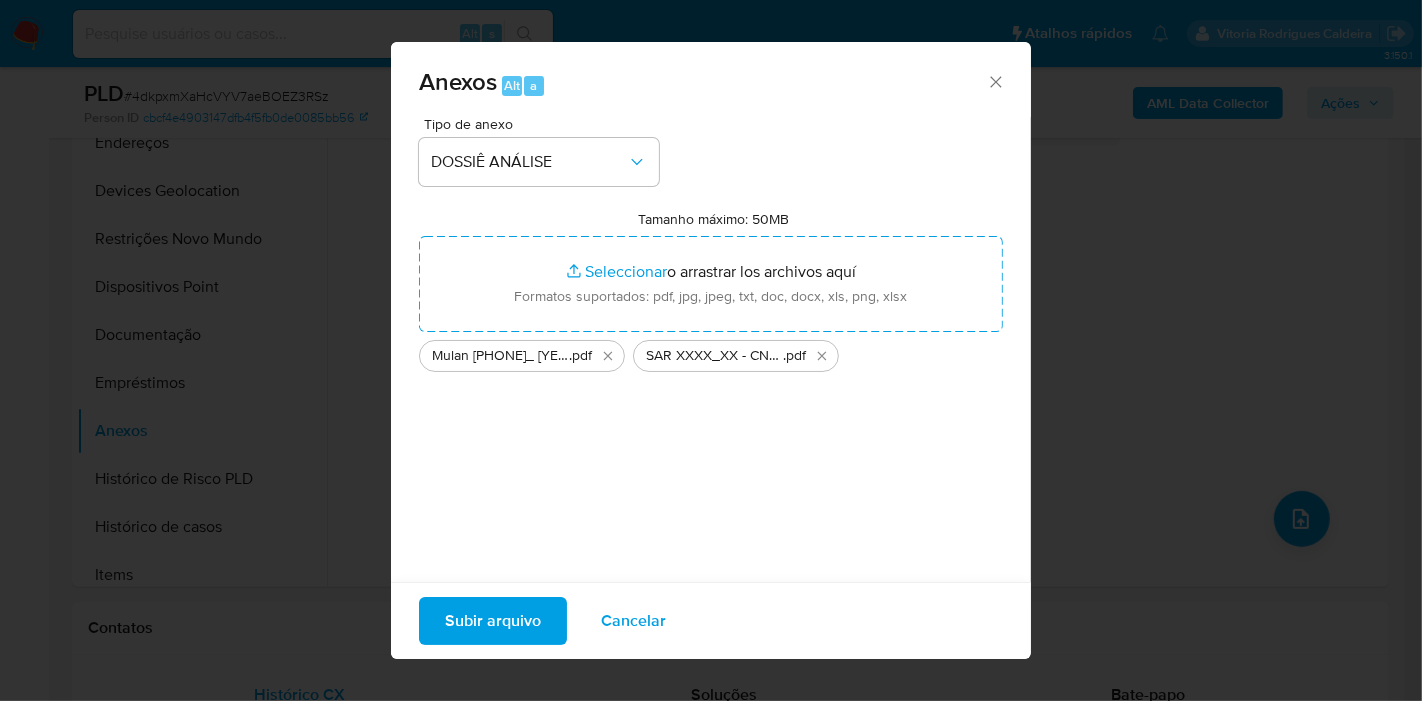 click on "Subir arquivo" at bounding box center [493, 621] 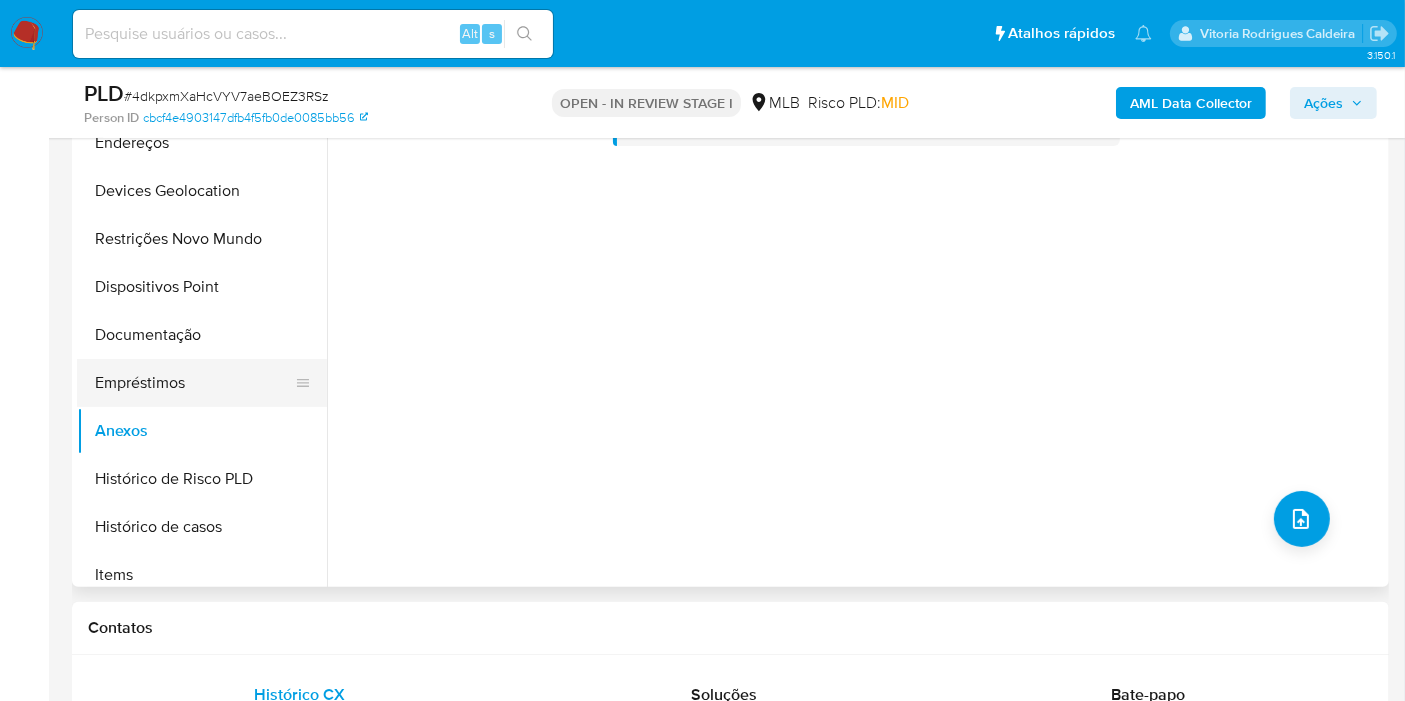 click on "Empréstimos" at bounding box center (194, 383) 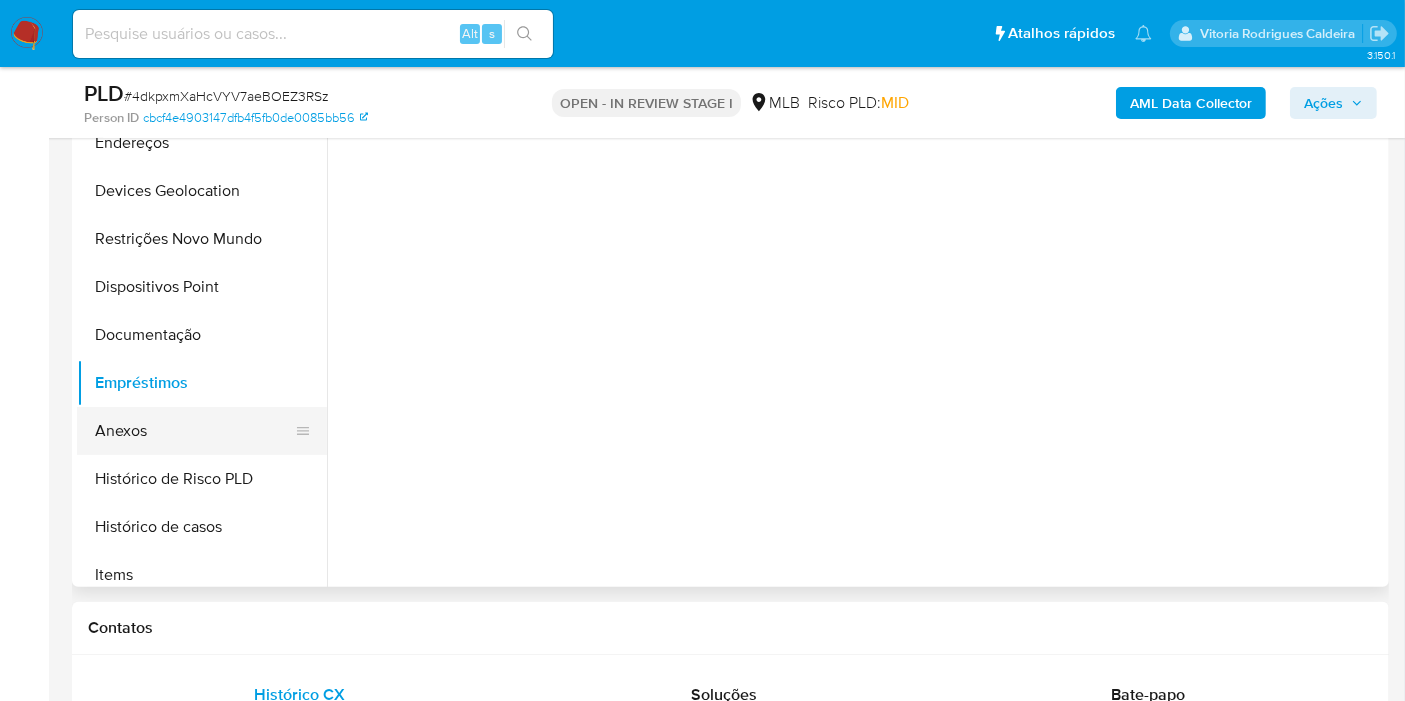 click on "Anexos" at bounding box center [194, 431] 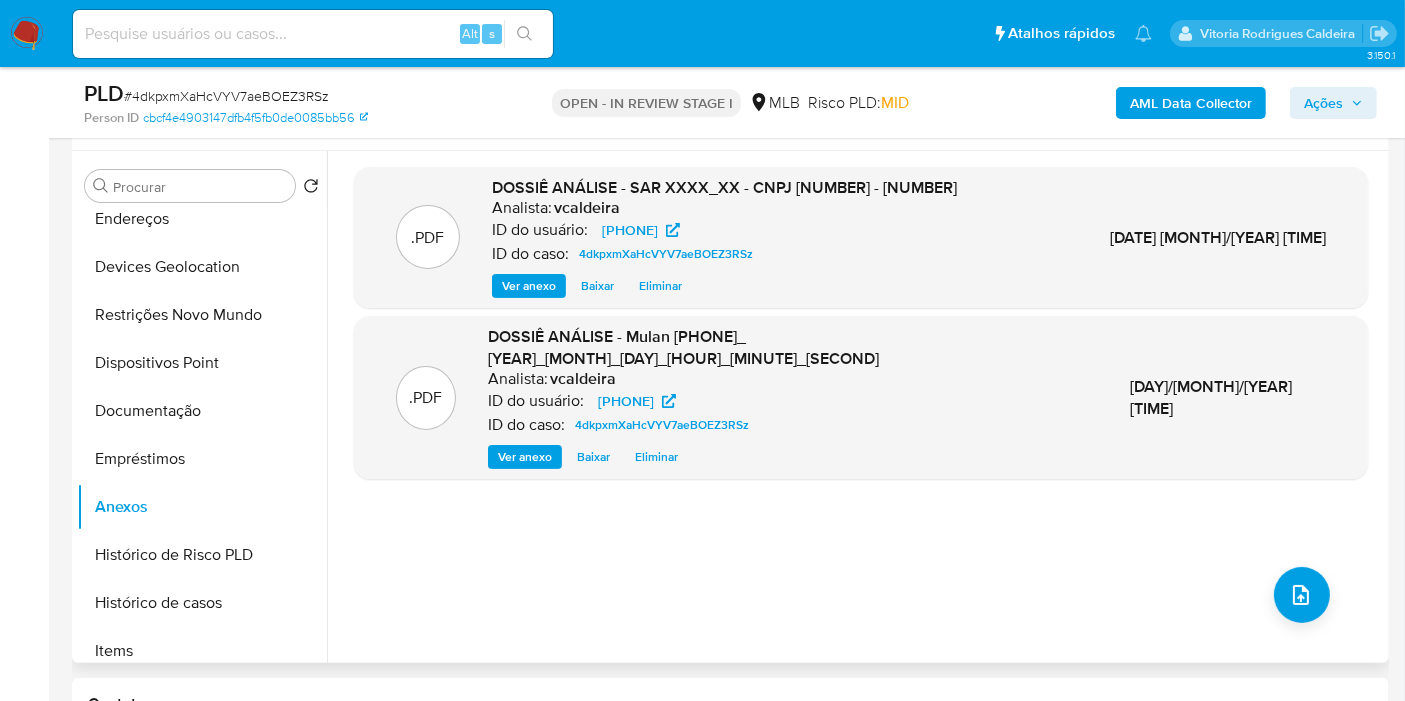scroll, scrollTop: 333, scrollLeft: 0, axis: vertical 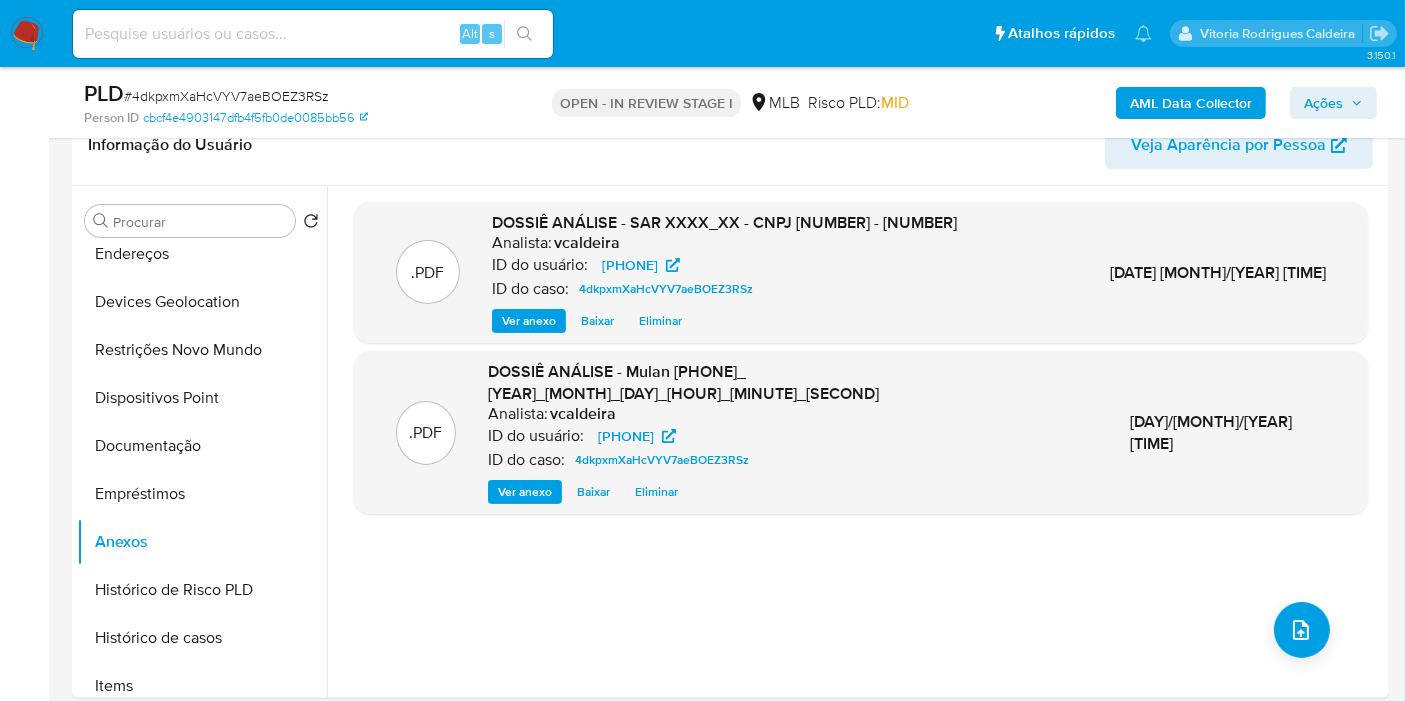 click on "Ações" at bounding box center [1323, 103] 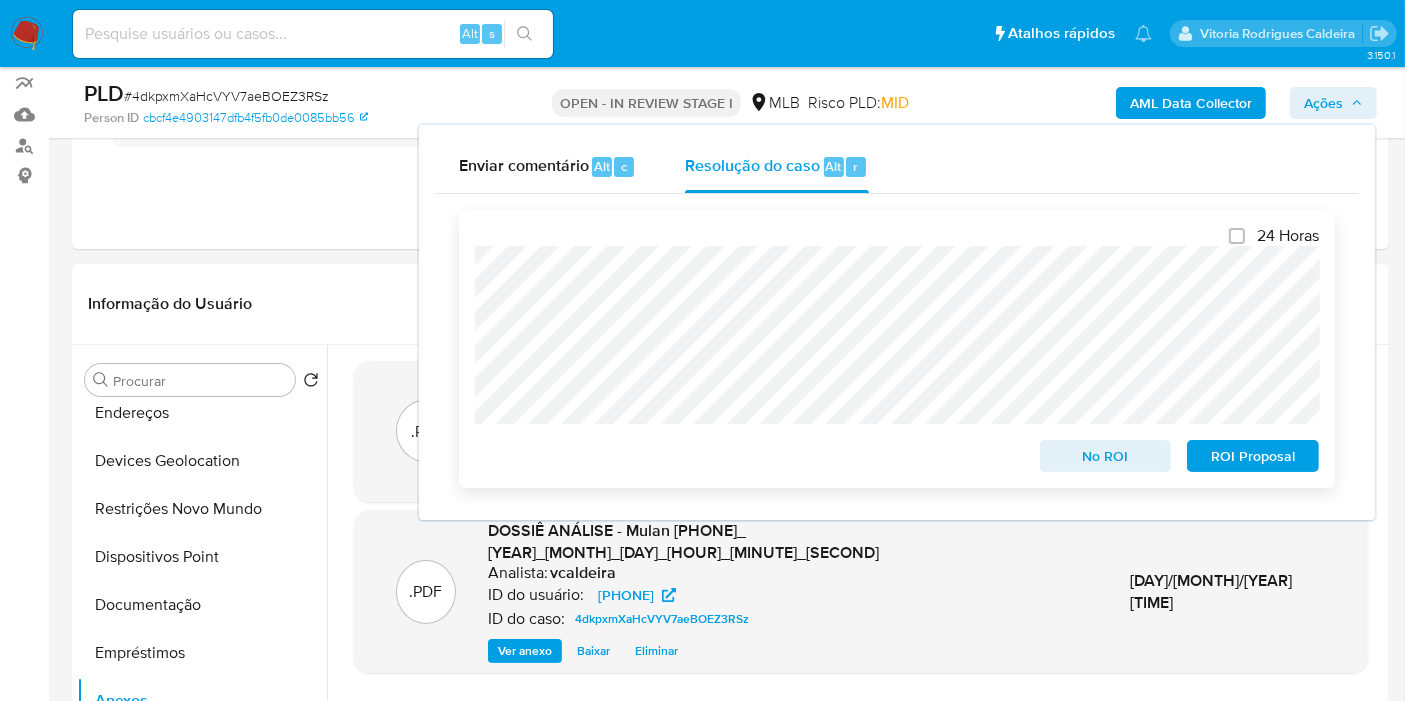 scroll, scrollTop: 222, scrollLeft: 0, axis: vertical 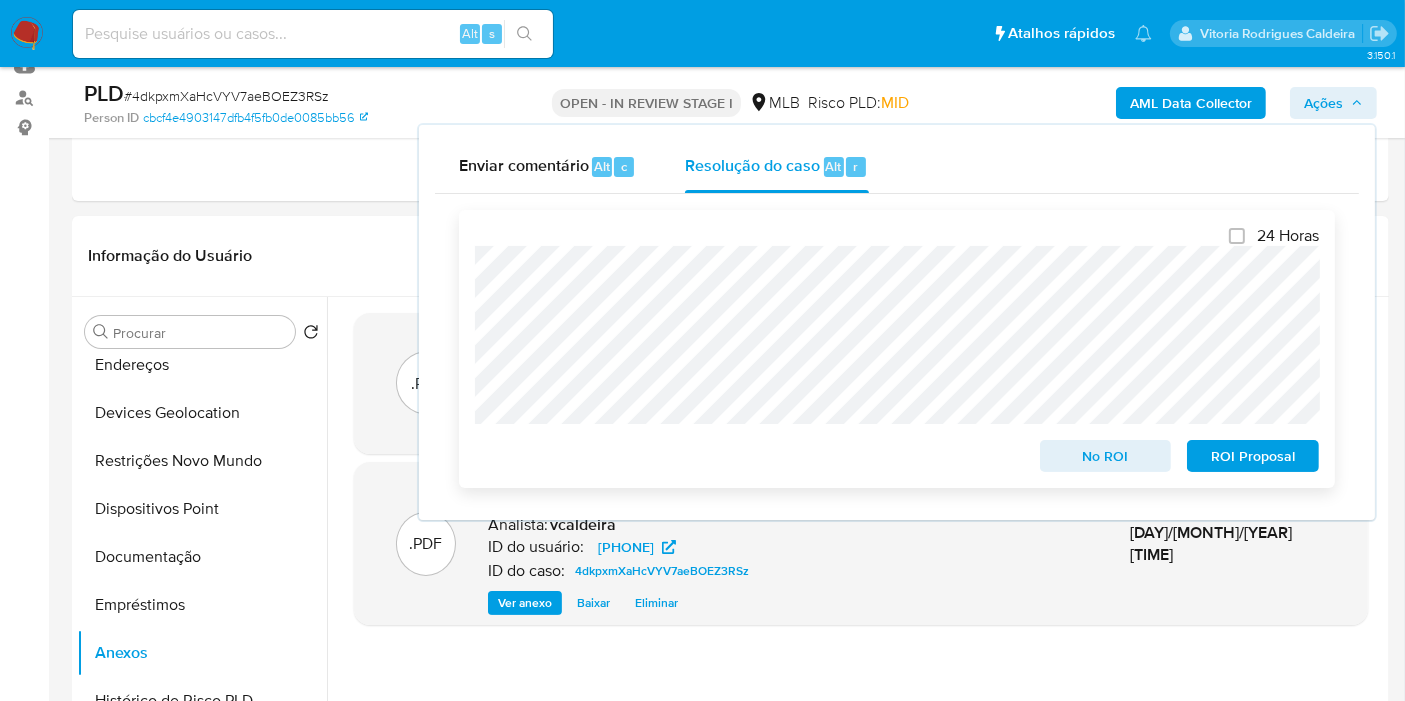click on "ROI Proposal" at bounding box center (1253, 456) 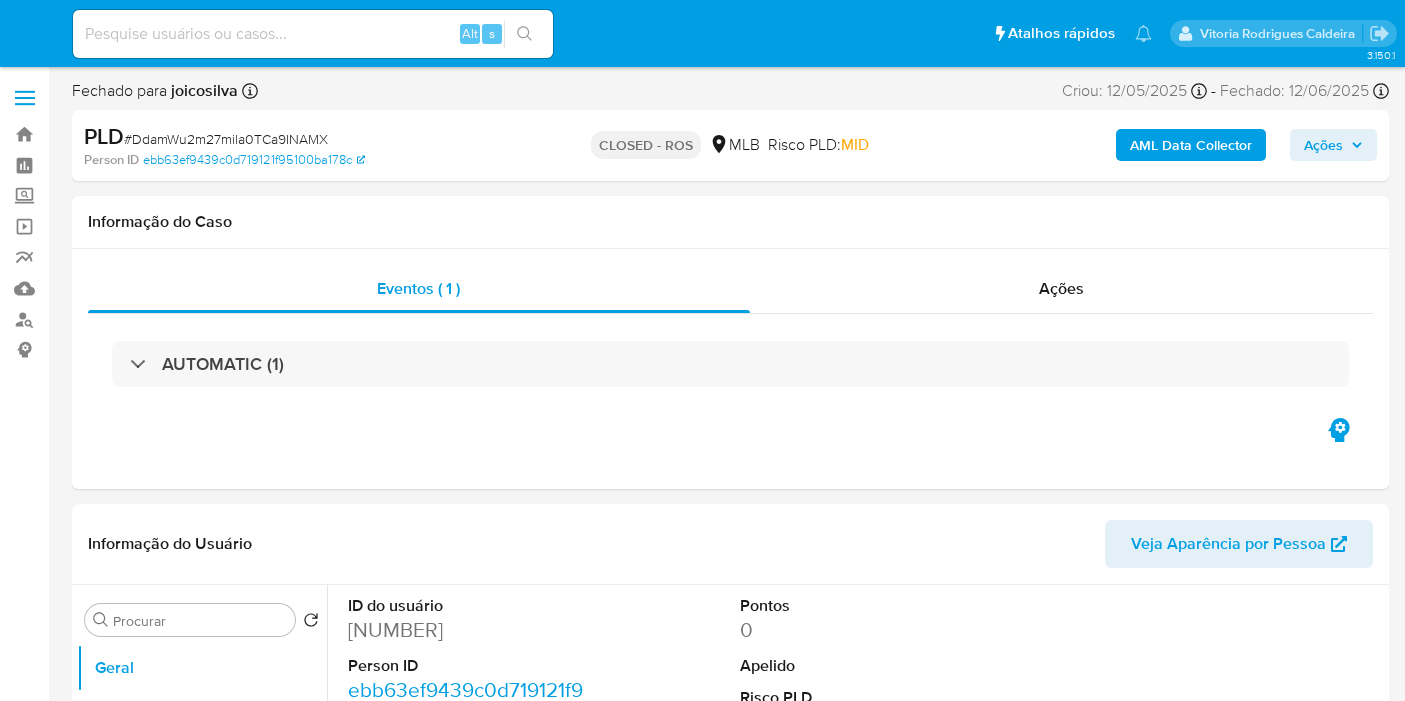 select on "10" 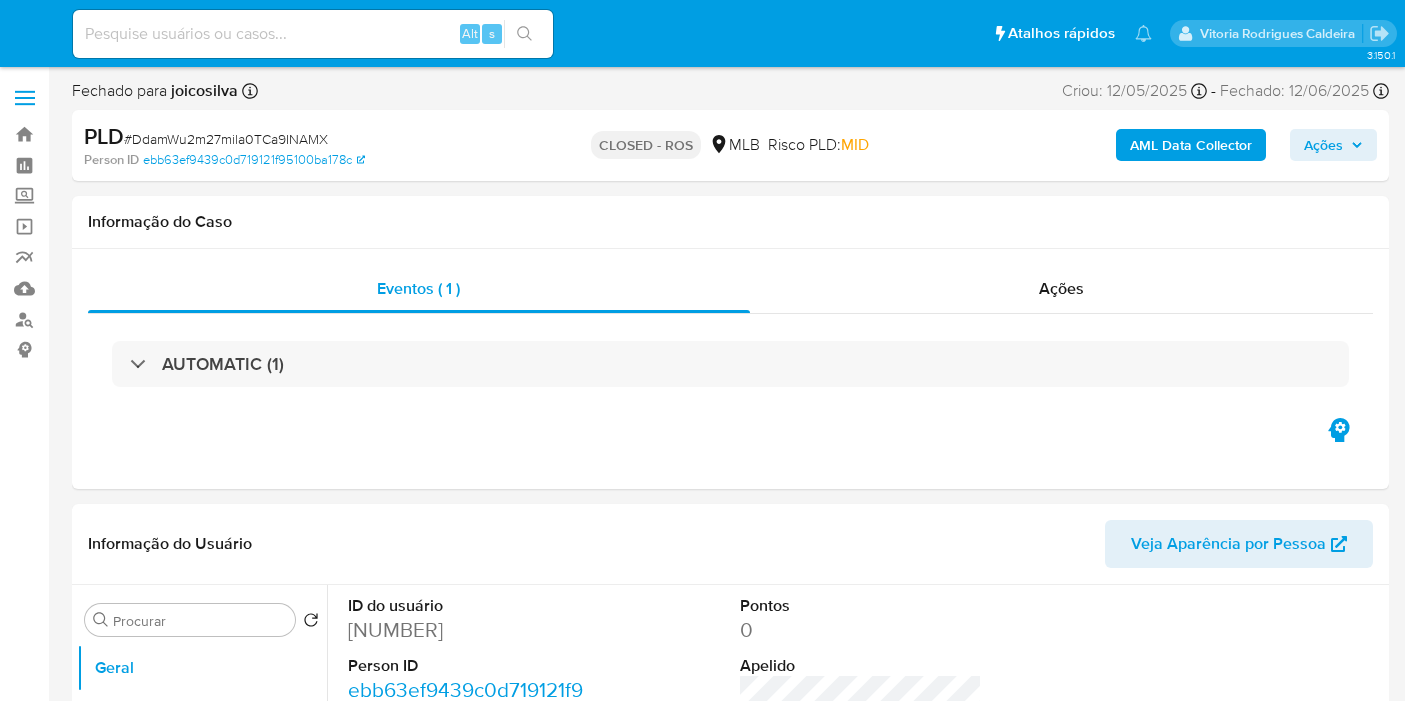 scroll, scrollTop: 0, scrollLeft: 0, axis: both 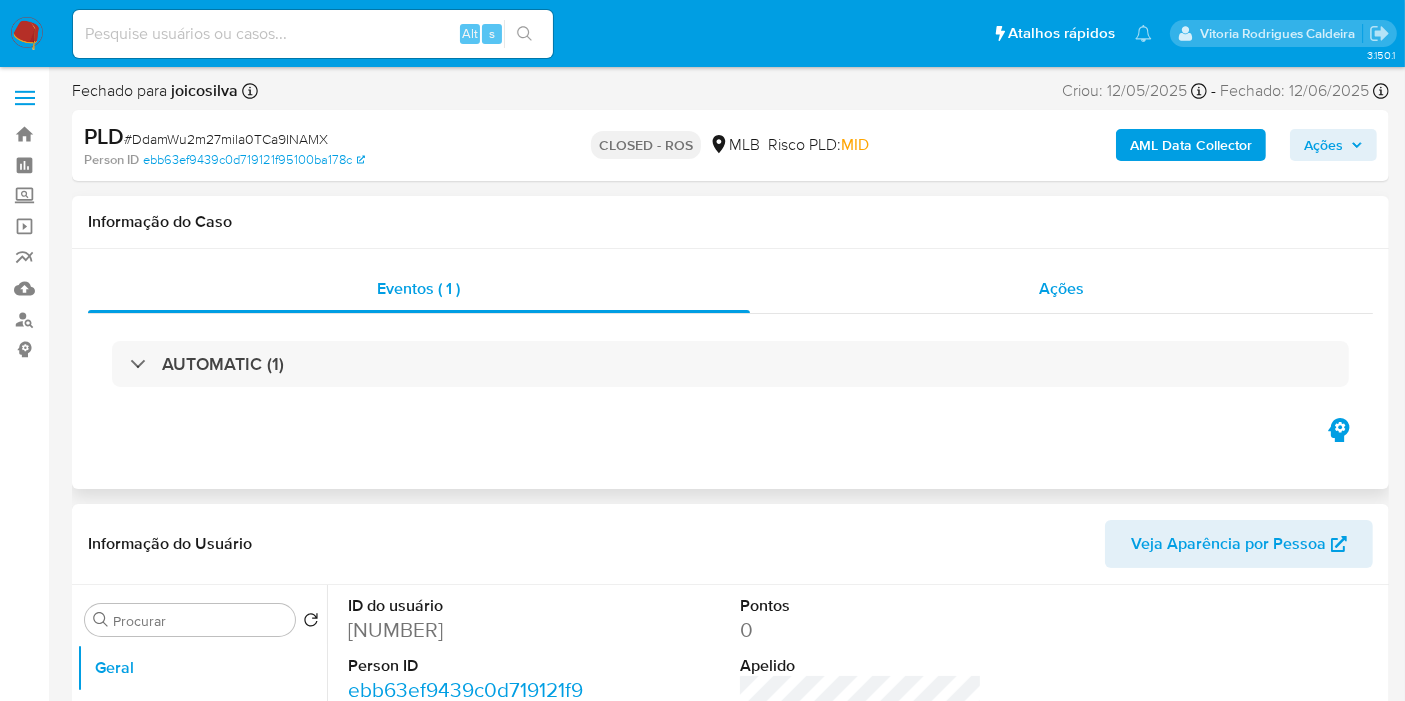 click on "Ações" at bounding box center [1062, 289] 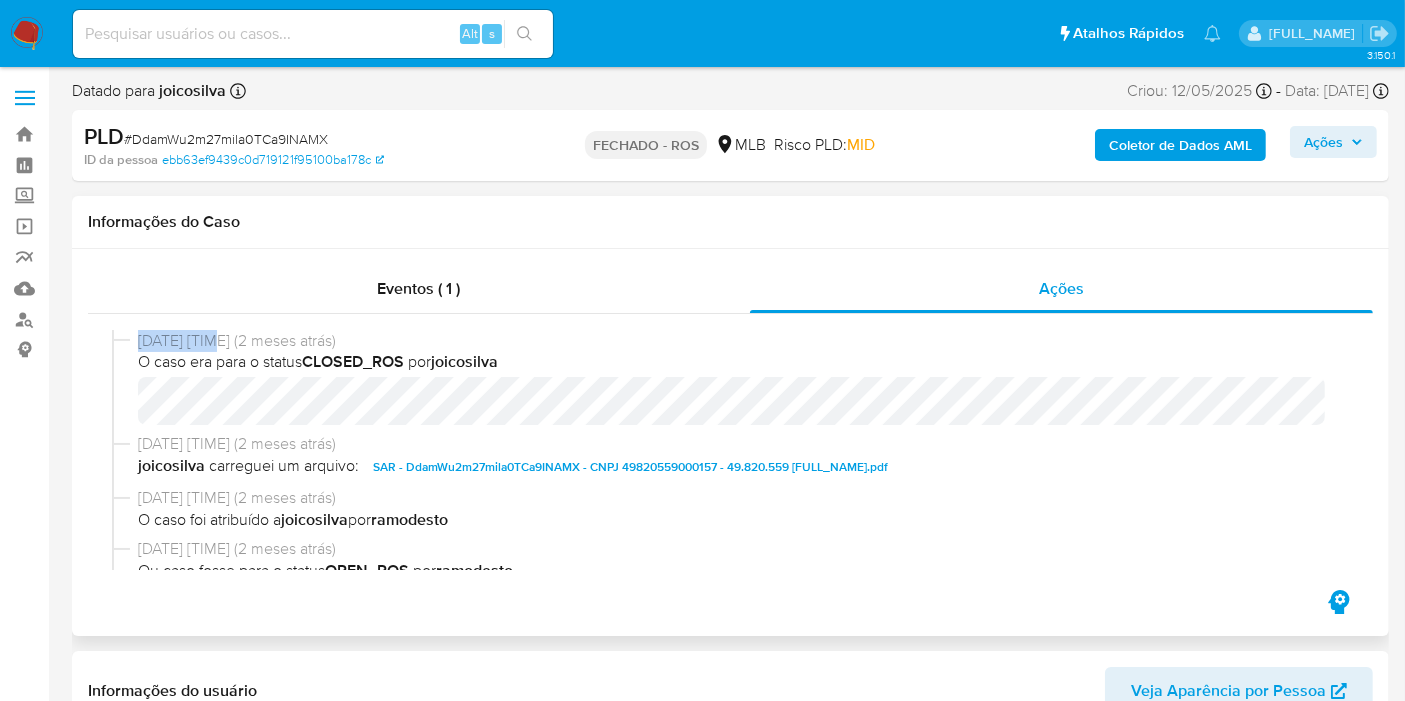 drag, startPoint x: 220, startPoint y: 337, endPoint x: 125, endPoint y: 337, distance: 95 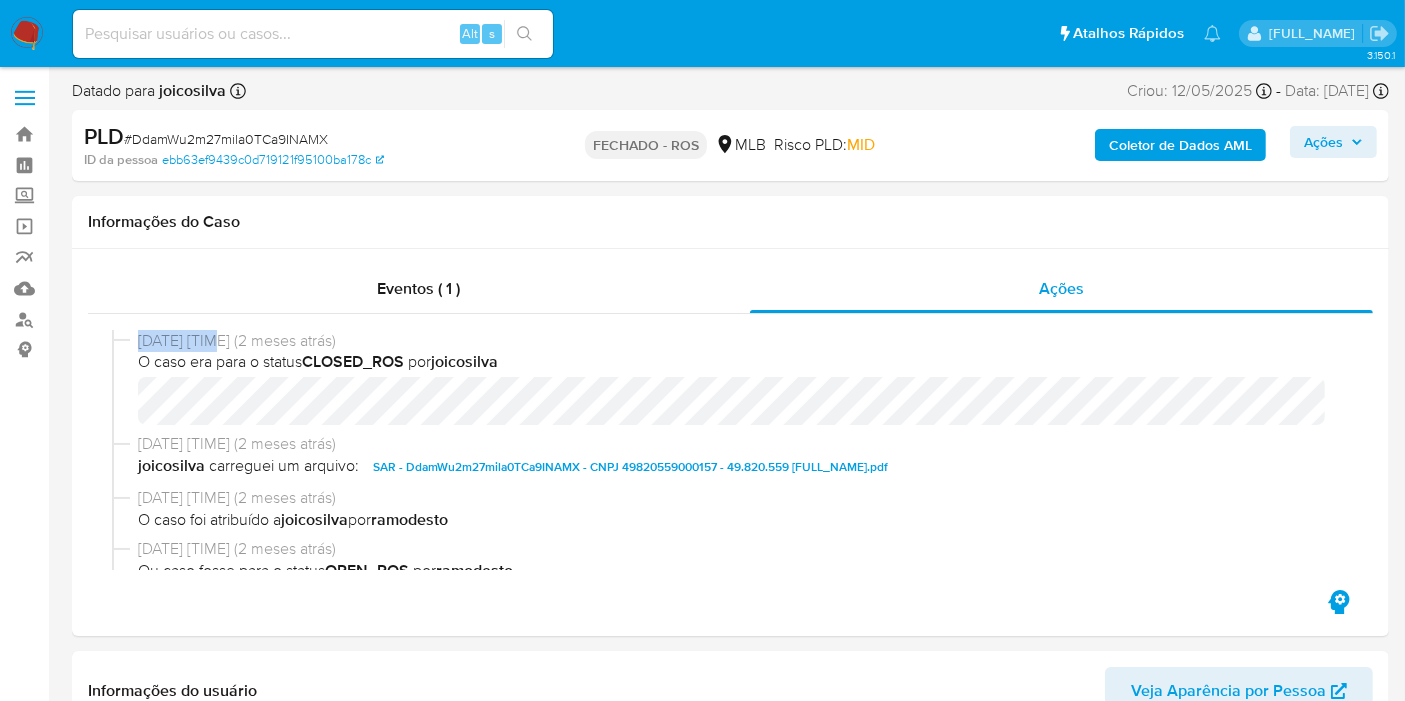copy on "06/12/2025" 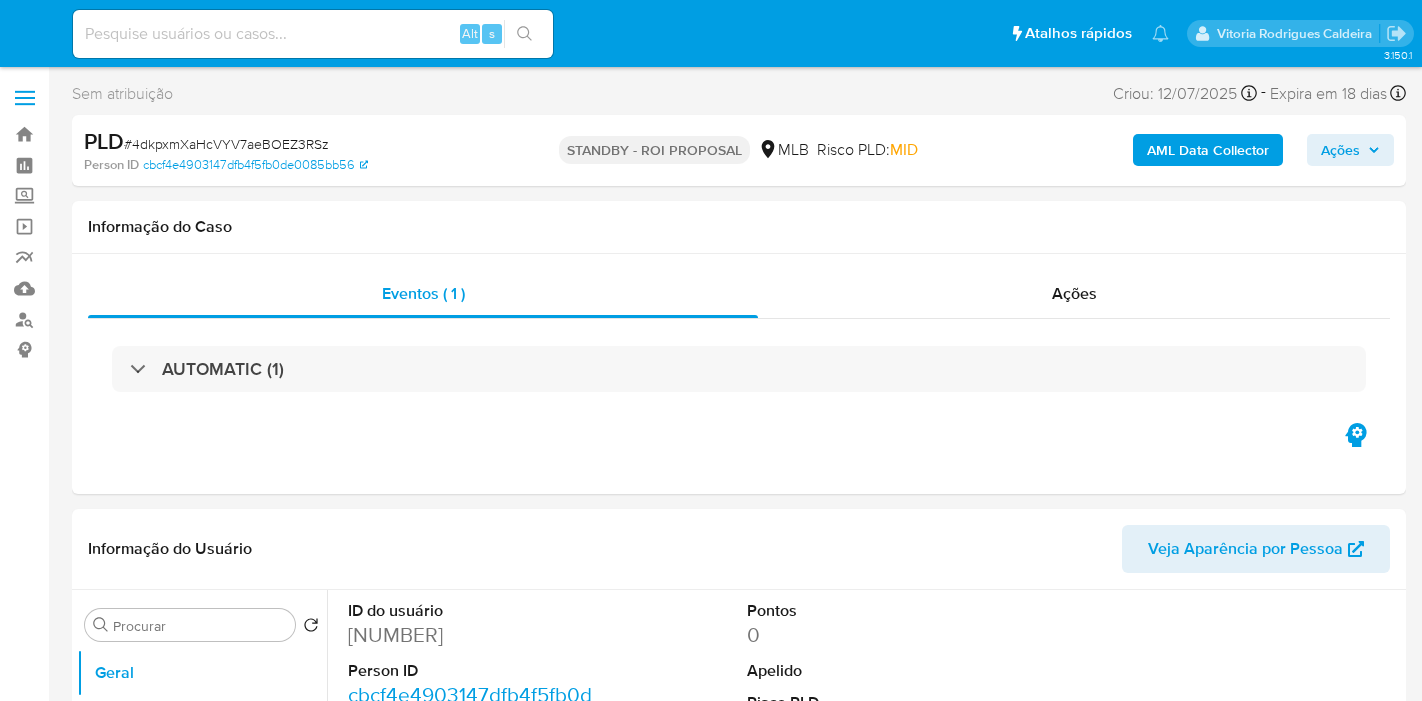 select on "10" 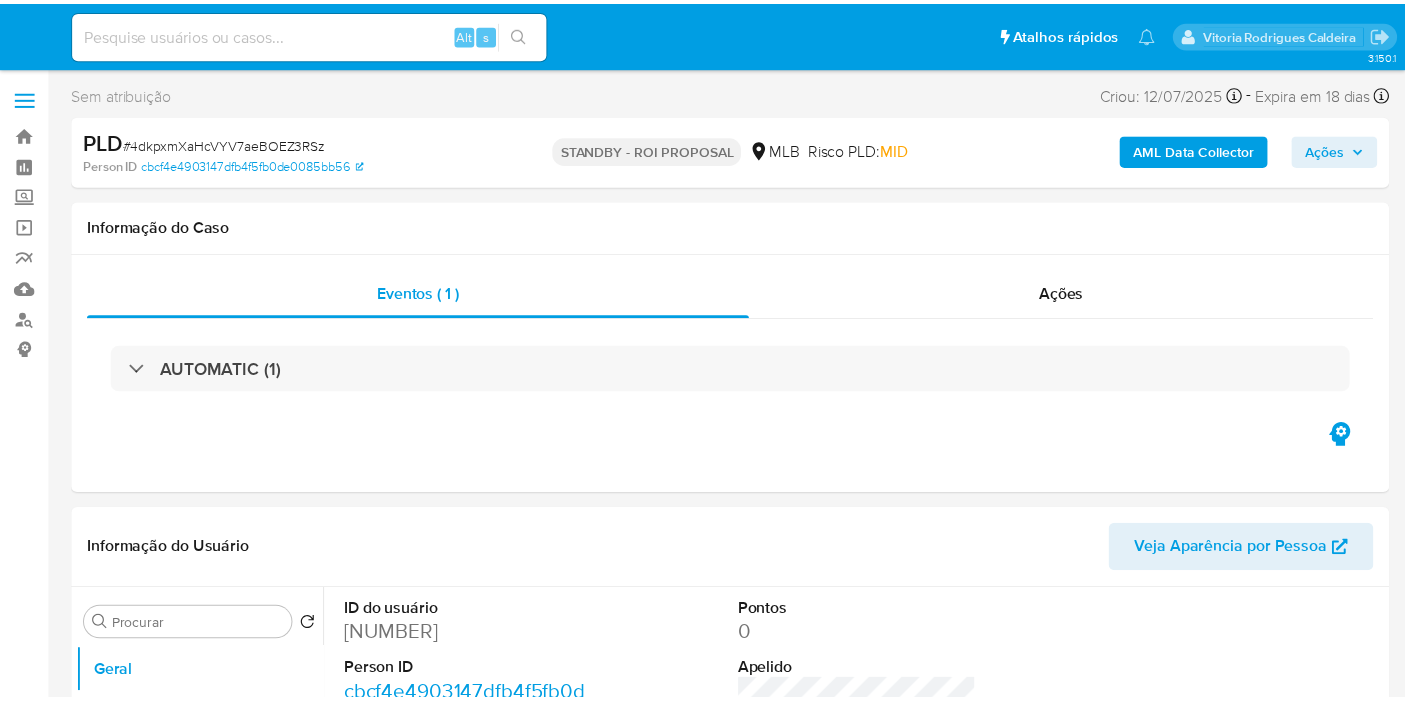 scroll, scrollTop: 0, scrollLeft: 0, axis: both 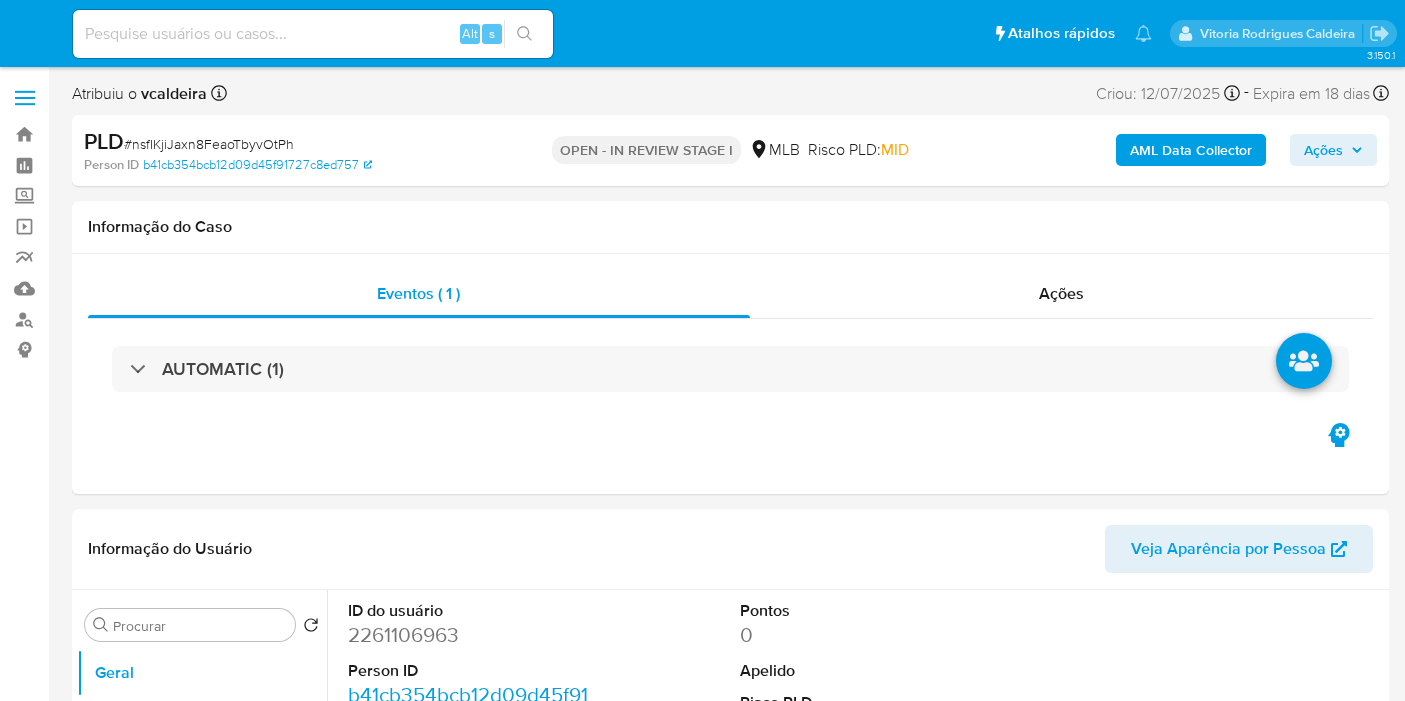 select on "10" 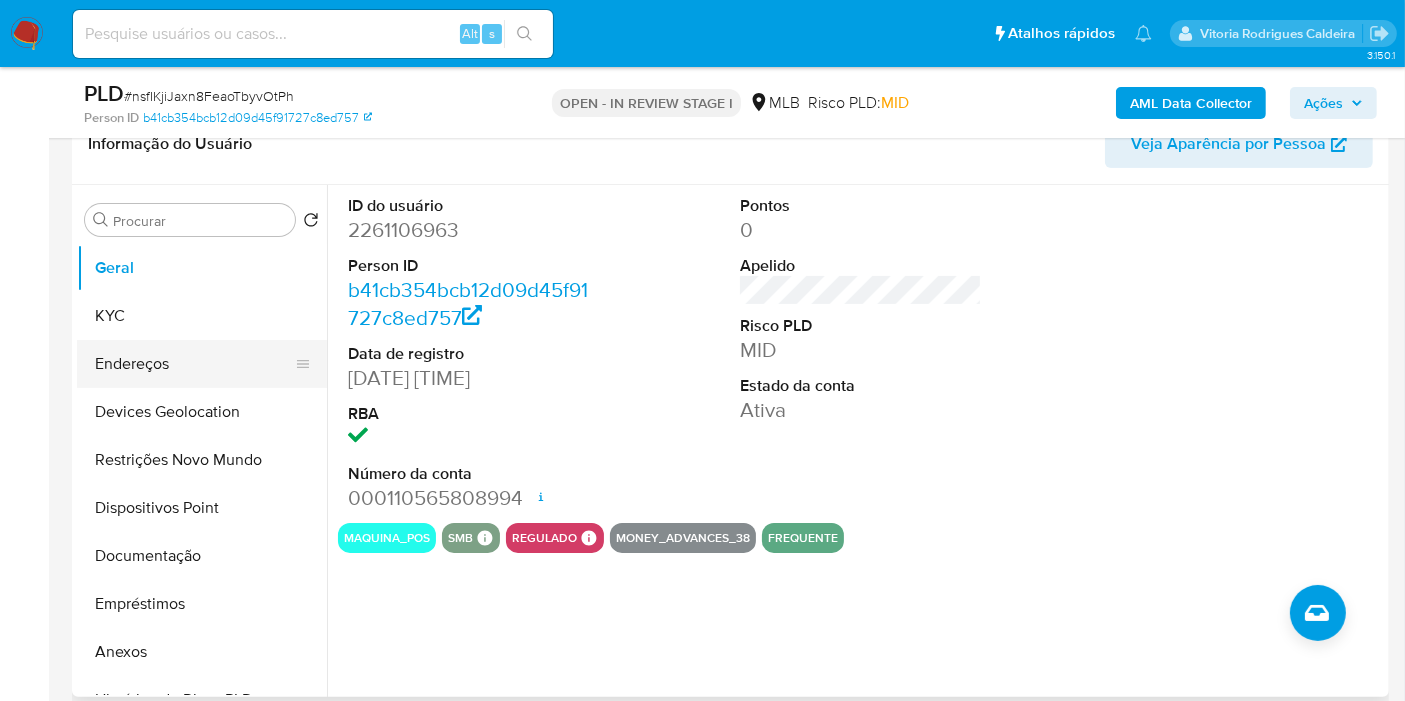 scroll, scrollTop: 333, scrollLeft: 0, axis: vertical 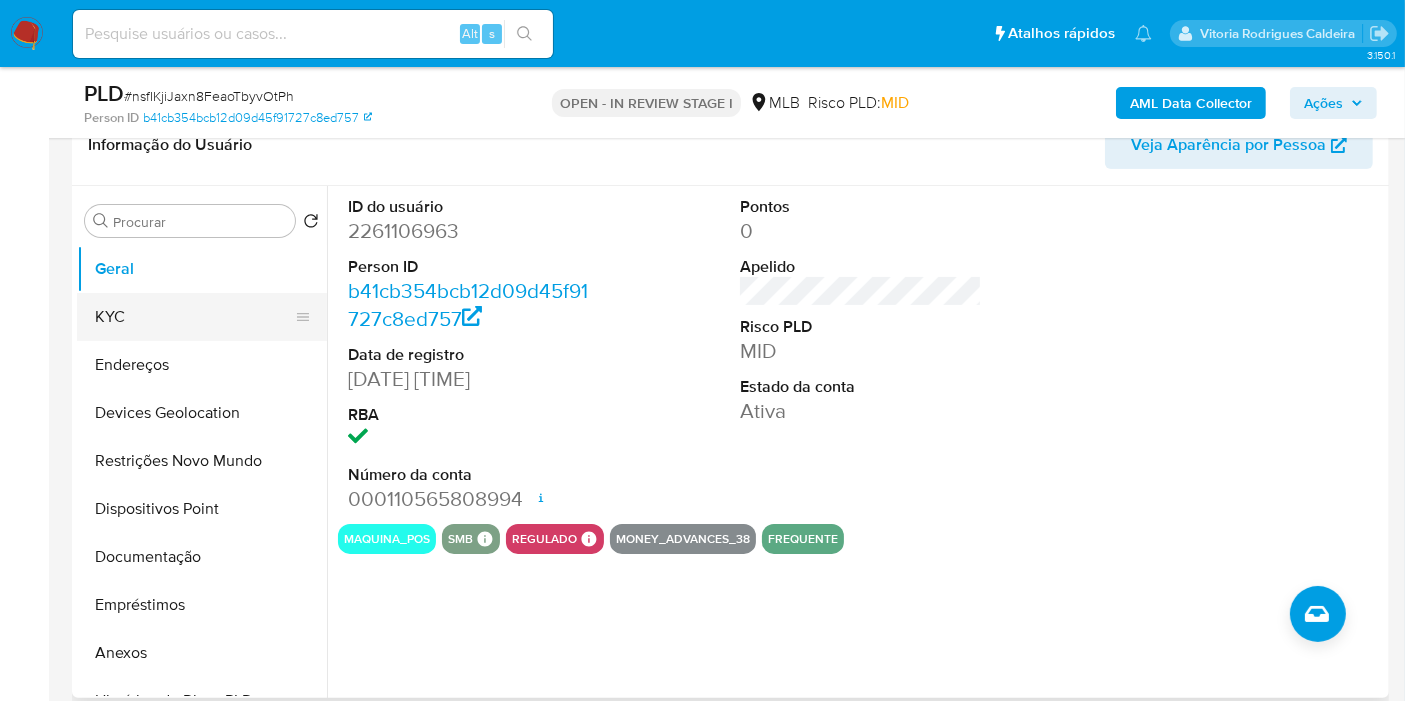 click on "KYC" at bounding box center [194, 317] 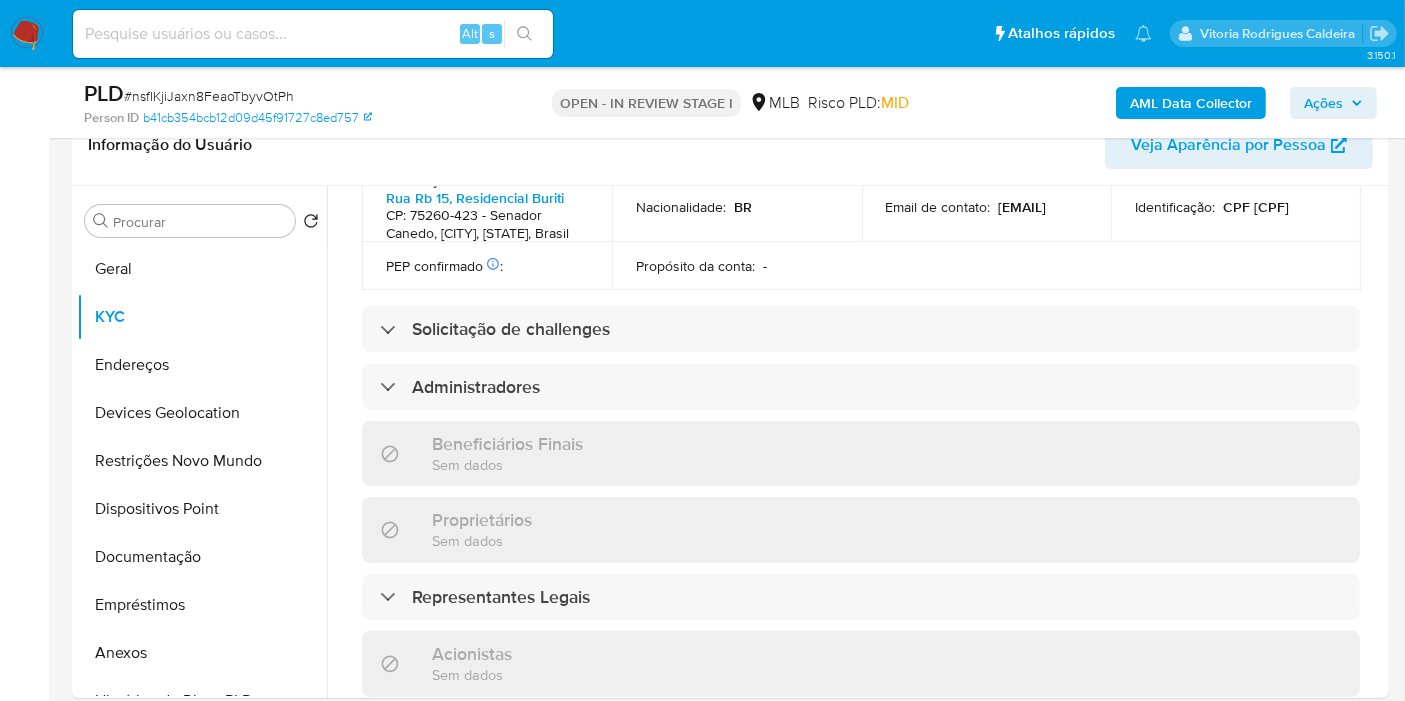 scroll, scrollTop: 1252, scrollLeft: 0, axis: vertical 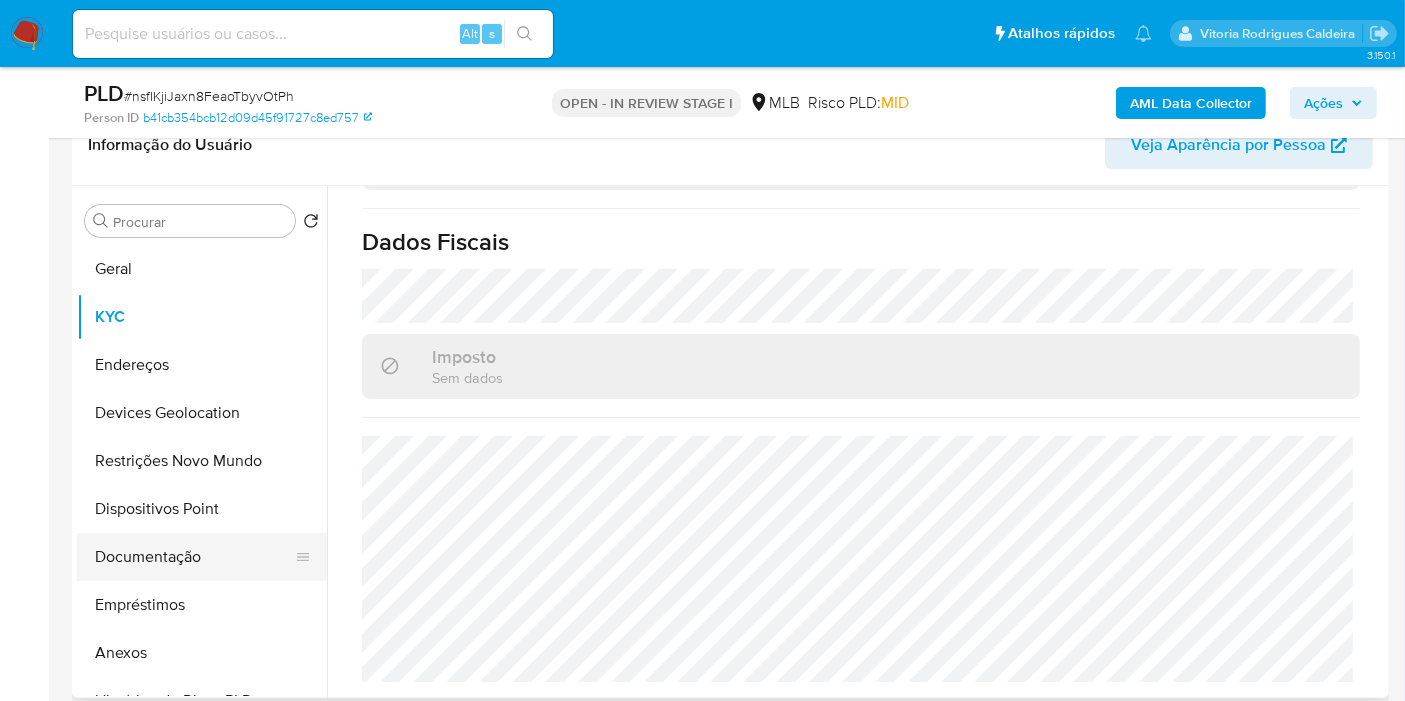 click on "Documentação" at bounding box center (194, 557) 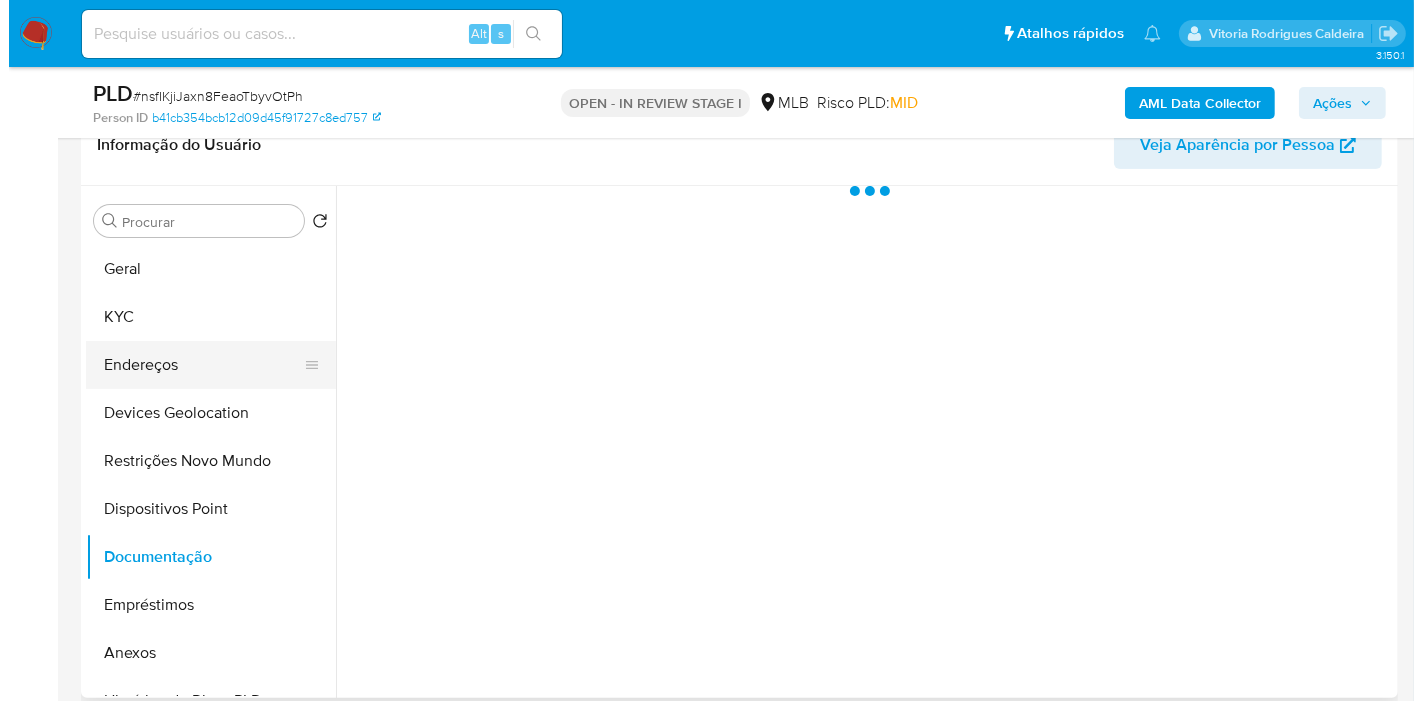 scroll, scrollTop: 0, scrollLeft: 0, axis: both 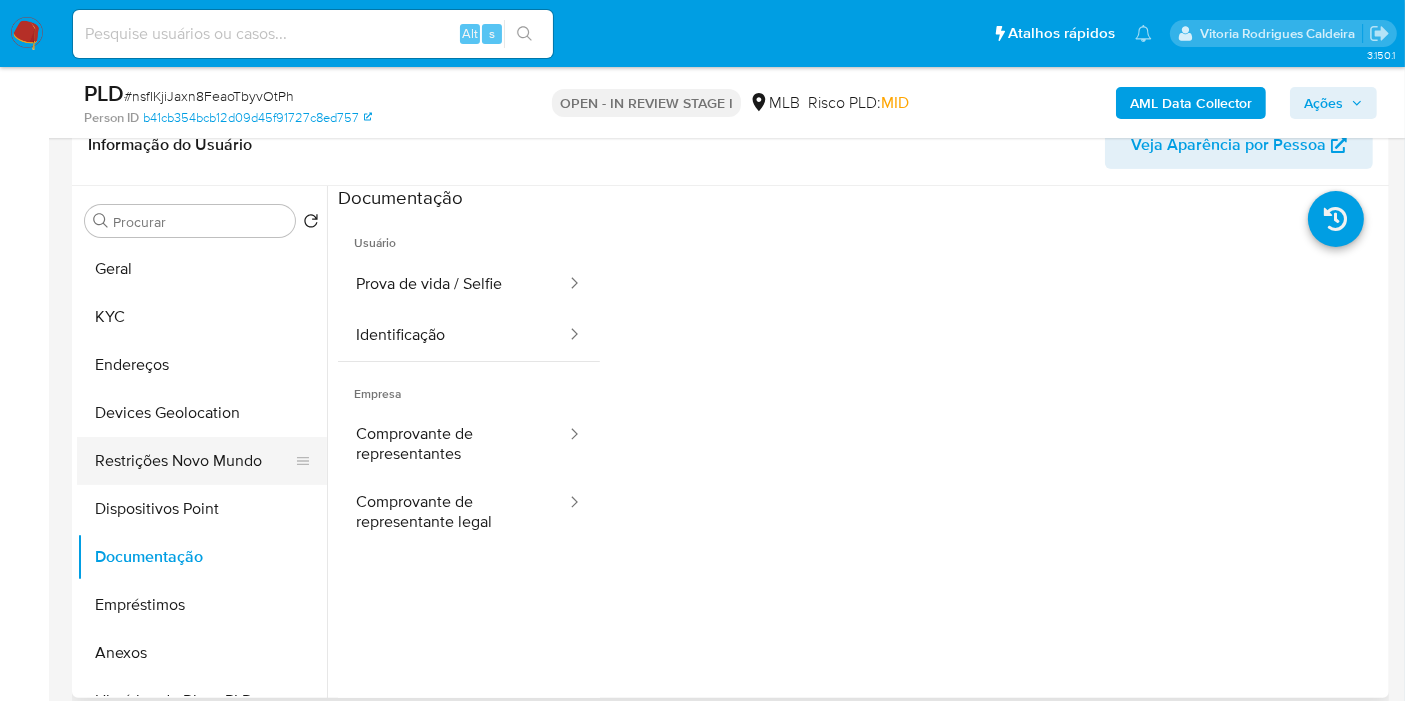 click on "Restrições Novo Mundo" at bounding box center (194, 461) 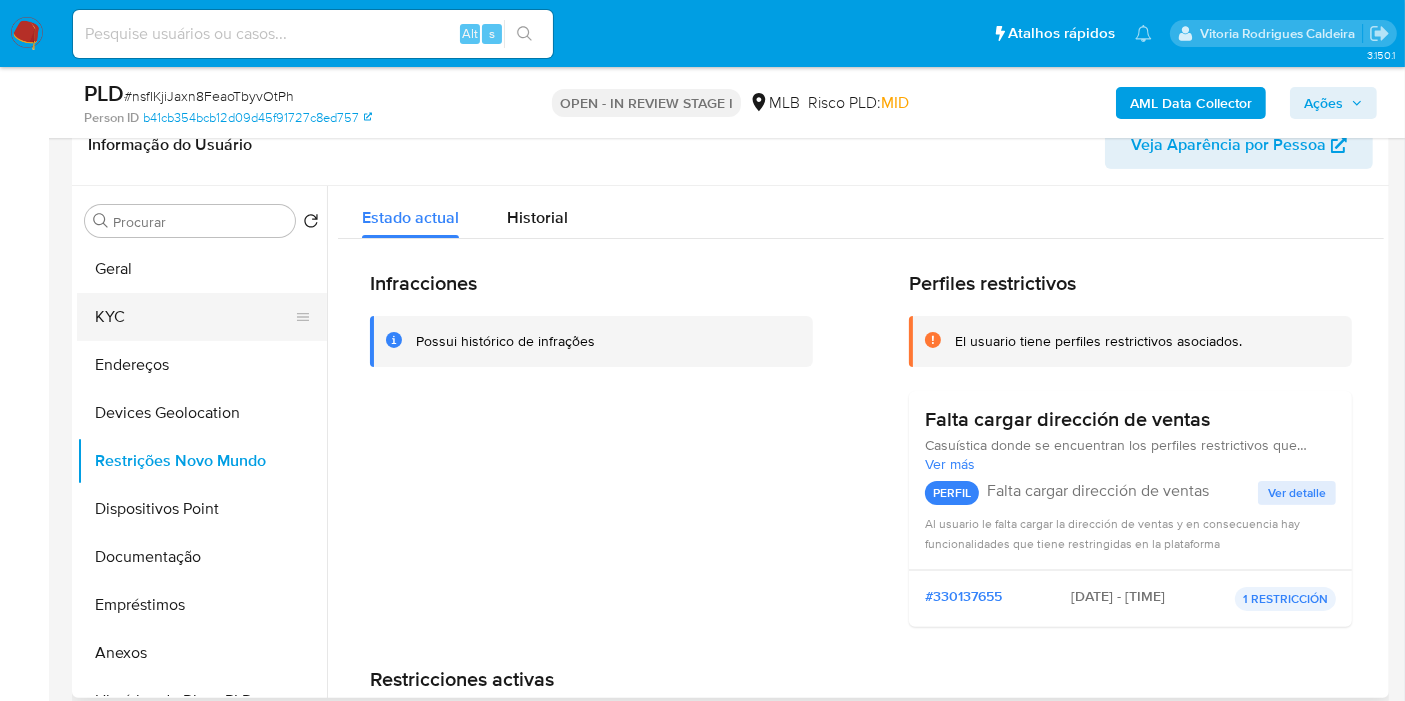 click on "KYC" at bounding box center [194, 317] 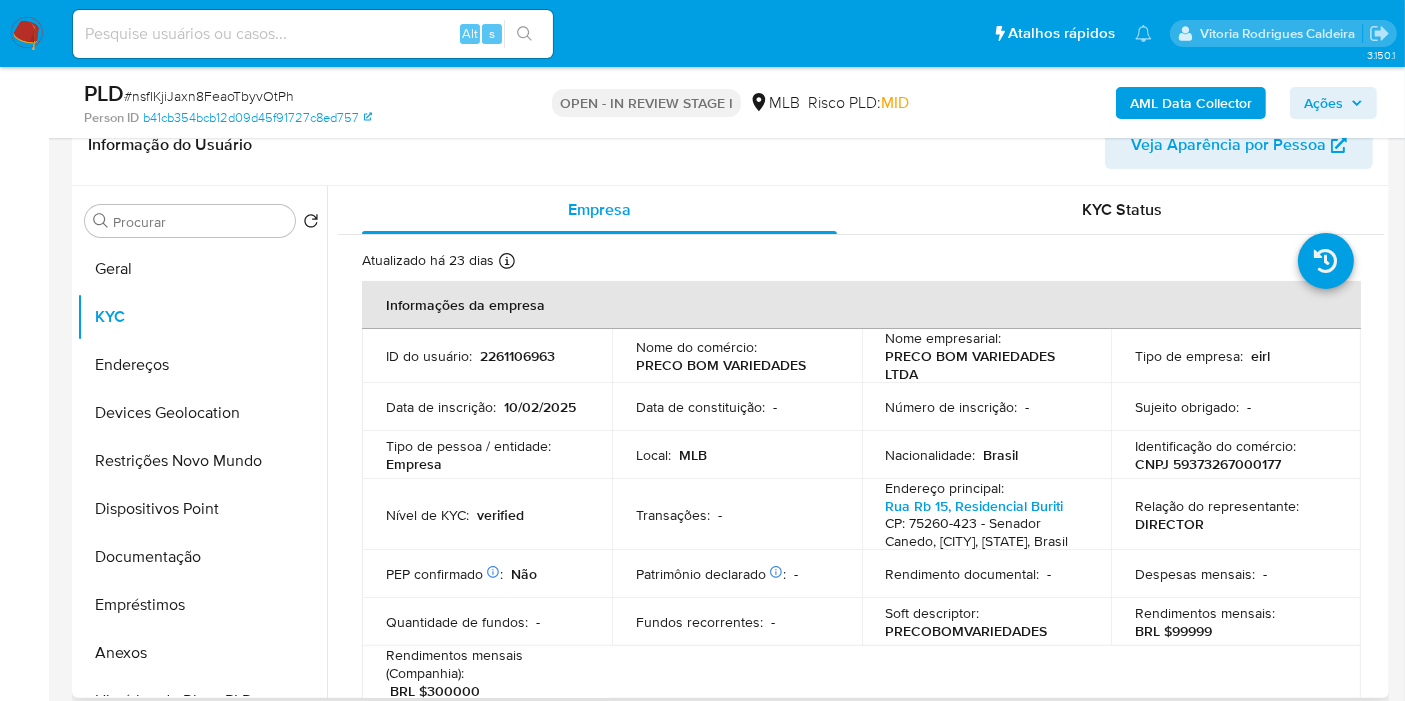 click on "CNPJ 59373267000177" at bounding box center (1208, 464) 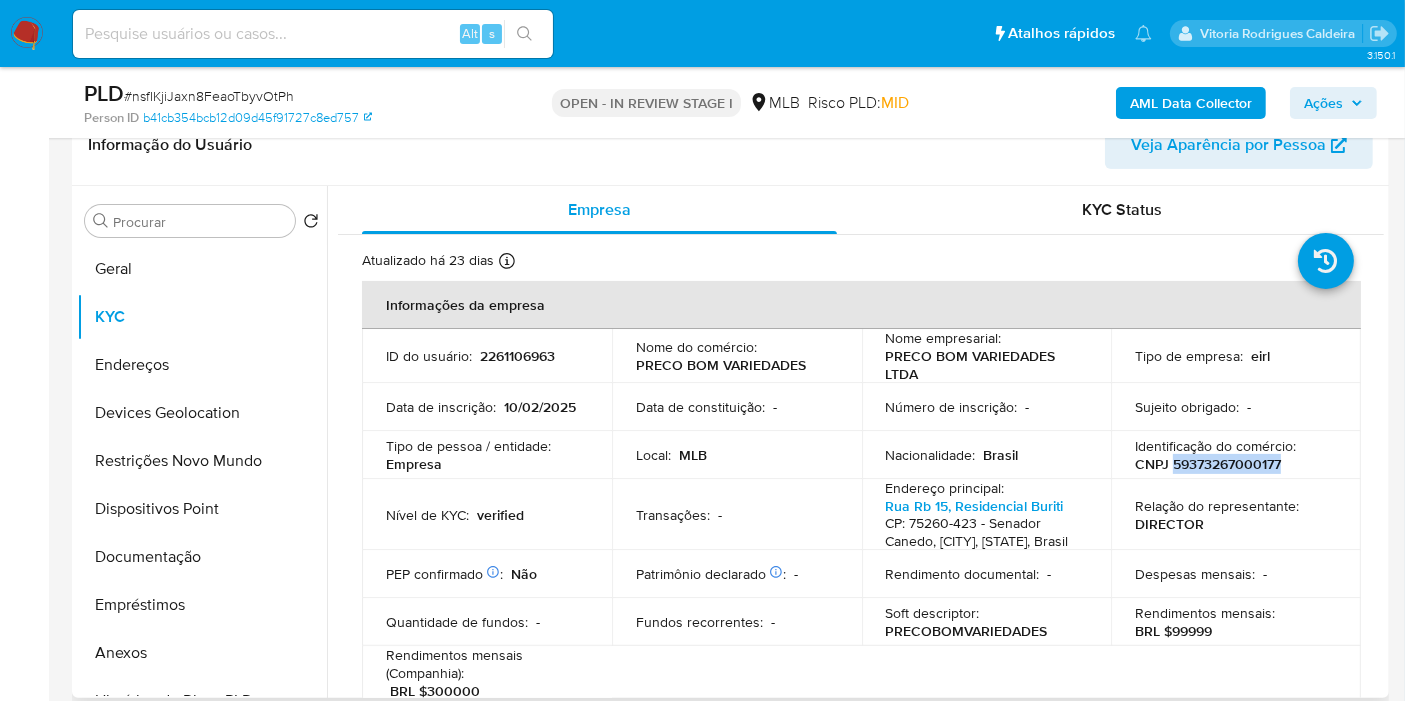 click on "CNPJ 59373267000177" at bounding box center [1208, 464] 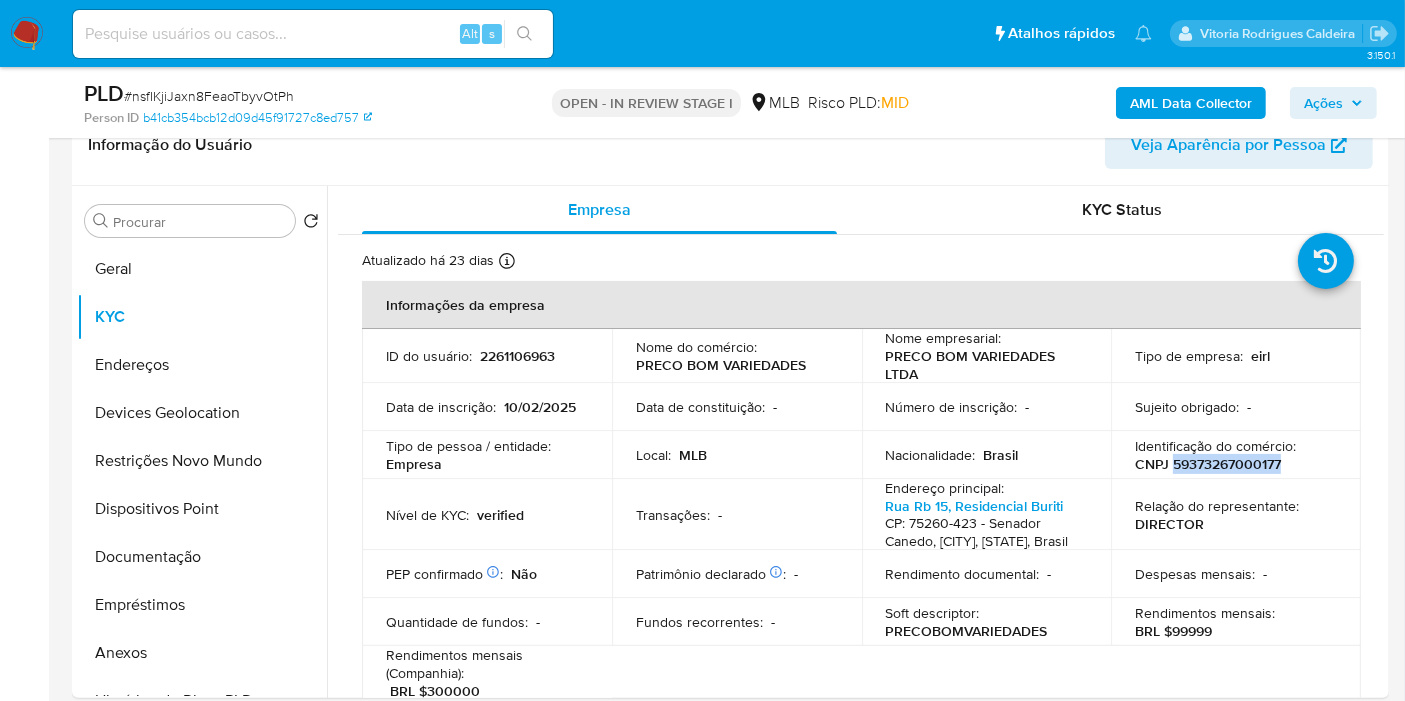 copy on "59373267000177" 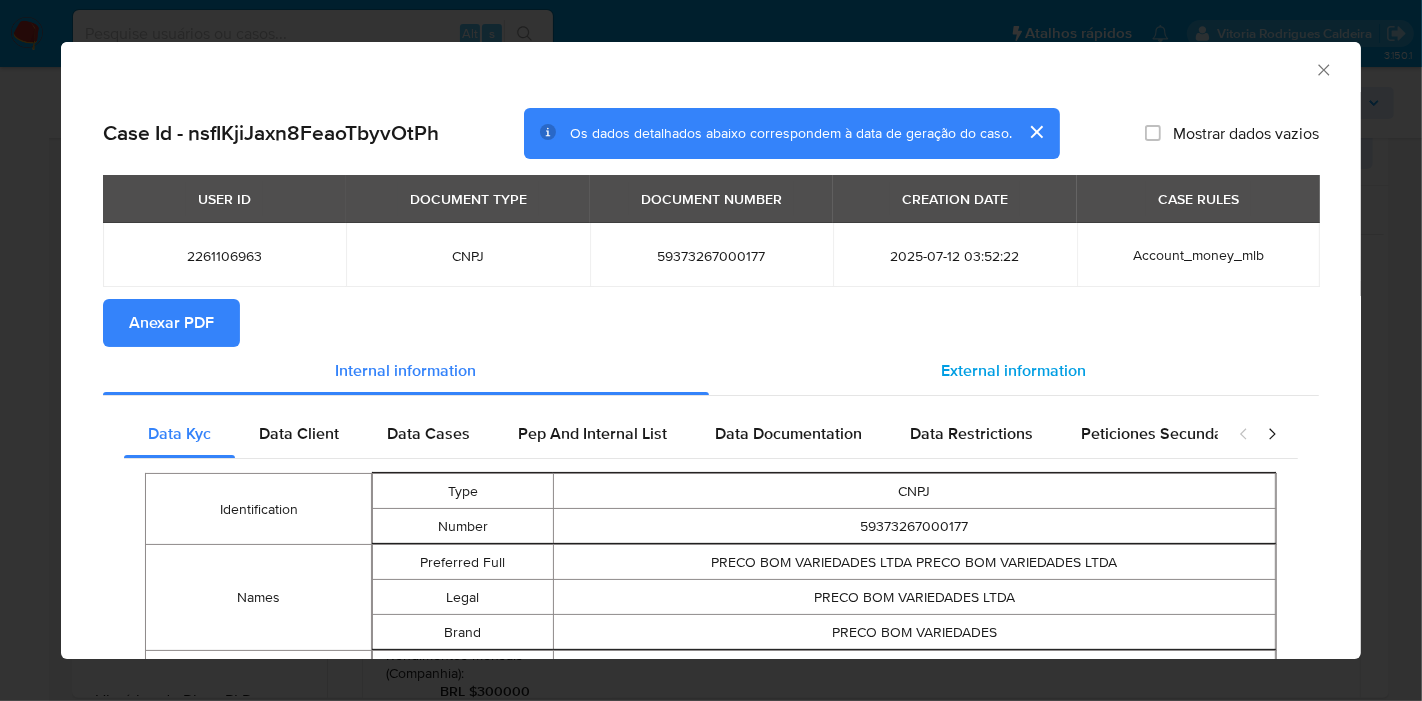 click on "External information" at bounding box center [1014, 370] 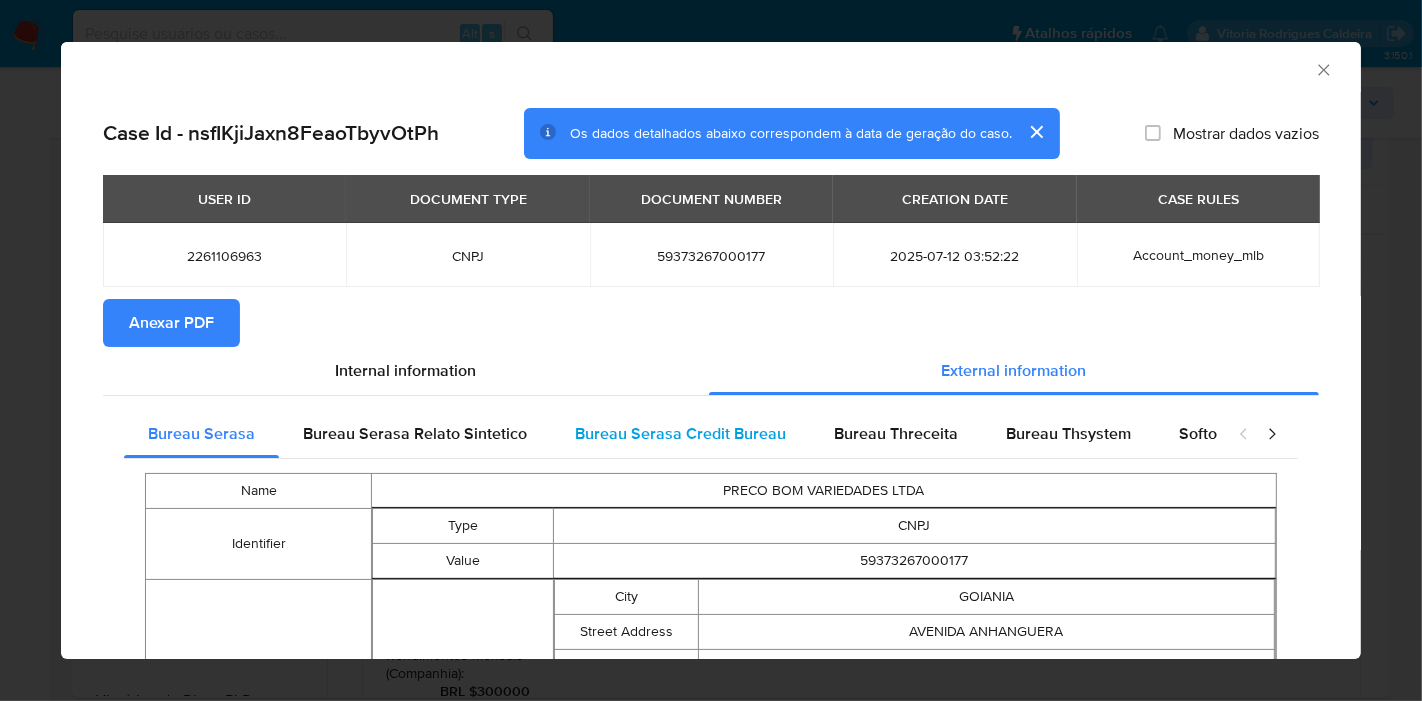 type 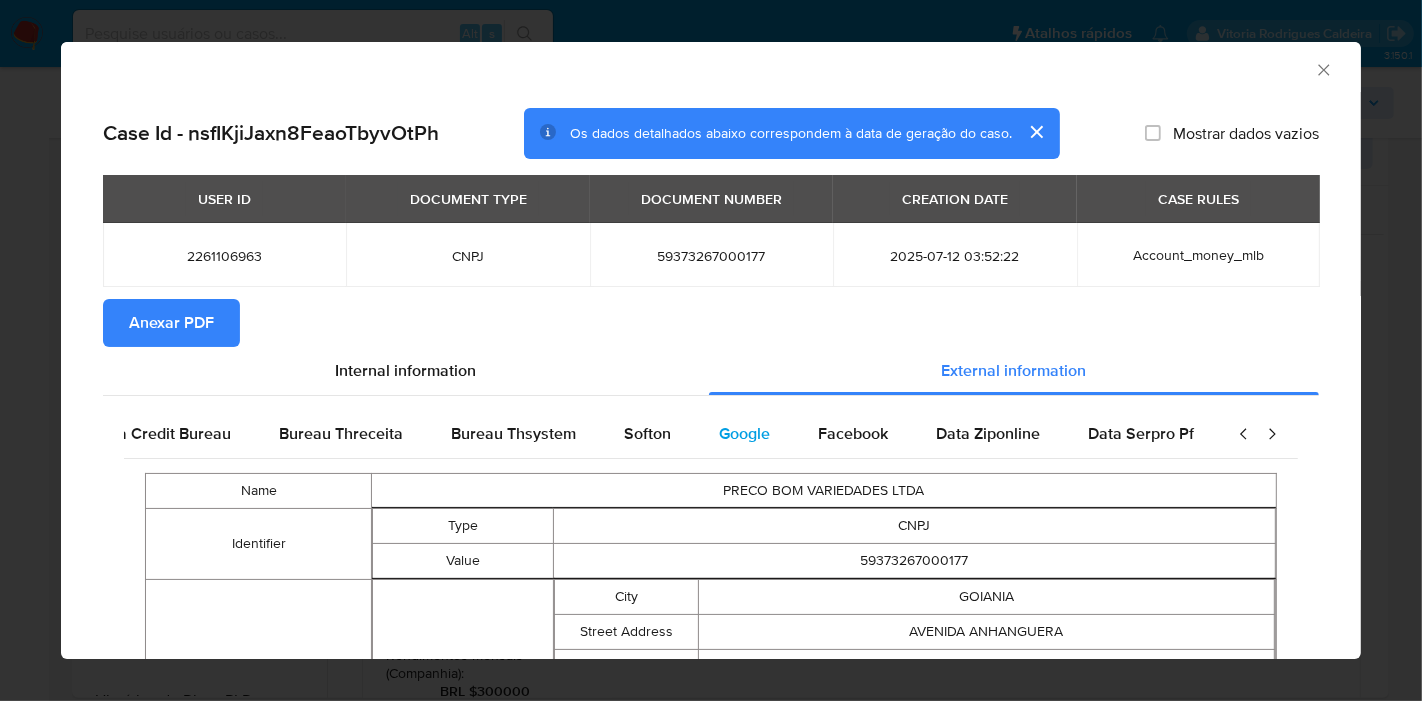 scroll, scrollTop: 0, scrollLeft: 676, axis: horizontal 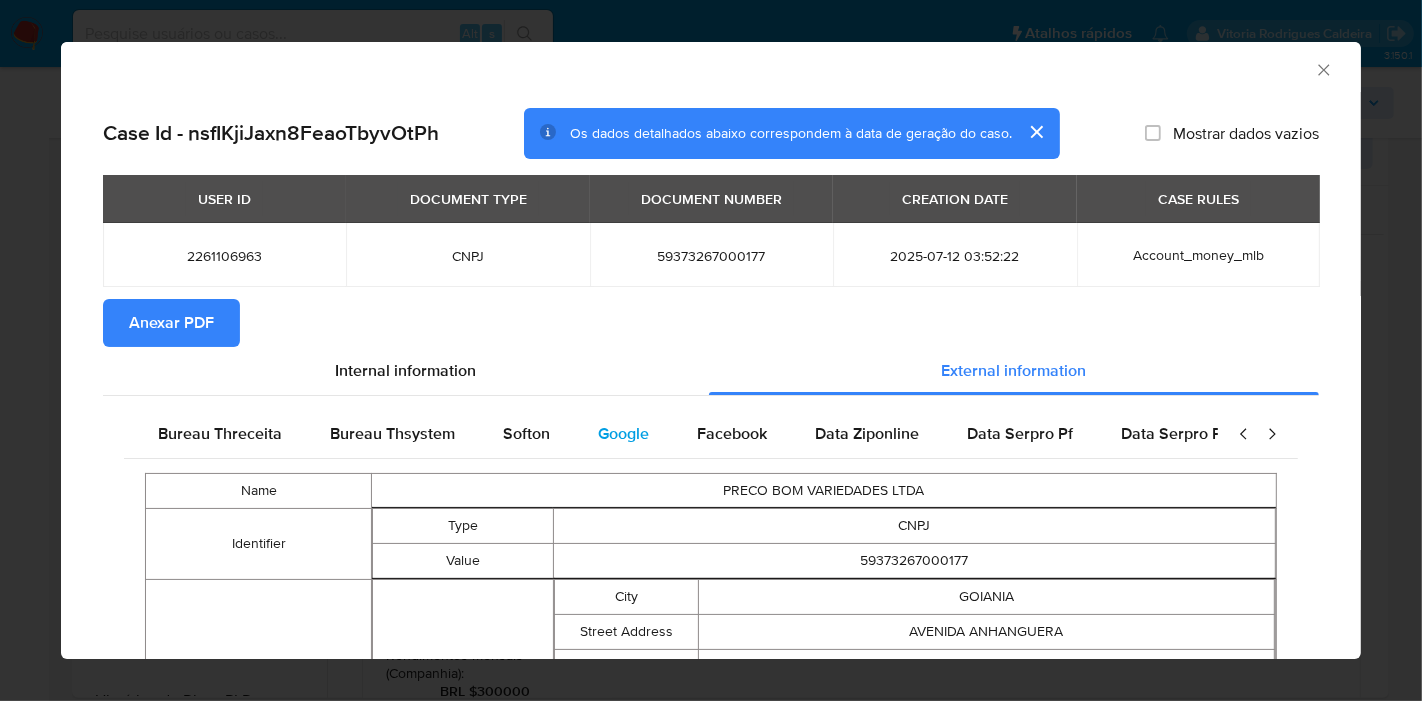click on "Google" at bounding box center [623, 433] 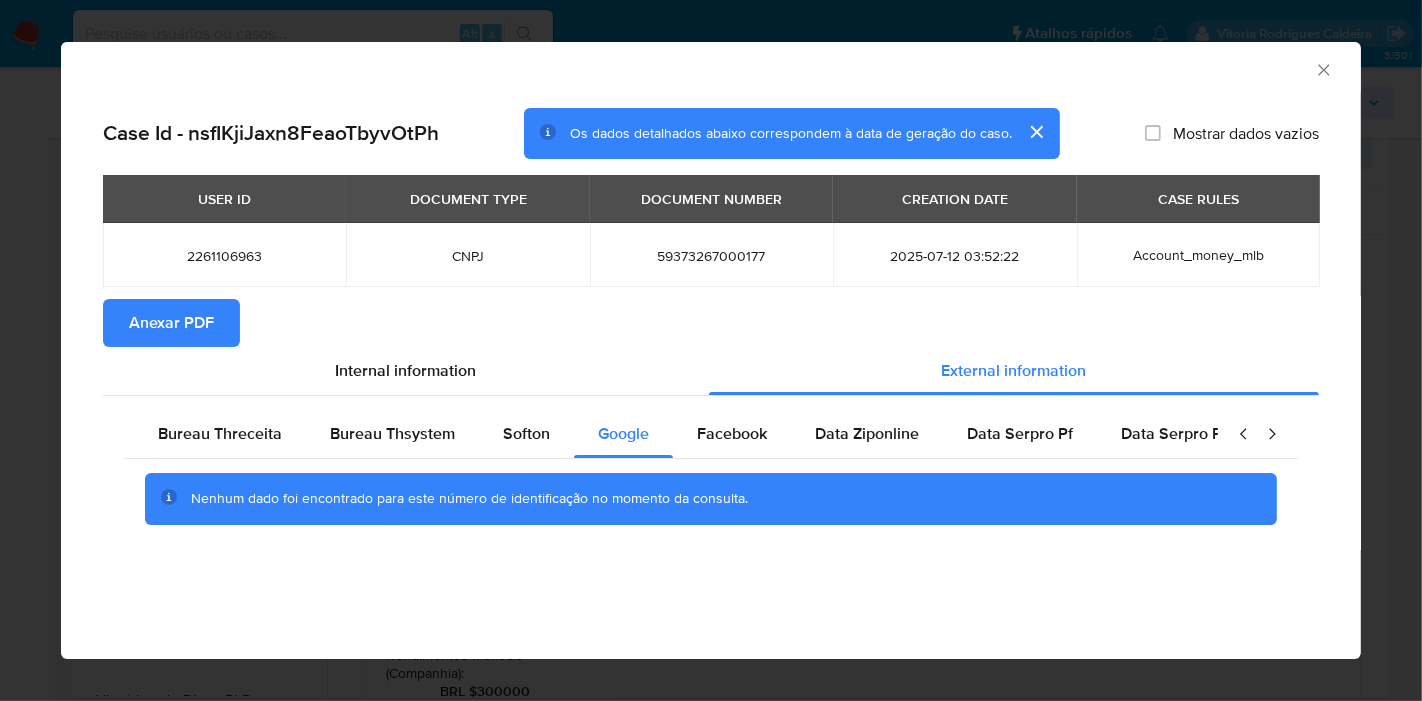 type 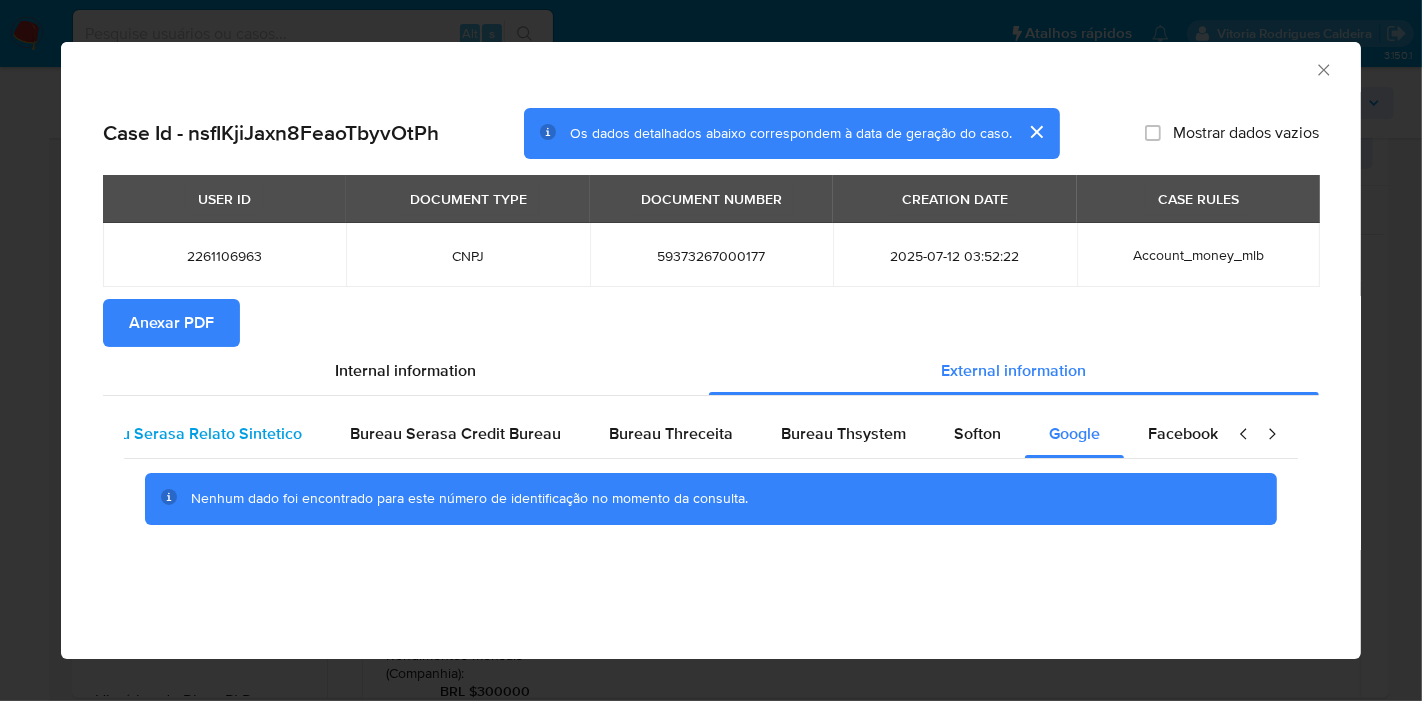 scroll, scrollTop: 0, scrollLeft: 0, axis: both 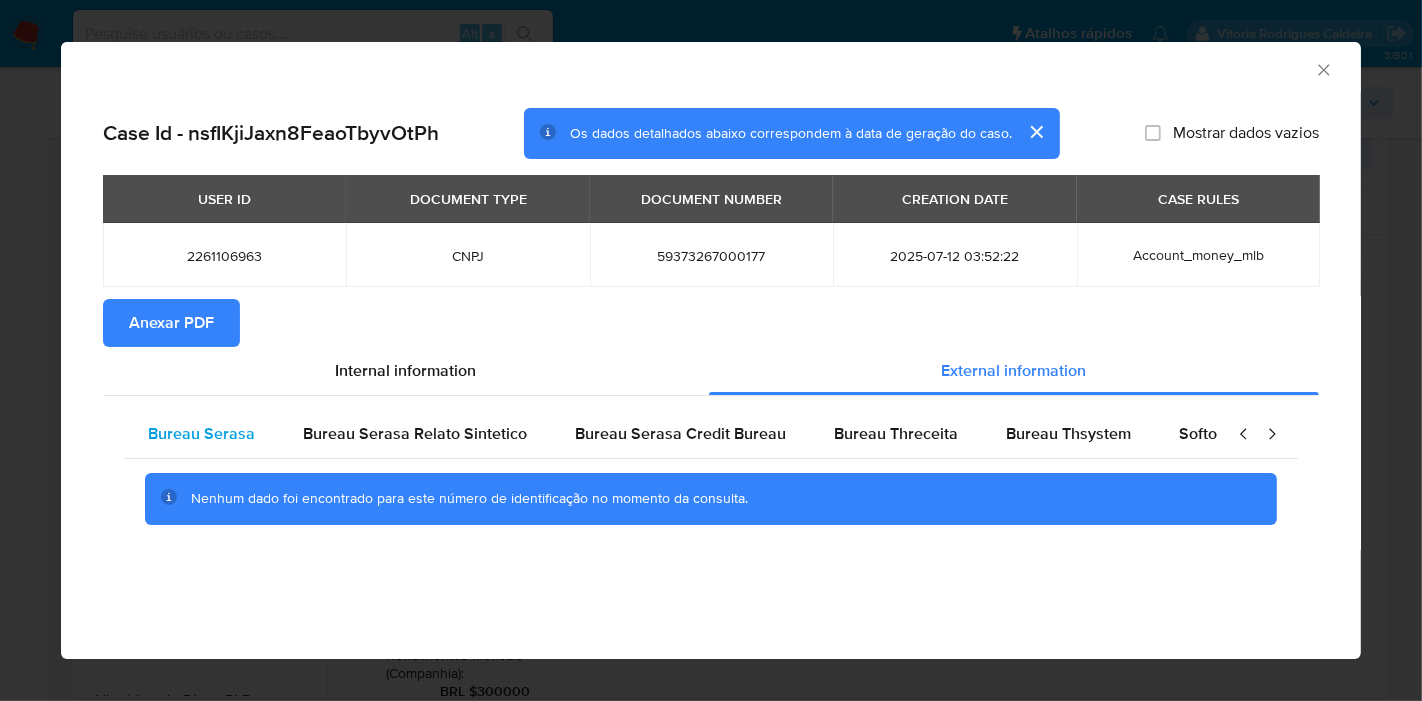 click on "Bureau Serasa" at bounding box center [201, 433] 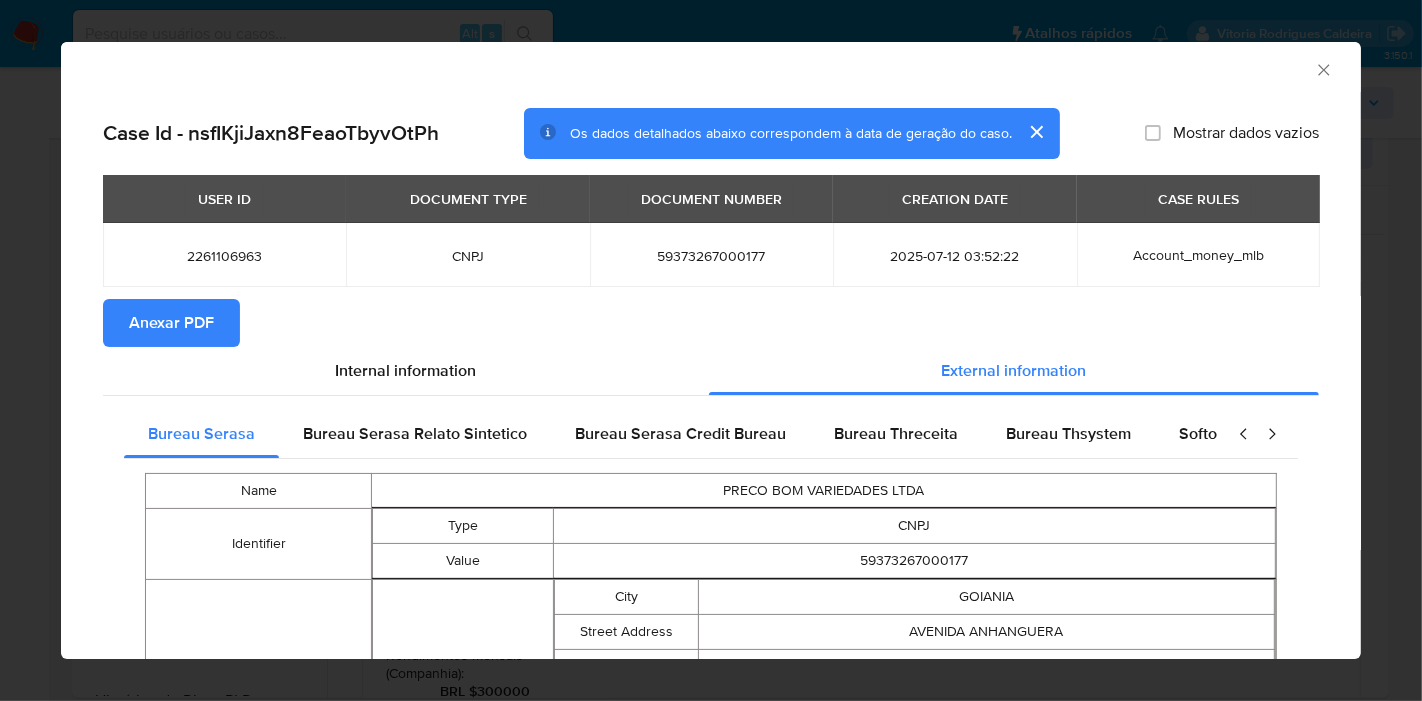 type 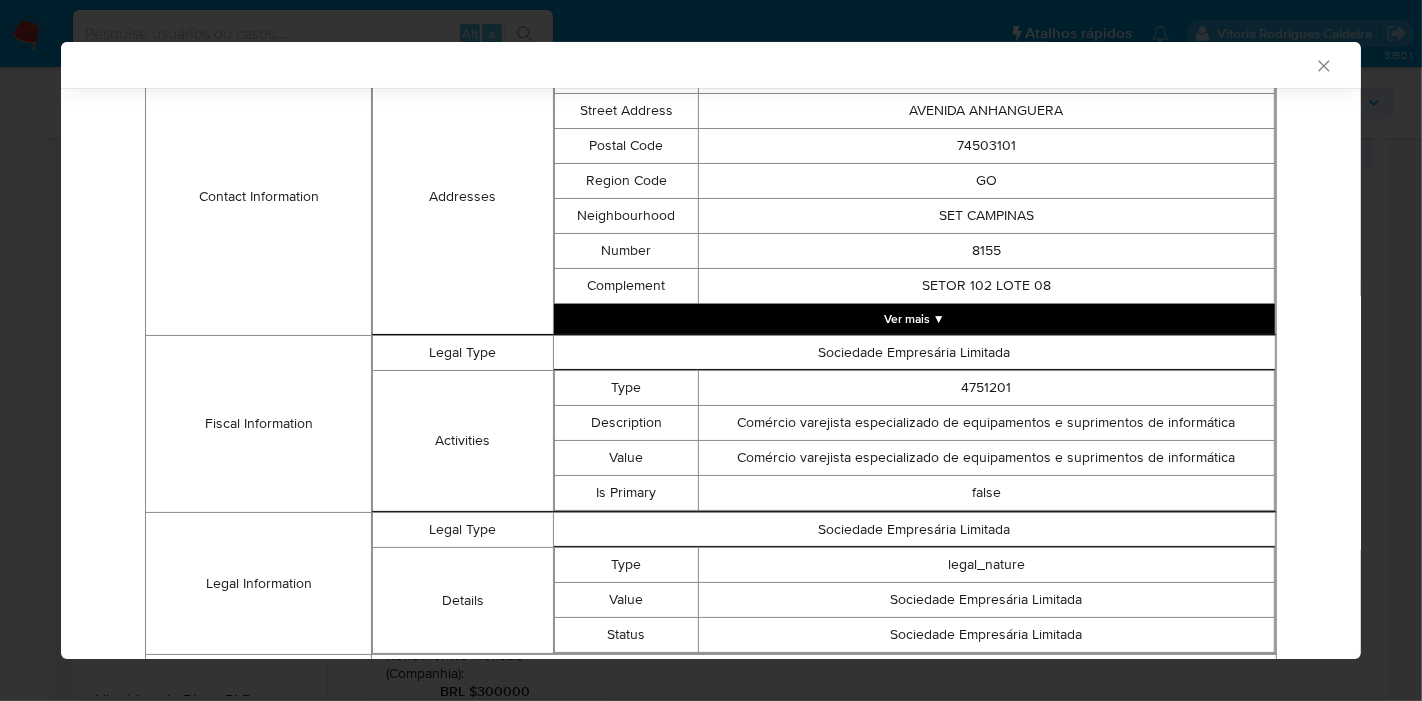 scroll, scrollTop: 551, scrollLeft: 0, axis: vertical 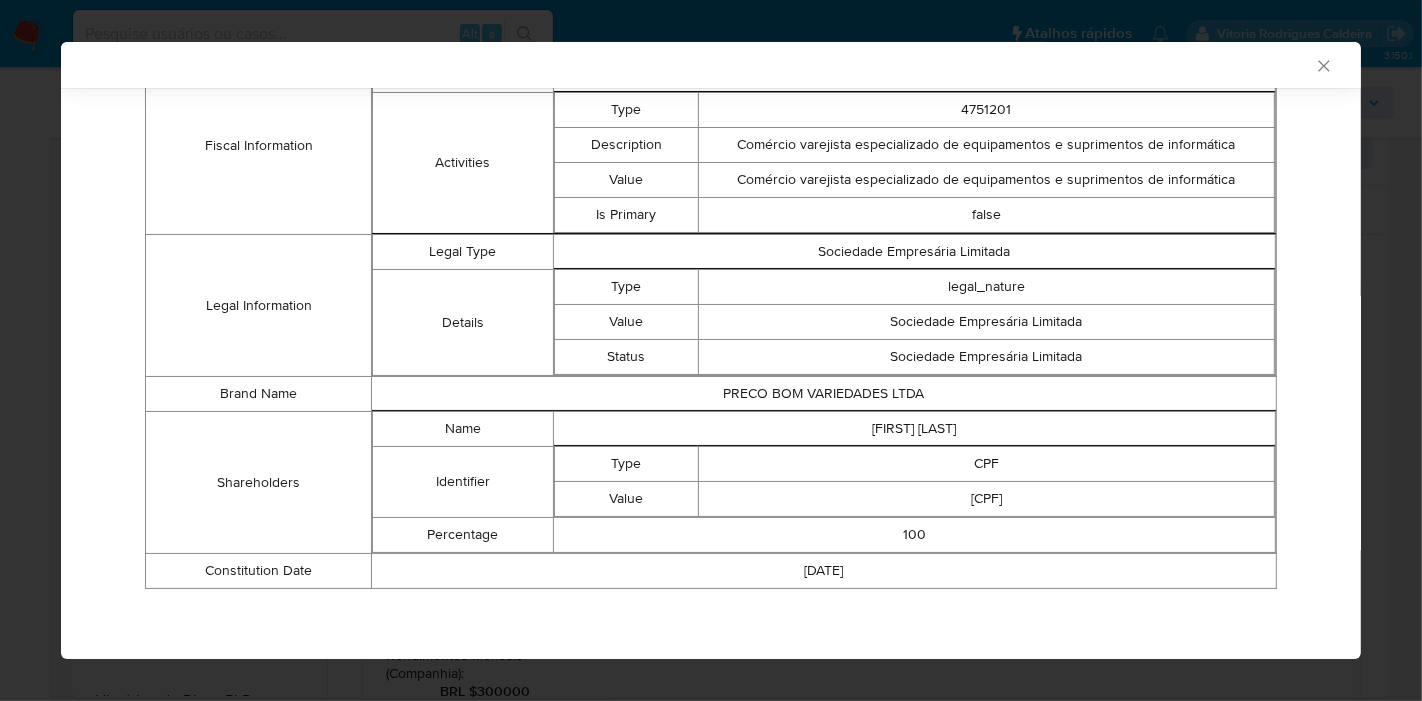 click on "Bureau Serasa Bureau Serasa Relato Sintetico Bureau Serasa Credit Bureau Bureau Threceita Bureau Thsystem Softon Google Facebook Data Ziponline Data Serpro Pf Data Serpro Pj Name PRECO BOM VARIEDADES LTDA Identifier Type CNPJ Value 59373267000177 Contact Information Addresses City [CITY] Street Address AVENIDA ANHANGUERA Postal Code 74503101 Region Code GO Neighbourhood SET CAMPINAS Number 8155 Complement SETOR 102 LOTE 08 Ver mais ▼ Fiscal Information Legal Type Sociedade Empresária Limitada  Activities Type 4751201 Description Comércio varejista especializado de equipamentos e suprimentos de informática Value Comércio varejista especializado de equipamentos e suprimentos de informática Is Primary false Legal Information Legal Type Sociedade Empresária Limitada  Details Type legal_nature Value Sociedade Empresária Limitada  Status Sociedade Empresária Limitada  Brand Name PRECO BOM VARIEDADES LTDA Shareholders Name [FIRST] [LAST] Identifier Type CPF Value 70266526136 Percentage 100" at bounding box center [711, 107] 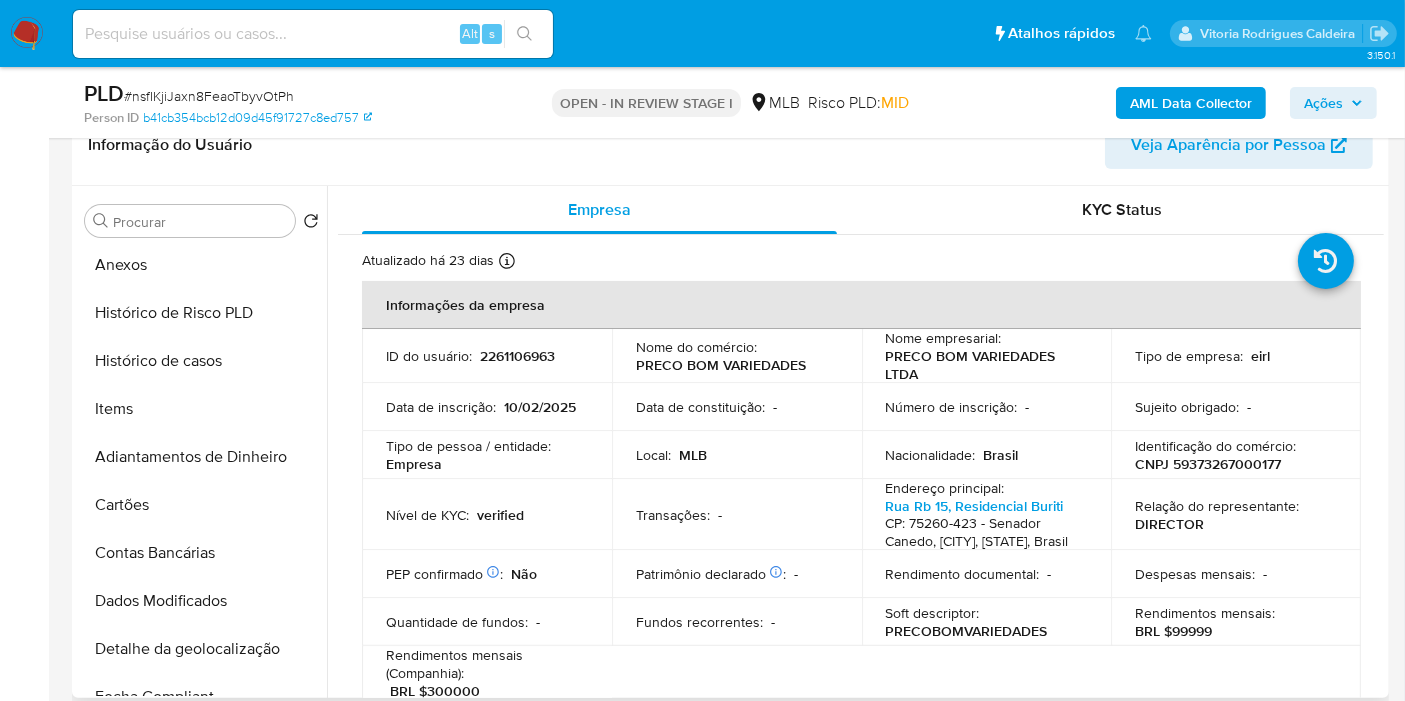 scroll, scrollTop: 844, scrollLeft: 0, axis: vertical 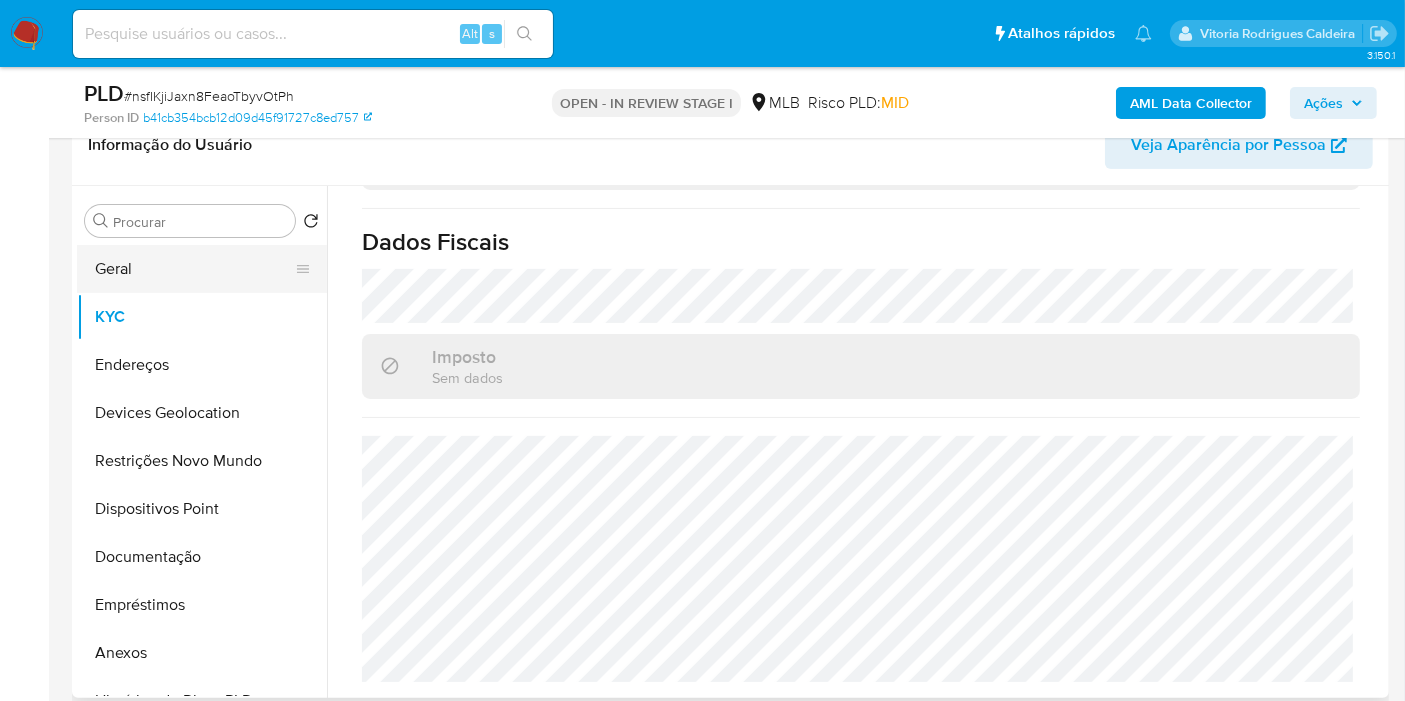 click on "Geral" at bounding box center (194, 269) 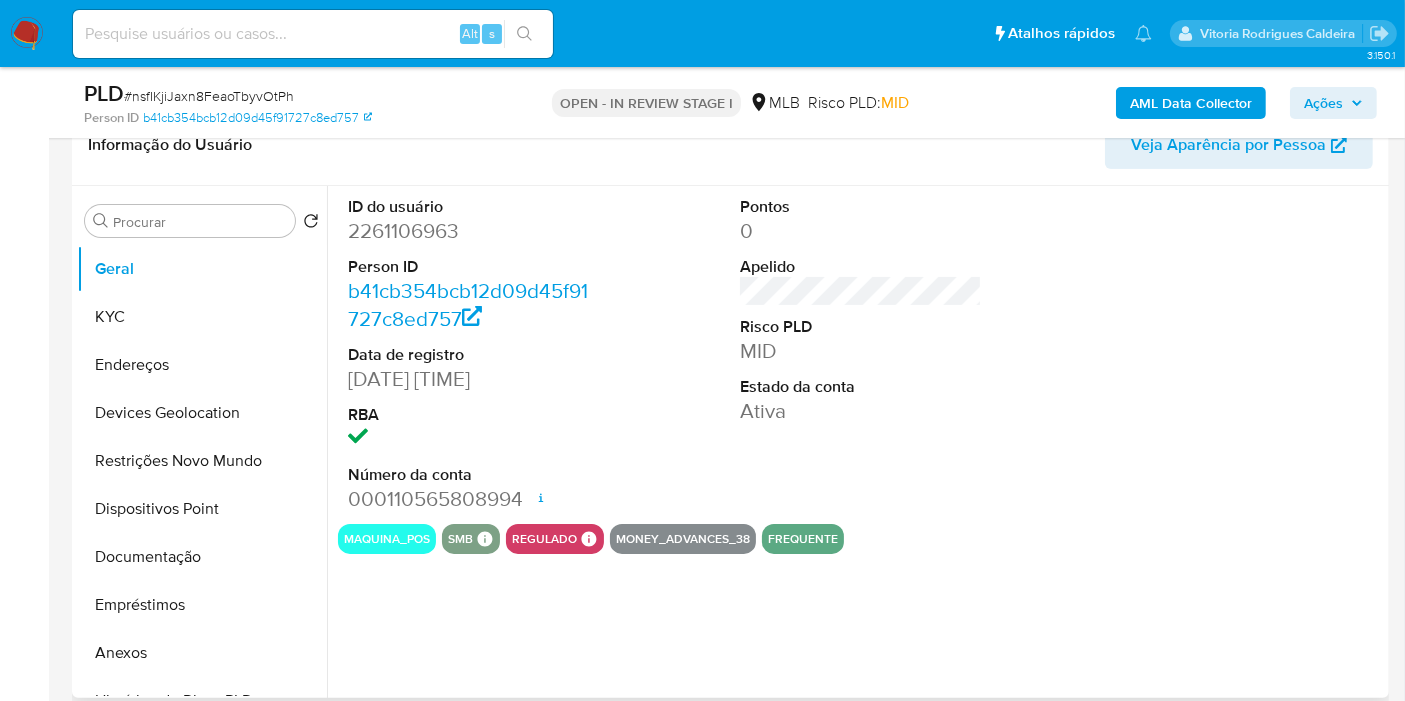 type 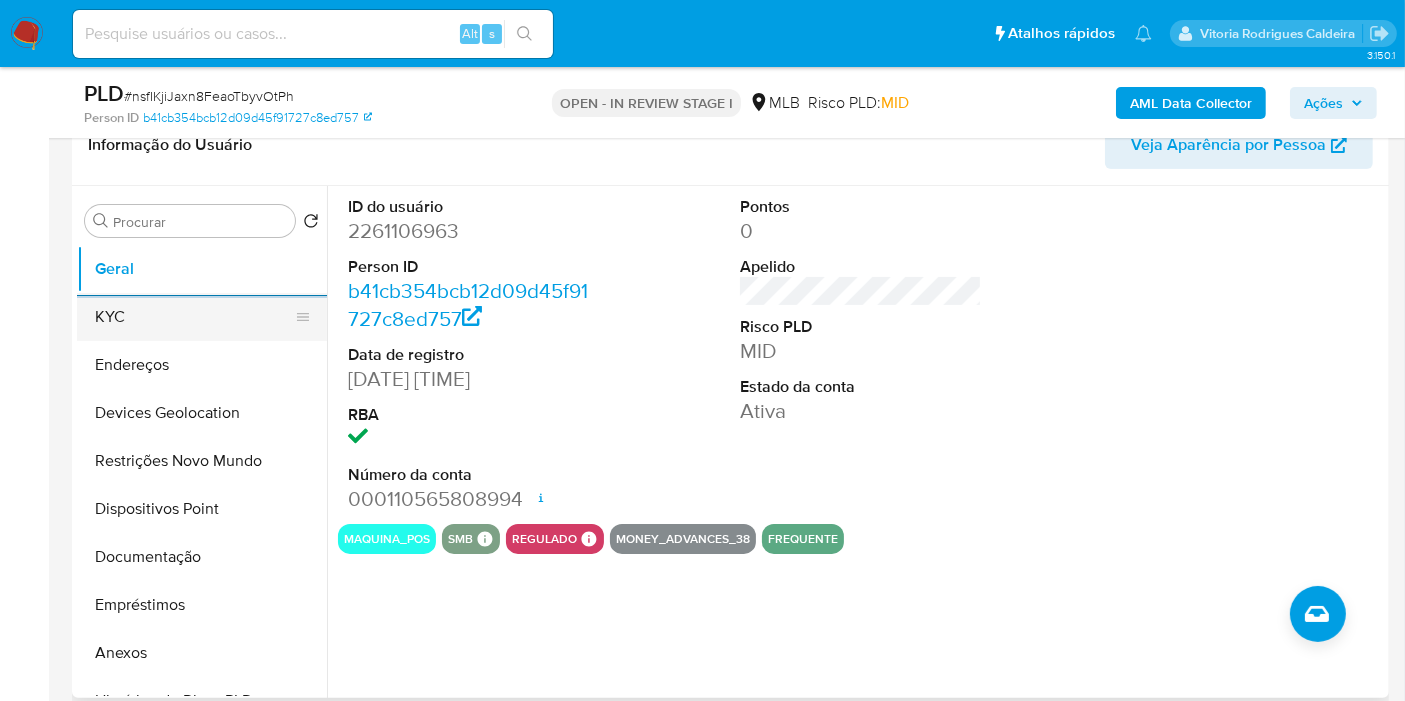 click on "KYC" at bounding box center (194, 317) 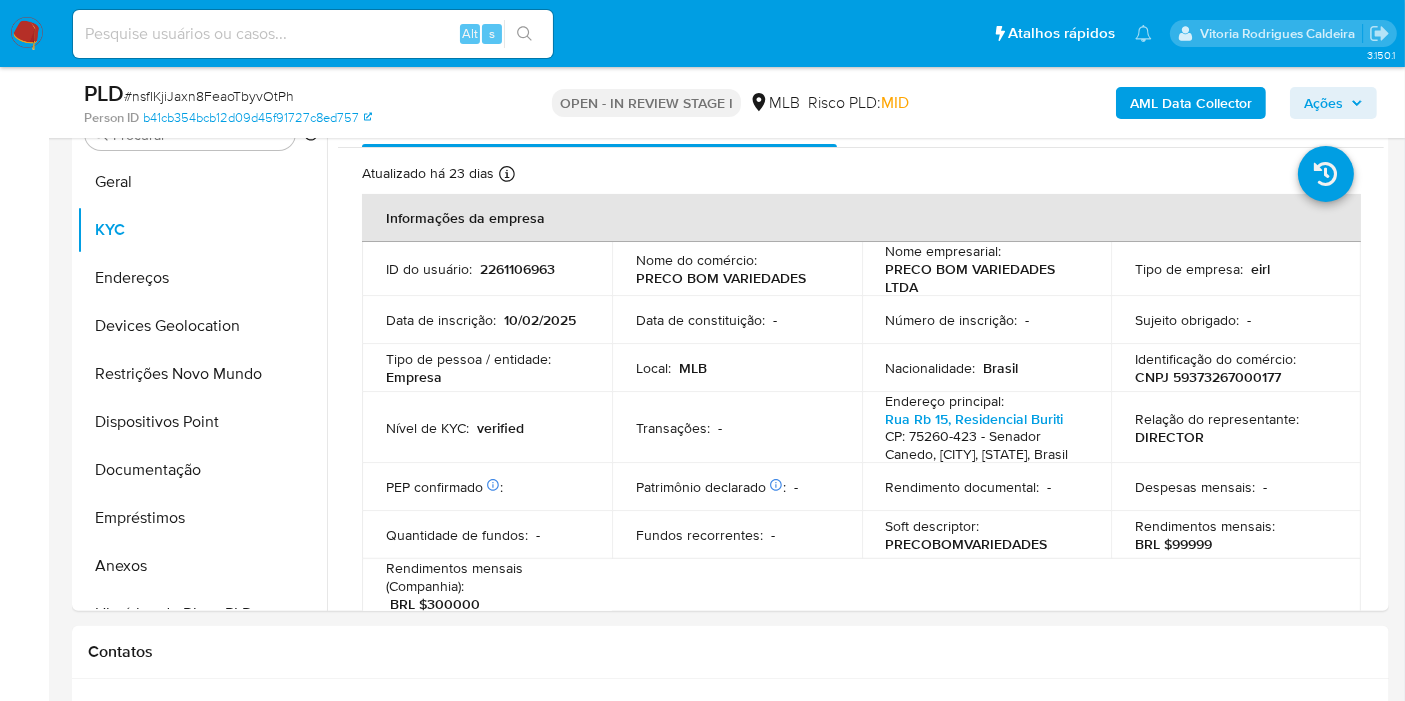 scroll, scrollTop: 398, scrollLeft: 0, axis: vertical 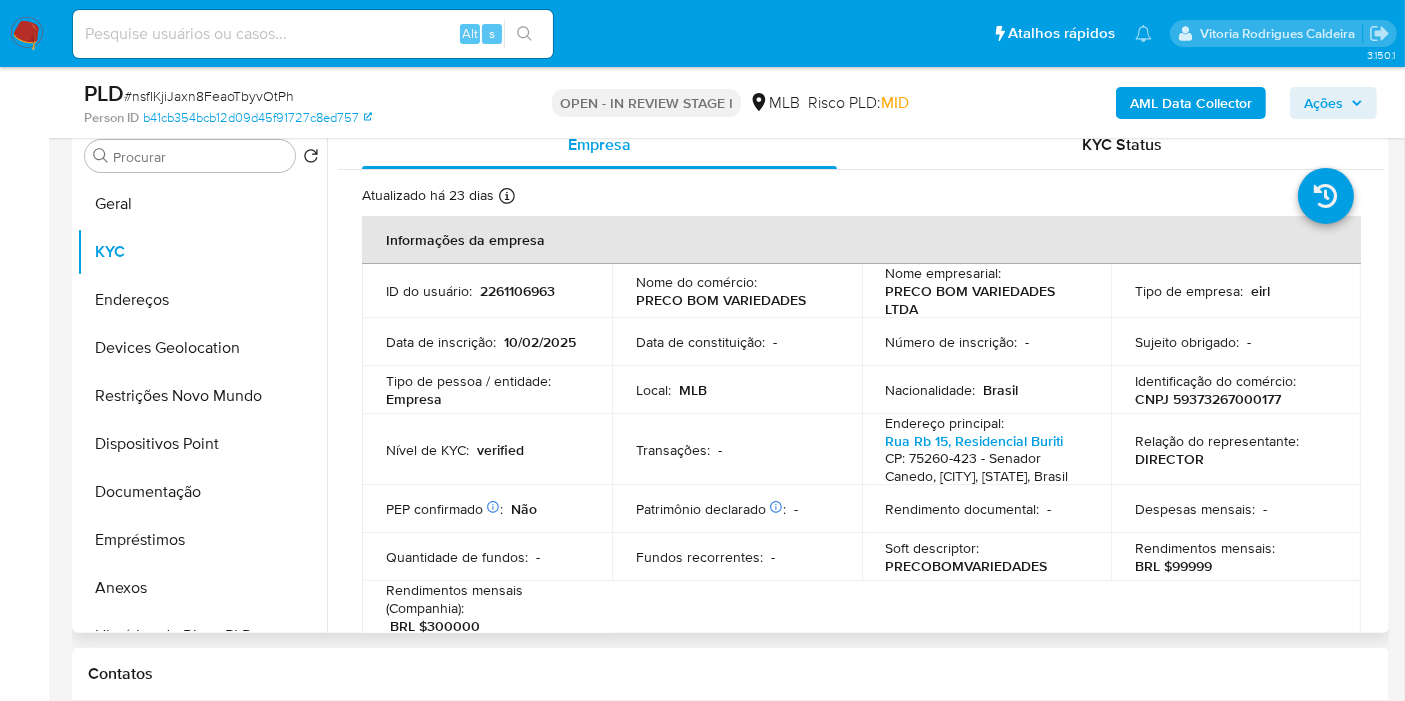 type 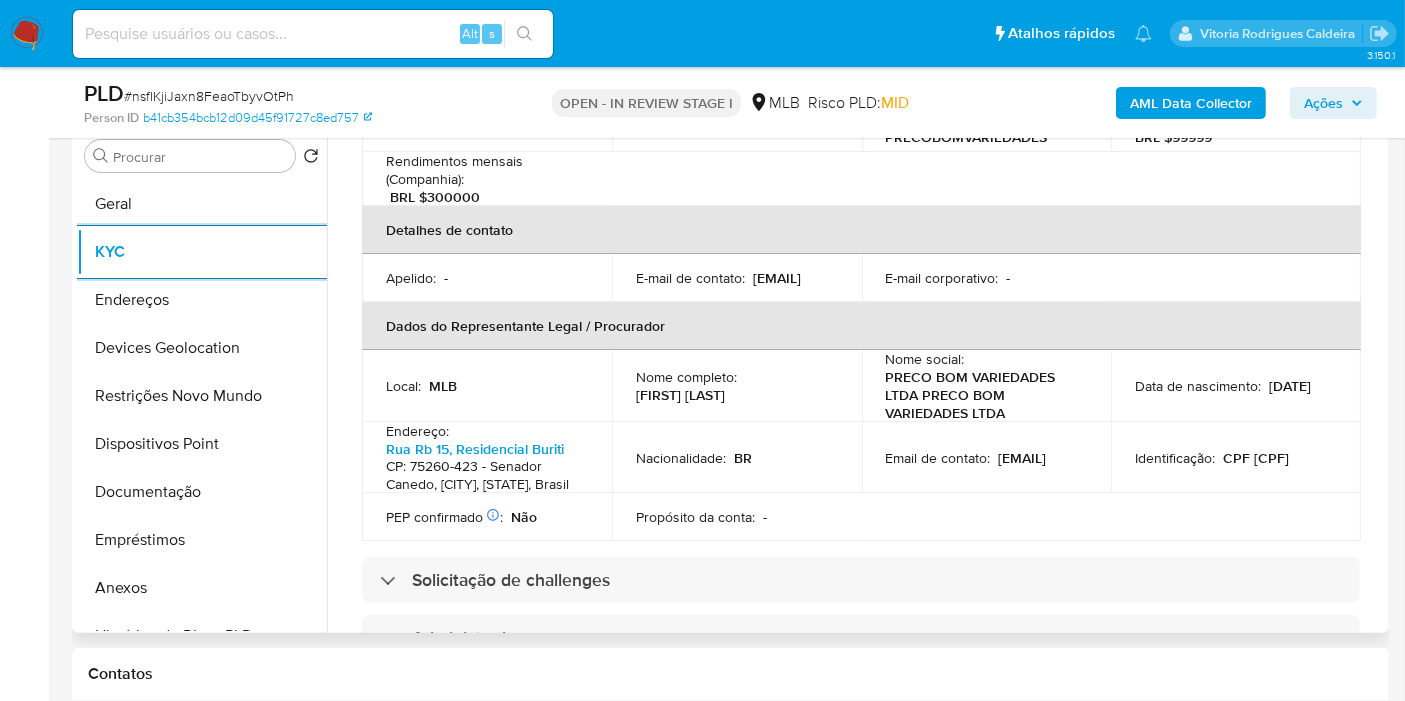 scroll, scrollTop: 444, scrollLeft: 0, axis: vertical 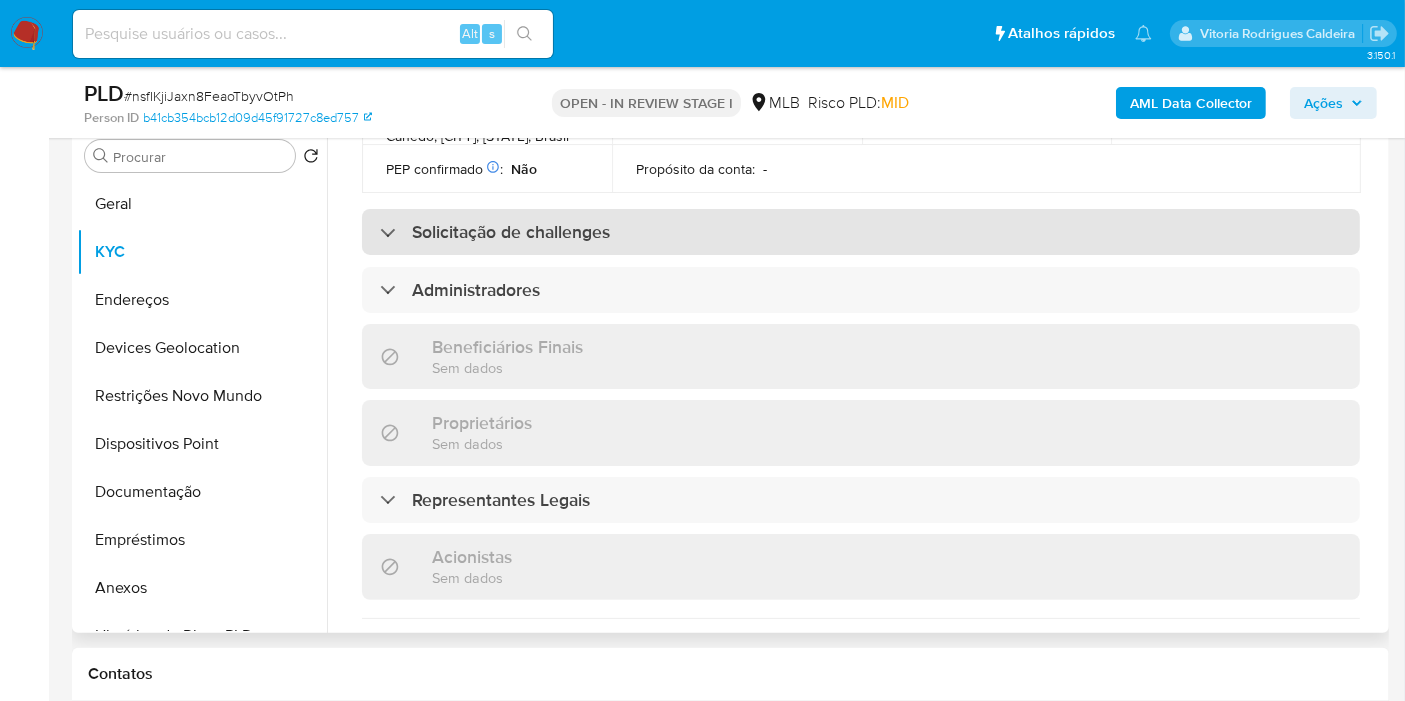 click on "Solicitação de challenges" at bounding box center (511, 232) 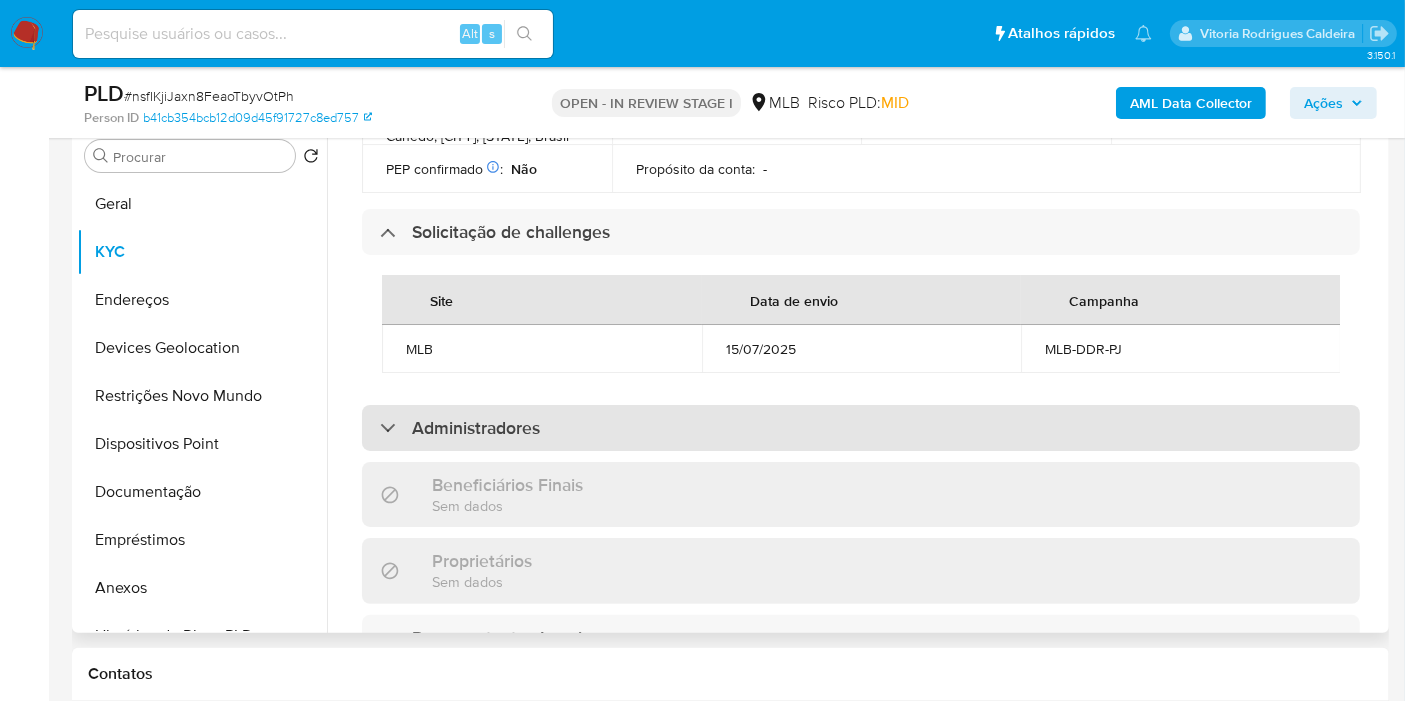click on "Administradores" at bounding box center (476, 428) 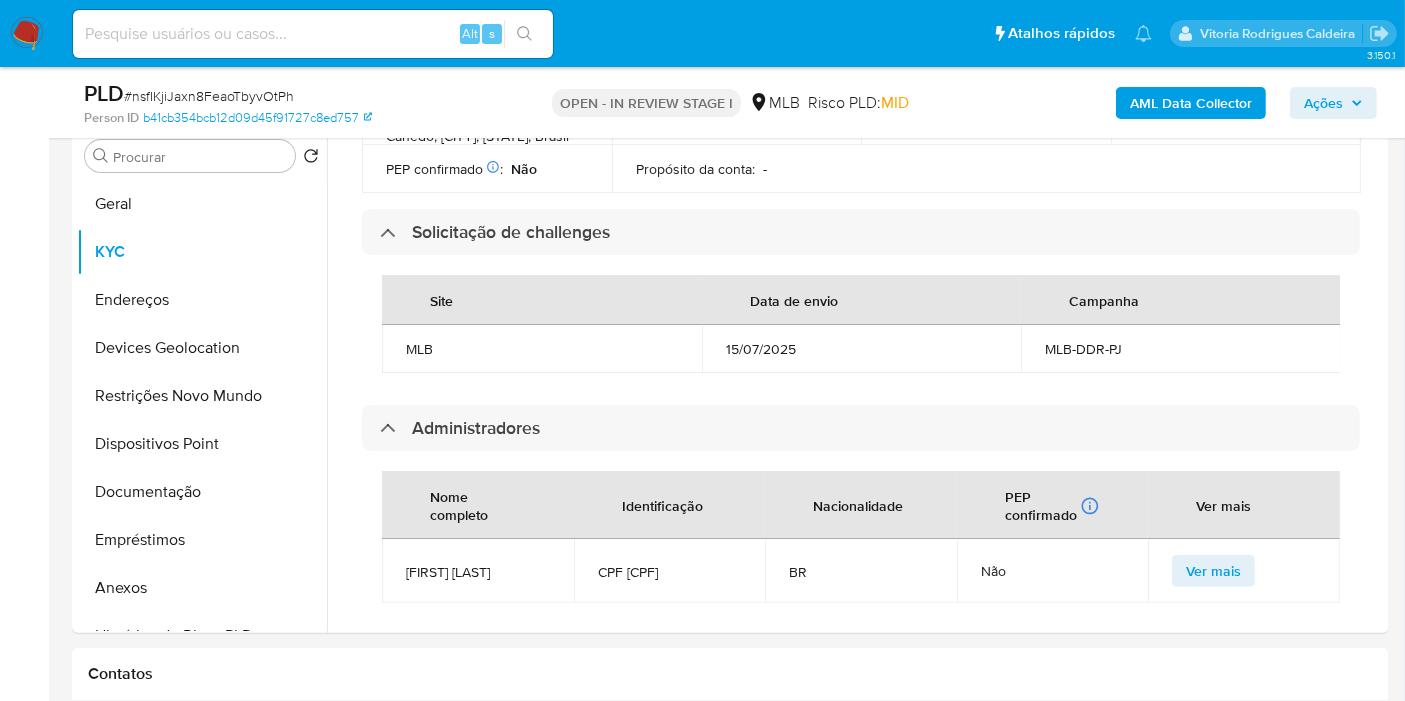 drag, startPoint x: 751, startPoint y: 277, endPoint x: 712, endPoint y: 11, distance: 268.8438 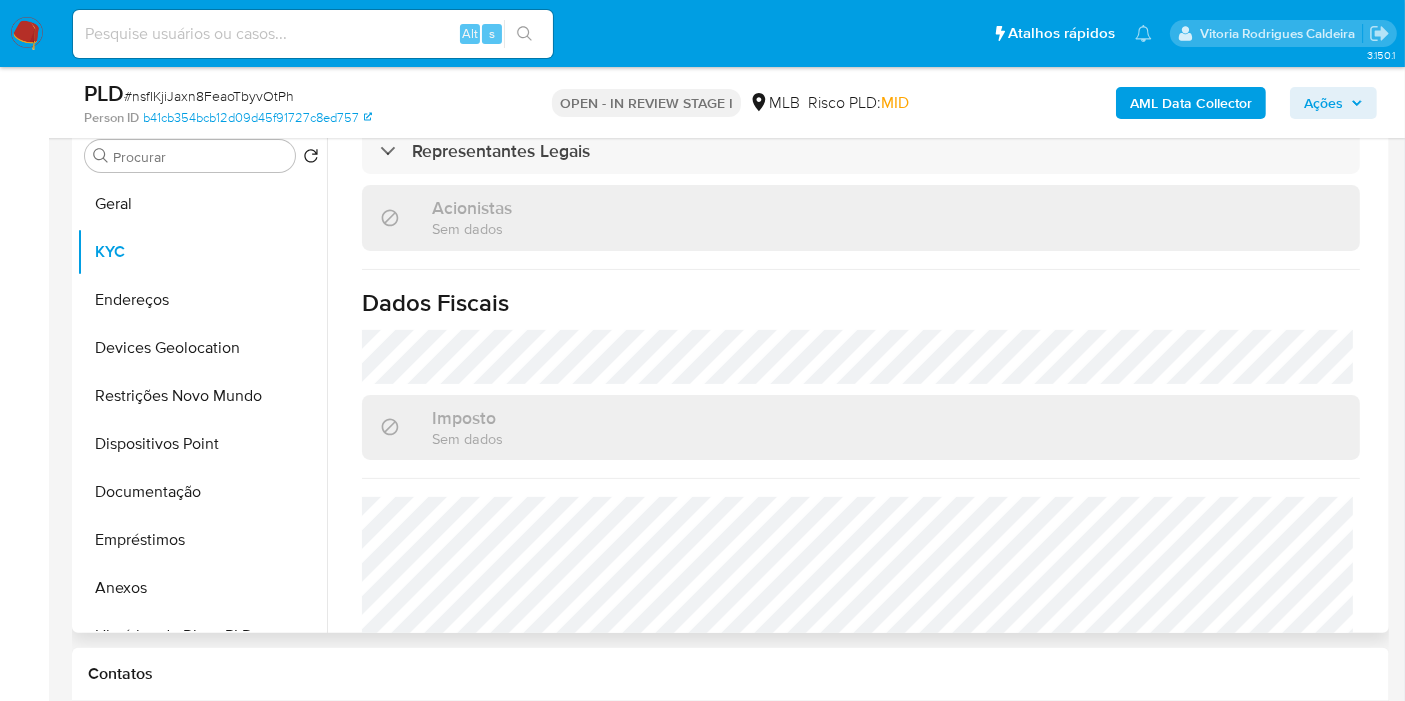 scroll, scrollTop: 1331, scrollLeft: 0, axis: vertical 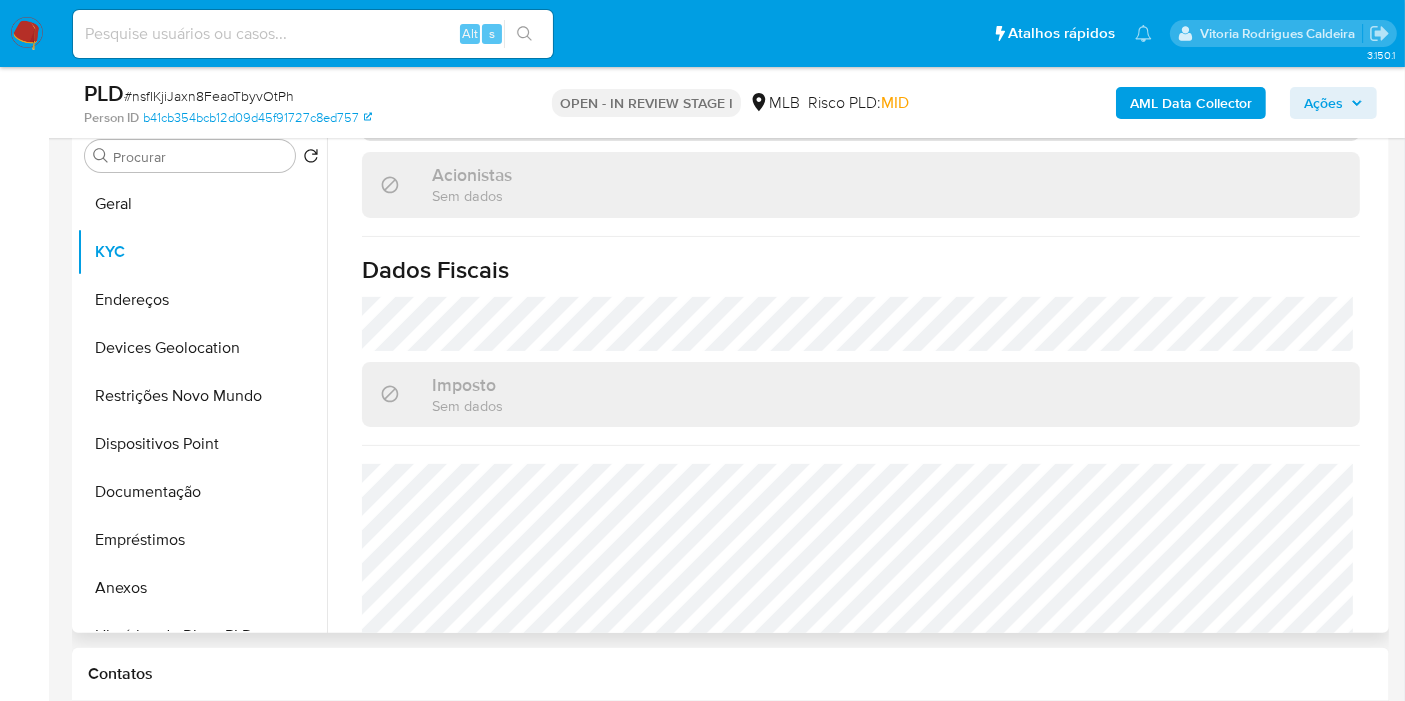 click on "Representantes Legais" at bounding box center [861, 118] 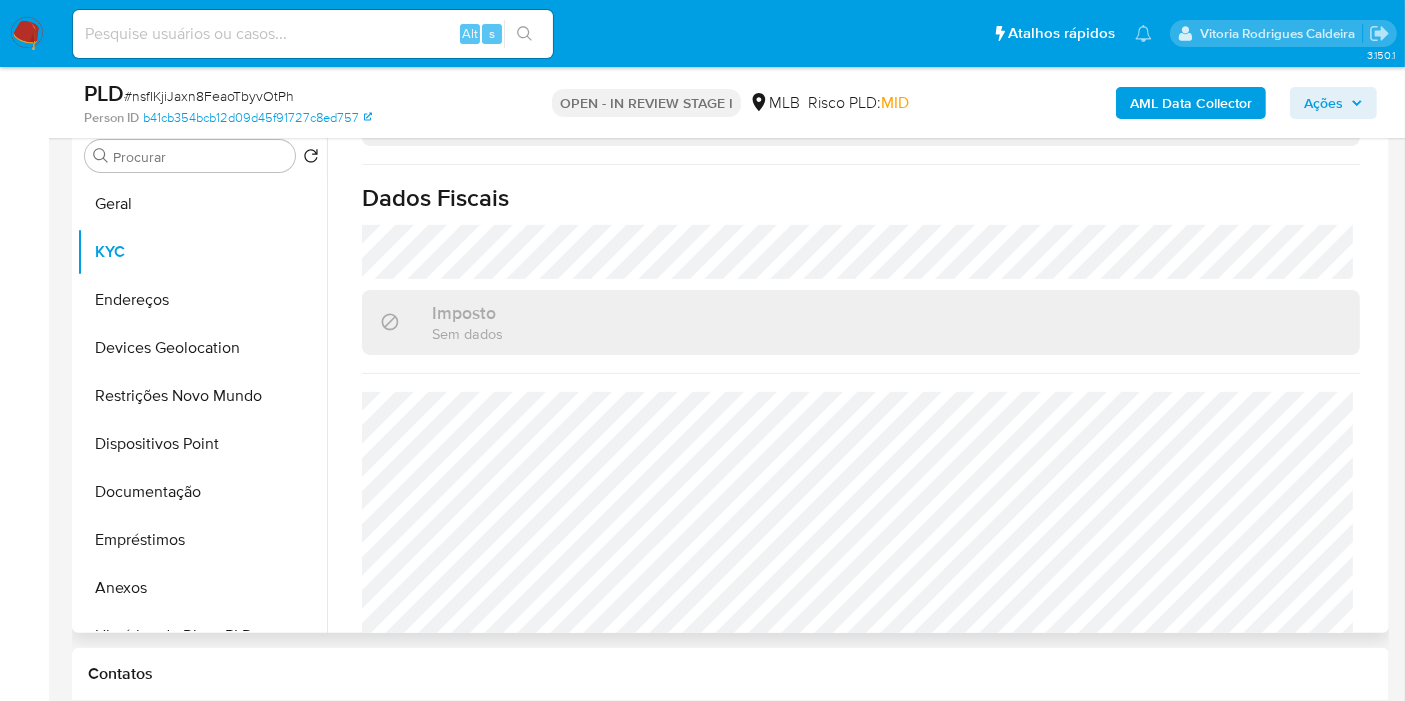 scroll, scrollTop: 1632, scrollLeft: 0, axis: vertical 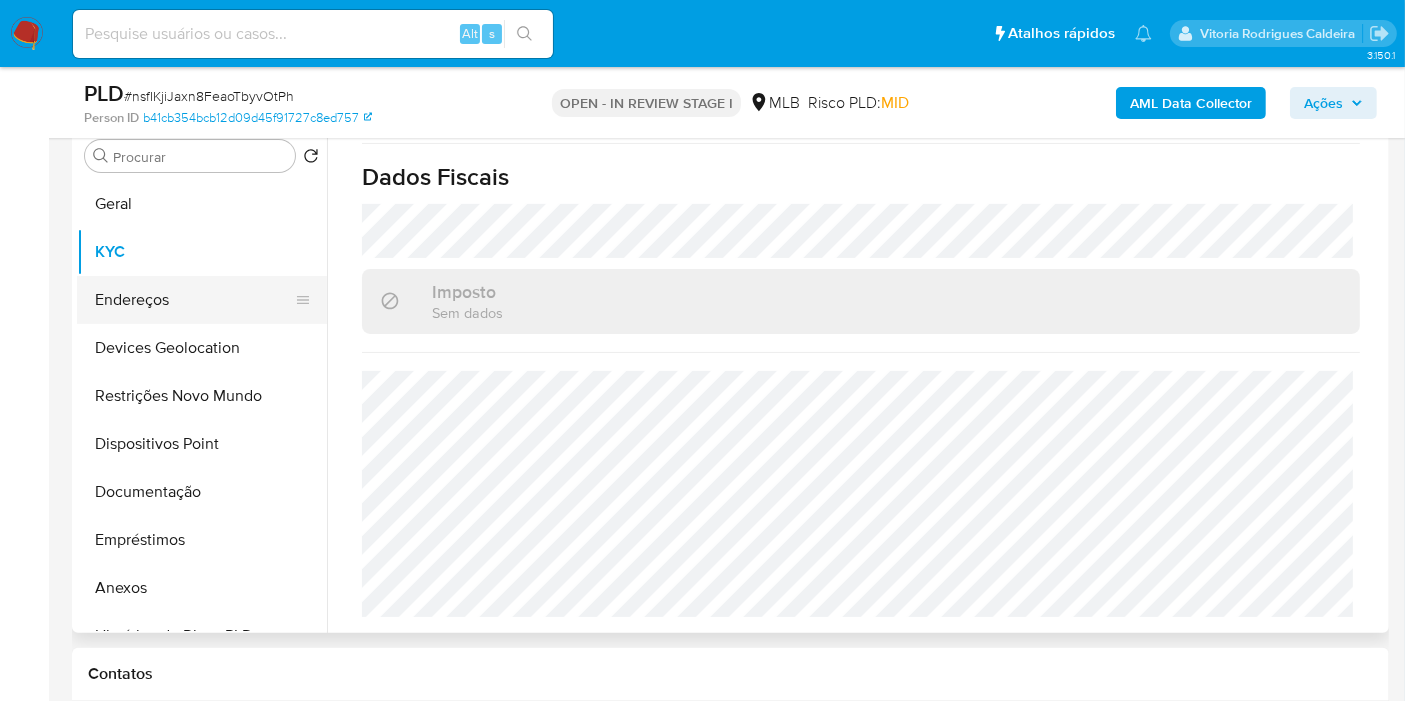 click on "Endereços" at bounding box center [194, 300] 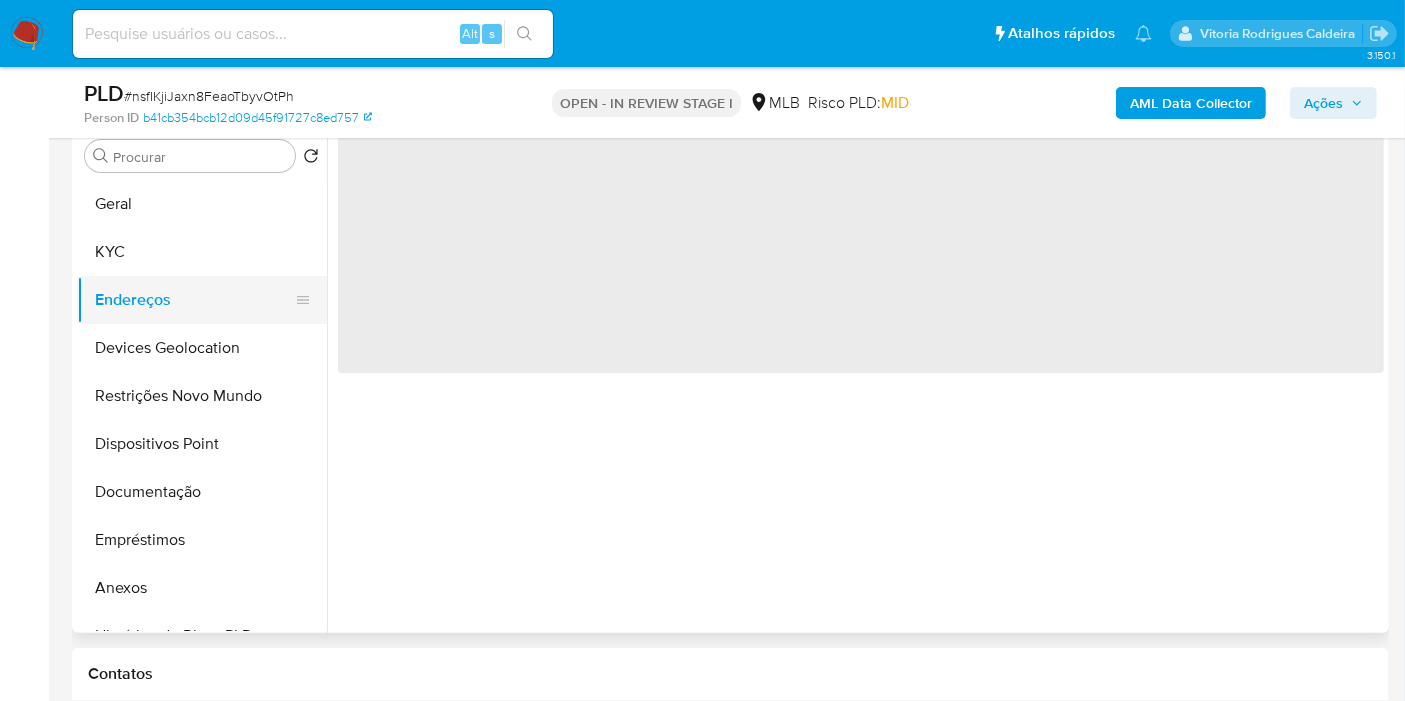 scroll, scrollTop: 0, scrollLeft: 0, axis: both 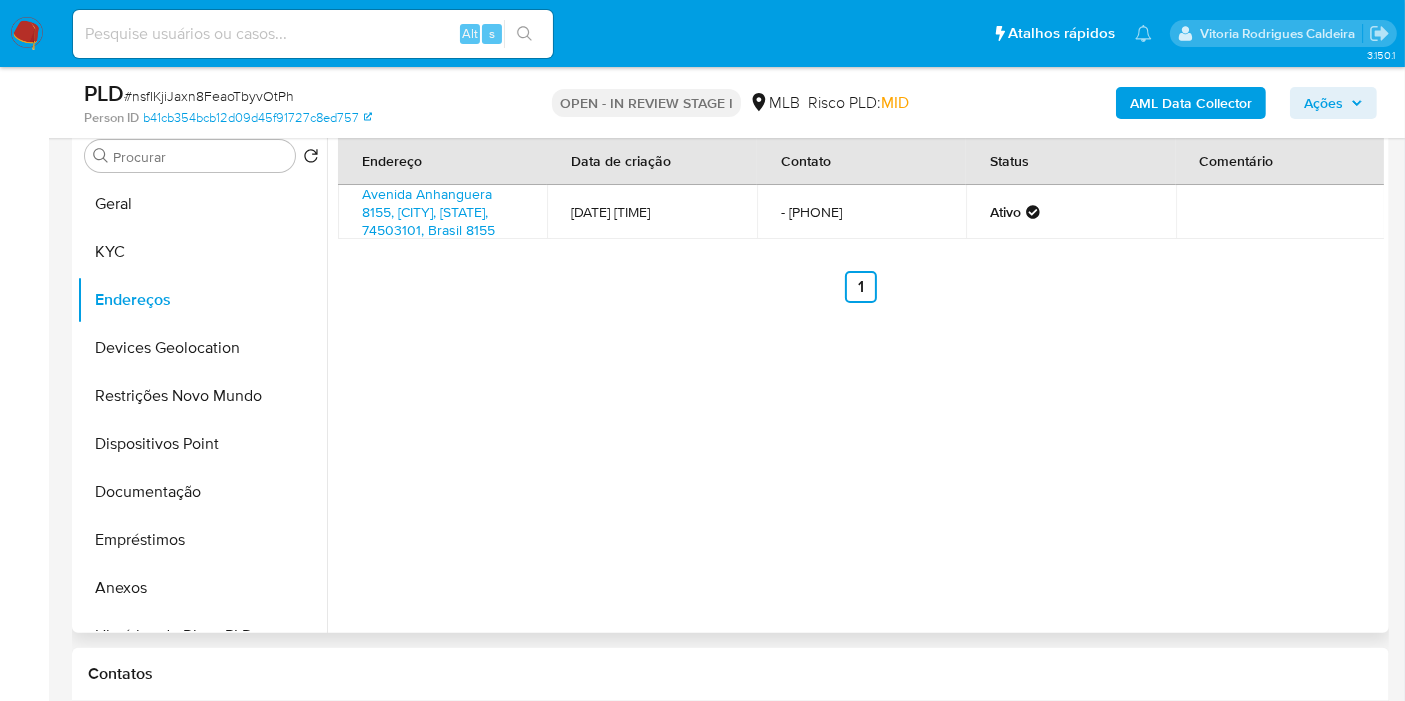 type 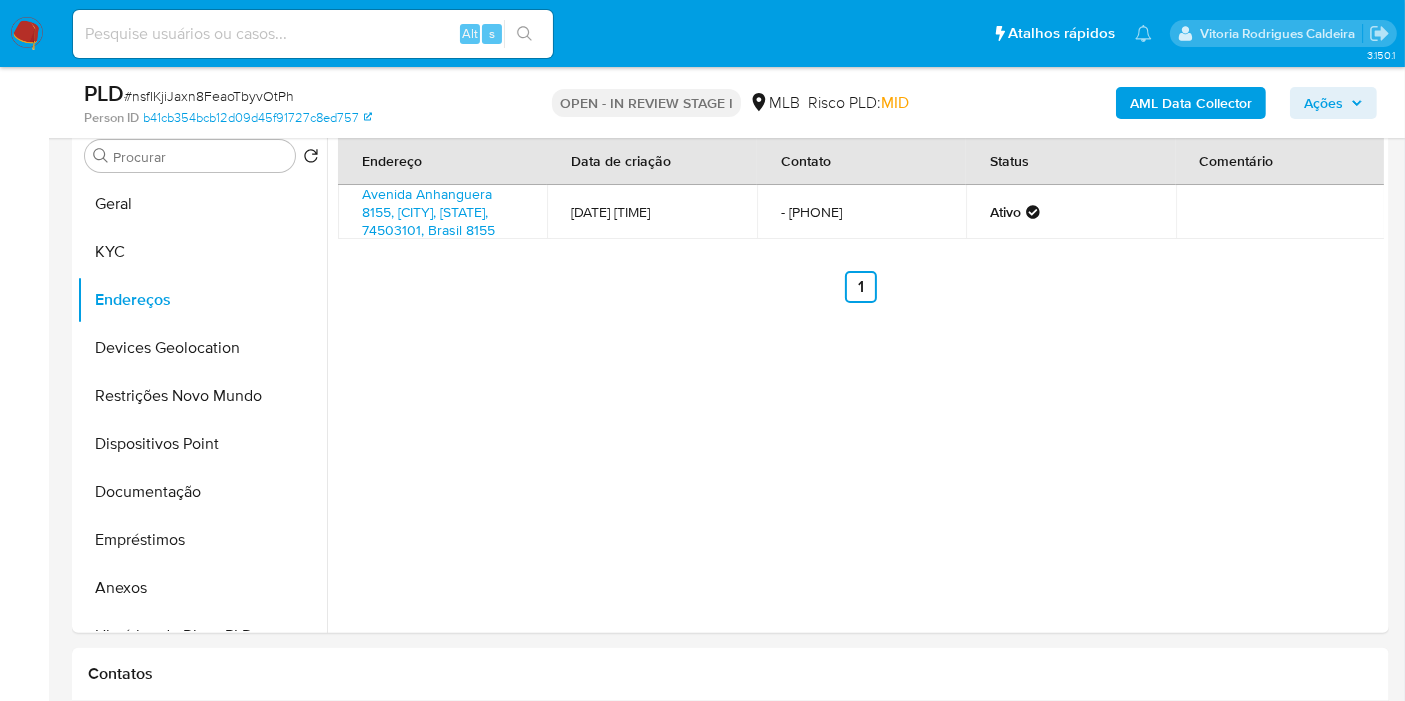 click on "Endereço Data de criação Contato Status Comentário Avenida Anhanguera 8155, [CITY], [STATE], 74503101, Brasil 8155 [DATE] [TIME]  - [PHONE] Ativo Anterior 1 Siguiente" at bounding box center (855, 377) 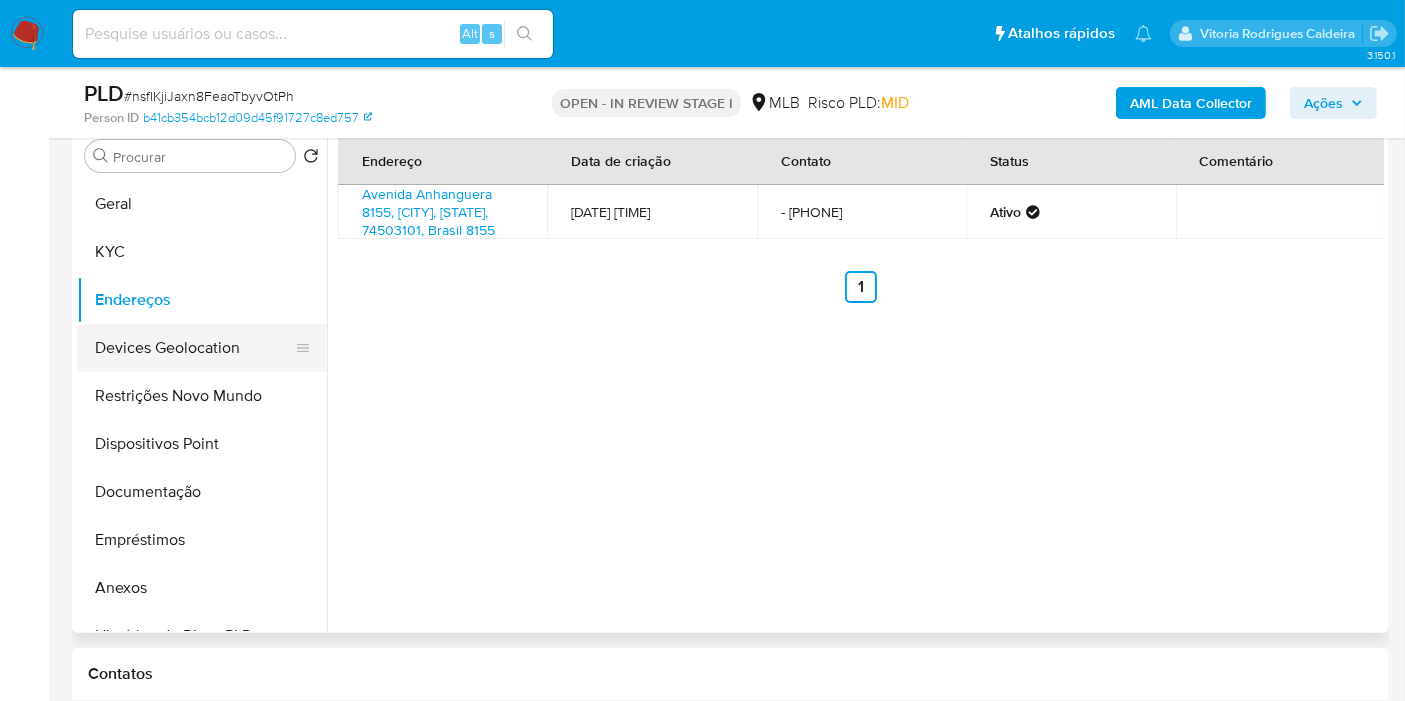 click on "Devices Geolocation" at bounding box center [194, 348] 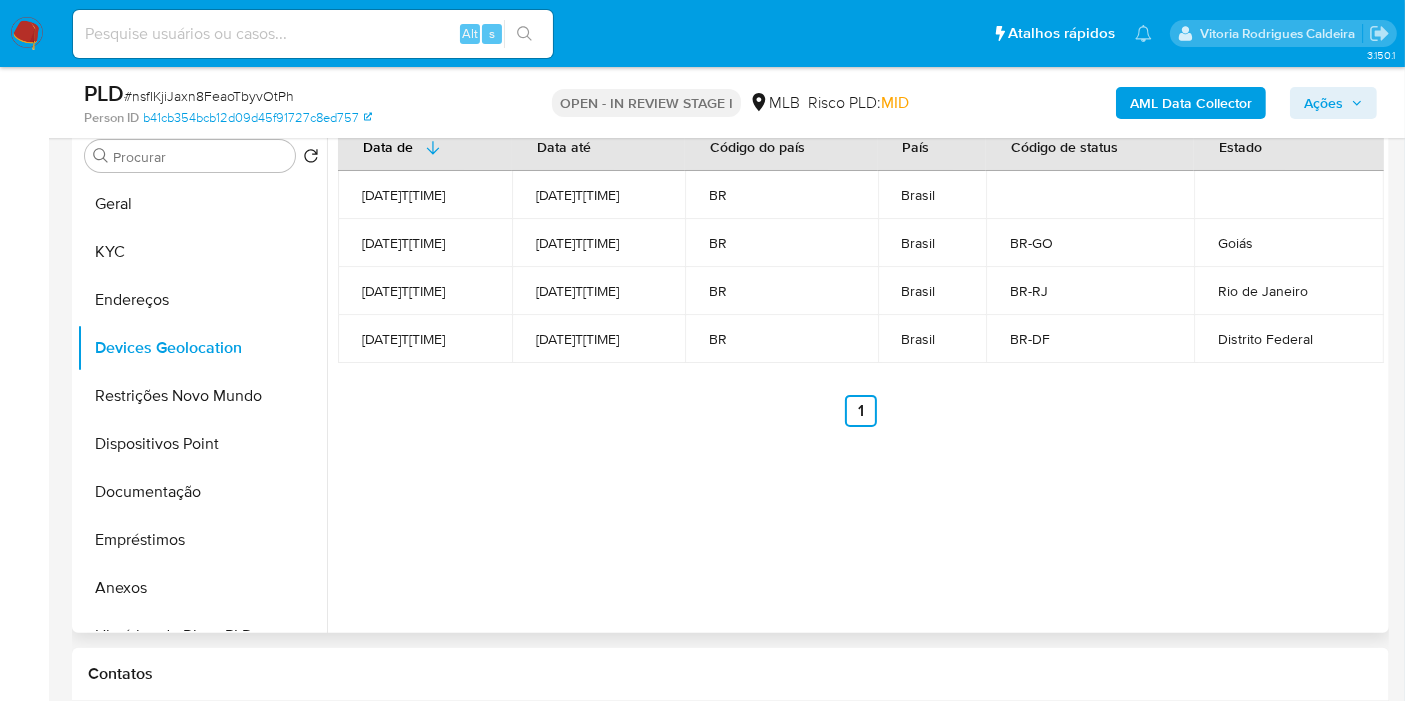 type 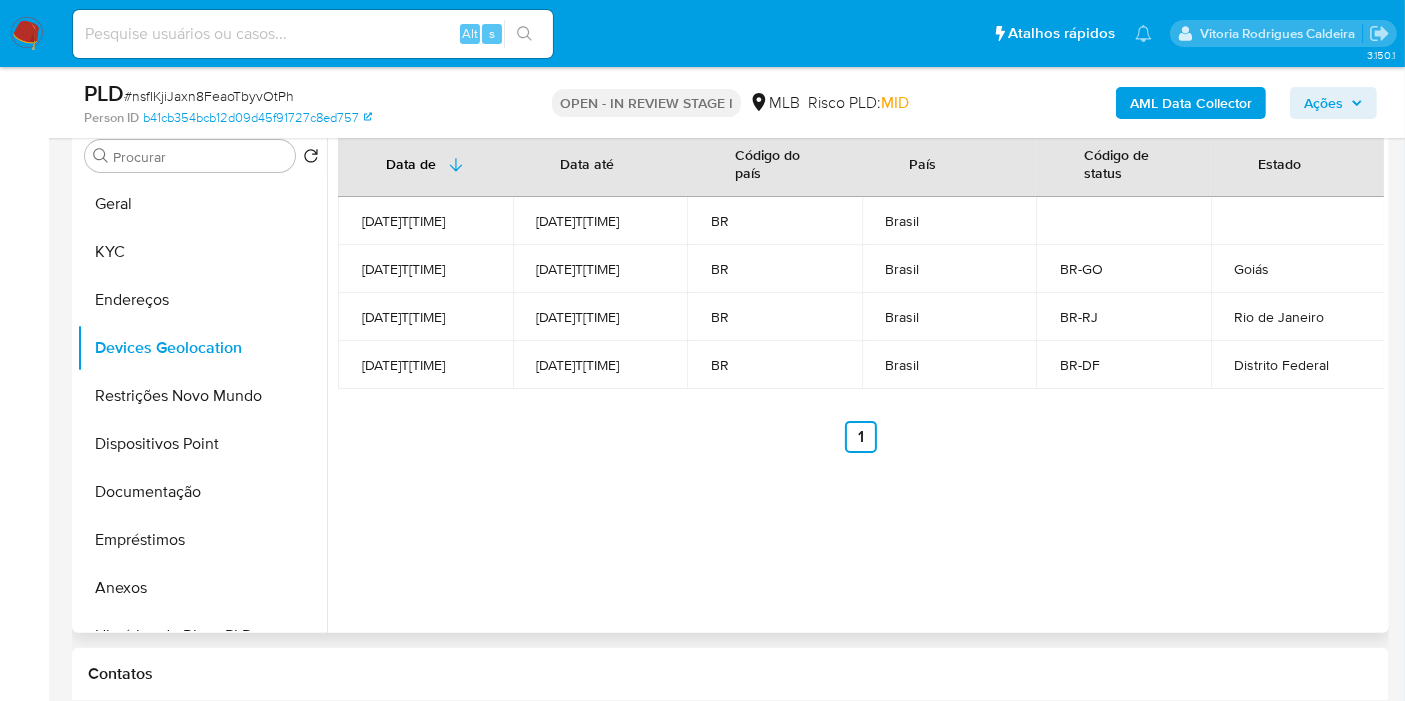 click on "Data de     Data até     Código do país     País     Código de status     Estado     [DATE]T[TIME]     [DATE]T[TIME]     BR     Brasil             [DATE]T[TIME]     [DATE]T[TIME]     BR     Brasil     BR-GO     [STATE]     [DATE]T[TIME]     [DATE]T[TIME]     BR     Brasil     BR-RJ     Rio de Janeiro     [DATE]T[TIME]     [DATE]T[TIME]     BR     Brasil     BR-DF     Distrito Federal   Anterior 1 Siguiente" at bounding box center [855, 377] 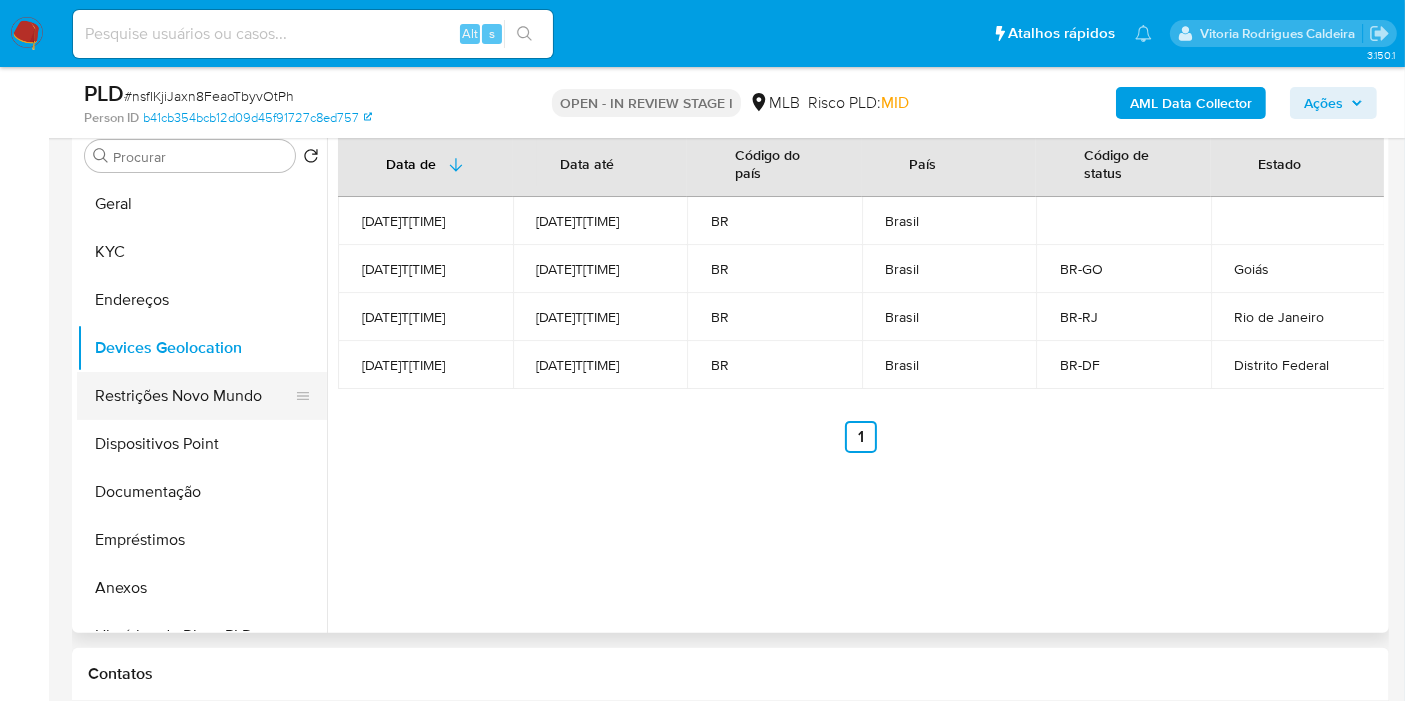 click on "Restrições Novo Mundo" at bounding box center [194, 396] 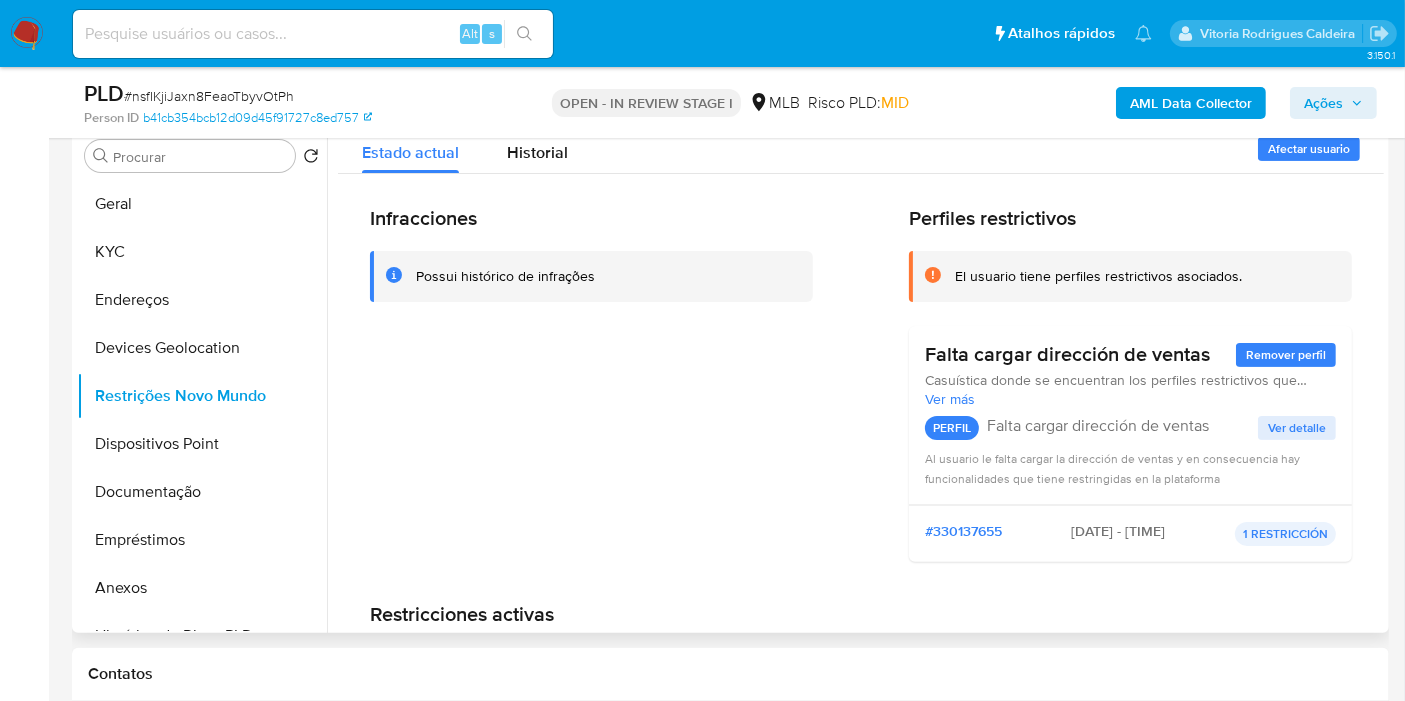 type 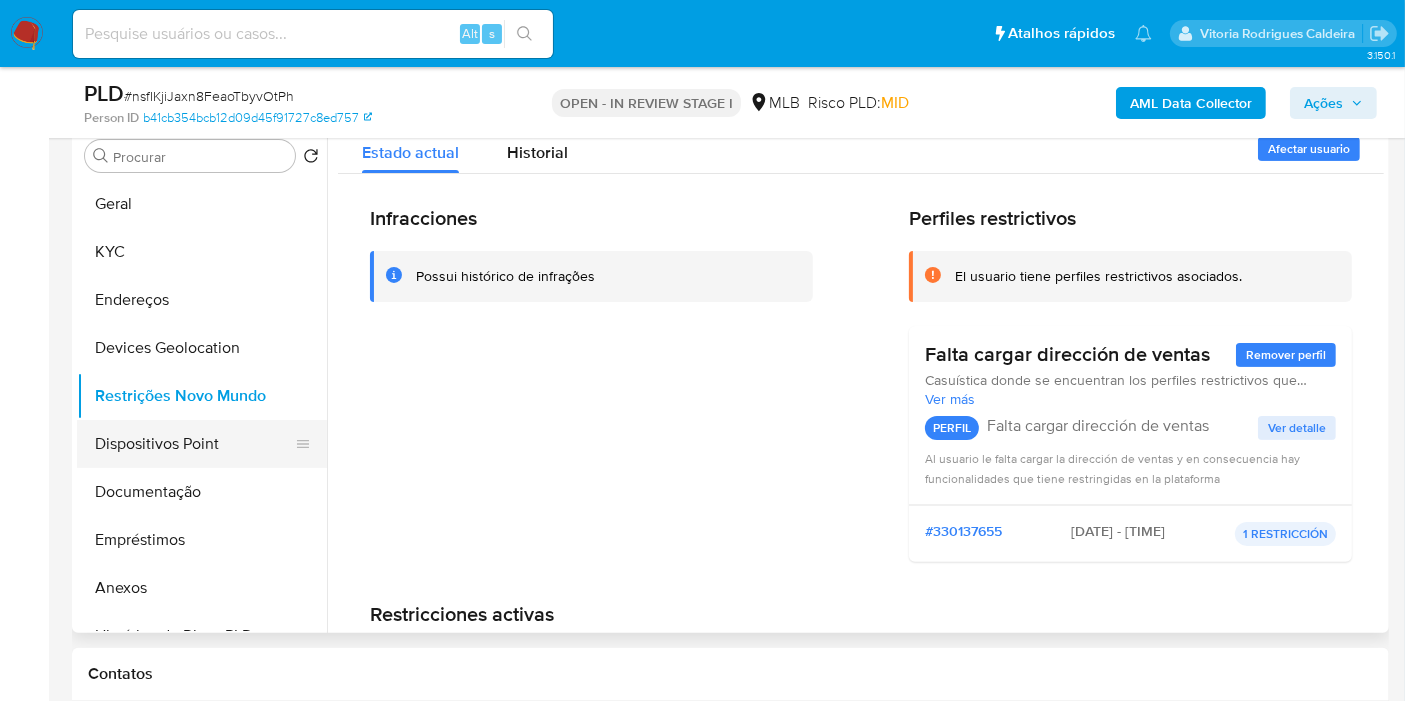 click on "Dispositivos Point" at bounding box center [194, 444] 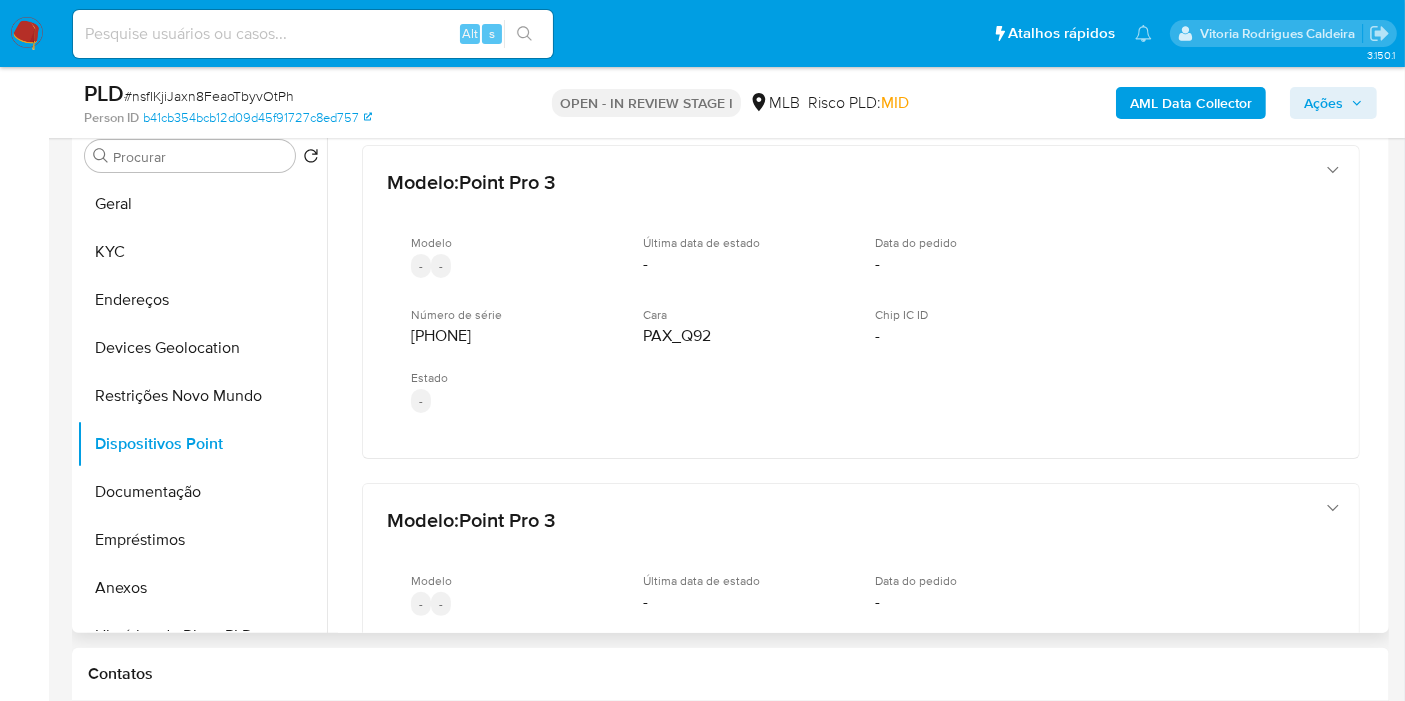 type 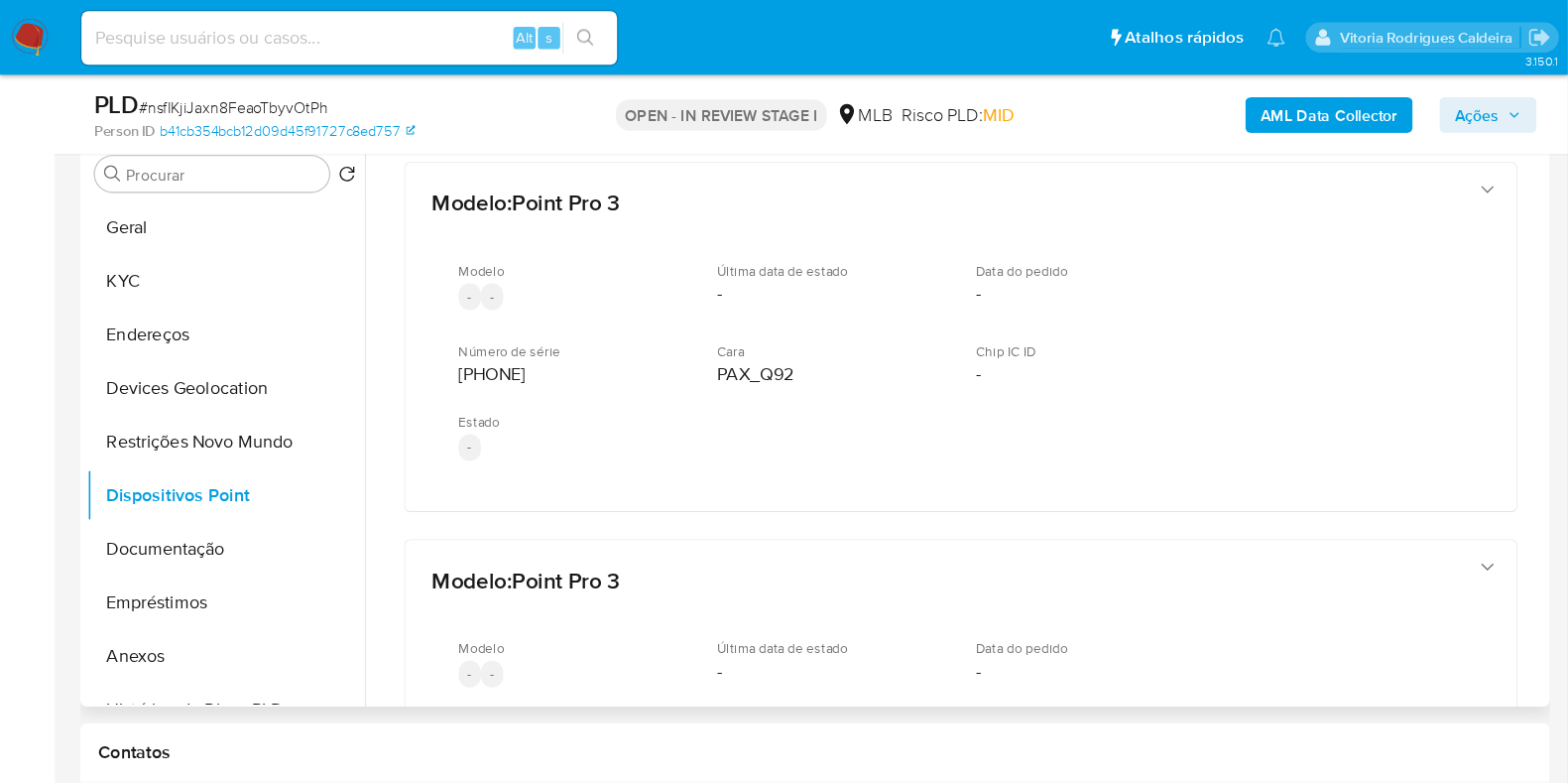 scroll, scrollTop: 395, scrollLeft: 0, axis: vertical 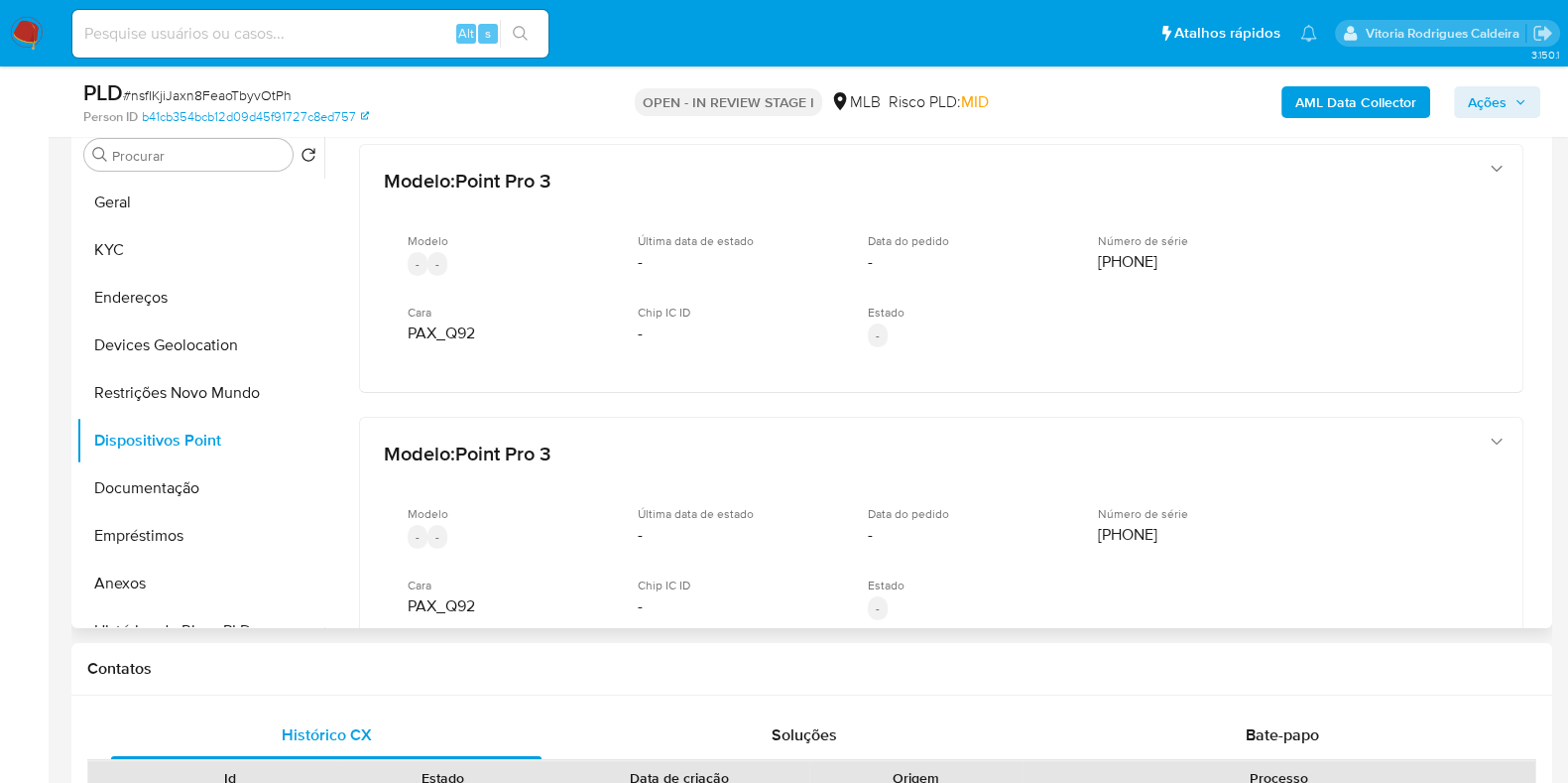 drag, startPoint x: 1540, startPoint y: 325, endPoint x: 1546, endPoint y: 337, distance: 13.4164079 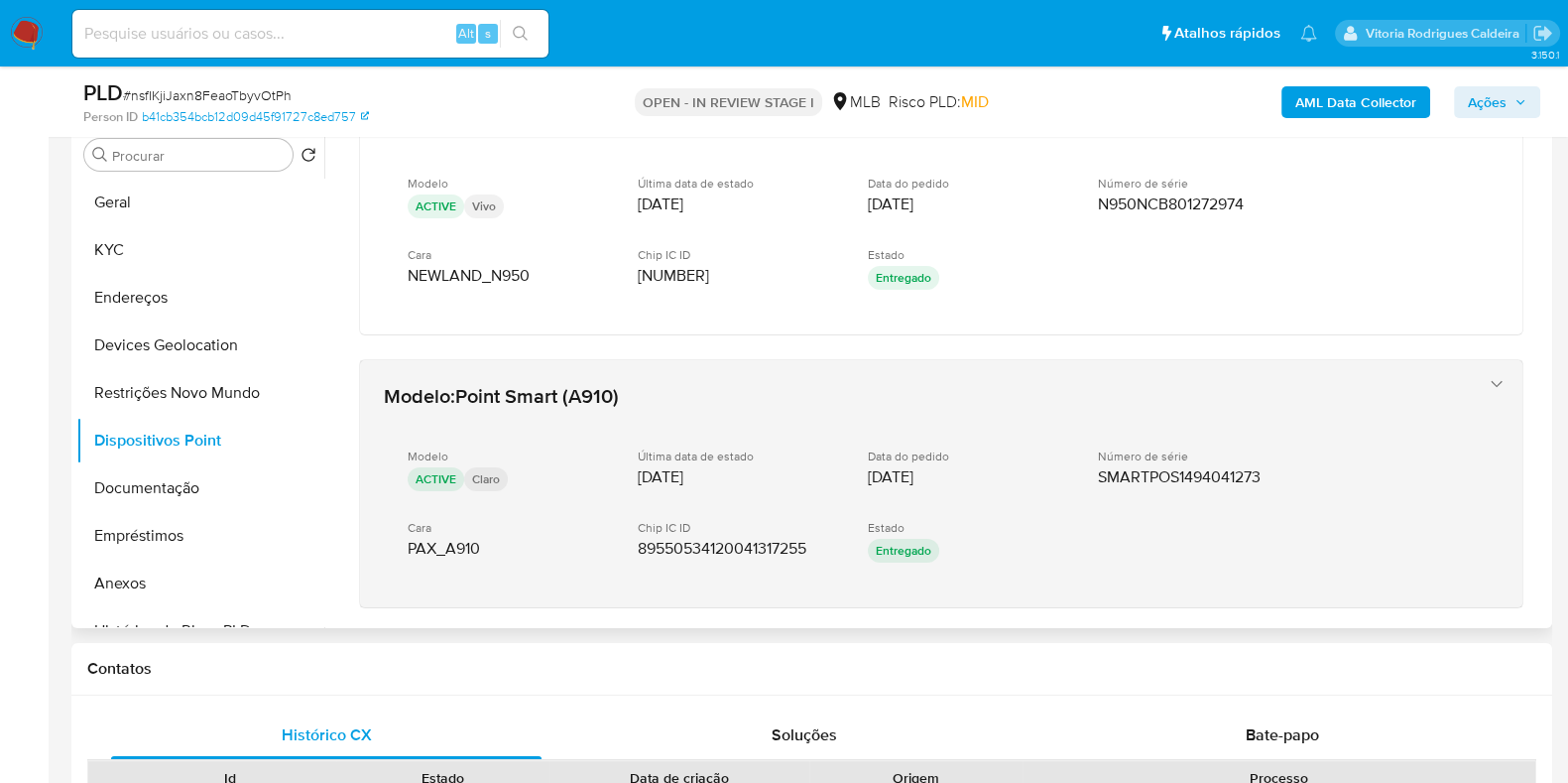 scroll, scrollTop: 620, scrollLeft: 0, axis: vertical 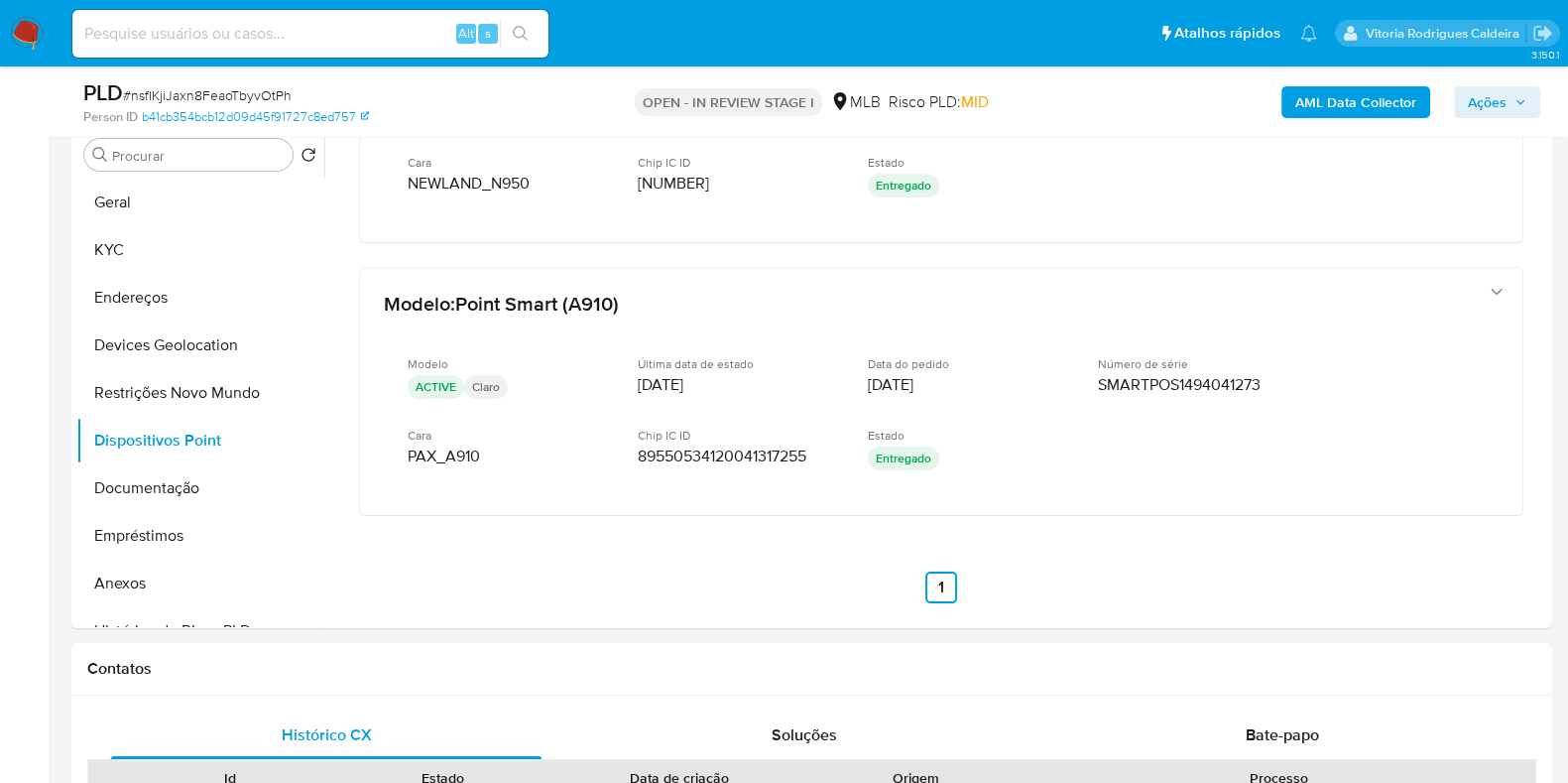 click on "Ações" at bounding box center (1487, 102) 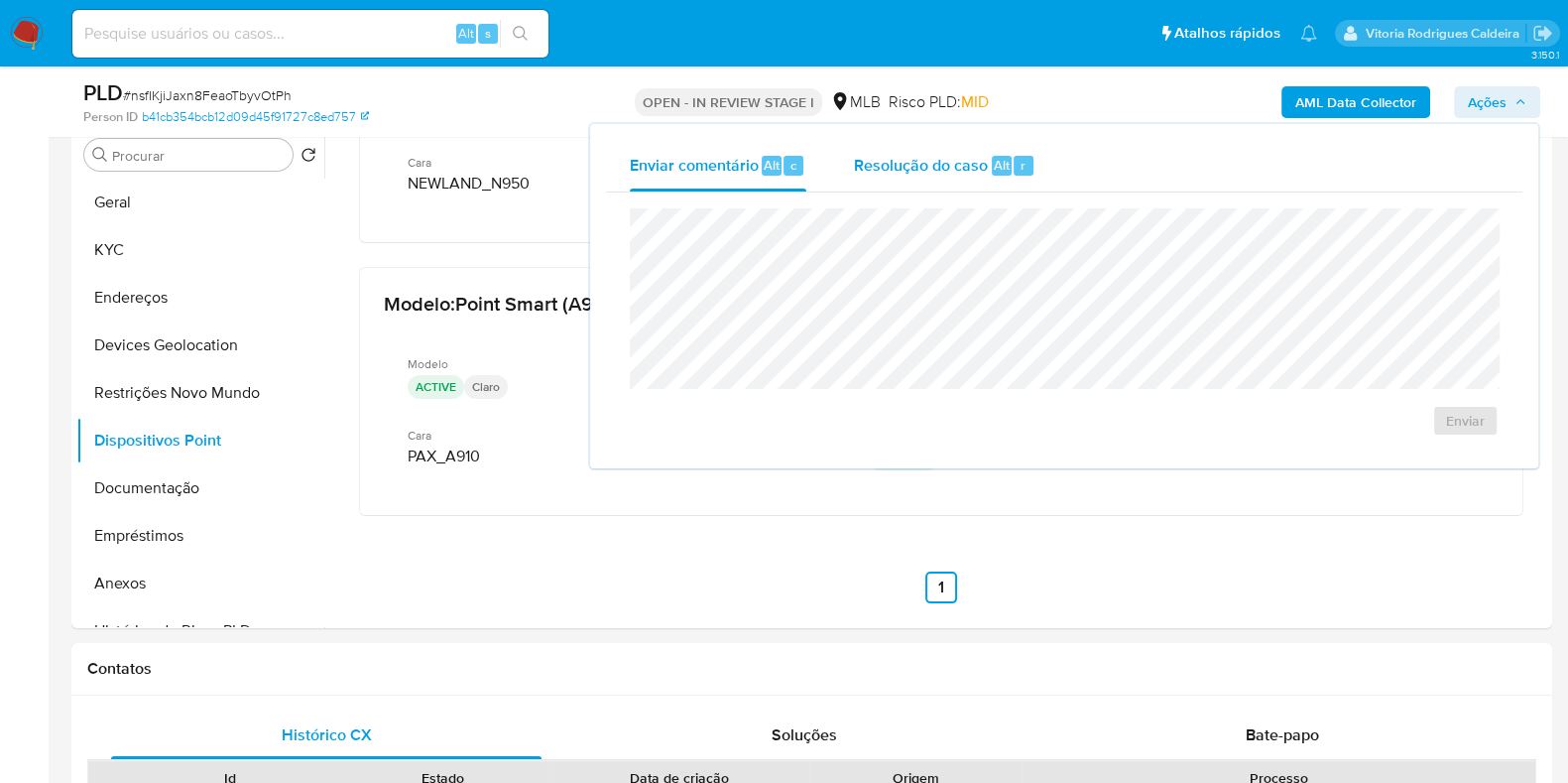 click on "Resolução do caso Alt r" at bounding box center [944, 166] 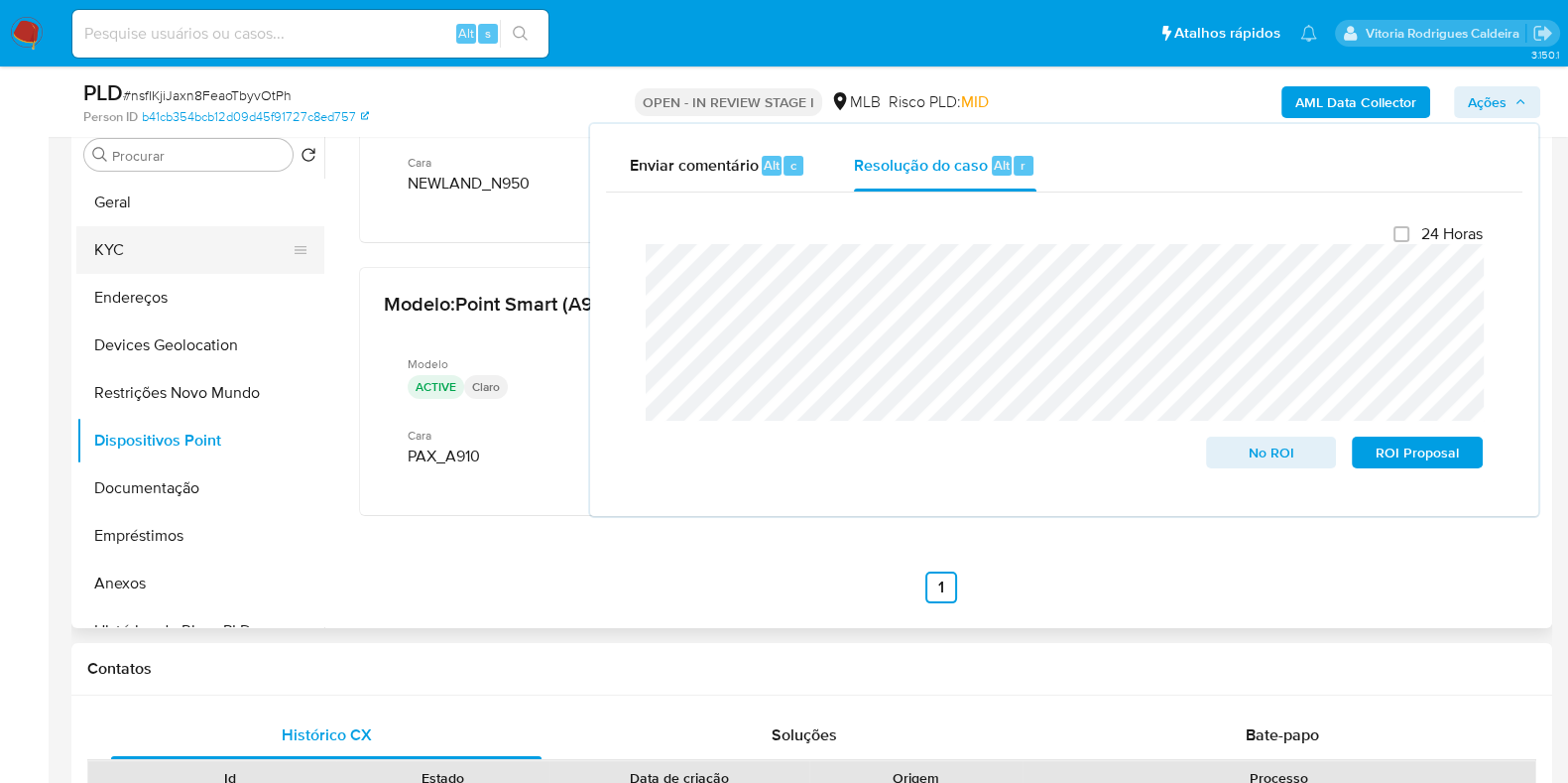click on "KYC" at bounding box center [192, 250] 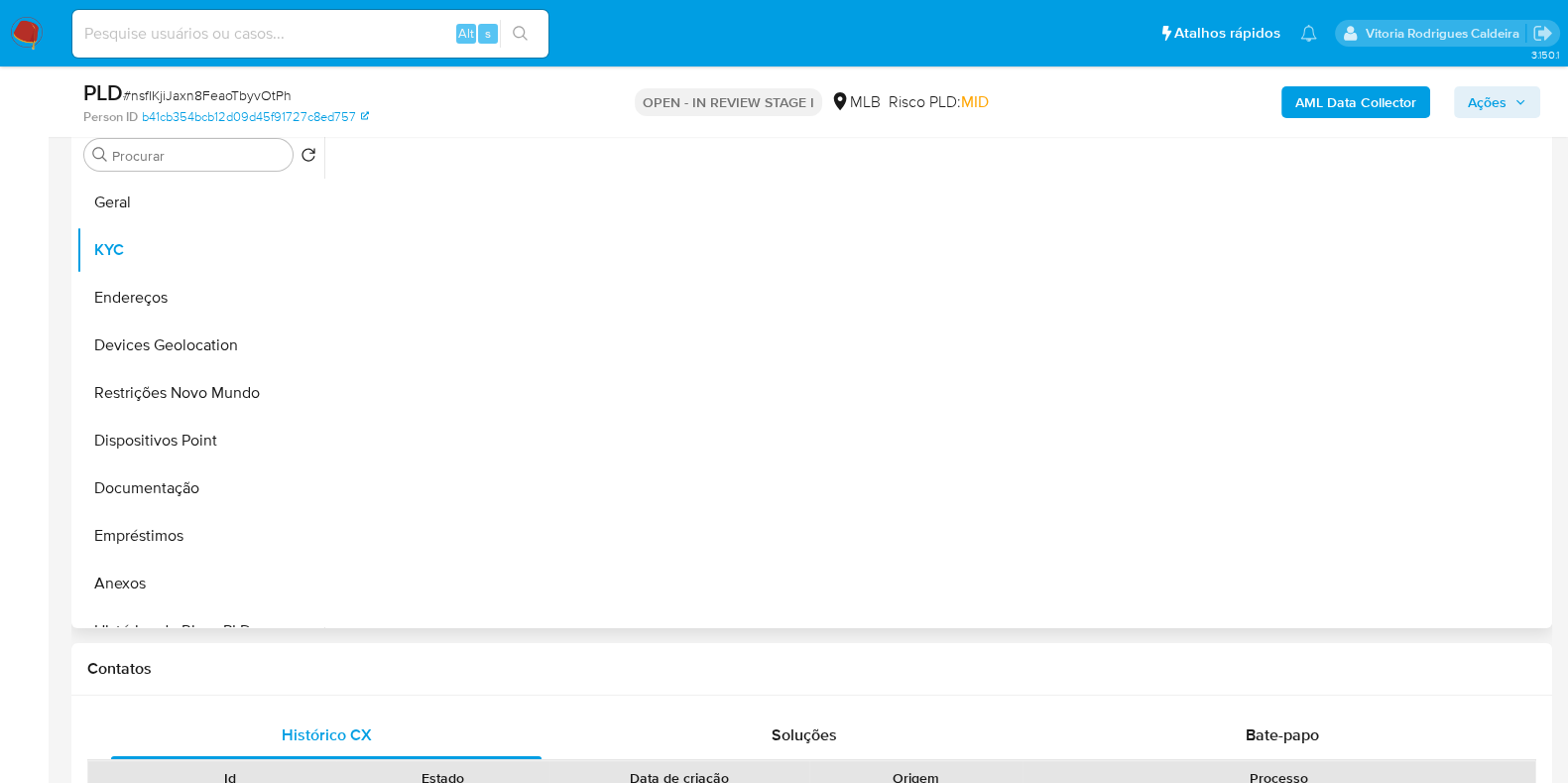 scroll, scrollTop: 0, scrollLeft: 0, axis: both 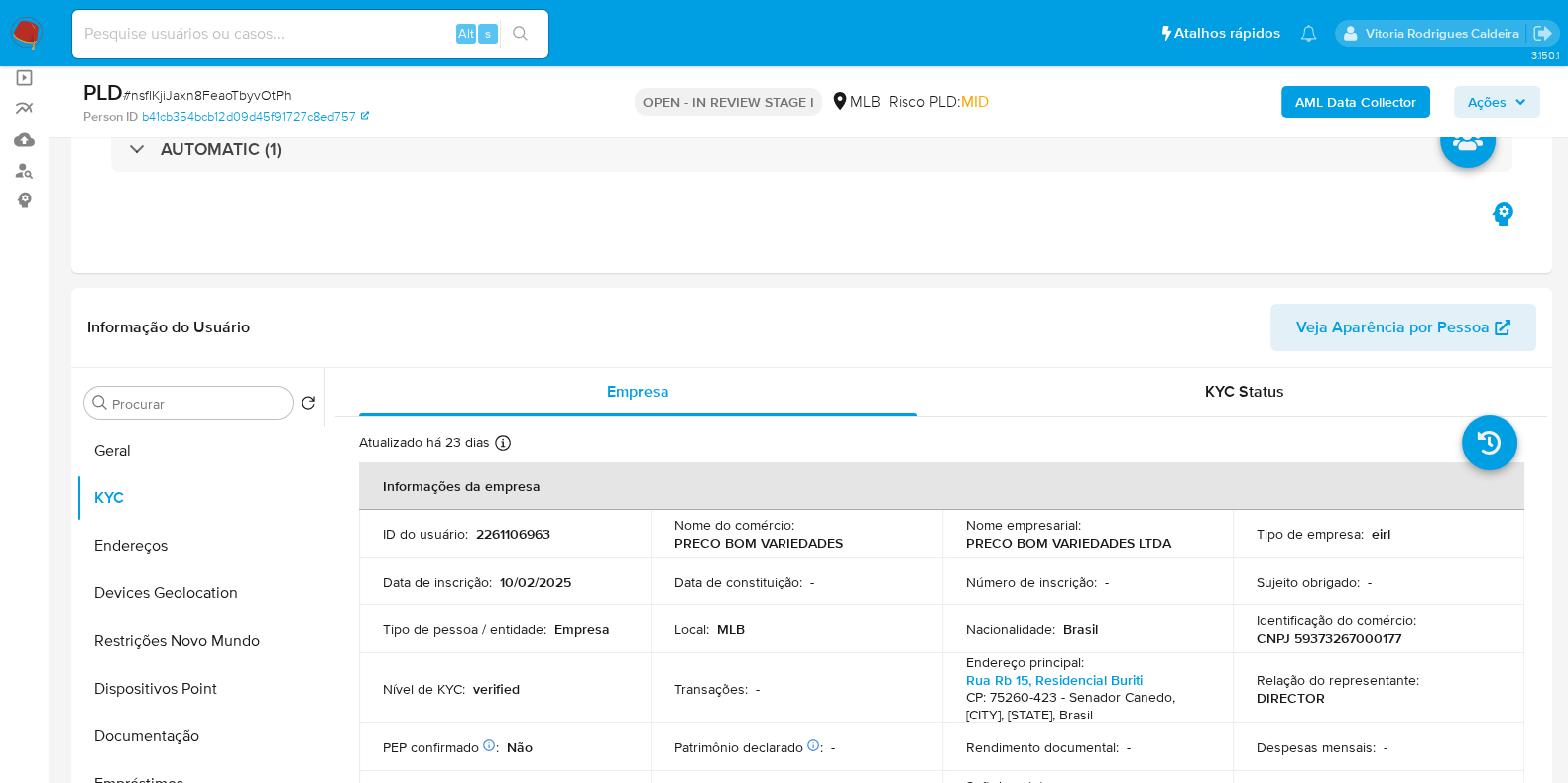 click on "Ações" at bounding box center [1487, 102] 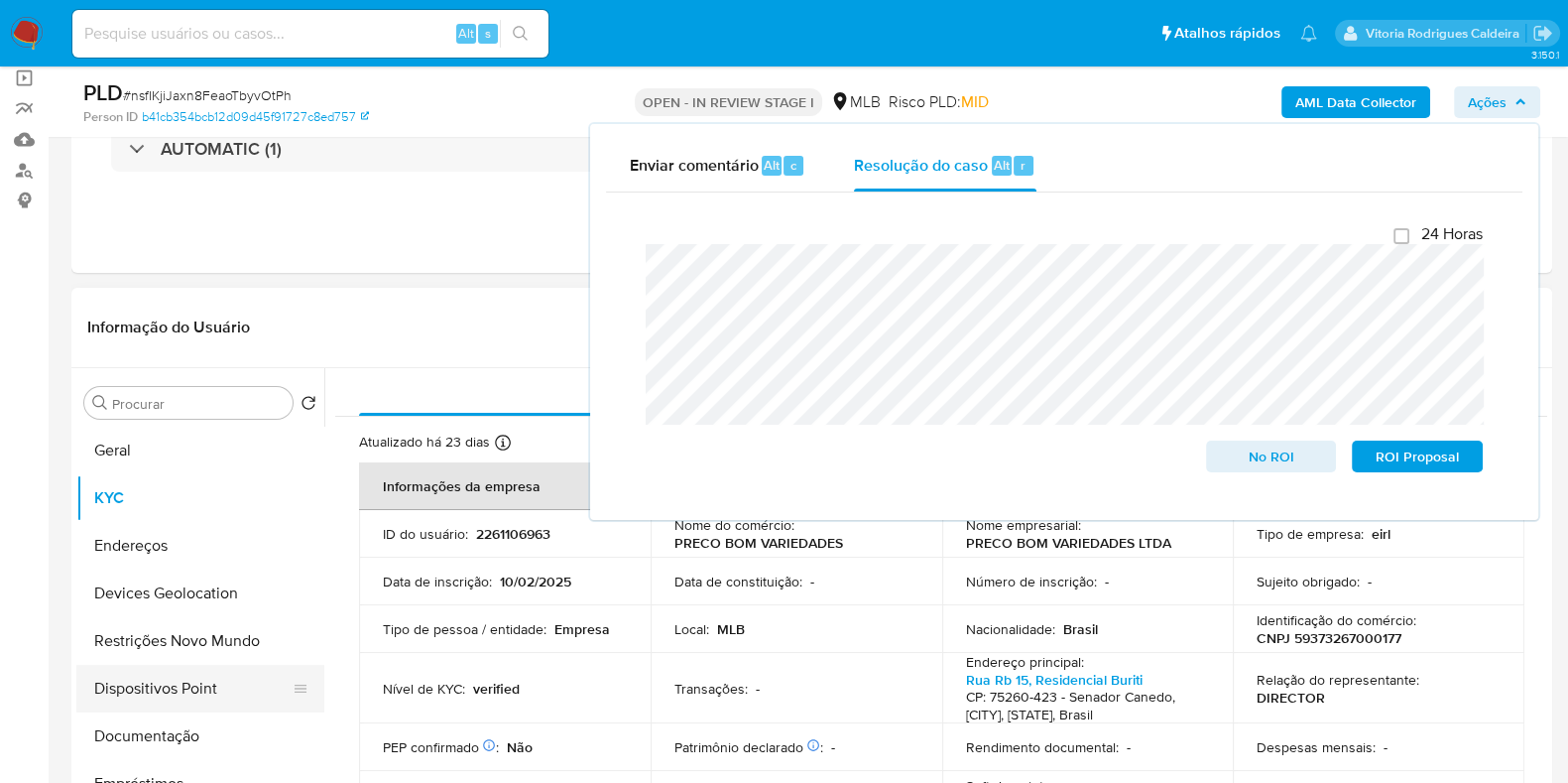 scroll, scrollTop: 372, scrollLeft: 0, axis: vertical 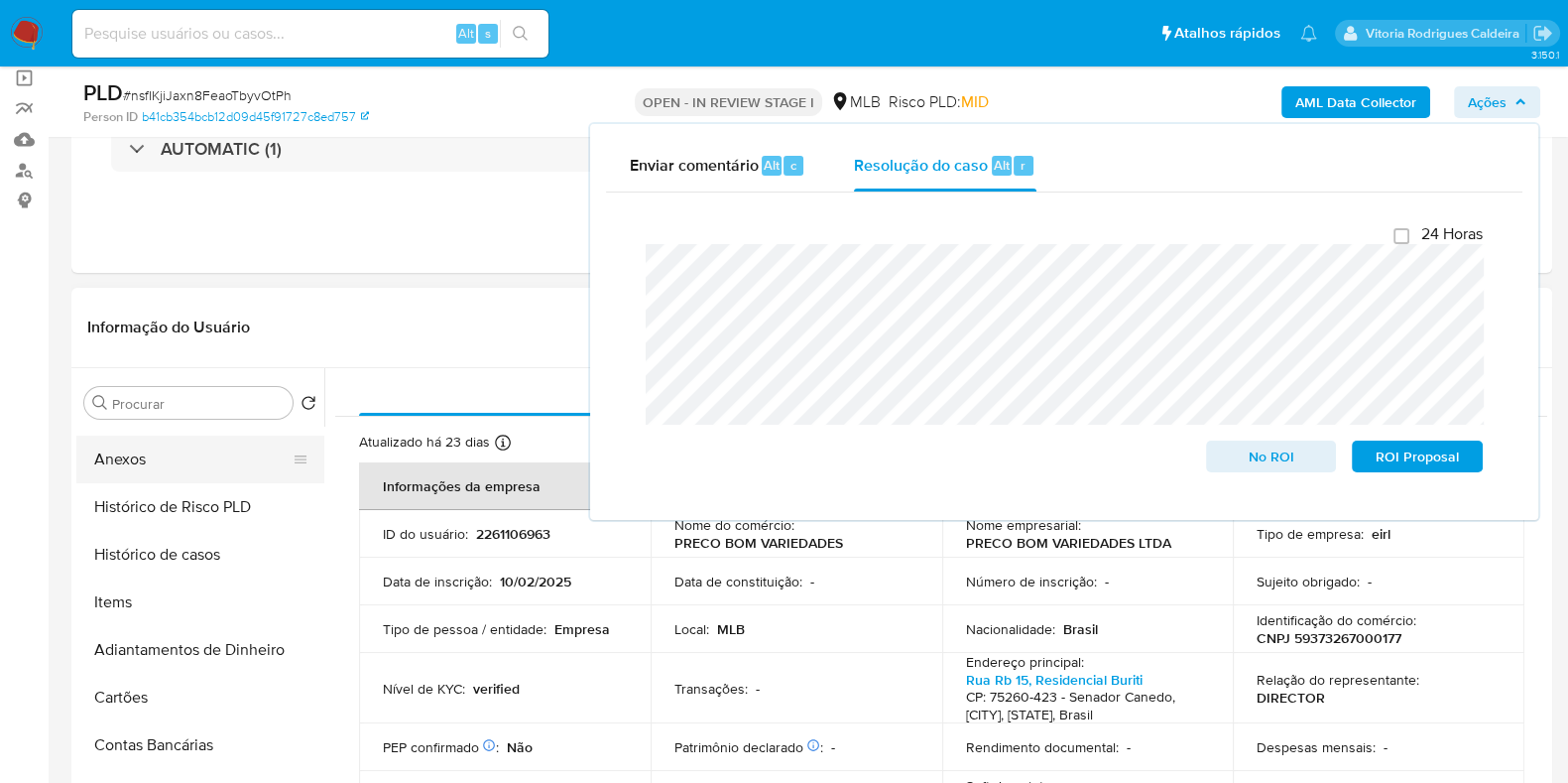 click on "Anexos" at bounding box center (192, 459) 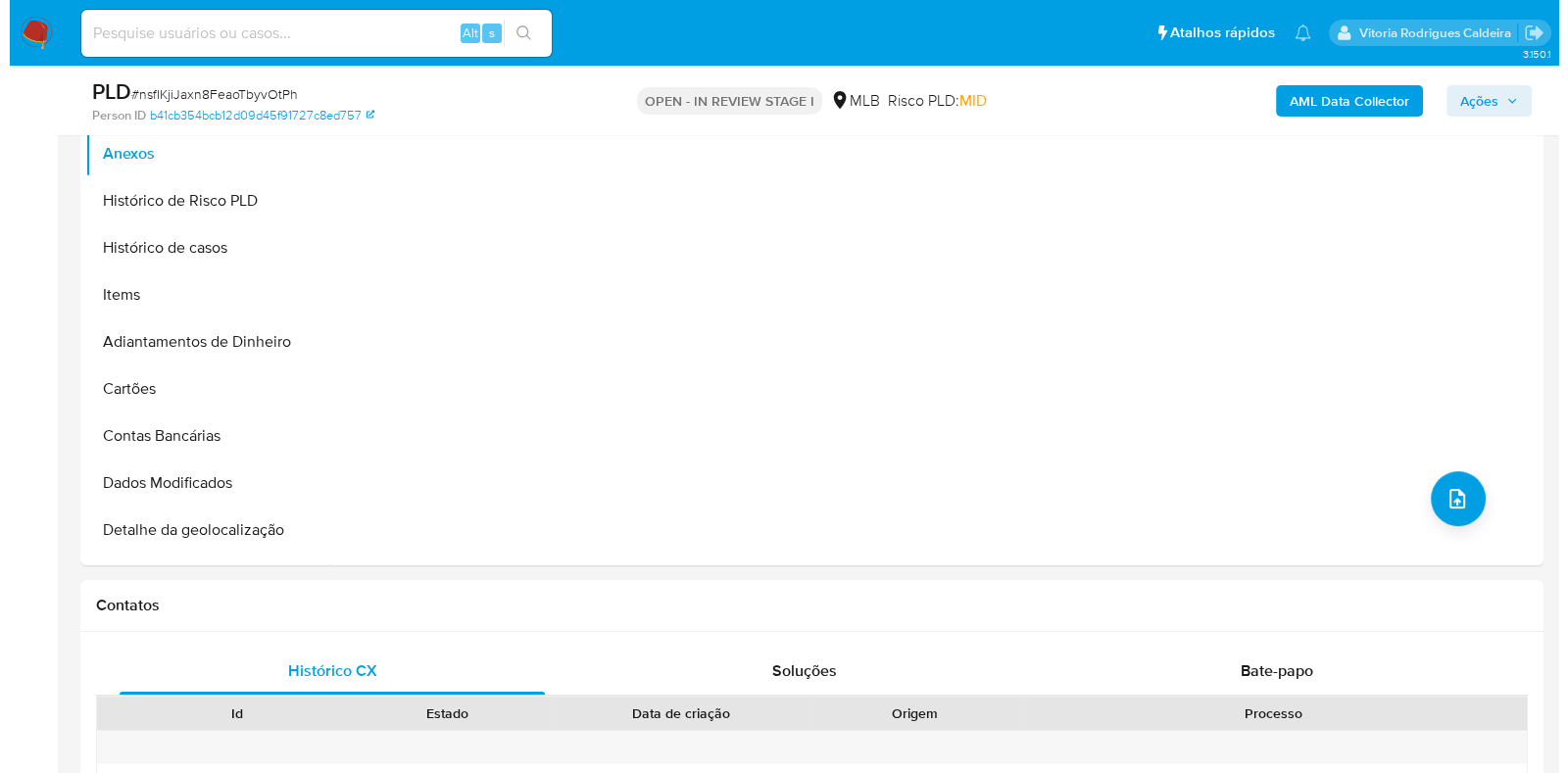 scroll, scrollTop: 390, scrollLeft: 0, axis: vertical 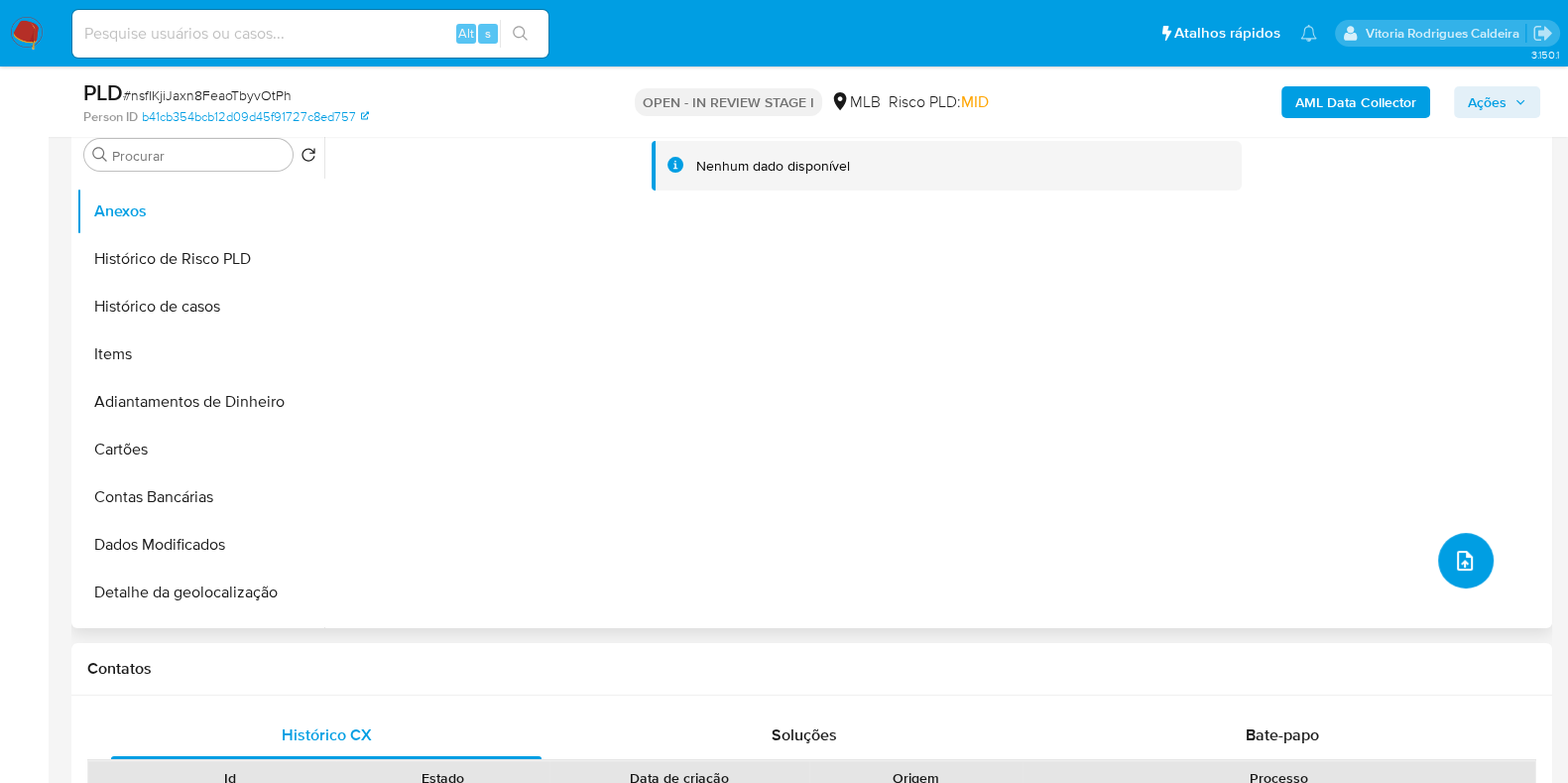 click 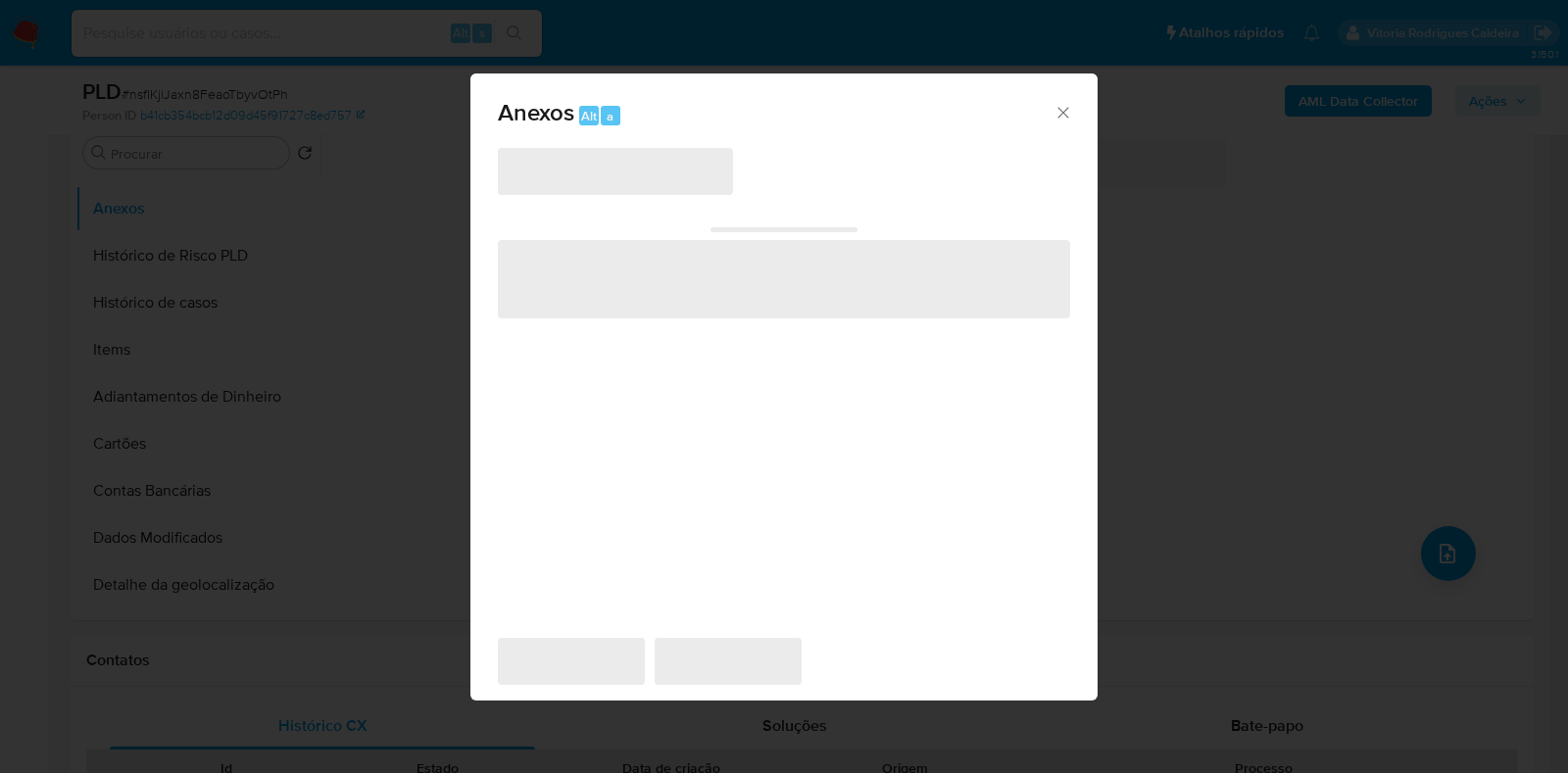 click on "‌" at bounding box center [615, 171] 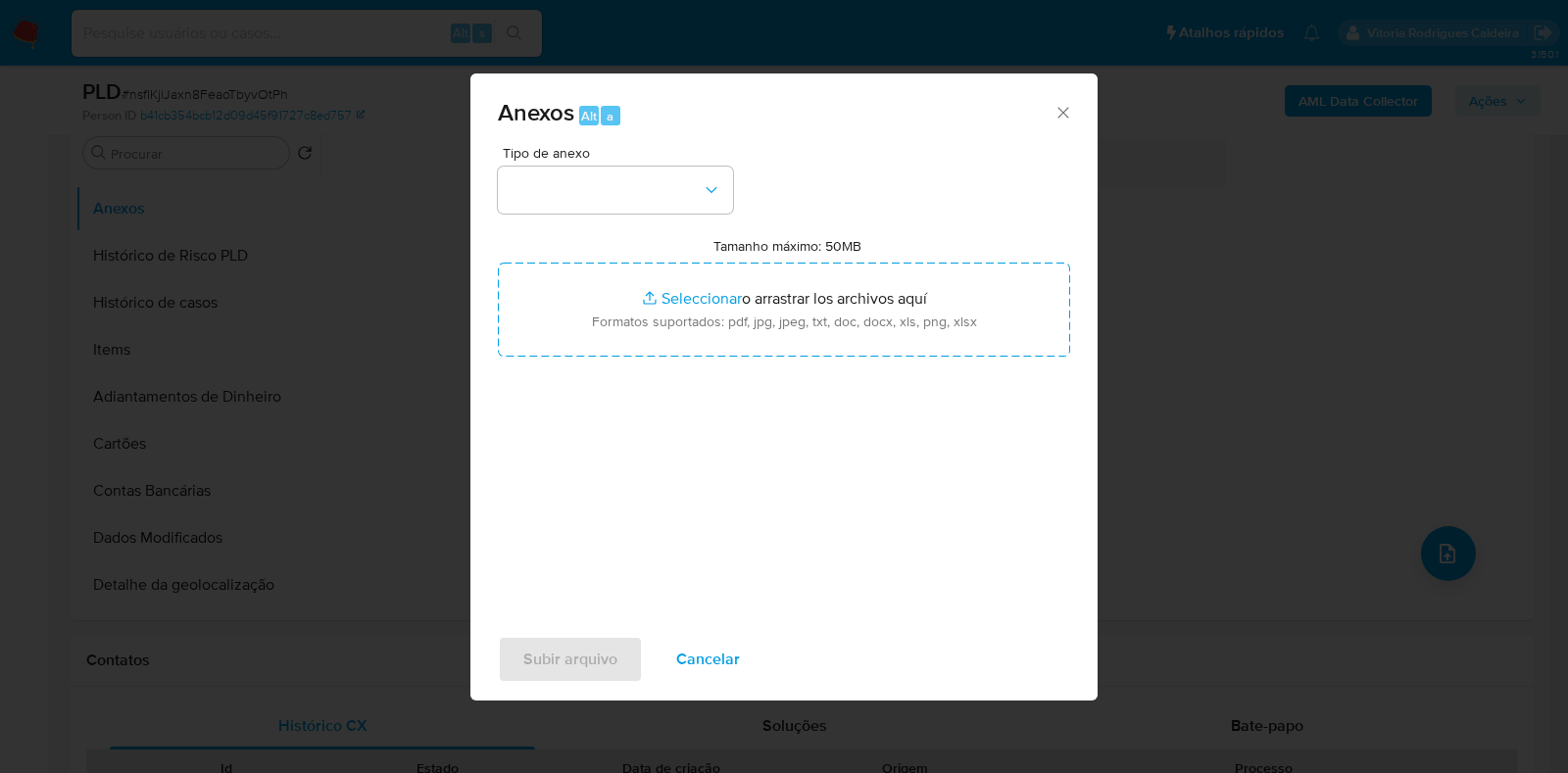 click on "Tipo de anexo" at bounding box center [615, 179] 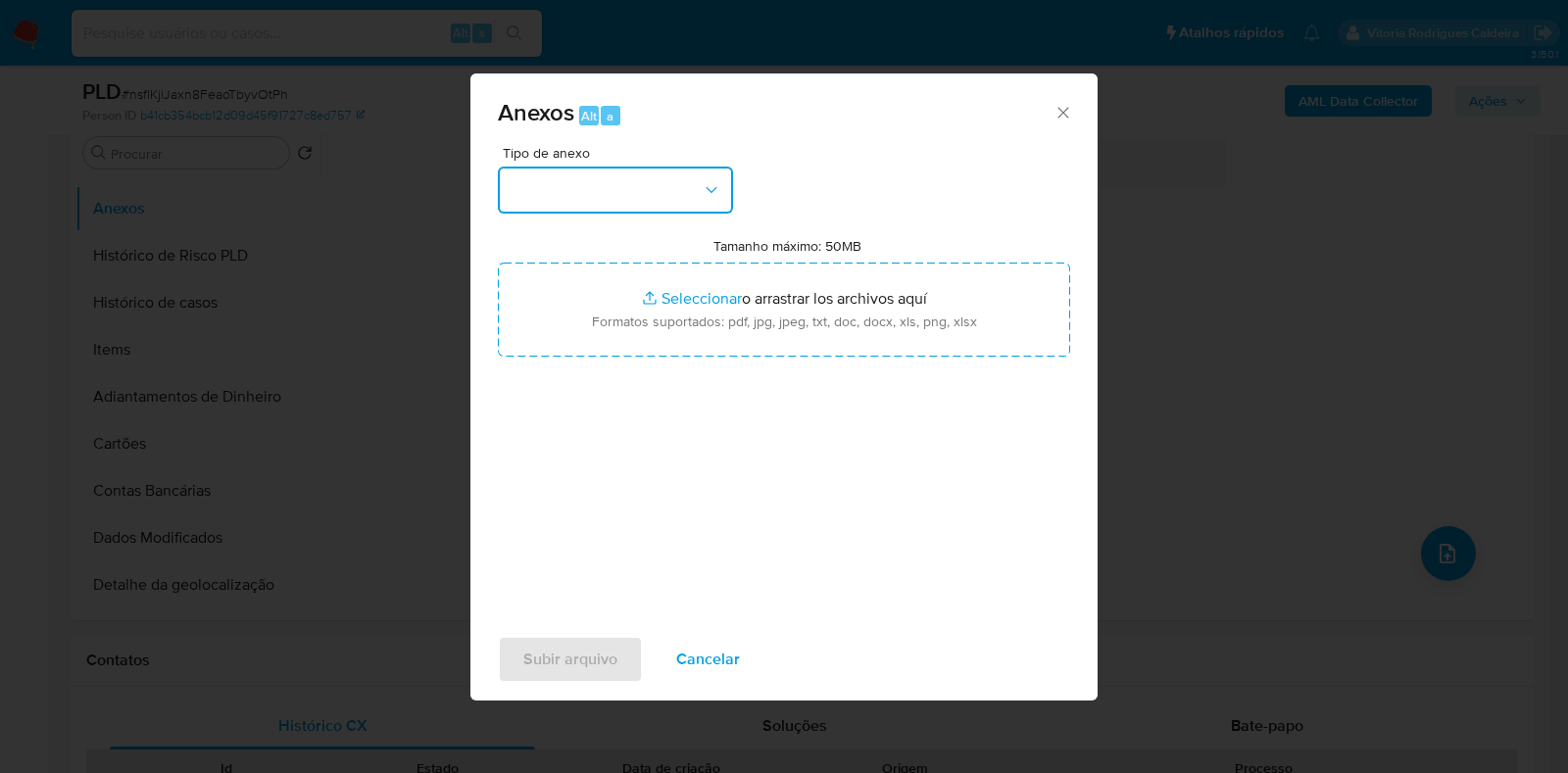 click at bounding box center [615, 190] 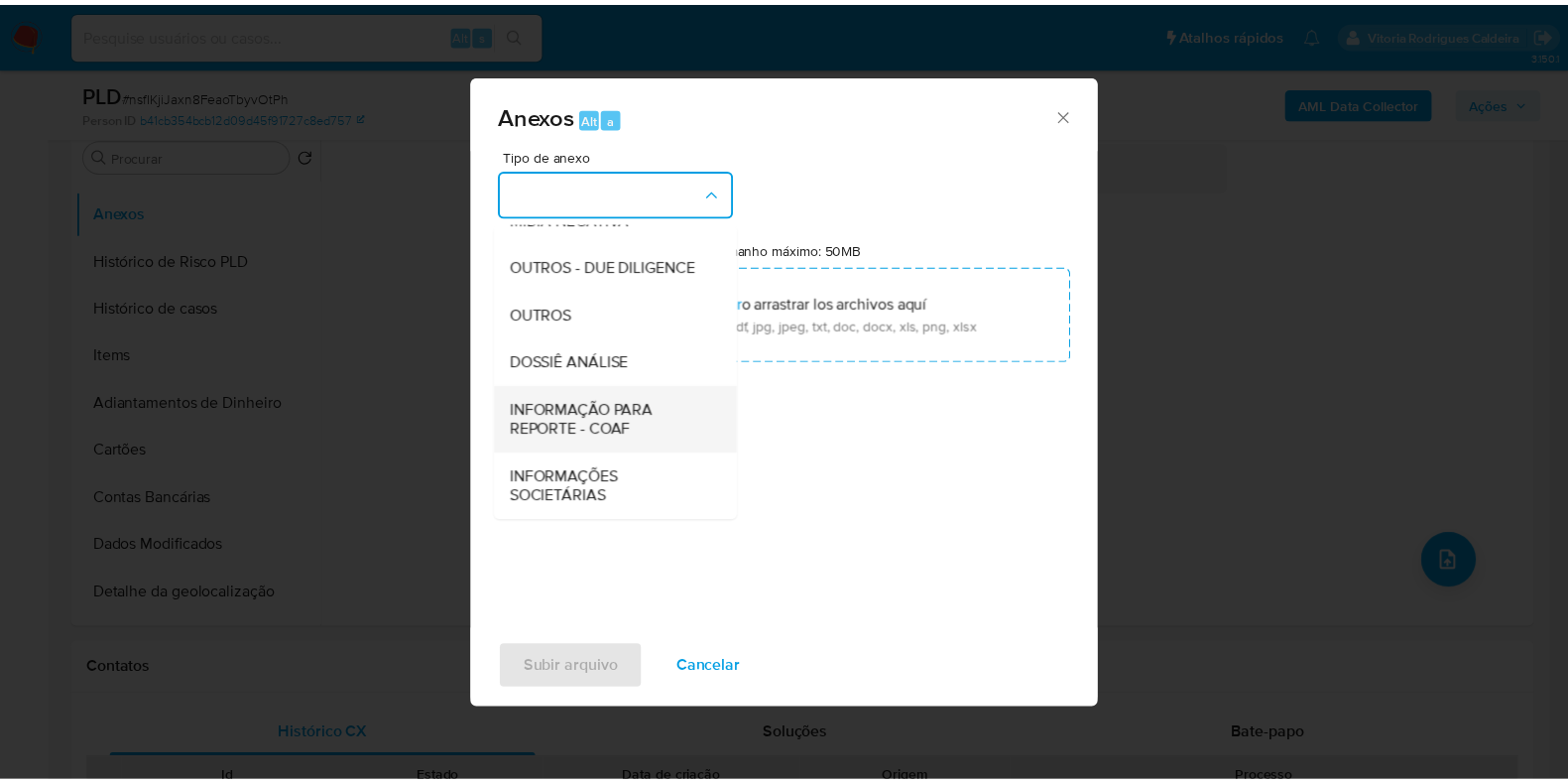 scroll, scrollTop: 306, scrollLeft: 0, axis: vertical 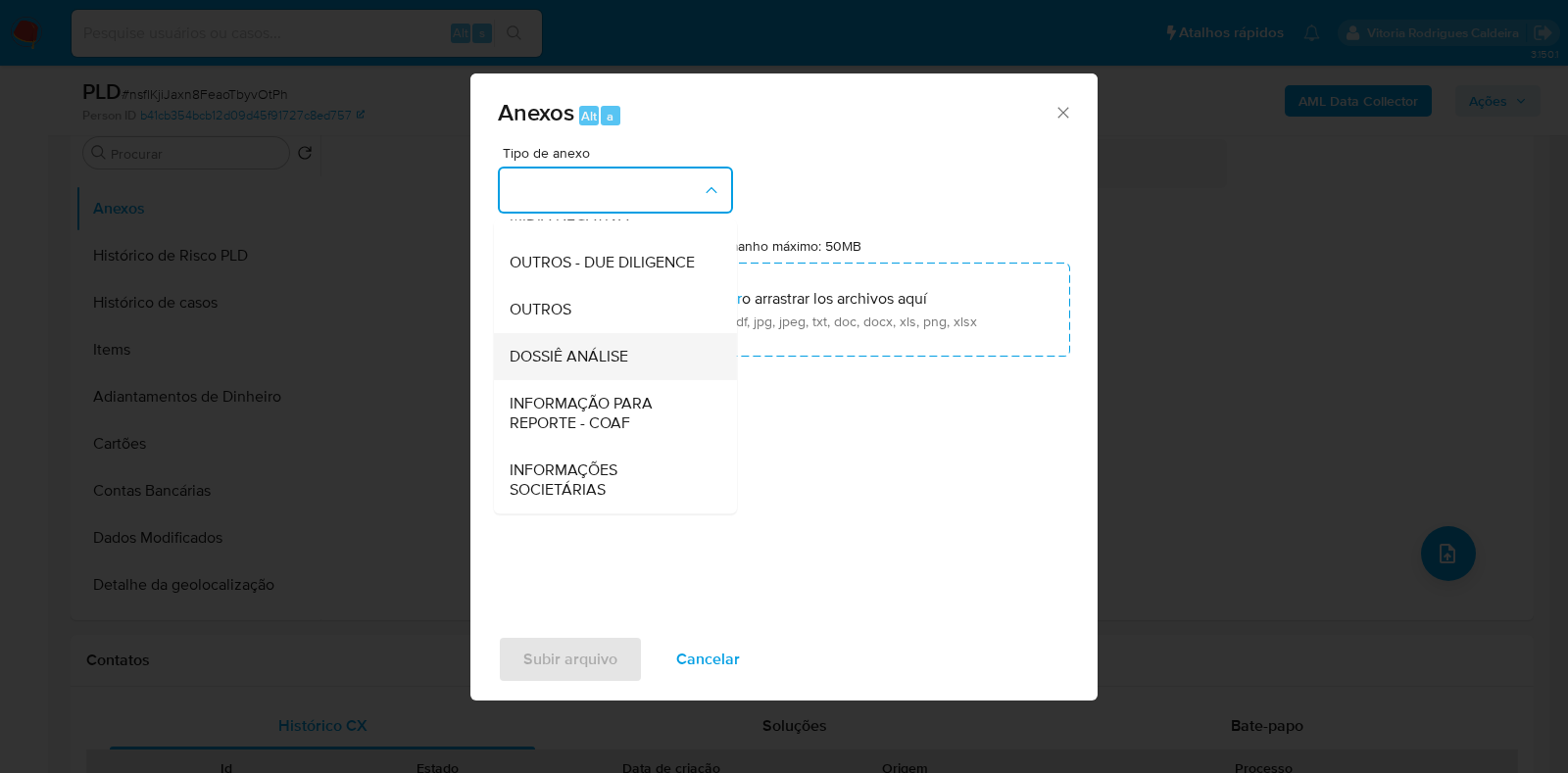 click on "DOSSIÊ ANÁLISE" at bounding box center [568, 357] 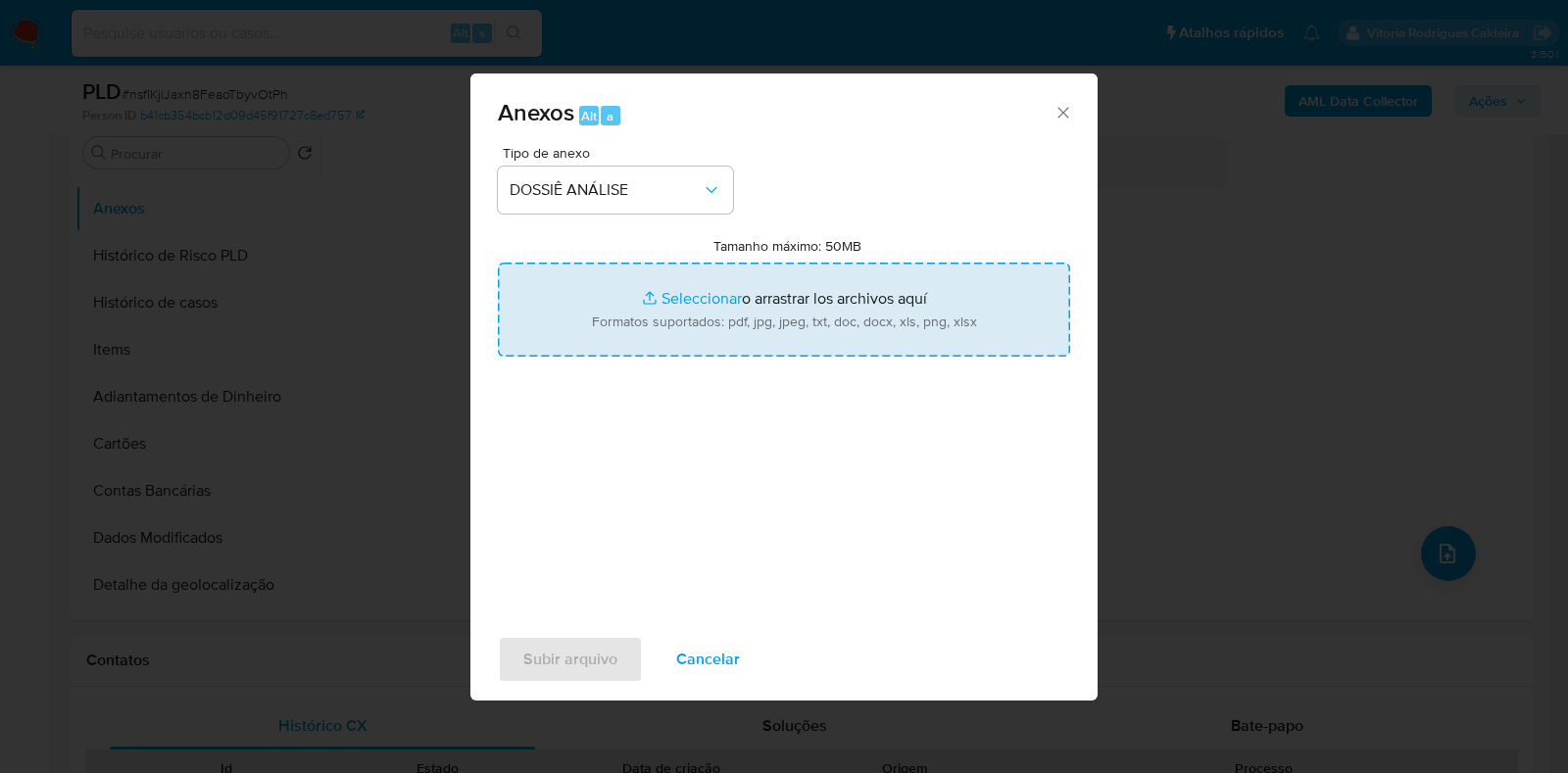 type on "C:\fakepath\SAR XXX_XX - CNPJ 59373267000177 - PREÇO BOM VARIEDADES LTDA.pdf" 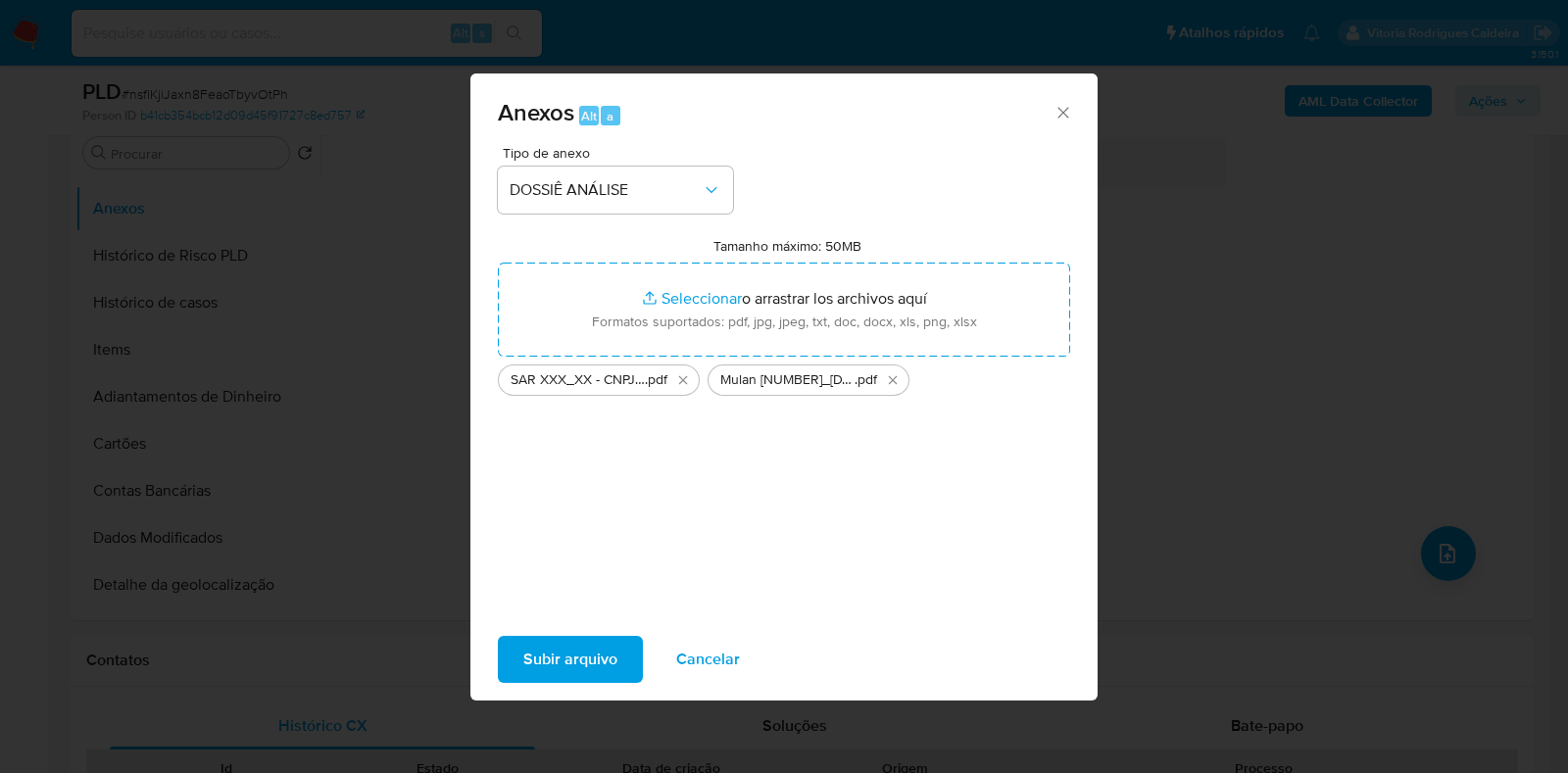 click on "Subir arquivo" at bounding box center [570, 659] 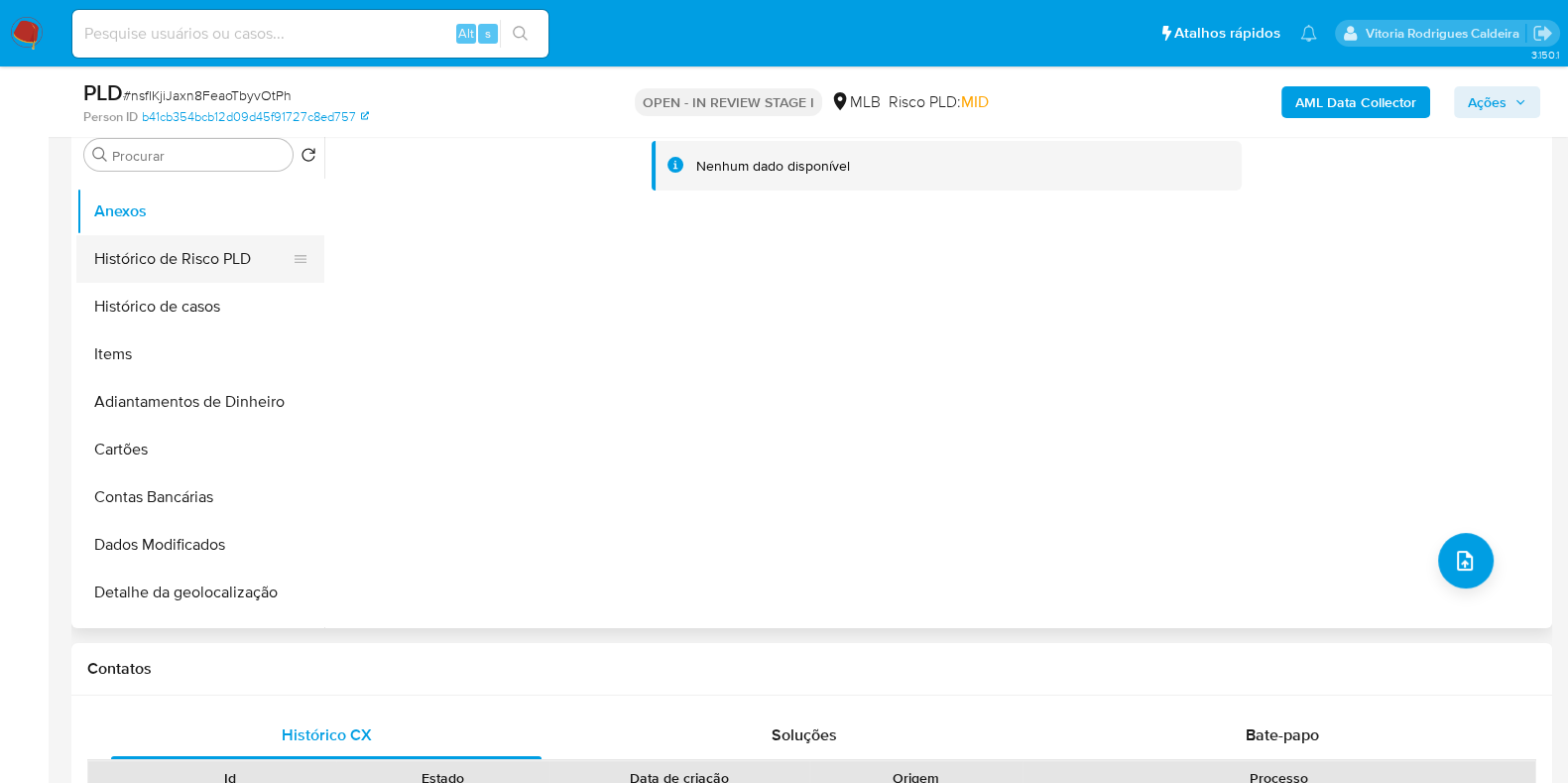 click on "Histórico de Risco PLD" at bounding box center [192, 259] 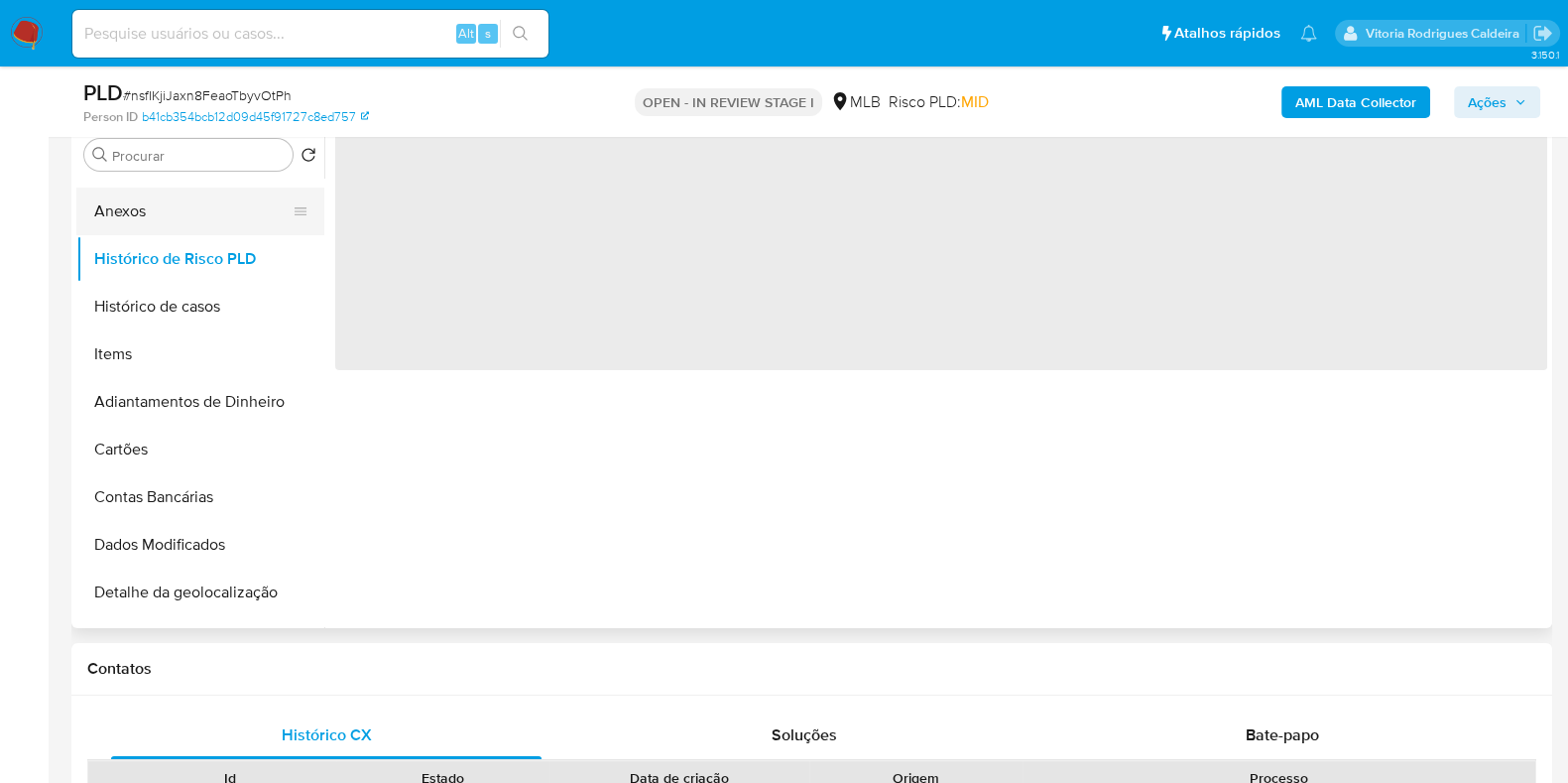 click on "Anexos" at bounding box center [192, 211] 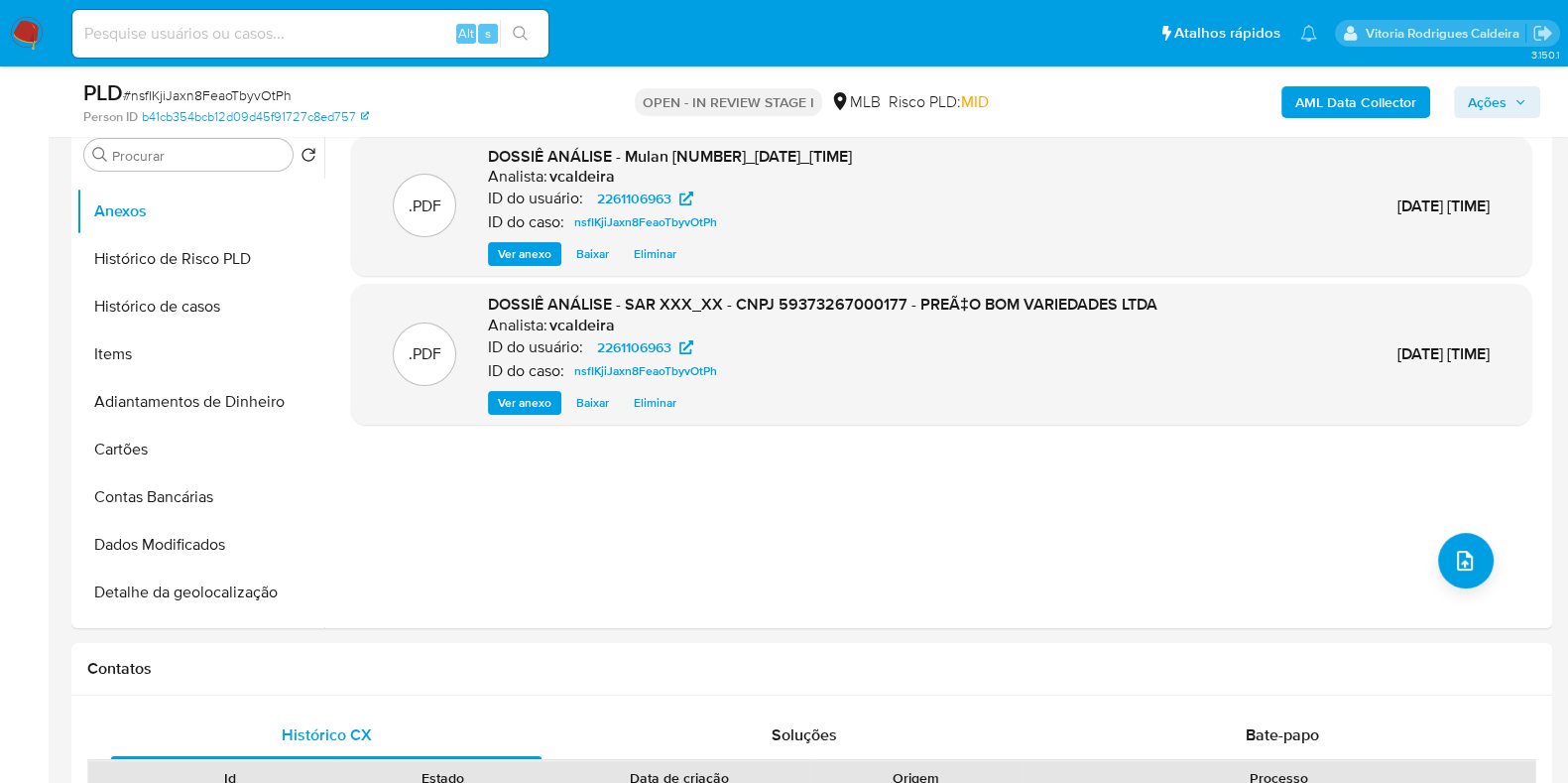 click 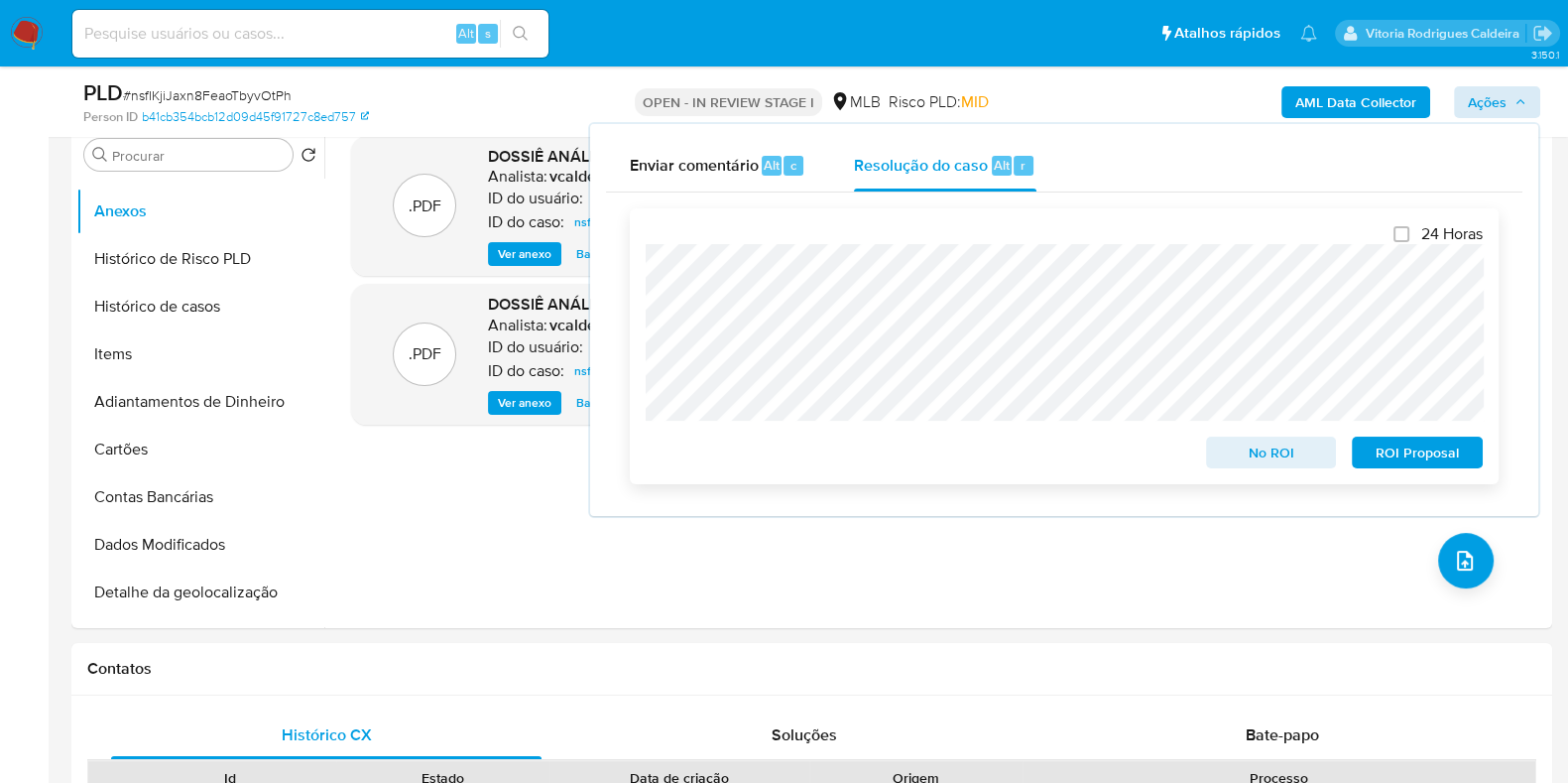 click on "ROI Proposal" at bounding box center (1417, 453) 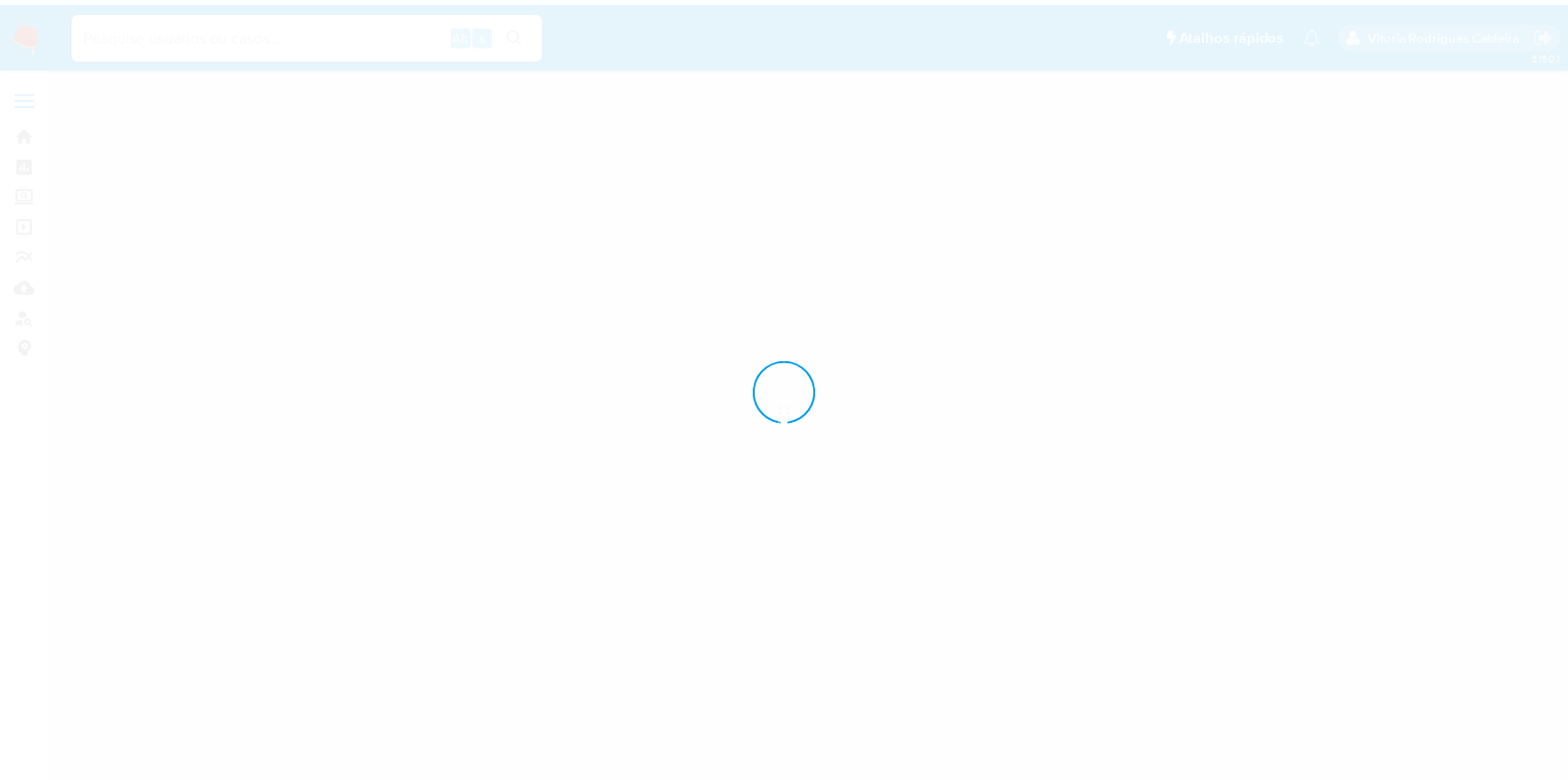 scroll, scrollTop: 0, scrollLeft: 0, axis: both 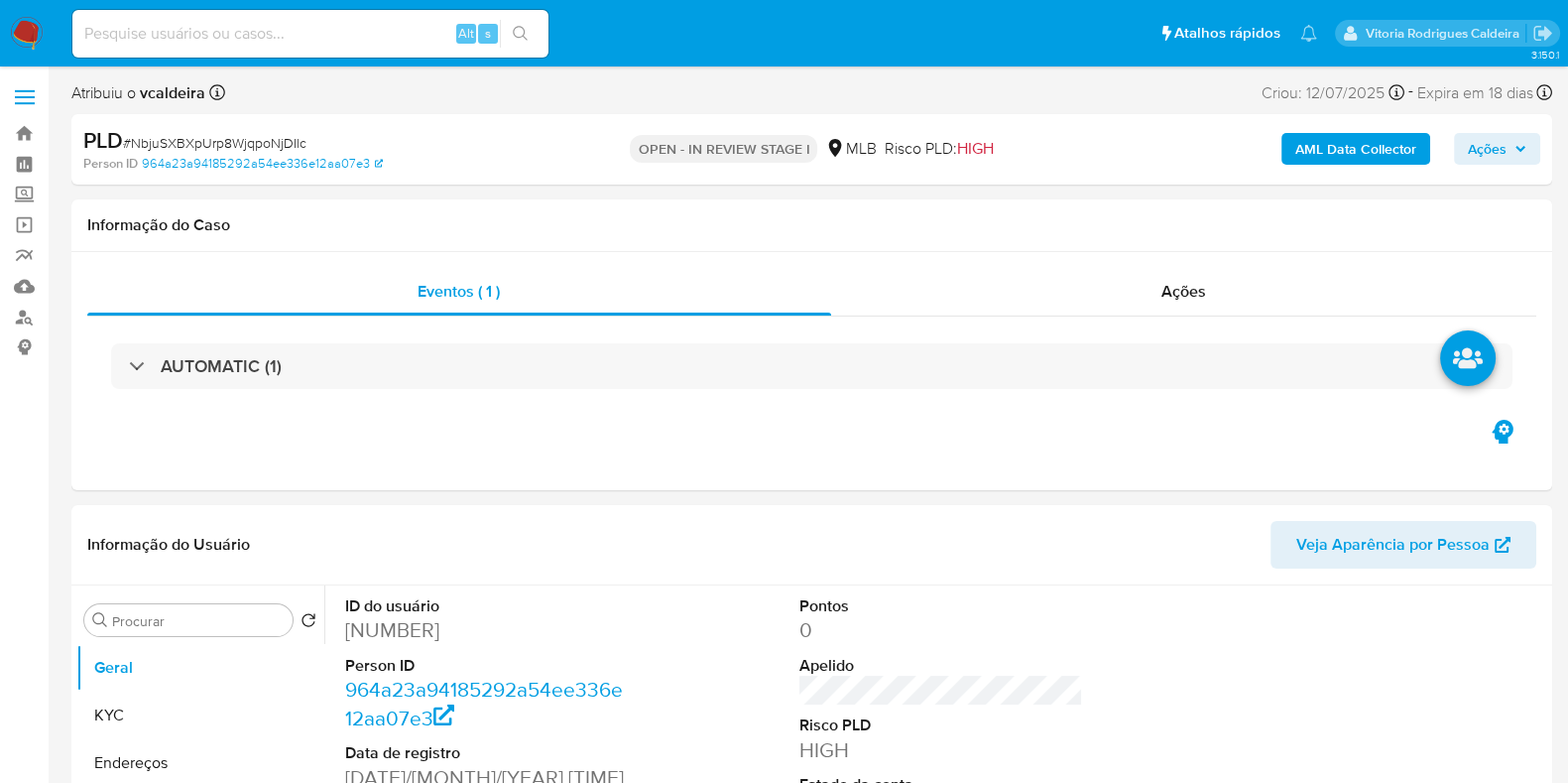 select on "10" 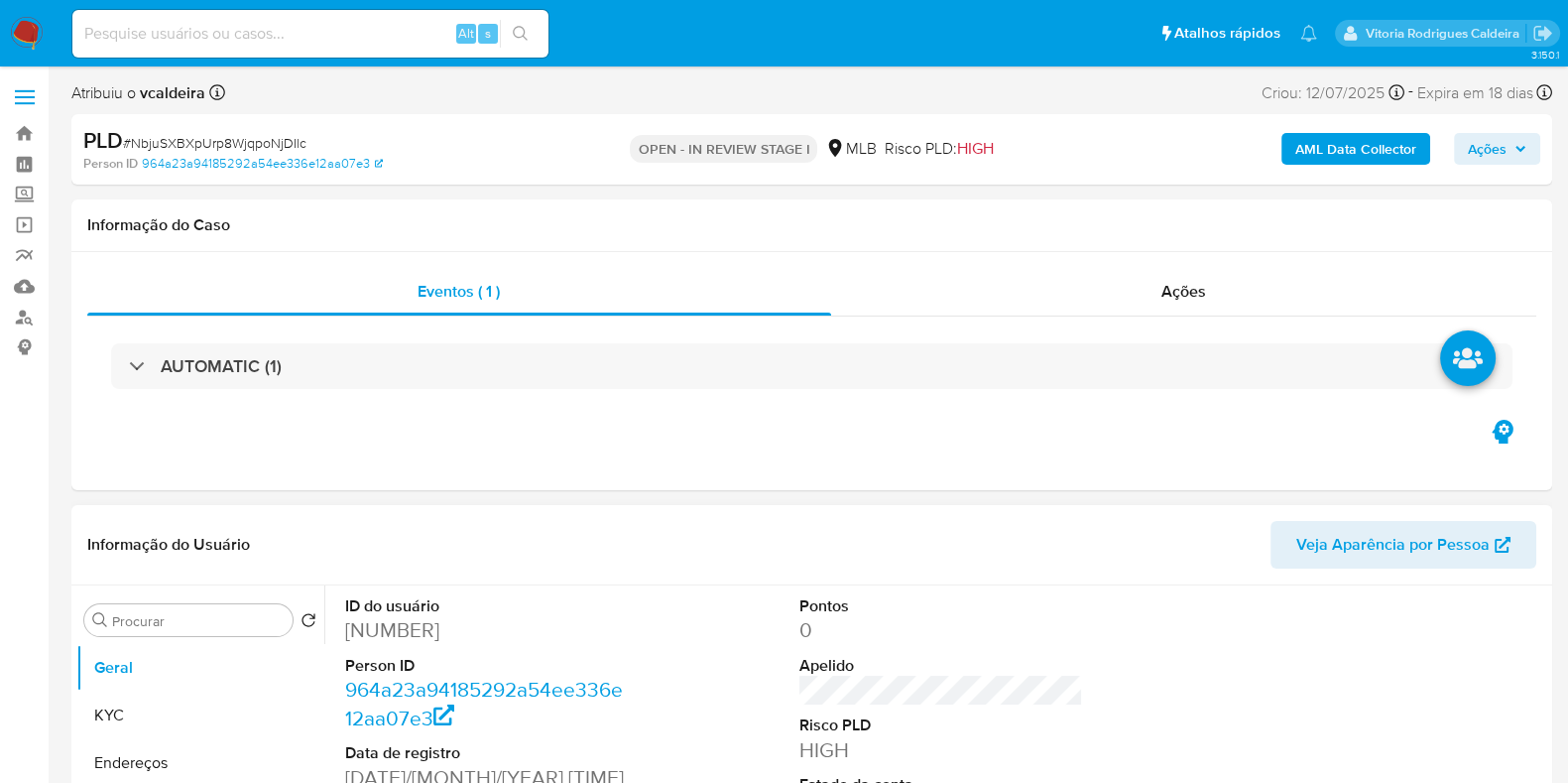 click on "[NUMBER]" at bounding box center (487, 630) 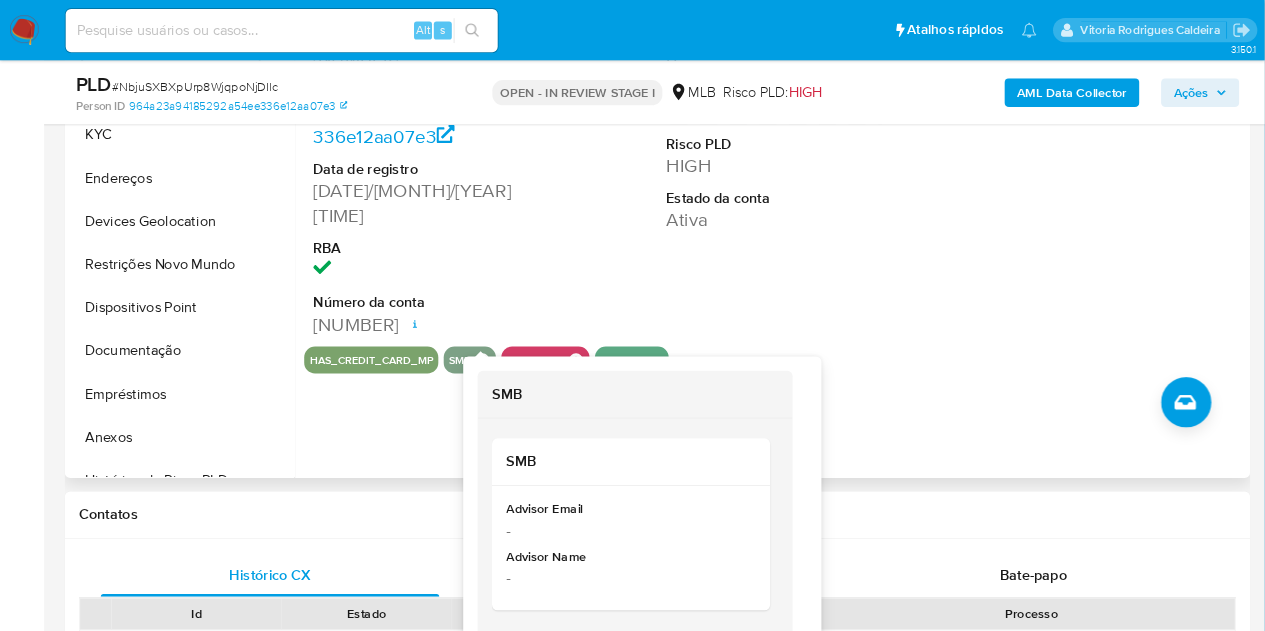 scroll, scrollTop: 500, scrollLeft: 0, axis: vertical 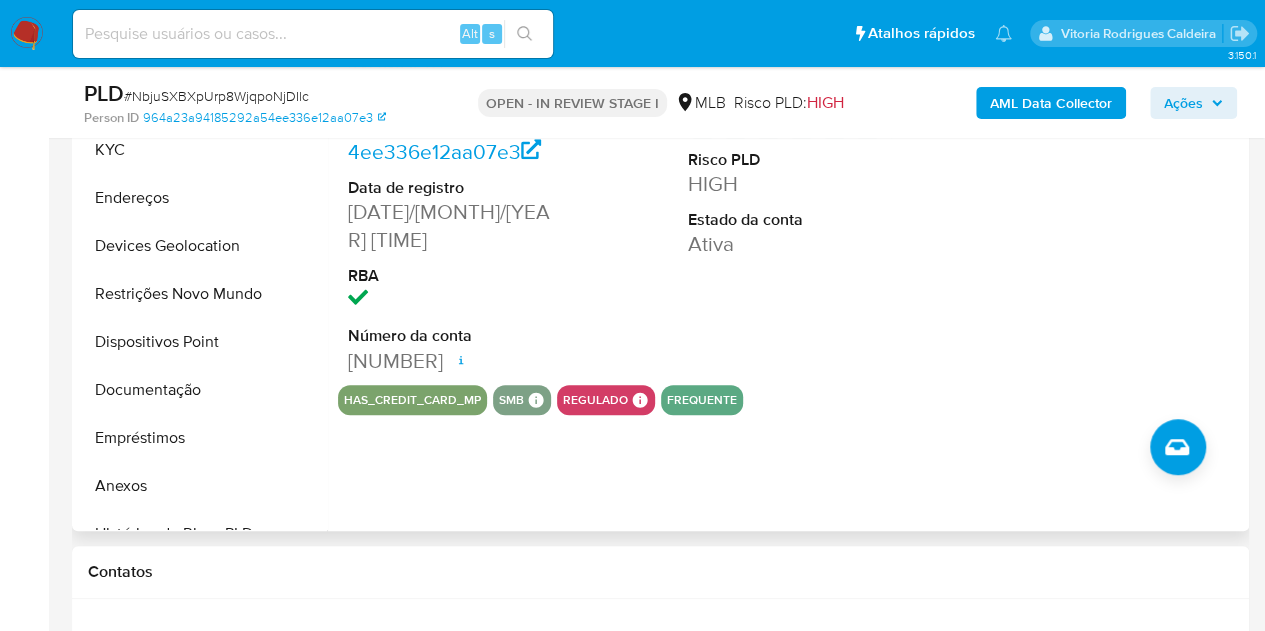 click on "Pontos 0 Apelido Risco PLD HIGH Estado da conta Ativa" at bounding box center (791, 202) 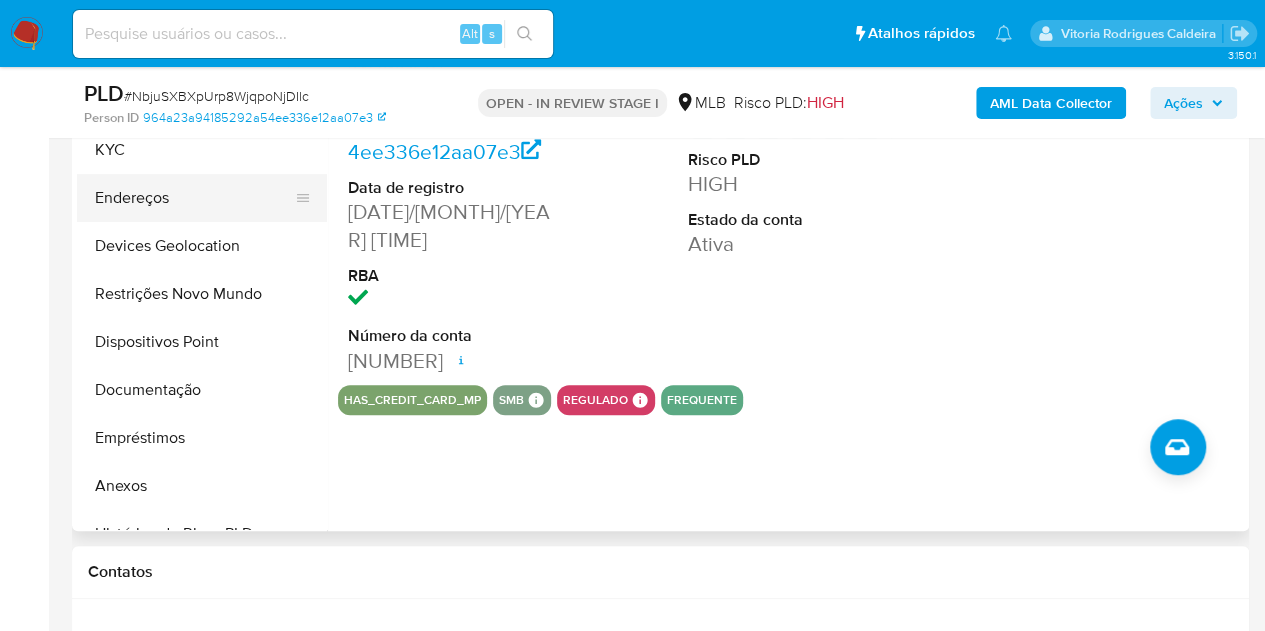 scroll, scrollTop: 400, scrollLeft: 0, axis: vertical 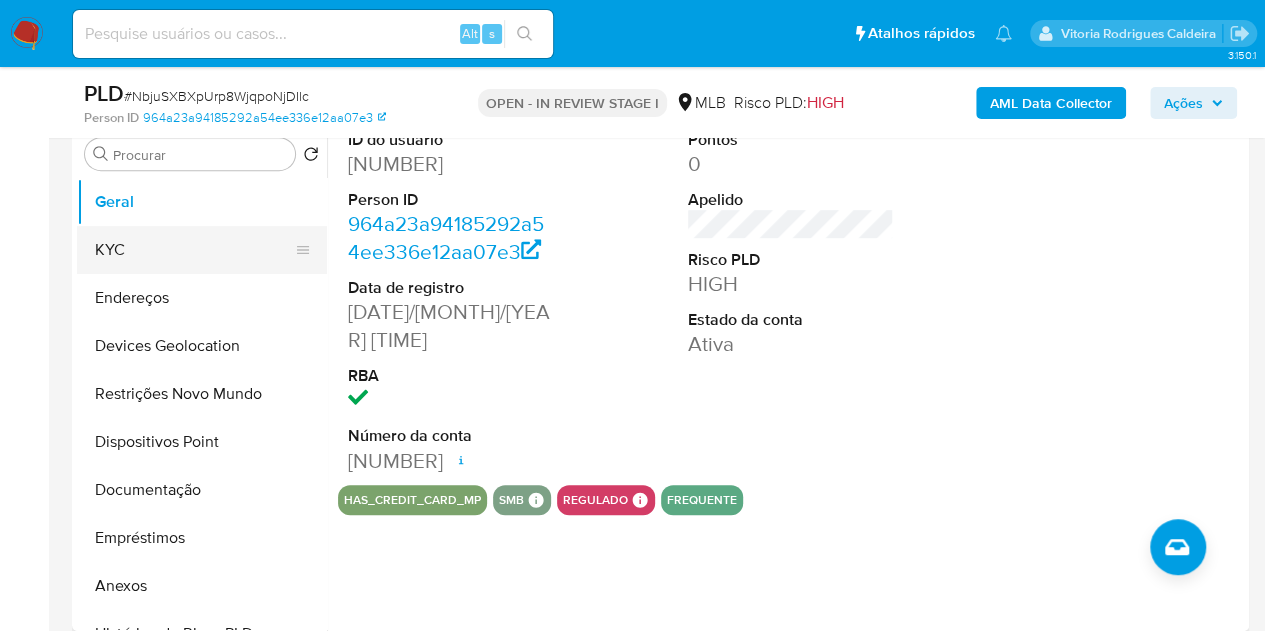 click on "KYC" at bounding box center [194, 250] 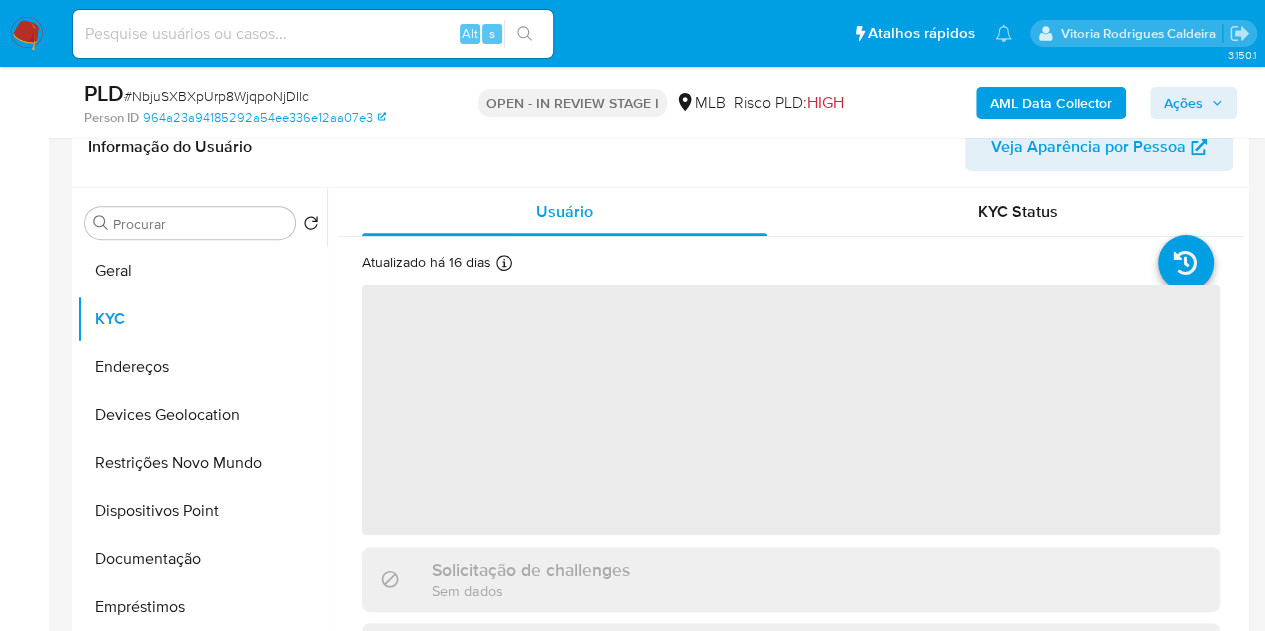 scroll, scrollTop: 300, scrollLeft: 0, axis: vertical 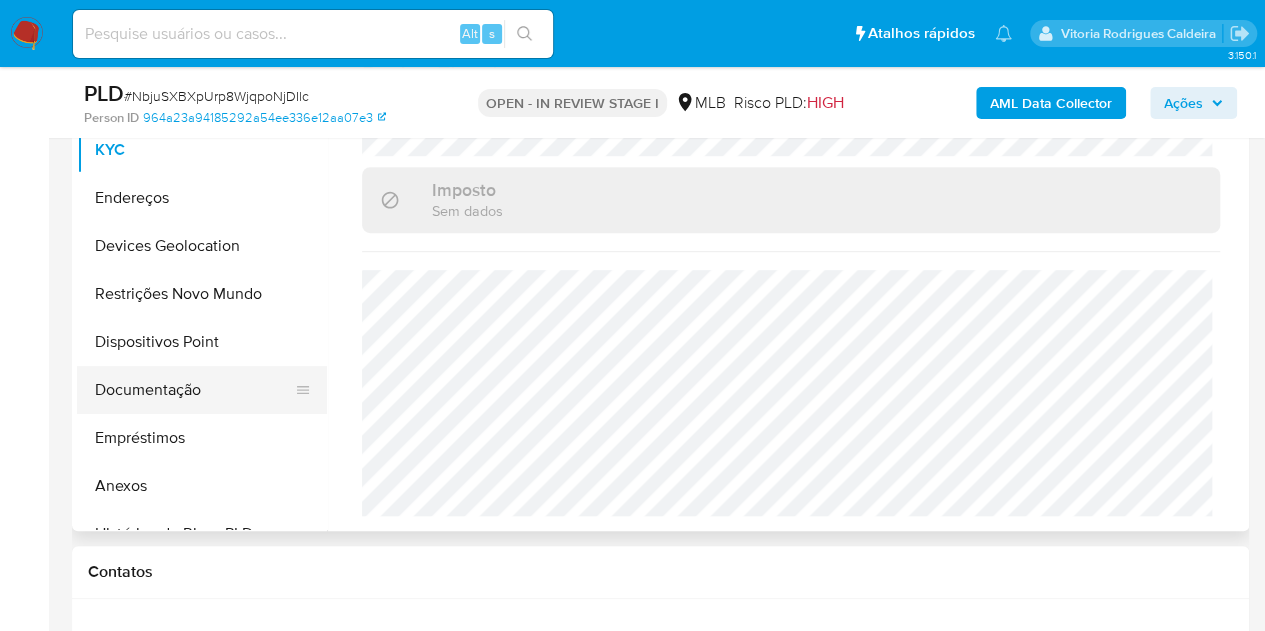 click on "Documentação" at bounding box center [194, 390] 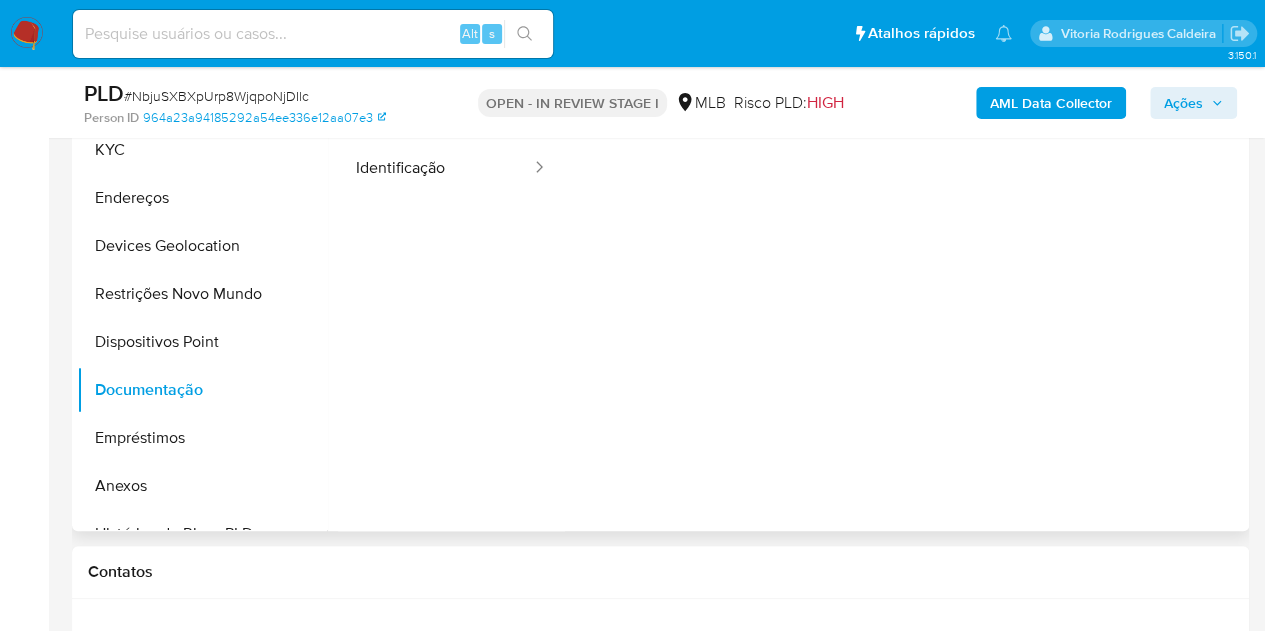 scroll, scrollTop: 300, scrollLeft: 0, axis: vertical 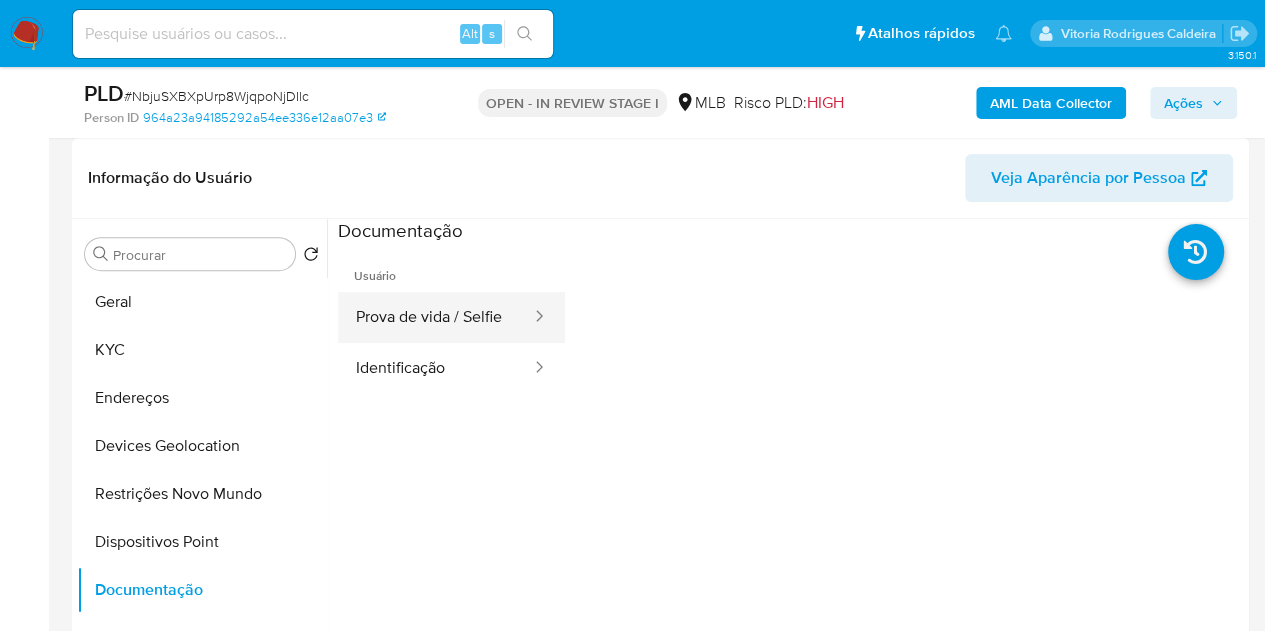 click on "Prova de vida / Selfie" at bounding box center (435, 317) 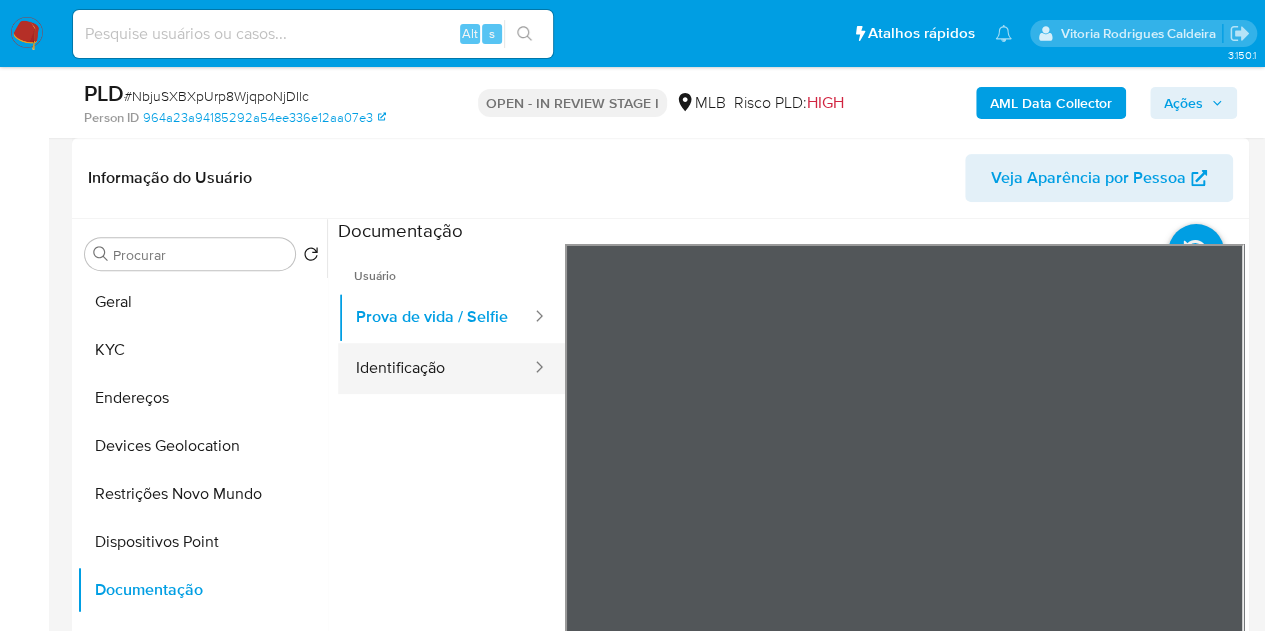 click on "Identificação" at bounding box center (435, 368) 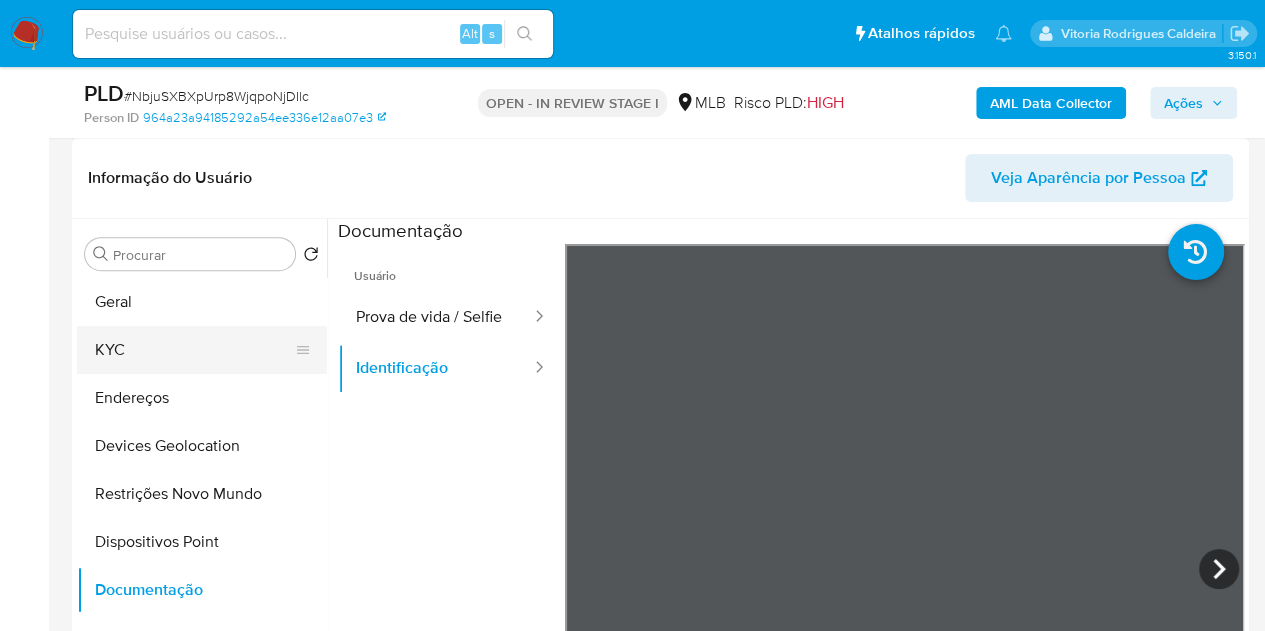click on "KYC" at bounding box center (194, 350) 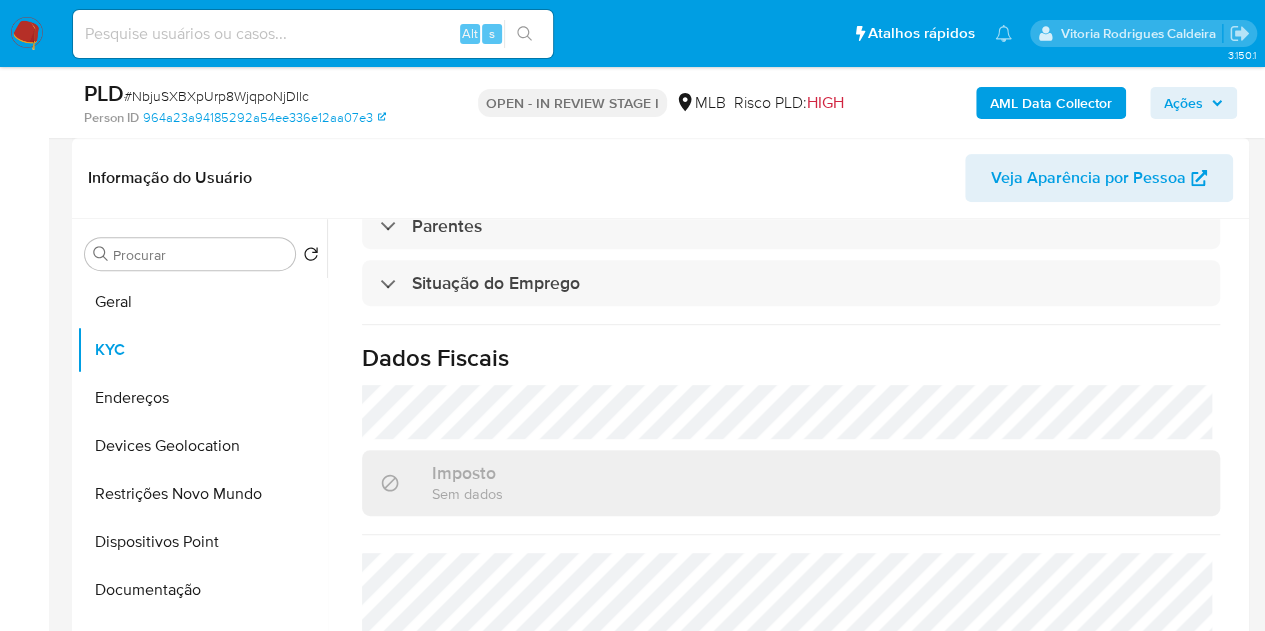 scroll, scrollTop: 926, scrollLeft: 0, axis: vertical 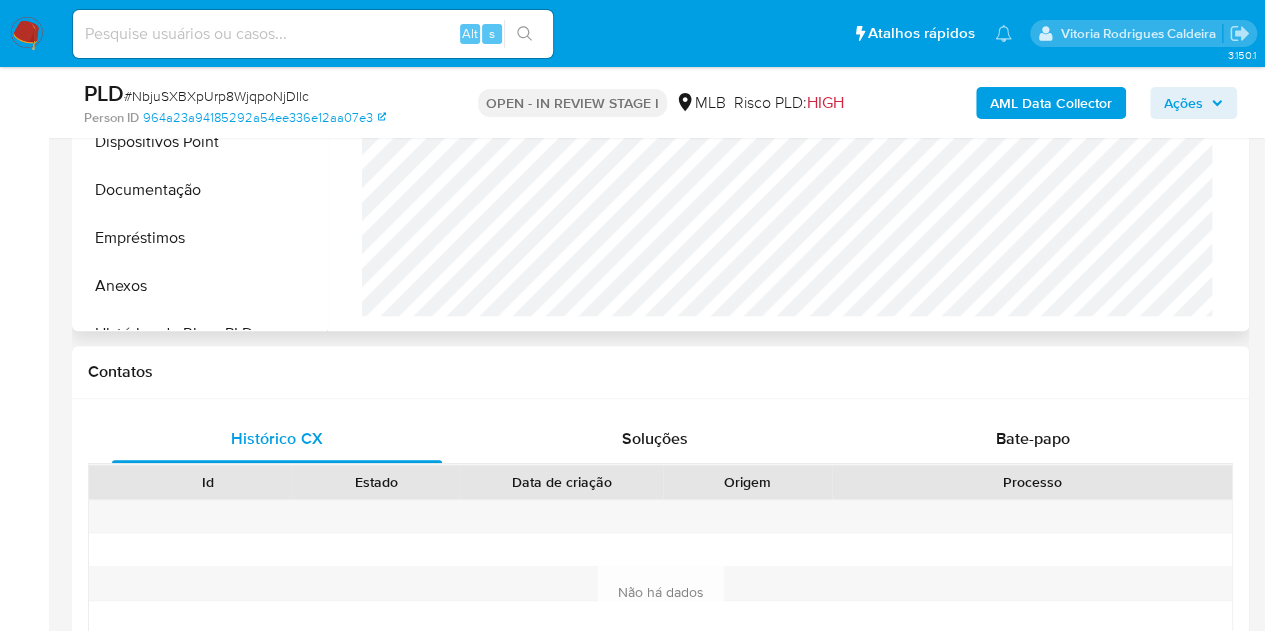 type 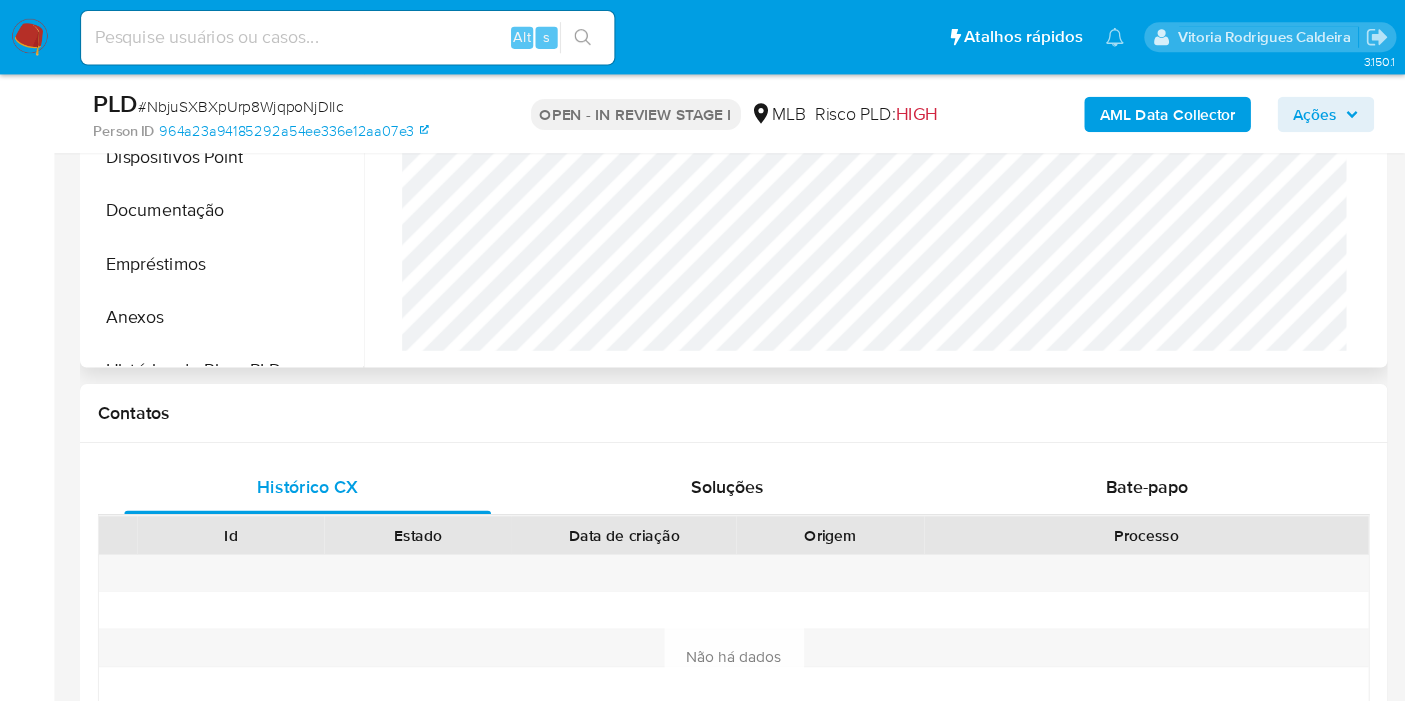 scroll, scrollTop: 700, scrollLeft: 0, axis: vertical 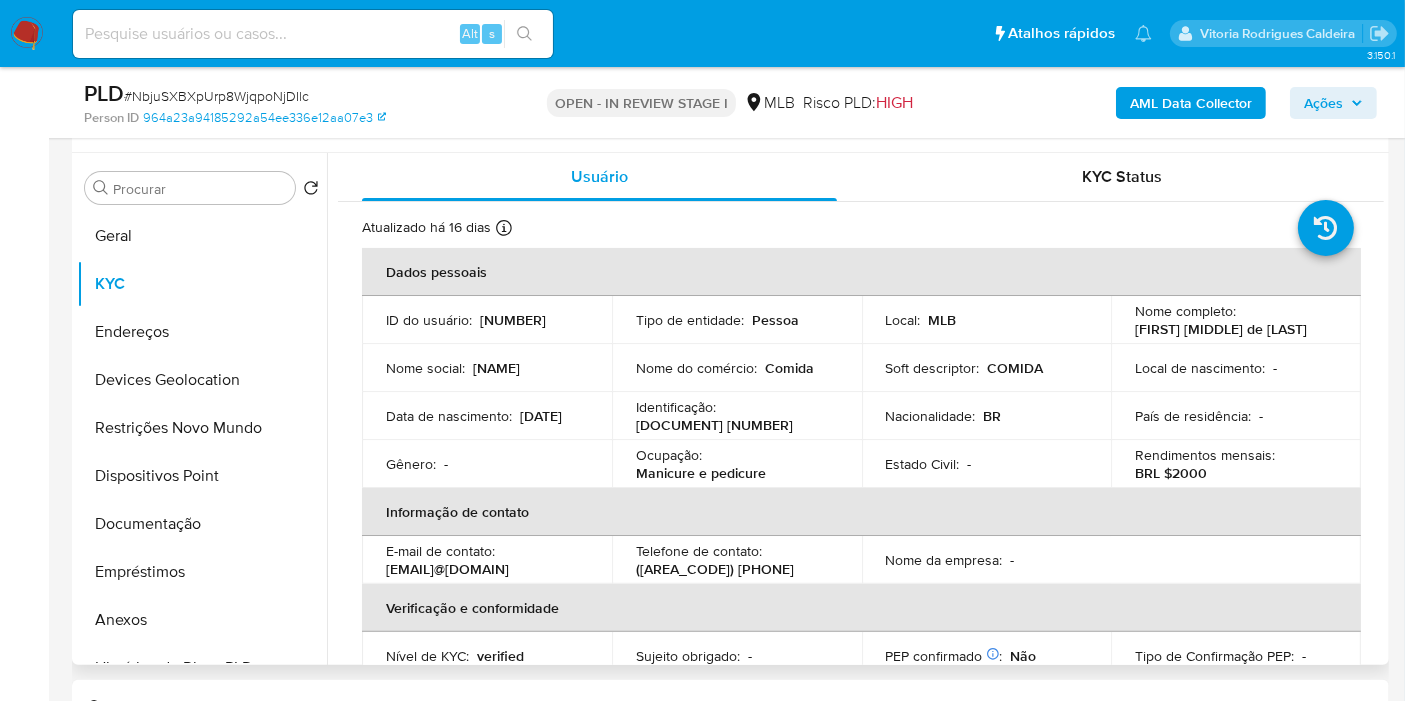 drag, startPoint x: 1331, startPoint y: 327, endPoint x: 1128, endPoint y: 335, distance: 203.15758 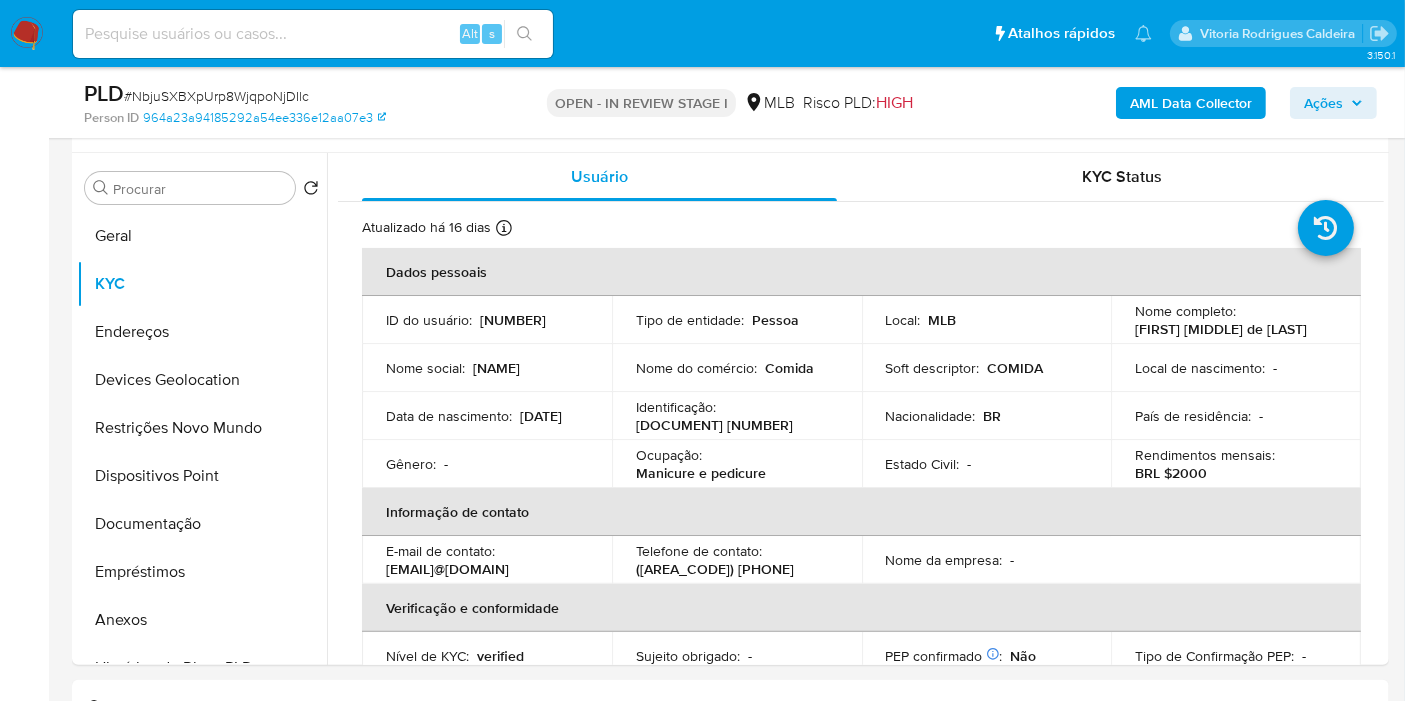 copy on "[FIRST] [MIDDLE] de [LAST]" 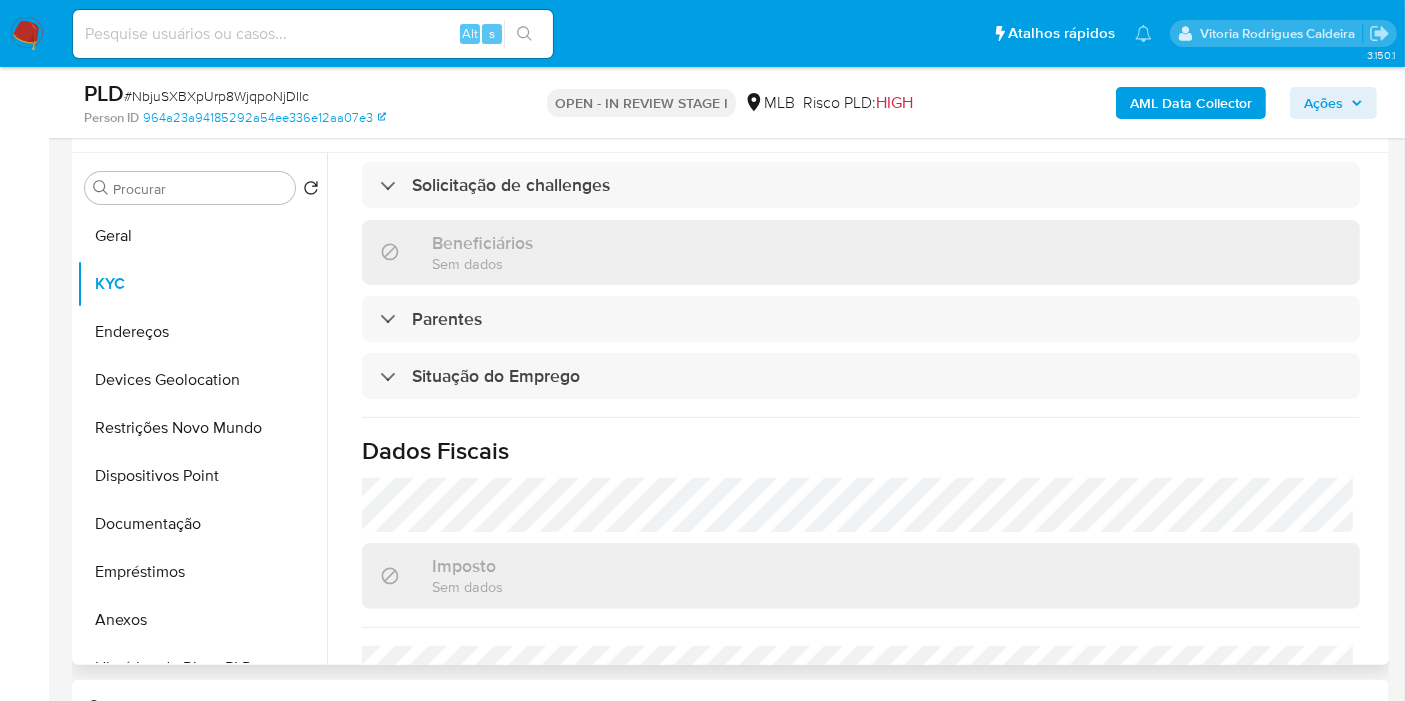 scroll, scrollTop: 888, scrollLeft: 0, axis: vertical 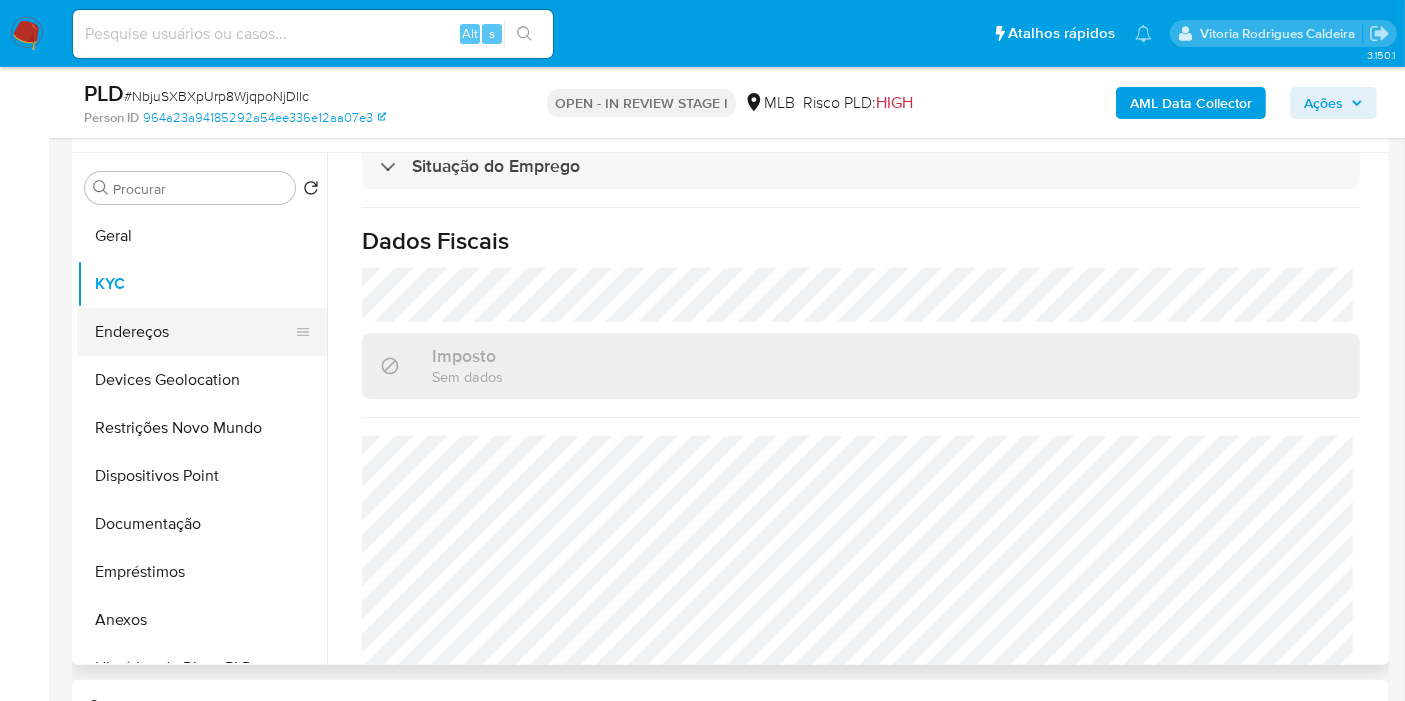click on "Endereços" at bounding box center [194, 332] 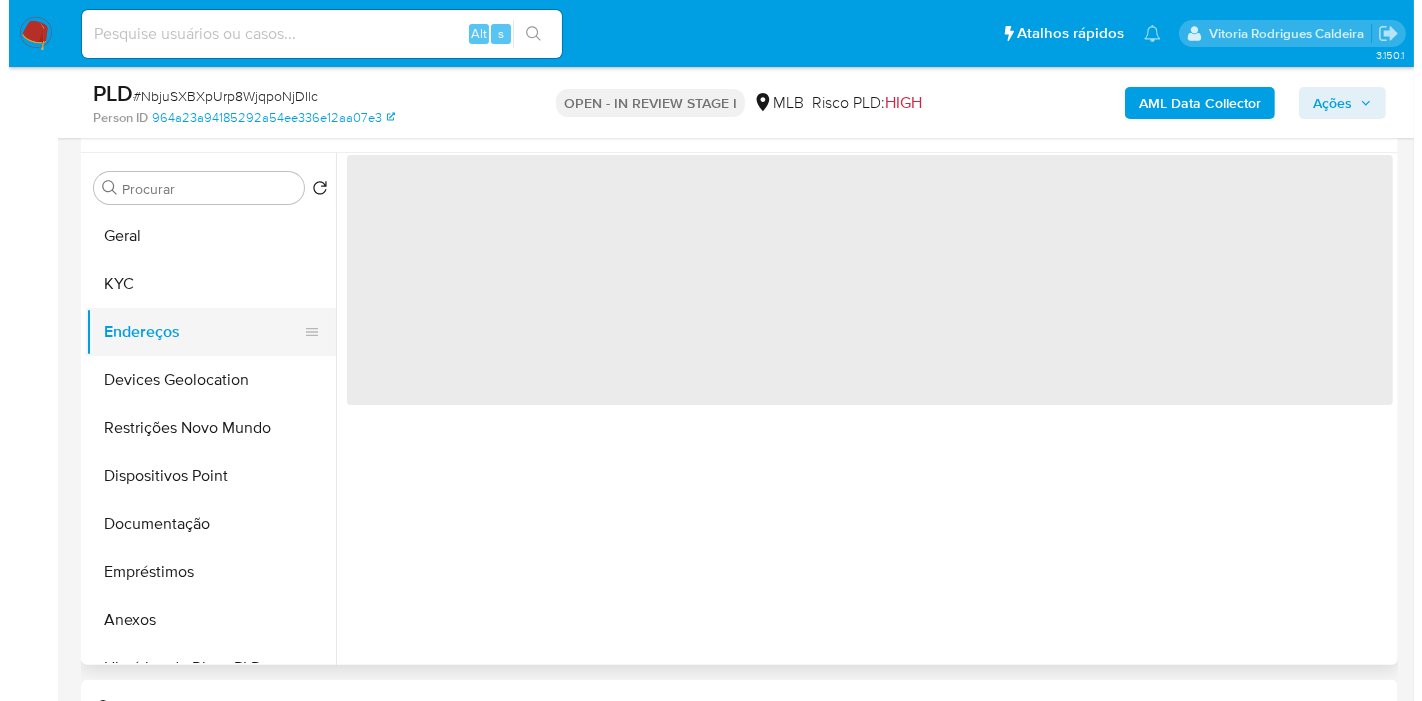 scroll, scrollTop: 0, scrollLeft: 0, axis: both 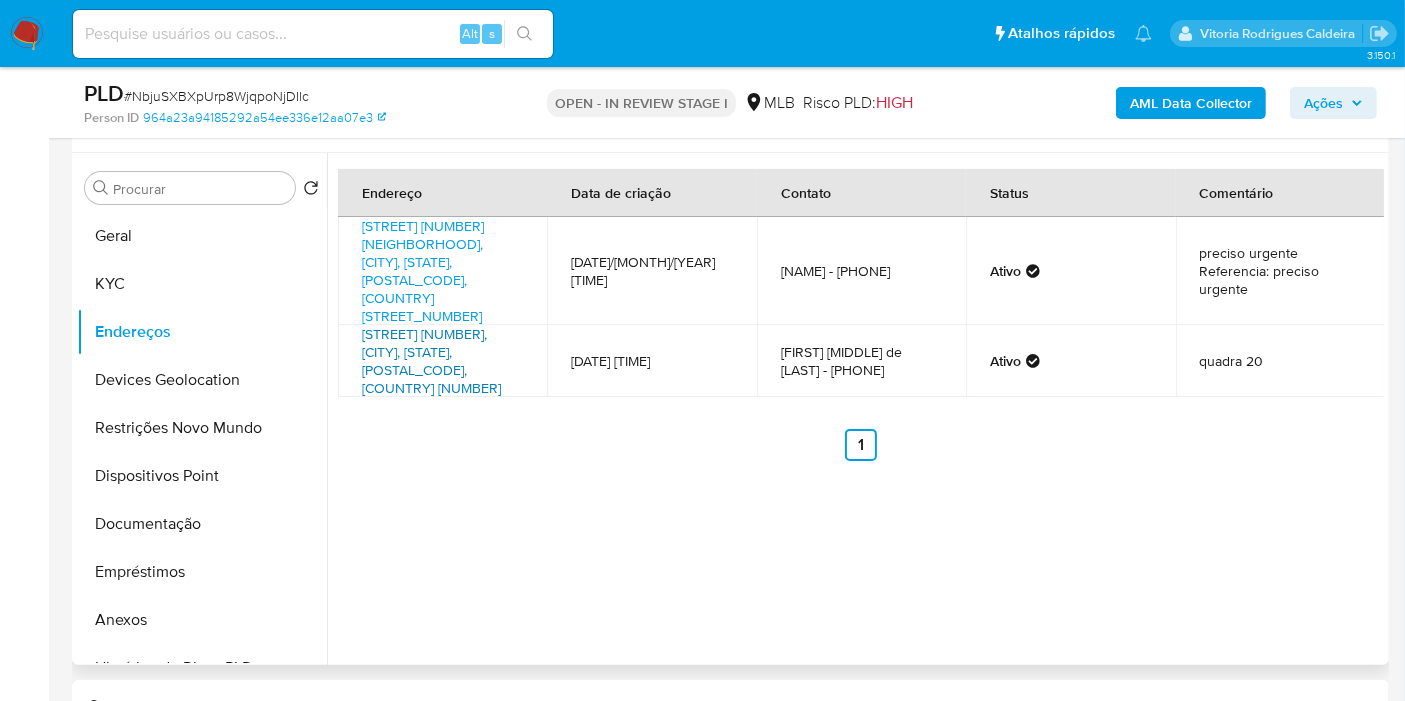 click on "[STREET] [NUMBER], [CITY], [STATE], [POSTAL_CODE], [COUNTRY] [NUMBER]" at bounding box center (431, 361) 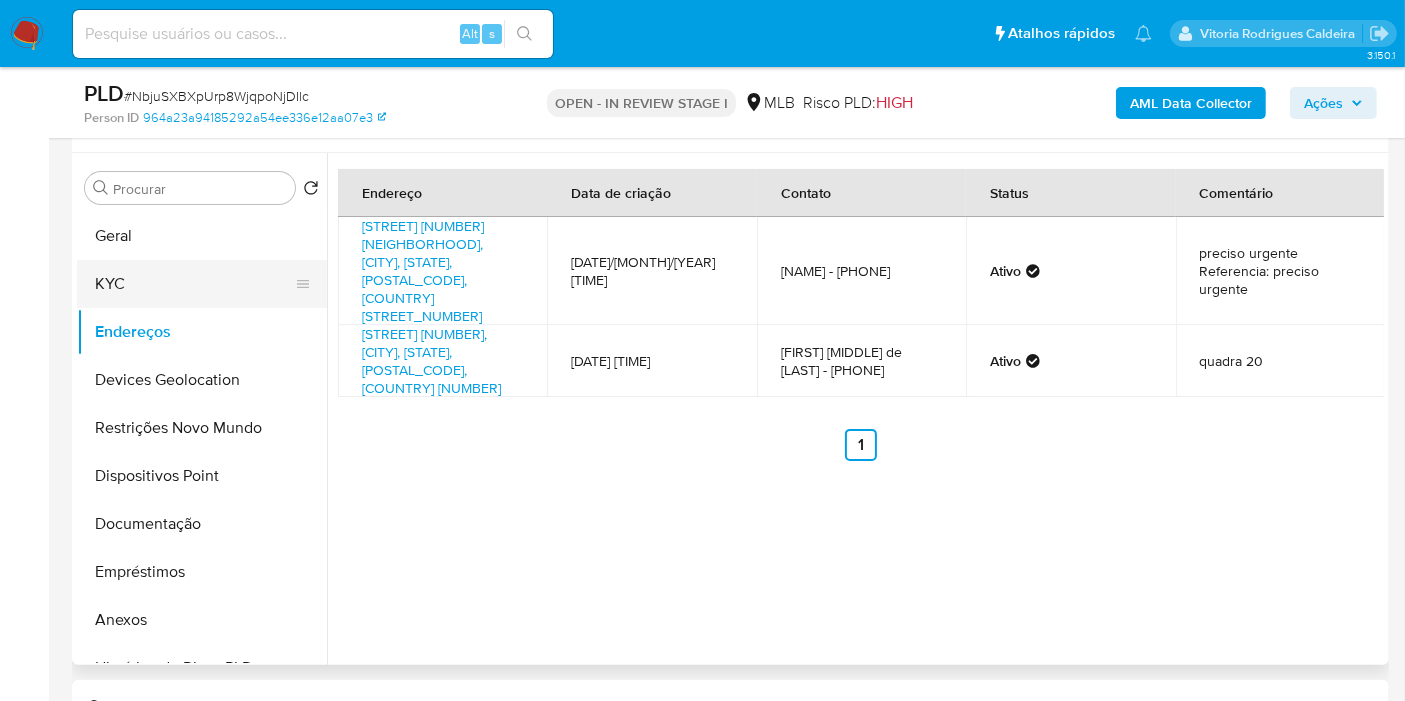 click on "KYC" at bounding box center (194, 284) 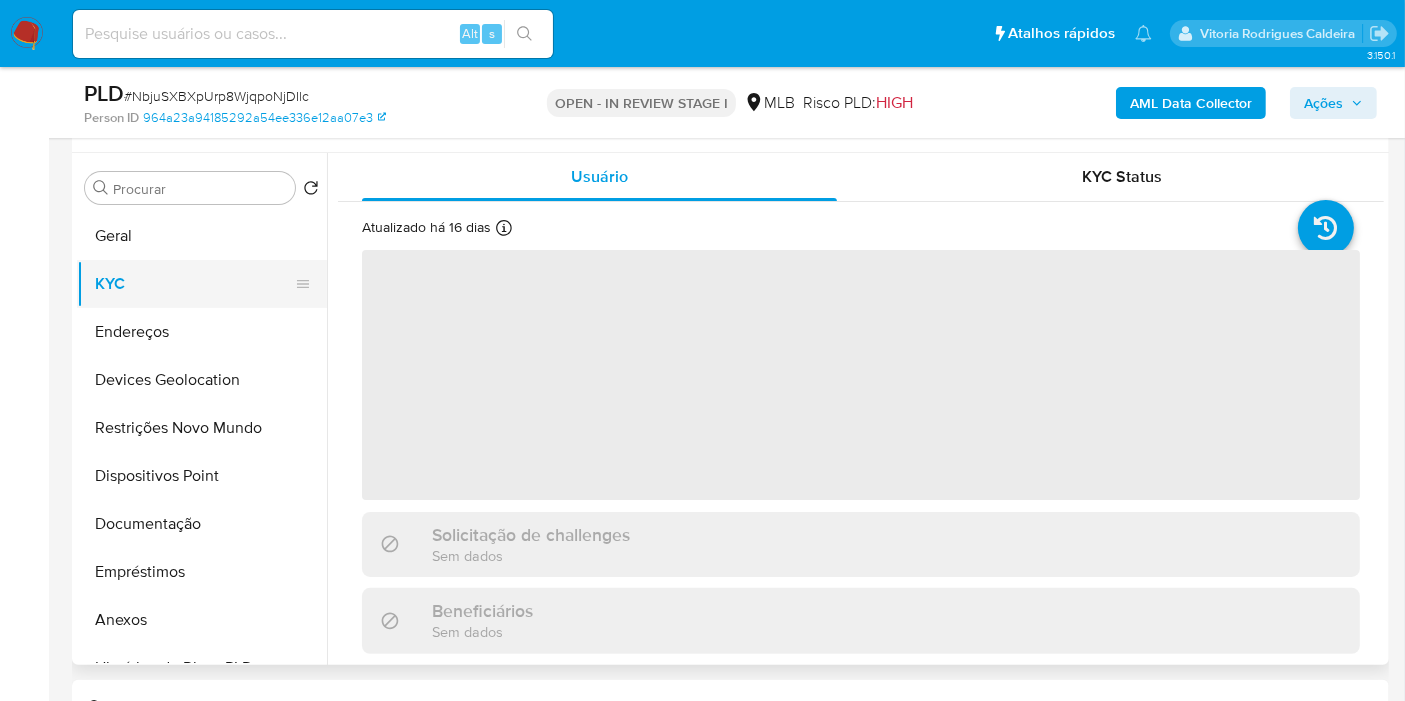 click on "KYC" at bounding box center [194, 284] 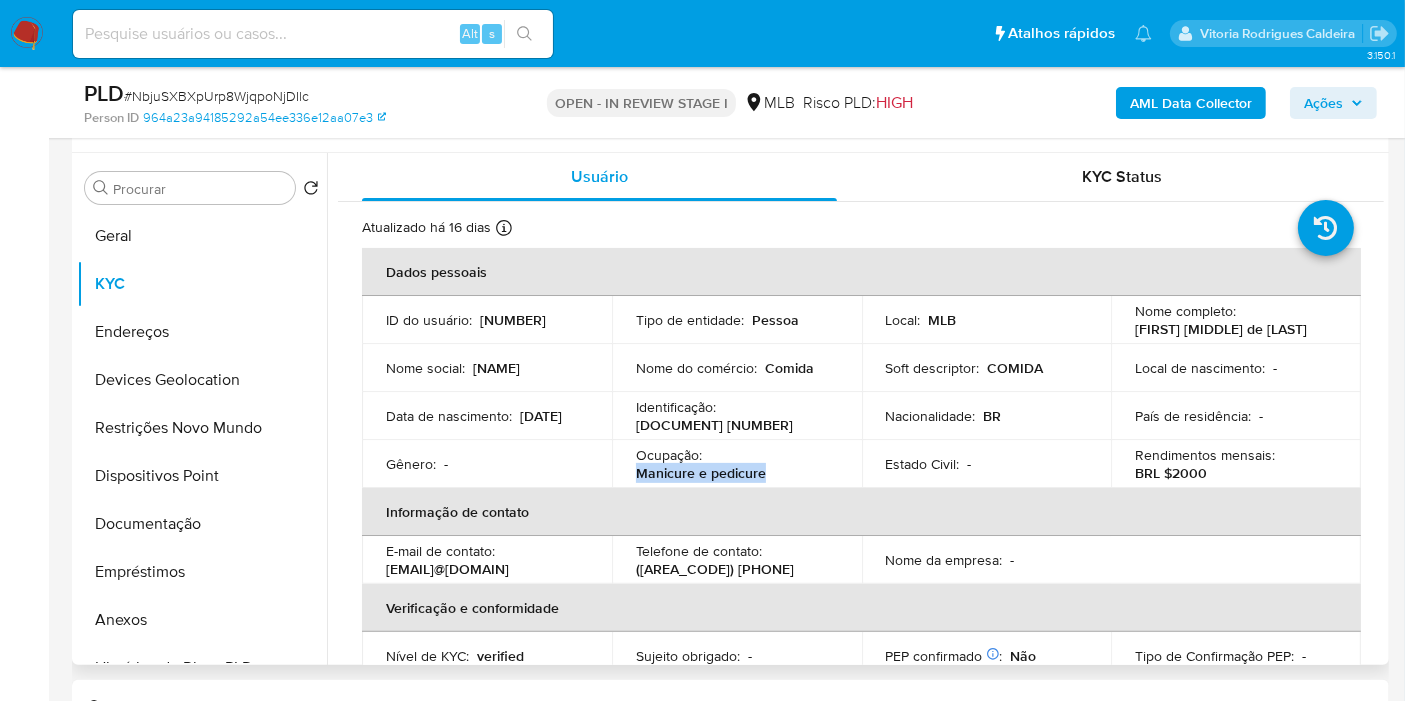drag, startPoint x: 765, startPoint y: 470, endPoint x: 628, endPoint y: 470, distance: 137 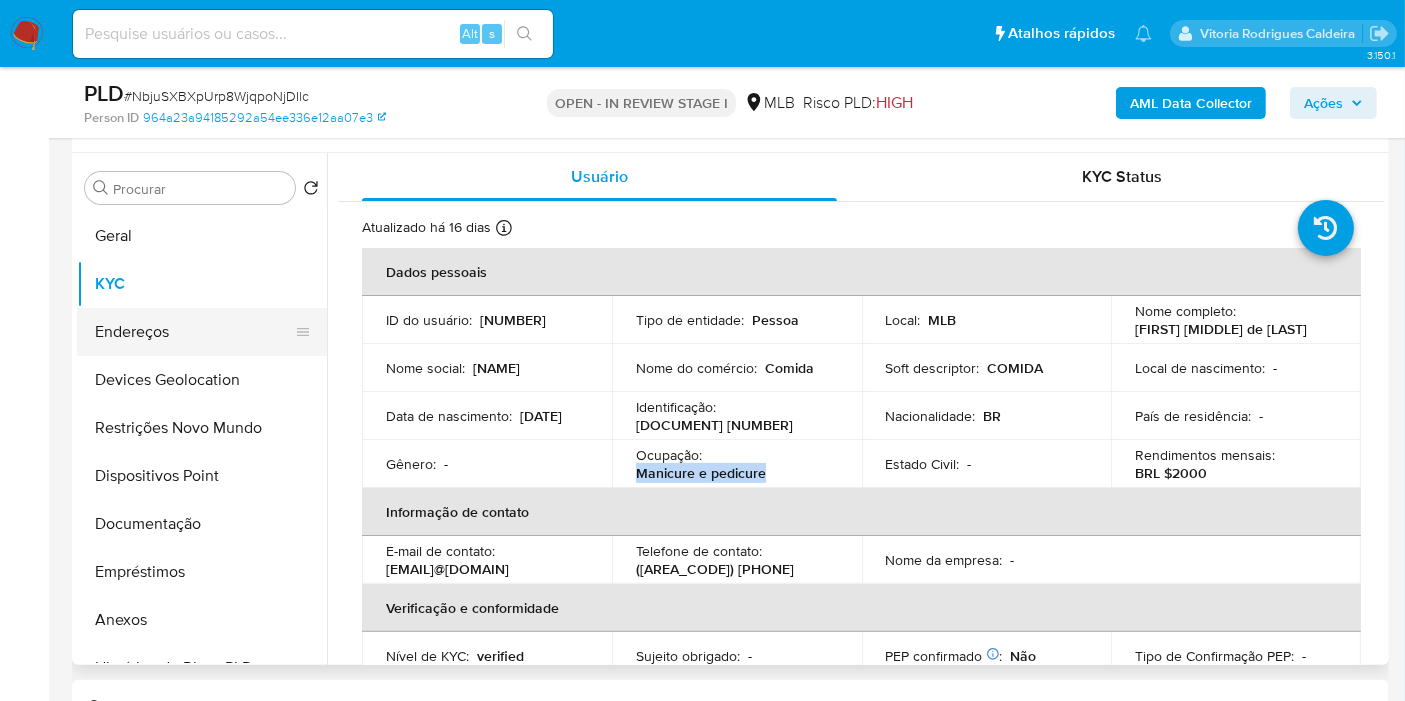click on "Endereços" at bounding box center [194, 332] 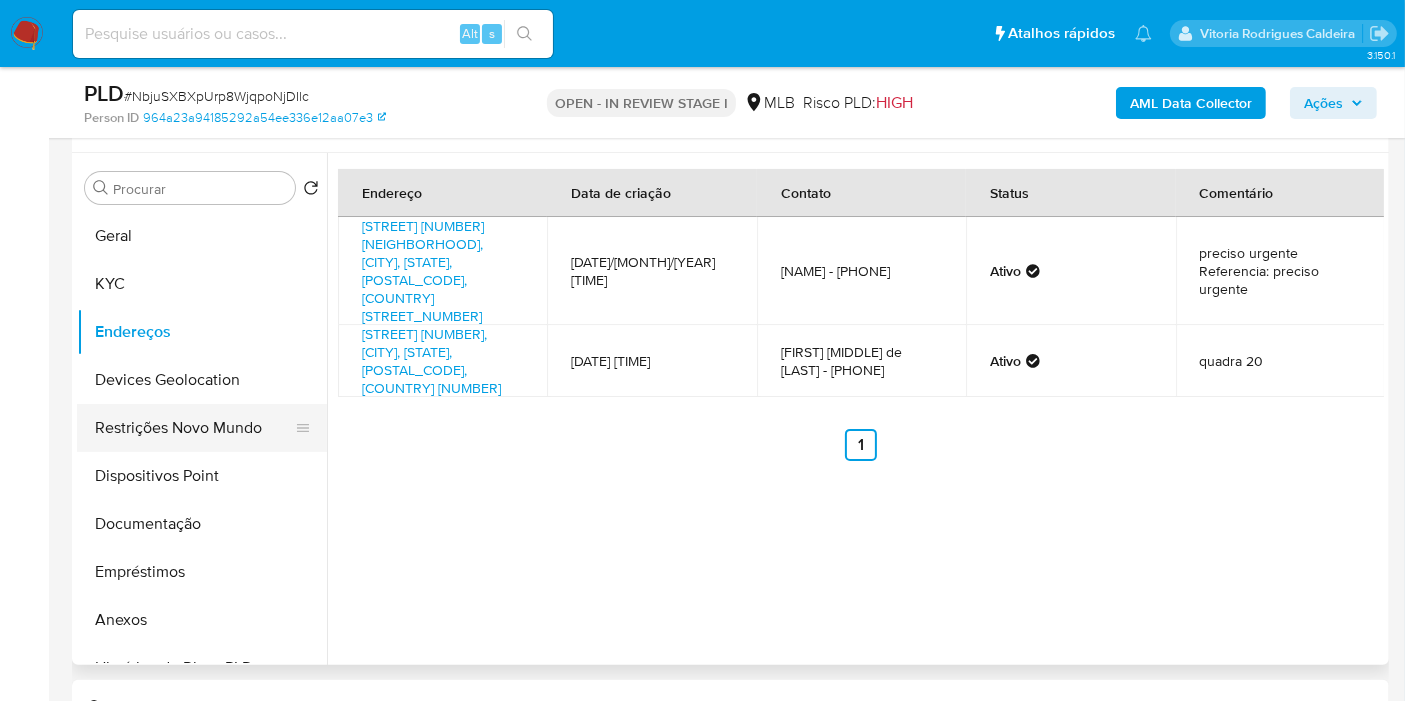 click on "Restrições Novo Mundo" at bounding box center [194, 428] 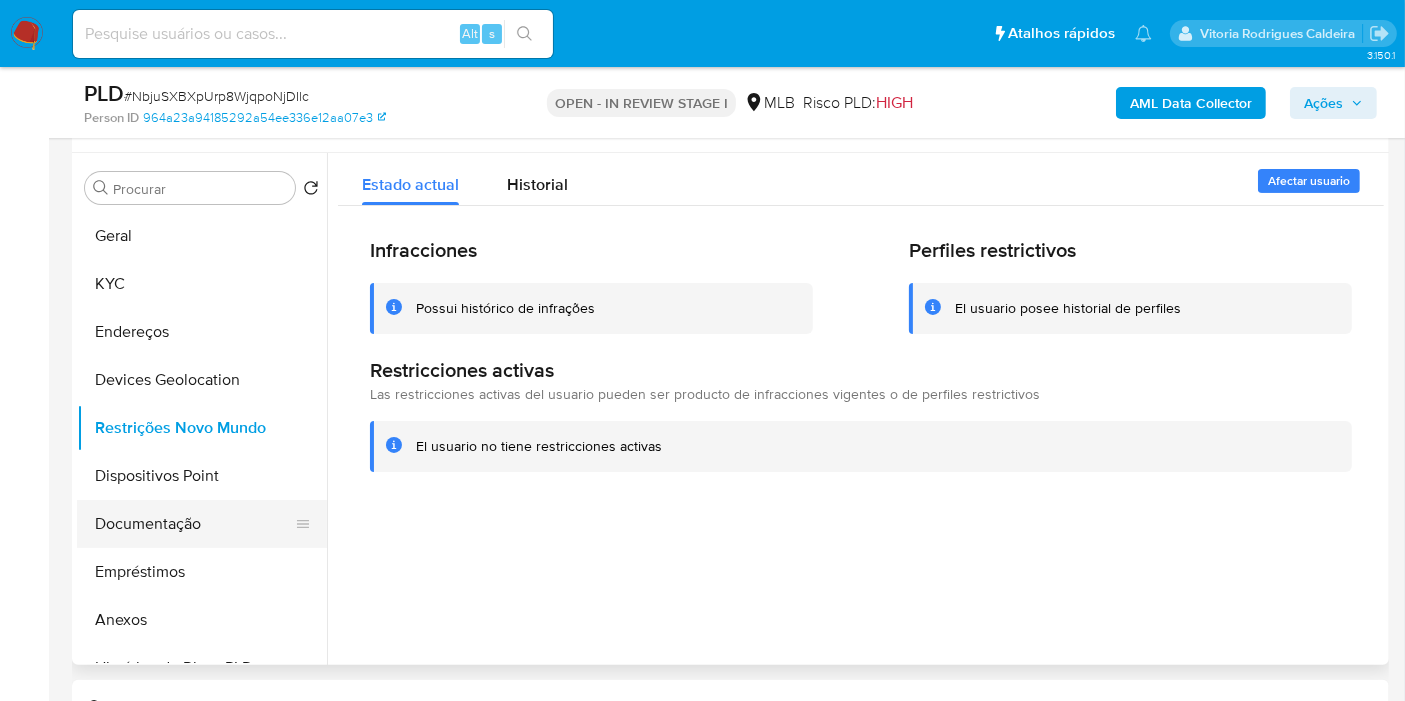 click on "Documentação" at bounding box center (194, 524) 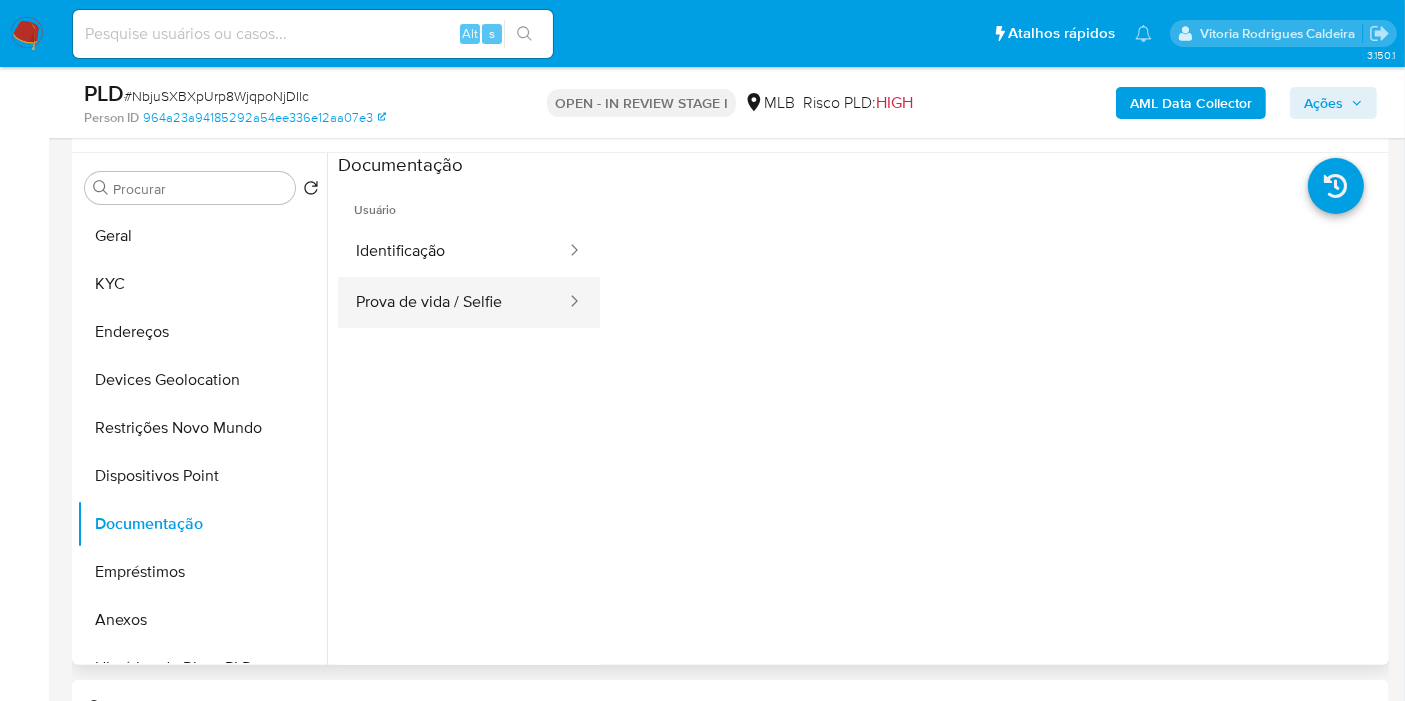 click on "Prova de vida / Selfie" at bounding box center (453, 302) 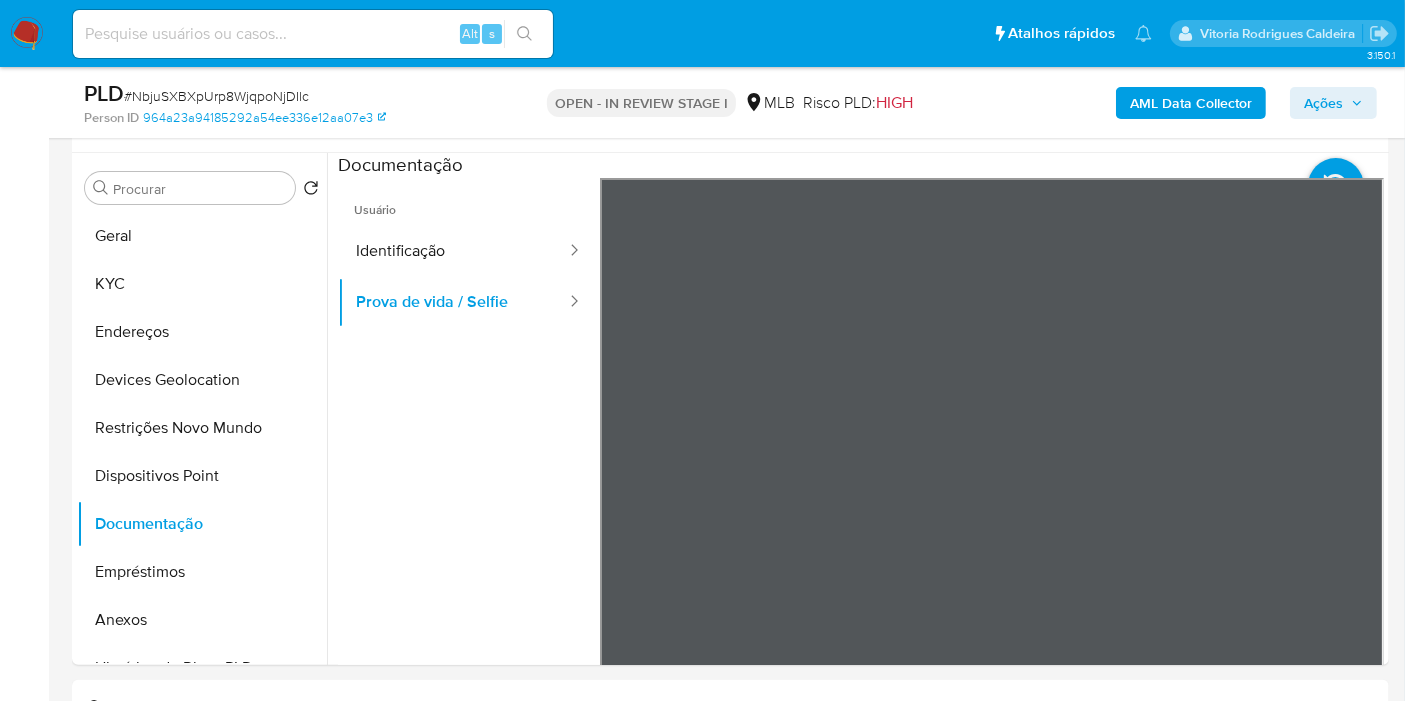 click on "AML Data Collector" at bounding box center (1191, 103) 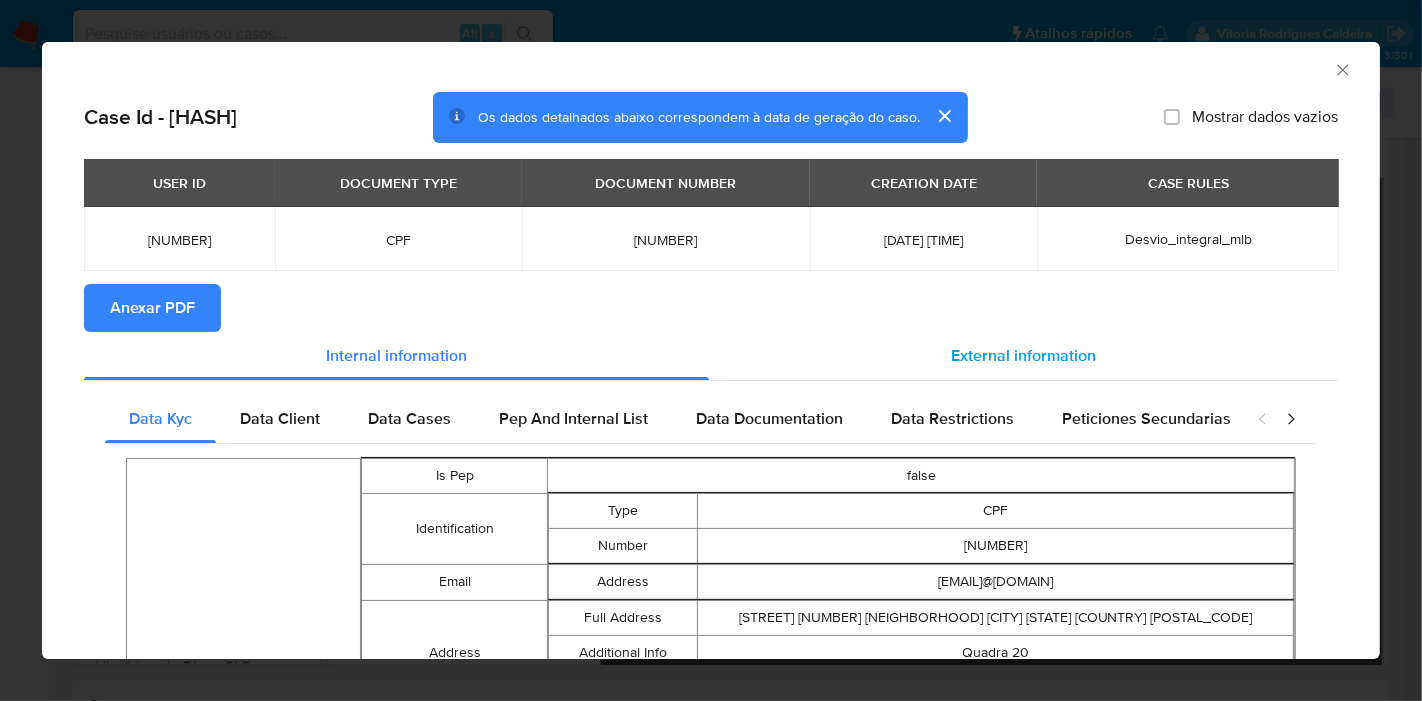 click on "External information" at bounding box center [1023, 355] 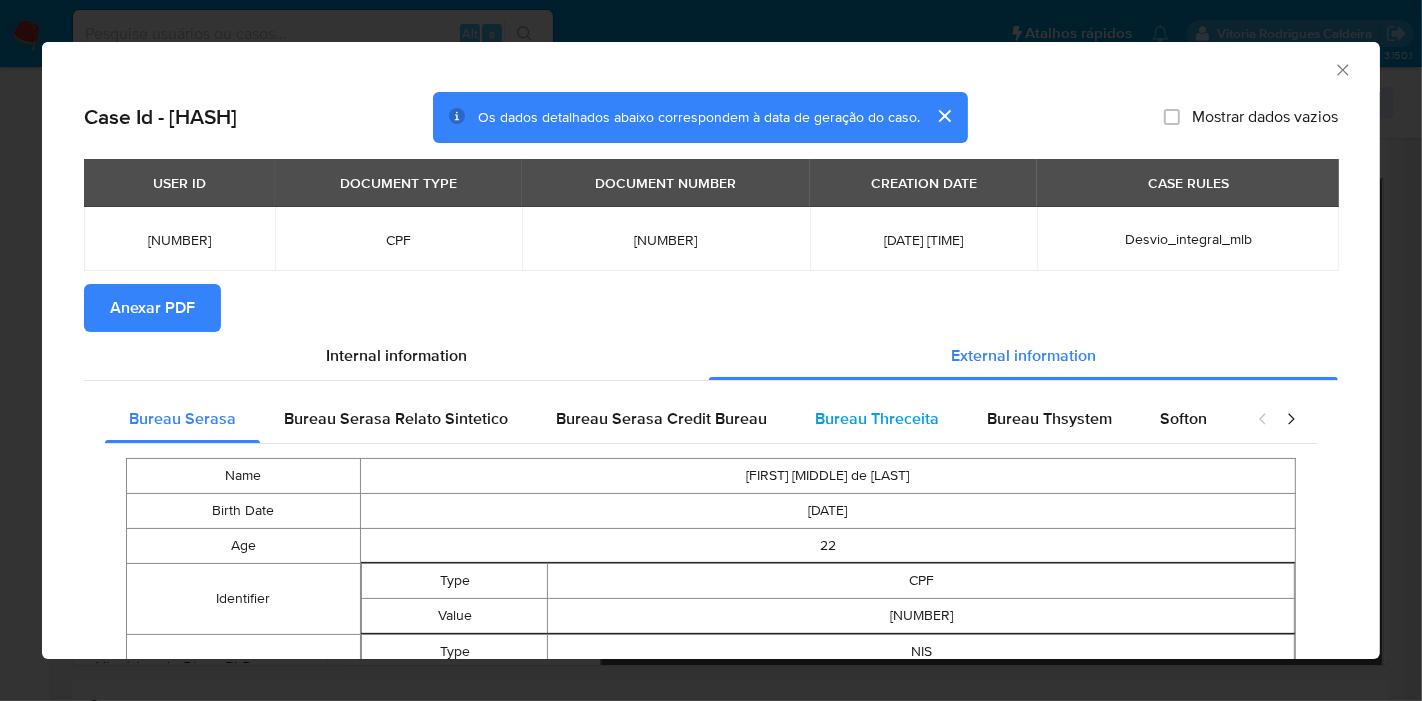 type 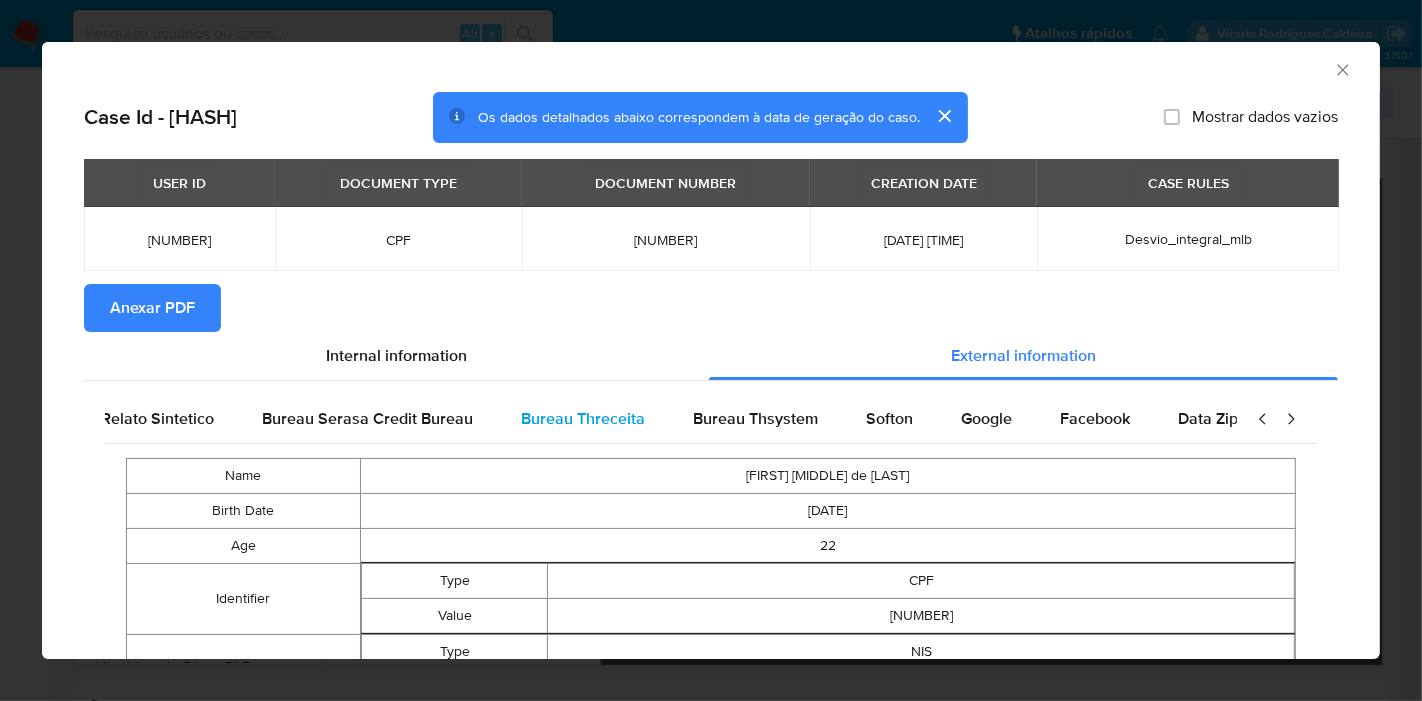 scroll, scrollTop: 0, scrollLeft: 420, axis: horizontal 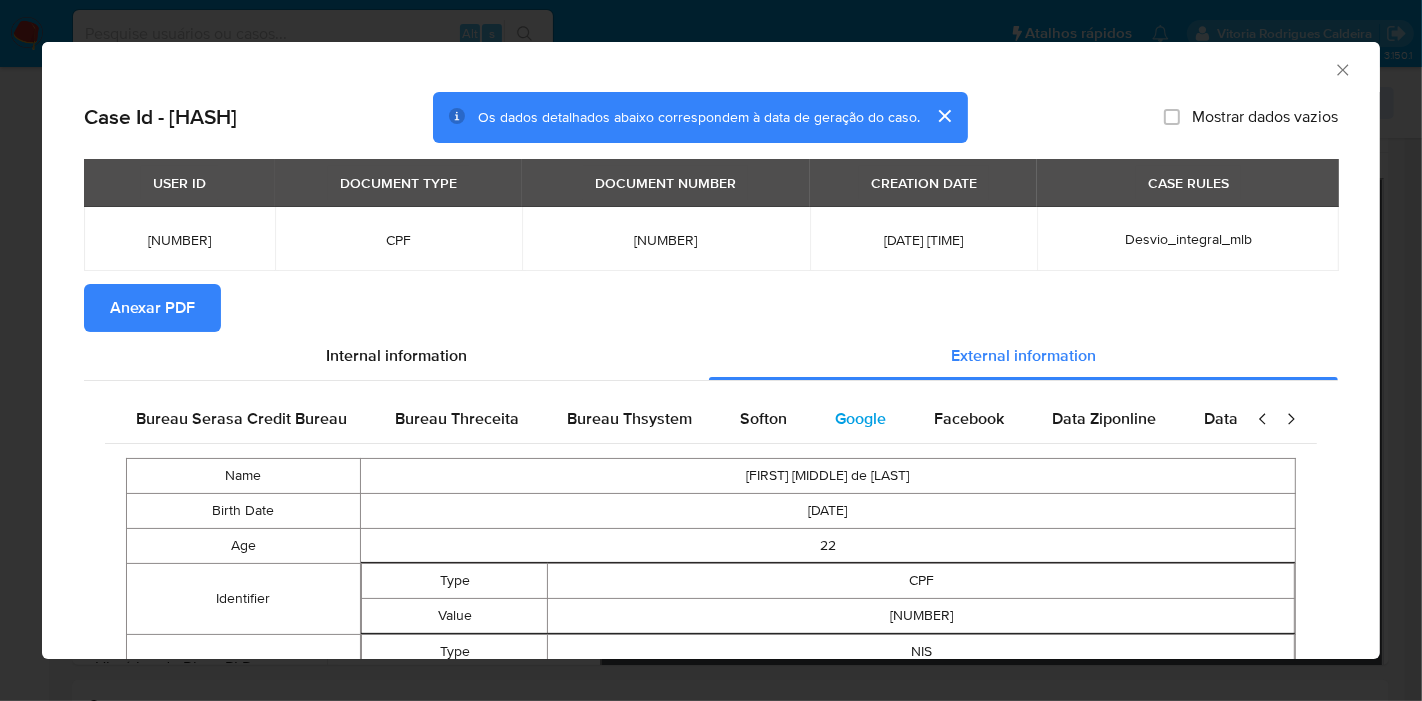 click on "Google" at bounding box center (860, 418) 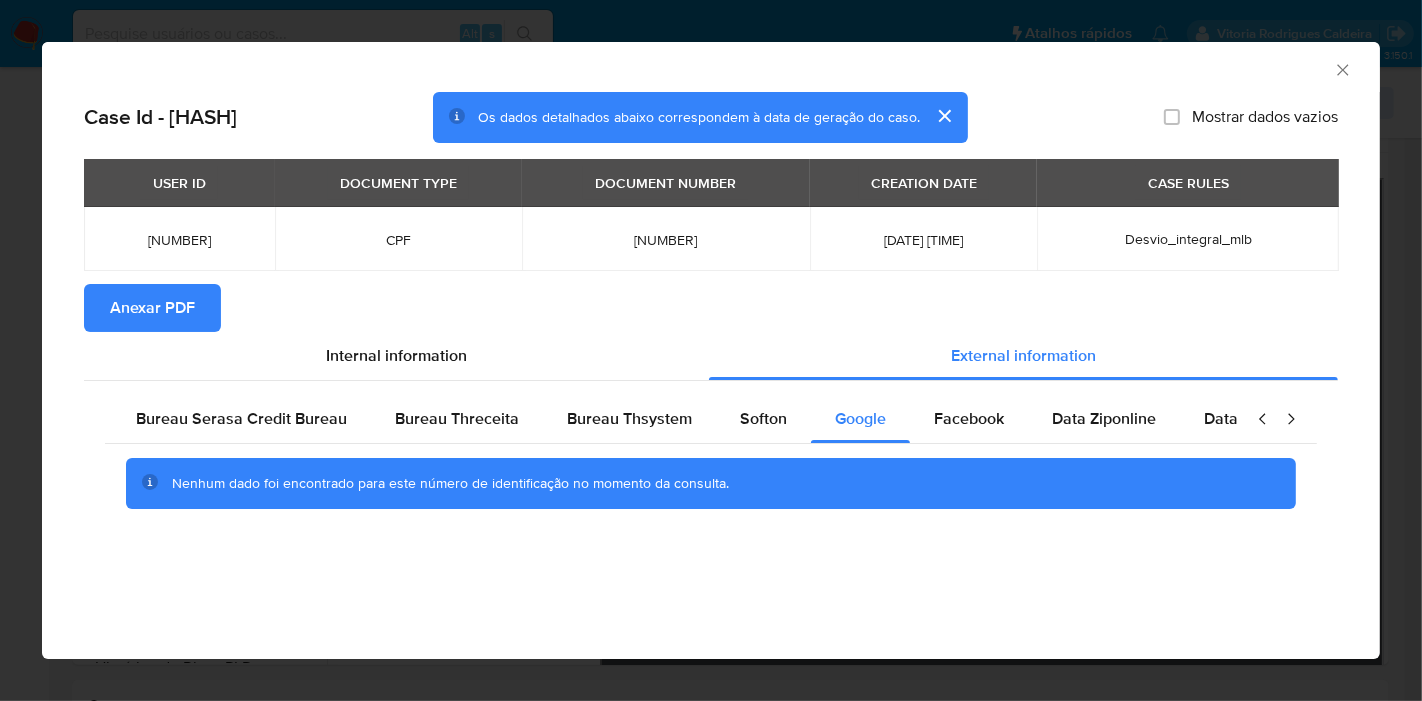 type 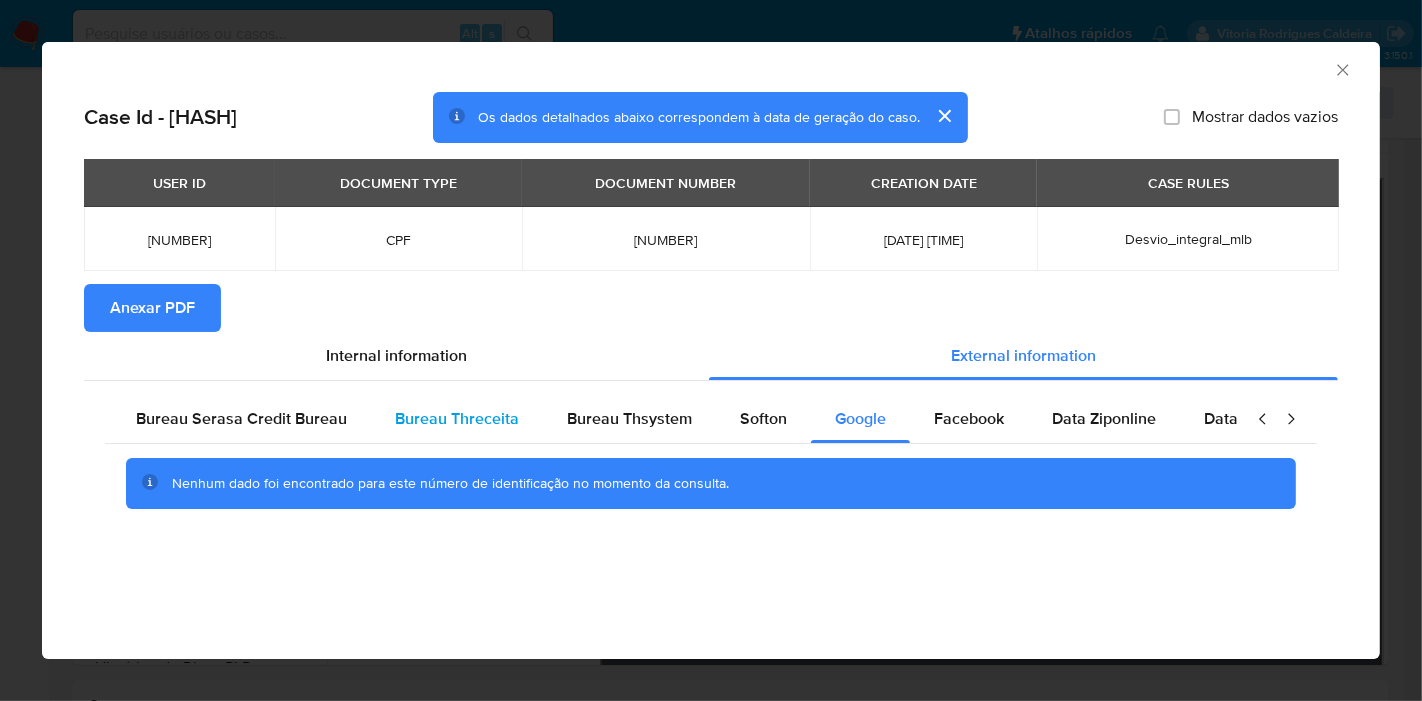 scroll, scrollTop: 0, scrollLeft: 0, axis: both 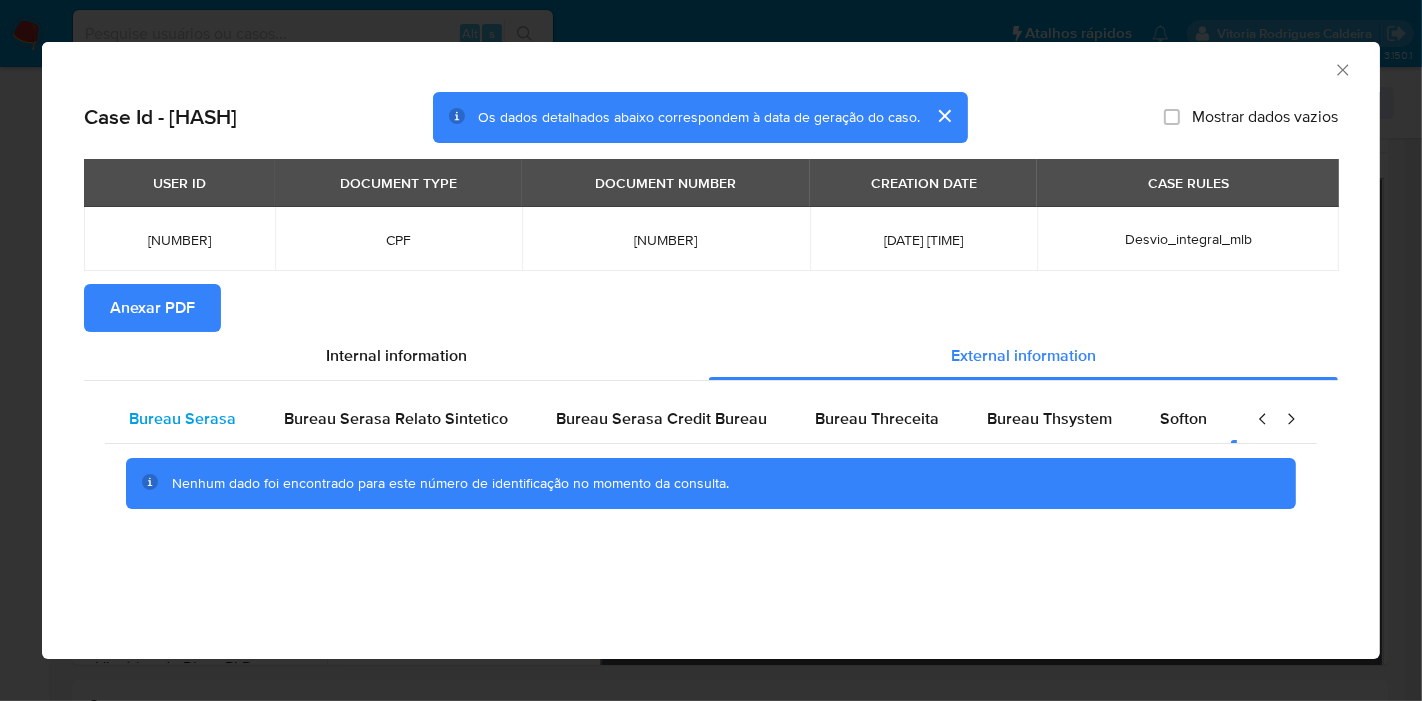 click on "Bureau Serasa" at bounding box center (182, 418) 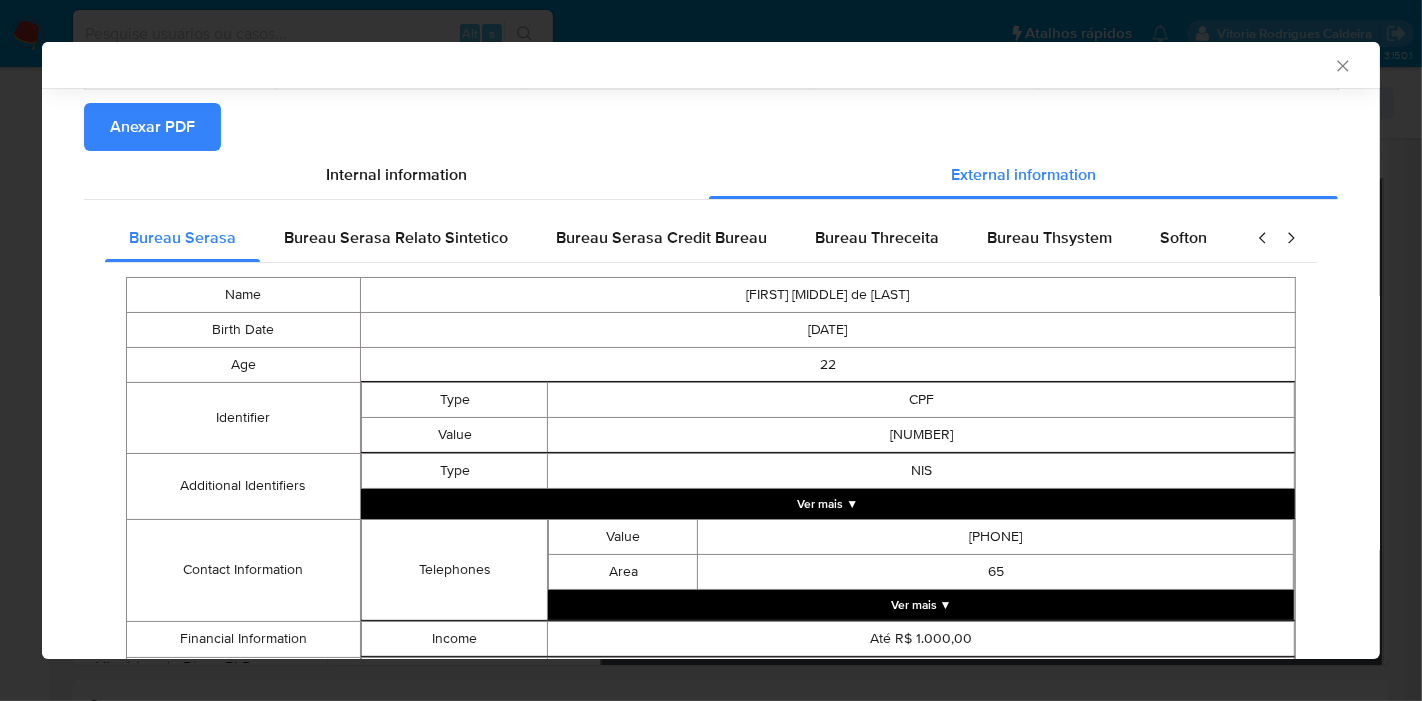 scroll, scrollTop: 0, scrollLeft: 0, axis: both 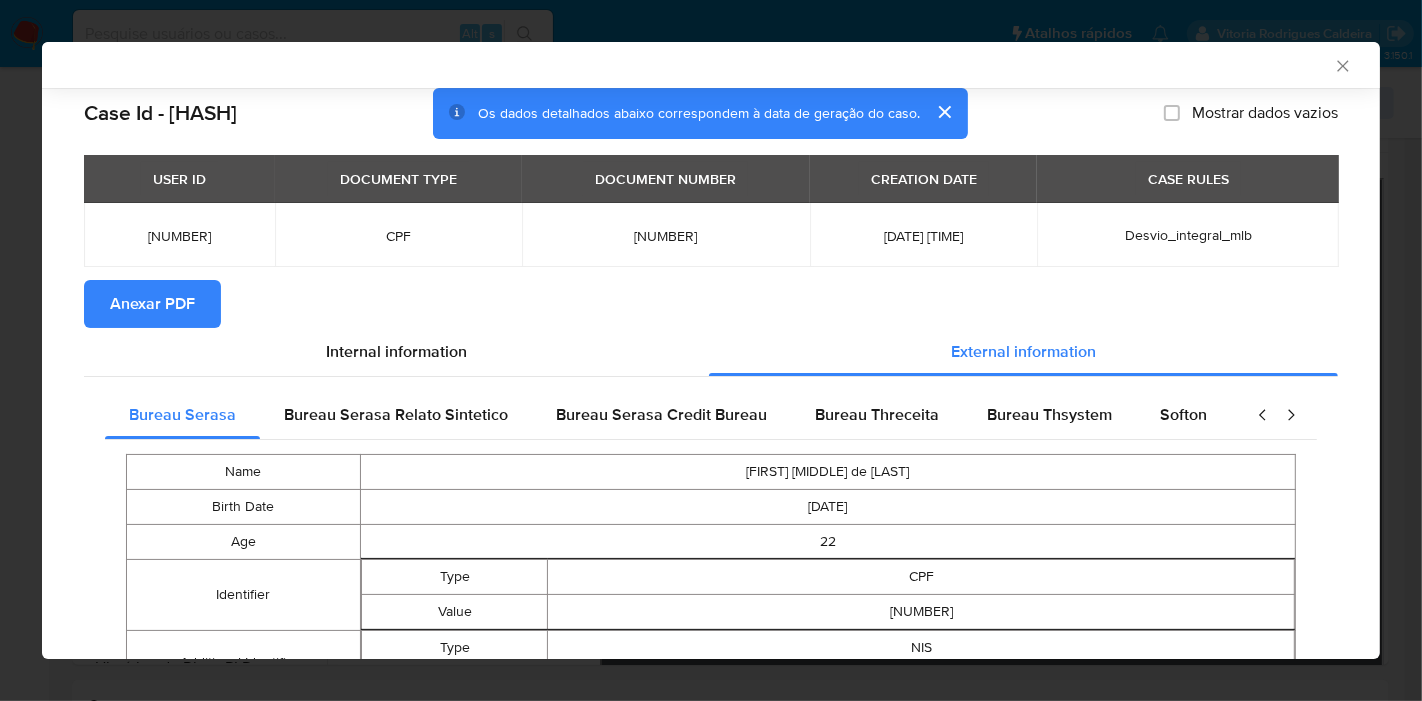 type 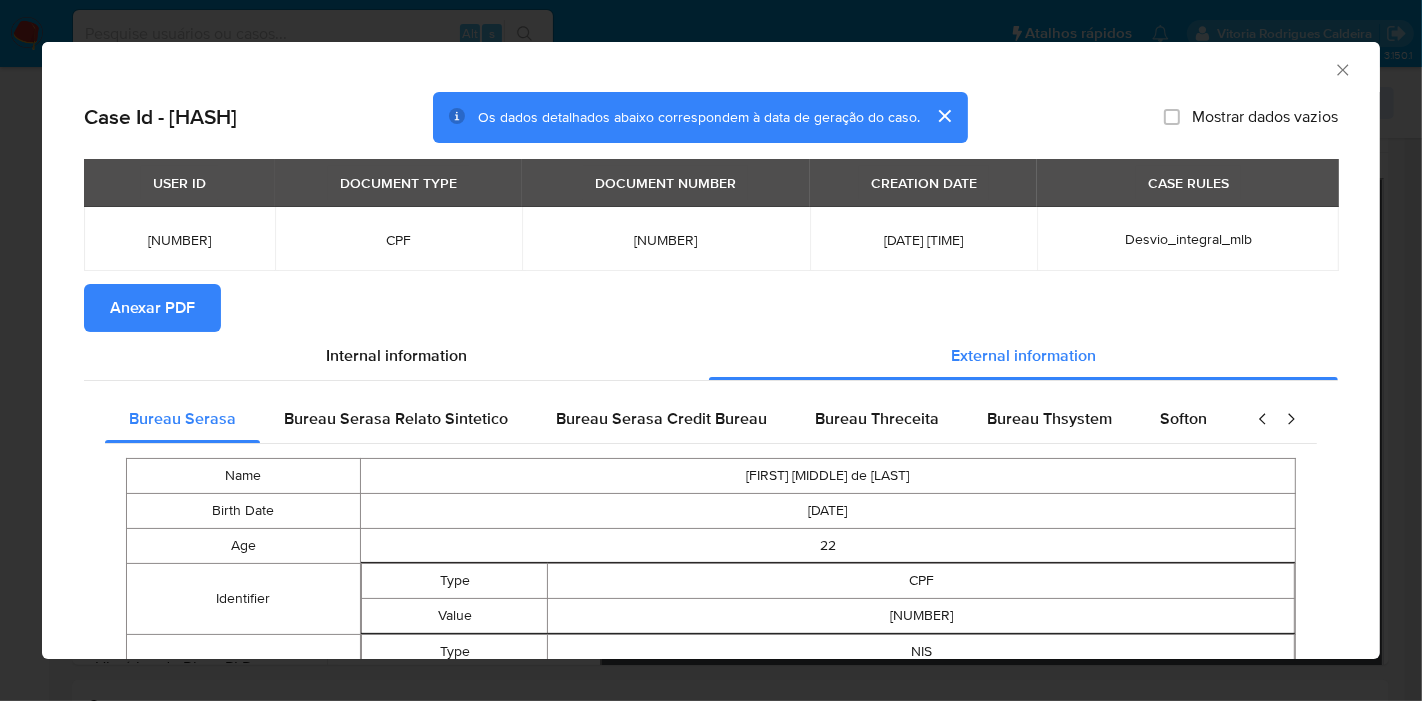 click on "Anexar PDF" at bounding box center [711, 308] 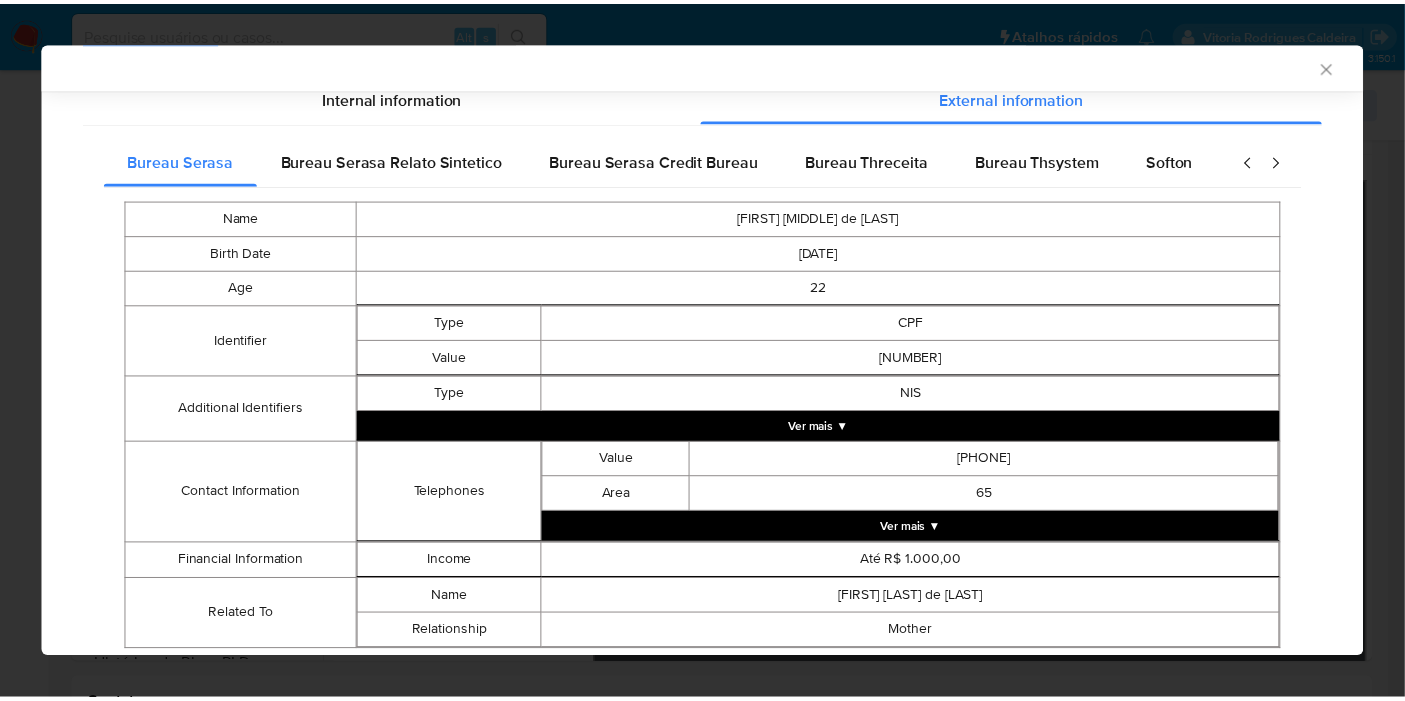scroll, scrollTop: 317, scrollLeft: 0, axis: vertical 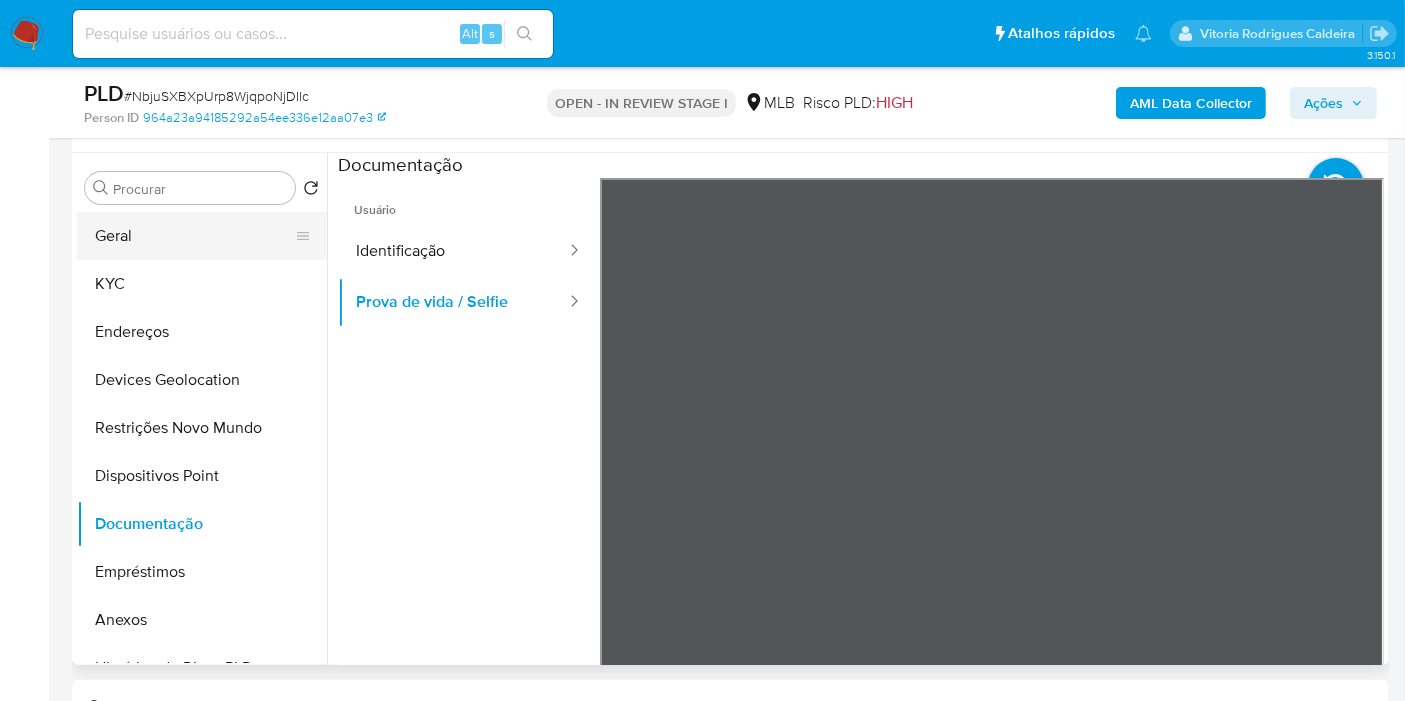 click on "Geral" at bounding box center [194, 236] 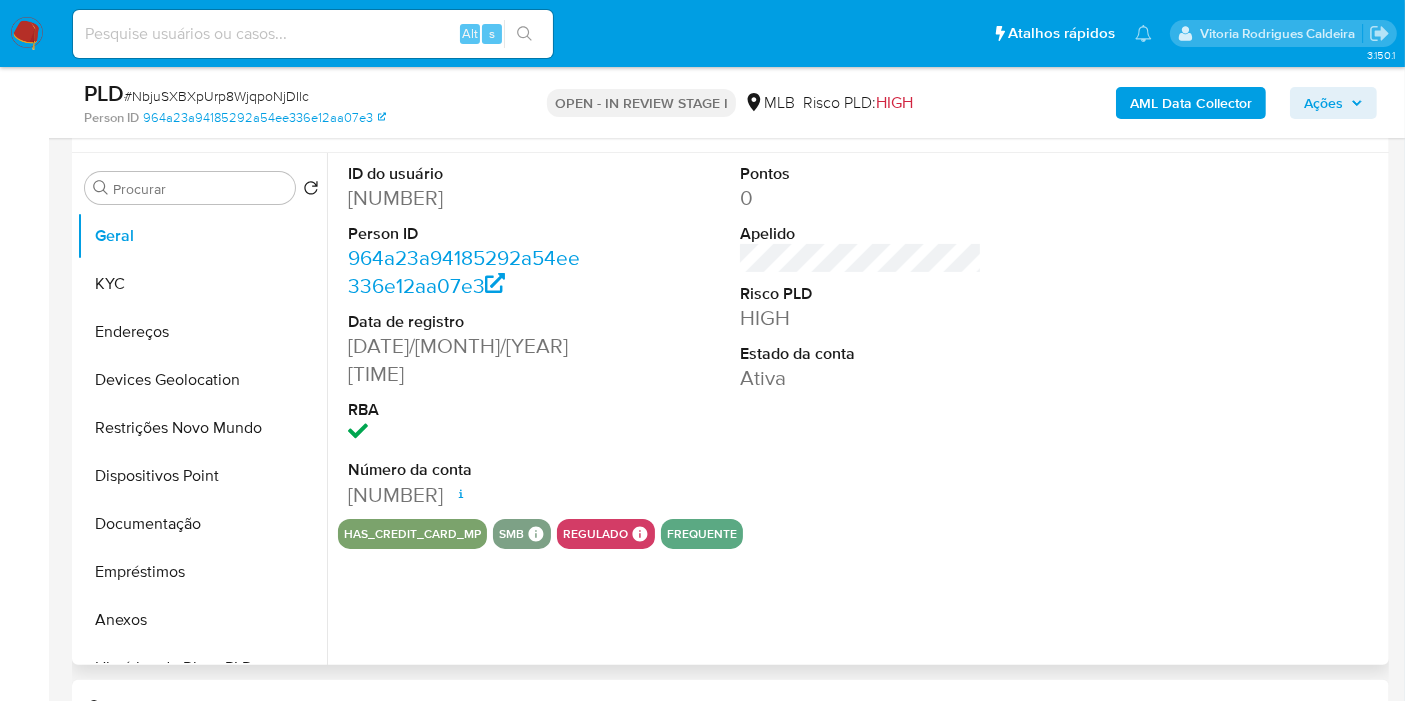 type 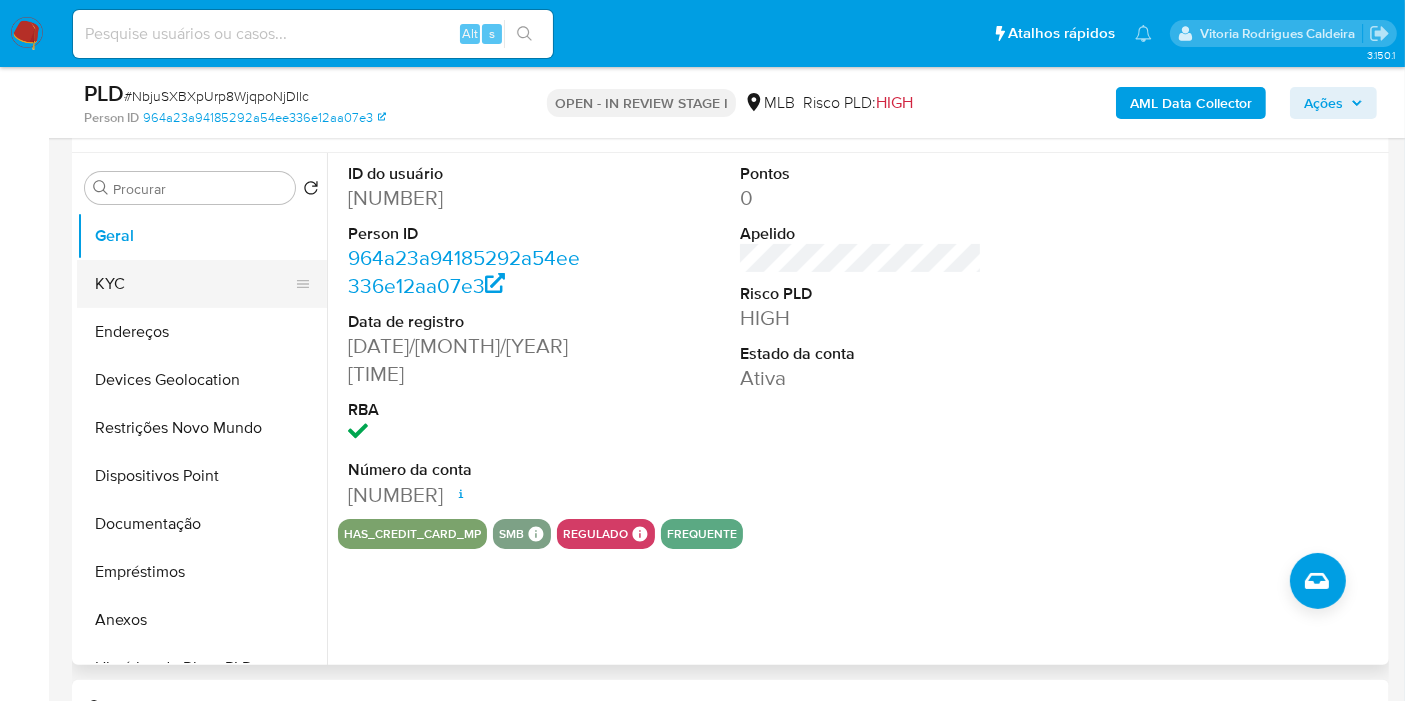 click on "KYC" at bounding box center (194, 284) 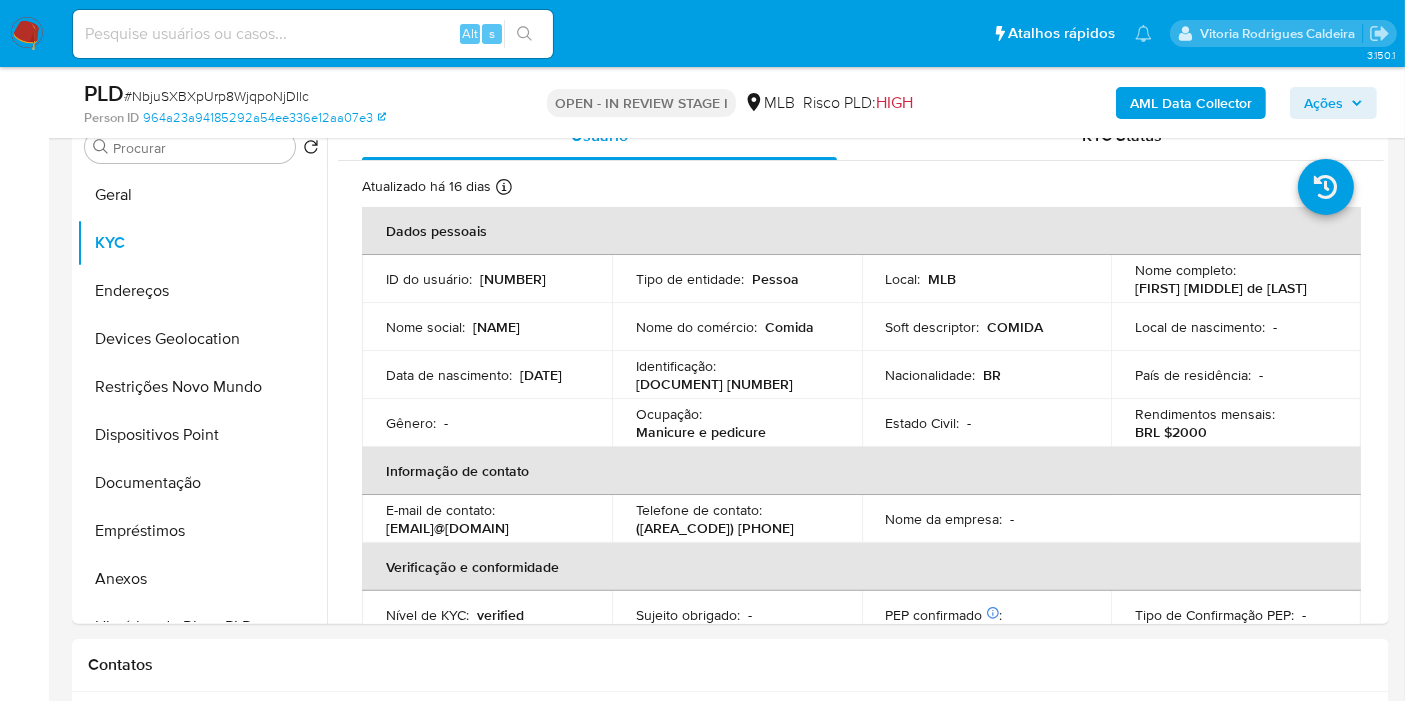 scroll, scrollTop: 383, scrollLeft: 0, axis: vertical 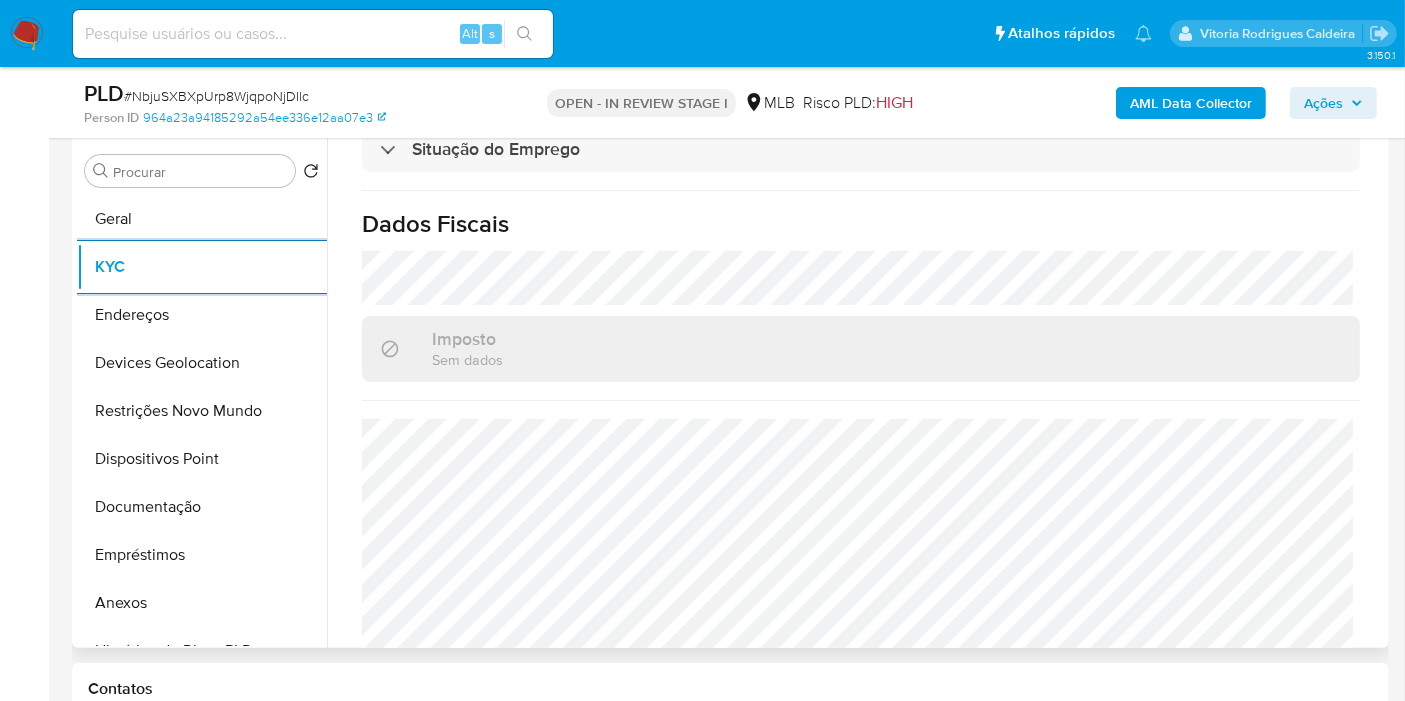 click on "Atualizado há 16 dias   Criado: 13/02/2025 11:41:23 Atualizado: 22/07/2025 06:03:54 Dados pessoais   ID do usuário :    2268362048   Tipo de entidade :    Pessoa   Local :    MLB   Nome completo :    Analice Aparecida de Almeida   Nome social :    Analice Aparecida   Nome do comércio :    Comida   Soft descriptor :    COMIDA   Local de nascimento :    -   Data de nascimento :    13/05/2002   Identificação :    CPF 07556049116   Nacionalidade :    BR   País de residência :    -   Gênero :    -   Ocupação :    Manicure e pedicure   Estado Civil :    -   Rendimentos mensais :    BRL $2000 Informação de contato   E-mail de contato :    allice024almeida@gmail.com   Telefone de contato :    (65) 981140633   Nome da empresa :    - Verificação e conformidade   Nível de KYC :    verified   Sujeito obrigado :    -   PEP confirmado   Obtido de listas internas :    Não   Tipo de Confirmação PEP :    - Dados transacionais   Fundos recorrentes :    -   Rendimento documental :    -" at bounding box center (861, -17) 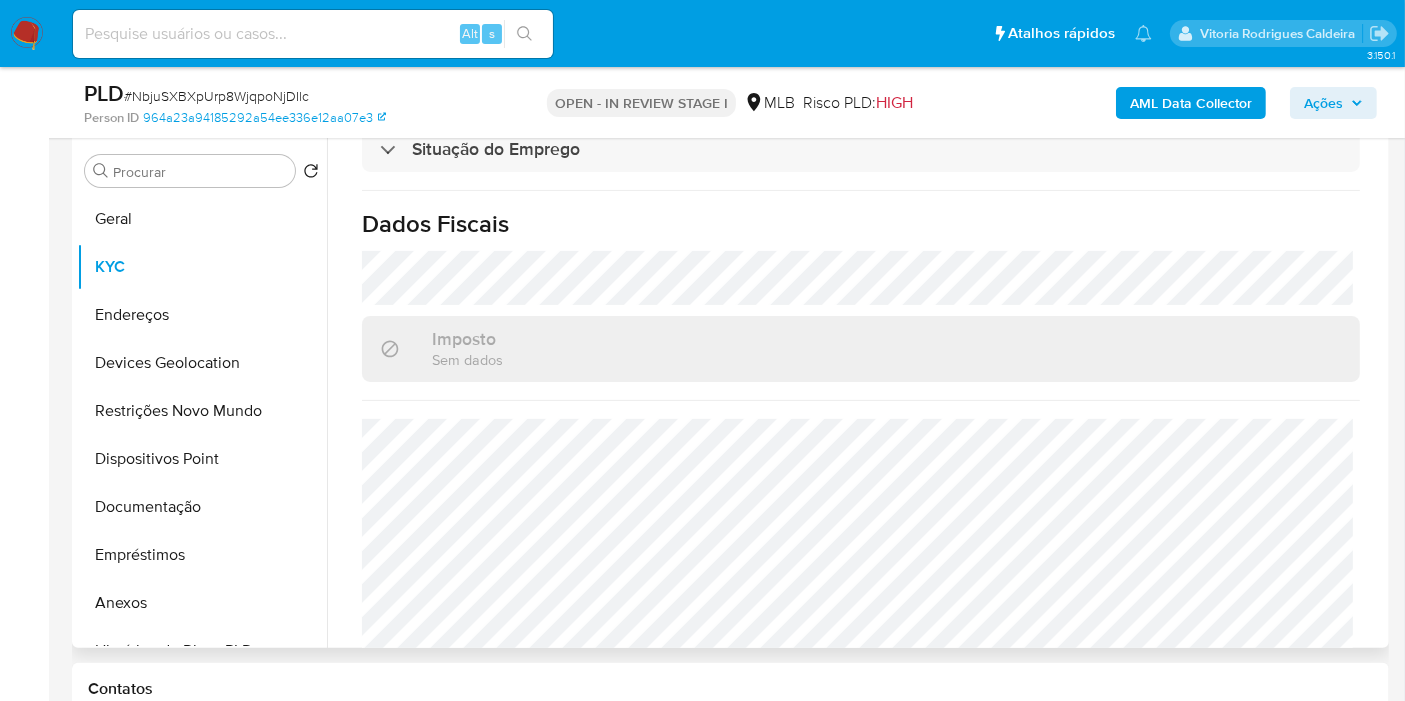 click on "Atualizado há 16 dias   Criado: 13/02/2025 11:41:23 Atualizado: 22/07/2025 06:03:54 Dados pessoais   ID do usuário :    2268362048   Tipo de entidade :    Pessoa   Local :    MLB   Nome completo :    Analice Aparecida de Almeida   Nome social :    Analice Aparecida   Nome do comércio :    Comida   Soft descriptor :    COMIDA   Local de nascimento :    -   Data de nascimento :    13/05/2002   Identificação :    CPF 07556049116   Nacionalidade :    BR   País de residência :    -   Gênero :    -   Ocupação :    Manicure e pedicure   Estado Civil :    -   Rendimentos mensais :    BRL $2000 Informação de contato   E-mail de contato :    allice024almeida@gmail.com   Telefone de contato :    (65) 981140633   Nome da empresa :    - Verificação e conformidade   Nível de KYC :    verified   Sujeito obrigado :    -   PEP confirmado   Obtido de listas internas :    Não   Tipo de Confirmação PEP :    - Dados transacionais   Fundos recorrentes :    -   Rendimento documental :    -" at bounding box center [861, -17] 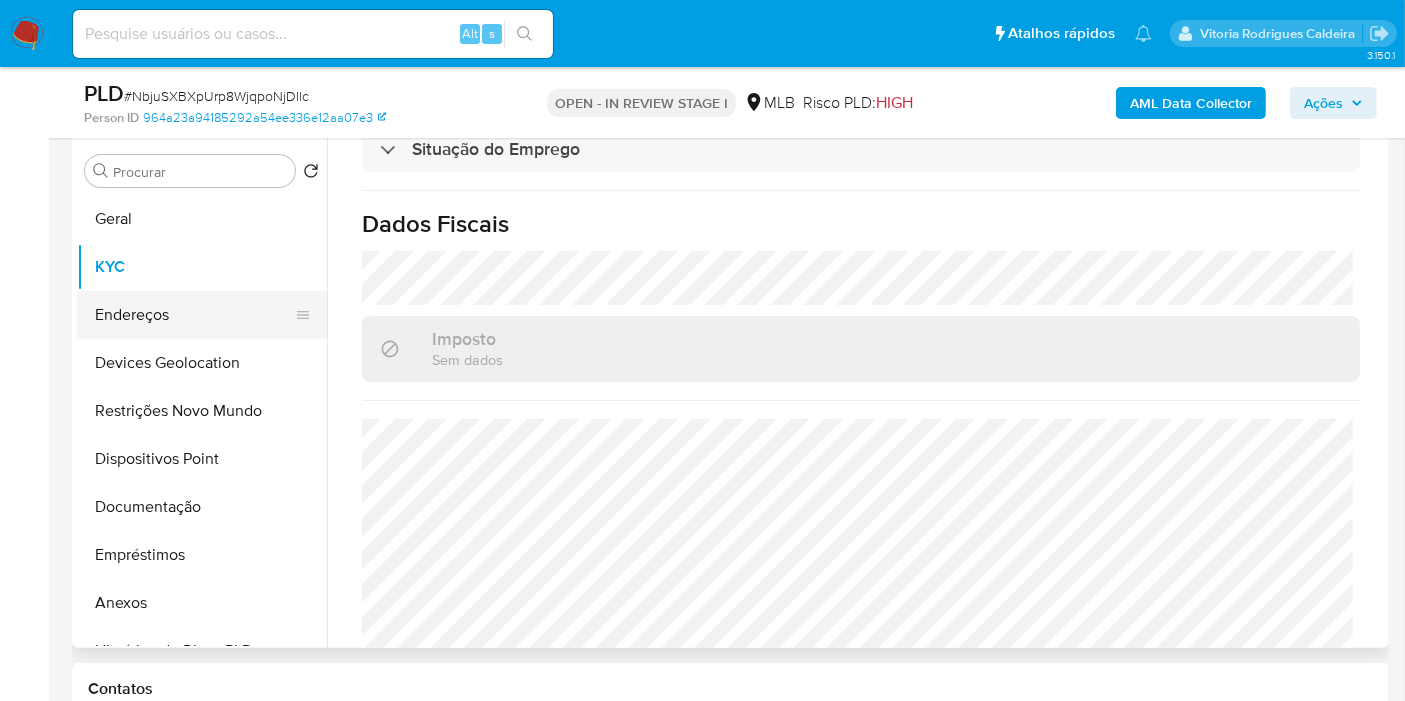 click on "Endereços" at bounding box center [194, 315] 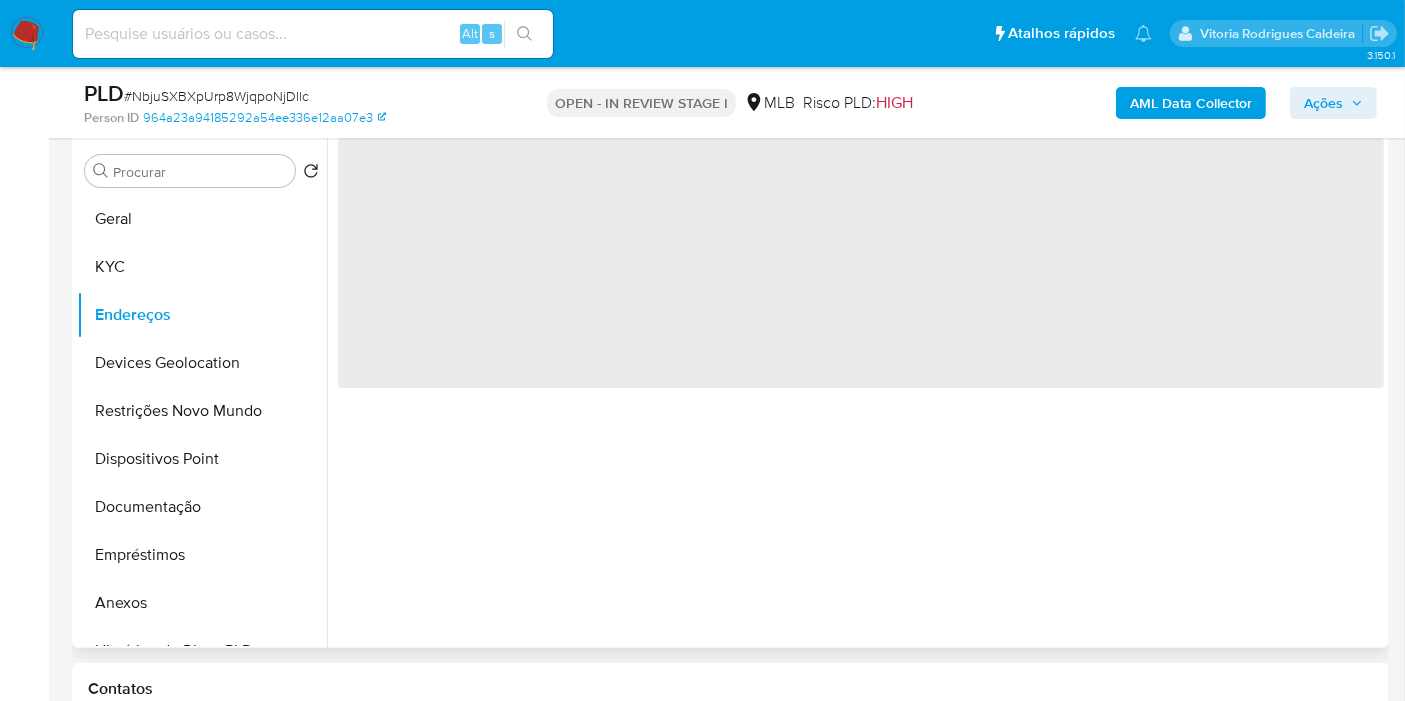 scroll, scrollTop: 0, scrollLeft: 0, axis: both 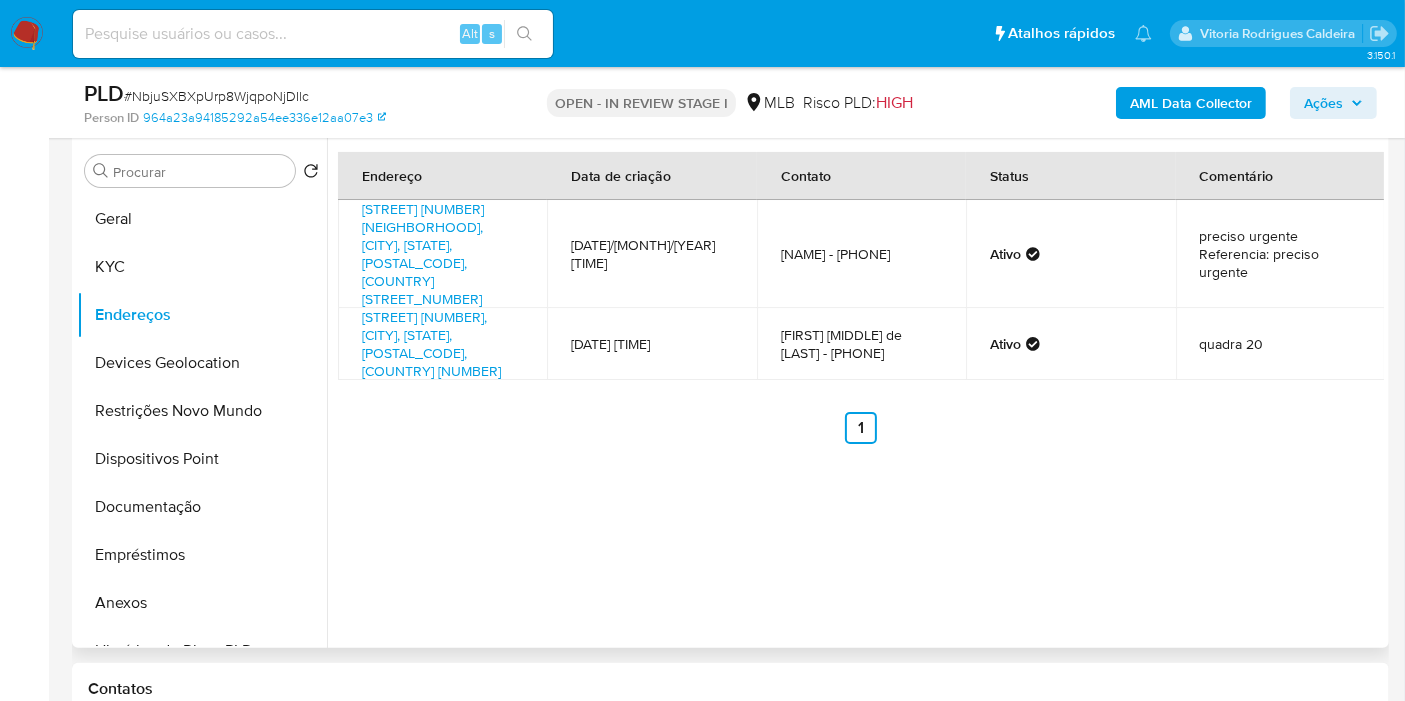 type 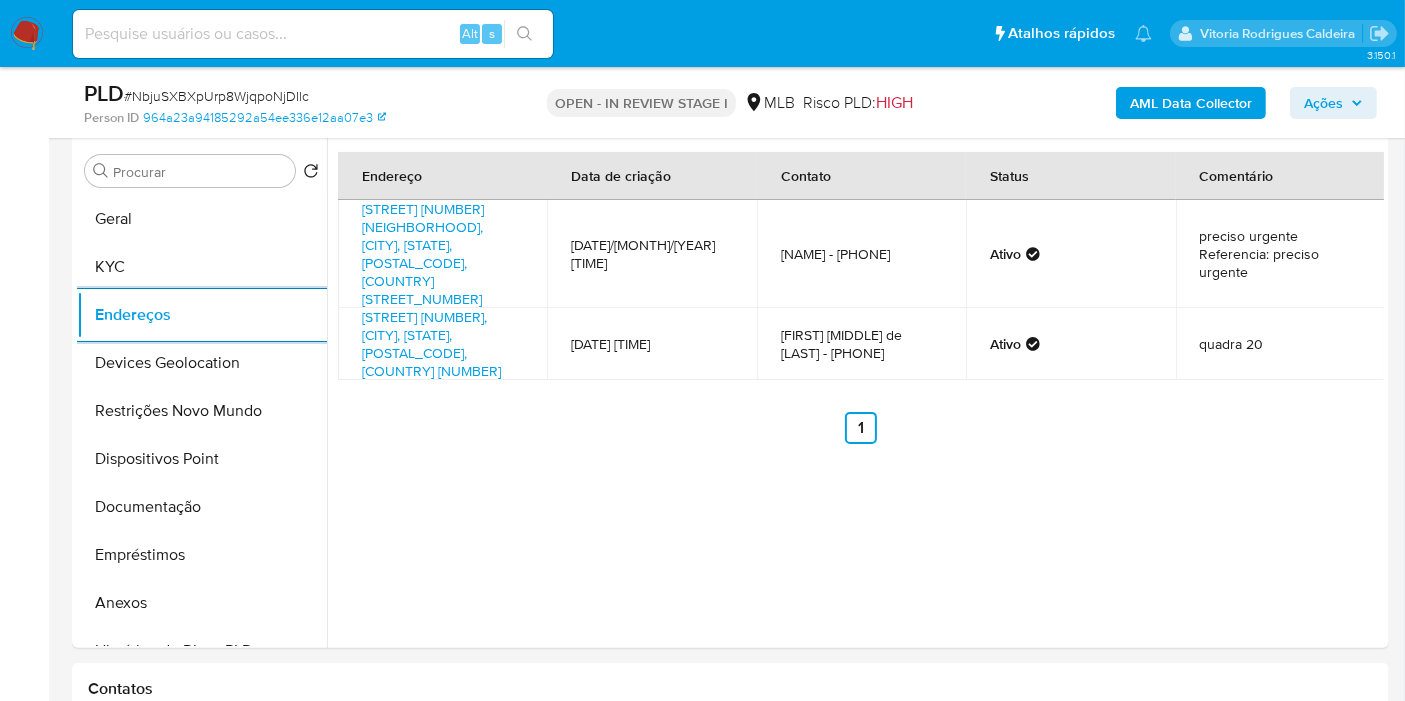 click on "Anterior 1 Siguiente" at bounding box center [861, 428] 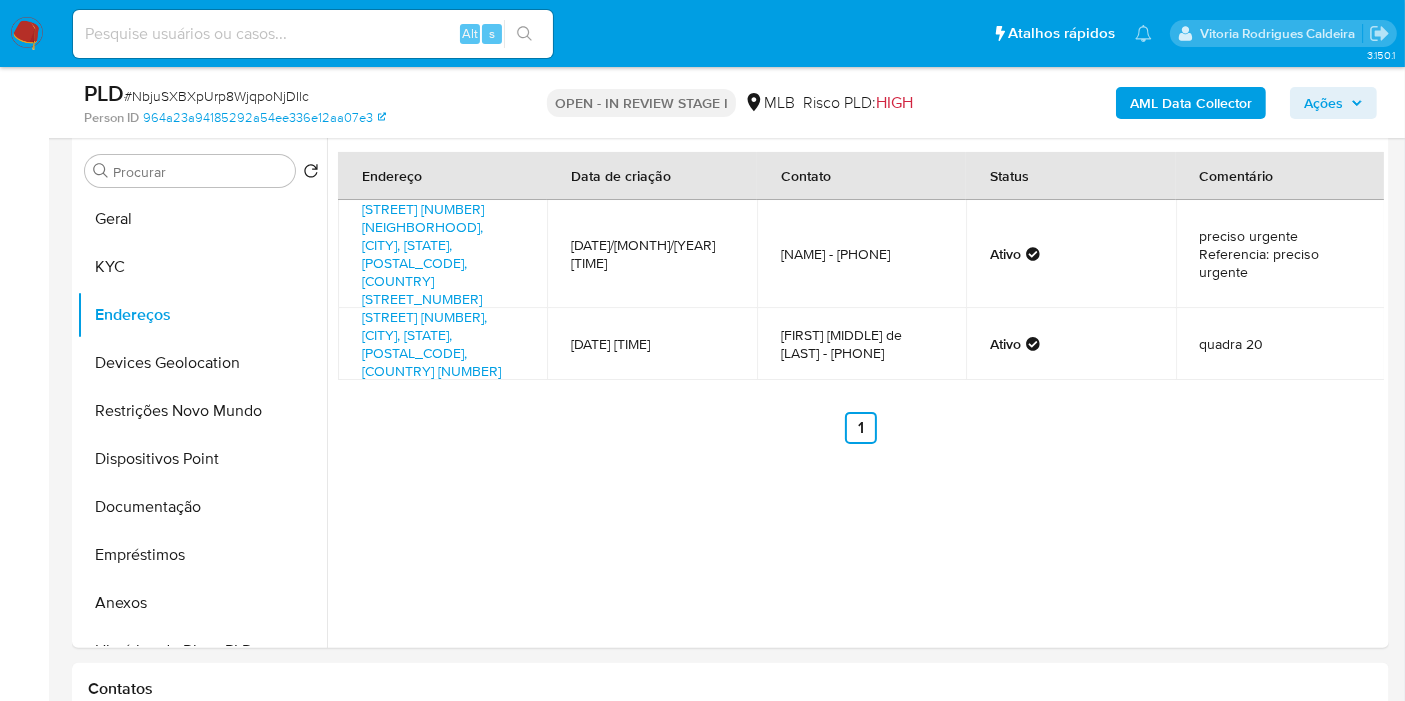 click on "Anterior 1 Siguiente" at bounding box center (861, 428) 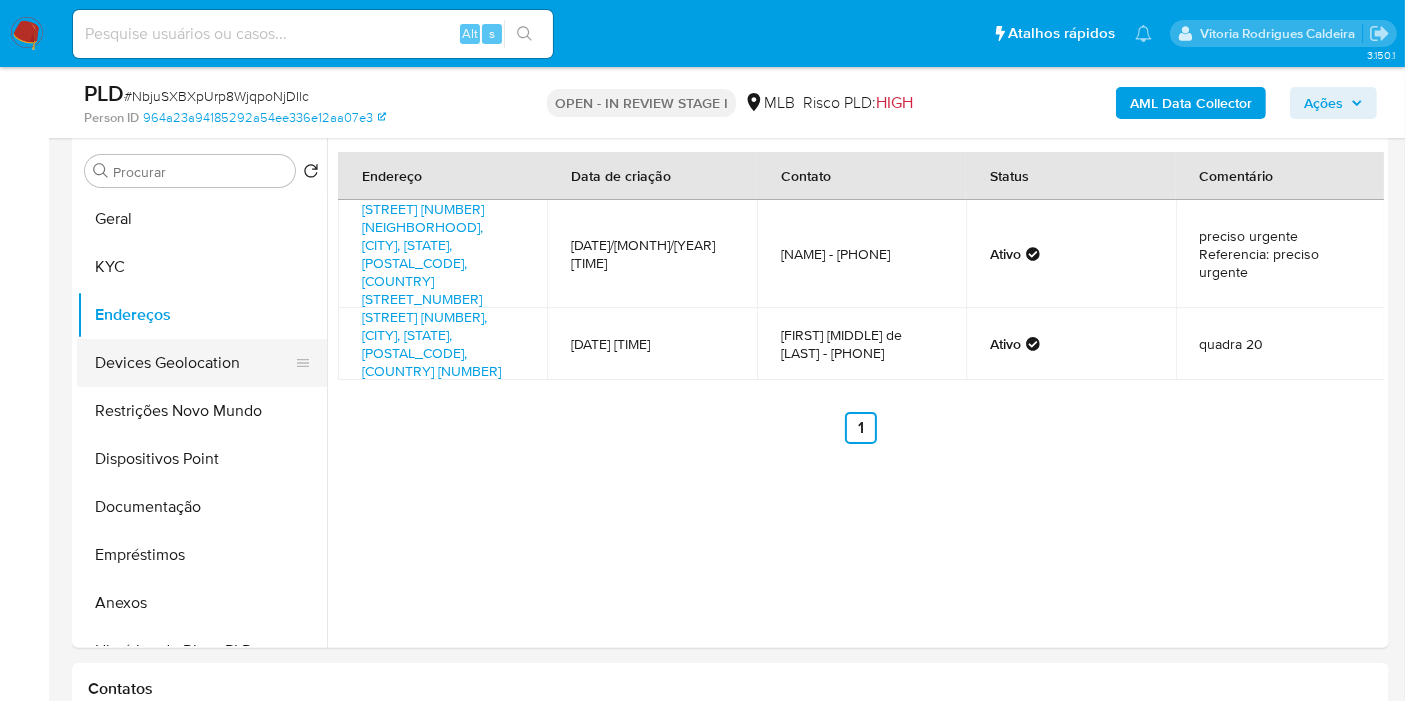 click on "Devices Geolocation" at bounding box center [194, 363] 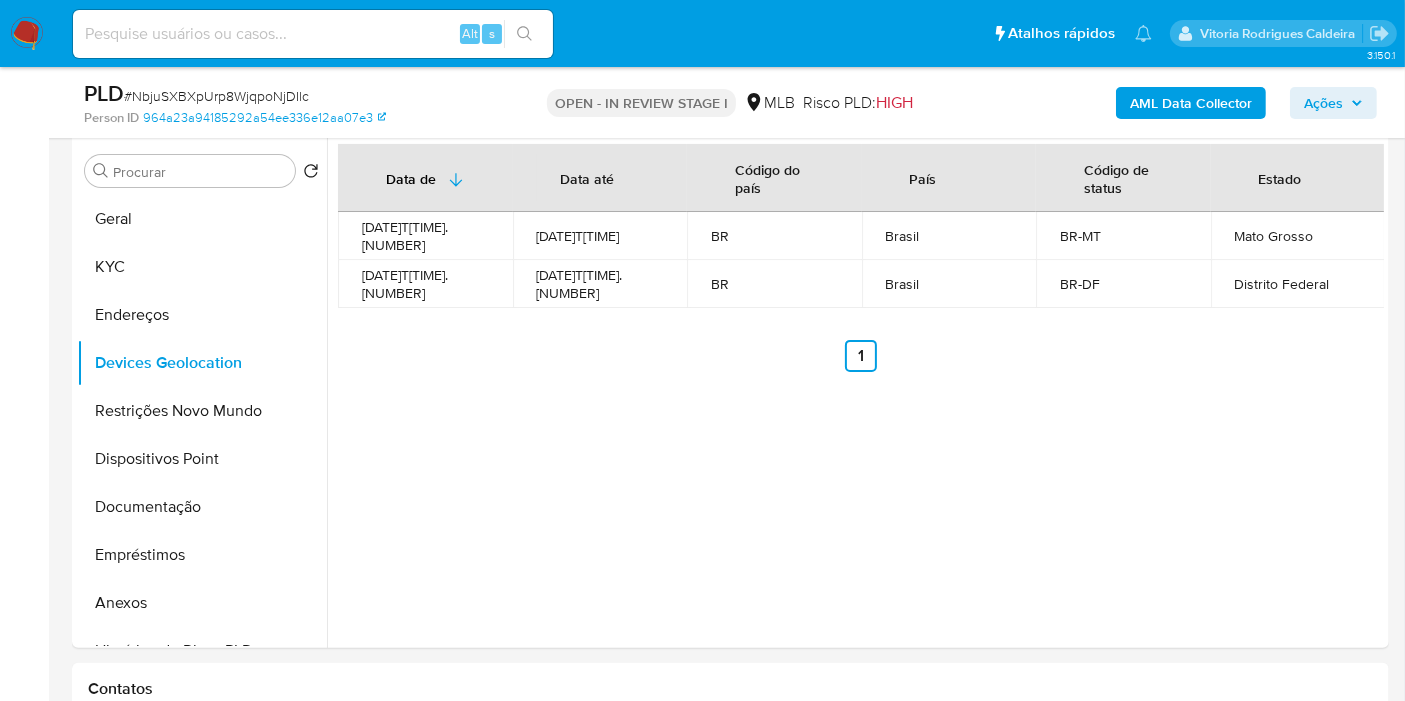 type 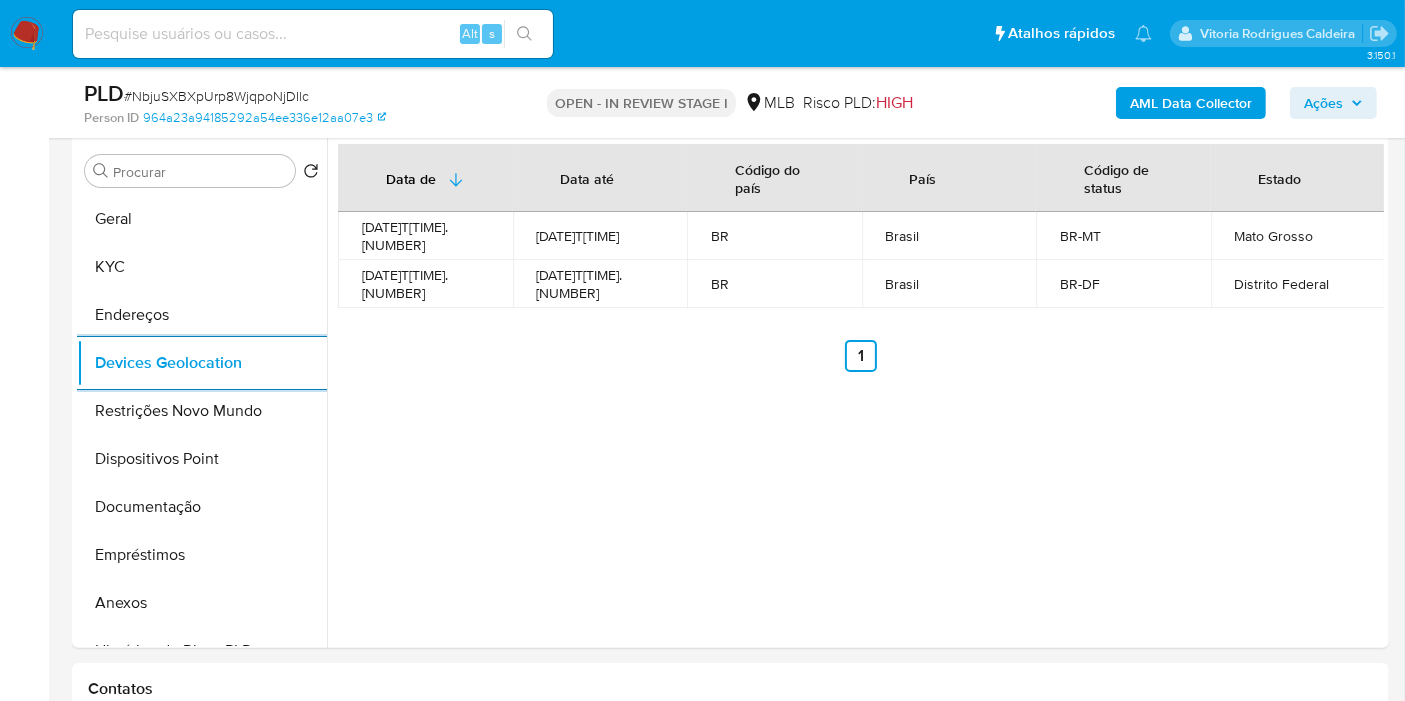 click on "Anterior 1 Siguiente" at bounding box center [861, 356] 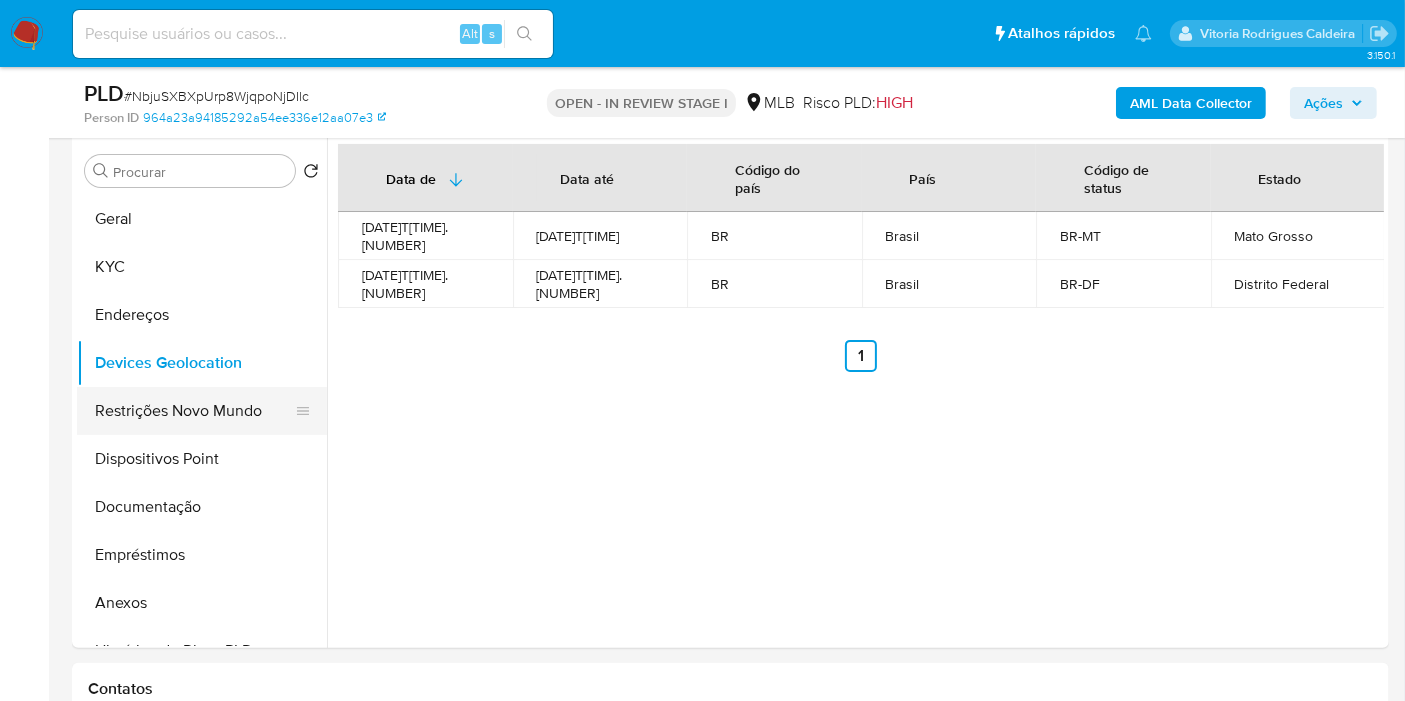 click on "Restrições Novo Mundo" at bounding box center [194, 411] 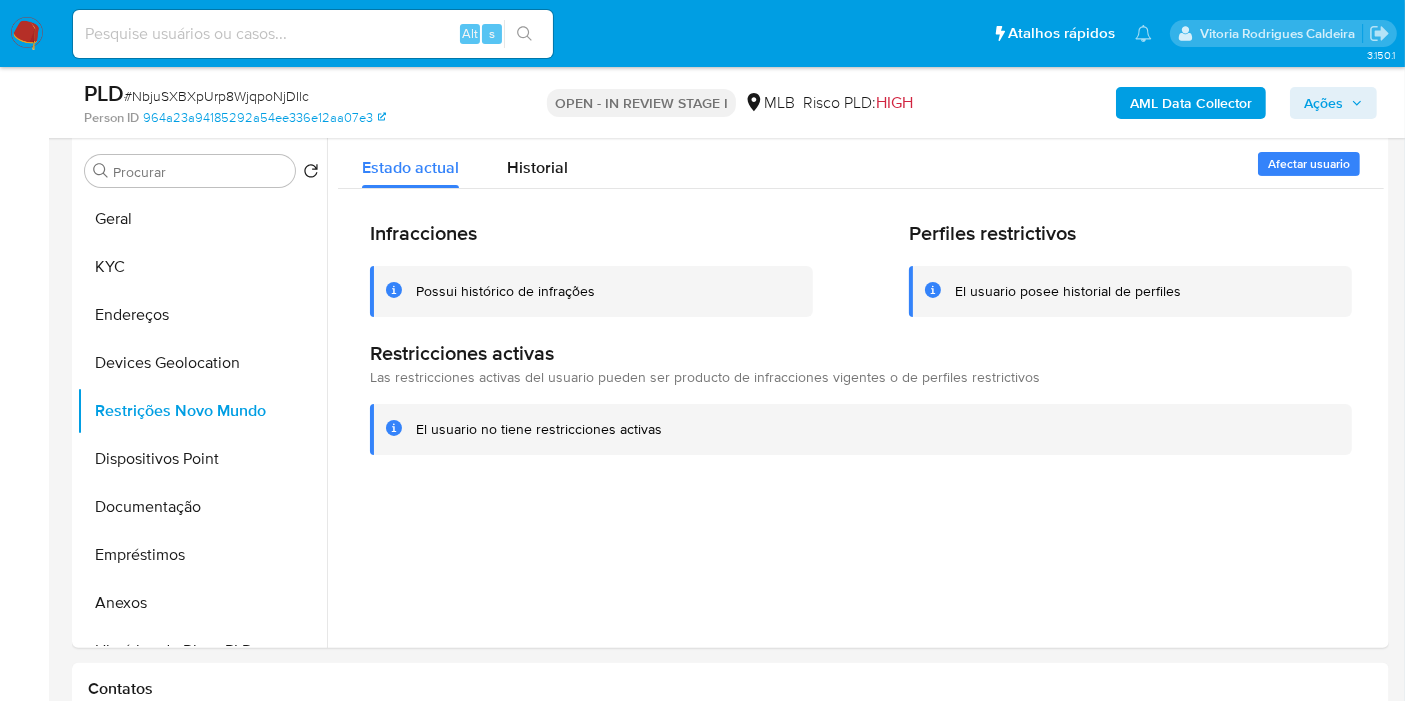 type 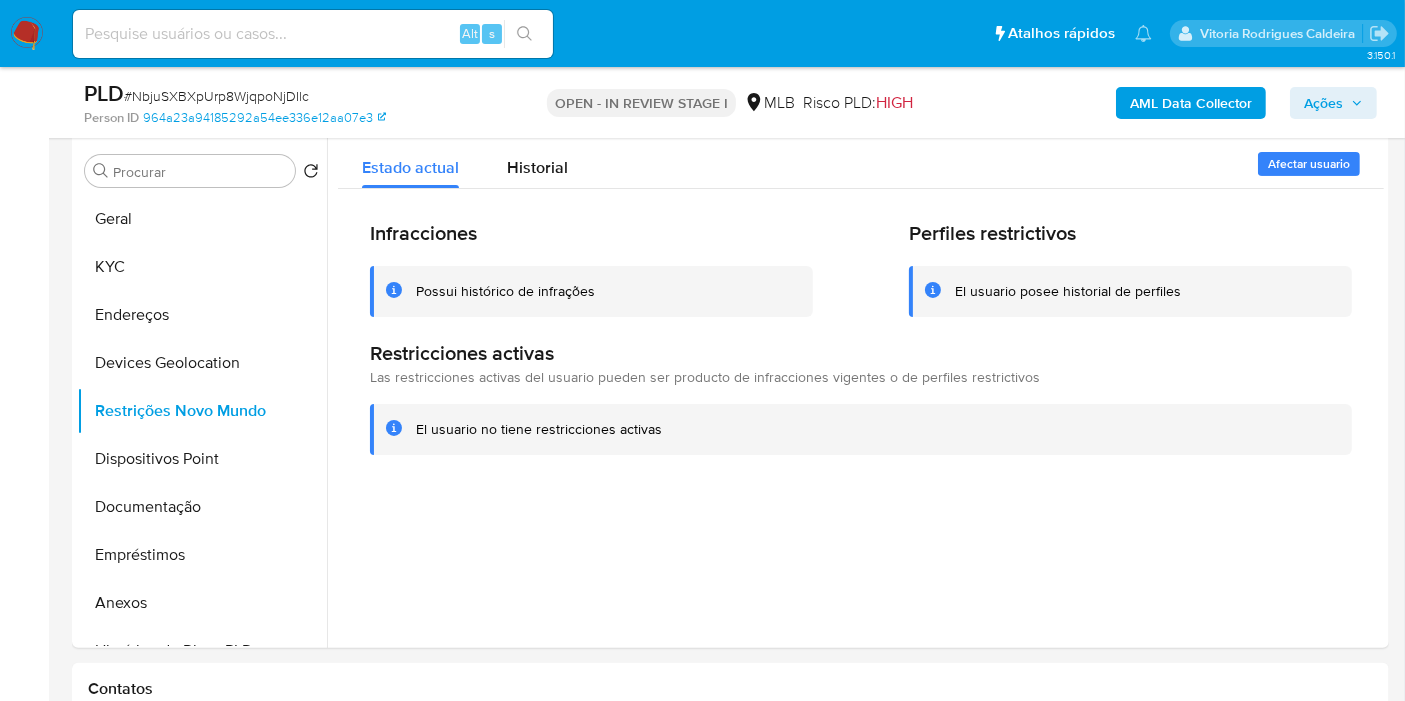 click on "Infracciones" at bounding box center [591, 233] 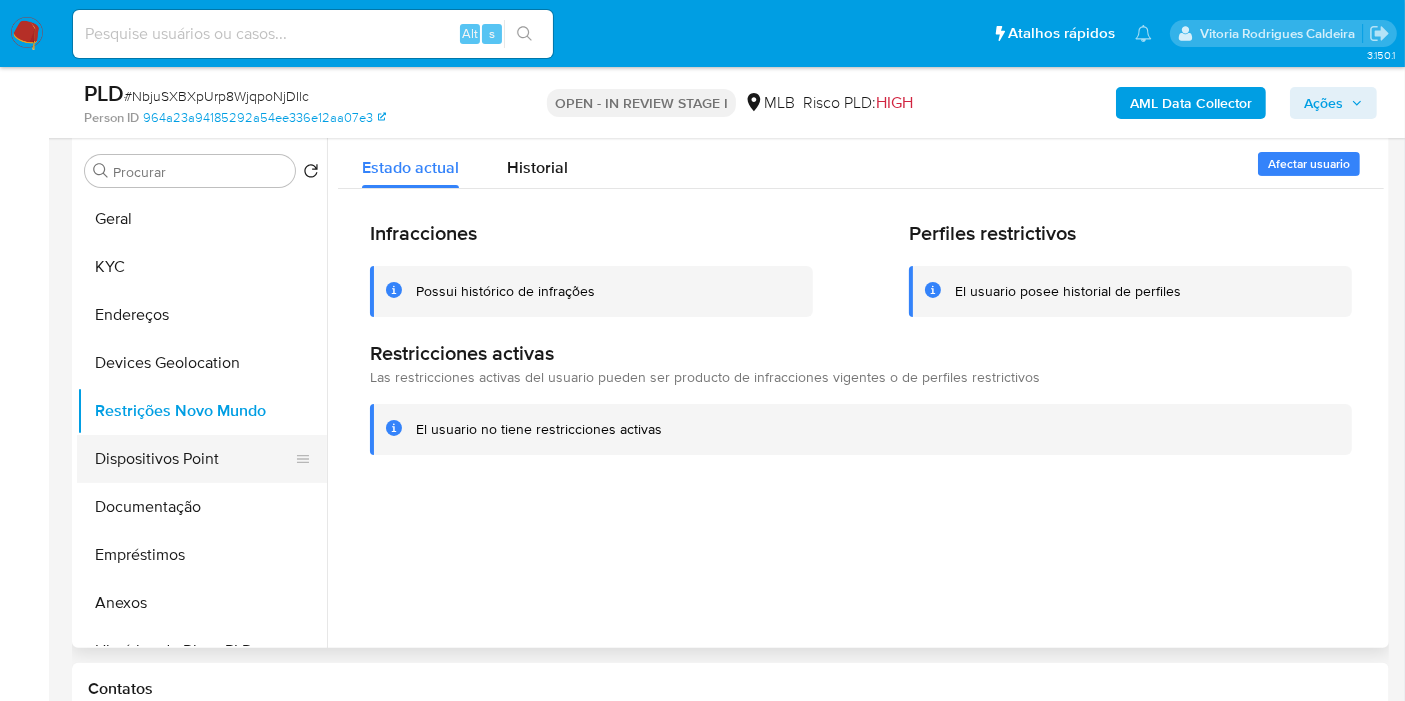 click on "Dispositivos Point" at bounding box center (194, 459) 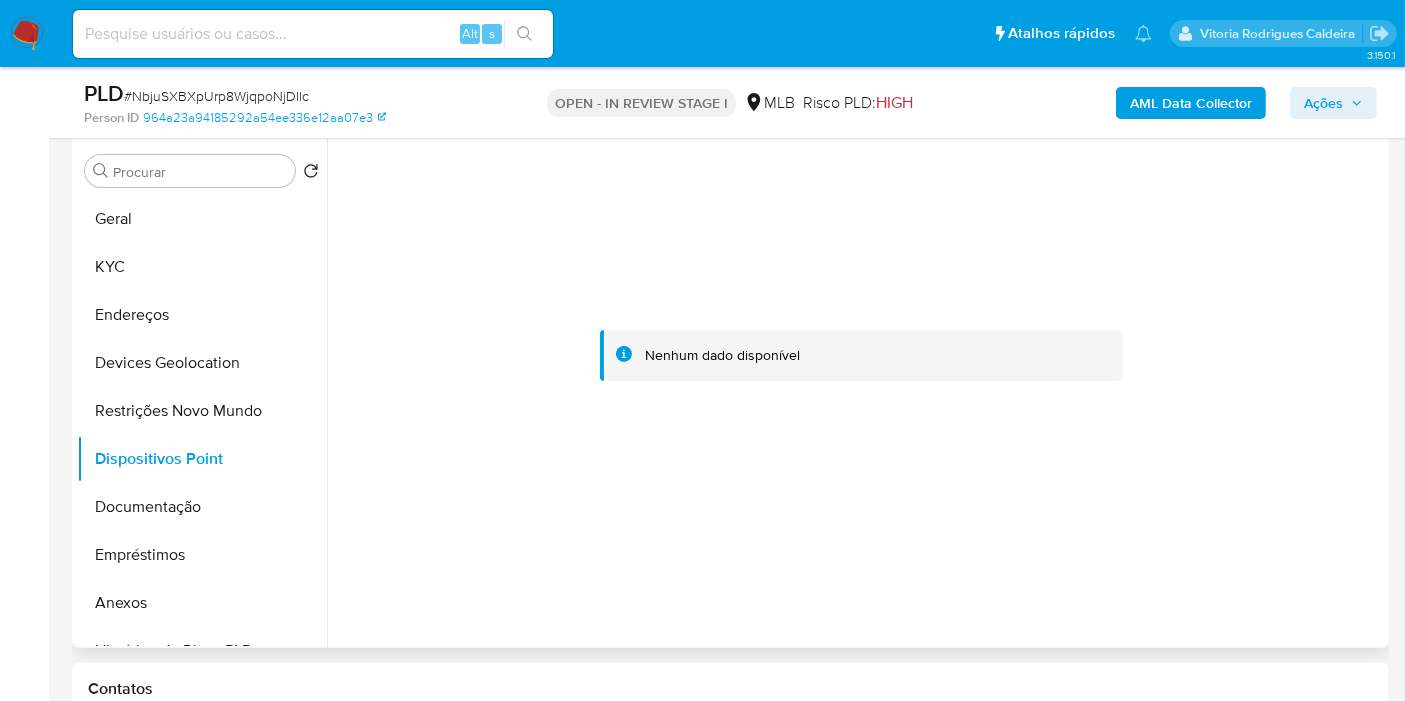 type 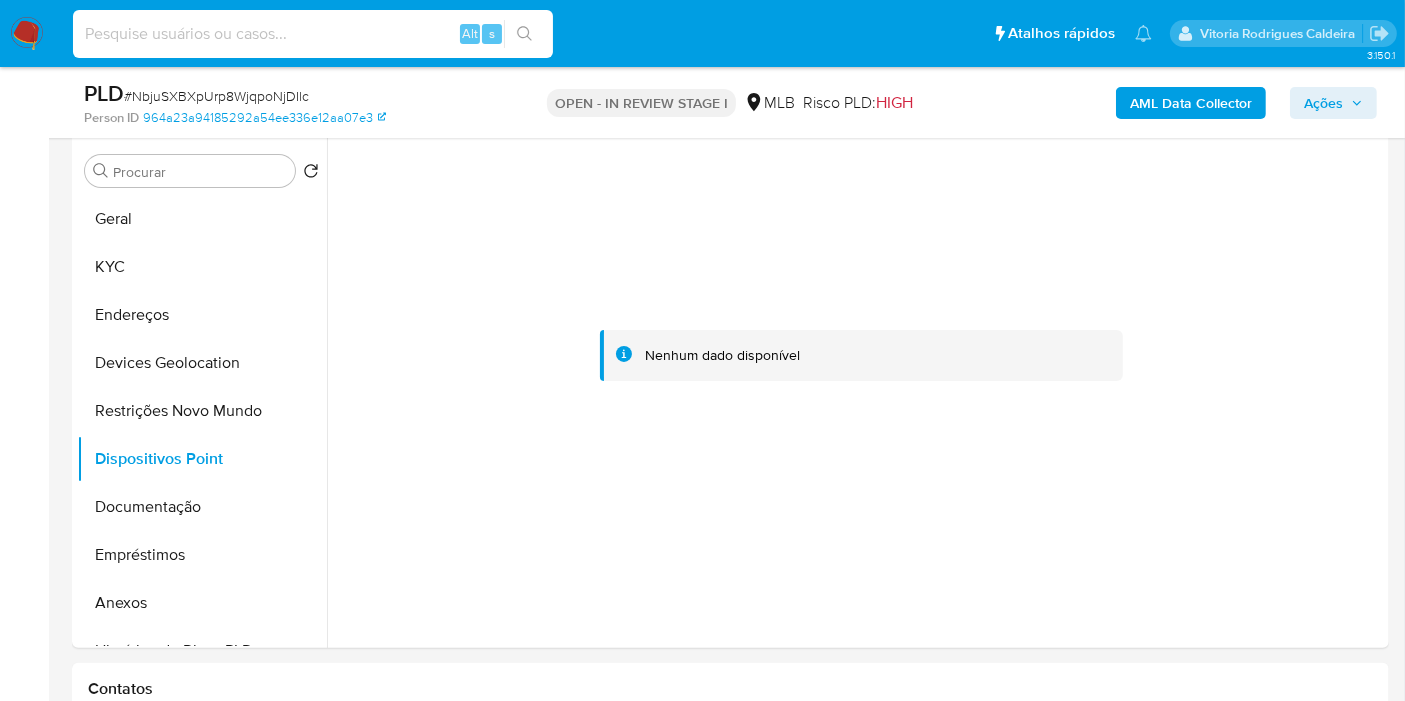 click at bounding box center [313, 34] 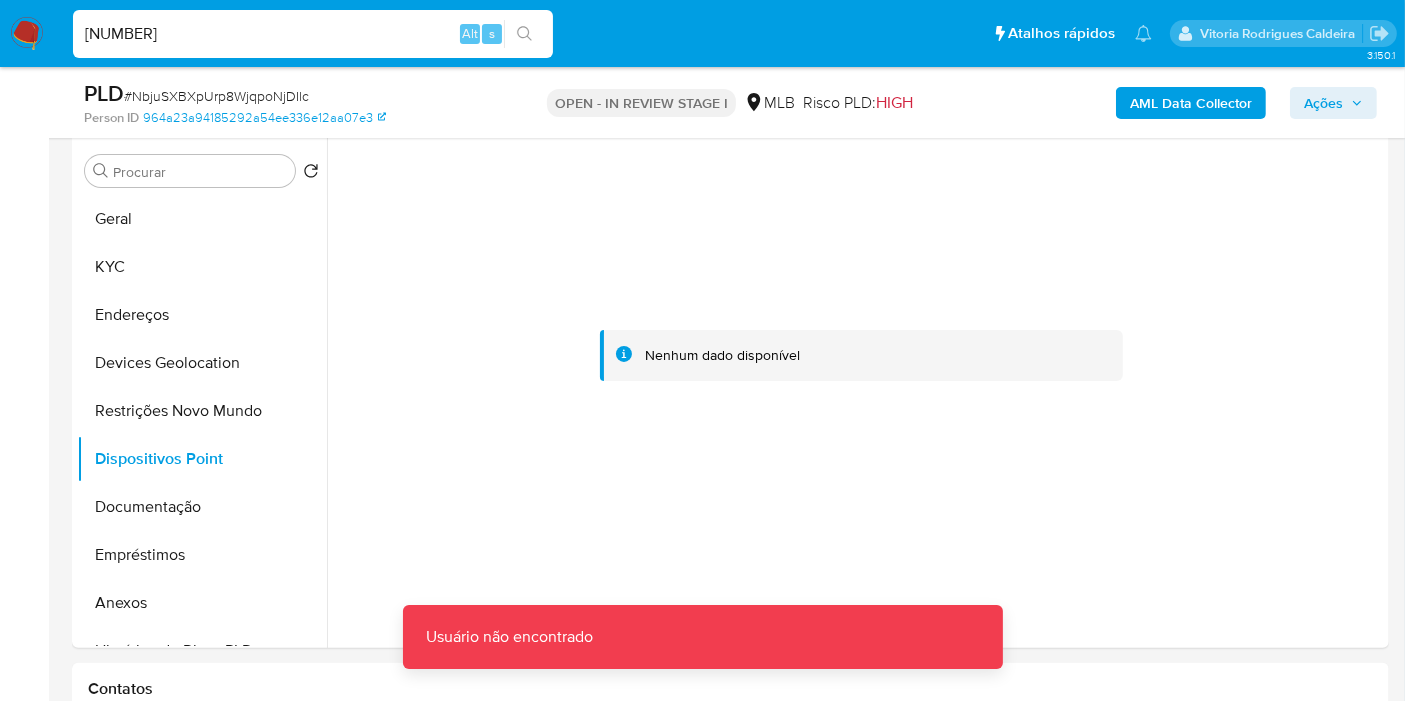 click on "07290923138" at bounding box center [313, 34] 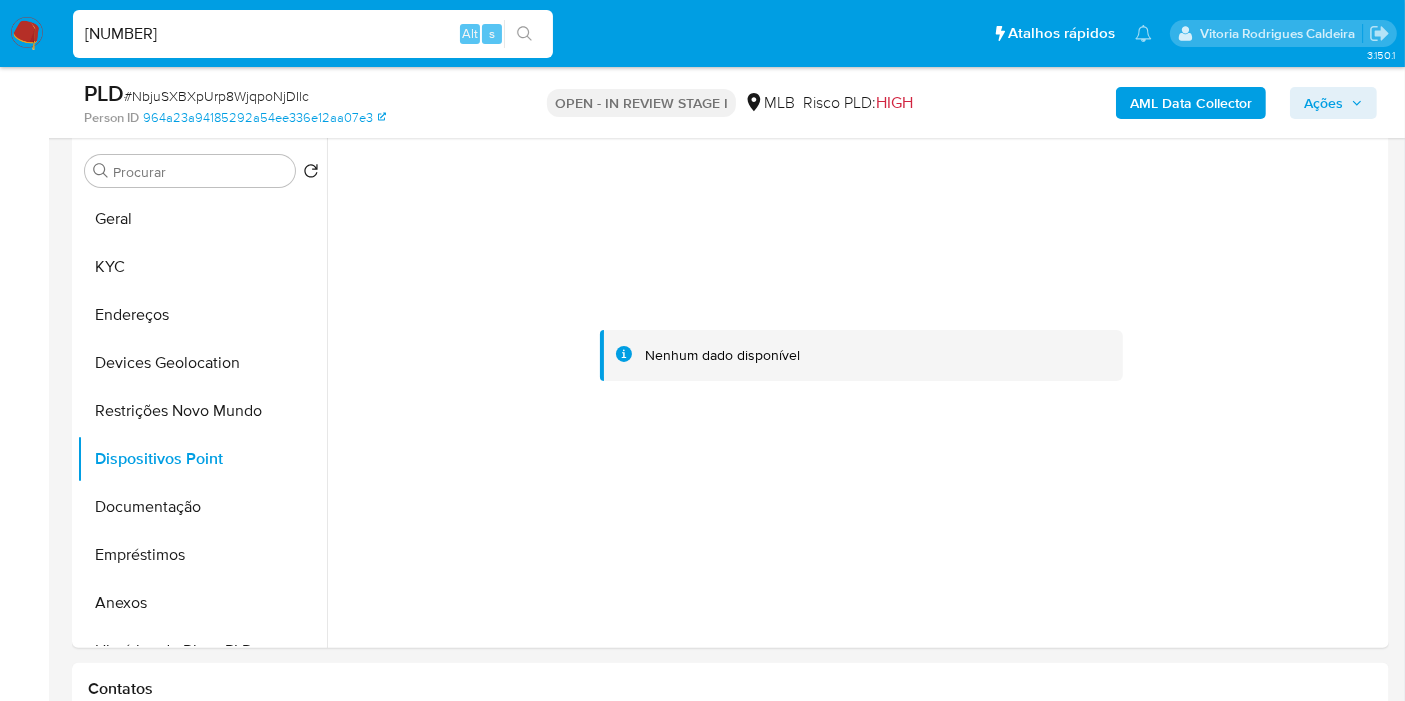 click on "07290923138" at bounding box center [313, 34] 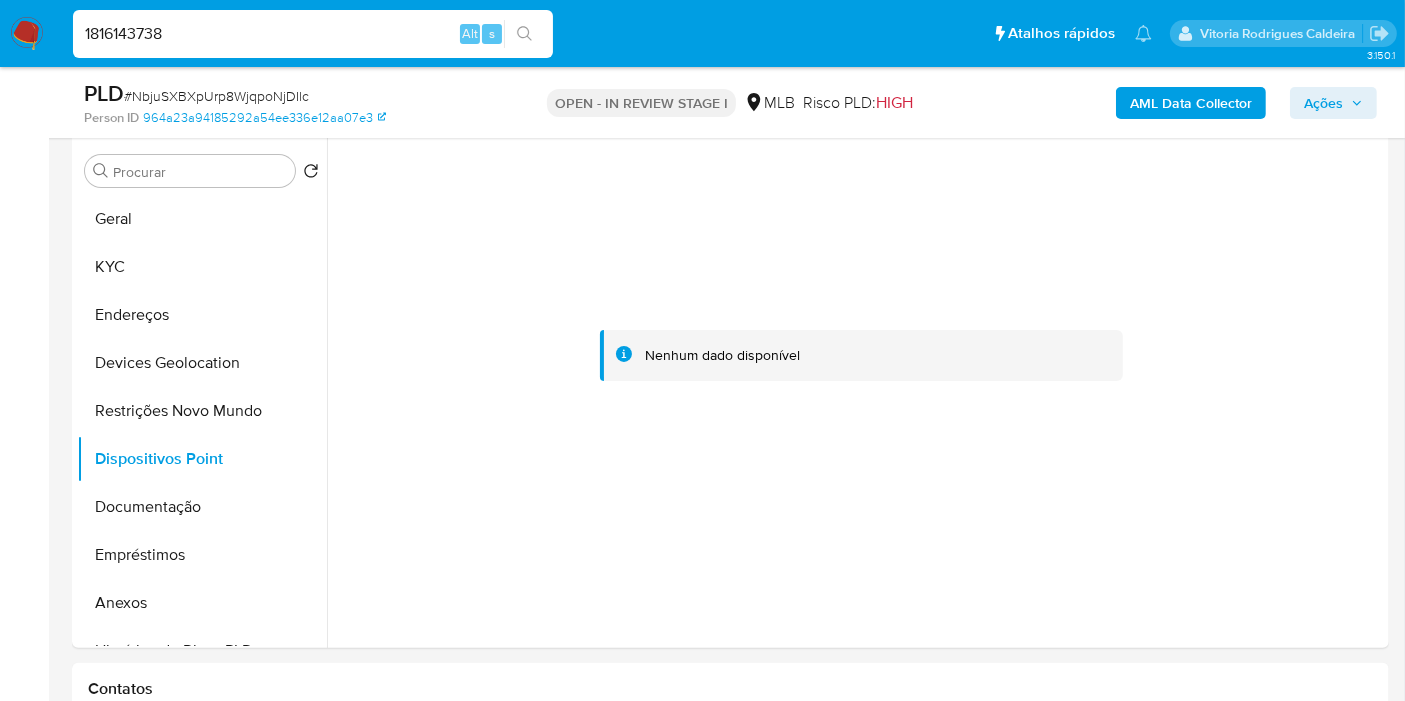 type on "1816143738" 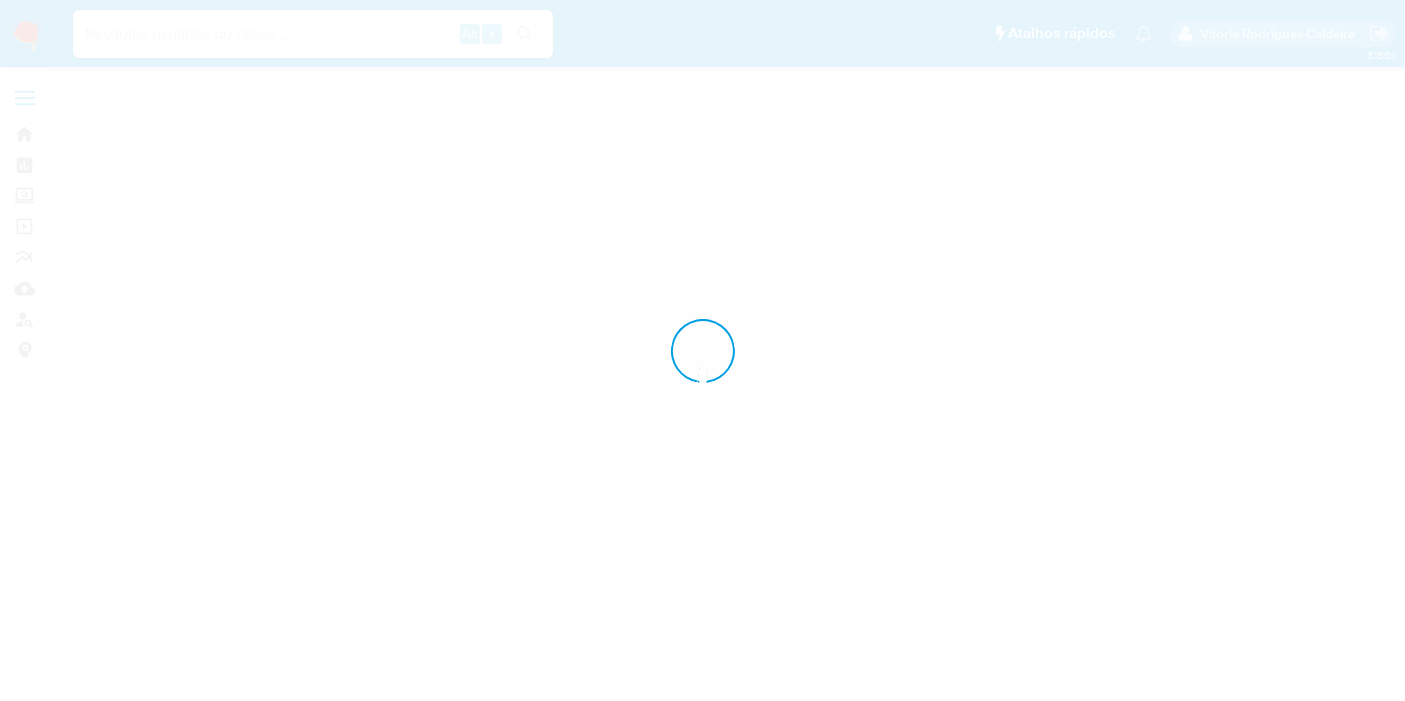 scroll, scrollTop: 0, scrollLeft: 0, axis: both 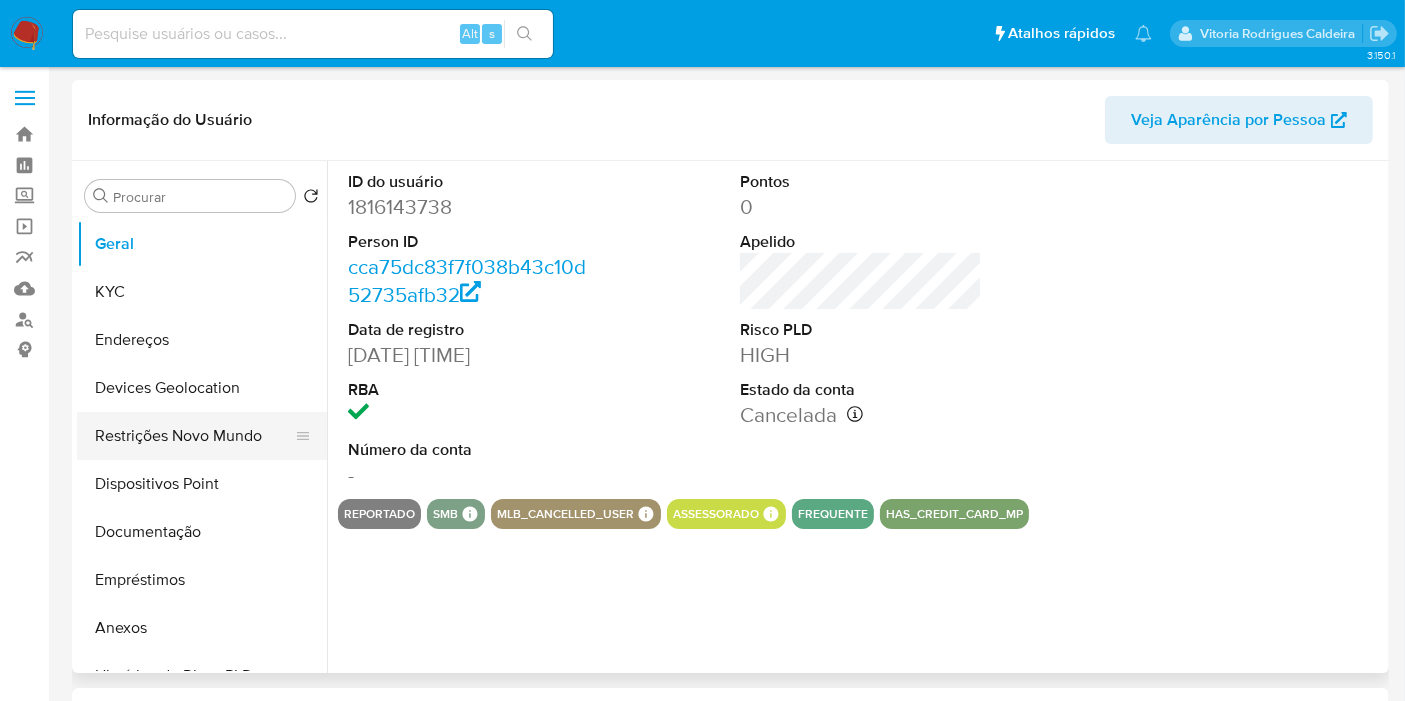select on "10" 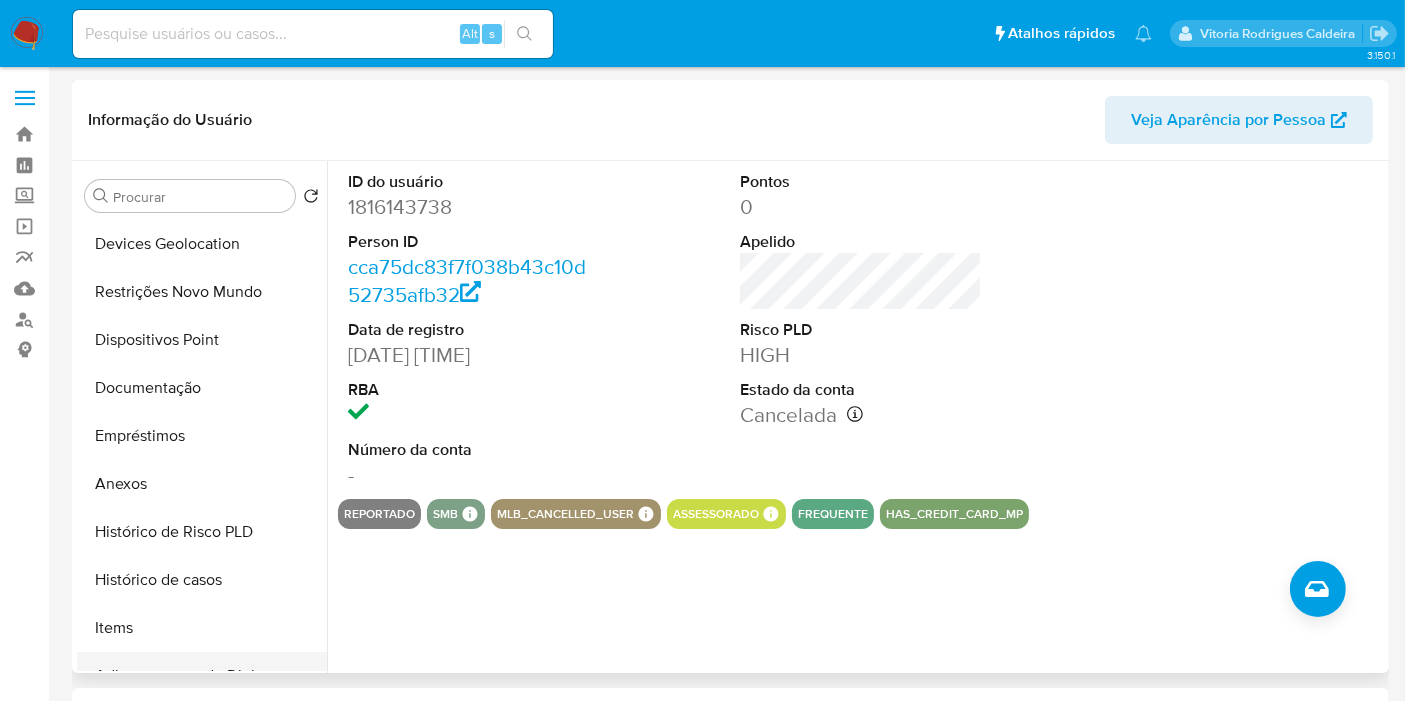 scroll, scrollTop: 333, scrollLeft: 0, axis: vertical 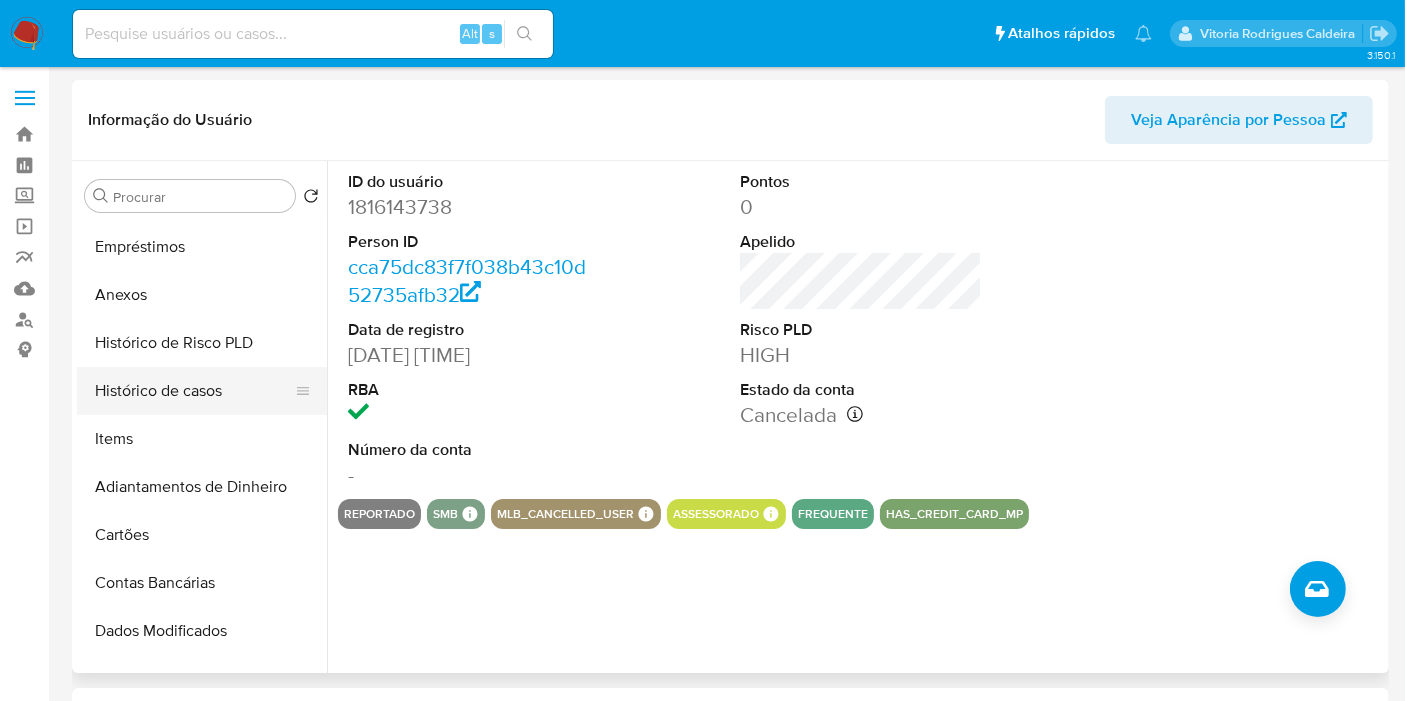 click on "Histórico de casos" at bounding box center [194, 391] 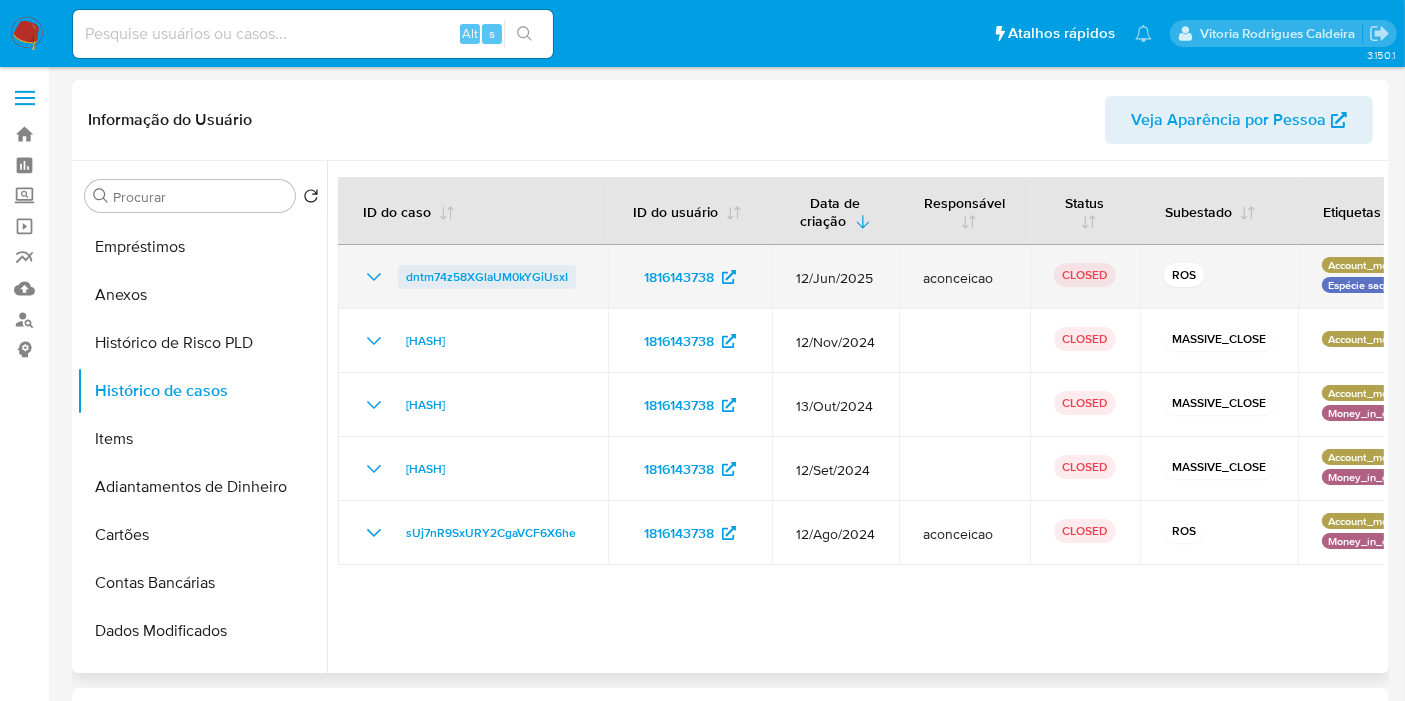 click on "dntm74z58XGlaUM0kYGiUsxI" at bounding box center [487, 277] 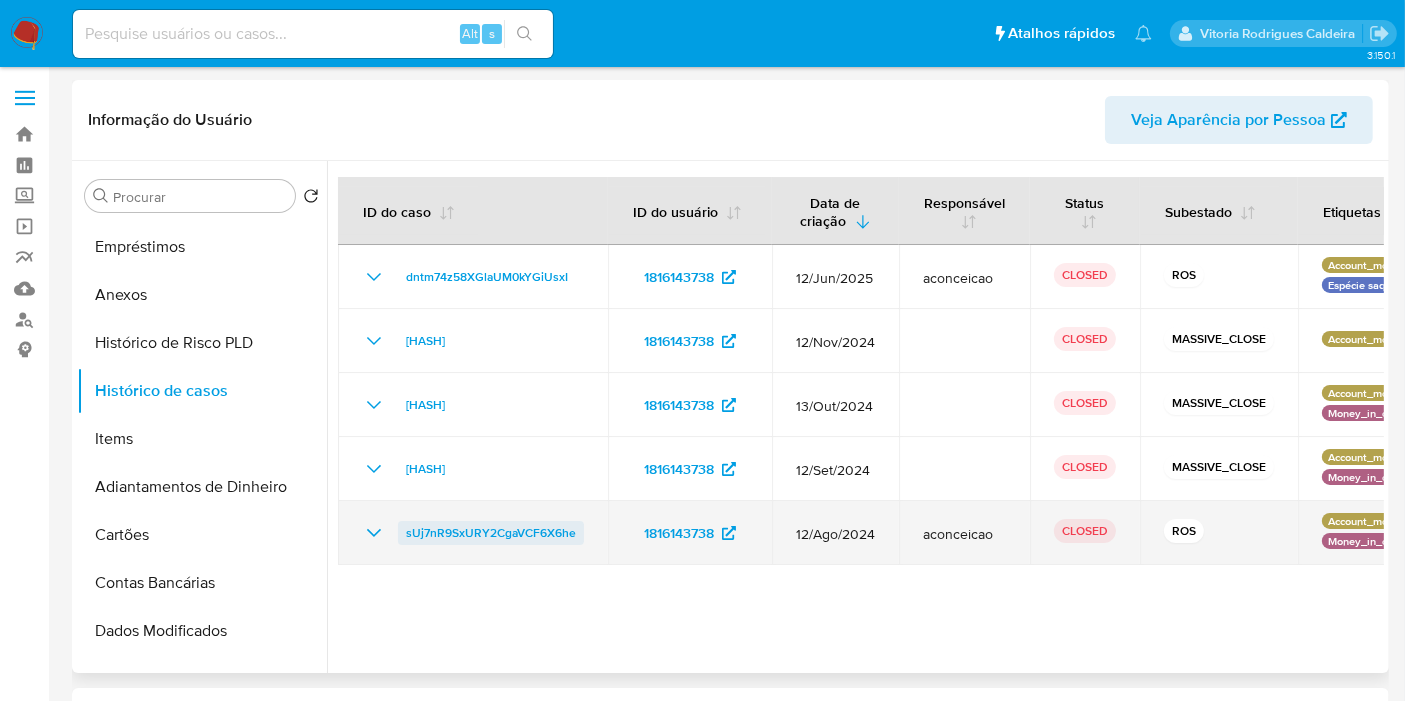 click on "sUj7nR9SxURY2CgaVCF6X6he" at bounding box center (491, 533) 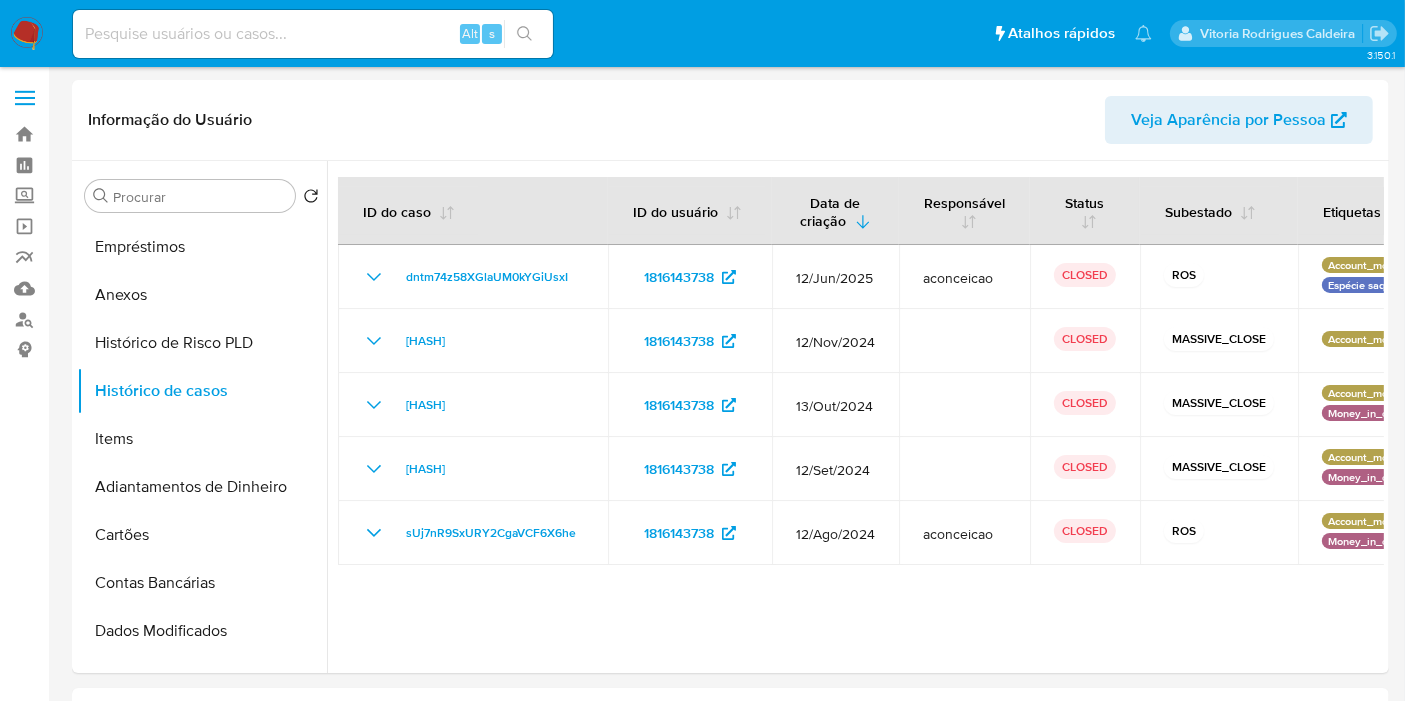 click at bounding box center (313, 34) 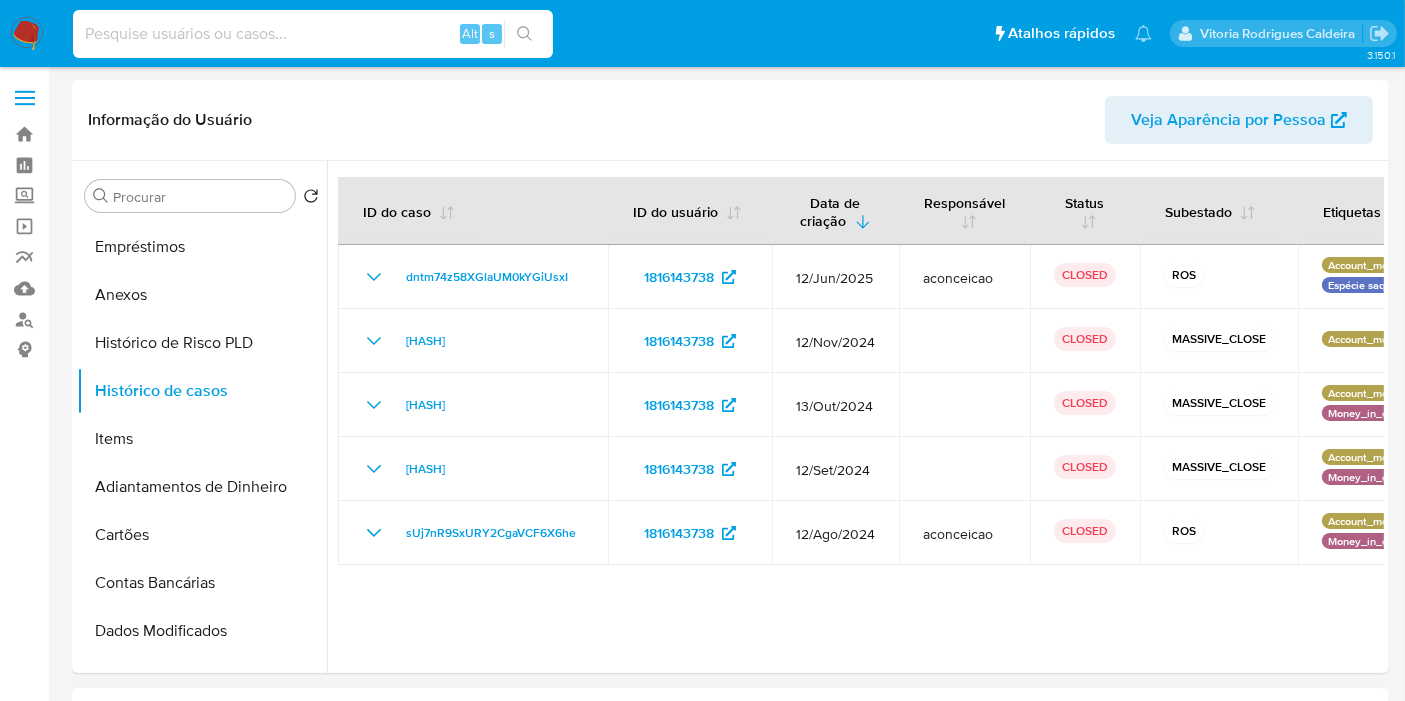 paste on "2239725006" 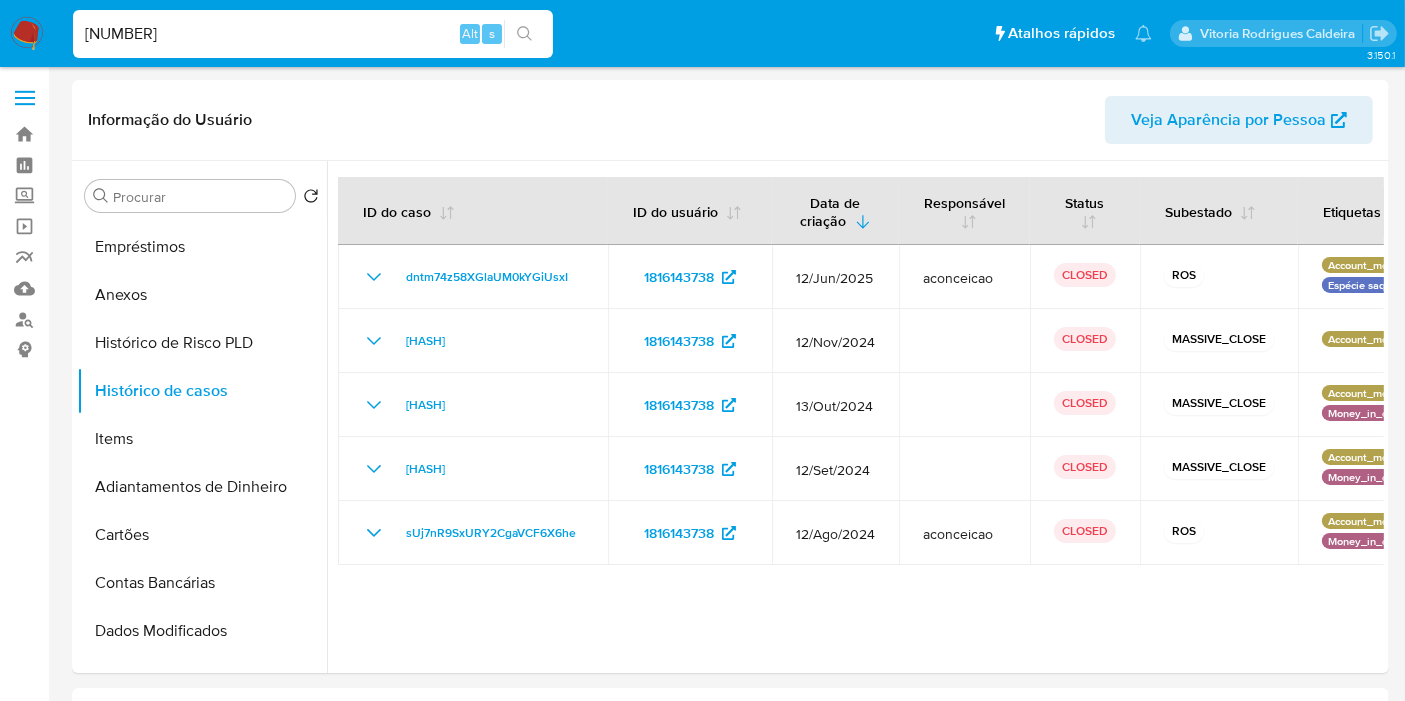 type on "2239725006" 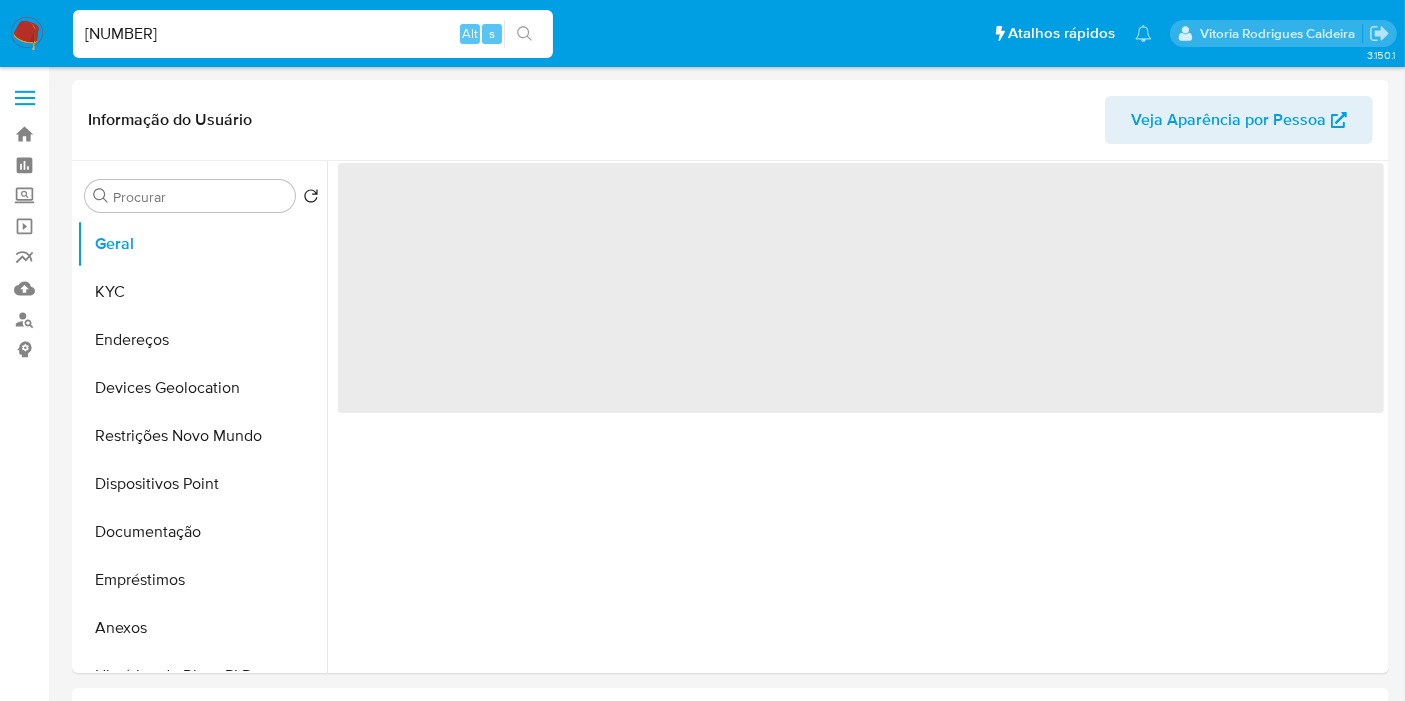 select on "10" 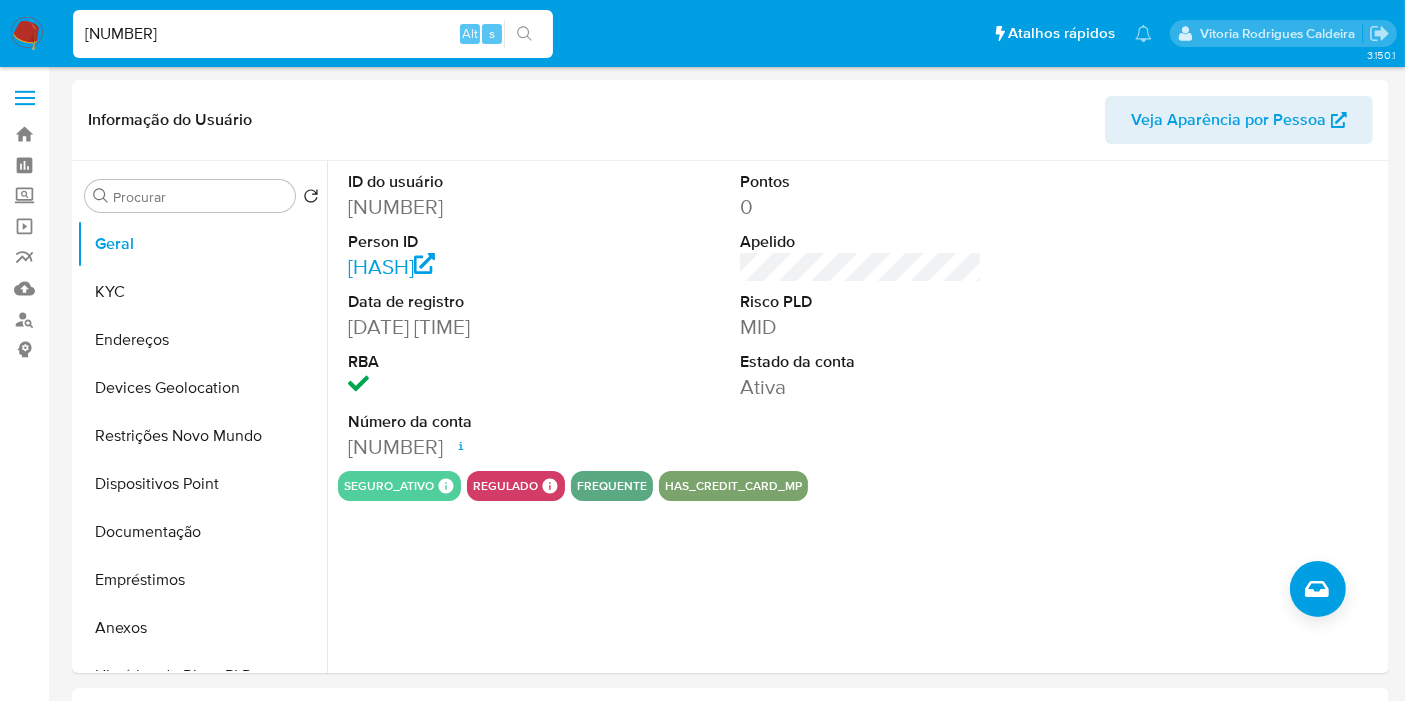 click on "2239725006" at bounding box center [313, 34] 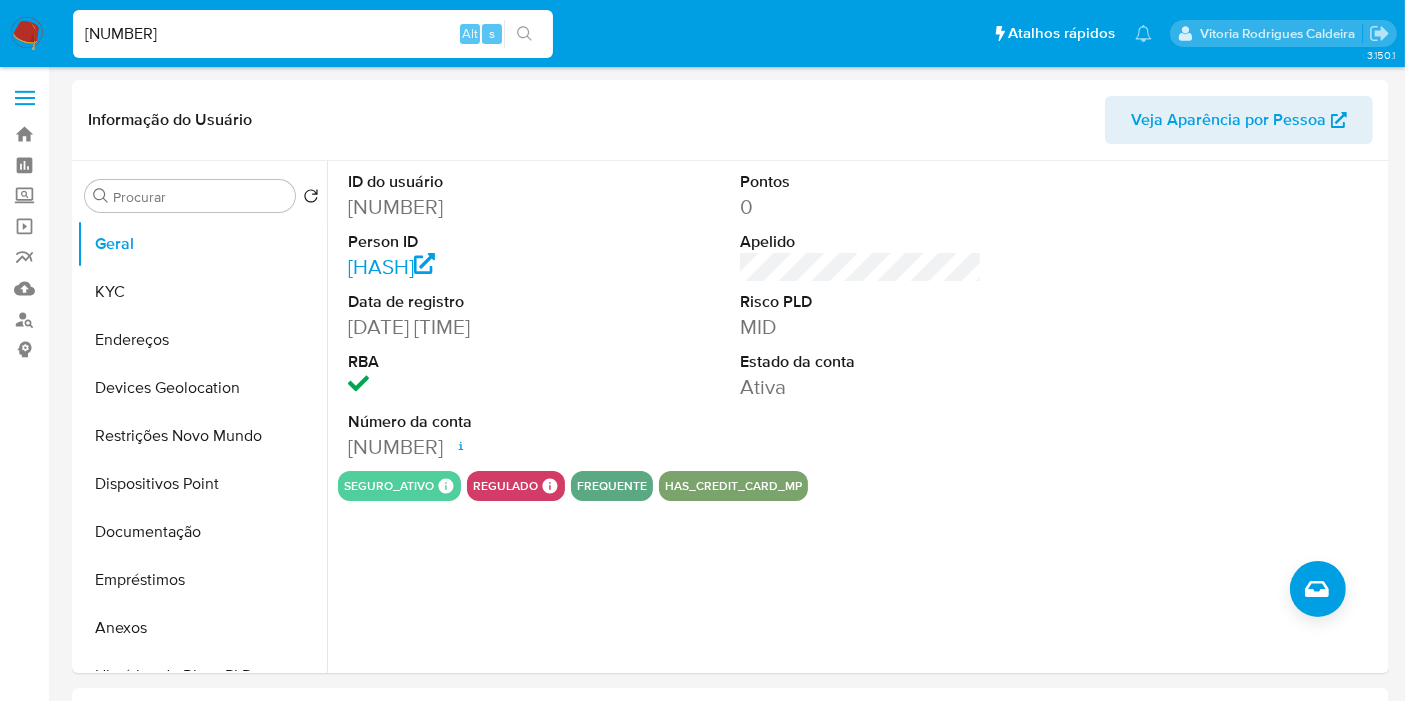 paste 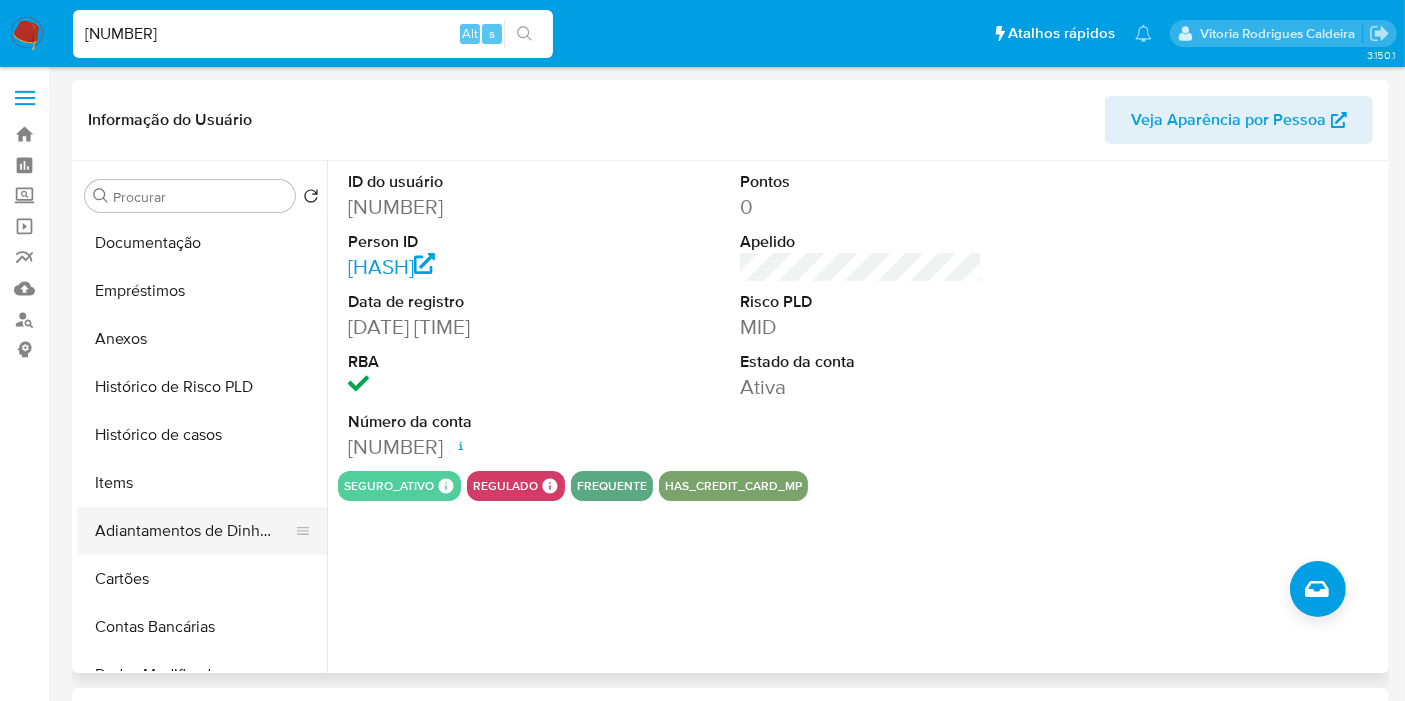 scroll, scrollTop: 333, scrollLeft: 0, axis: vertical 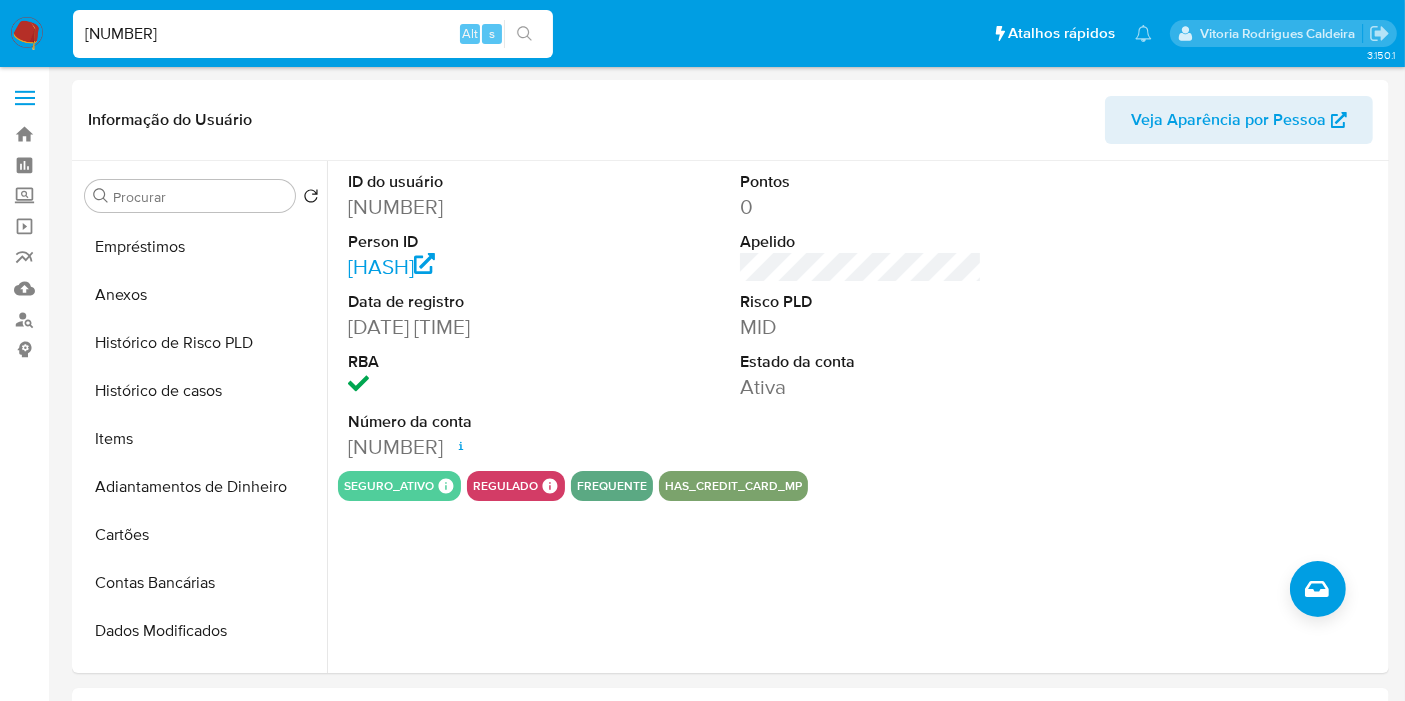 click on "223972500" at bounding box center (313, 34) 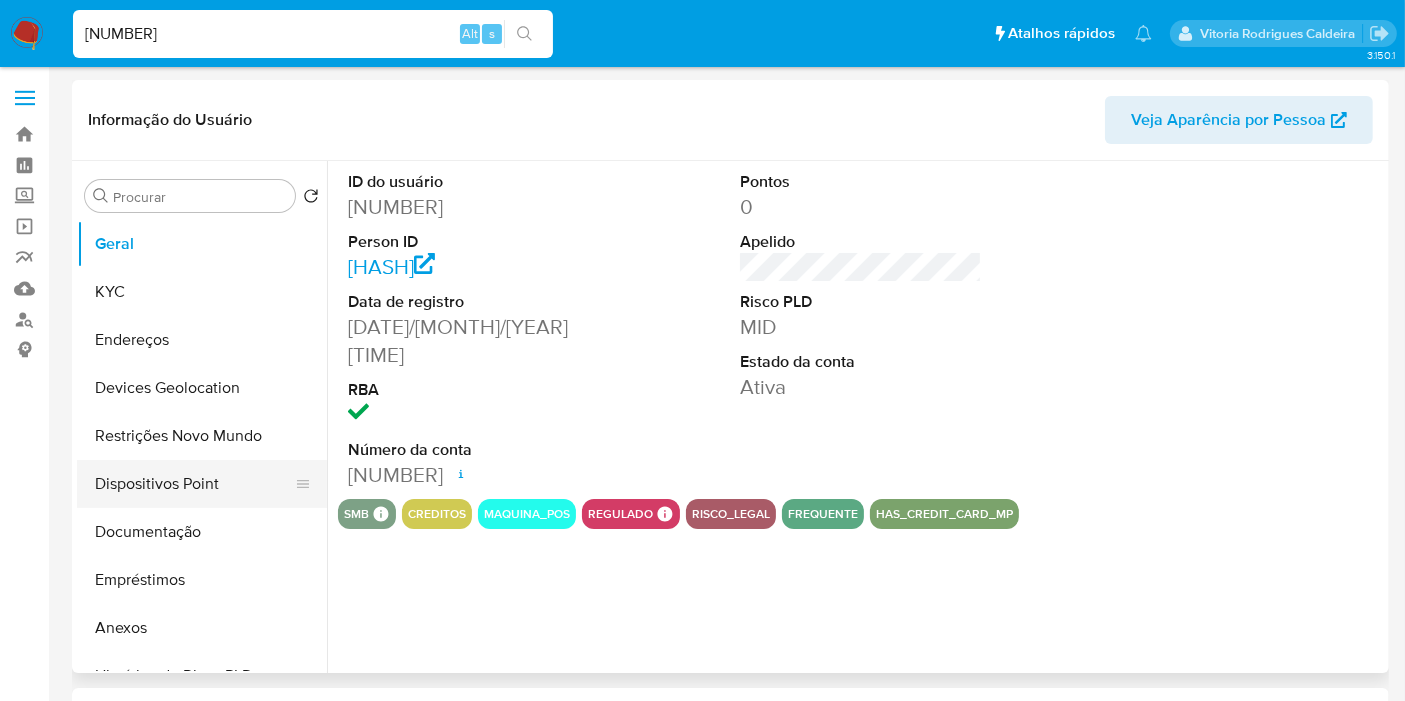 select on "10" 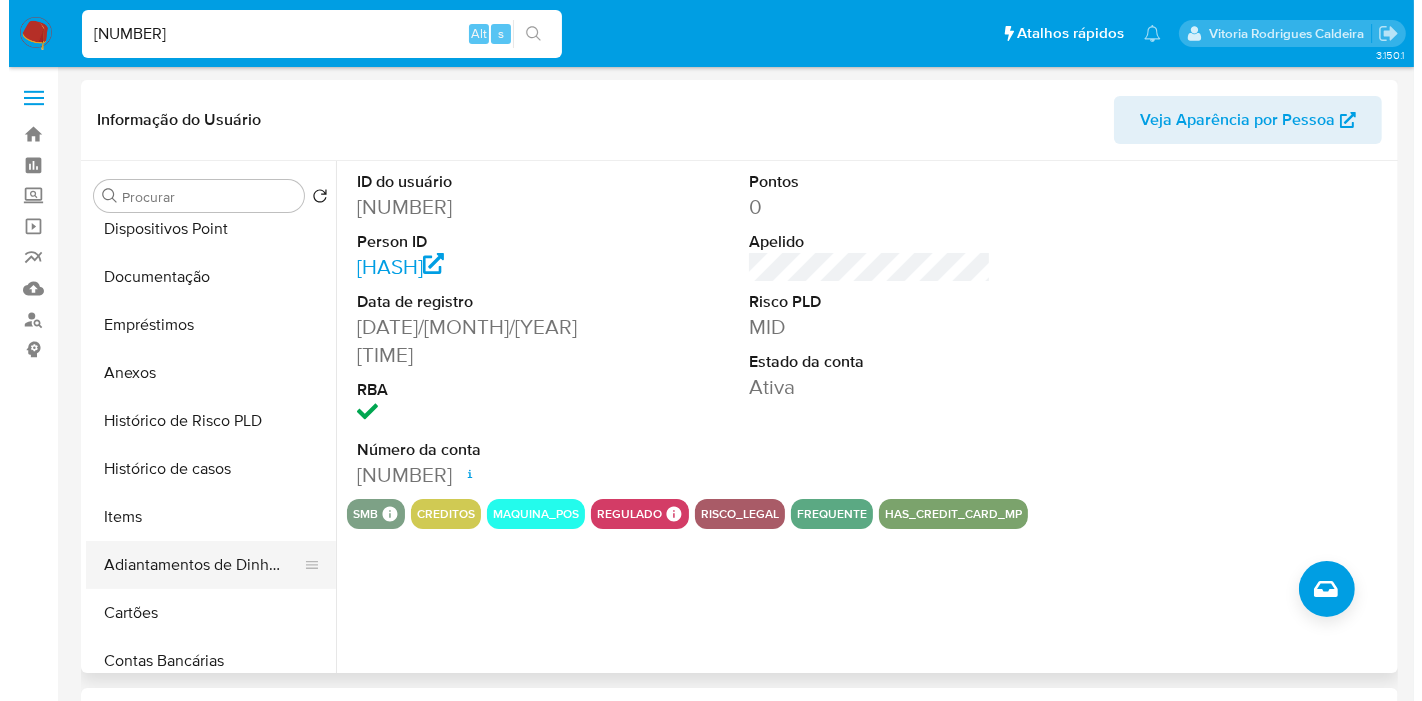 scroll, scrollTop: 333, scrollLeft: 0, axis: vertical 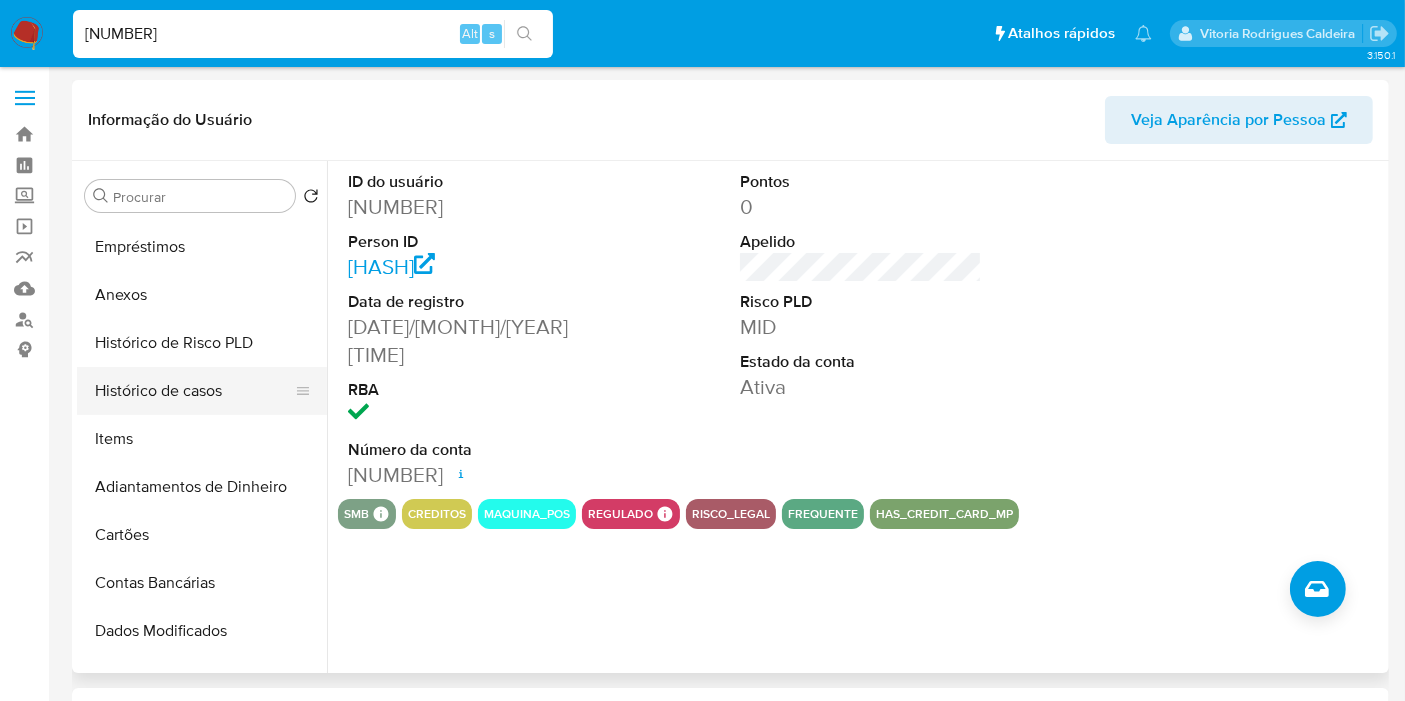 click on "Histórico de casos" at bounding box center (194, 391) 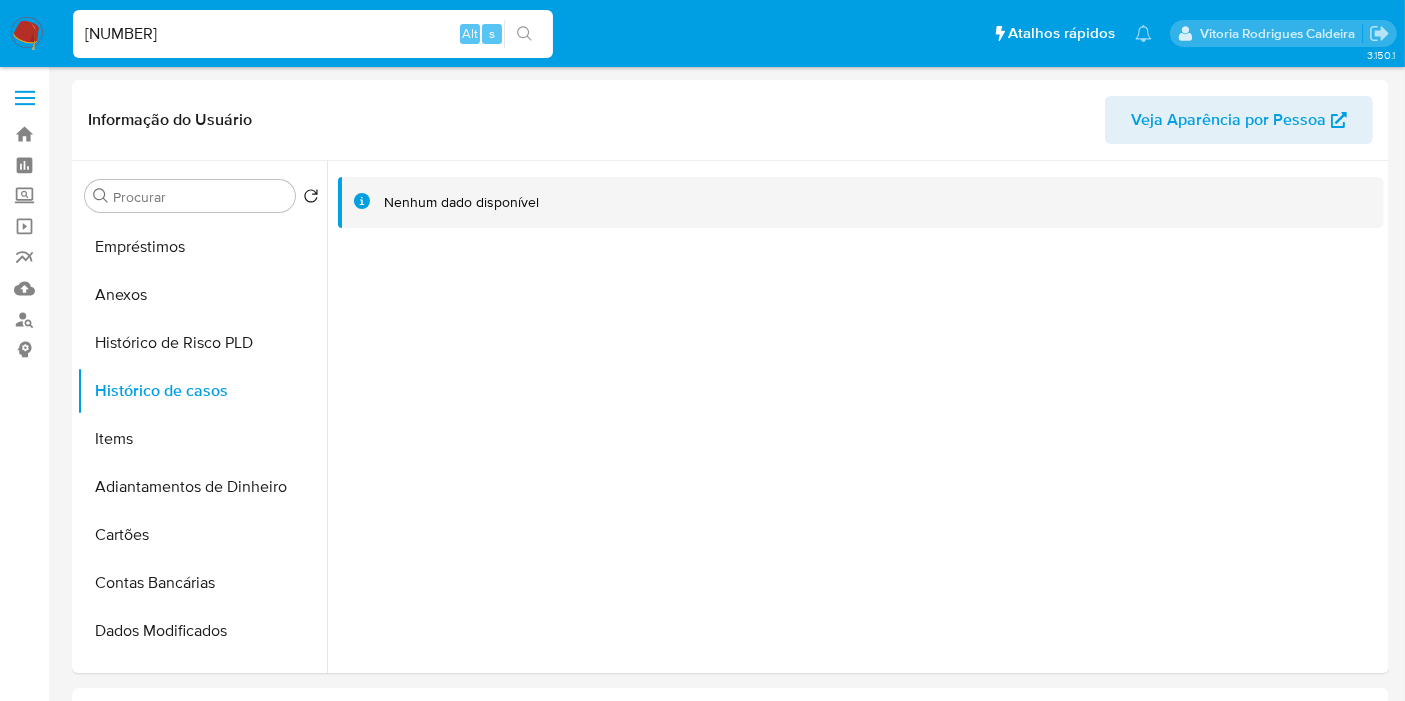 click on "721660776" at bounding box center (313, 34) 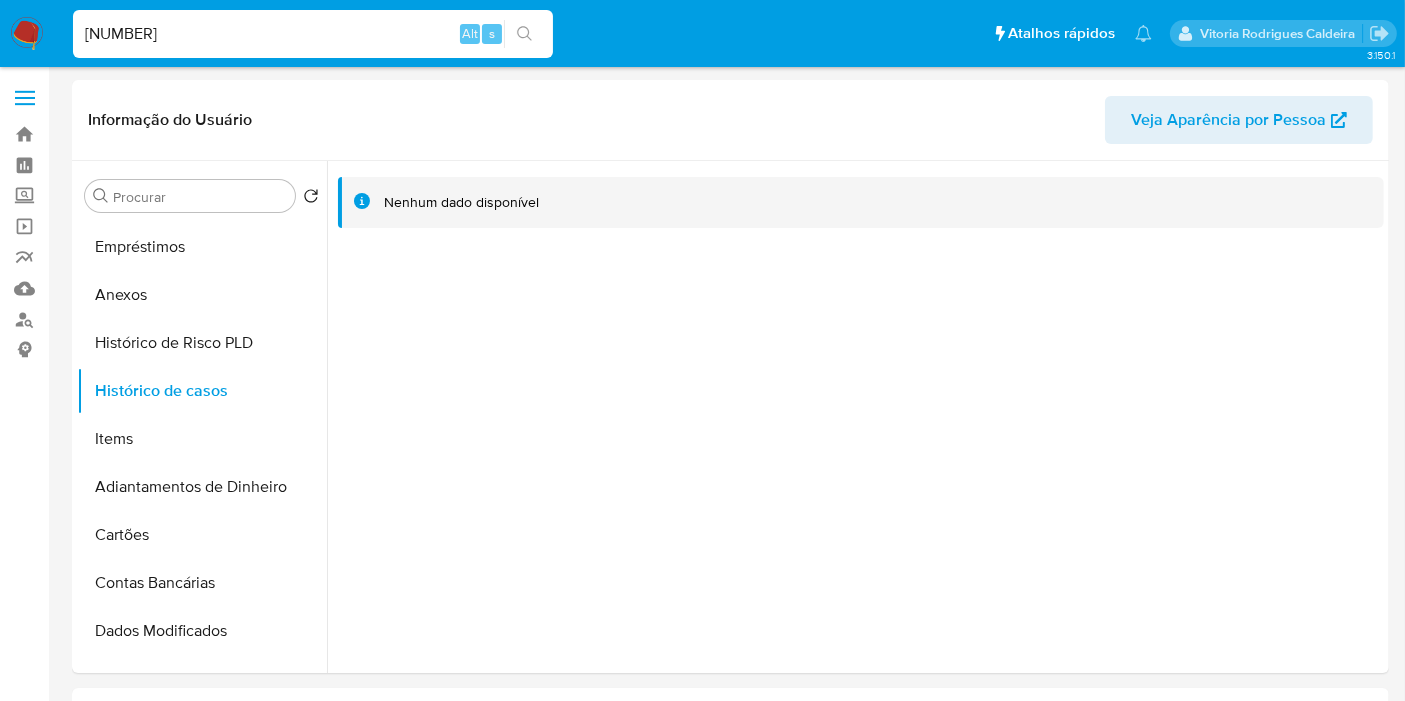 paste on "1560966182" 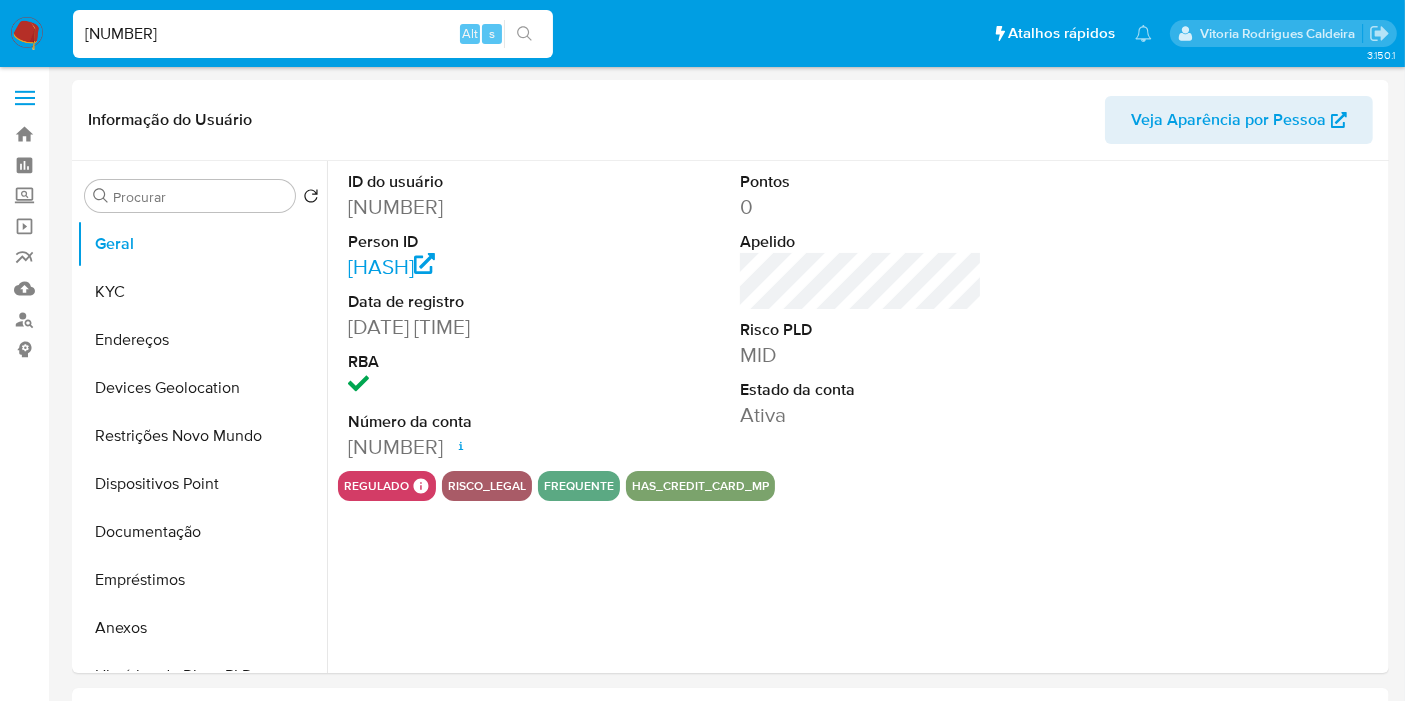 select on "10" 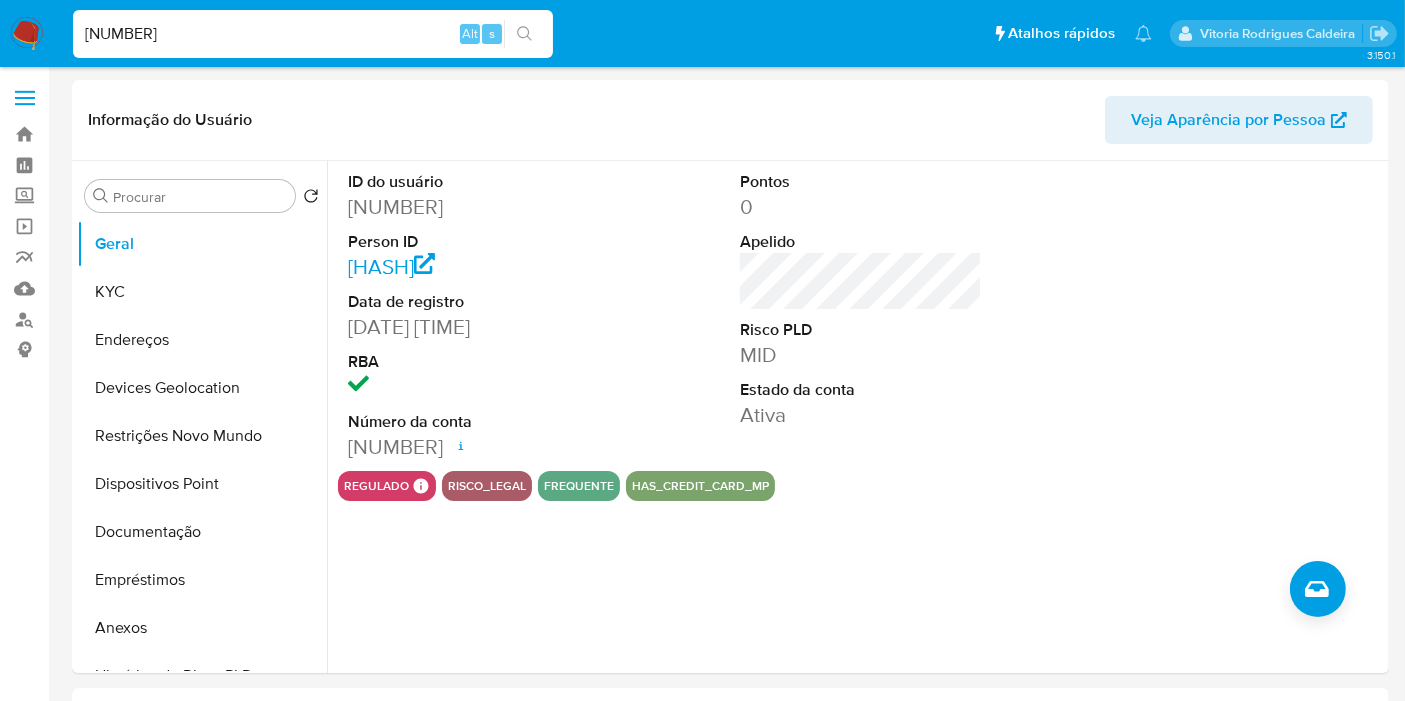 click on "1560966182" at bounding box center [313, 34] 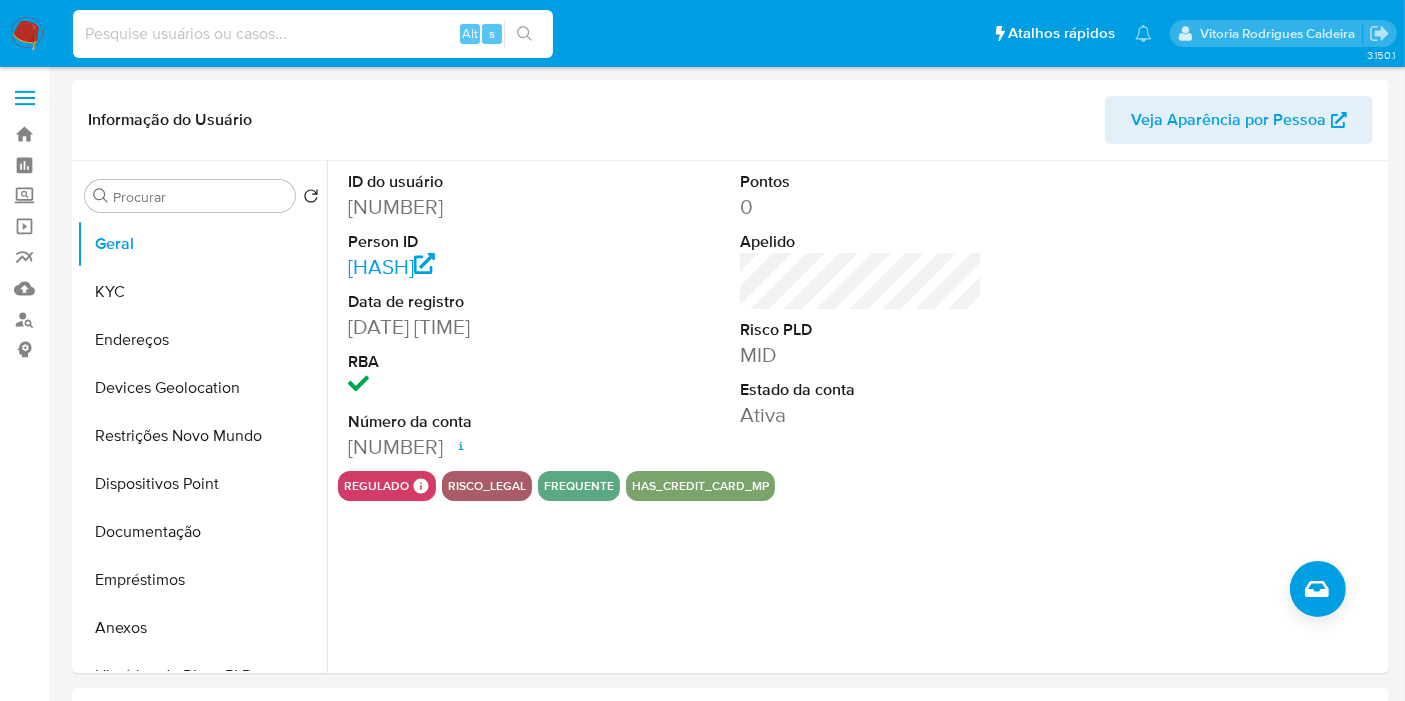 paste on "tFMvJvtO245bkXSC5JEAPwWk" 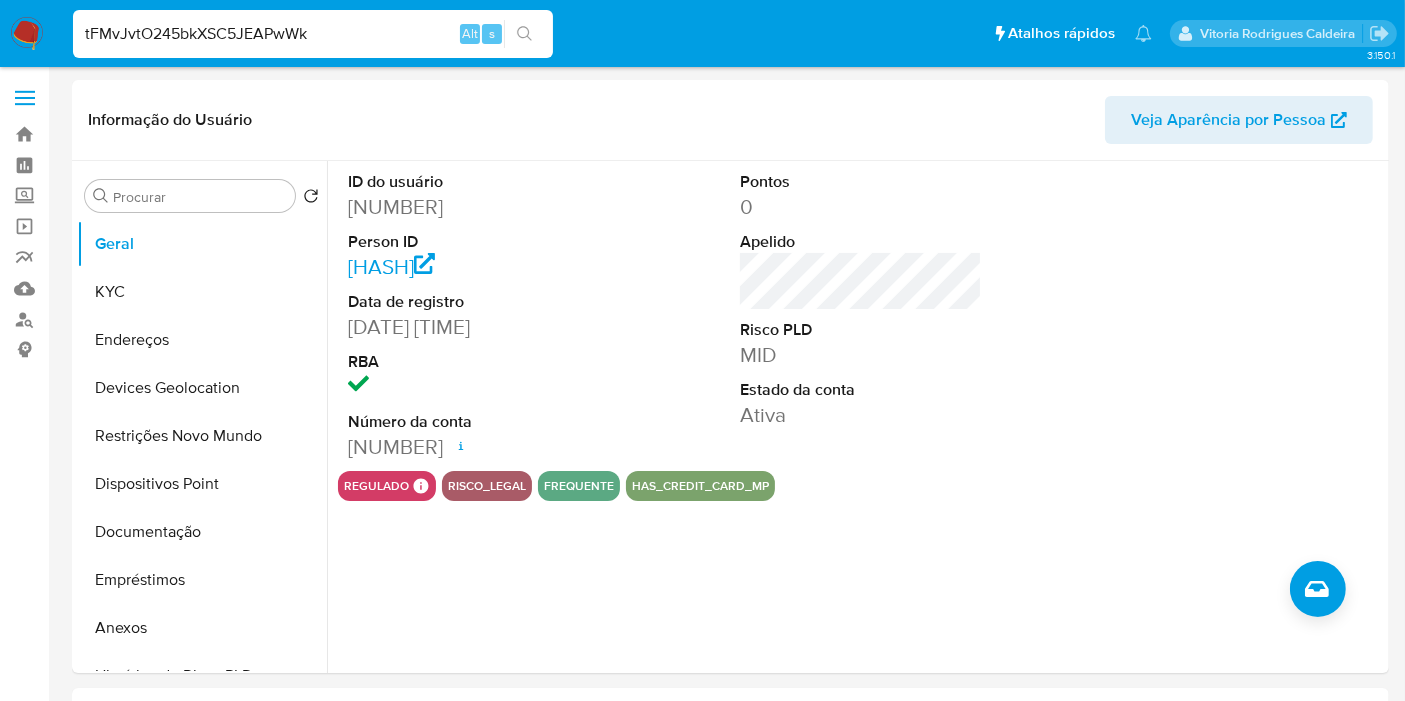 type on "tFMvJvtO245bkXSC5JEAPwWk" 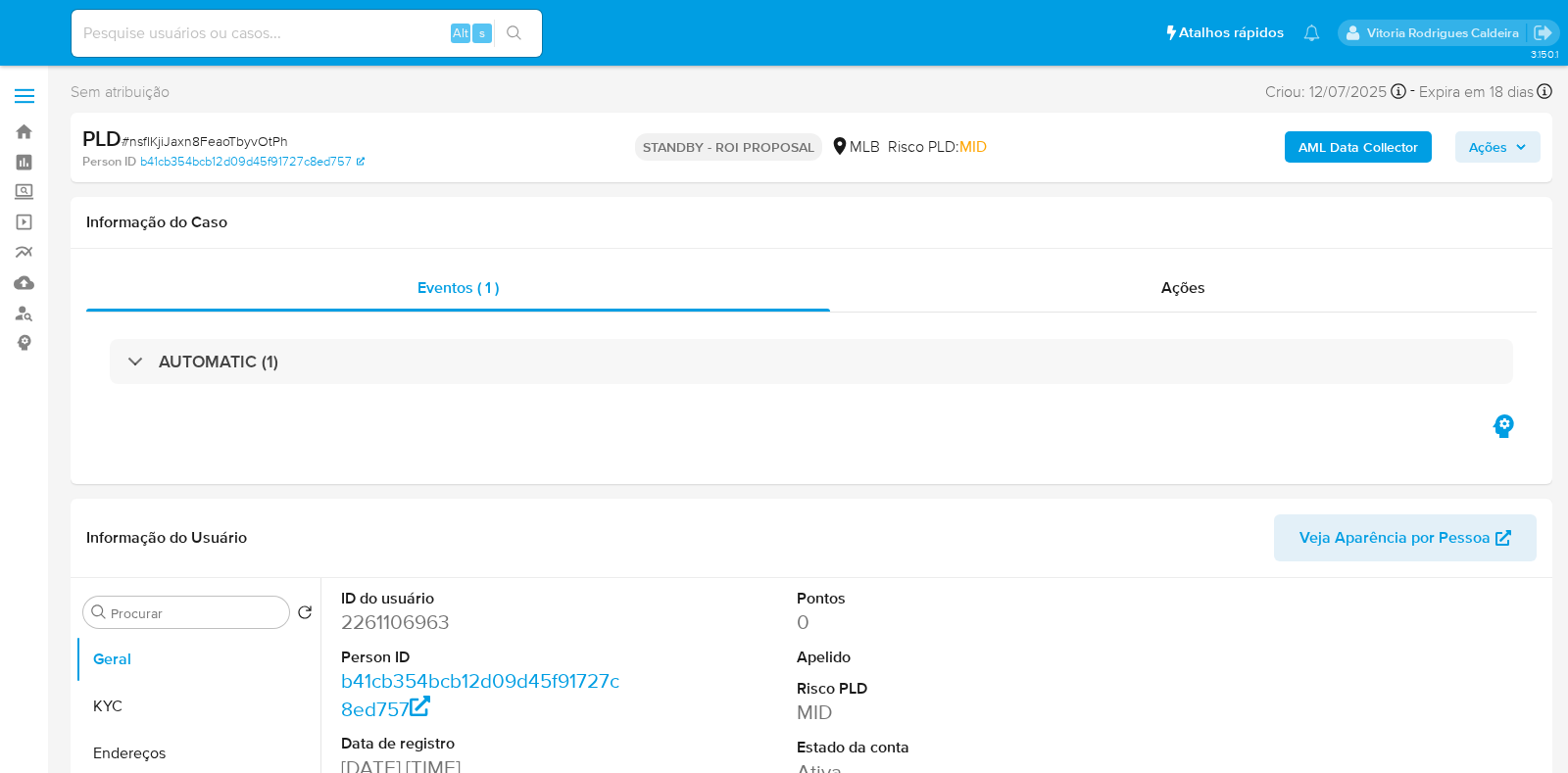 select on "10" 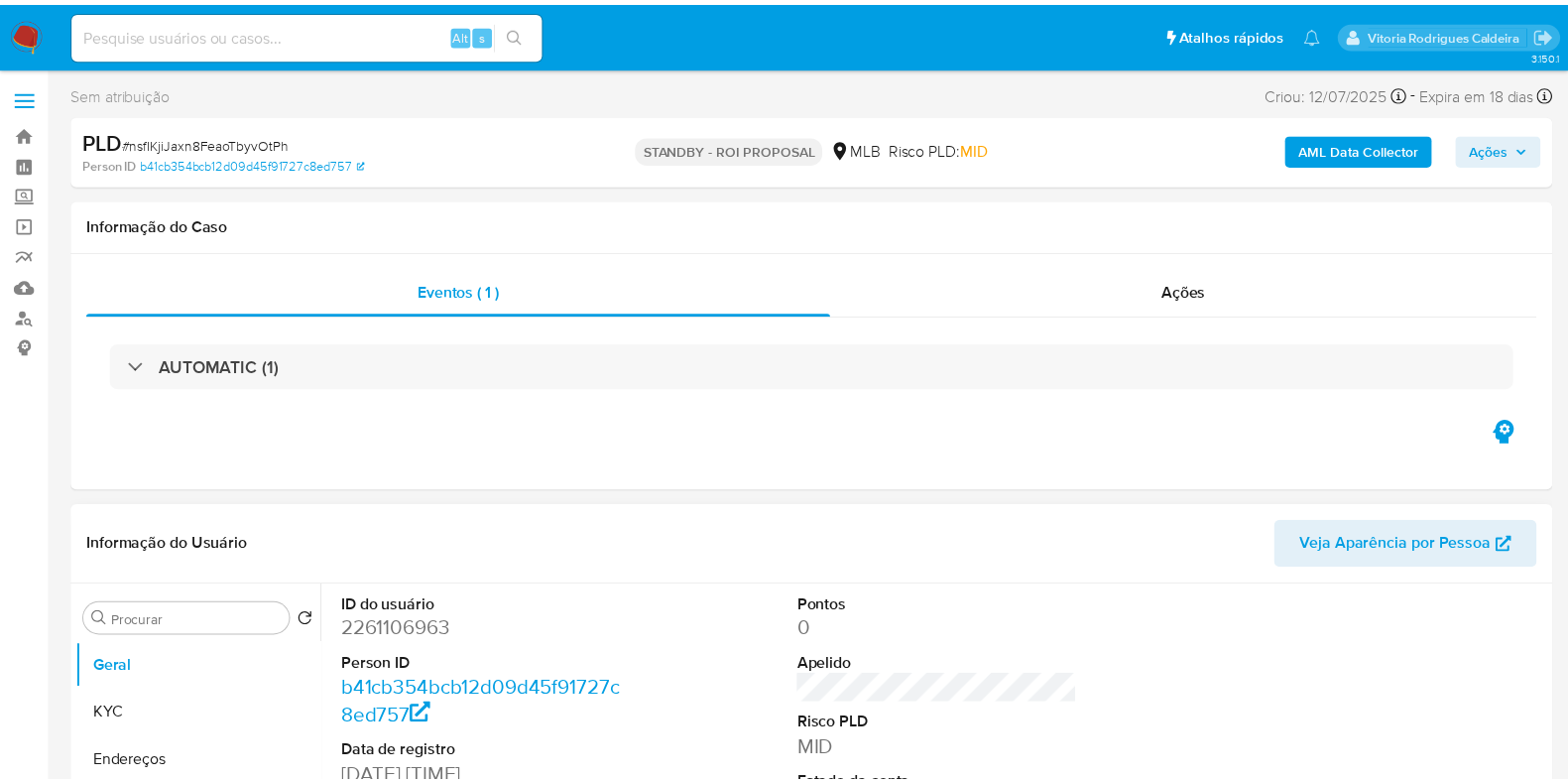 scroll, scrollTop: 0, scrollLeft: 0, axis: both 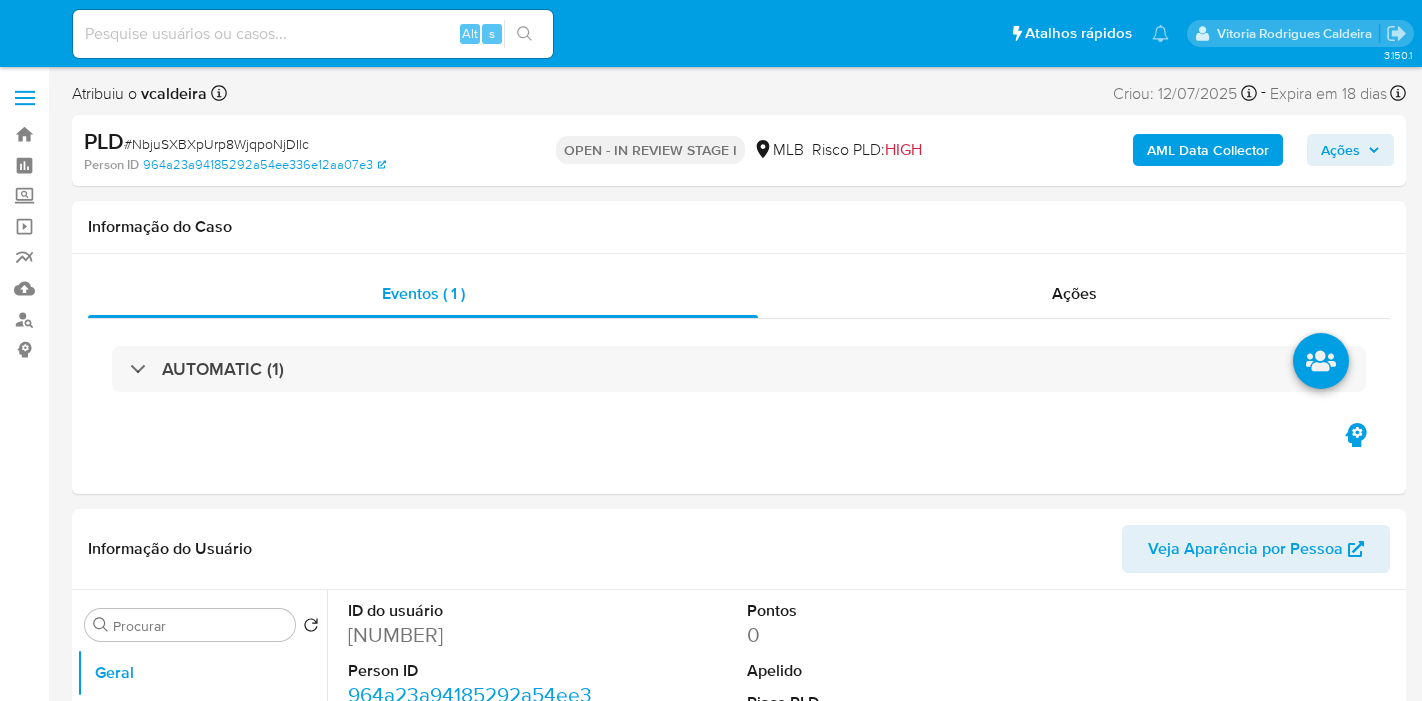 select on "10" 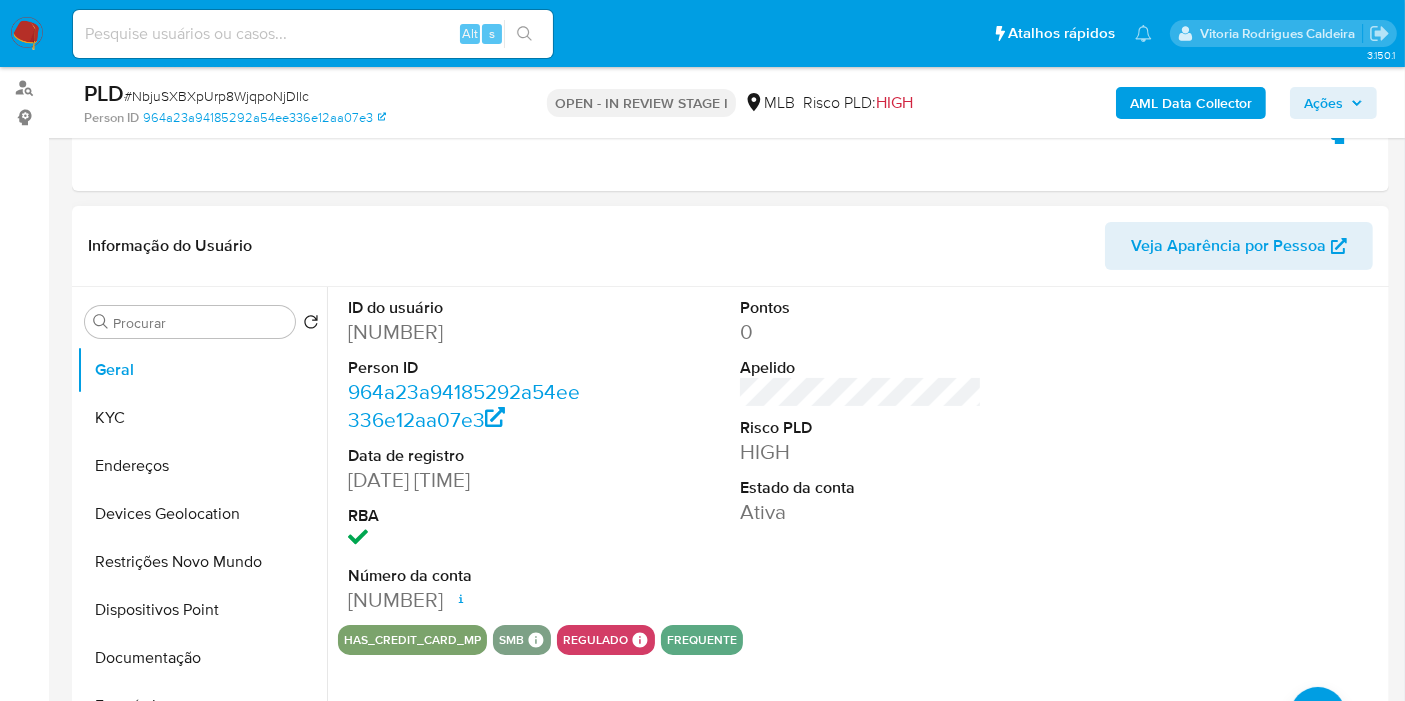 scroll, scrollTop: 333, scrollLeft: 0, axis: vertical 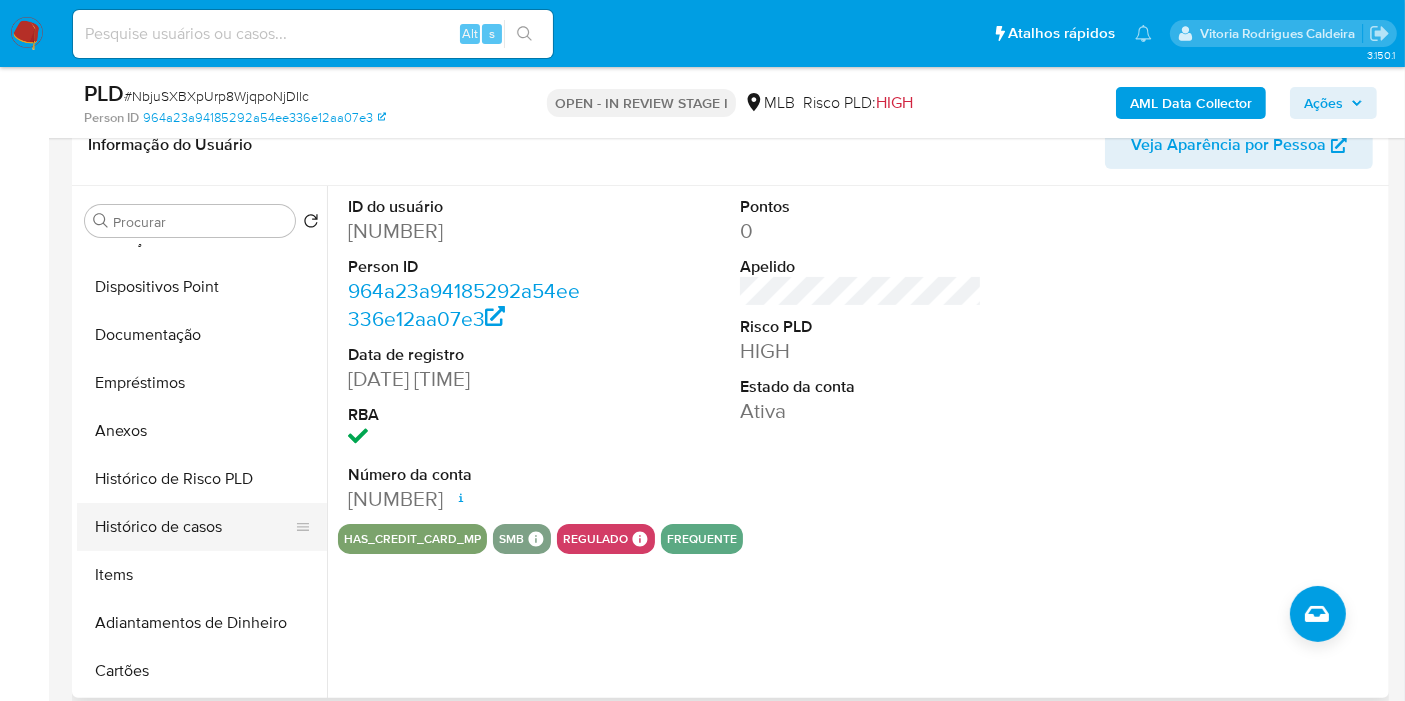 click on "Histórico de casos" at bounding box center [194, 527] 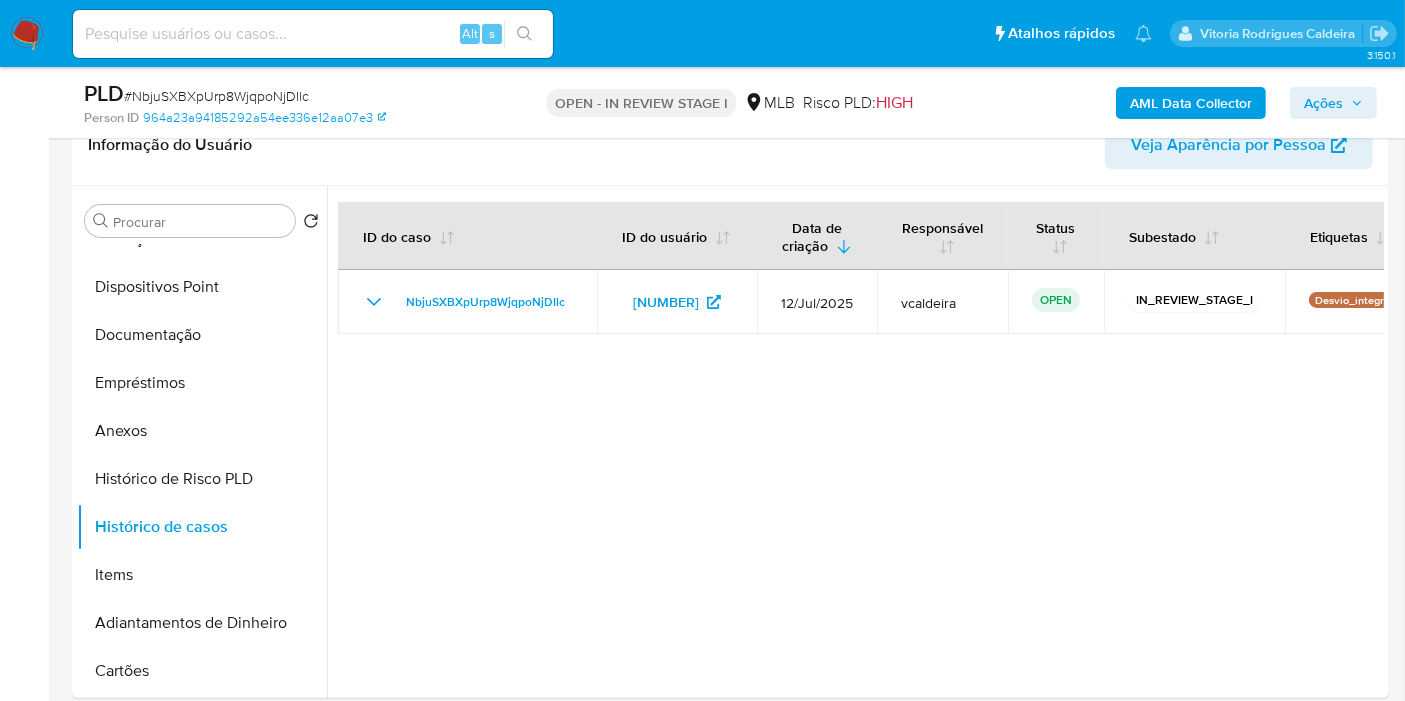 click on "Ações" at bounding box center (1323, 103) 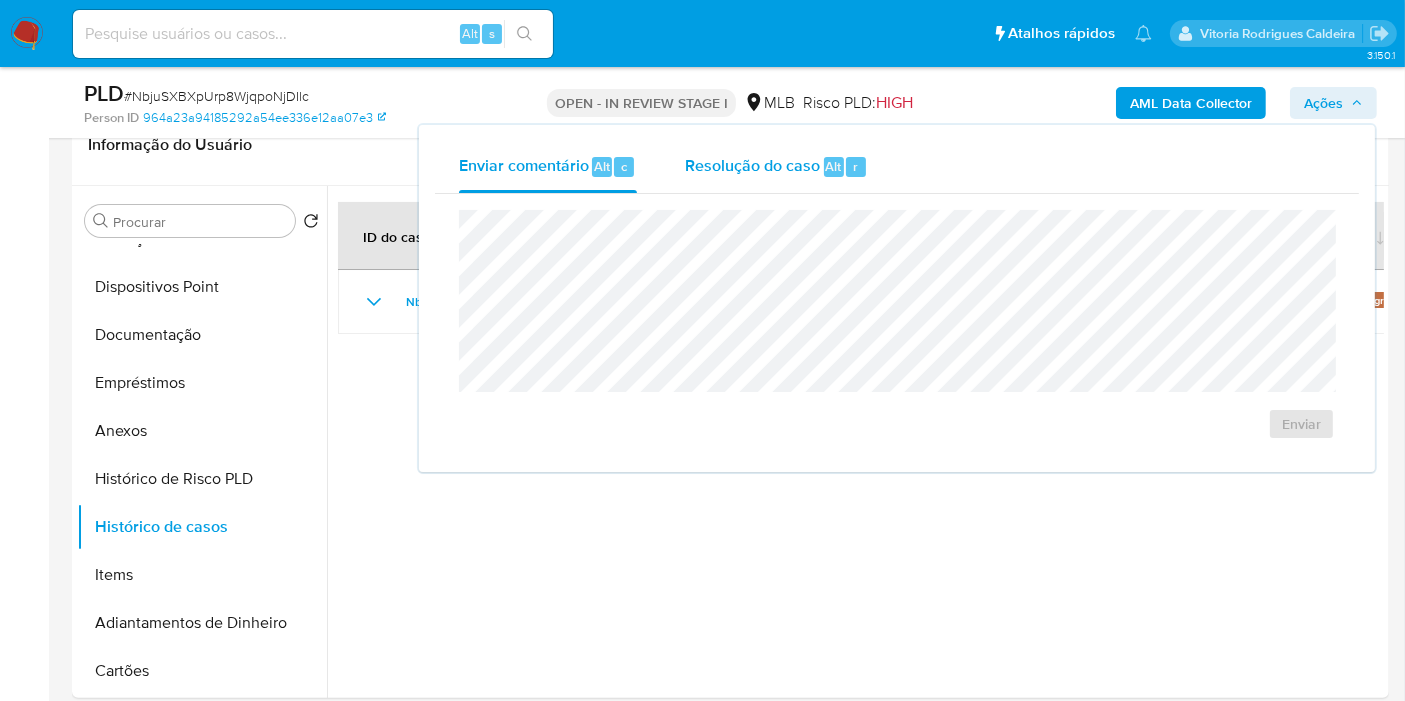 click on "Resolução do caso Alt r" at bounding box center [776, 167] 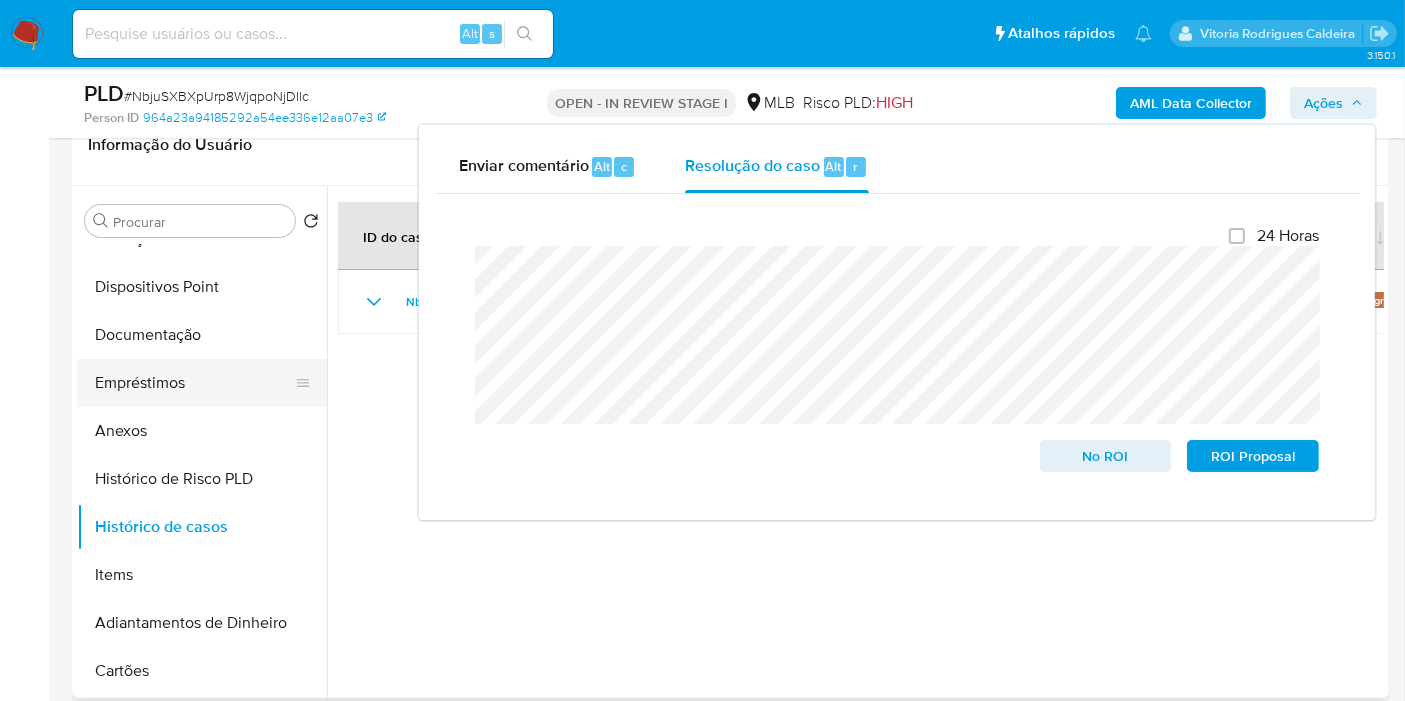 scroll, scrollTop: 0, scrollLeft: 0, axis: both 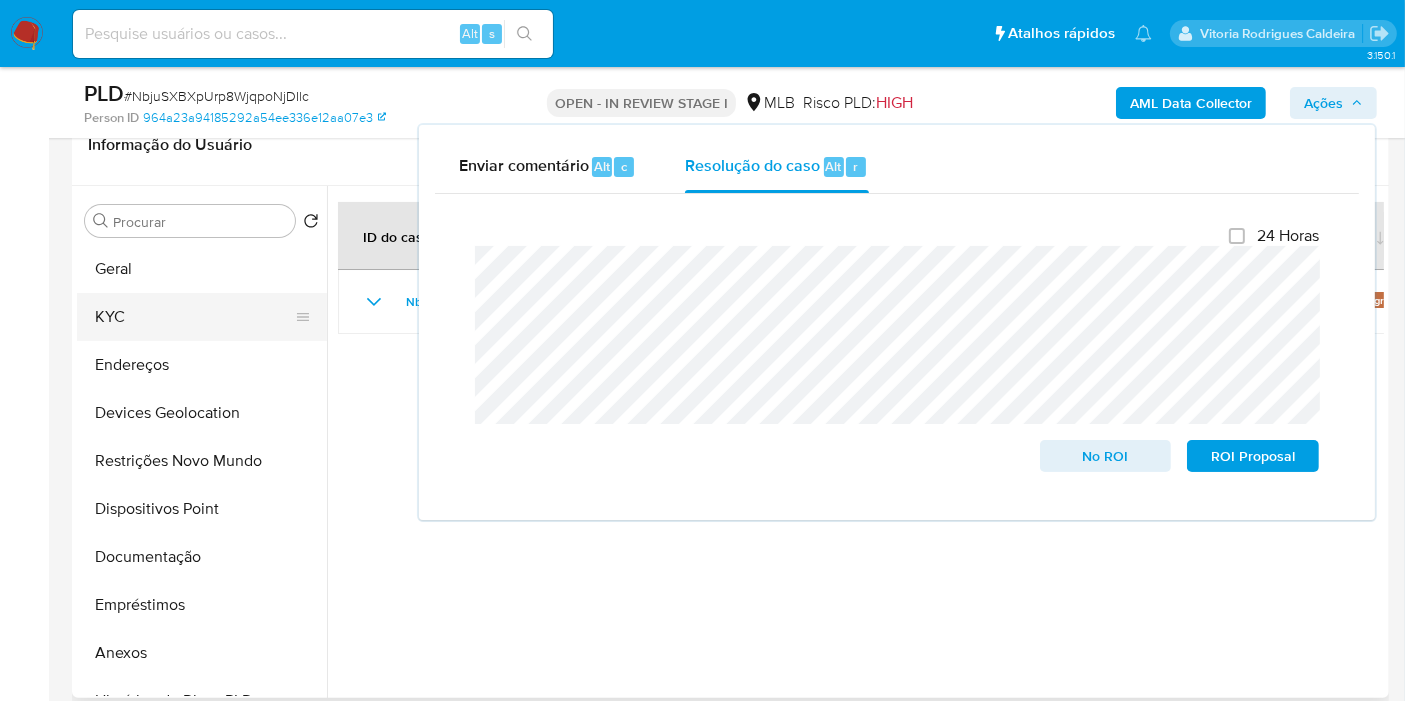 click on "KYC" at bounding box center (194, 317) 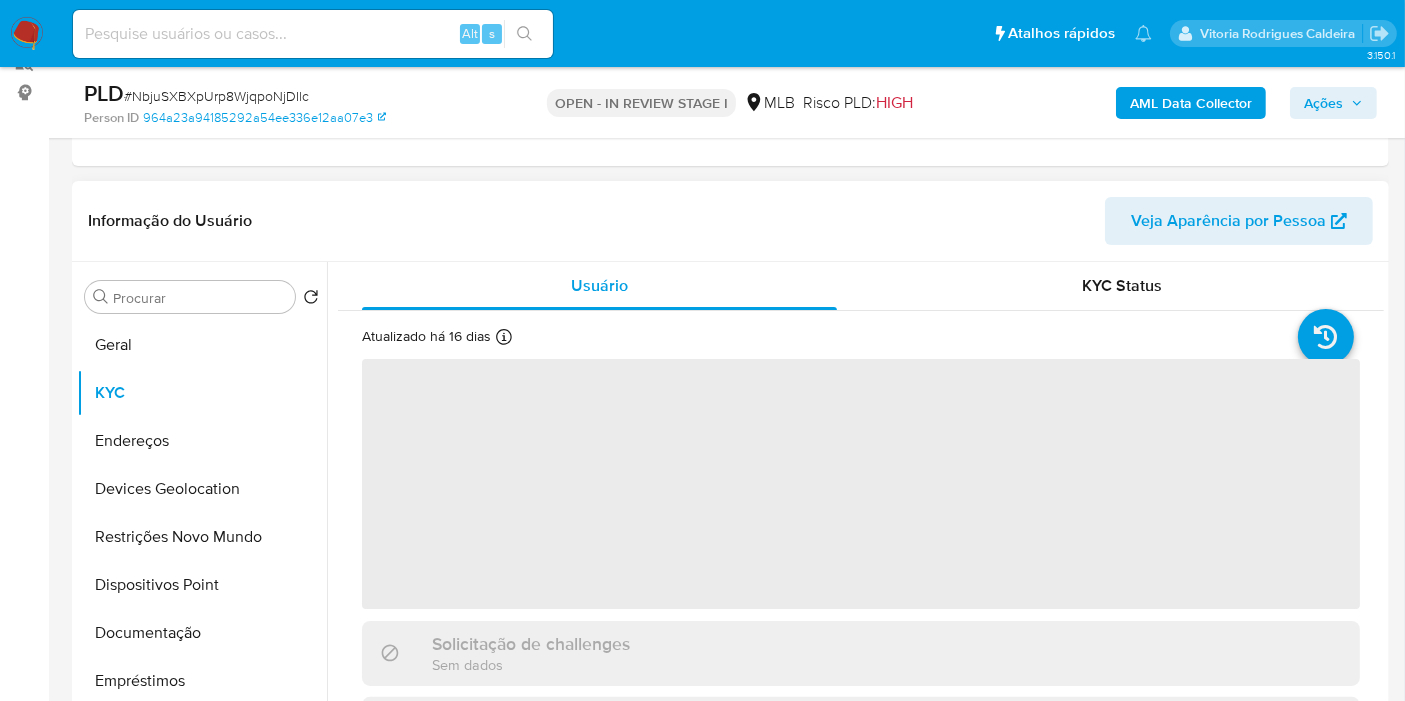 scroll, scrollTop: 222, scrollLeft: 0, axis: vertical 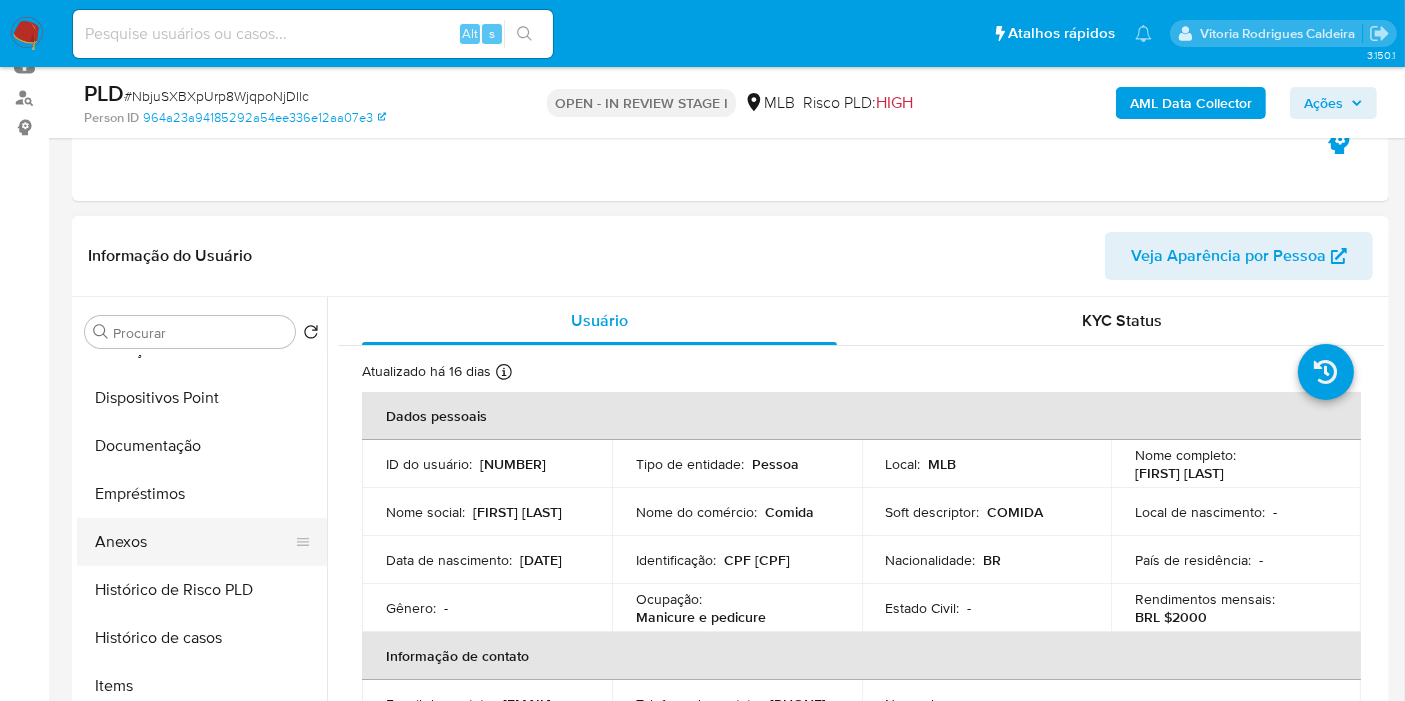 click on "Anexos" at bounding box center (194, 542) 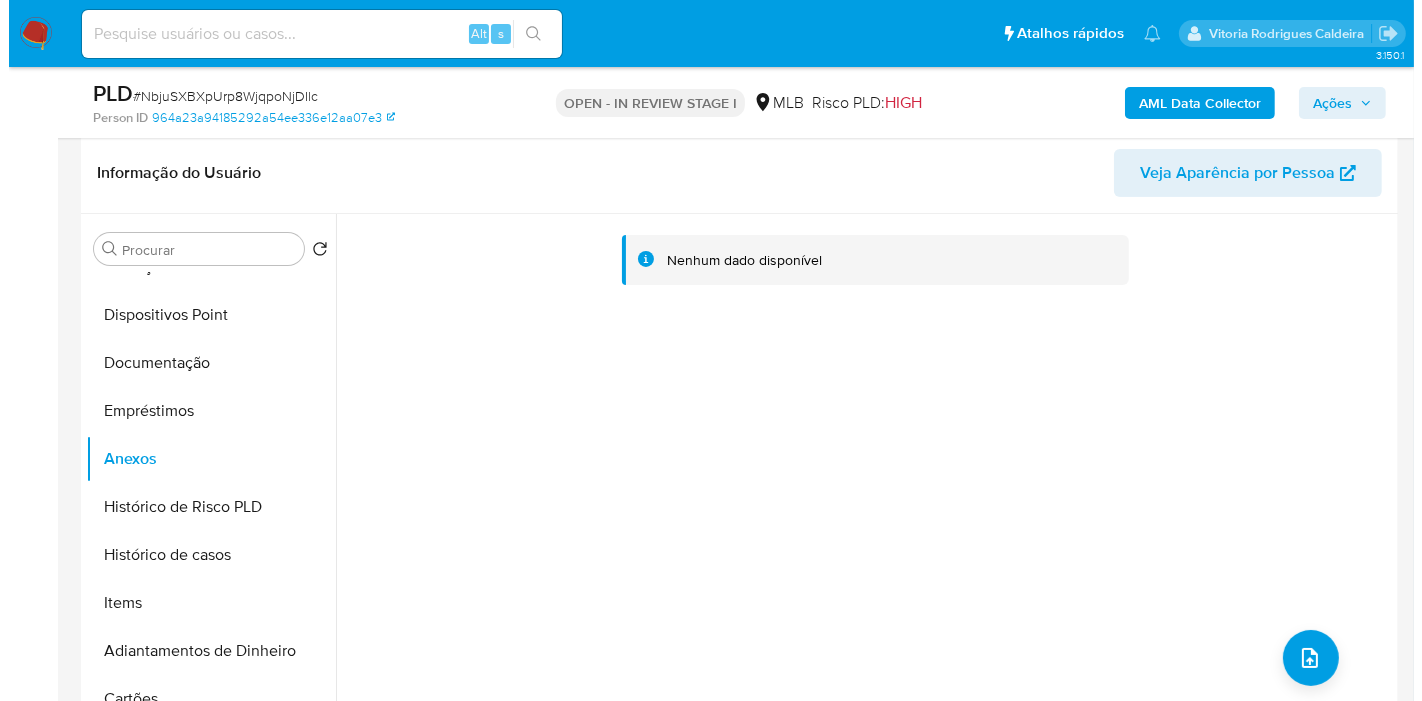 scroll, scrollTop: 333, scrollLeft: 0, axis: vertical 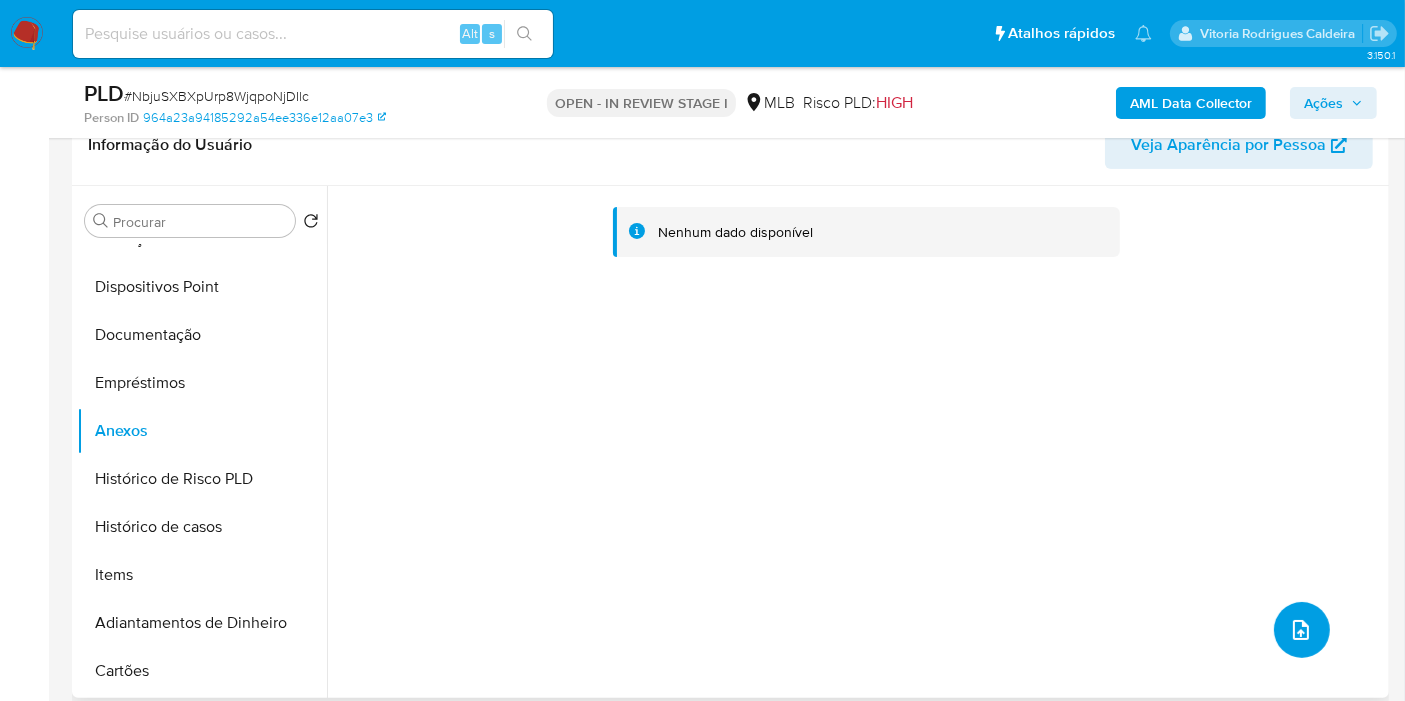 click 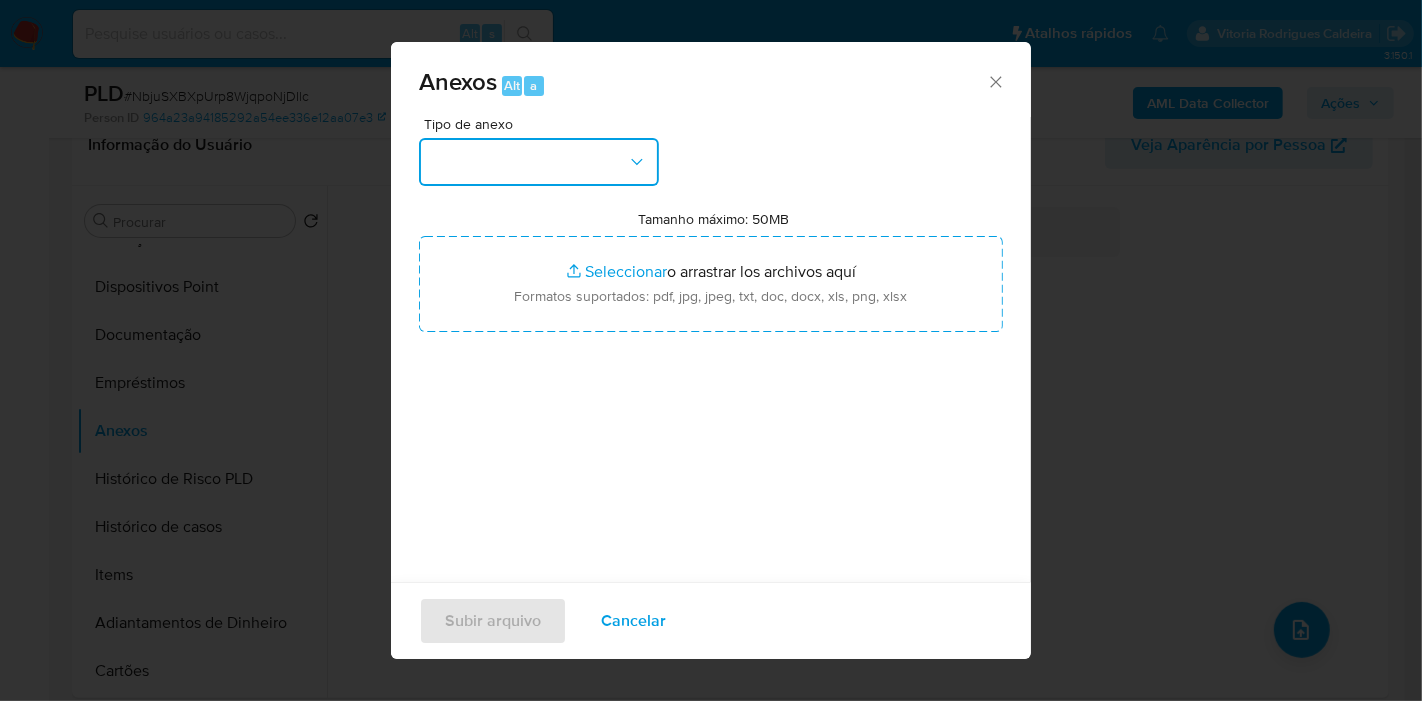 click at bounding box center [539, 162] 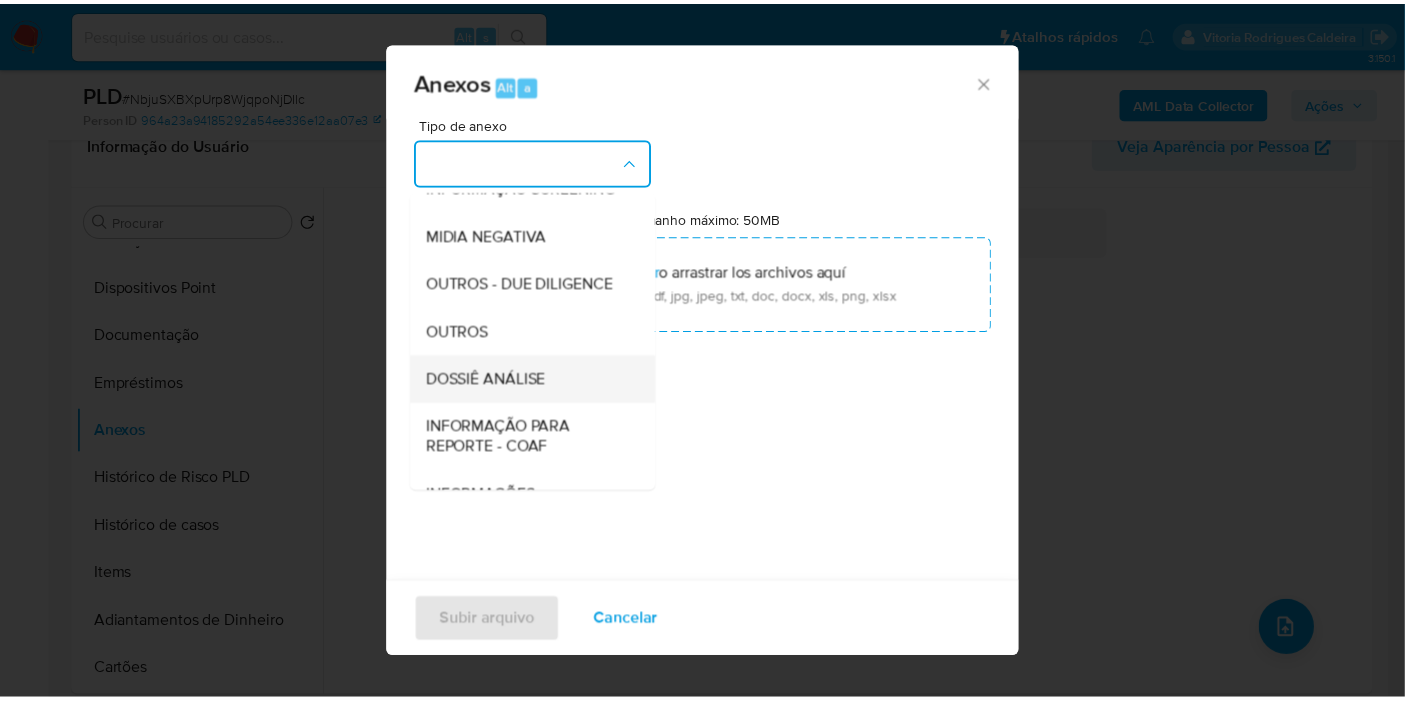 scroll, scrollTop: 222, scrollLeft: 0, axis: vertical 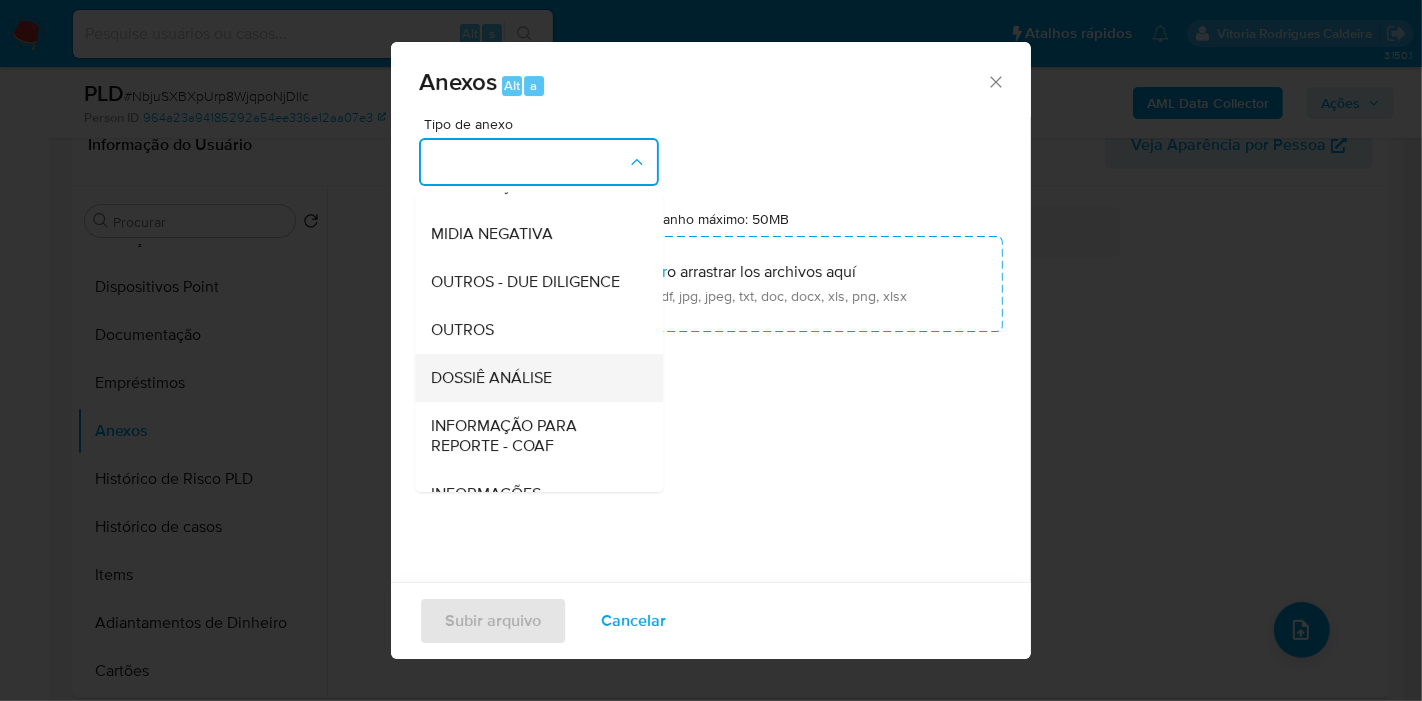 click on "DOSSIÊ ANÁLISE" at bounding box center (491, 378) 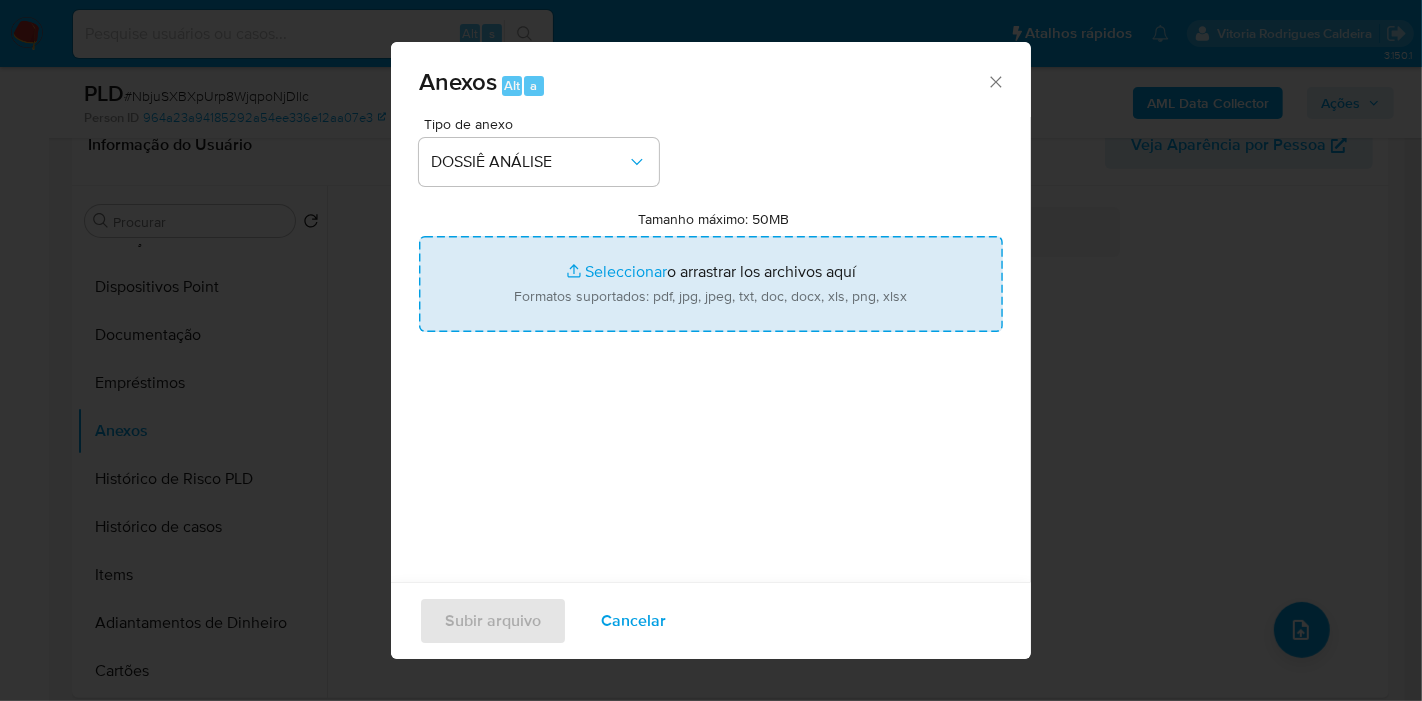 type on "C:\fakepath\SAR XXX_XX - CPF 07556049116 - ANALICE APARECIDA DE ALMEIDA.pdf" 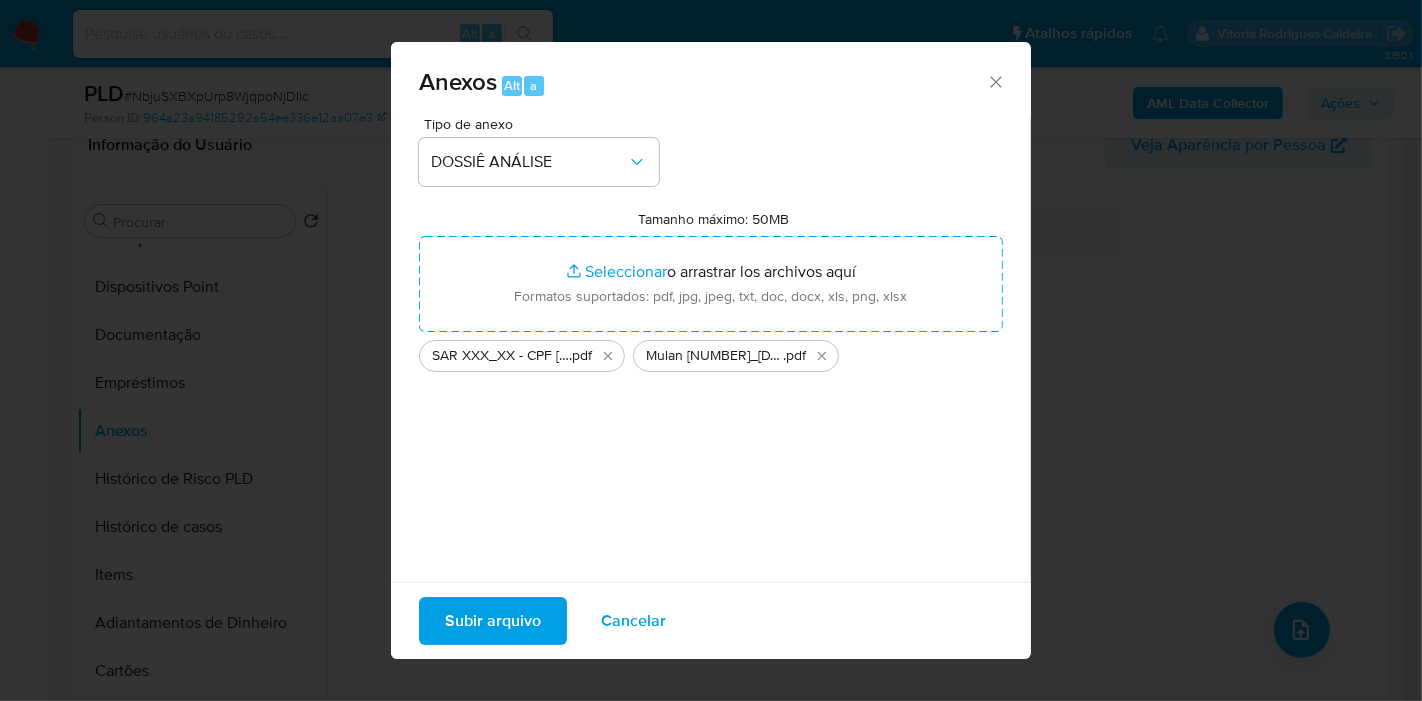 click on "Subir arquivo" at bounding box center [493, 621] 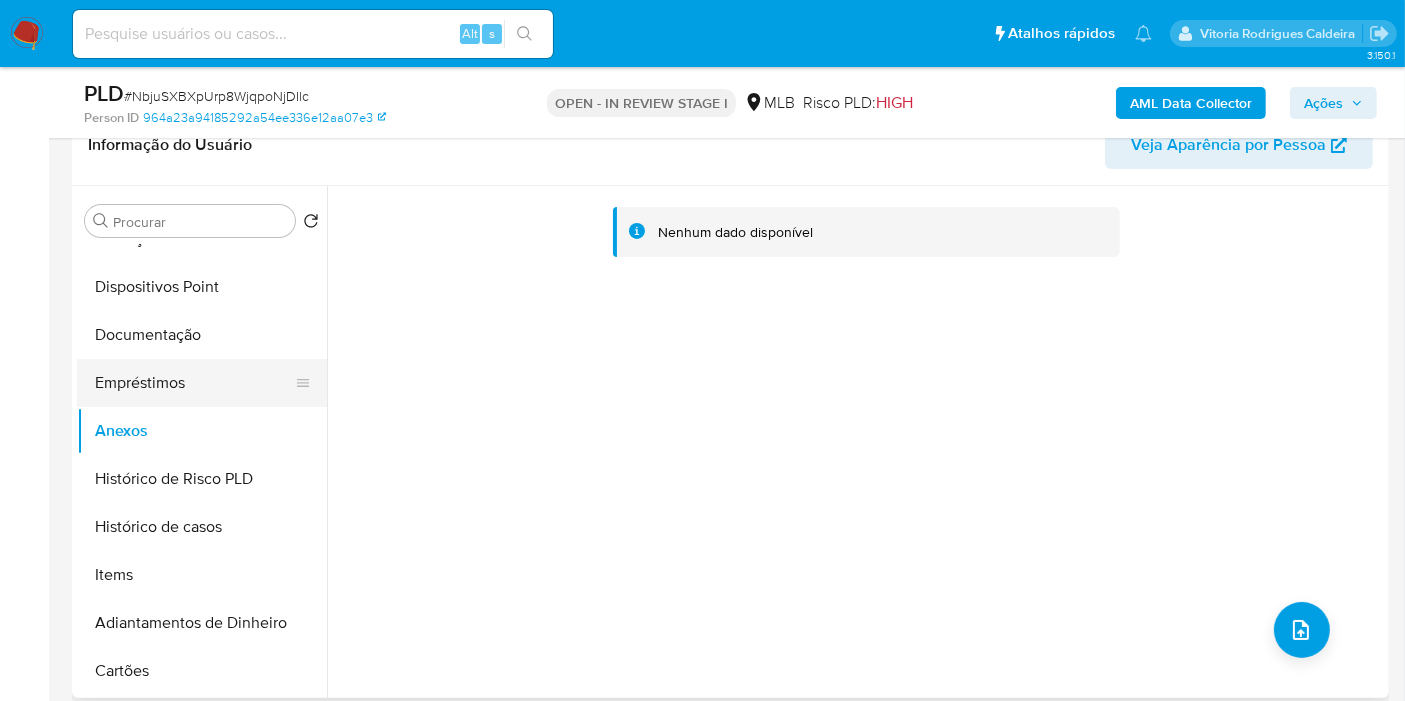 click on "Empréstimos" at bounding box center [194, 383] 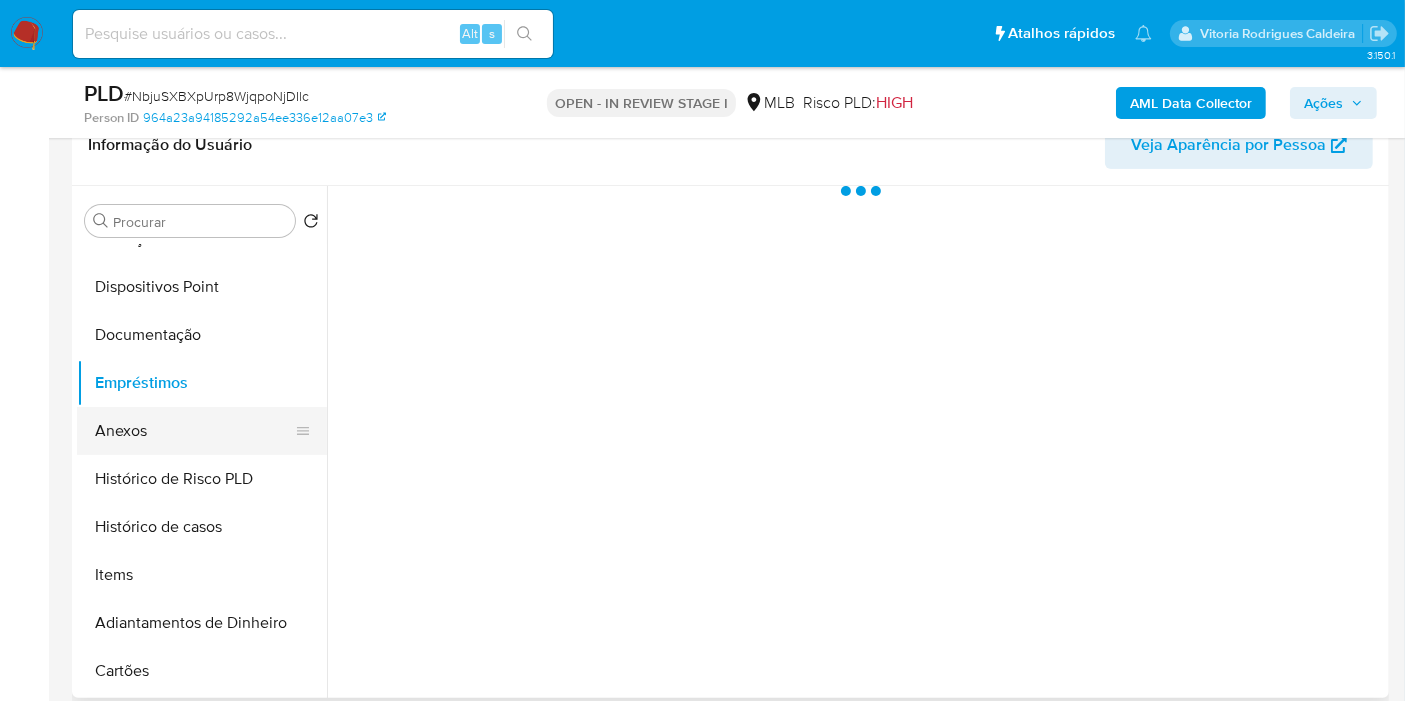 click on "Anexos" at bounding box center [194, 431] 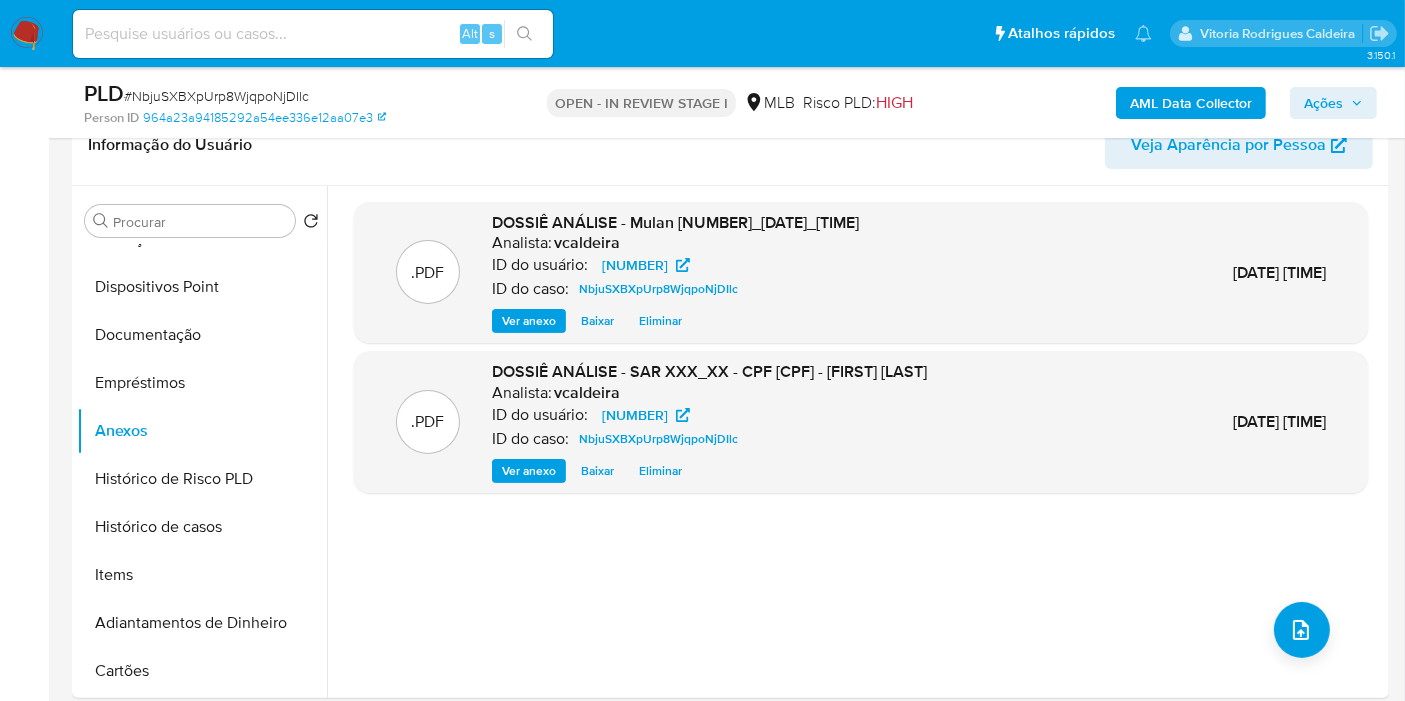 click on "Ações" at bounding box center [1323, 103] 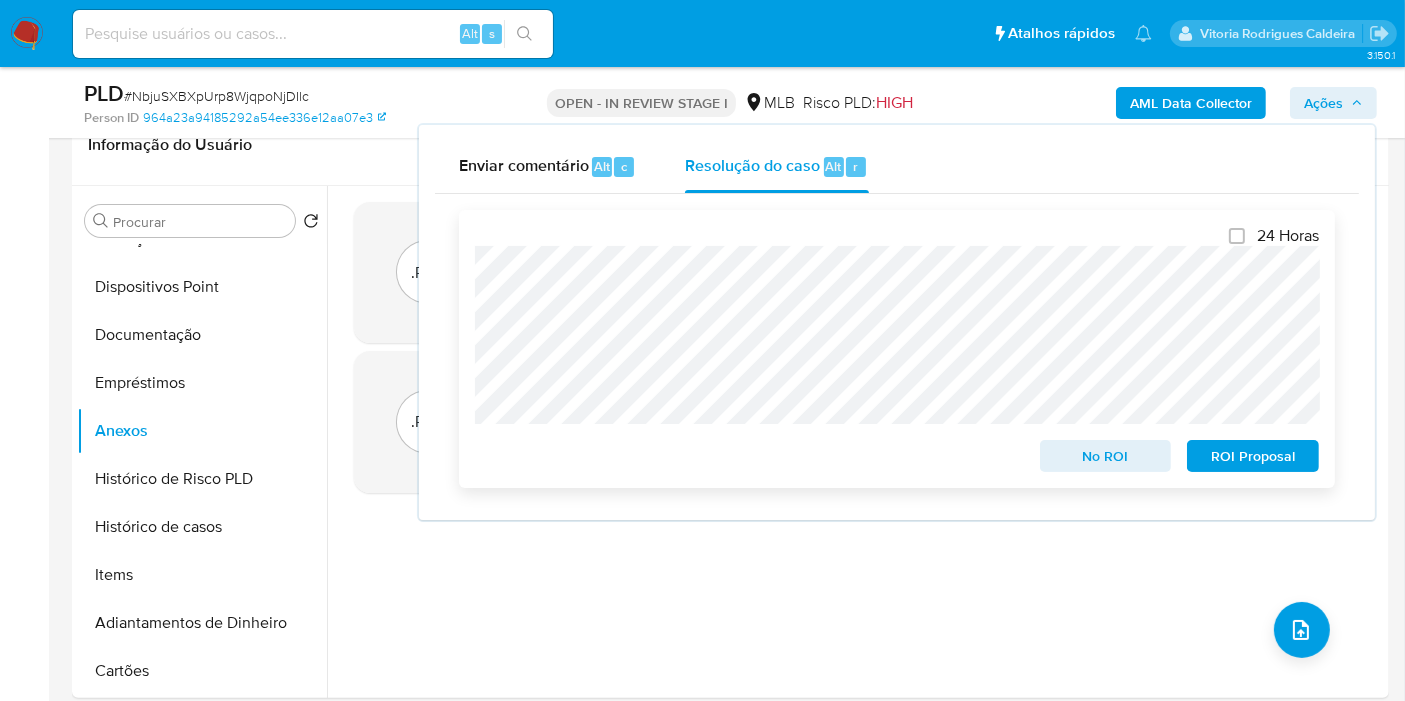 drag, startPoint x: 1251, startPoint y: 458, endPoint x: 1240, endPoint y: 459, distance: 11.045361 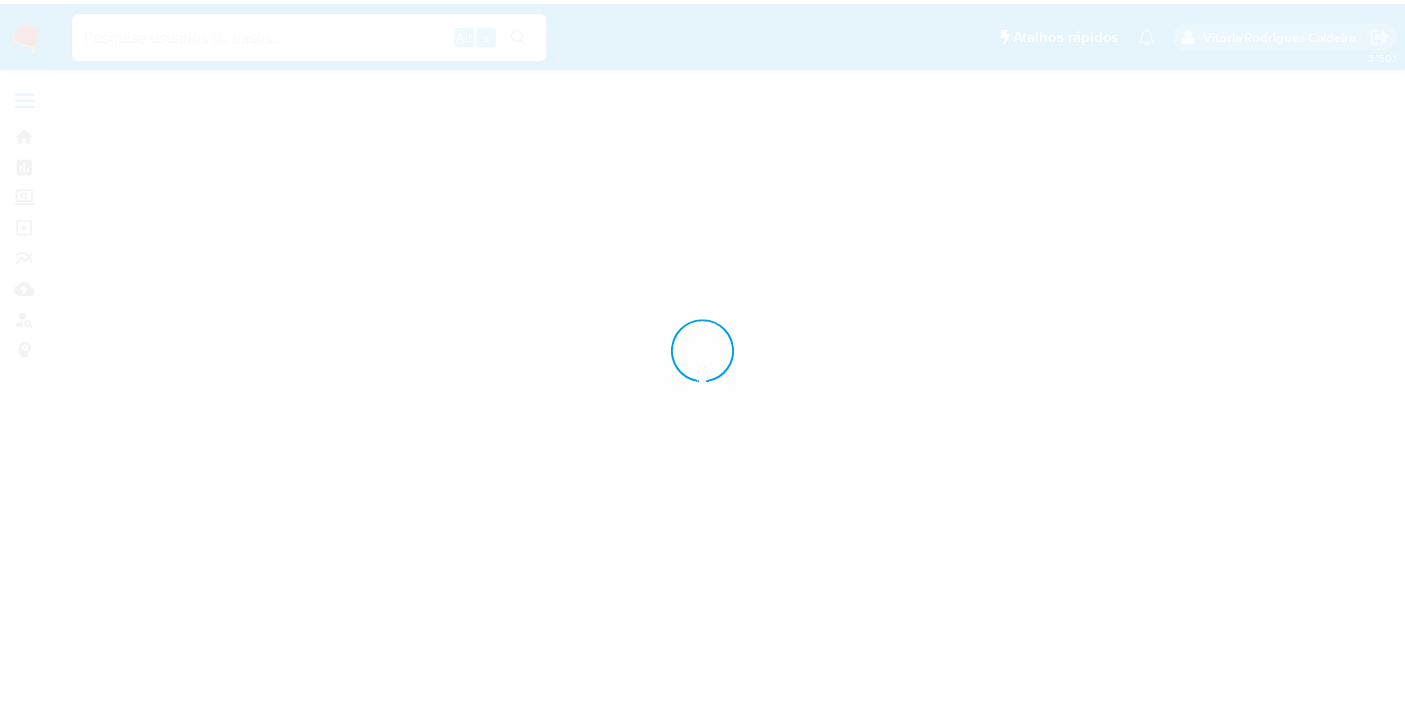 scroll, scrollTop: 0, scrollLeft: 0, axis: both 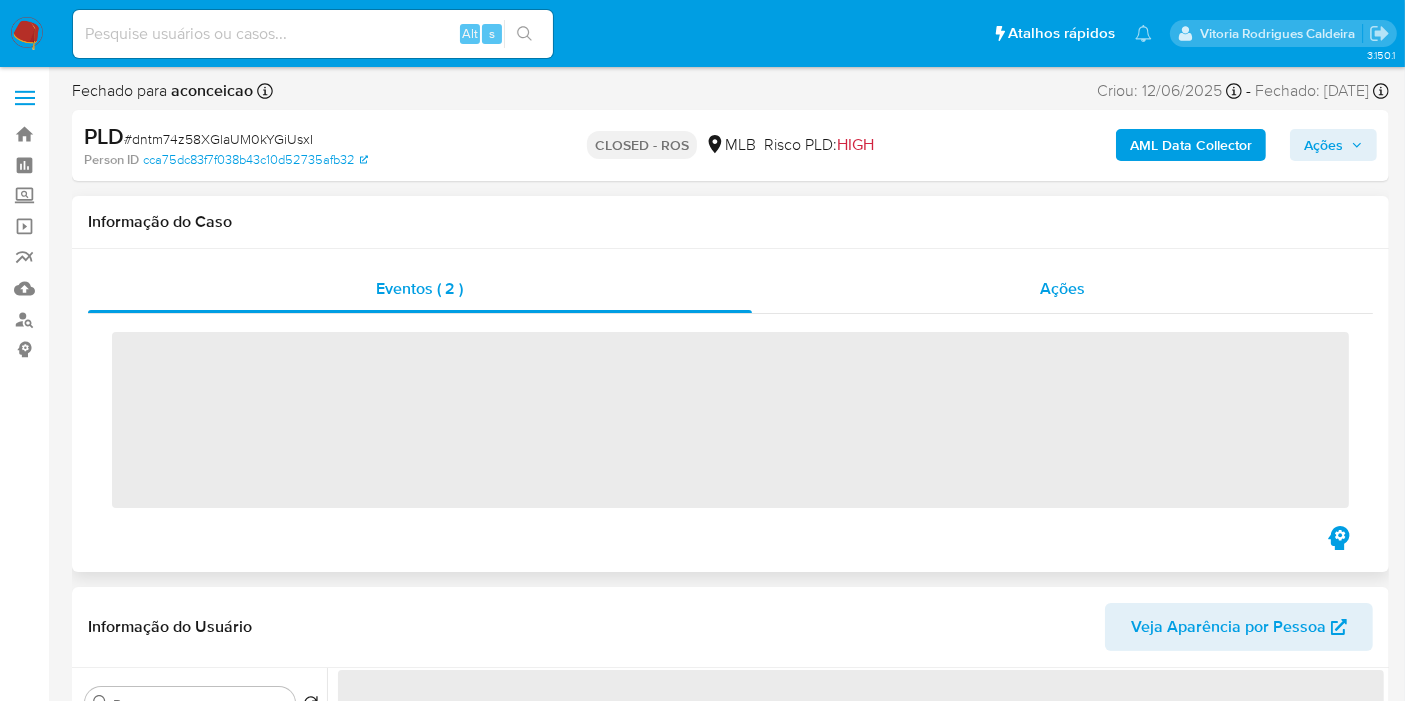 click on "Ações" at bounding box center [1063, 289] 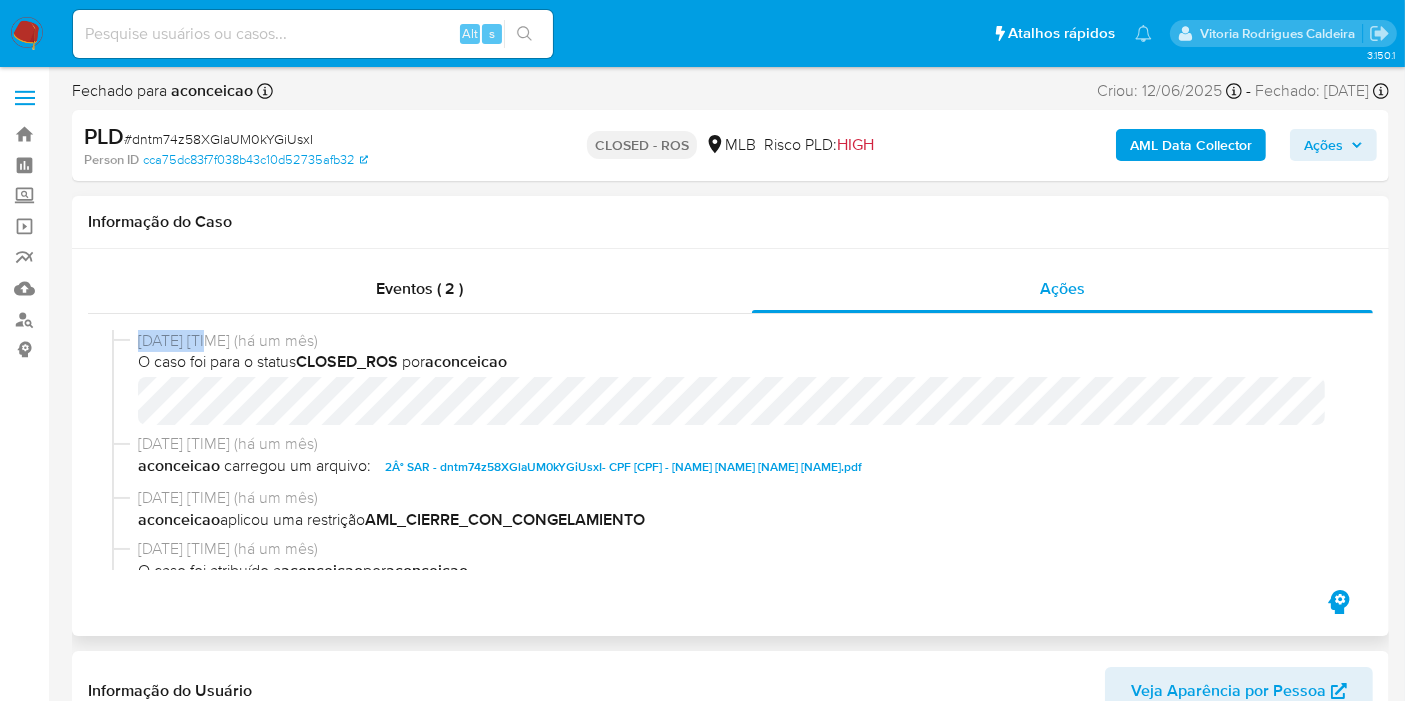 select on "10" 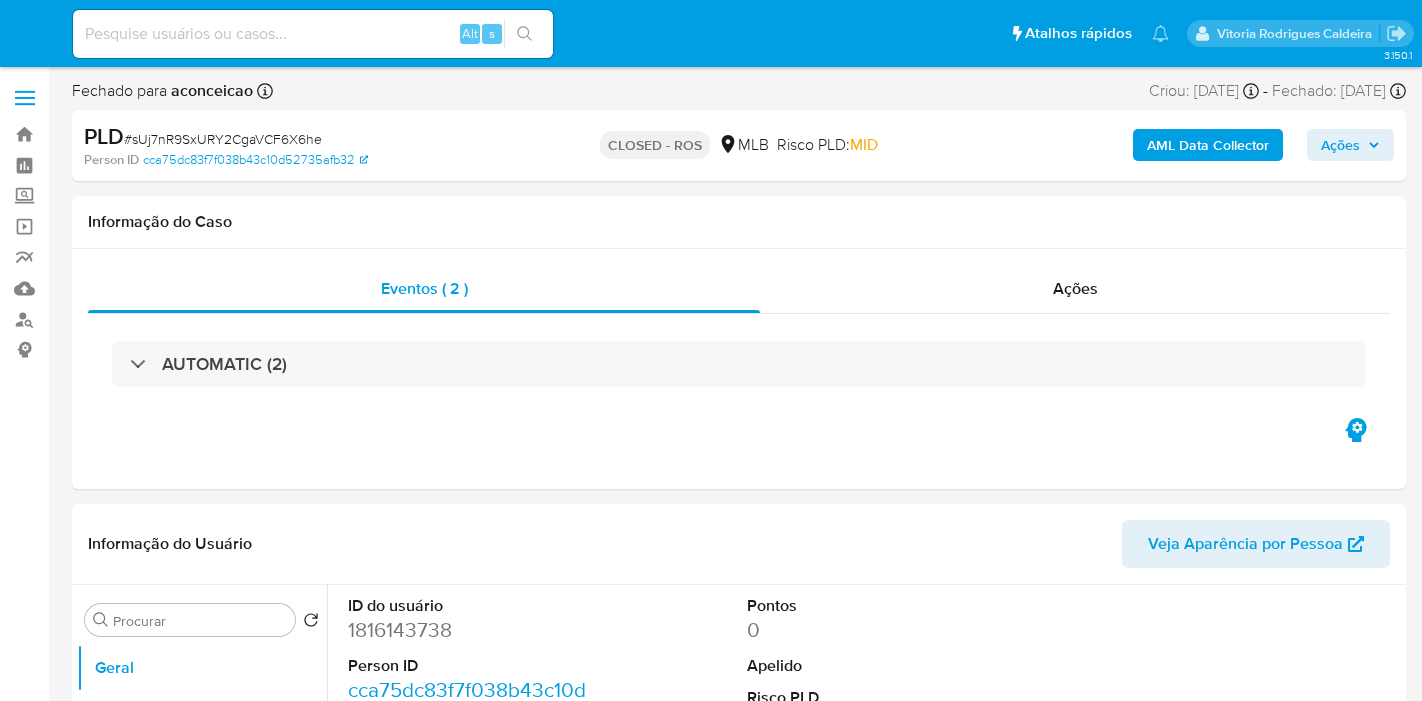 select on "10" 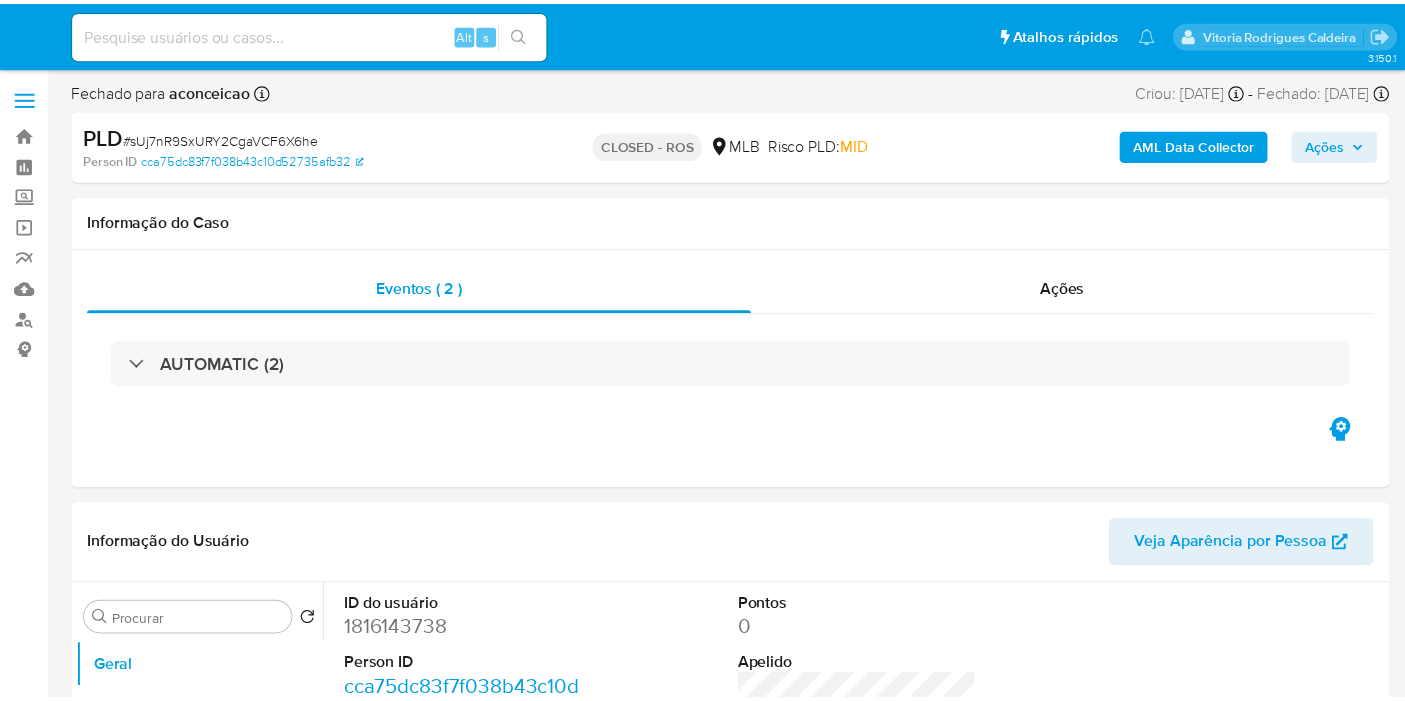 scroll, scrollTop: 0, scrollLeft: 0, axis: both 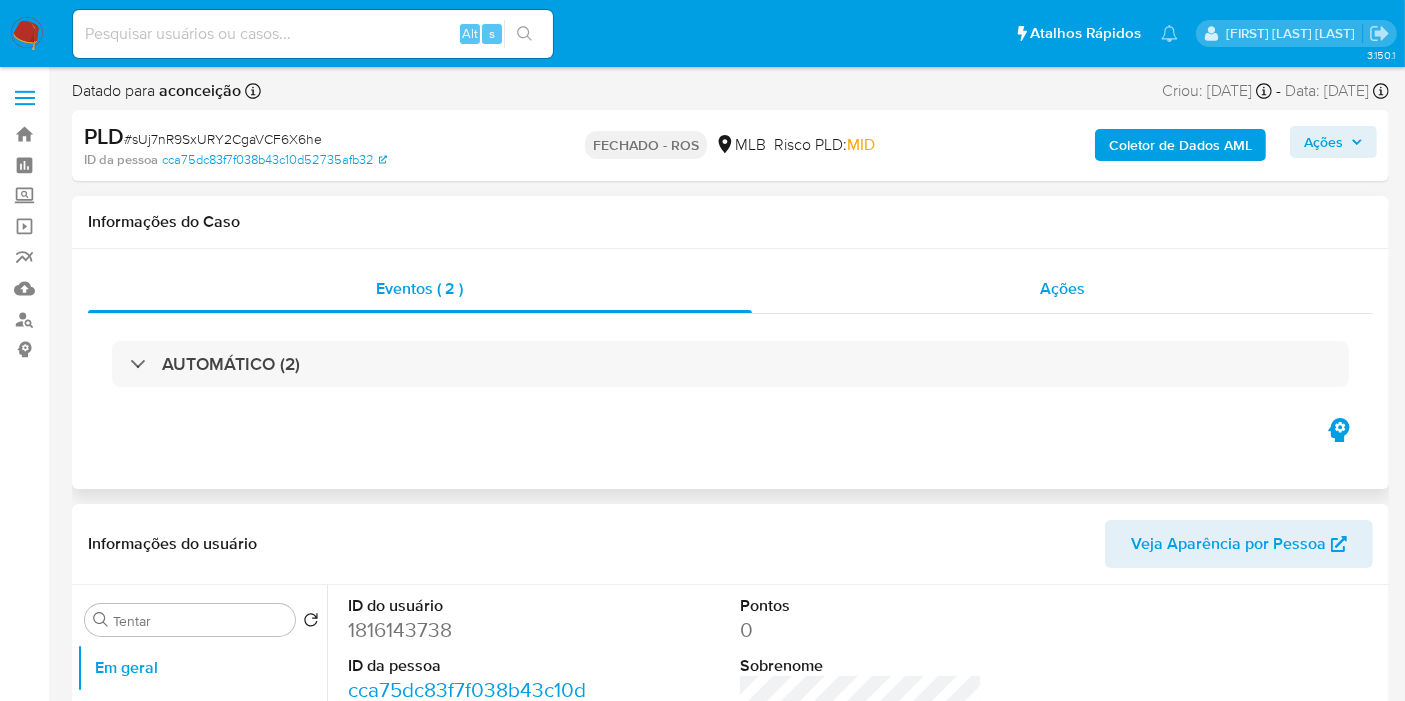 click on "Ações" at bounding box center [1063, 289] 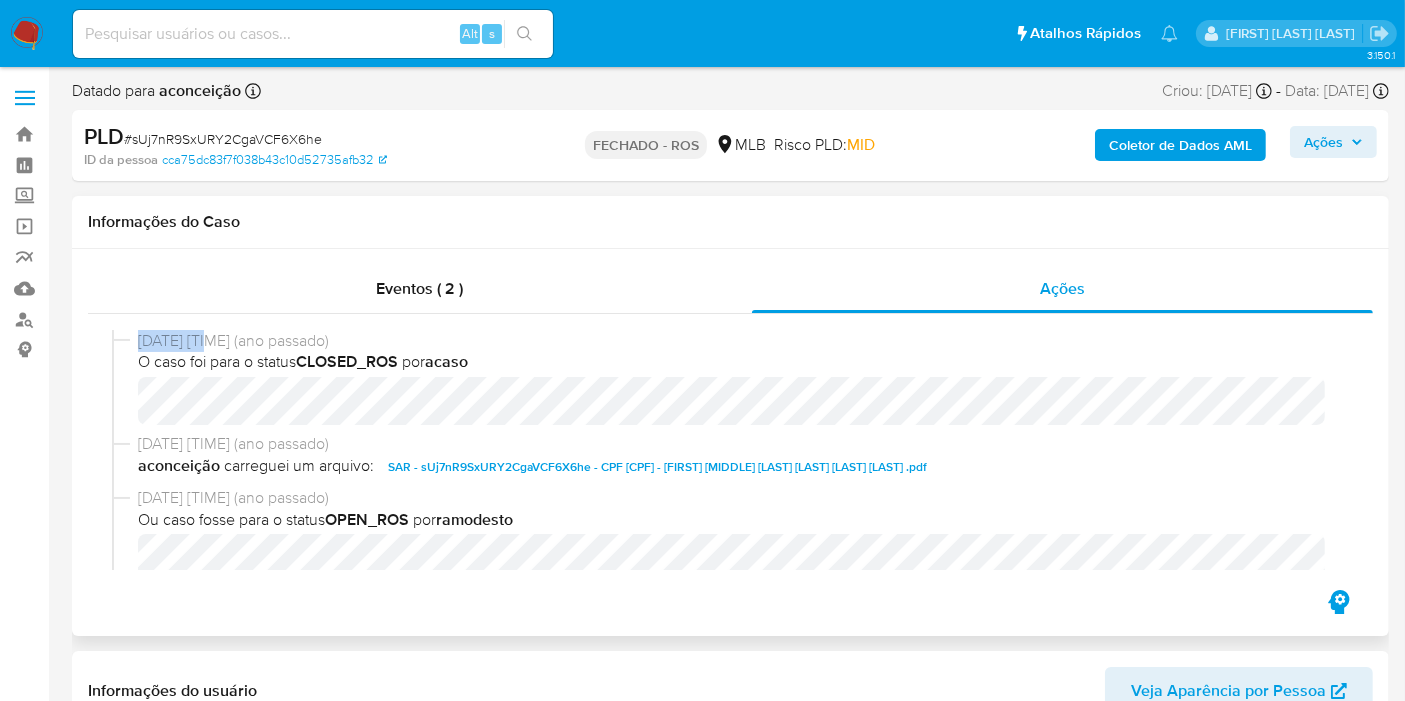 drag, startPoint x: 220, startPoint y: 344, endPoint x: 137, endPoint y: 341, distance: 83.0542 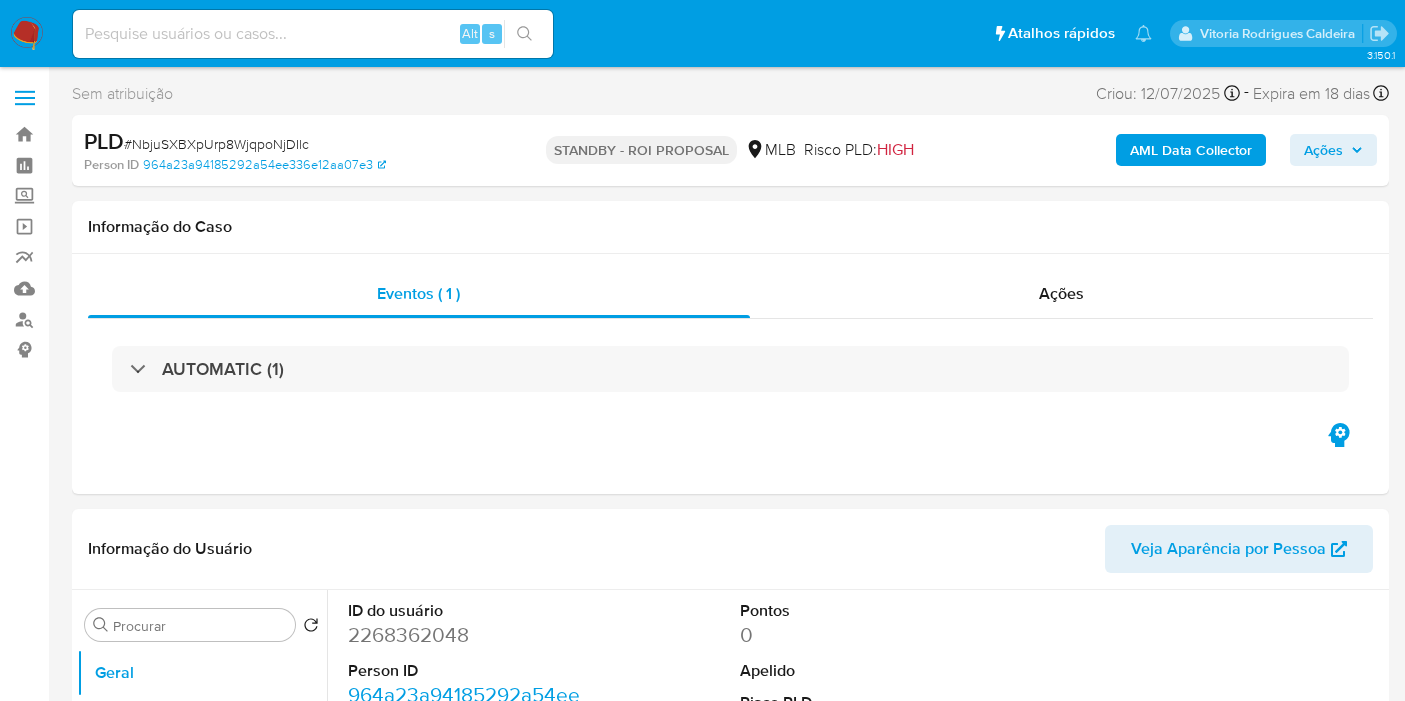 select on "10" 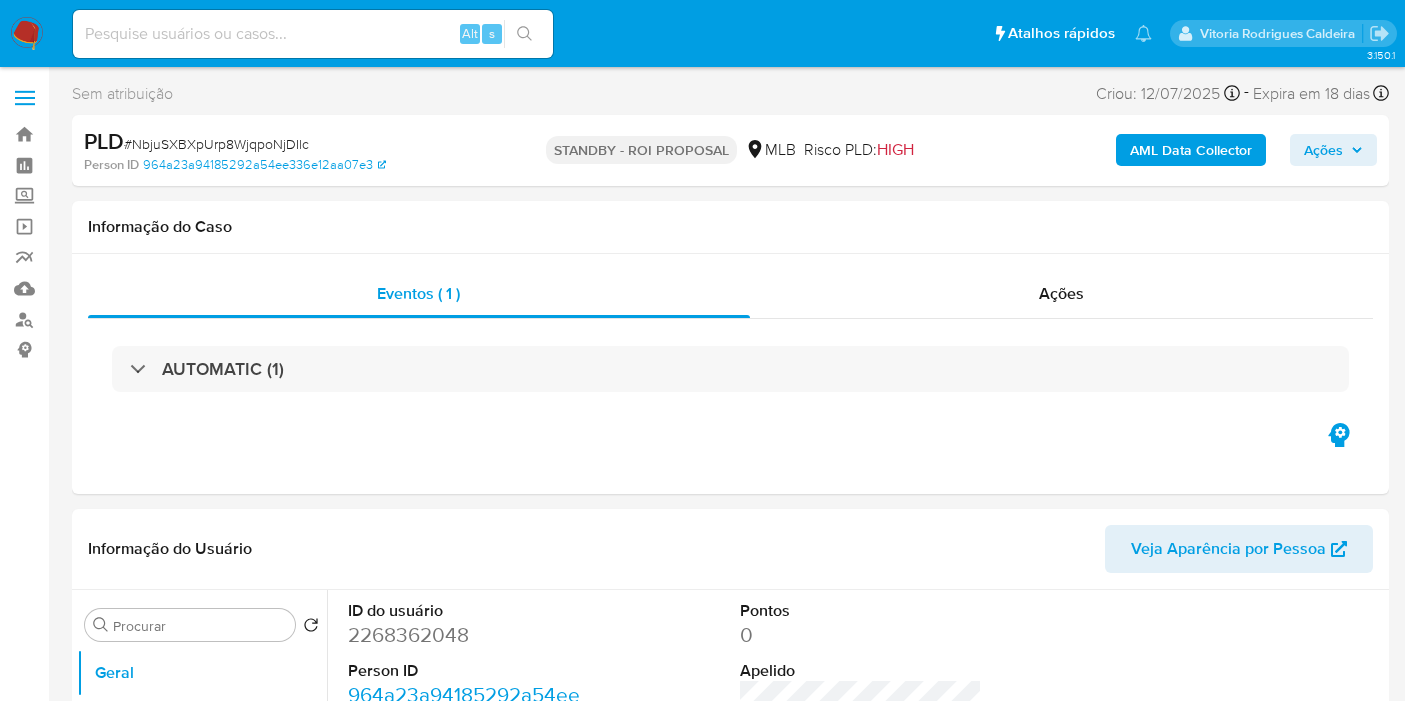 scroll, scrollTop: 0, scrollLeft: 0, axis: both 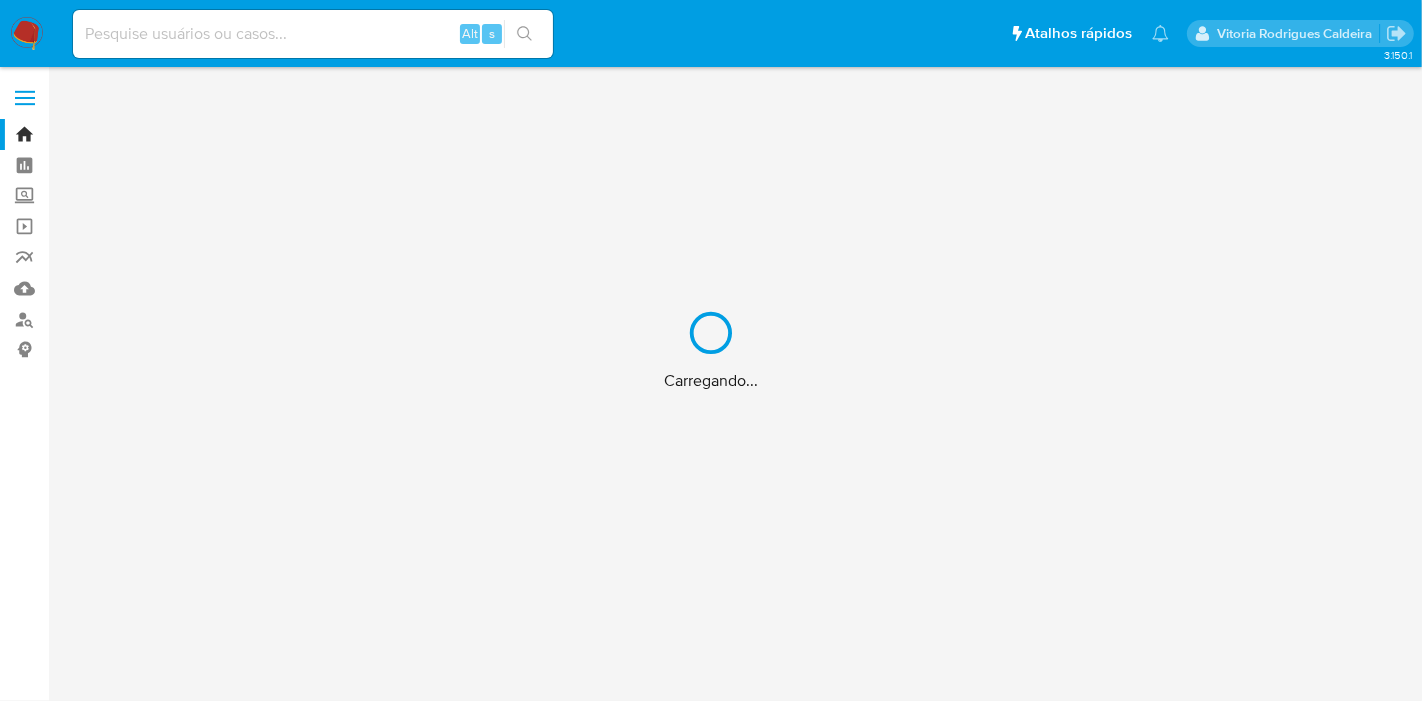 click on "Carregando..." at bounding box center [711, 350] 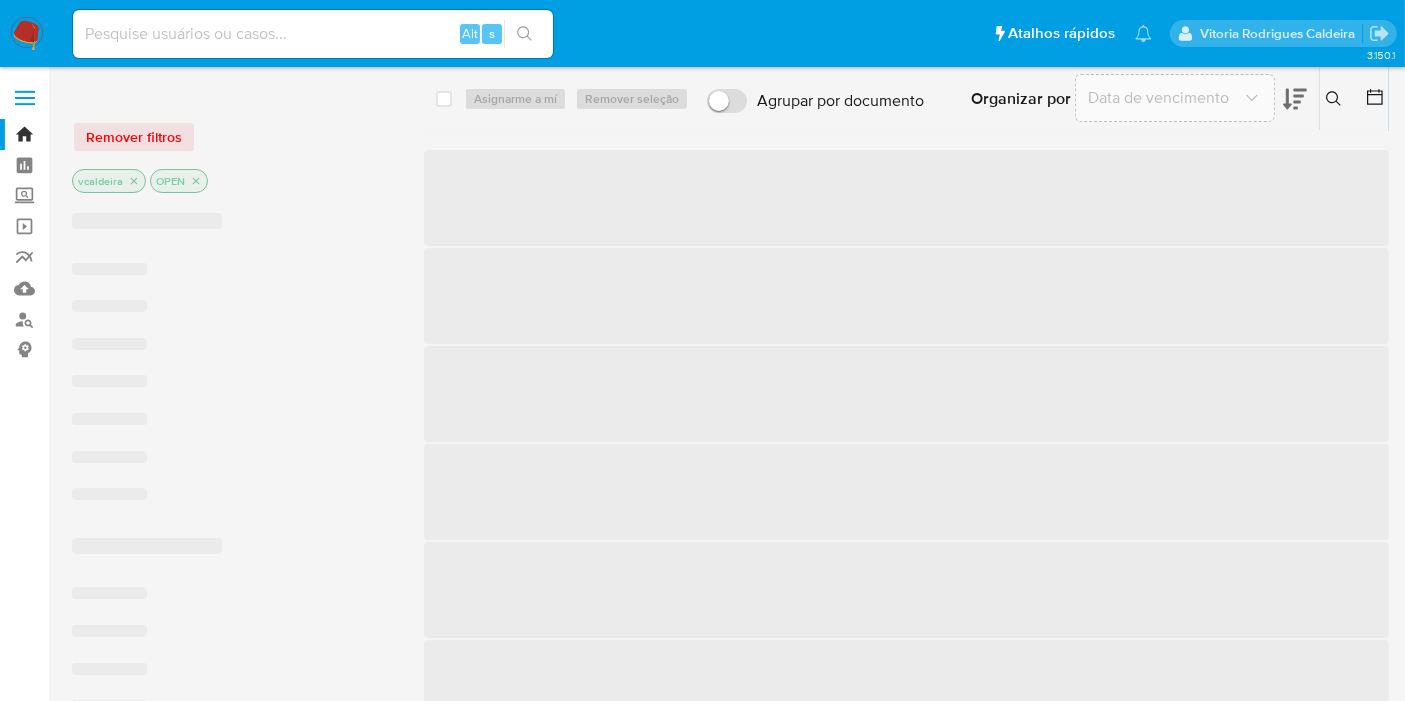 click at bounding box center (313, 34) 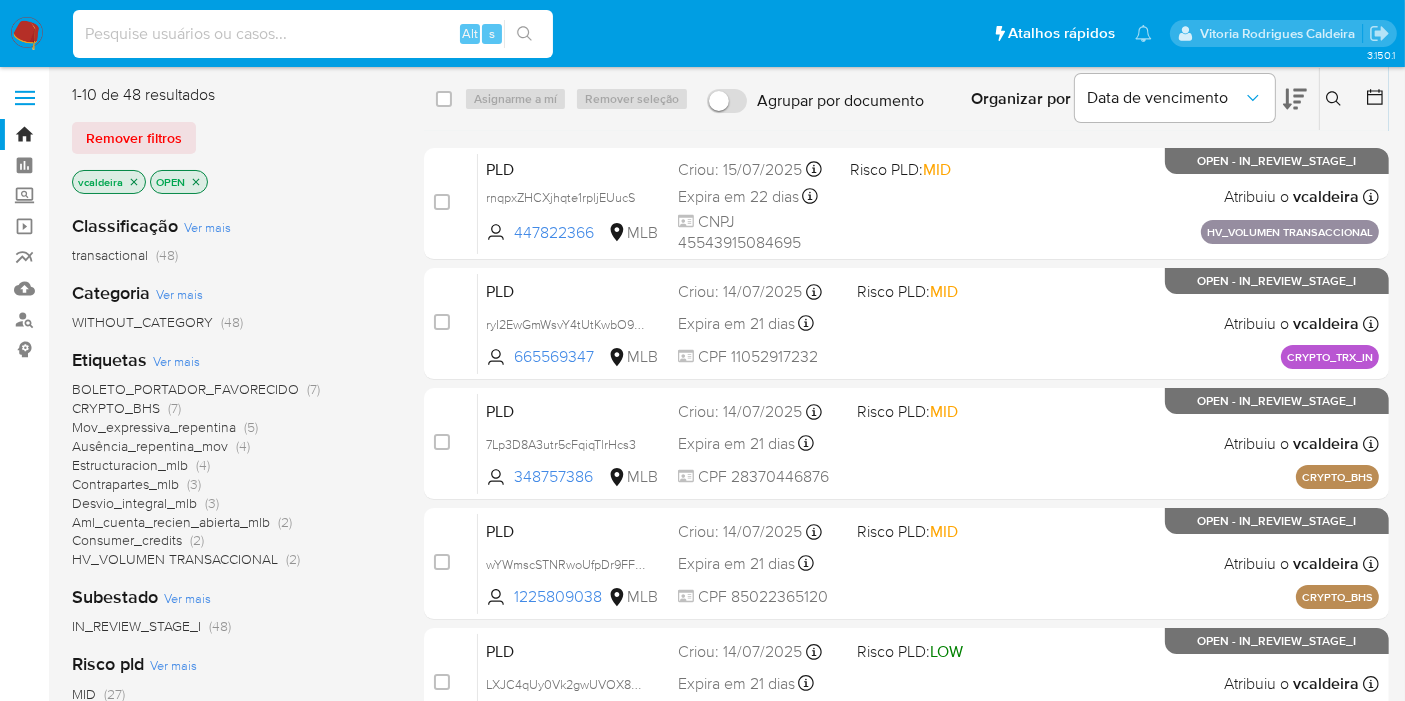 paste on "tFMvJvtO245bkXSC5JEAPwWk" 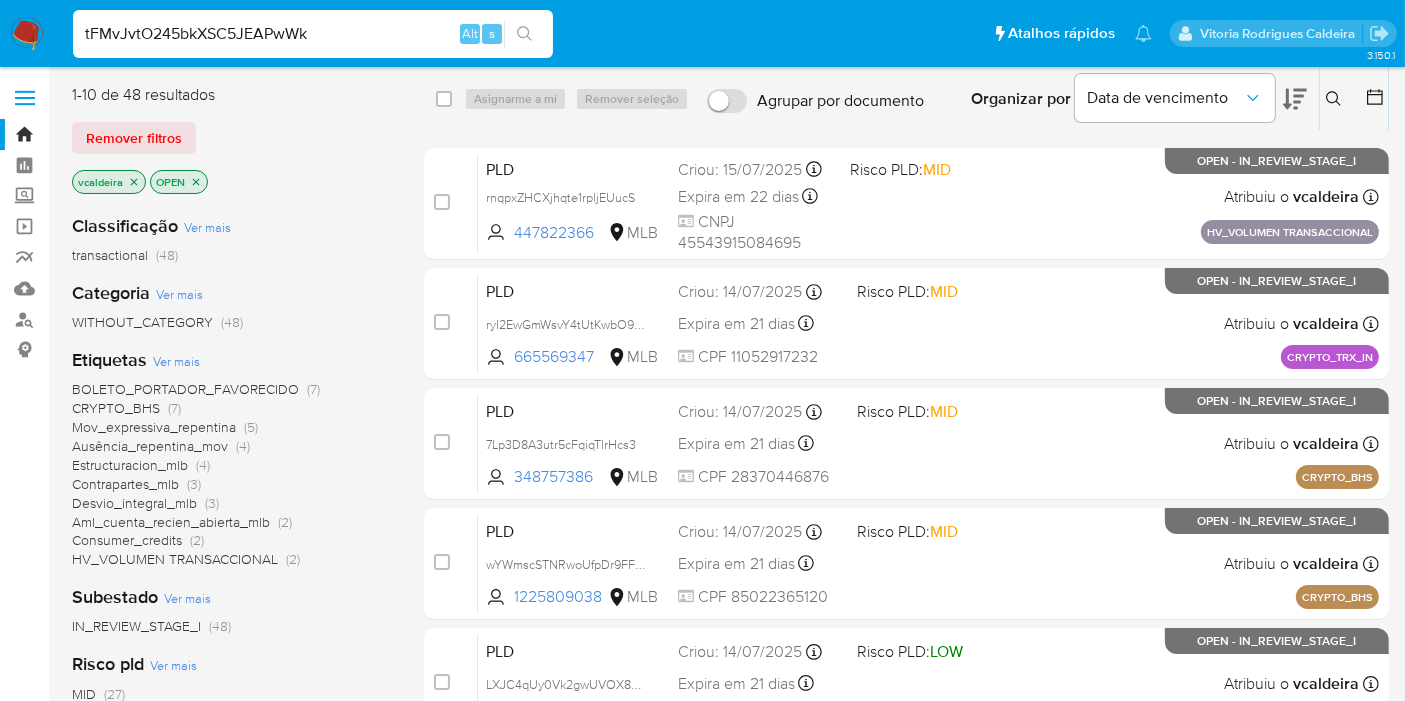 type on "tFMvJvtO245bkXSC5JEAPwWk" 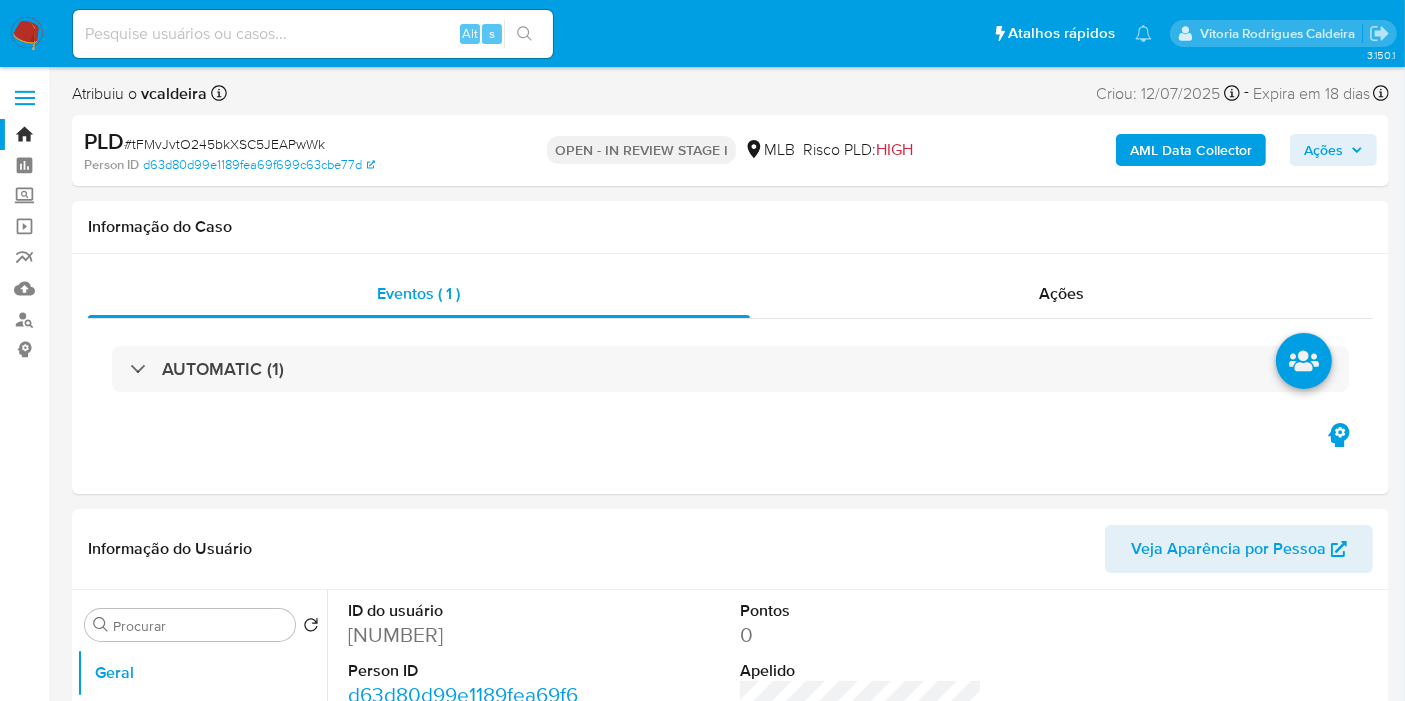 select on "10" 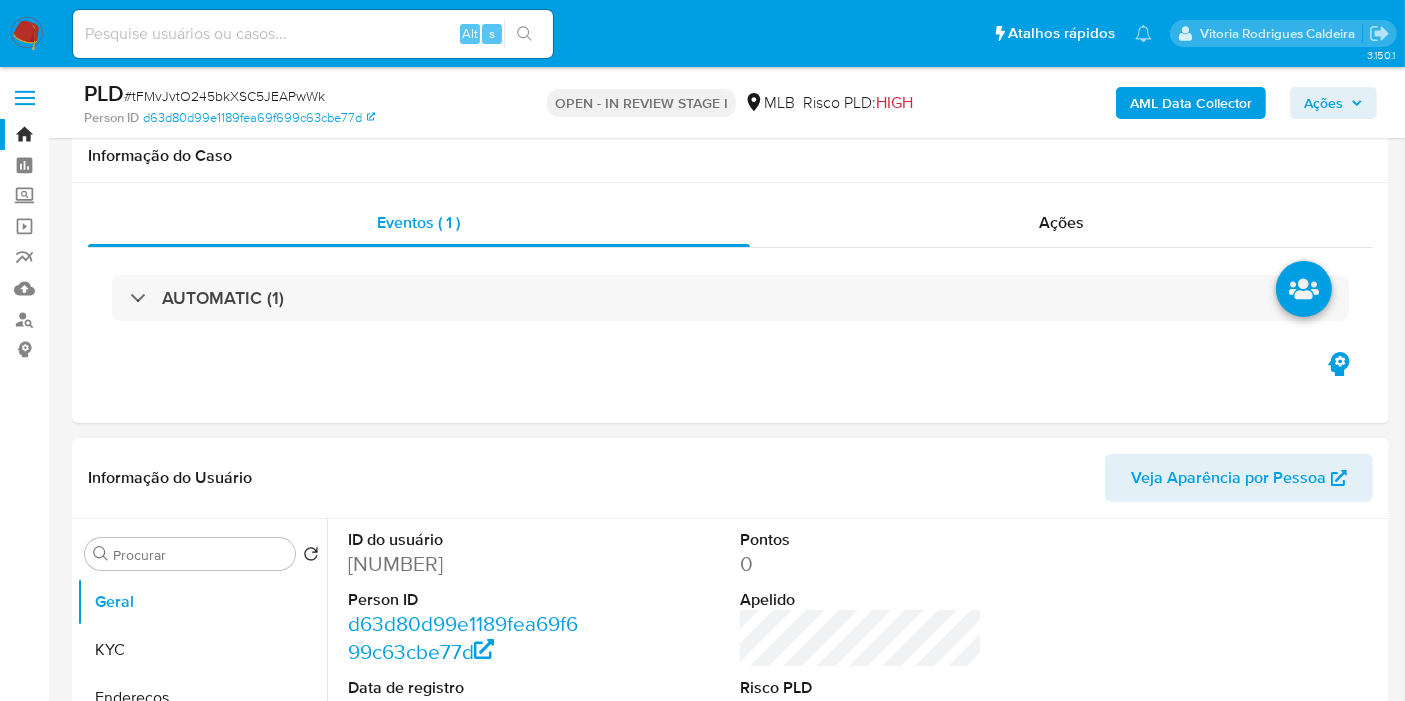scroll, scrollTop: 111, scrollLeft: 0, axis: vertical 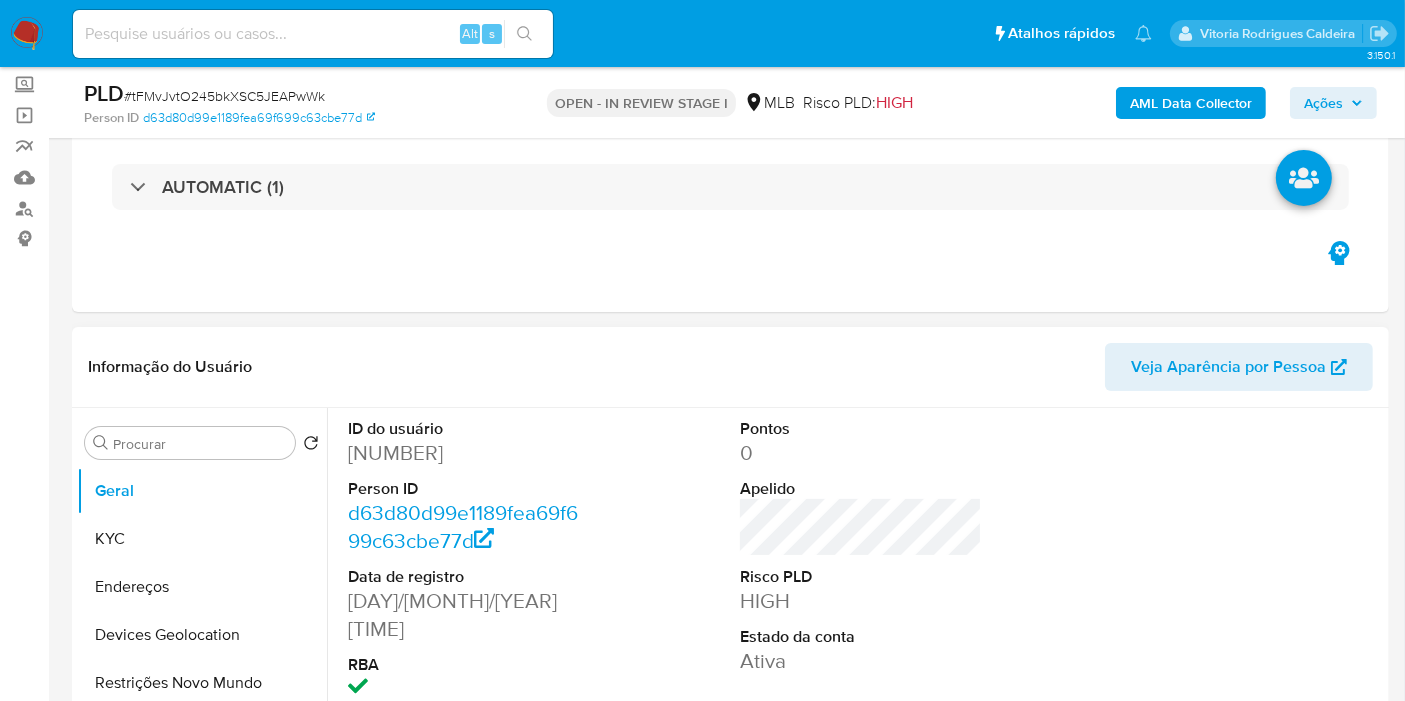click on "[NUMBER]" at bounding box center (469, 453) 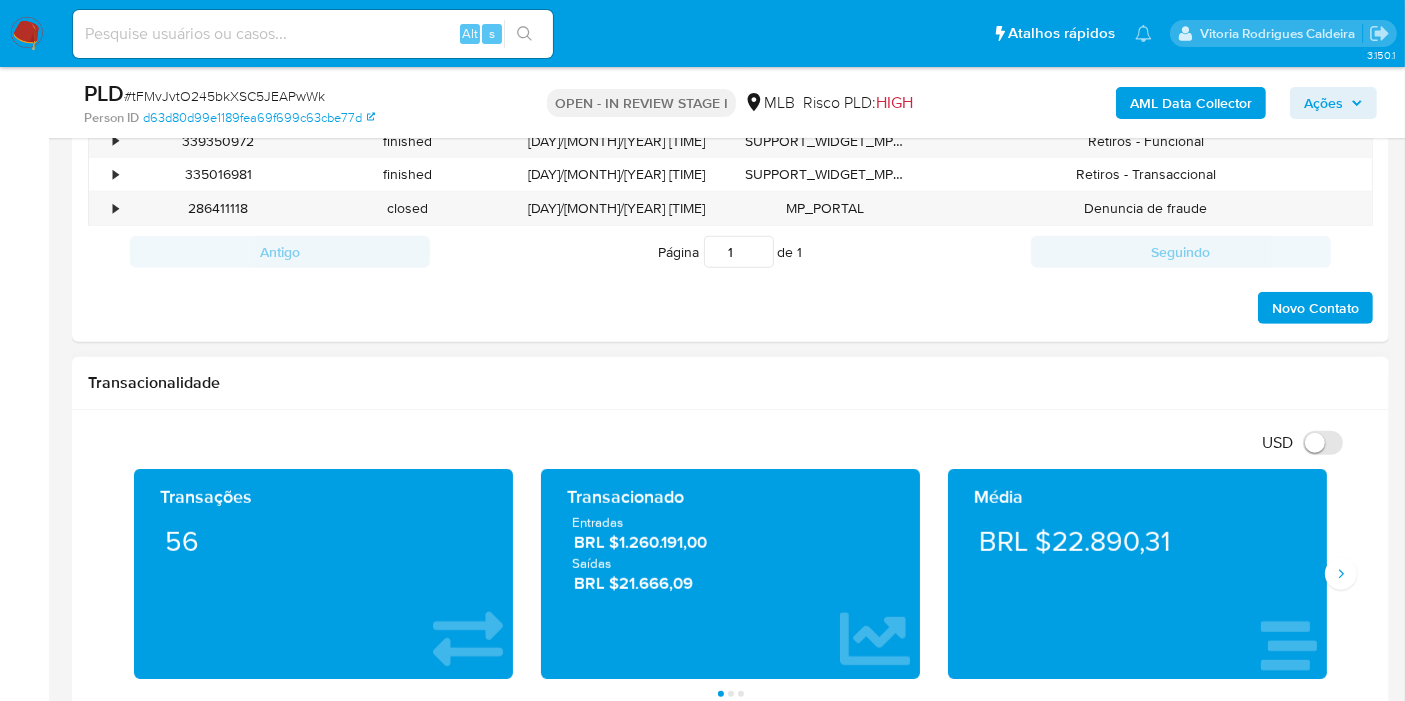 scroll, scrollTop: 1111, scrollLeft: 0, axis: vertical 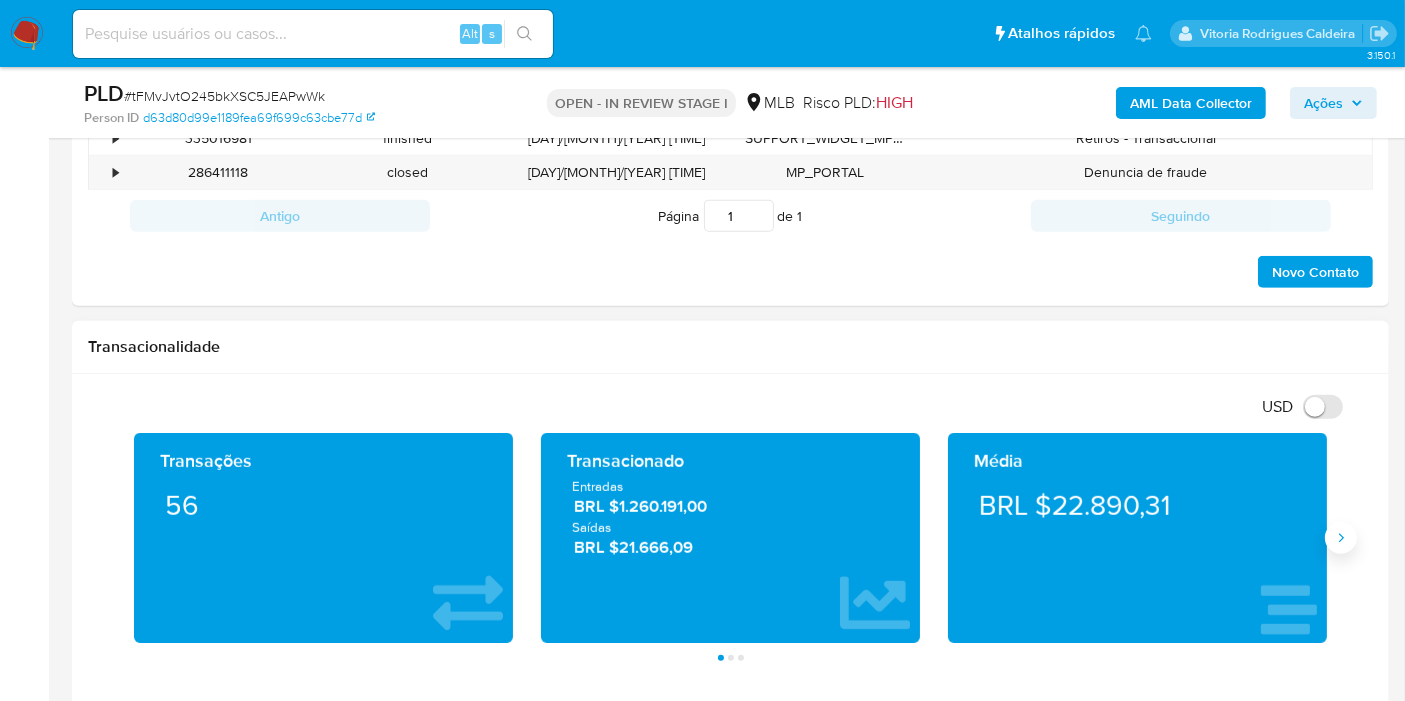 click at bounding box center (1341, 538) 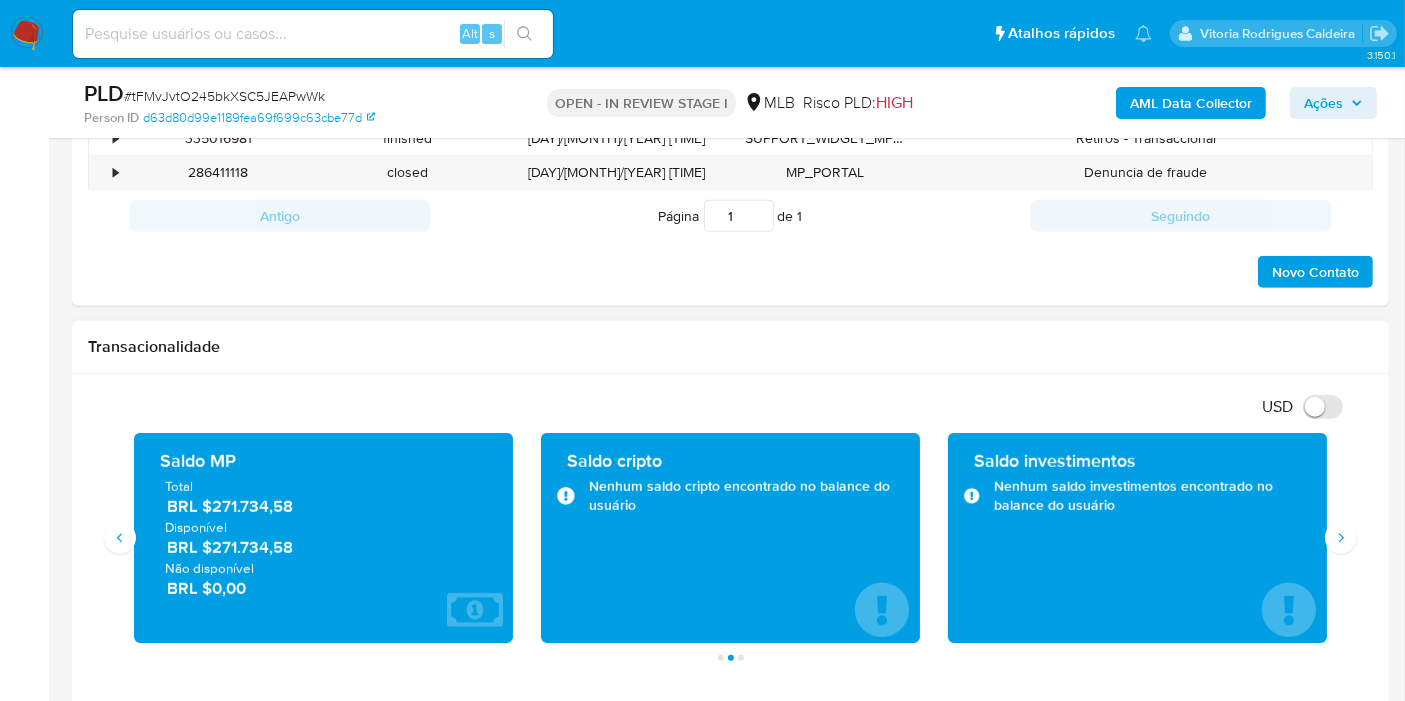 type 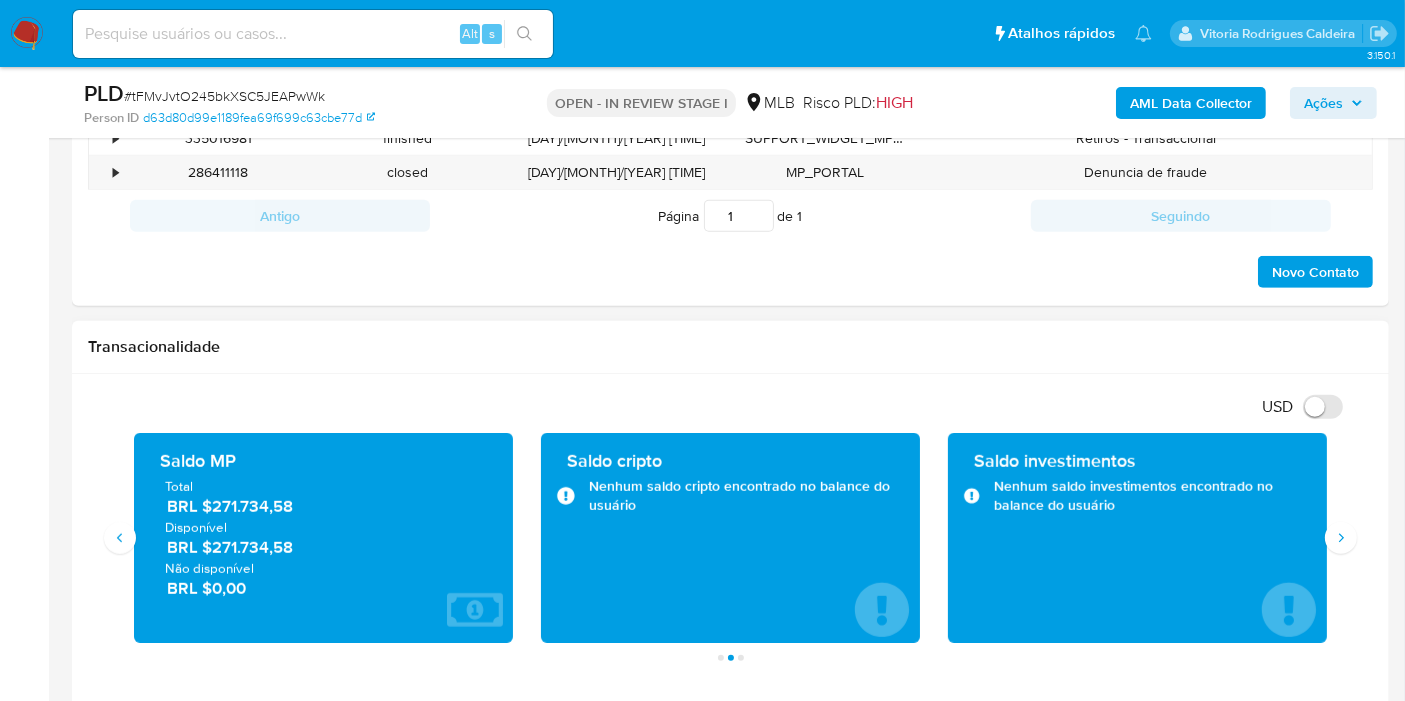 drag, startPoint x: 320, startPoint y: 547, endPoint x: 211, endPoint y: 541, distance: 109.165016 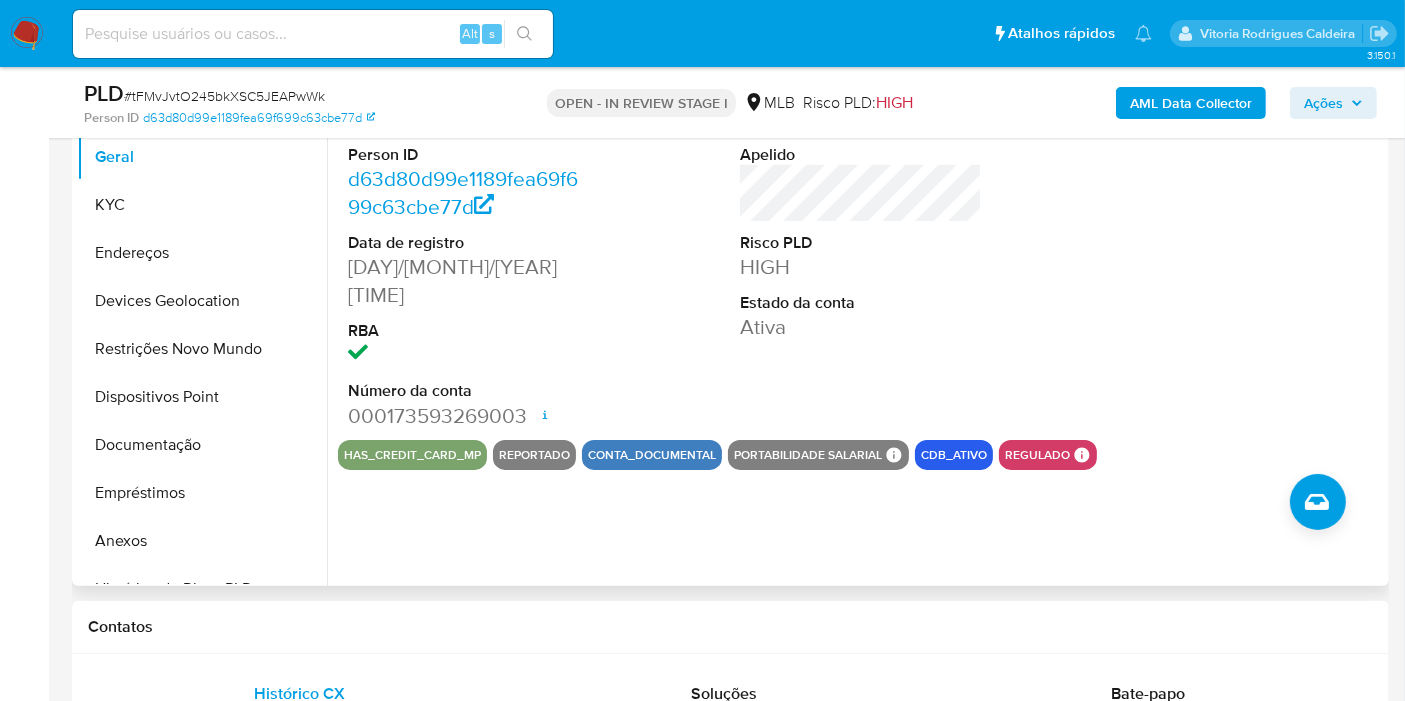 scroll, scrollTop: 444, scrollLeft: 0, axis: vertical 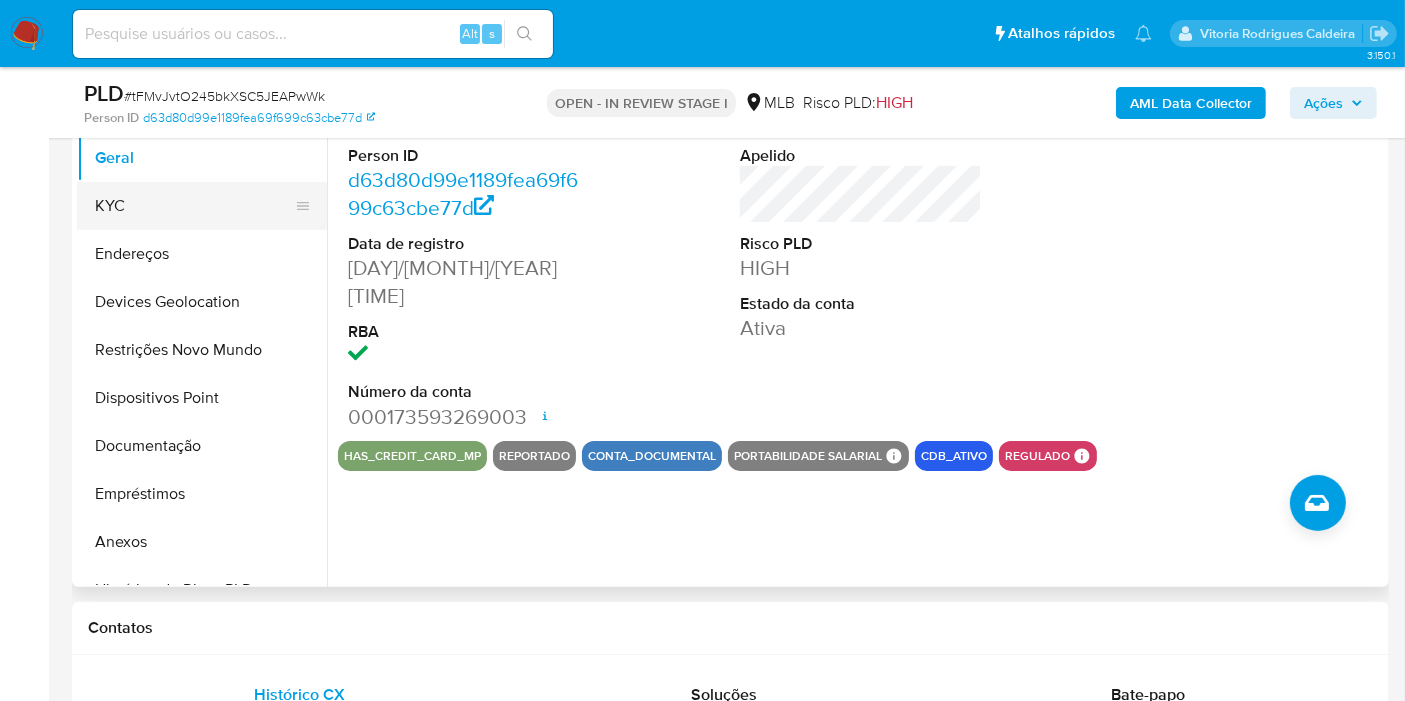 click on "KYC" at bounding box center (194, 206) 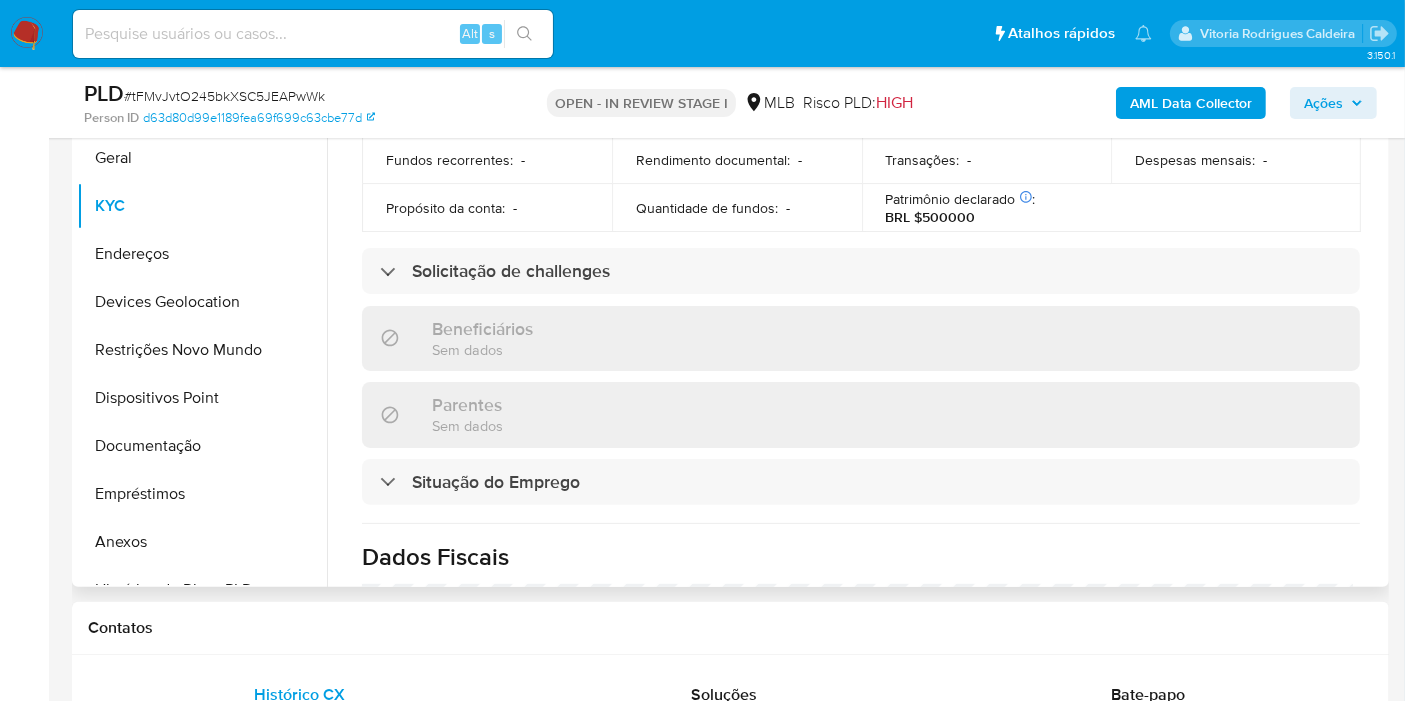 scroll, scrollTop: 928, scrollLeft: 0, axis: vertical 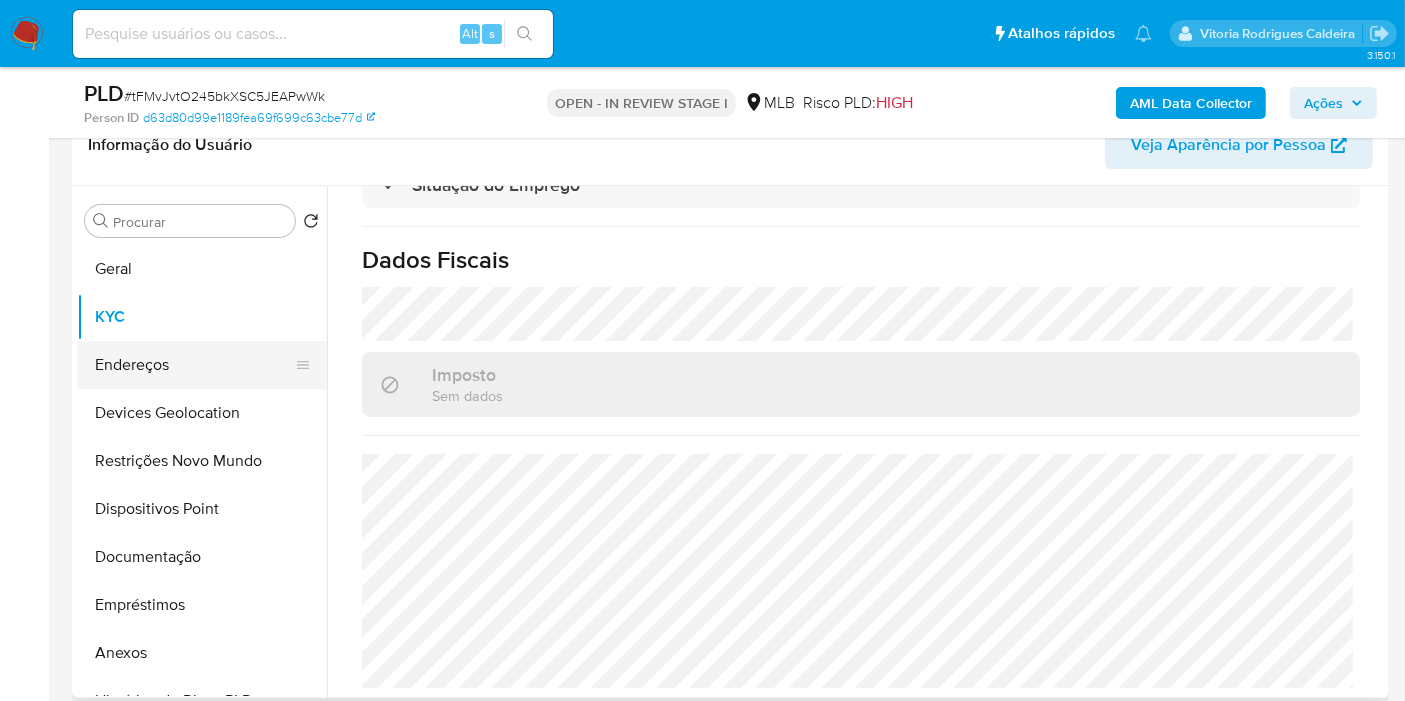 click on "Endereços" at bounding box center [194, 365] 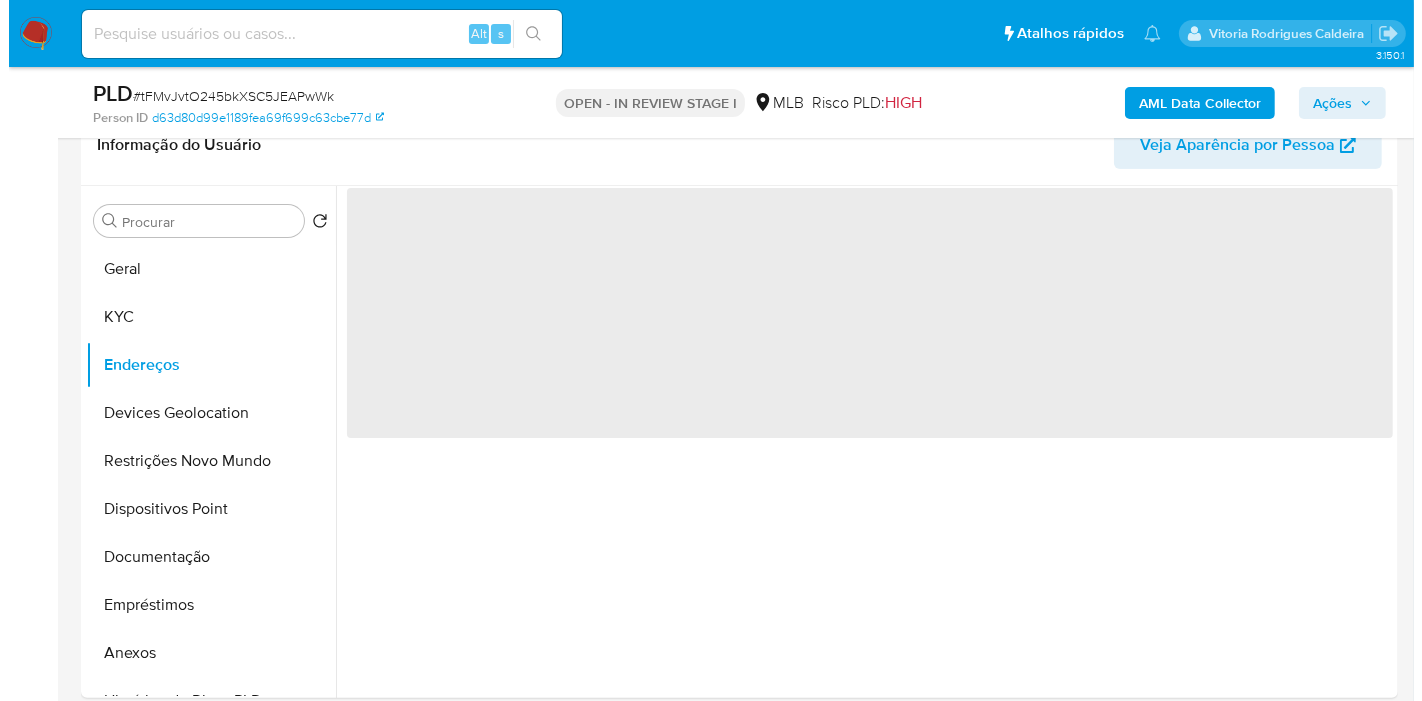 scroll, scrollTop: 0, scrollLeft: 0, axis: both 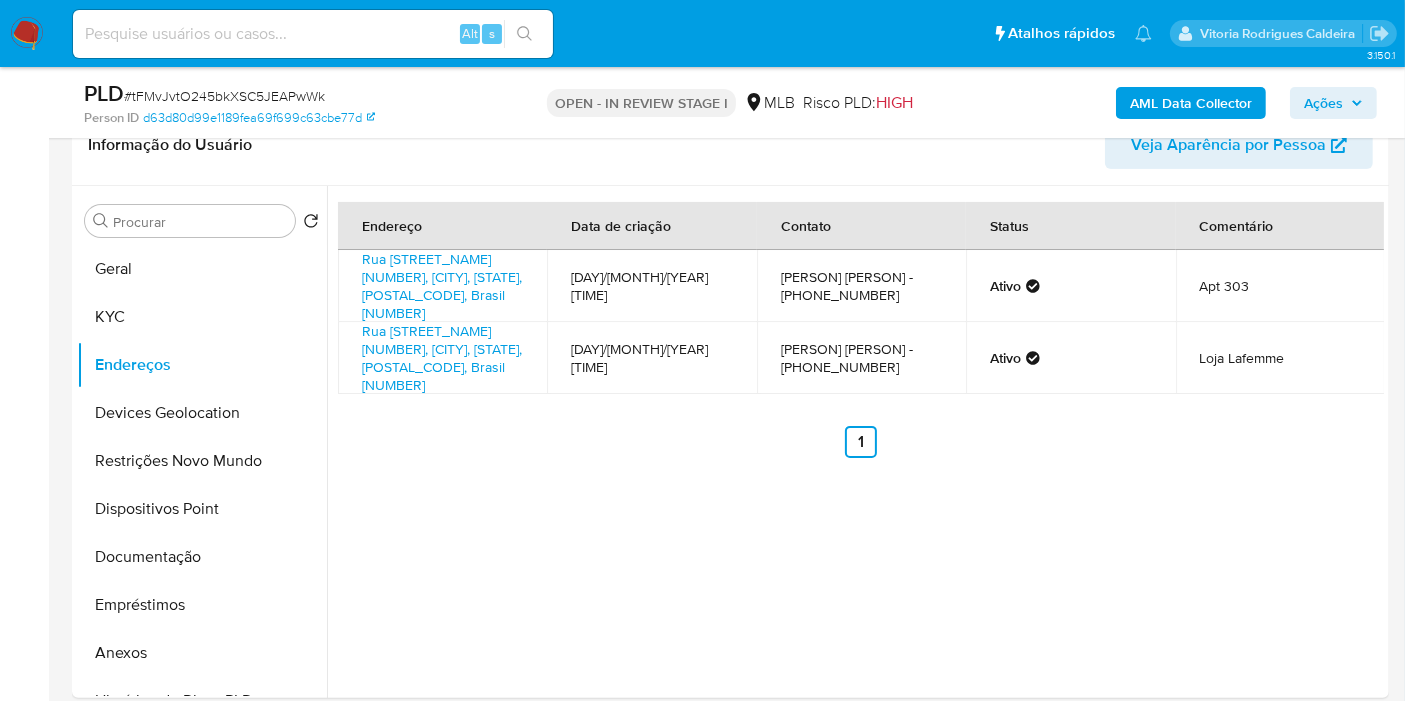 click on "AML Data Collector" at bounding box center [1191, 103] 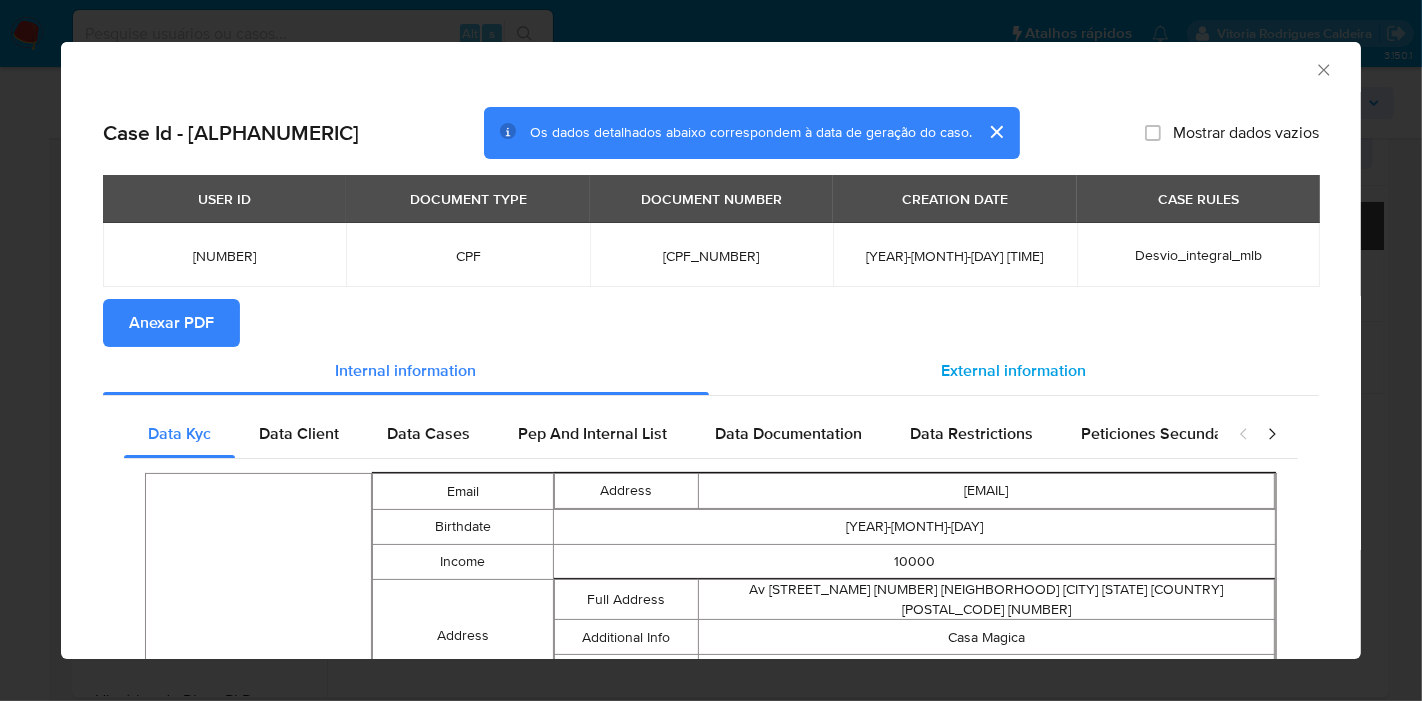 click on "External information" at bounding box center (1014, 370) 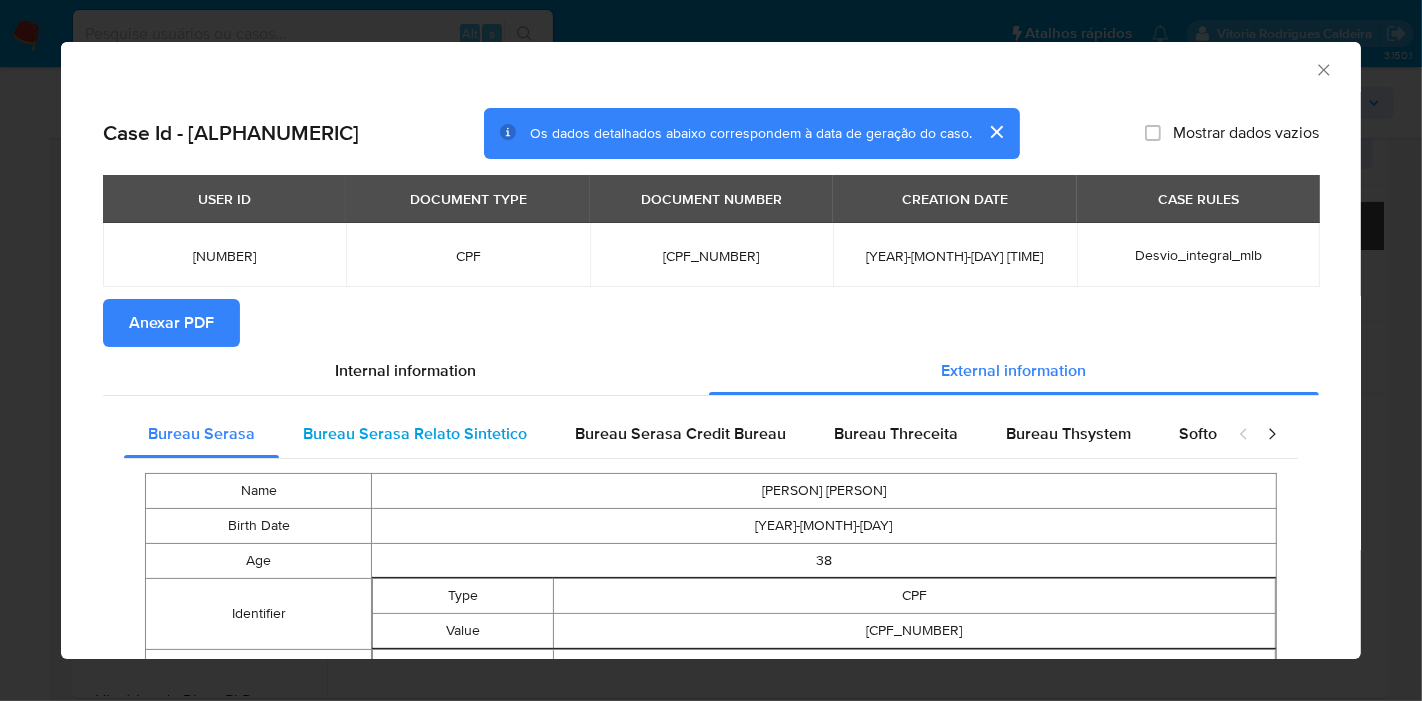 type 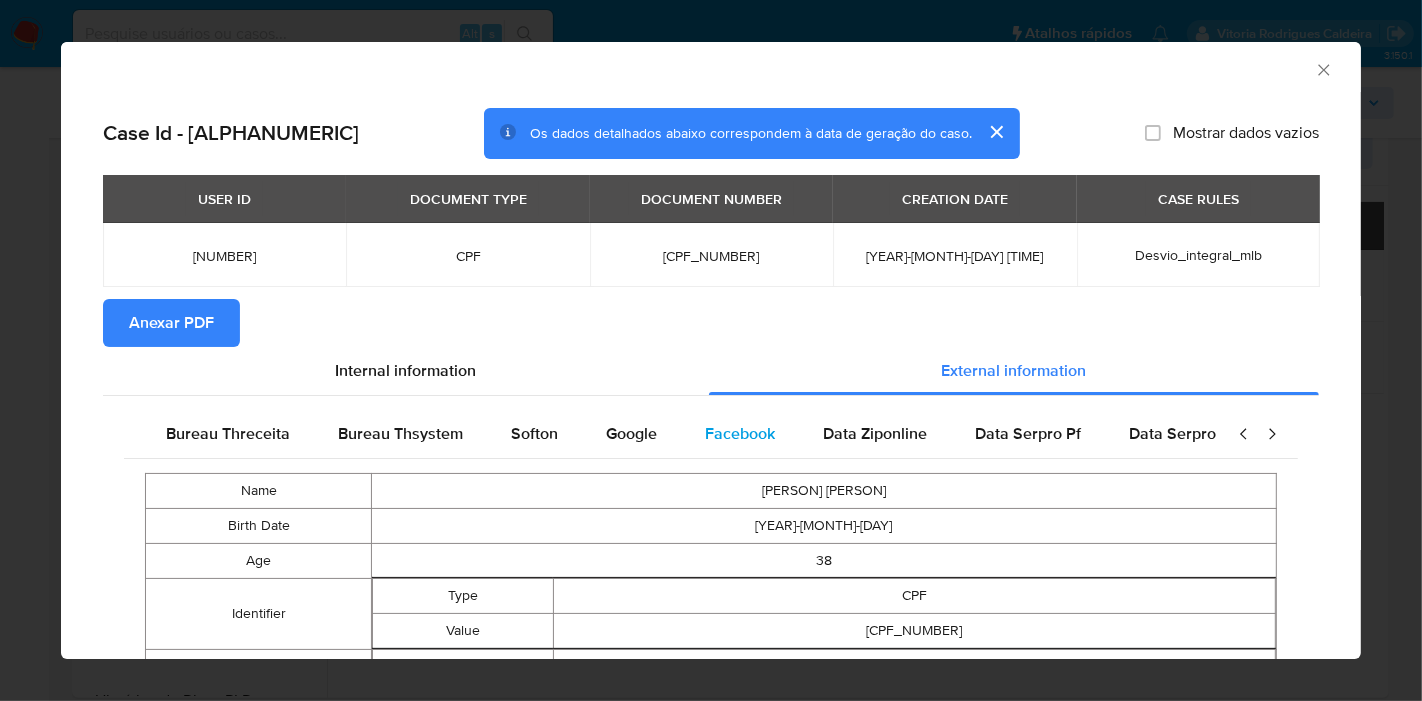 scroll, scrollTop: 0, scrollLeft: 676, axis: horizontal 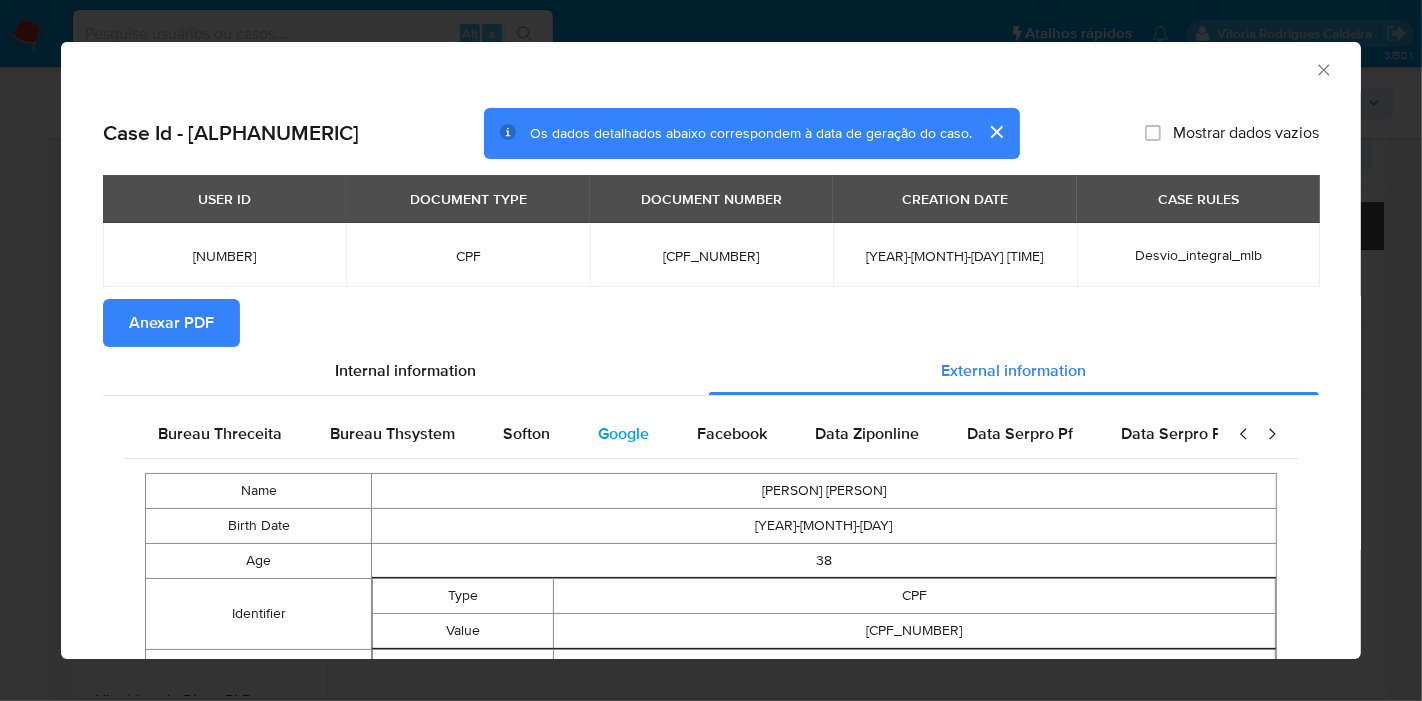 click on "Google" at bounding box center (623, 433) 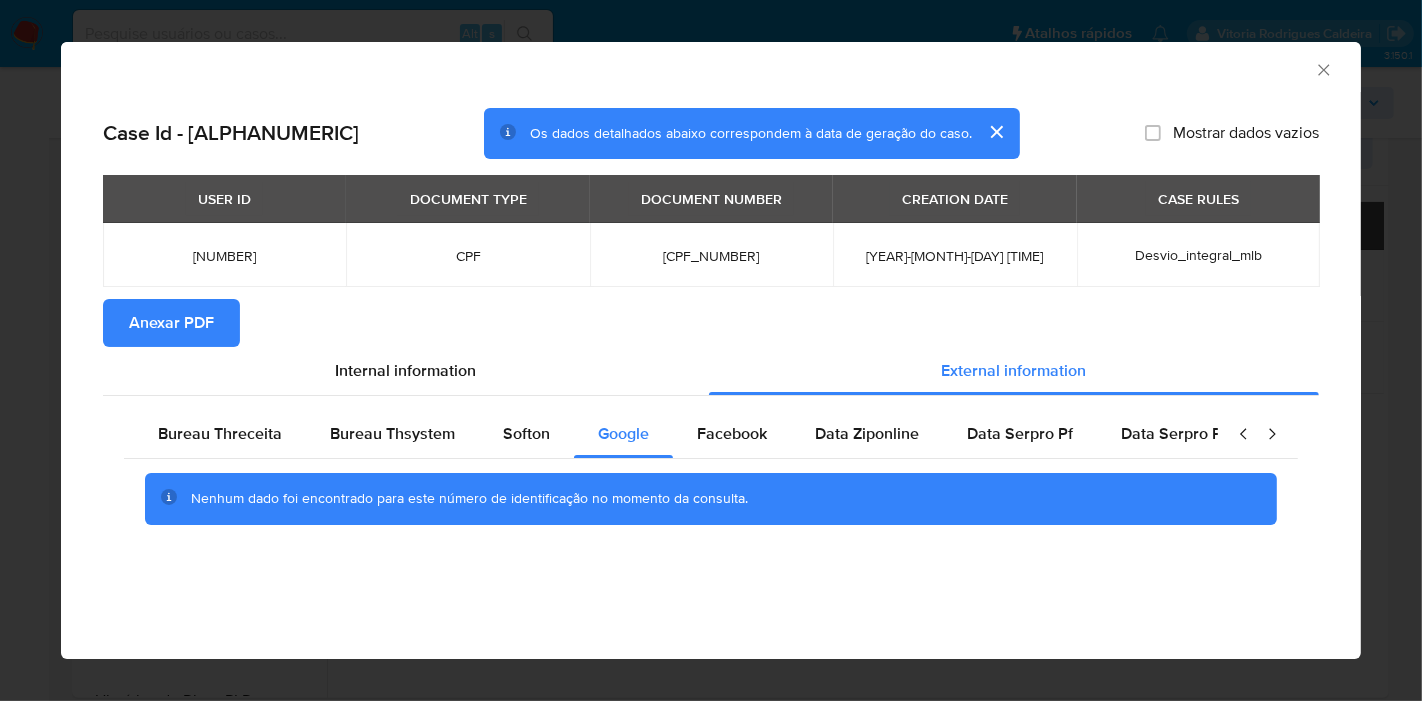 type 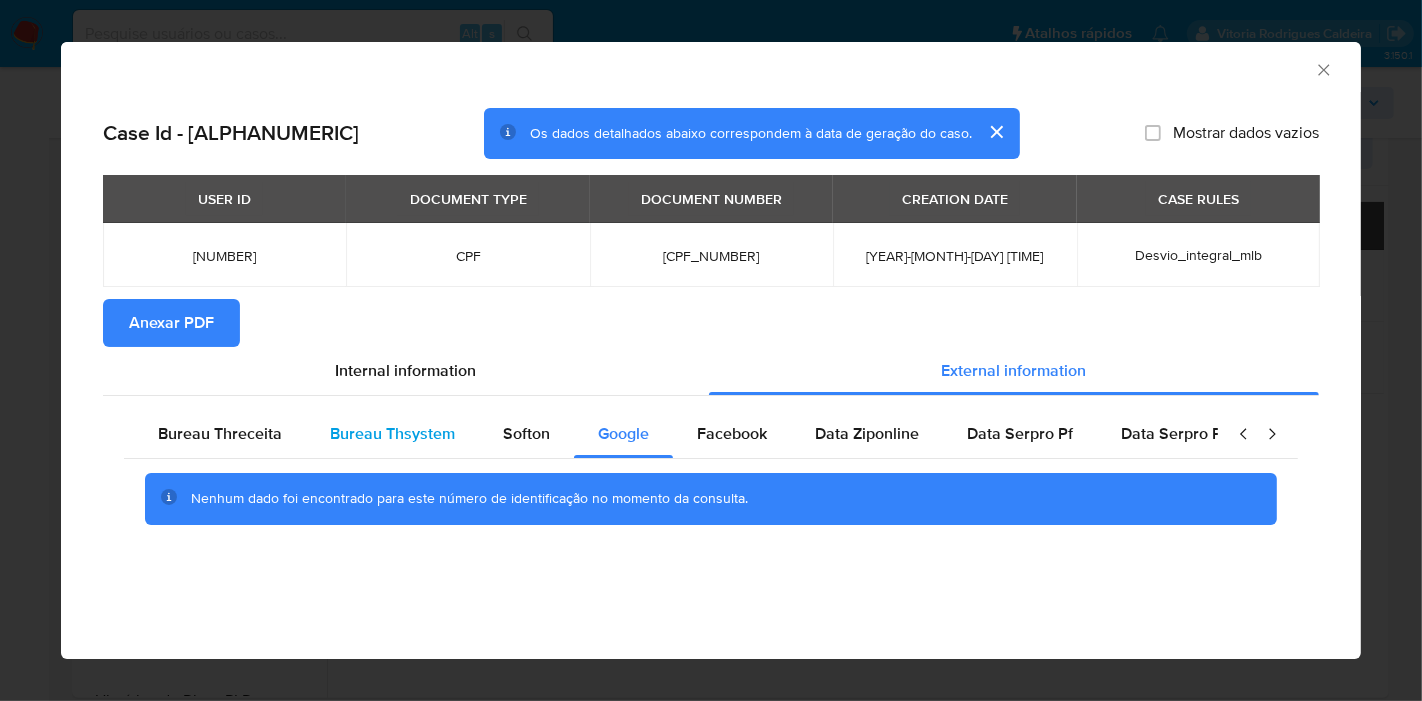 scroll, scrollTop: 0, scrollLeft: 0, axis: both 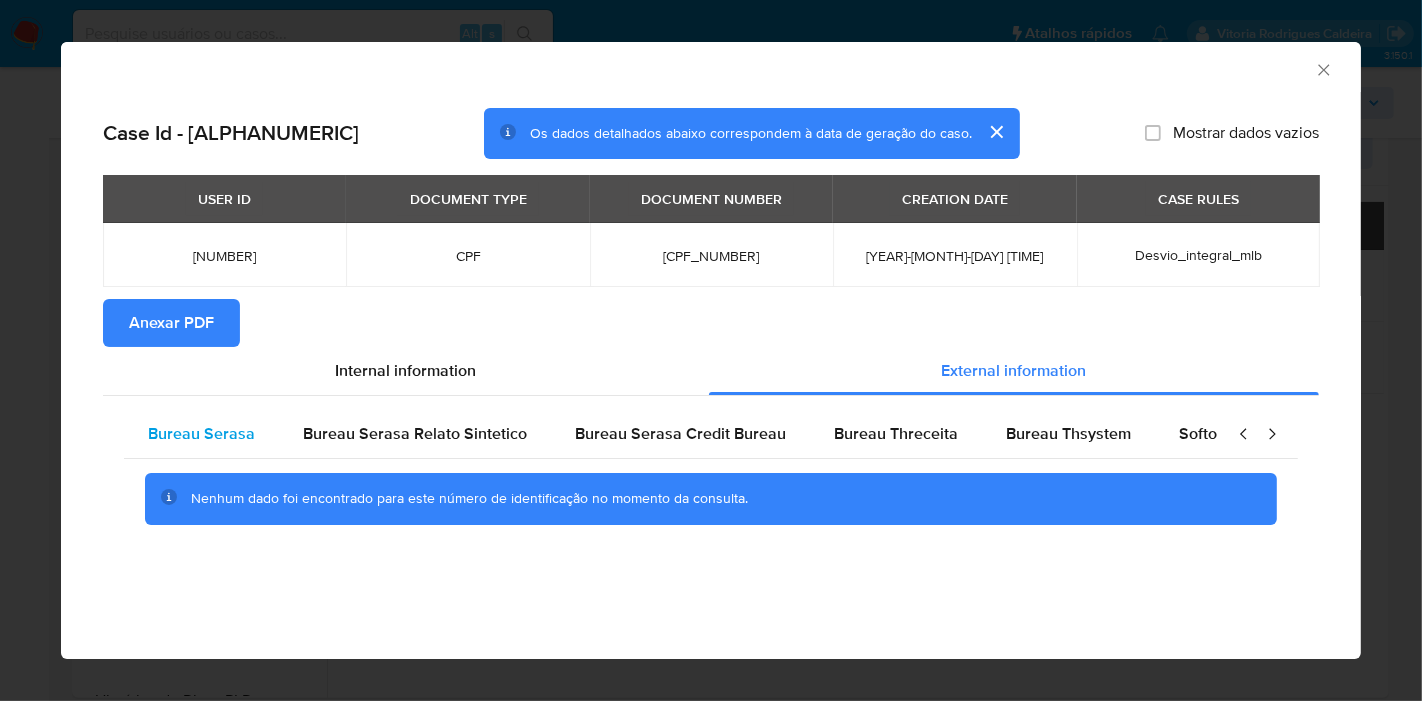 click on "Bureau Serasa" at bounding box center [201, 433] 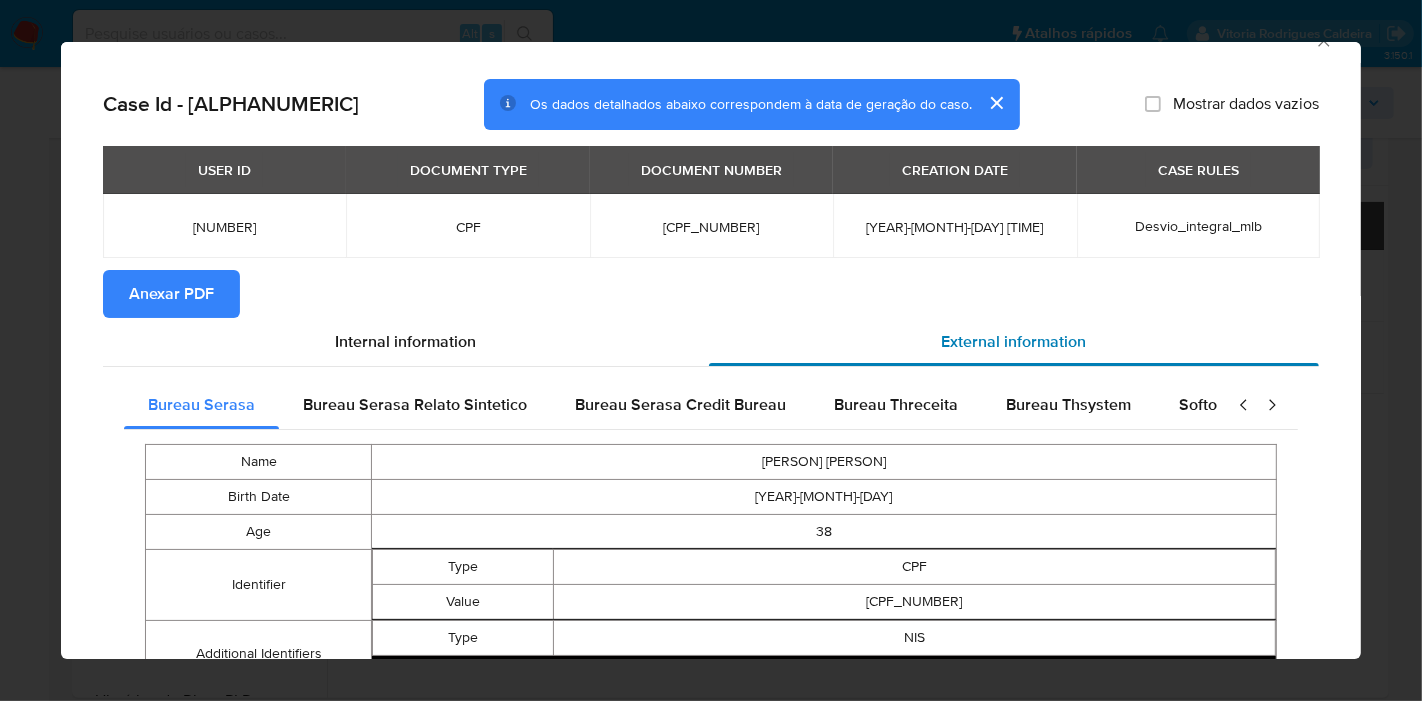 scroll, scrollTop: 0, scrollLeft: 0, axis: both 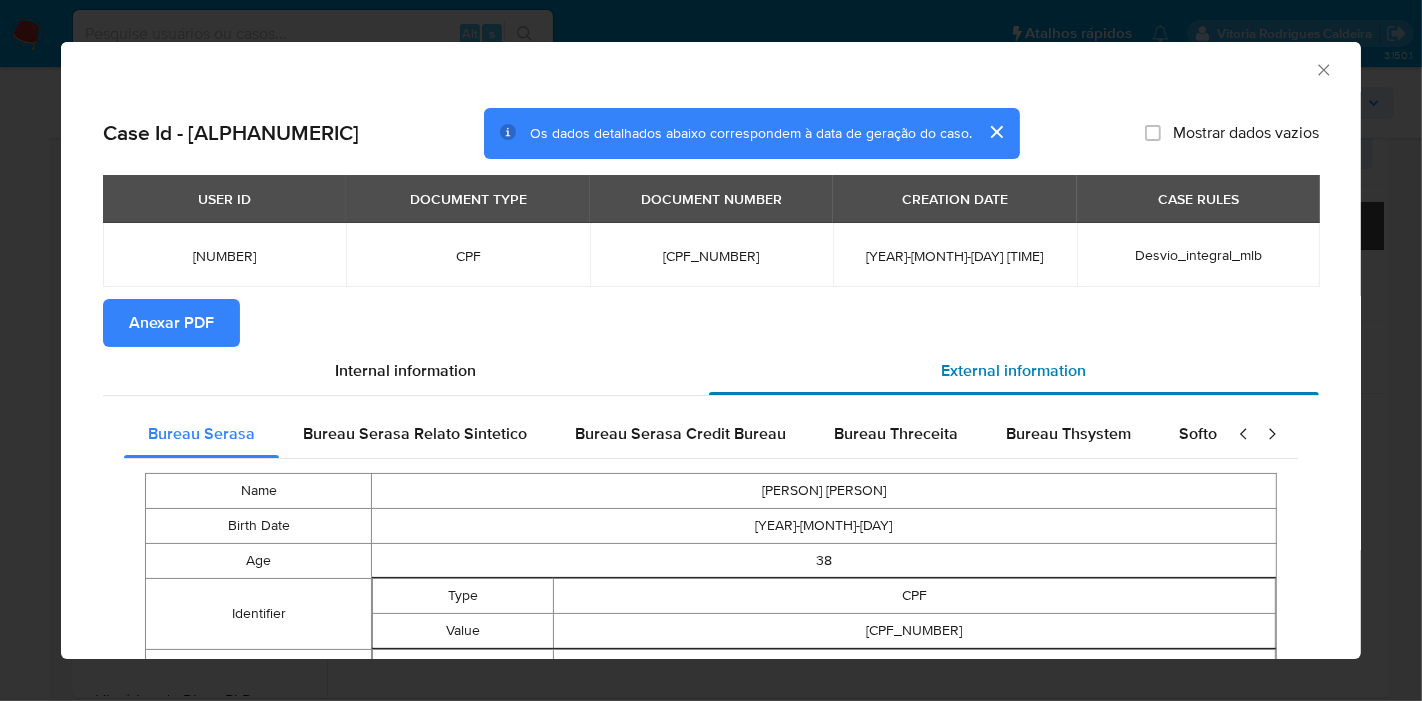 type 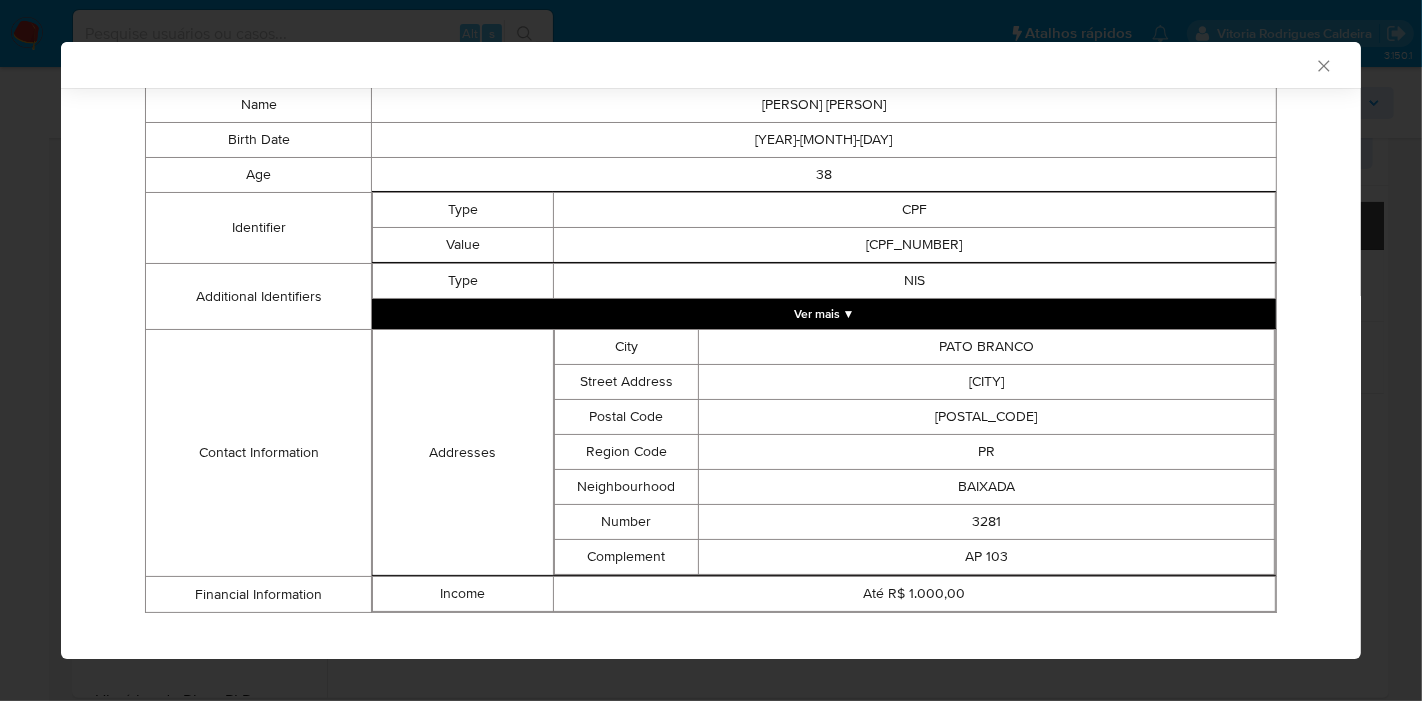 scroll, scrollTop: 406, scrollLeft: 0, axis: vertical 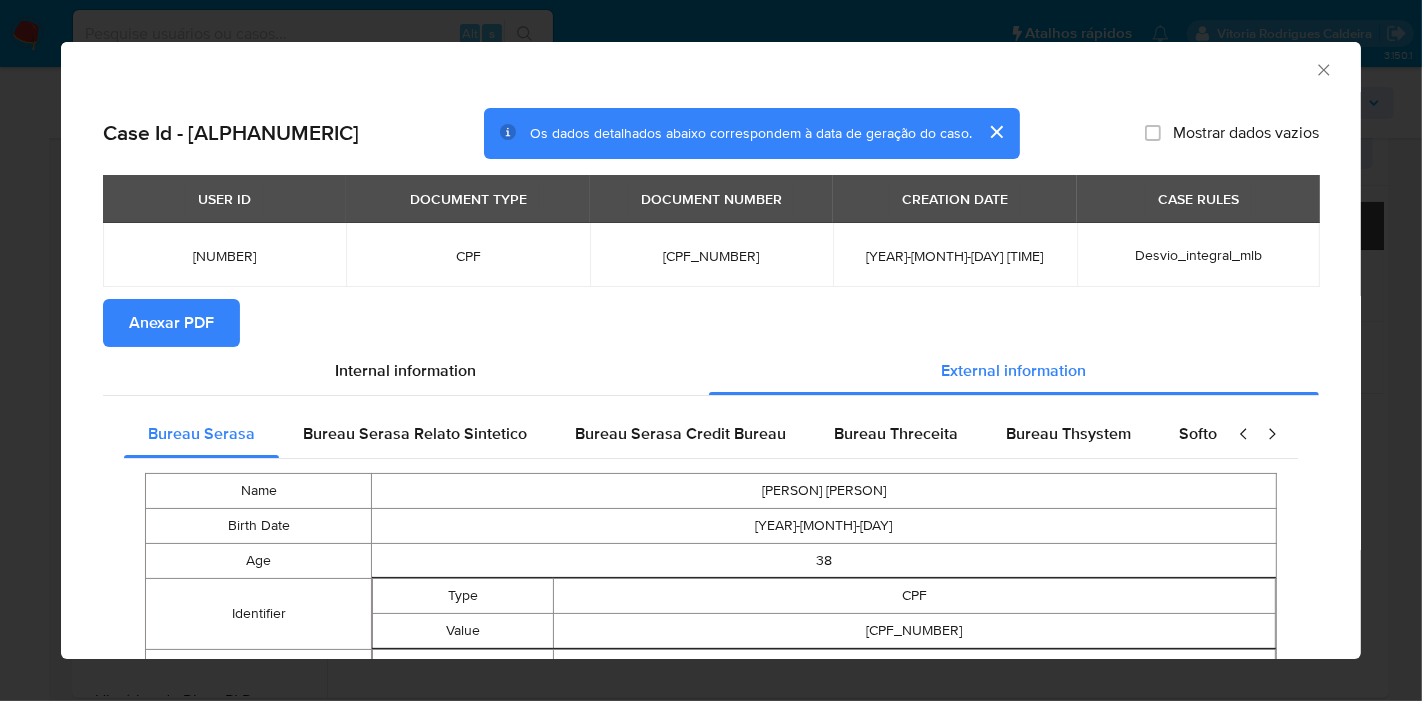 click 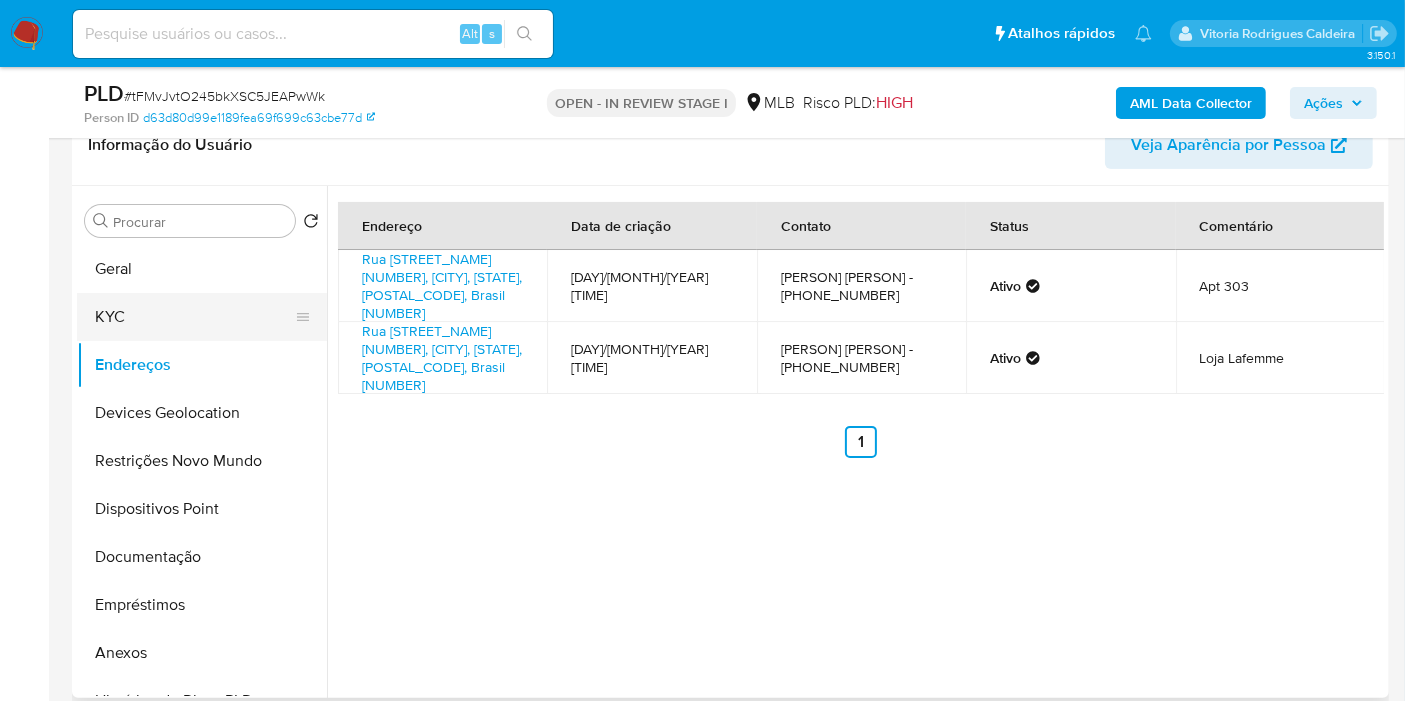 click on "KYC" at bounding box center (194, 317) 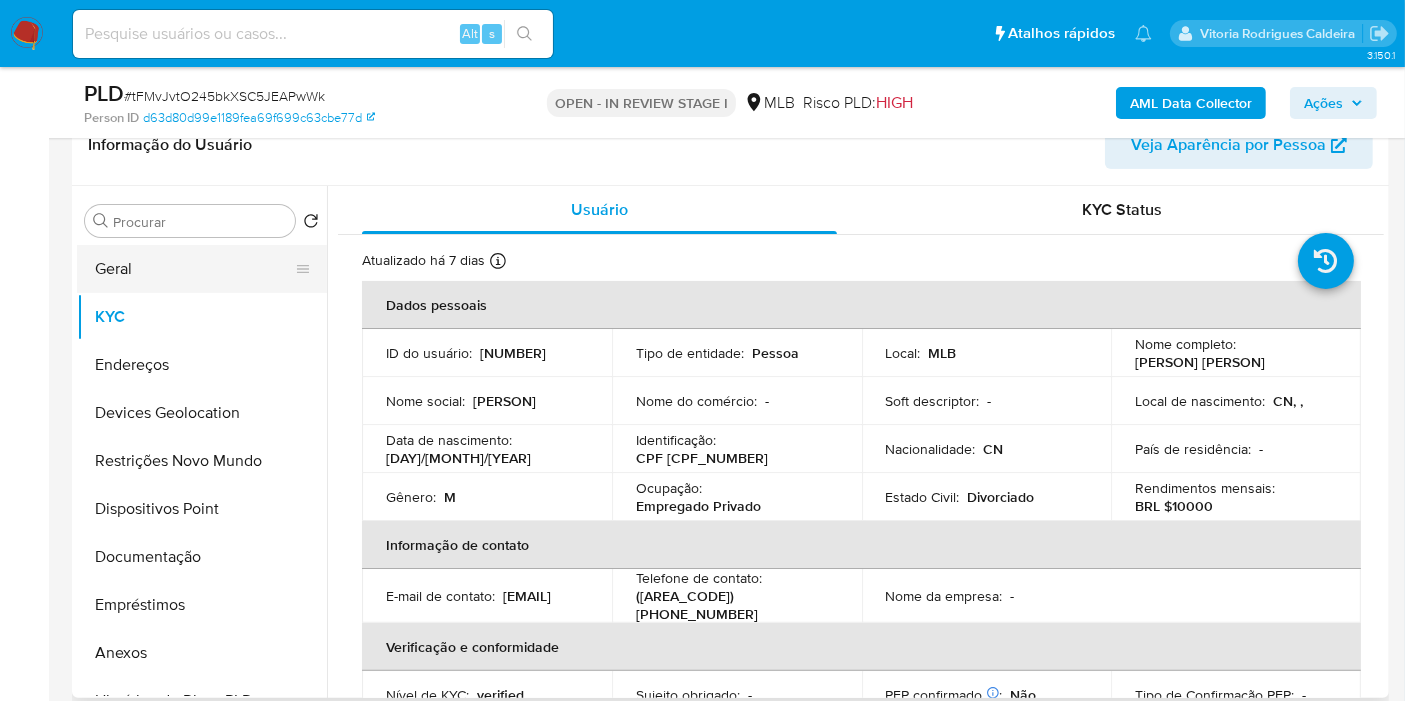 click on "Geral" at bounding box center [194, 269] 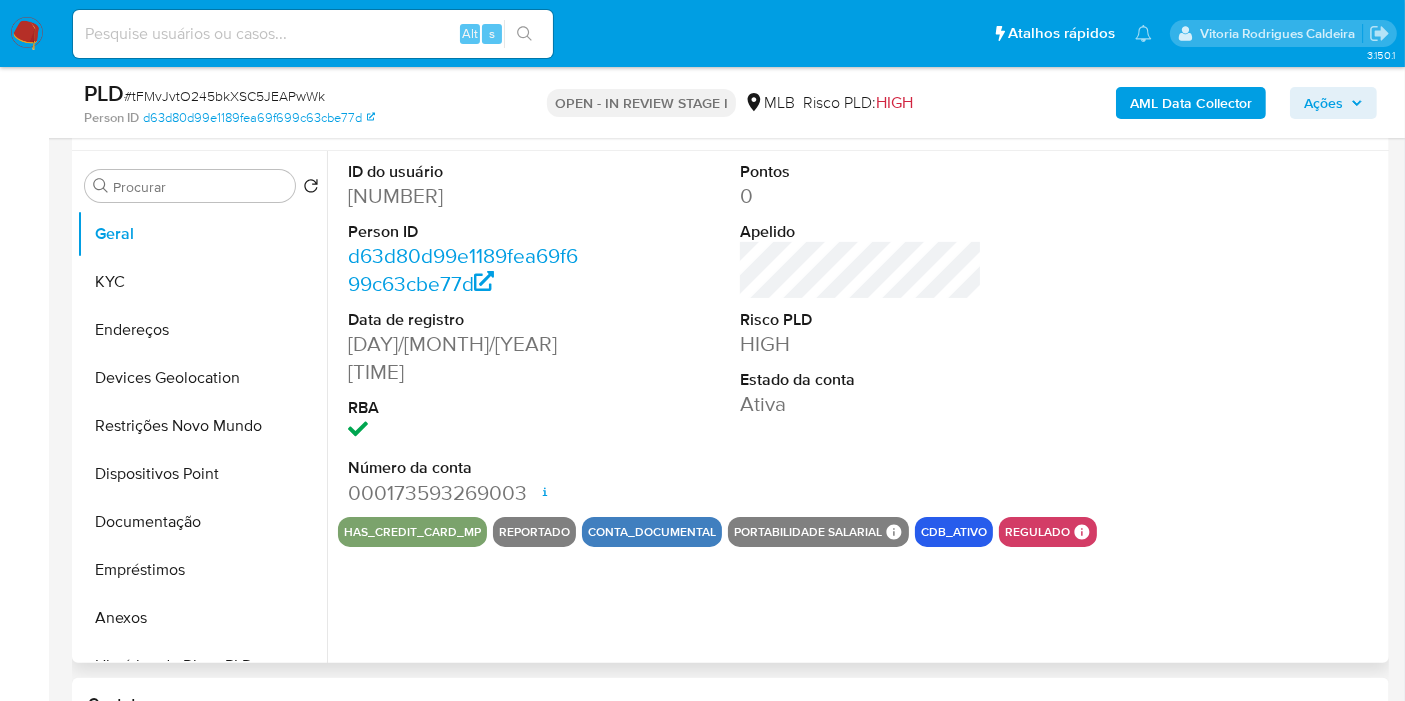 scroll, scrollTop: 333, scrollLeft: 0, axis: vertical 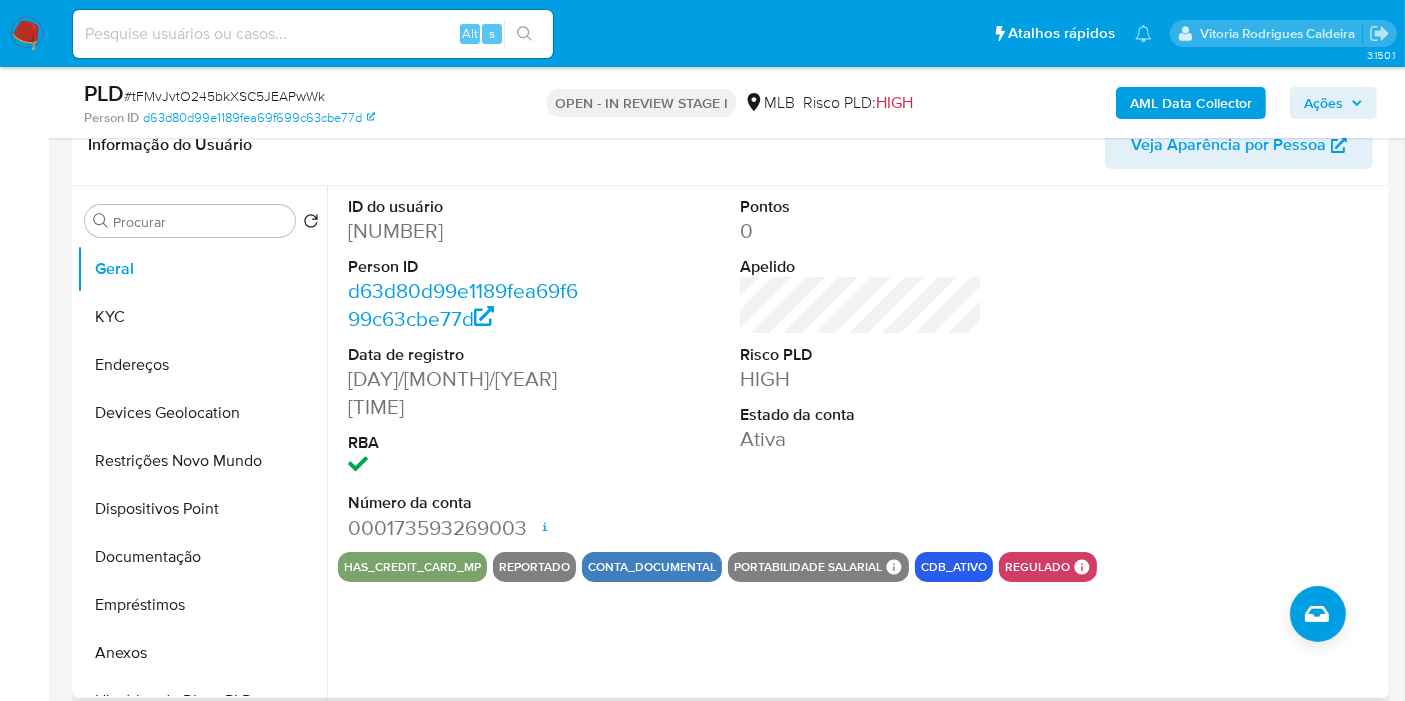 type 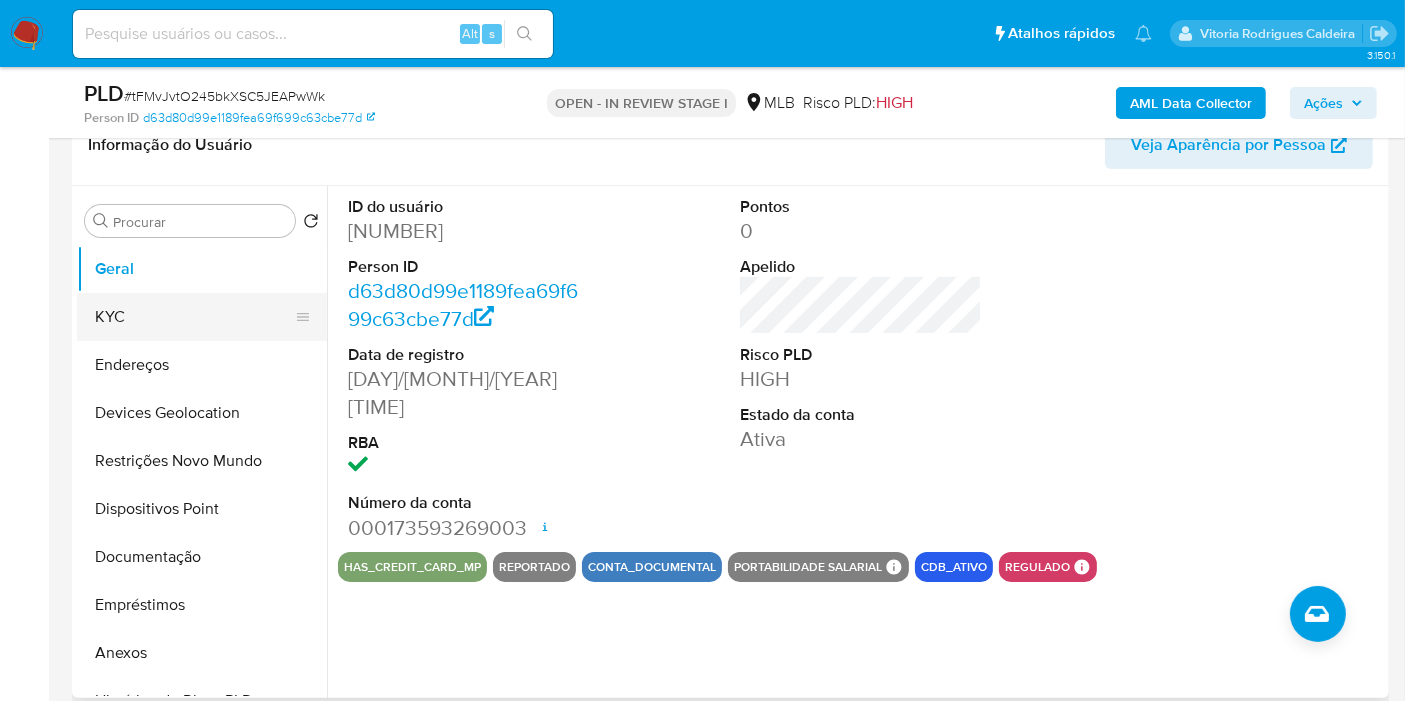 click on "KYC" at bounding box center [194, 317] 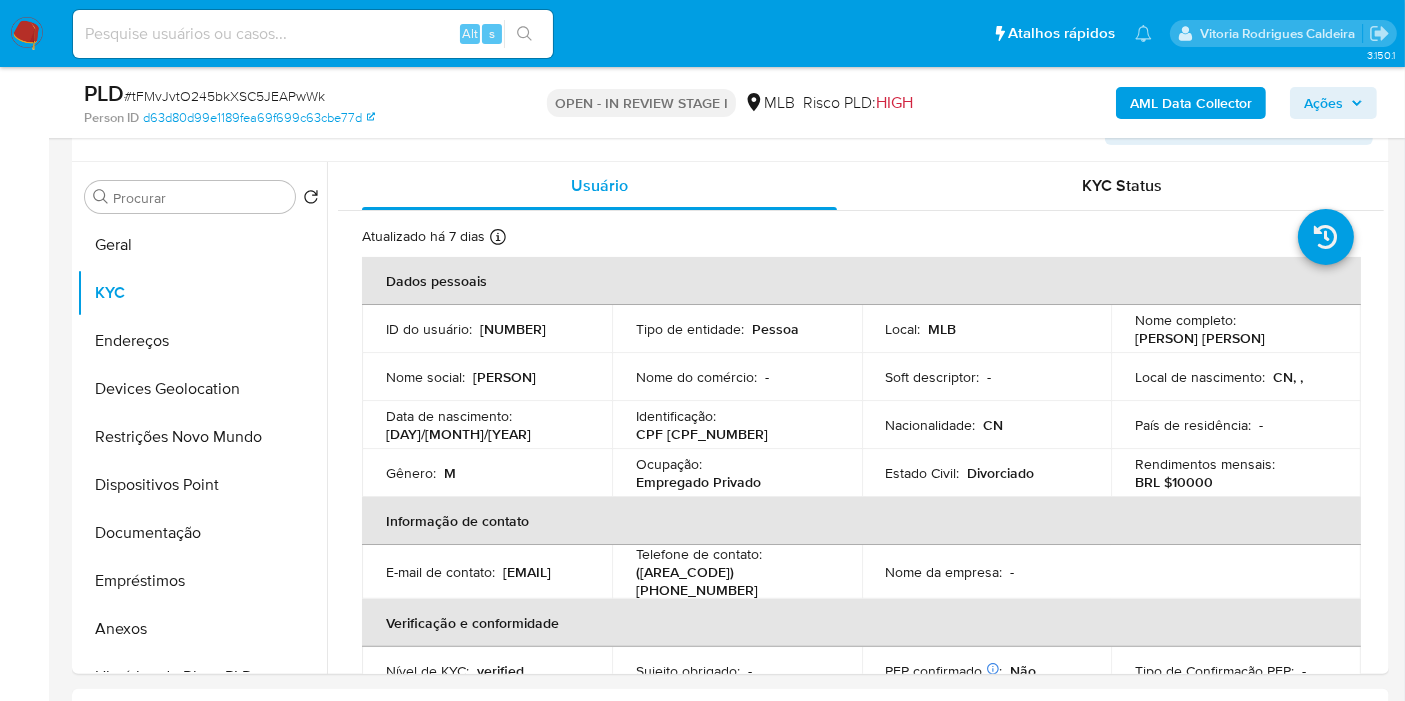 scroll, scrollTop: 395, scrollLeft: 0, axis: vertical 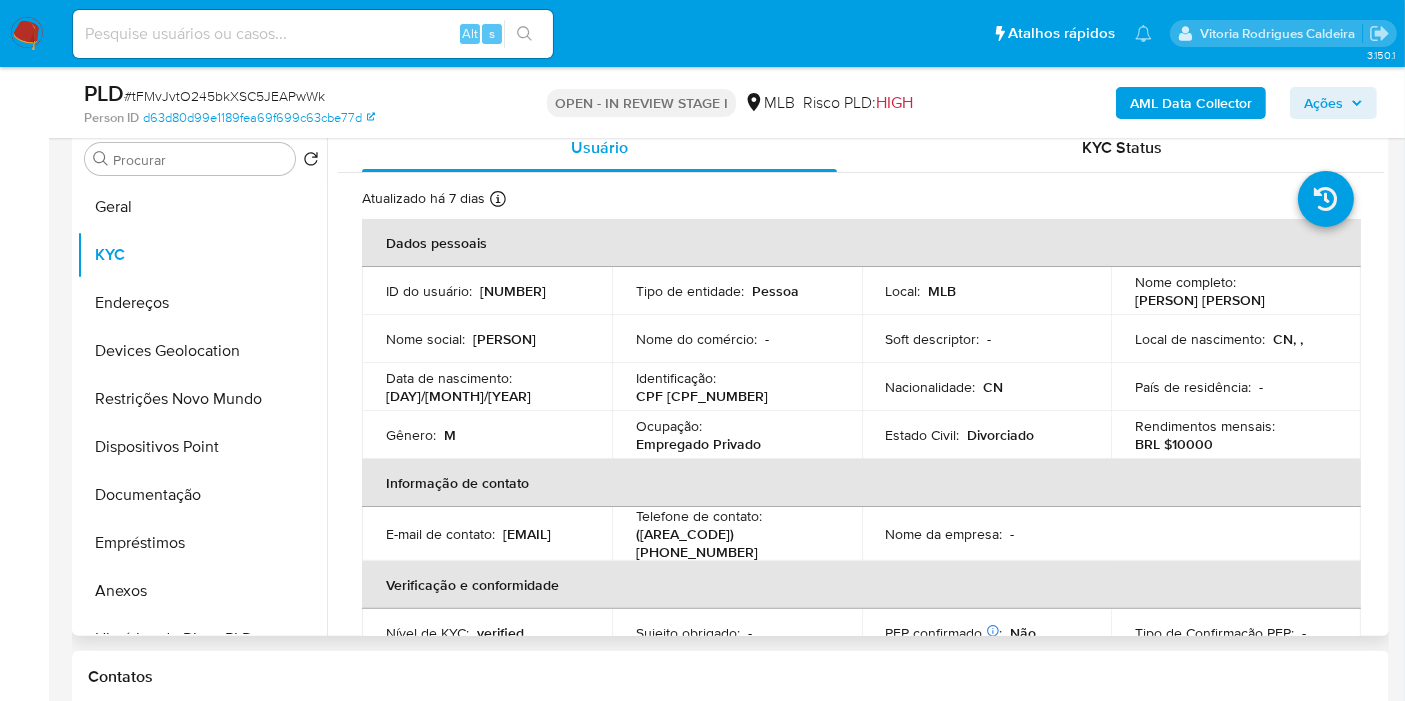 type 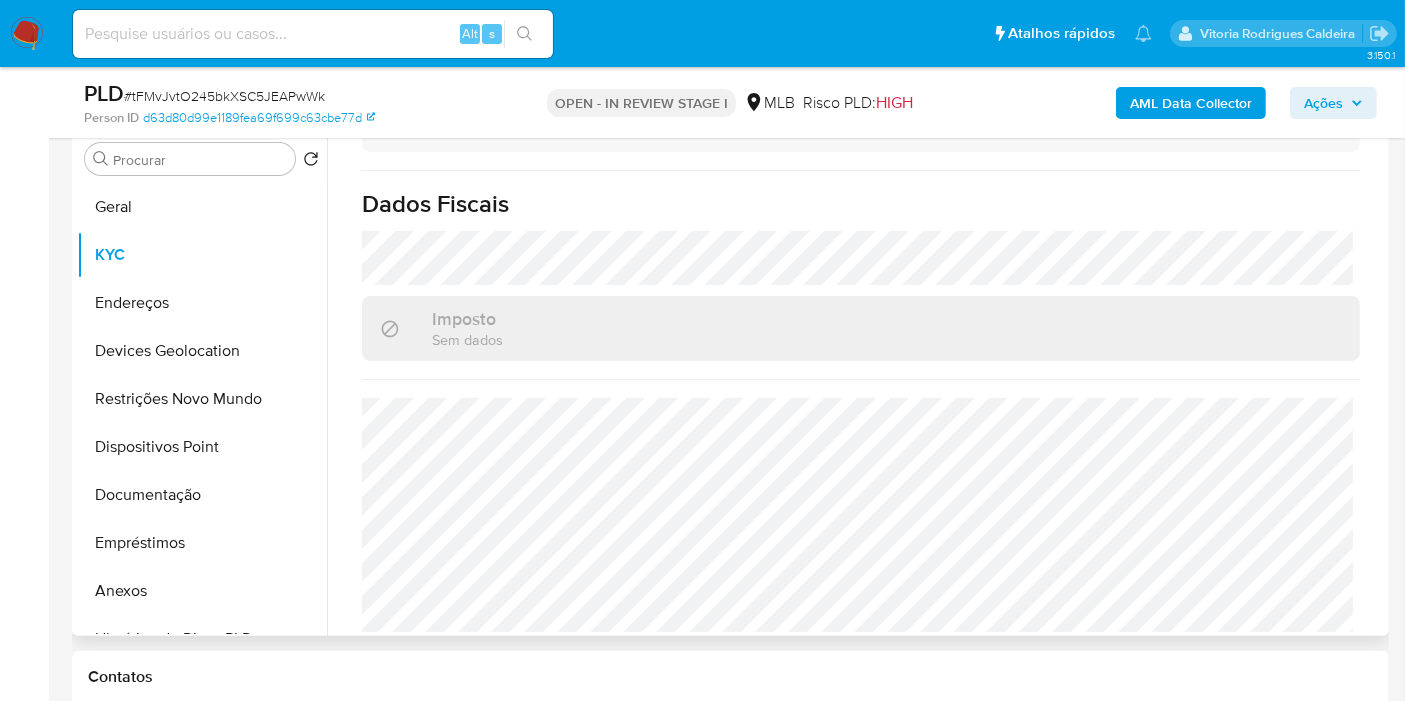 scroll, scrollTop: 928, scrollLeft: 0, axis: vertical 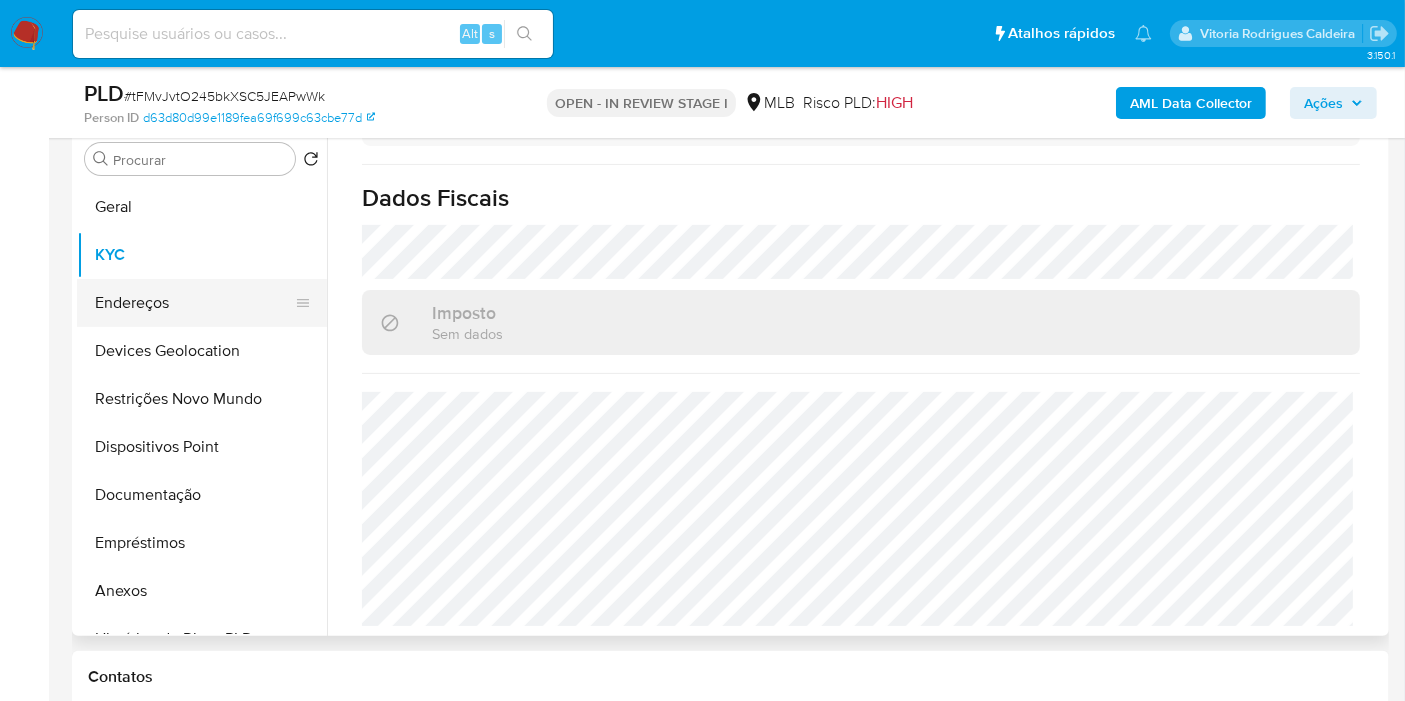 click on "Endereços" at bounding box center (194, 303) 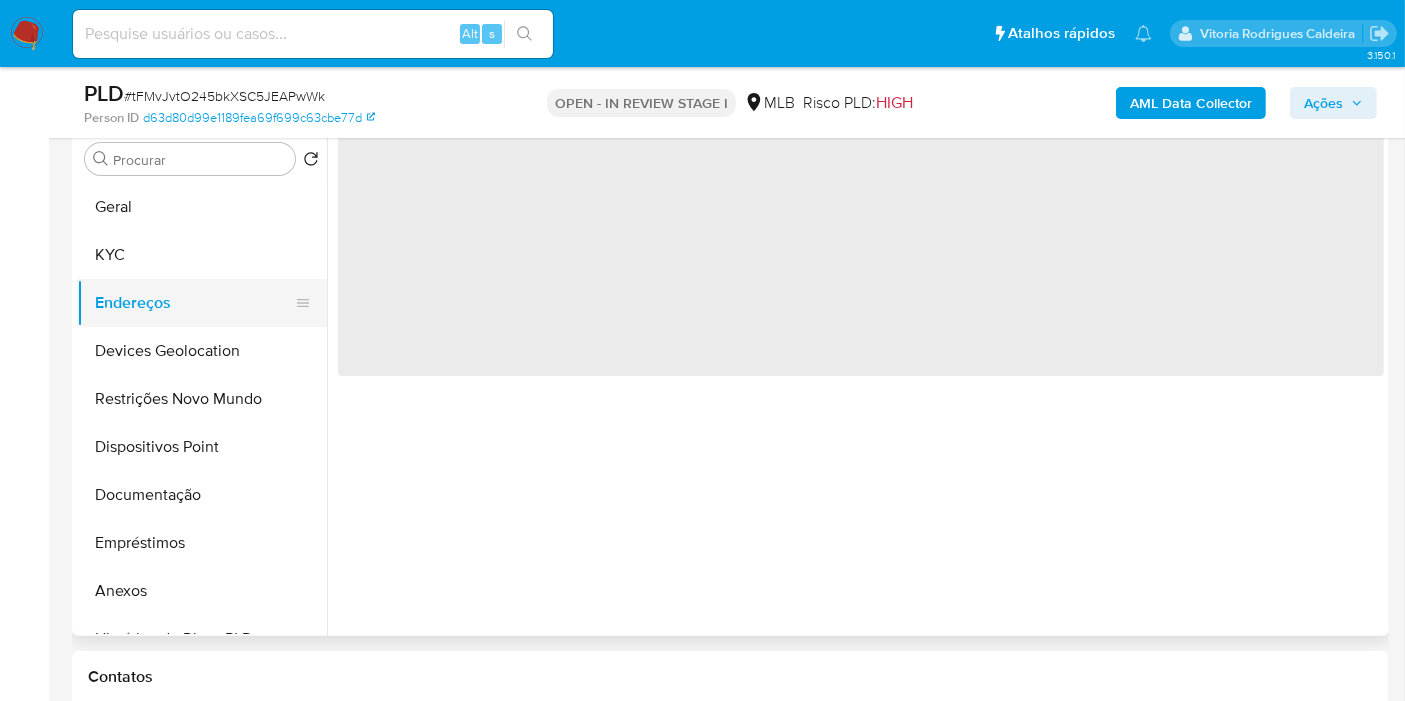 scroll, scrollTop: 0, scrollLeft: 0, axis: both 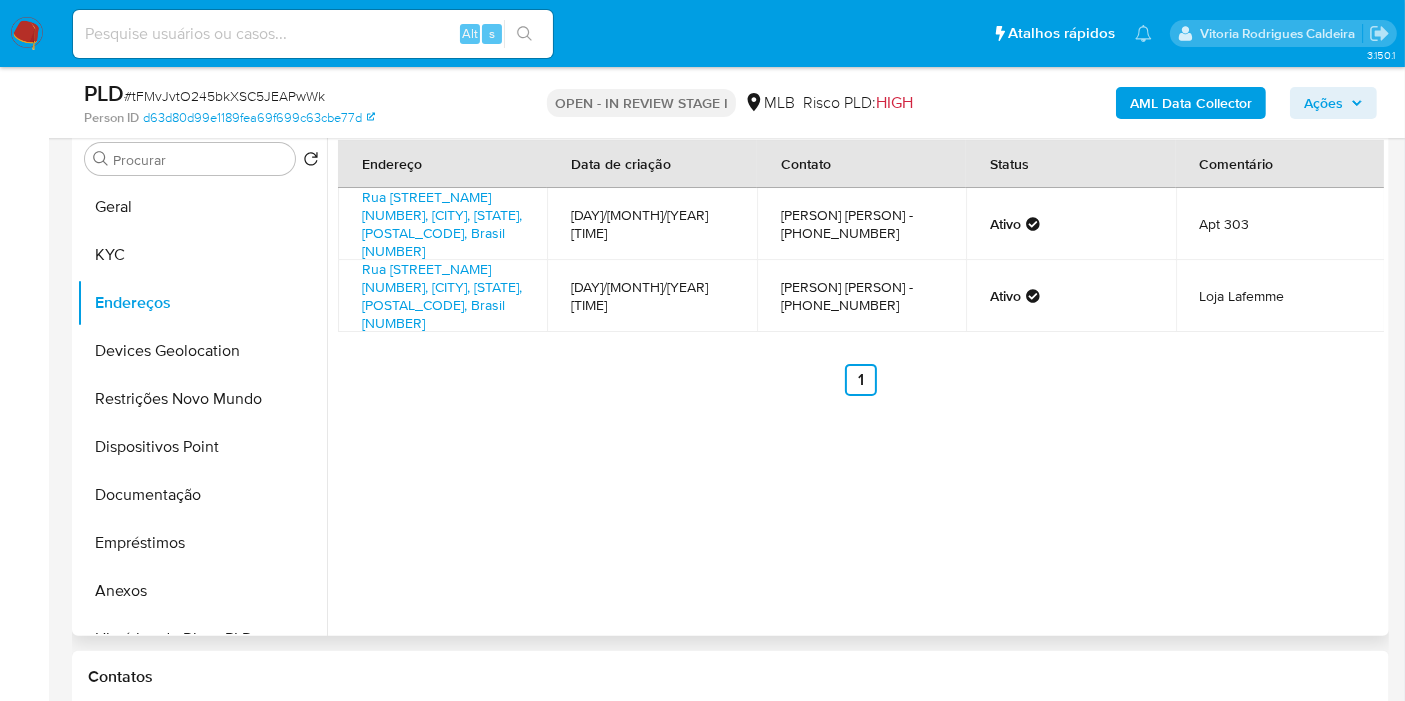 type 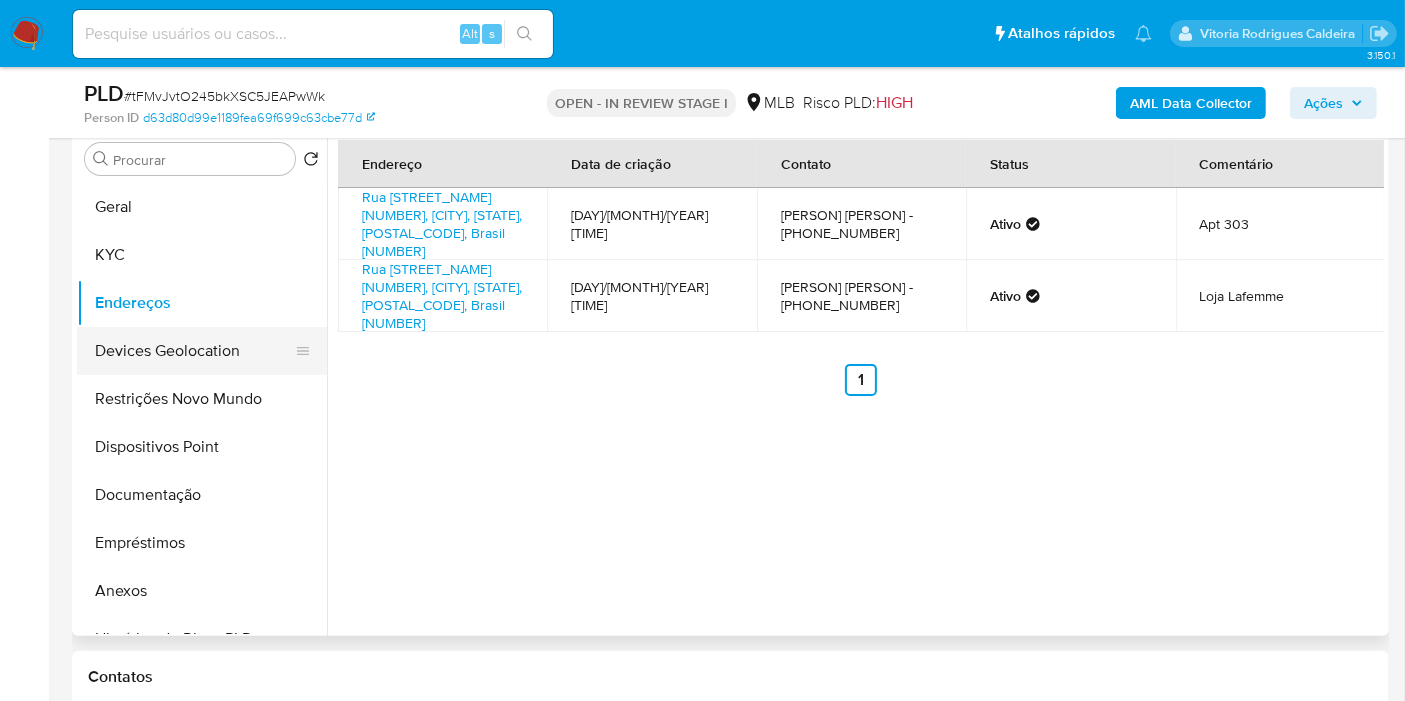 click on "Devices Geolocation" at bounding box center (194, 351) 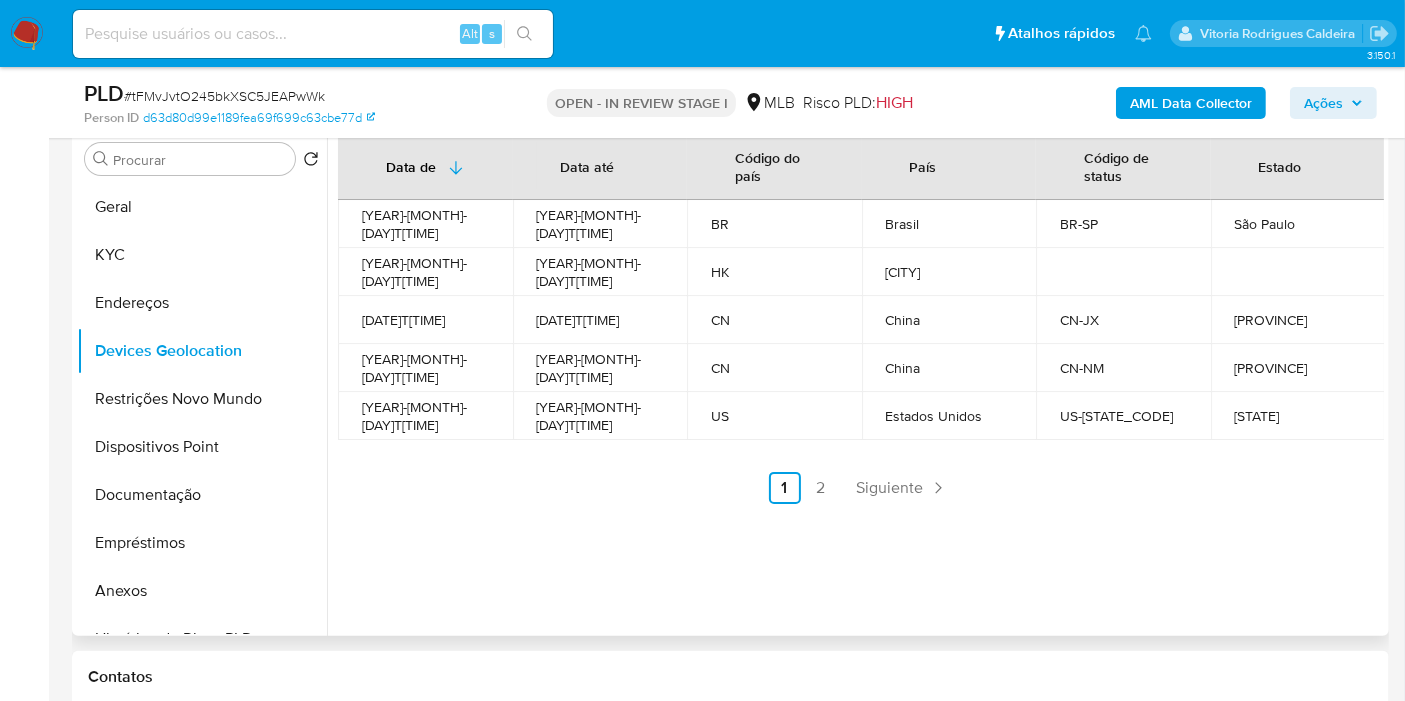 type 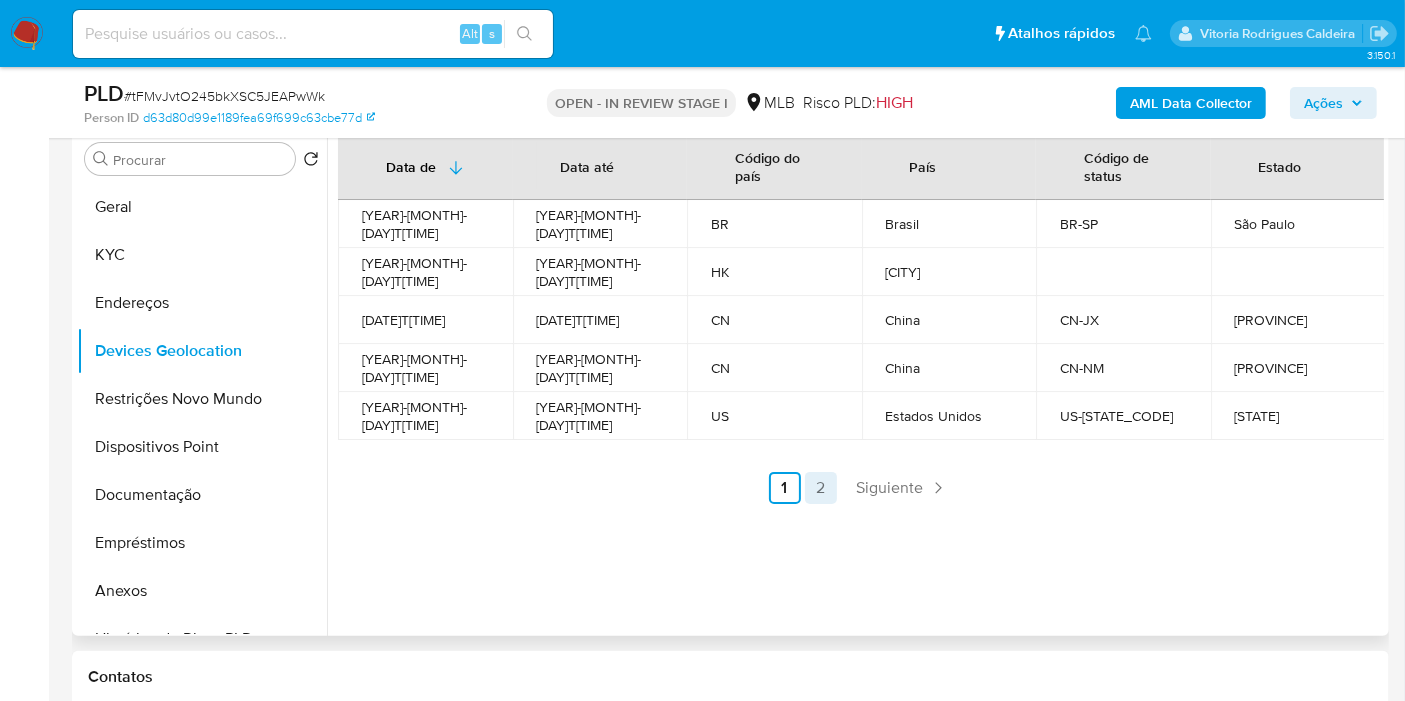 click on "2" at bounding box center (821, 488) 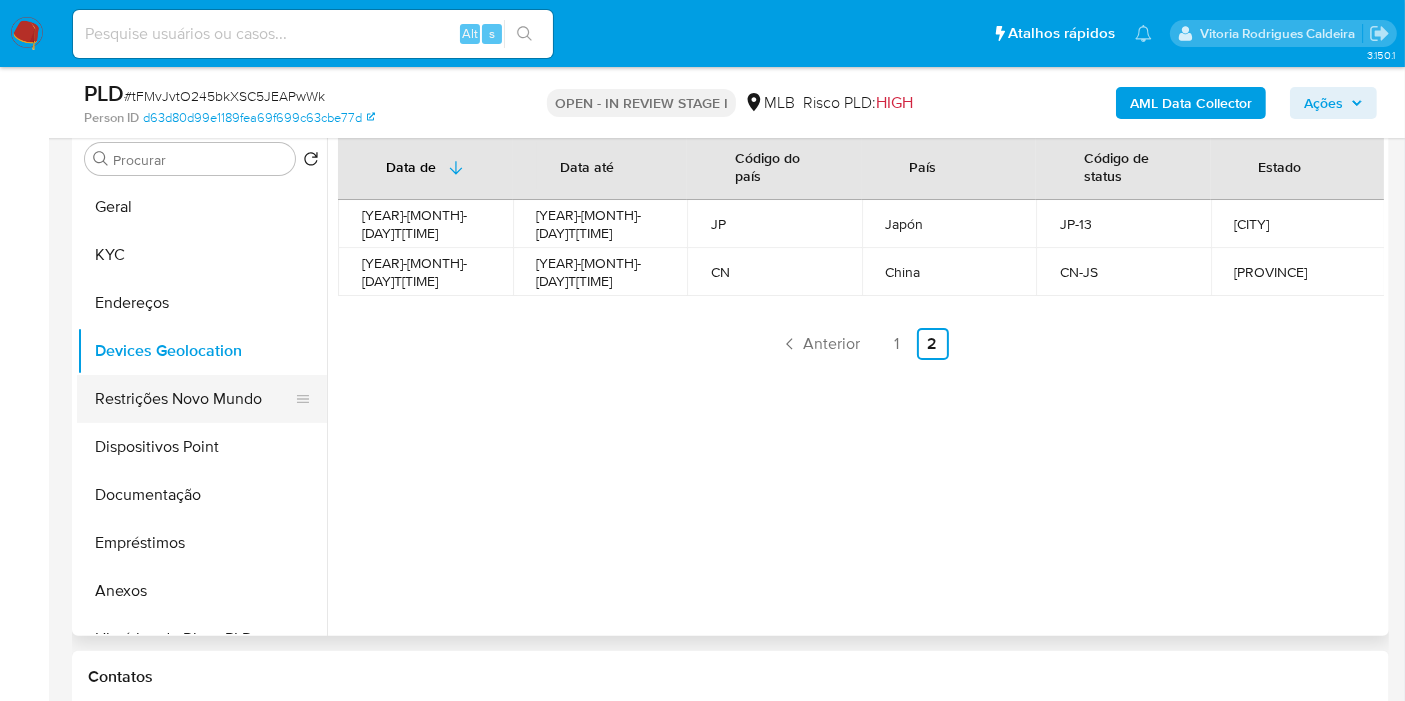 click on "Restrições Novo Mundo" at bounding box center (194, 399) 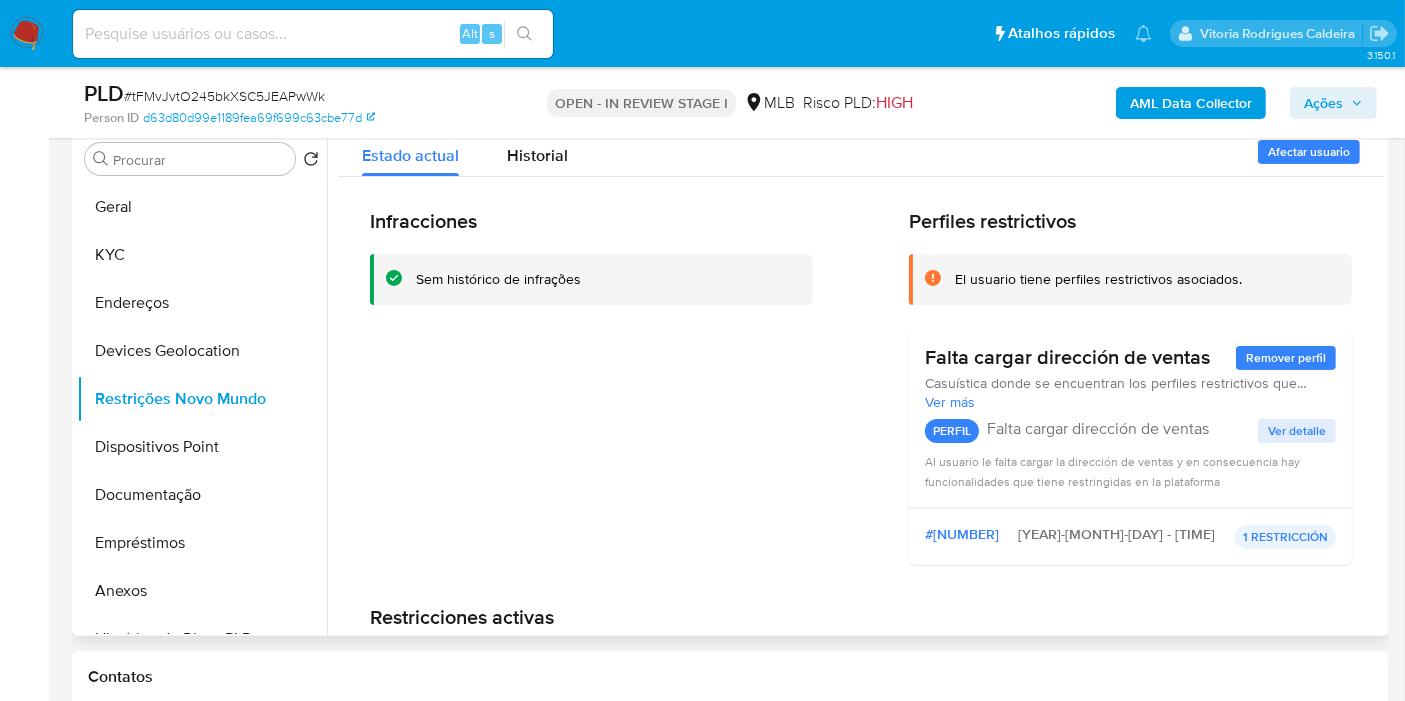 type 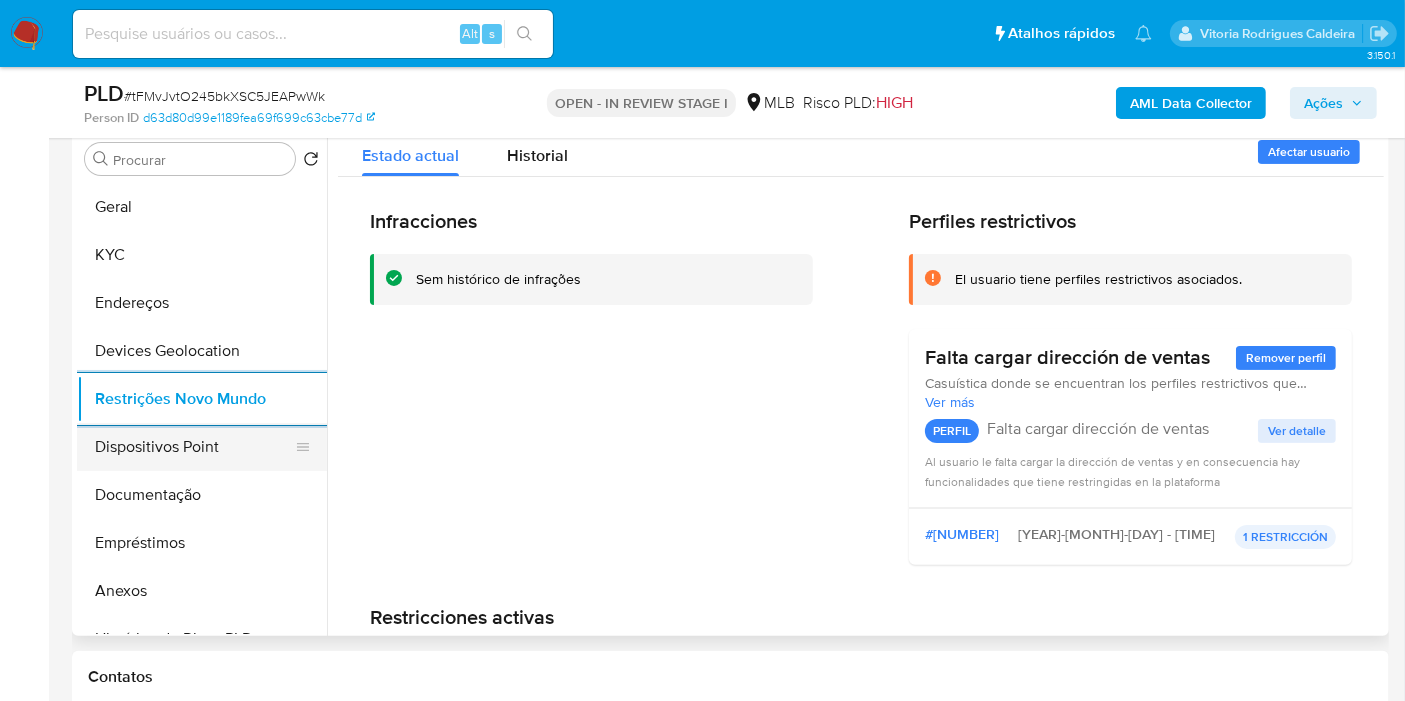 click on "Dispositivos Point" at bounding box center (194, 447) 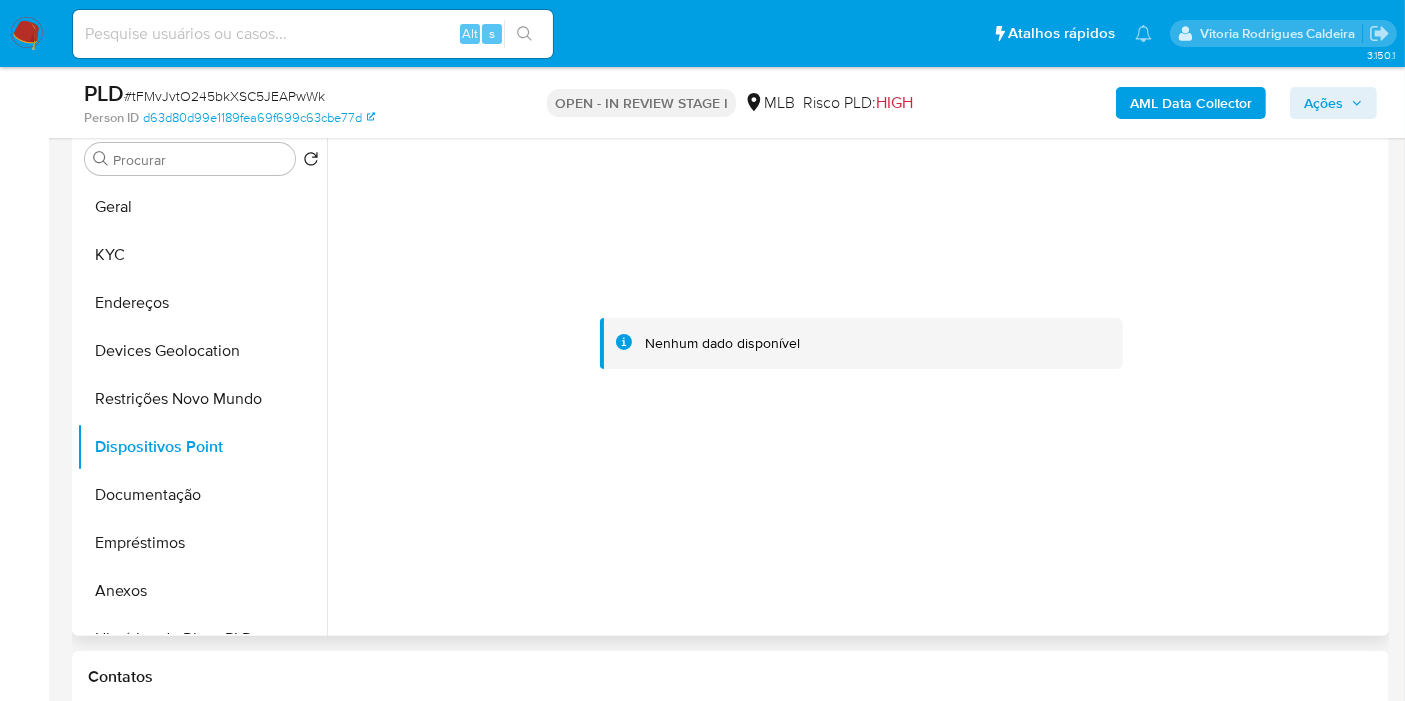 type 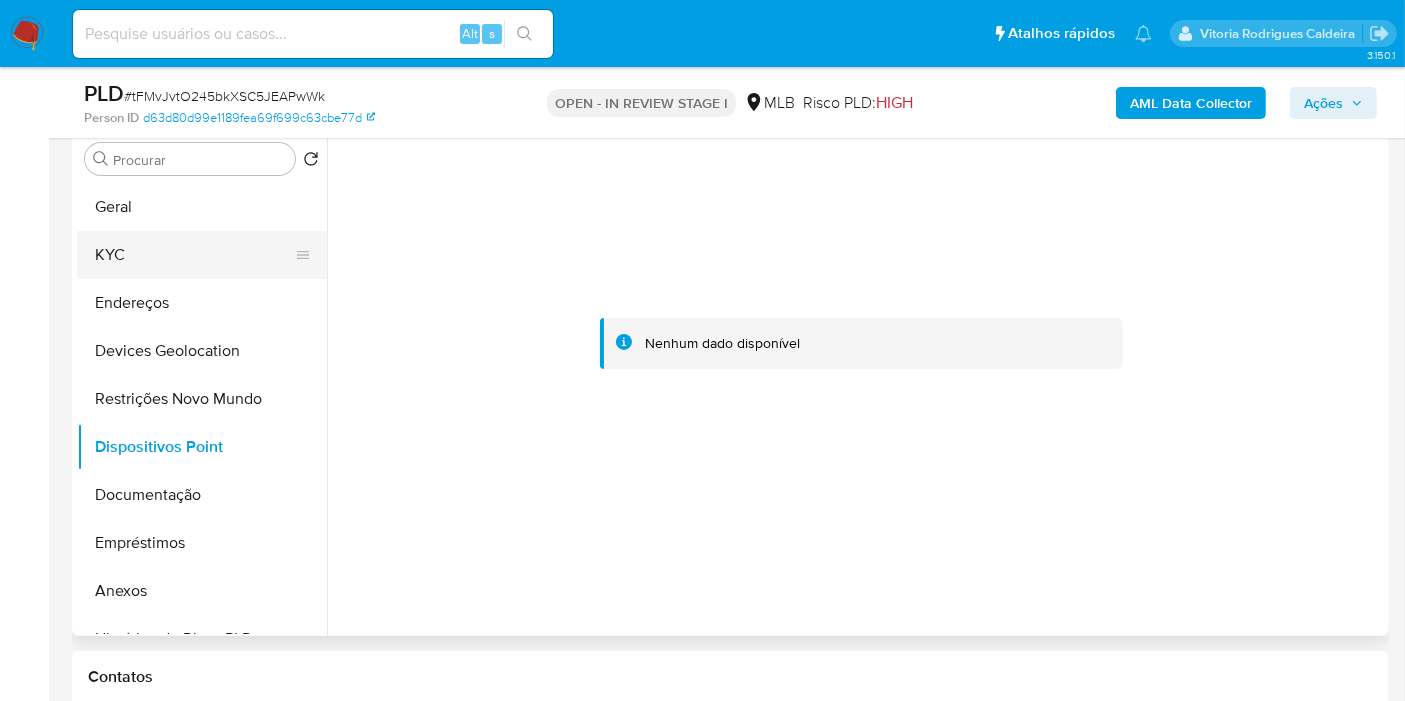 click on "KYC" at bounding box center [194, 255] 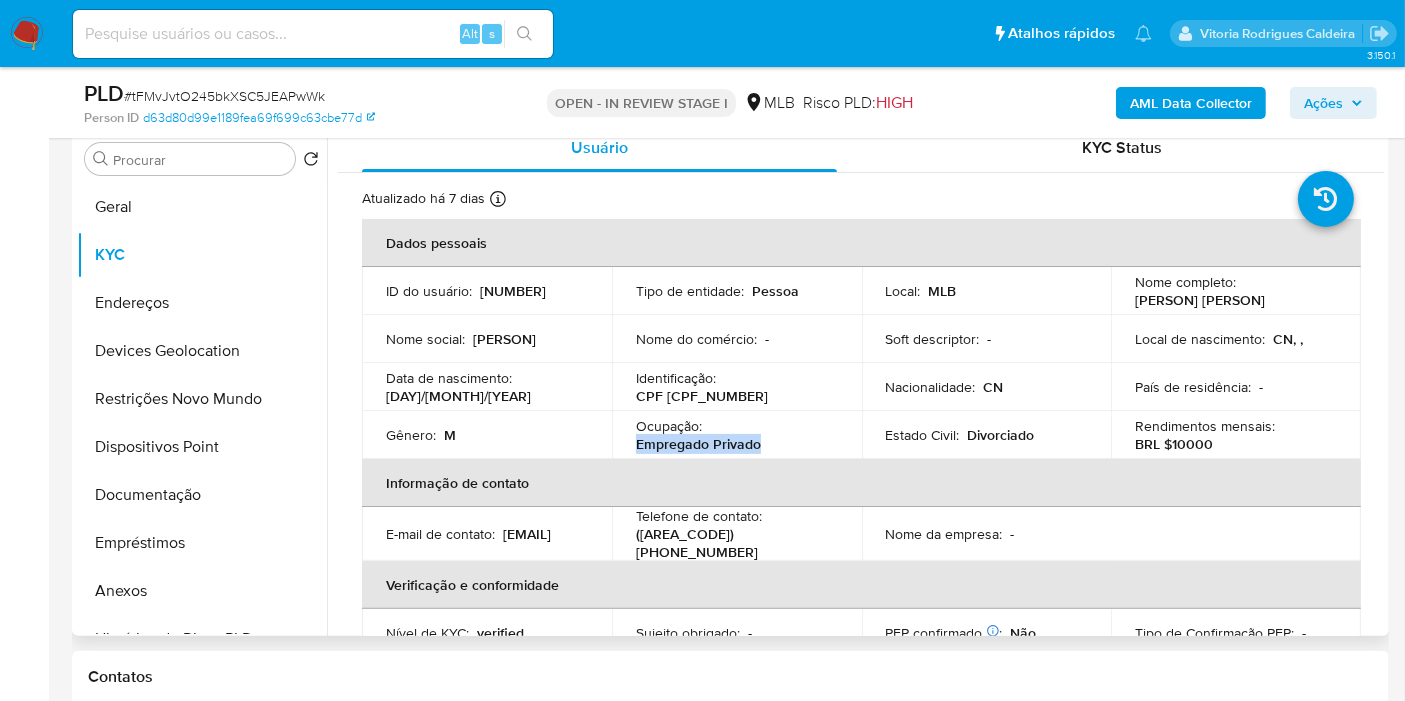 drag, startPoint x: 758, startPoint y: 444, endPoint x: 625, endPoint y: 443, distance: 133.00375 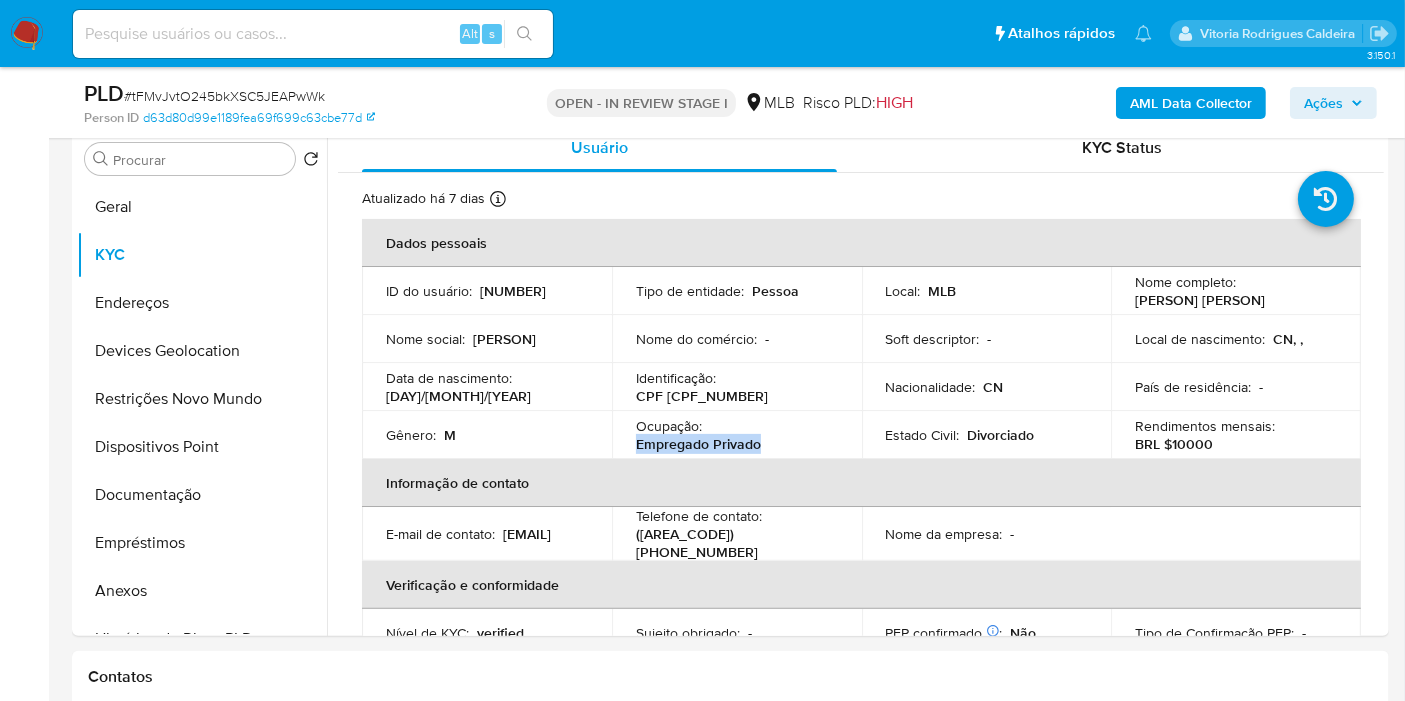 copy on "Empregado Privado" 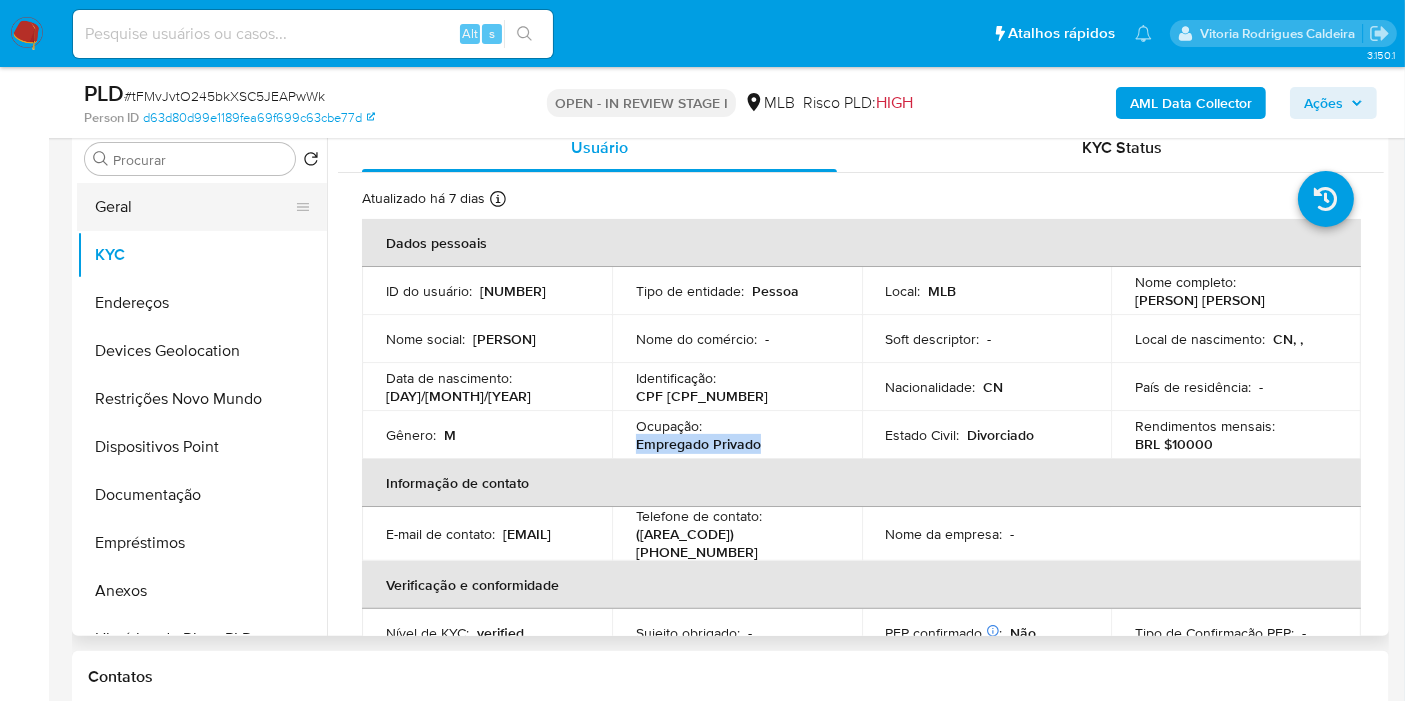click on "Geral" at bounding box center [194, 207] 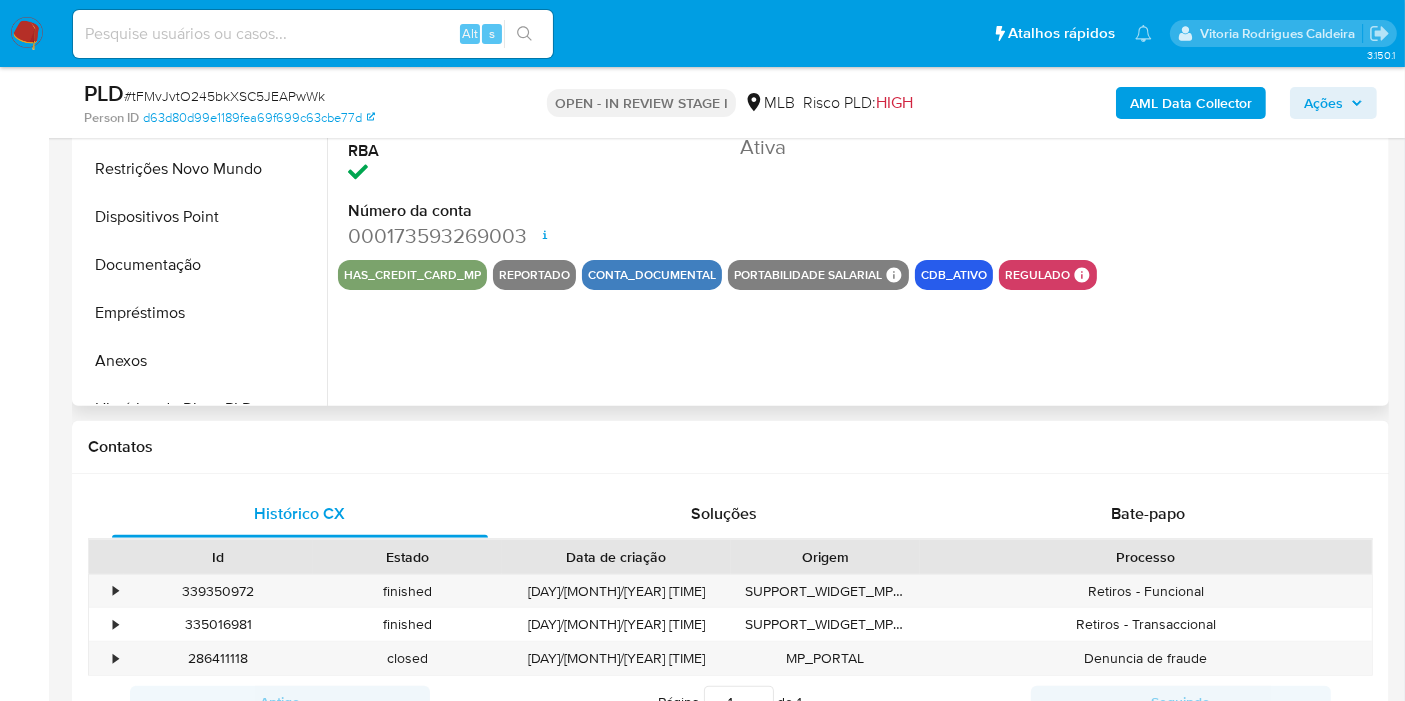 scroll, scrollTop: 506, scrollLeft: 0, axis: vertical 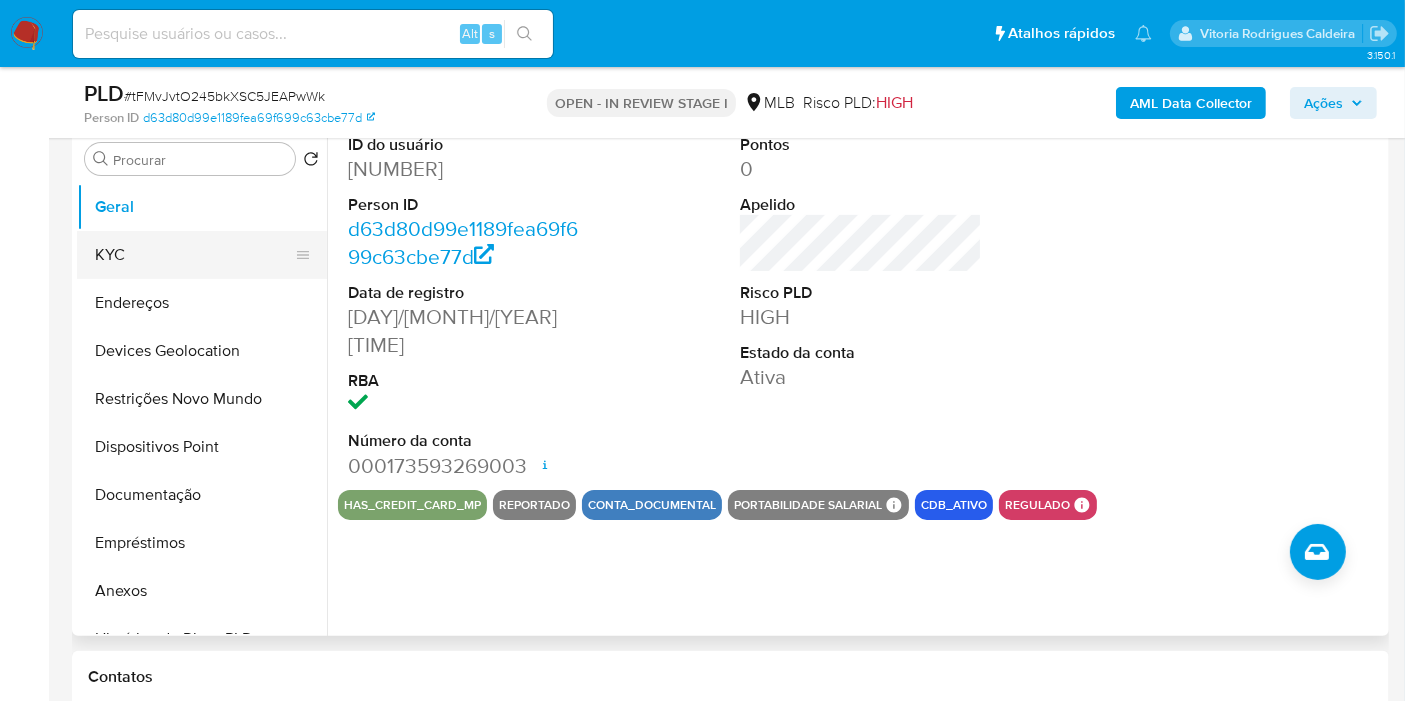click on "KYC" at bounding box center (194, 255) 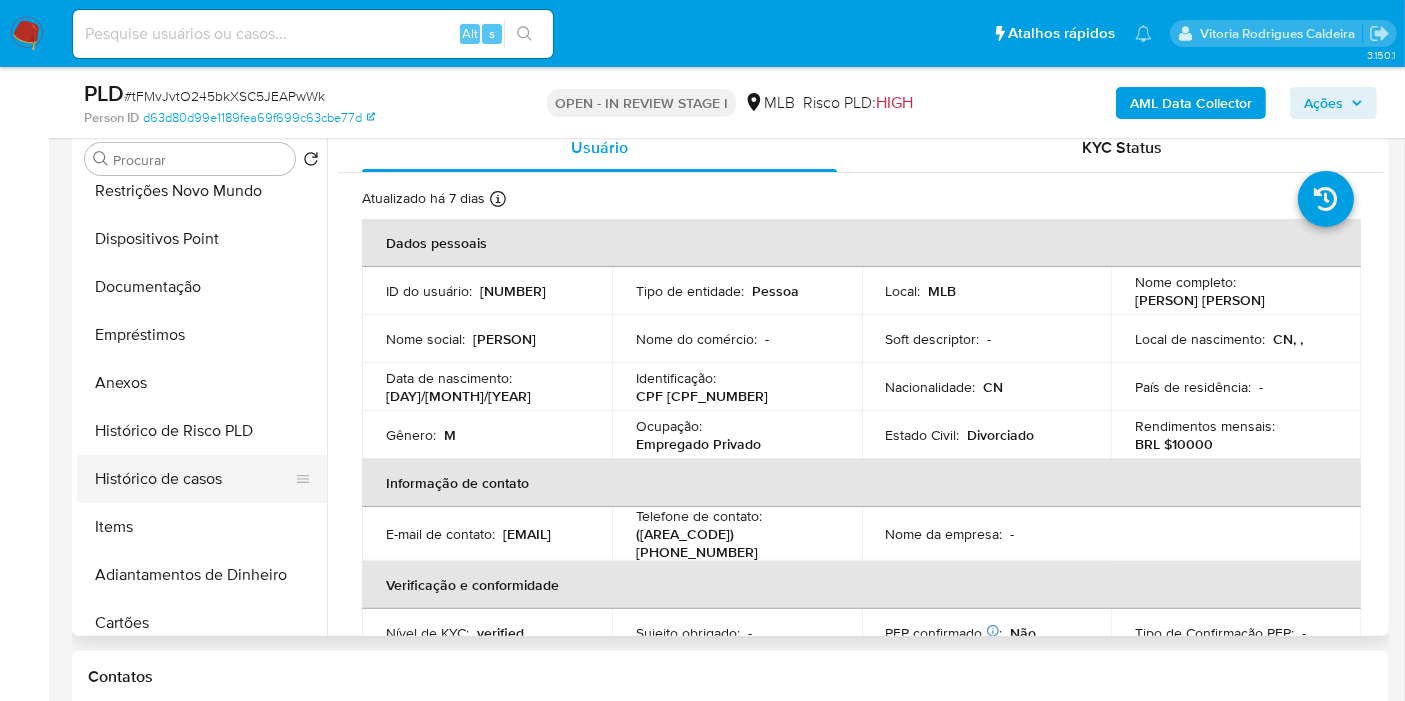 scroll, scrollTop: 222, scrollLeft: 0, axis: vertical 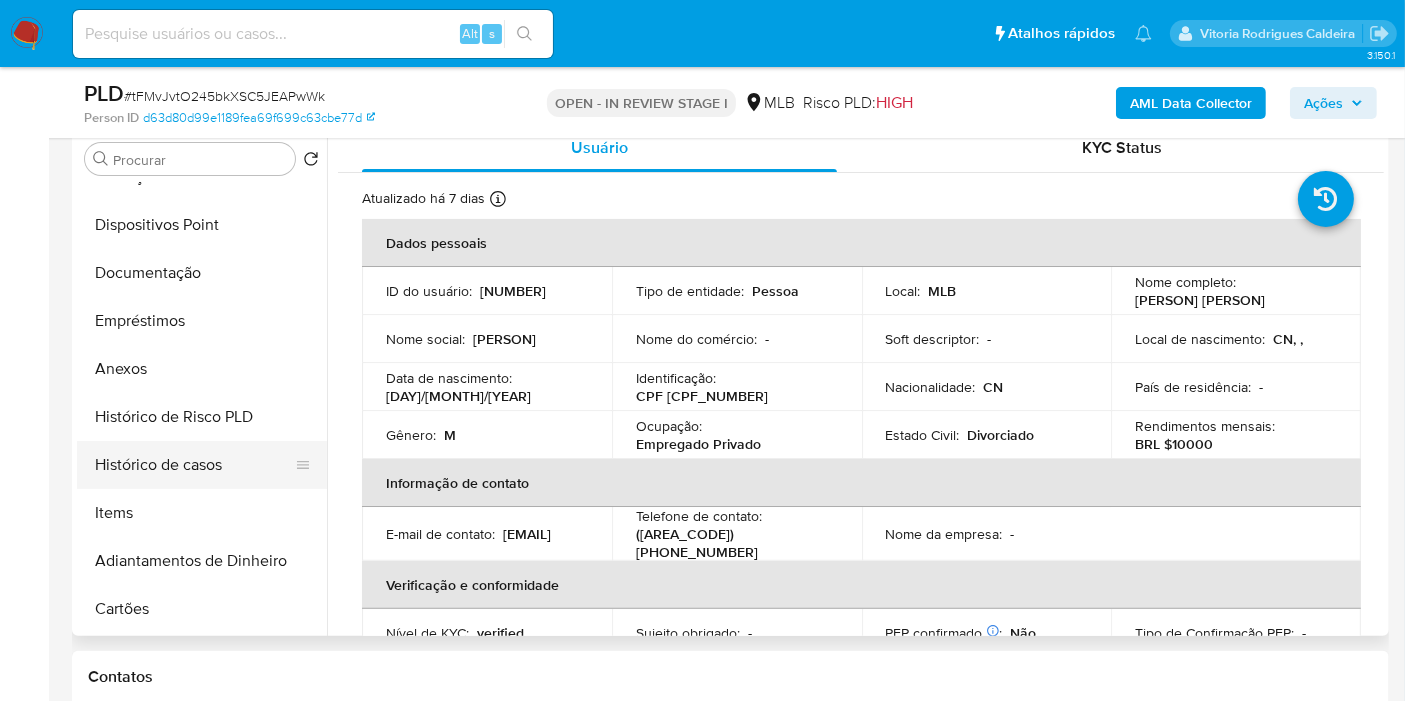 click on "Histórico de casos" at bounding box center [194, 465] 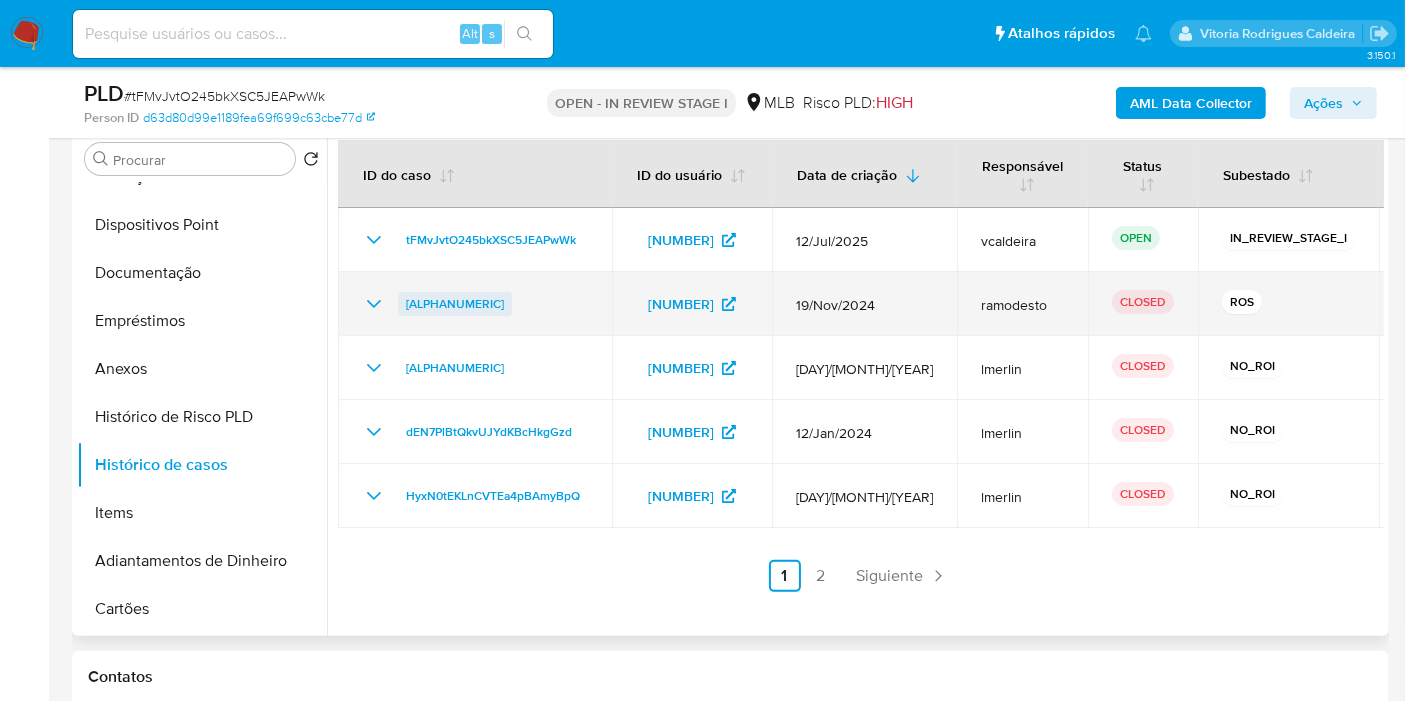 click on "I41v9F1F7MFpoWXqEgVGJ0Bx" at bounding box center (455, 304) 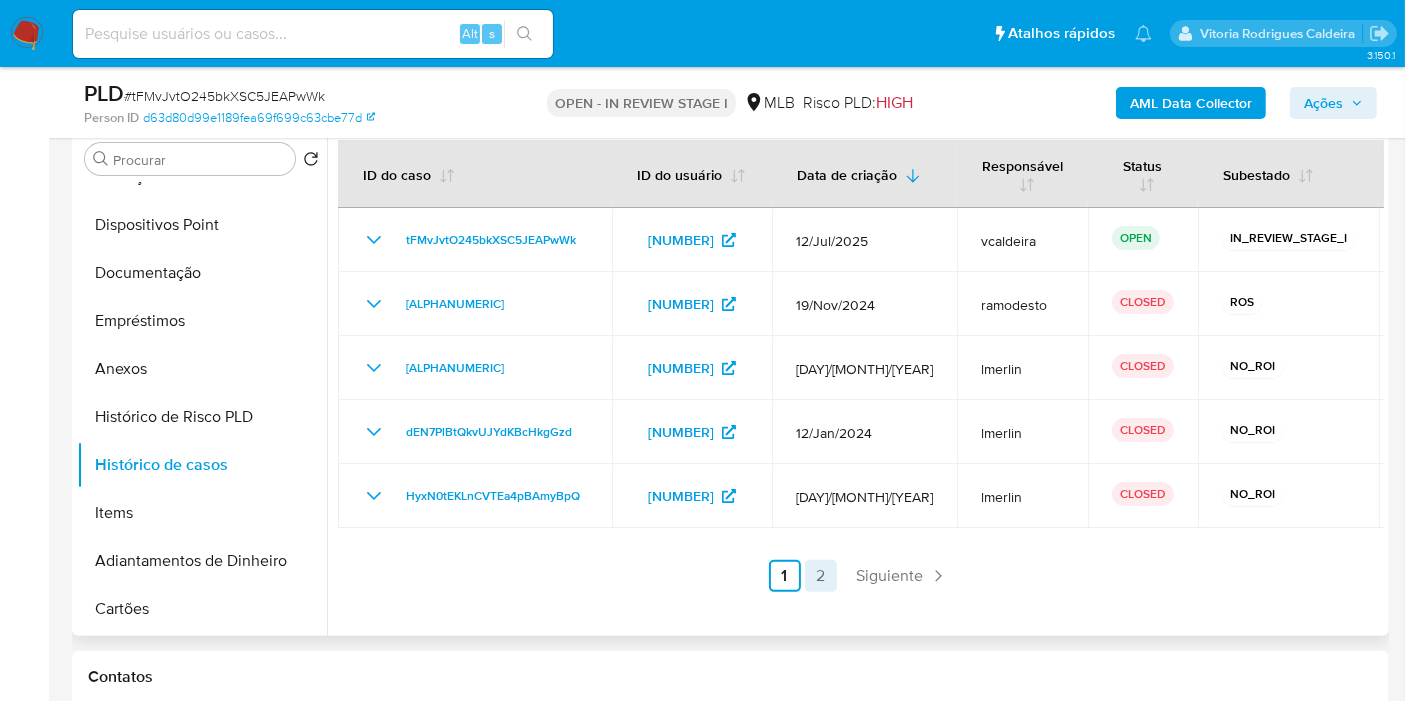 click on "2" at bounding box center (821, 576) 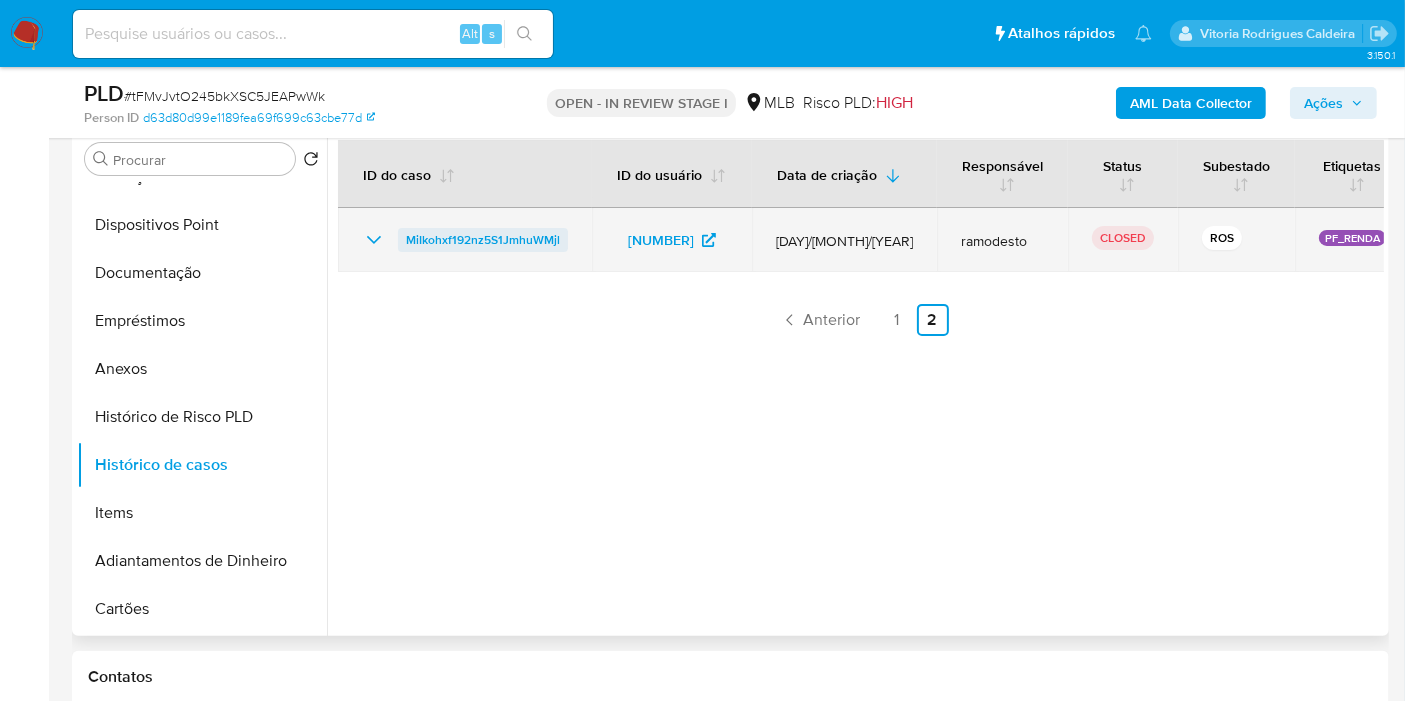 click on "MiIkohxf192nz5S1JmhuWMjl" at bounding box center (483, 240) 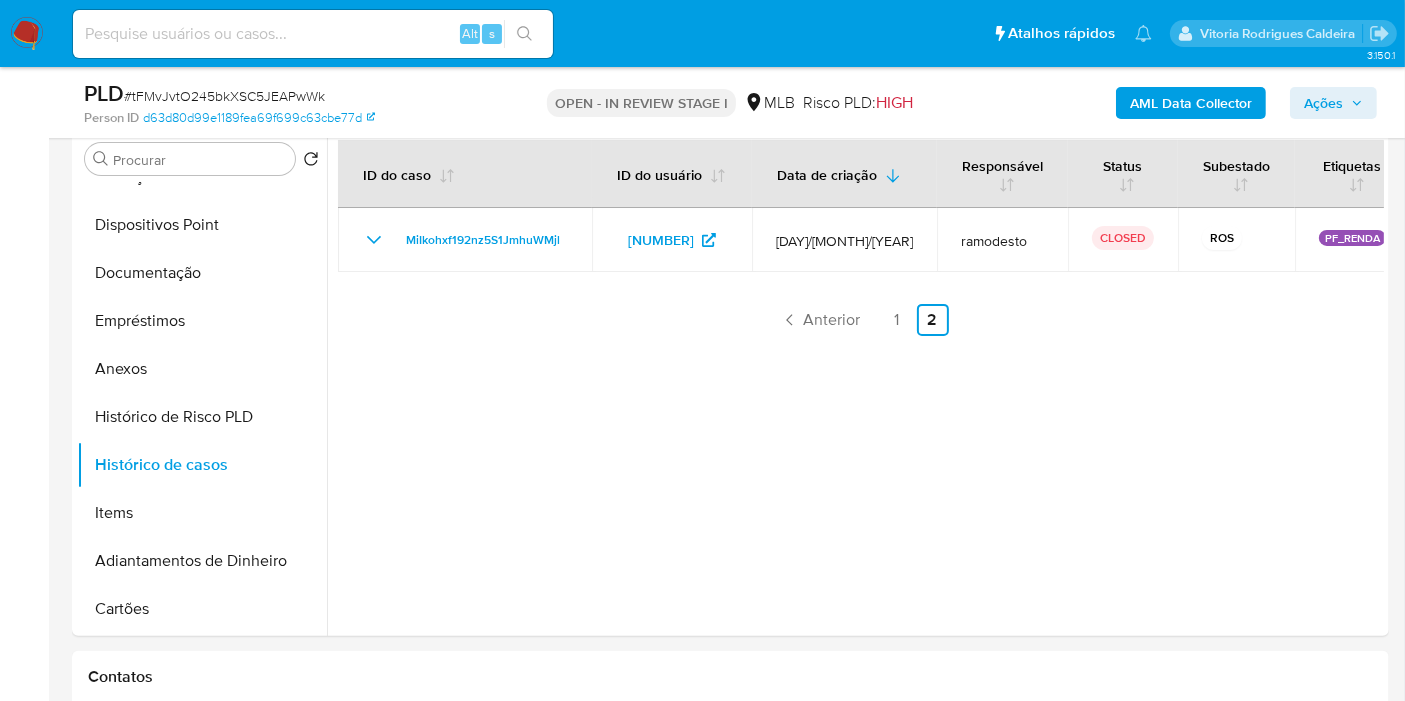 click on "Ações" at bounding box center [1323, 103] 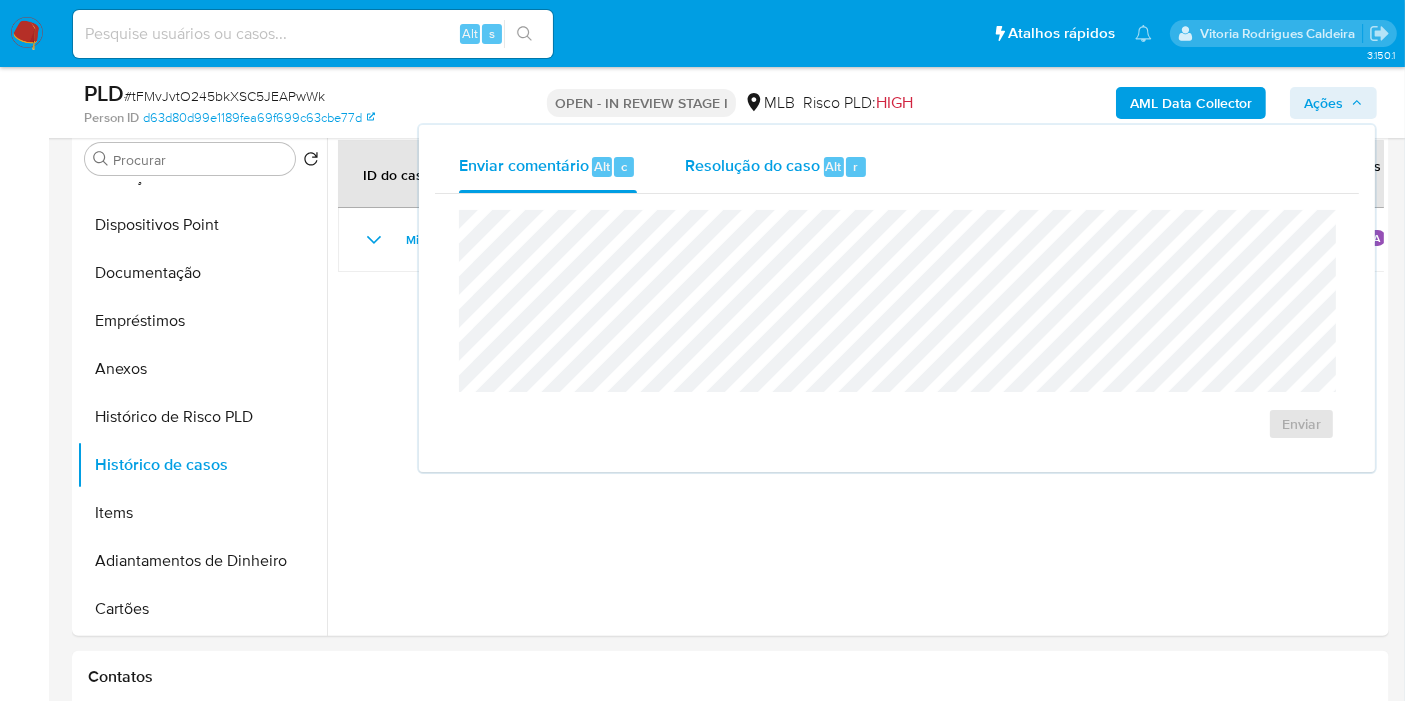 click on "Resolução do caso" at bounding box center (752, 165) 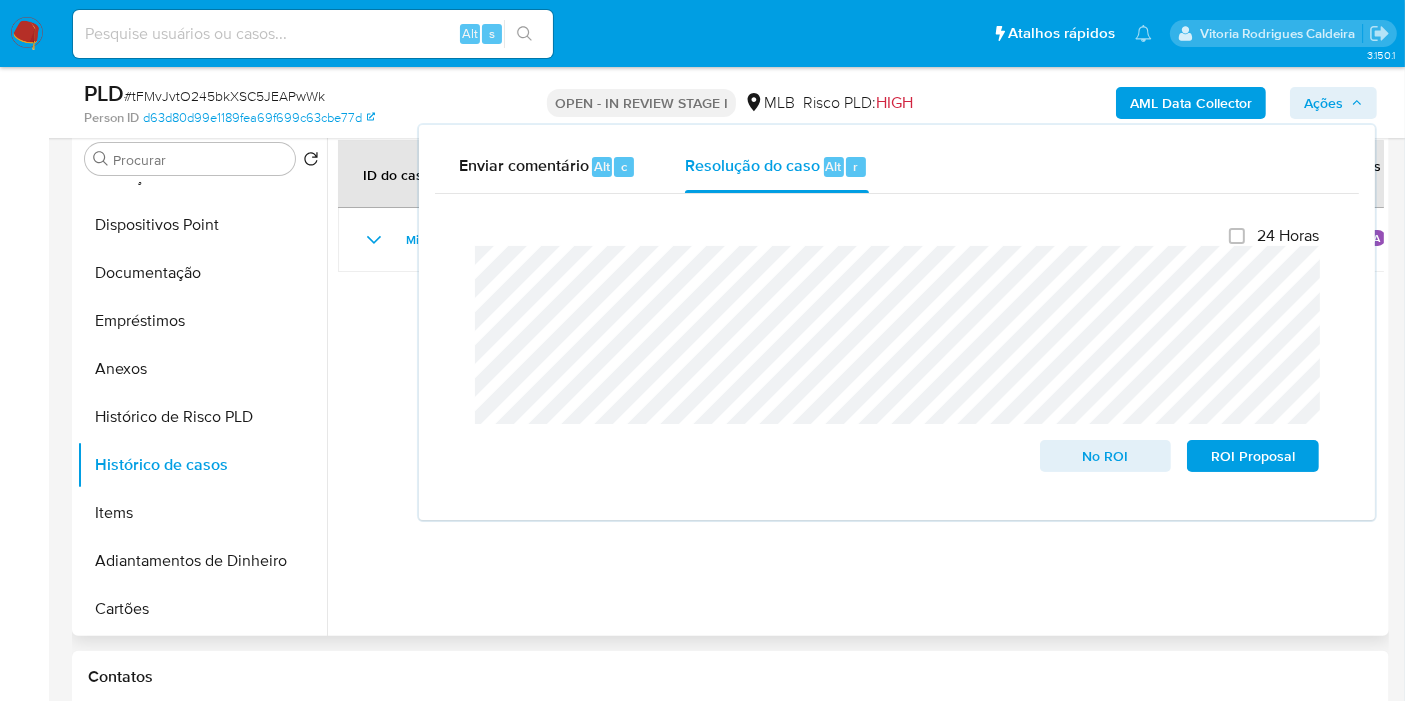 click at bounding box center [855, 380] 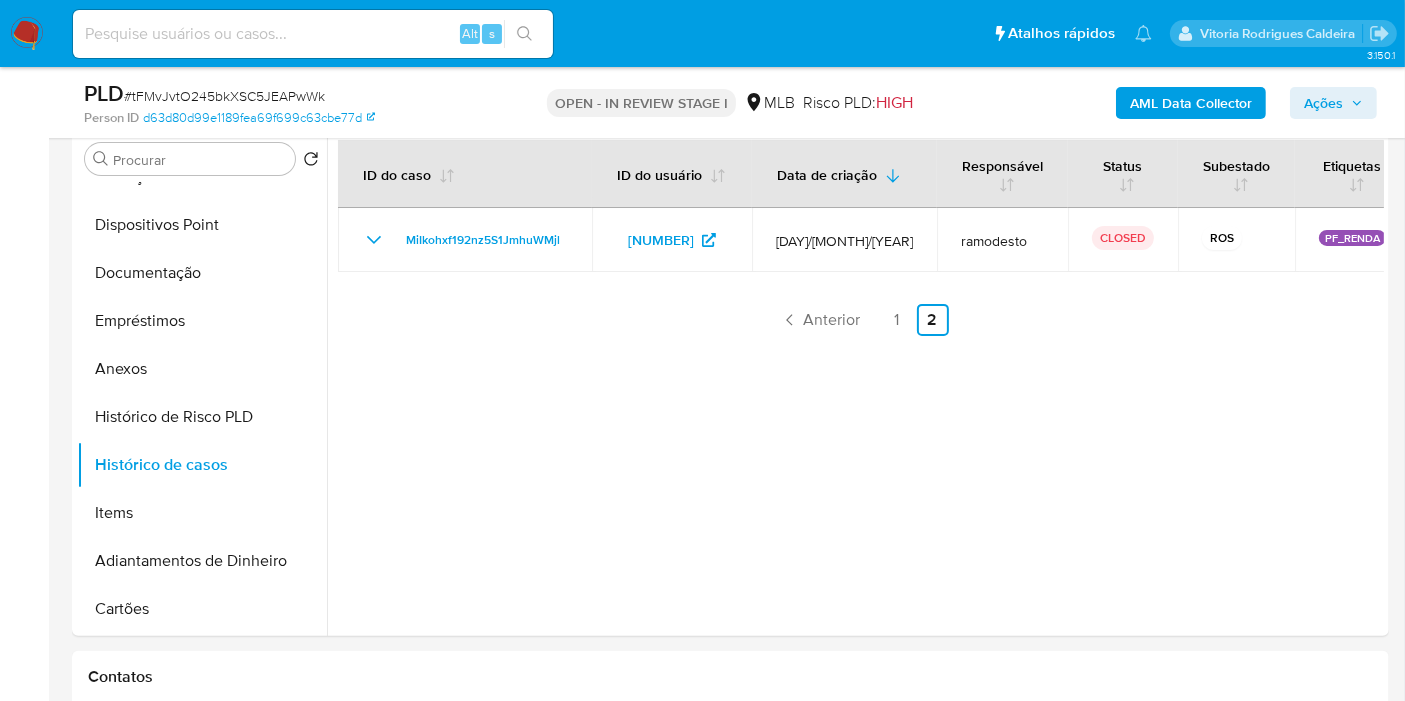 click on "Ações" at bounding box center [1323, 103] 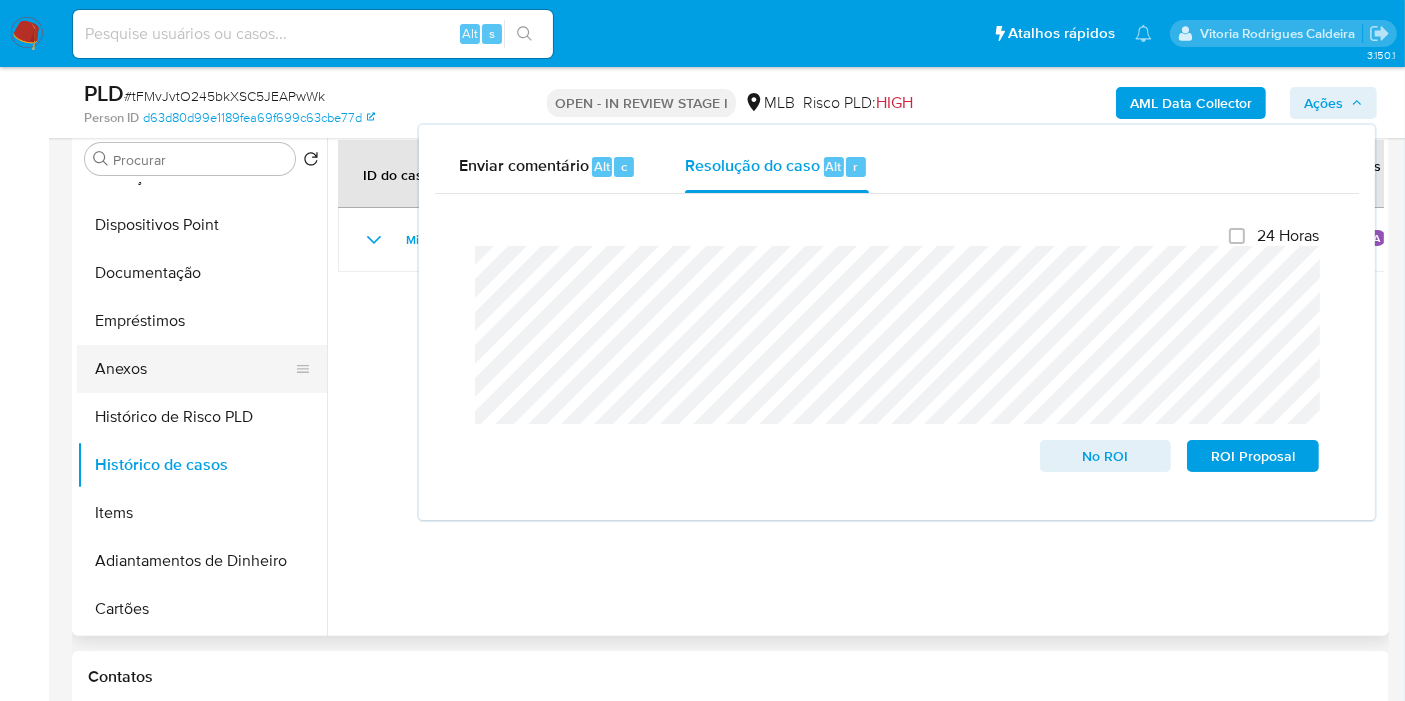 click on "Anexos" at bounding box center [194, 369] 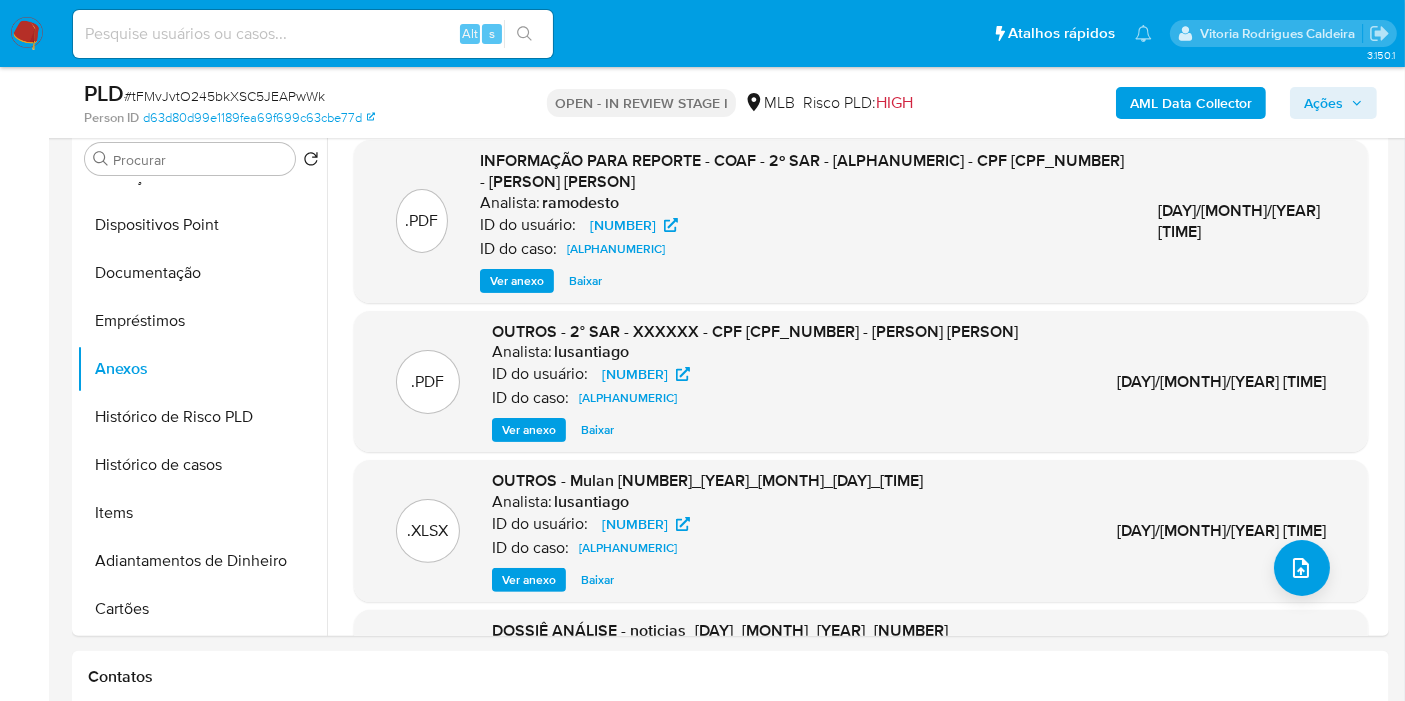 click on "Ações" at bounding box center (1333, 103) 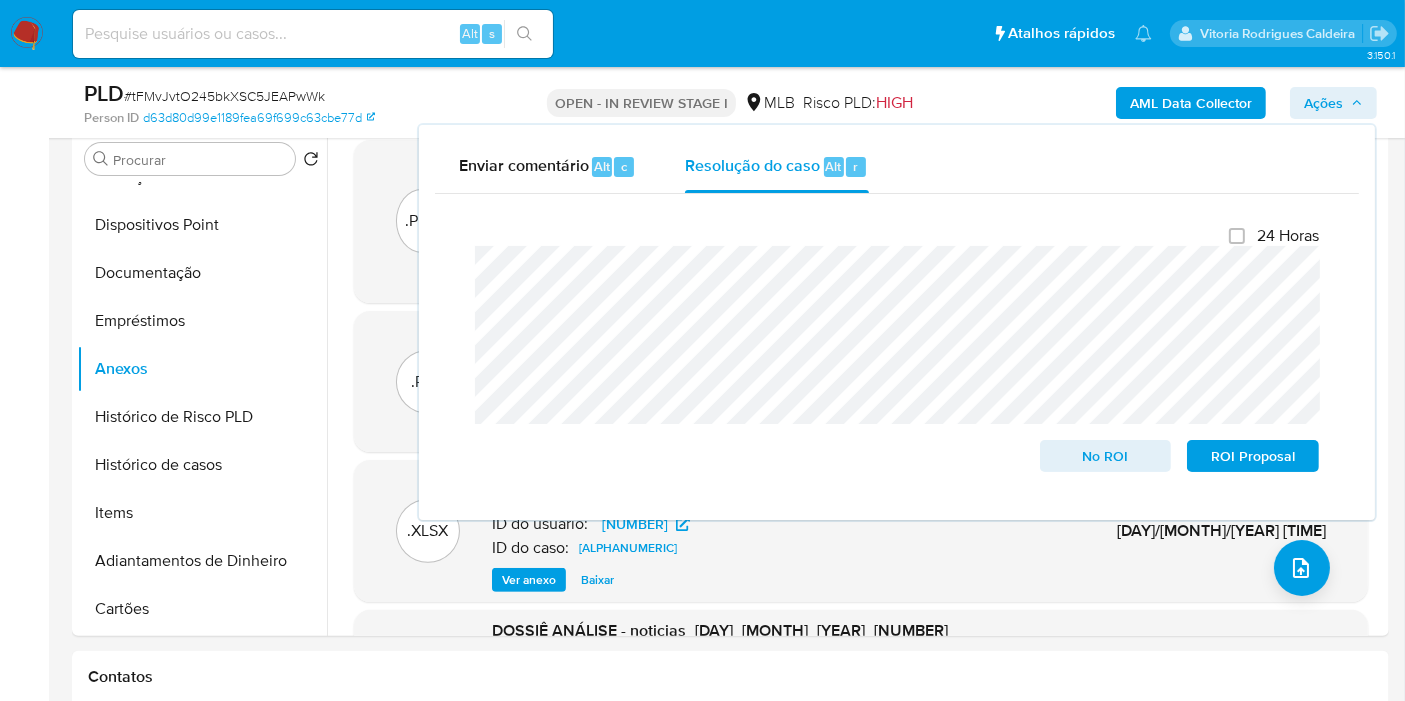 click on "Ações" at bounding box center [1333, 103] 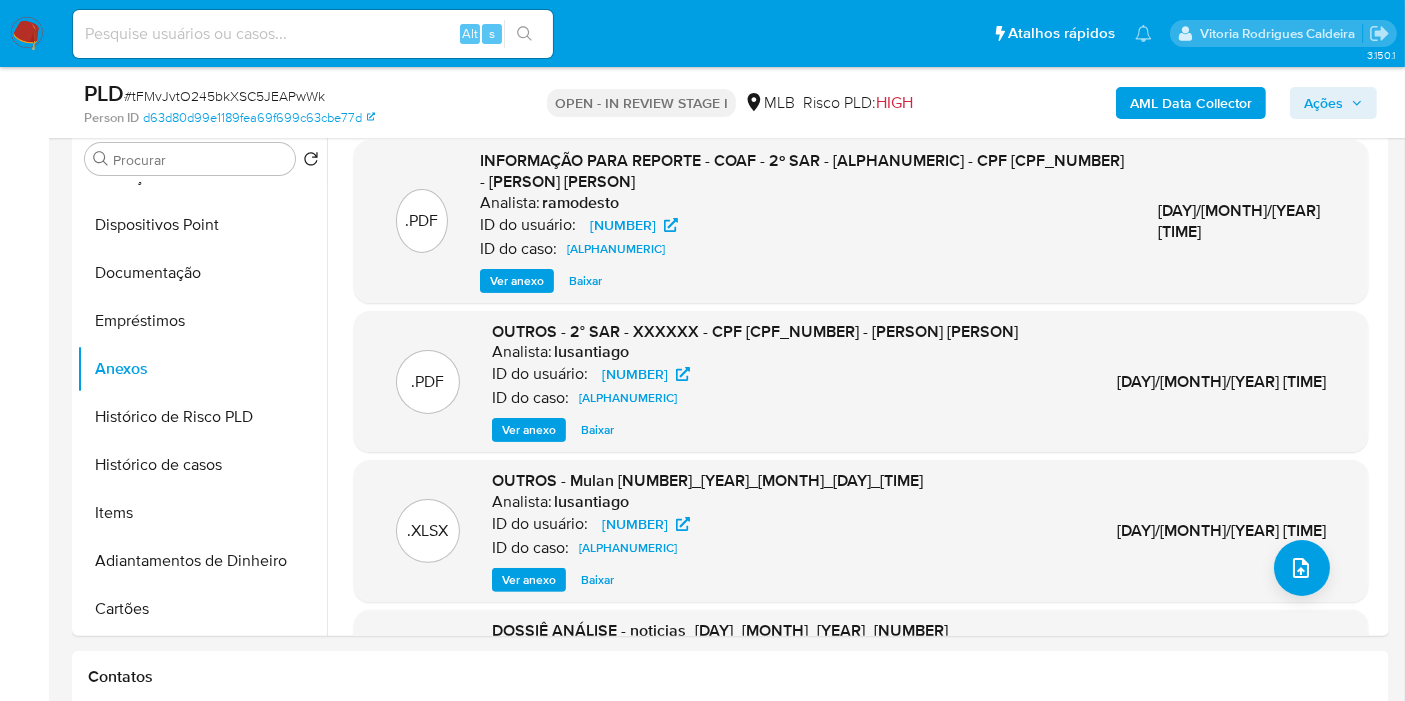 click on "Ações" at bounding box center (1323, 103) 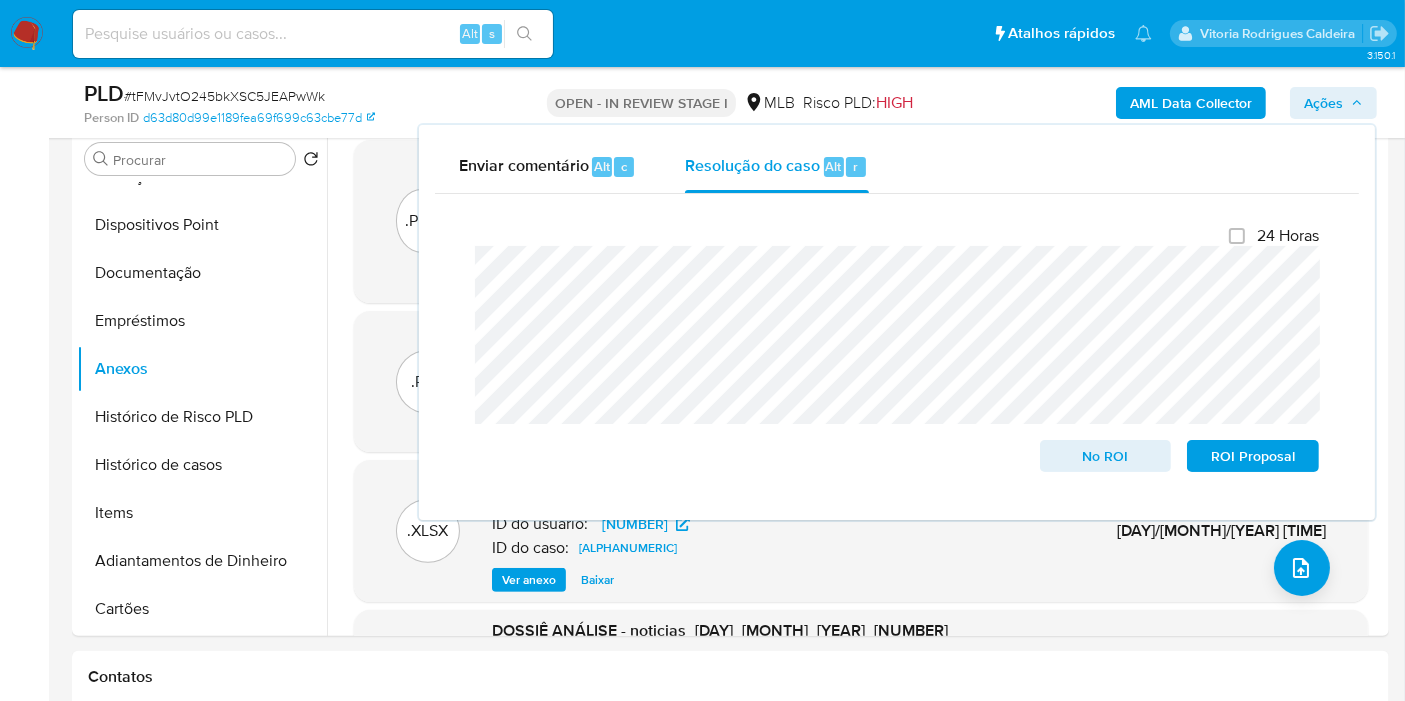 click on "Ações" at bounding box center [1323, 103] 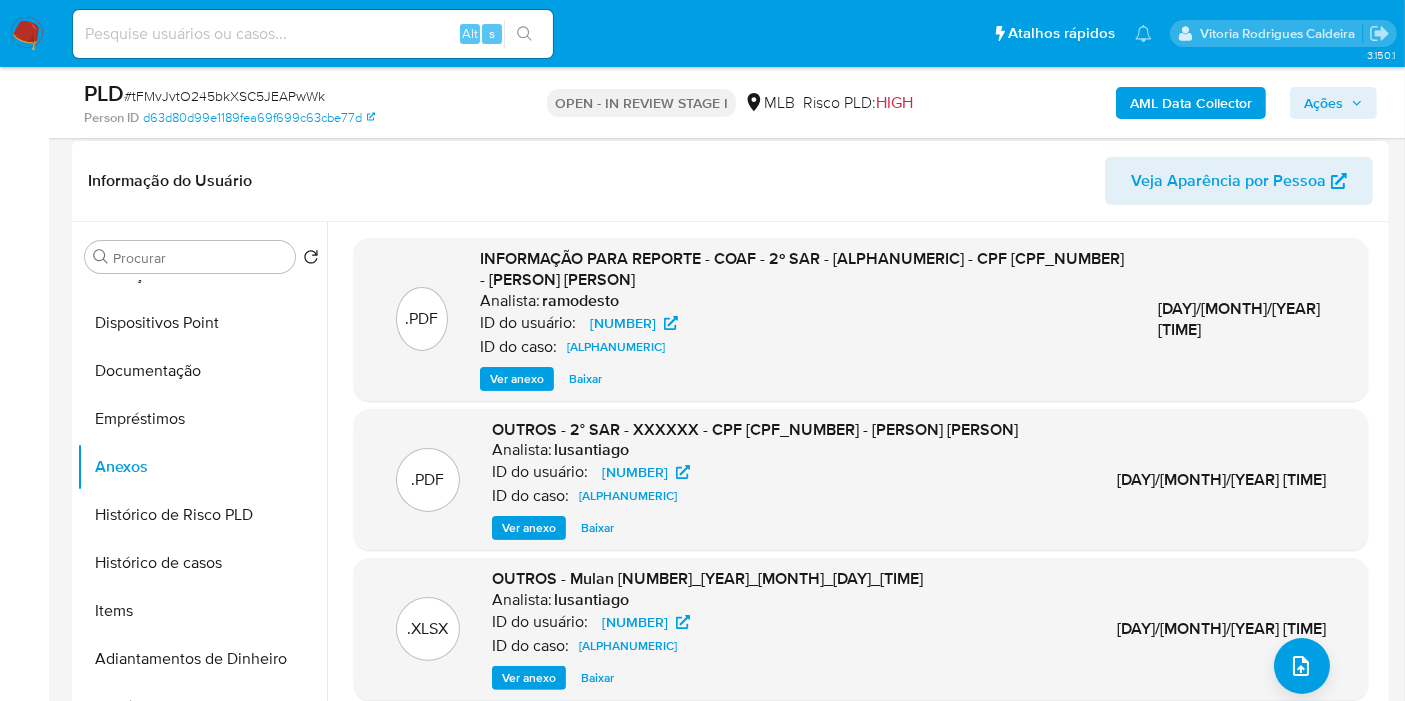 scroll, scrollTop: 62, scrollLeft: 0, axis: vertical 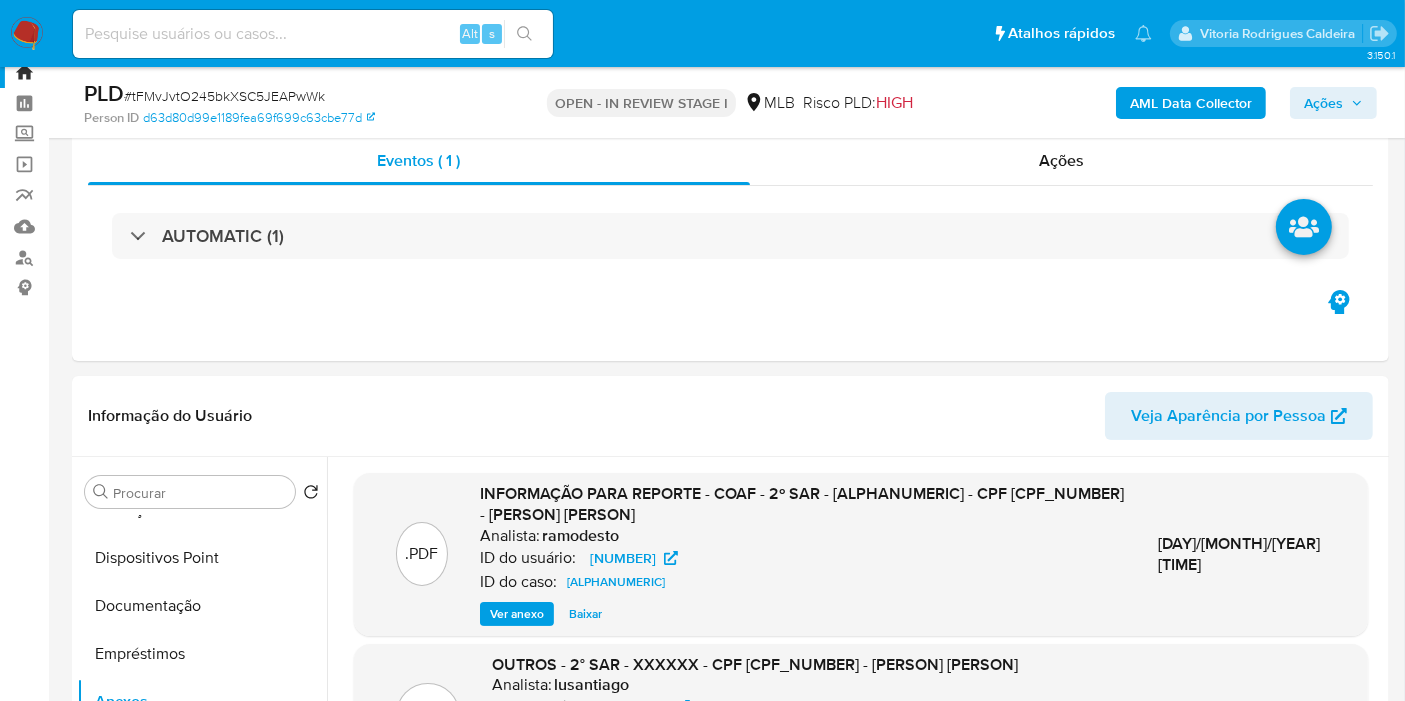 click 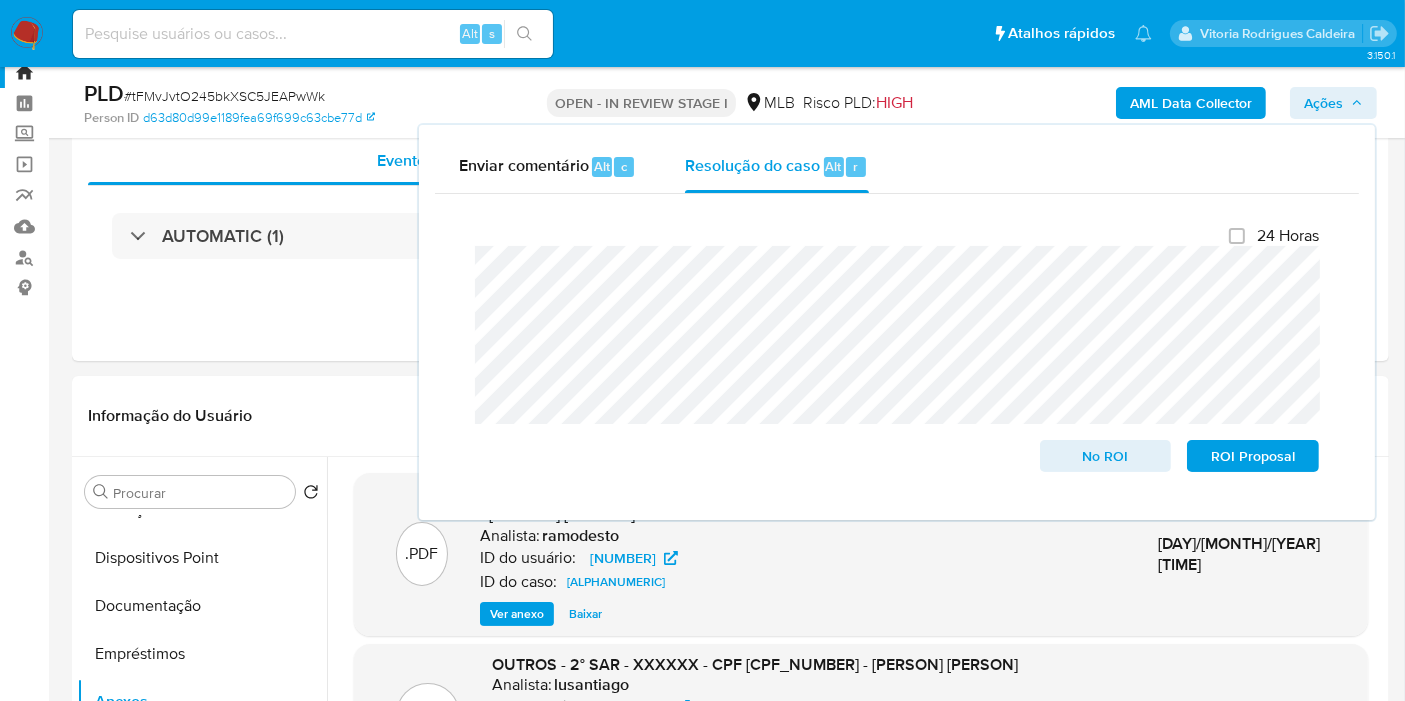 click on "AML Data Collector Ações Enviar comentário Alt c Resolução do caso Alt r Fechamento do caso 24 Horas No ROI ROI Proposal" at bounding box center (1164, 102) 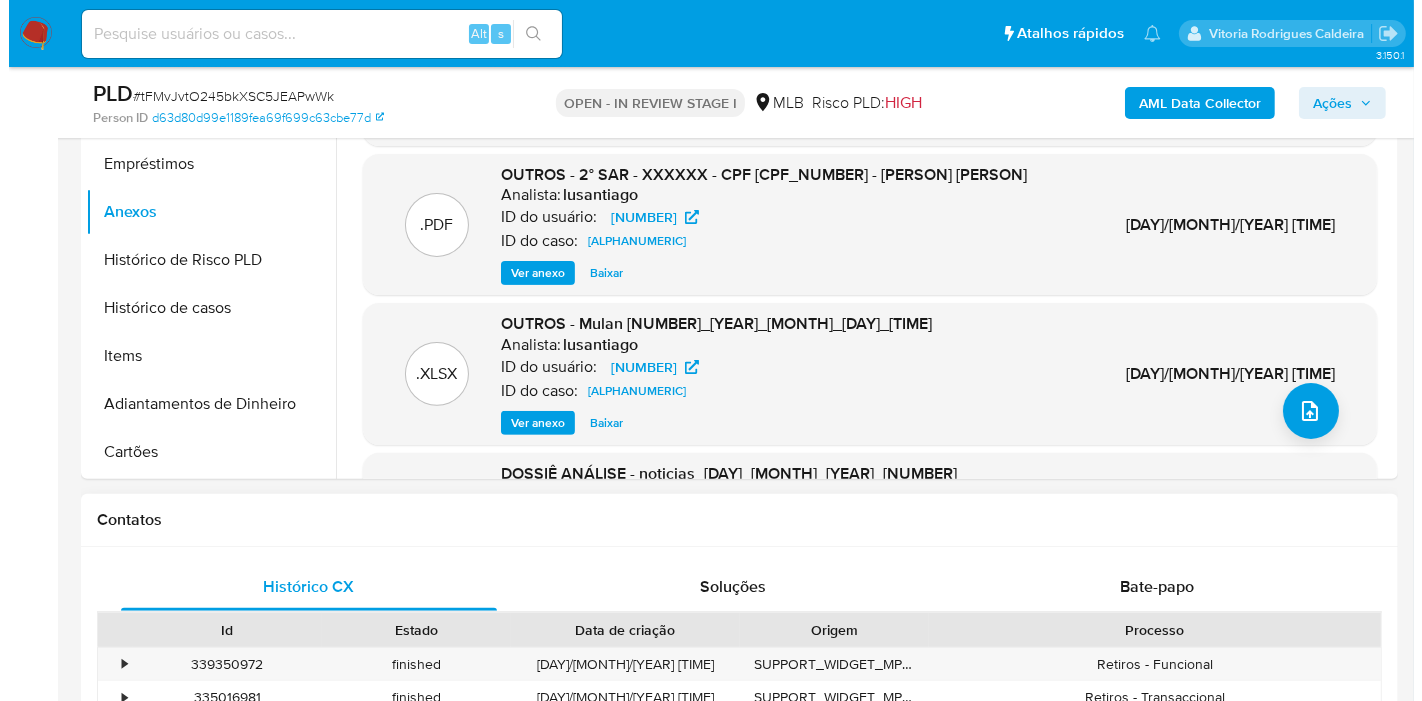 scroll, scrollTop: 506, scrollLeft: 0, axis: vertical 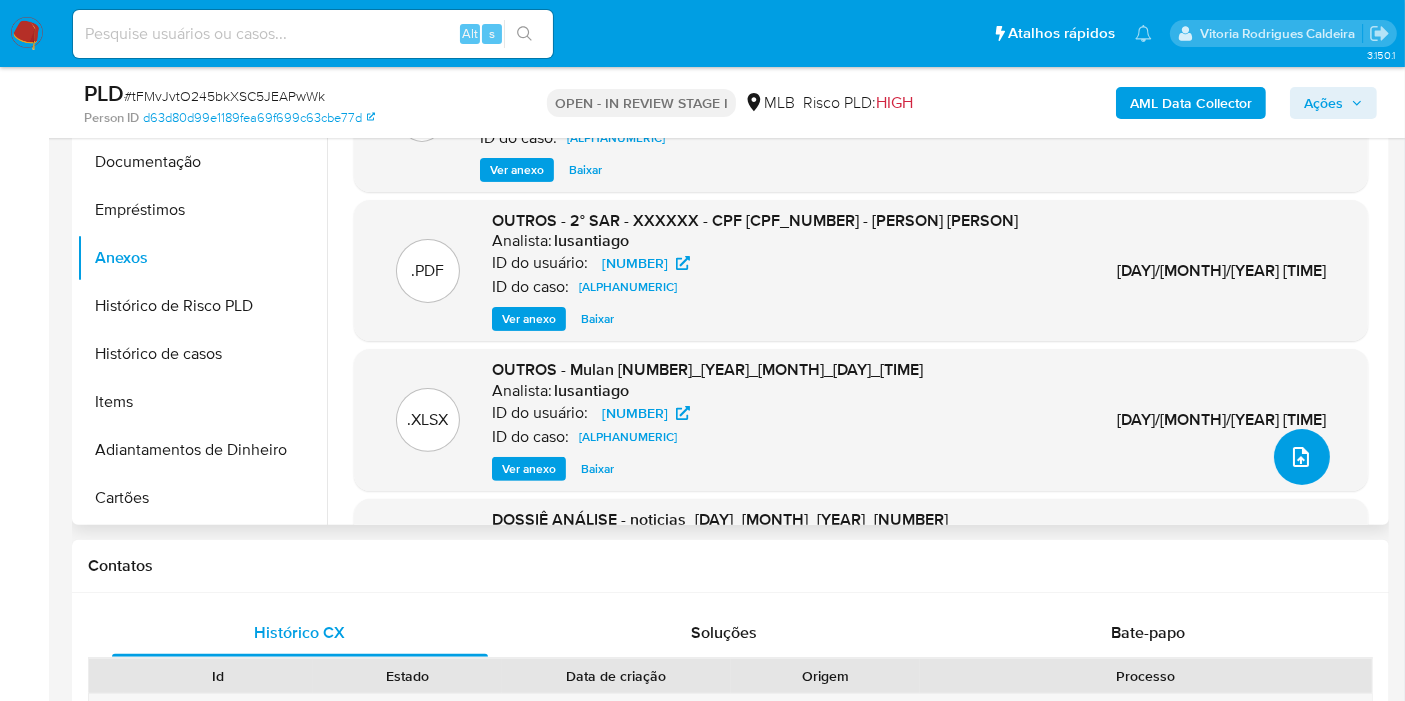 click 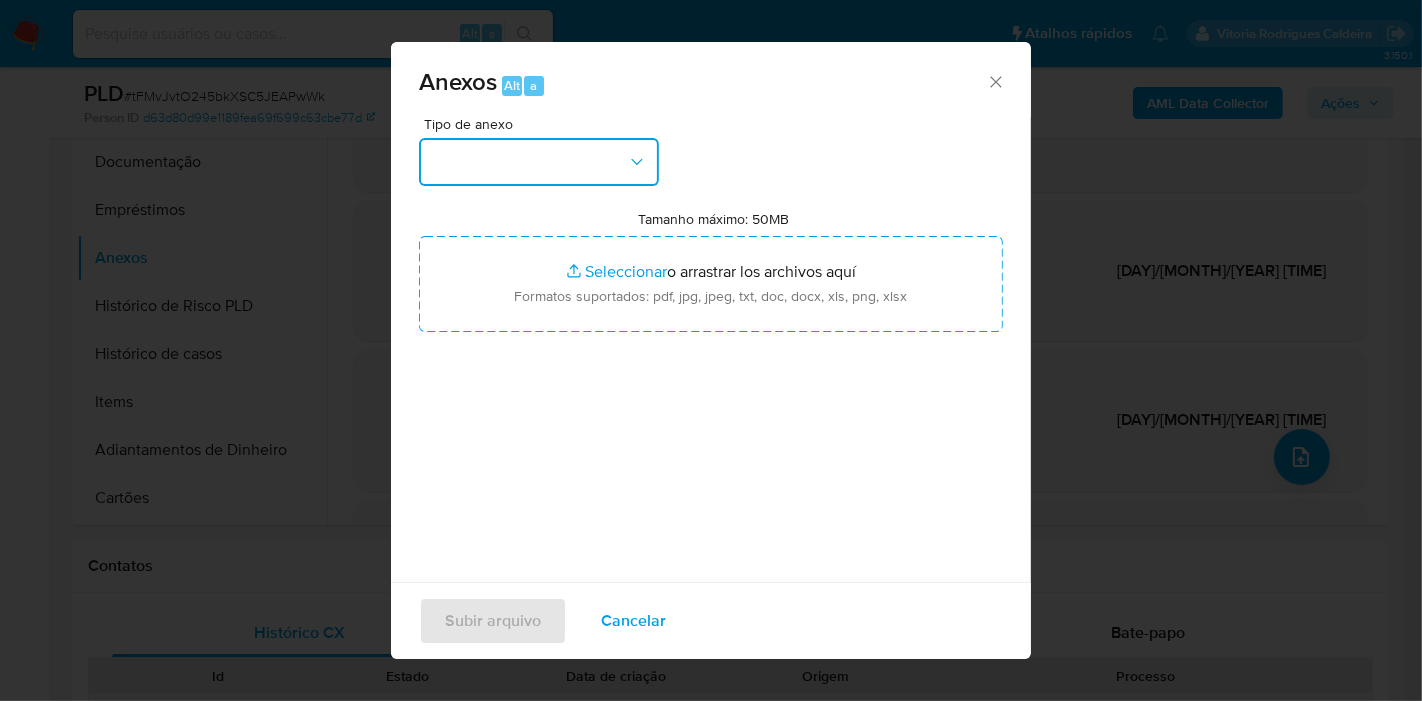 click at bounding box center [539, 162] 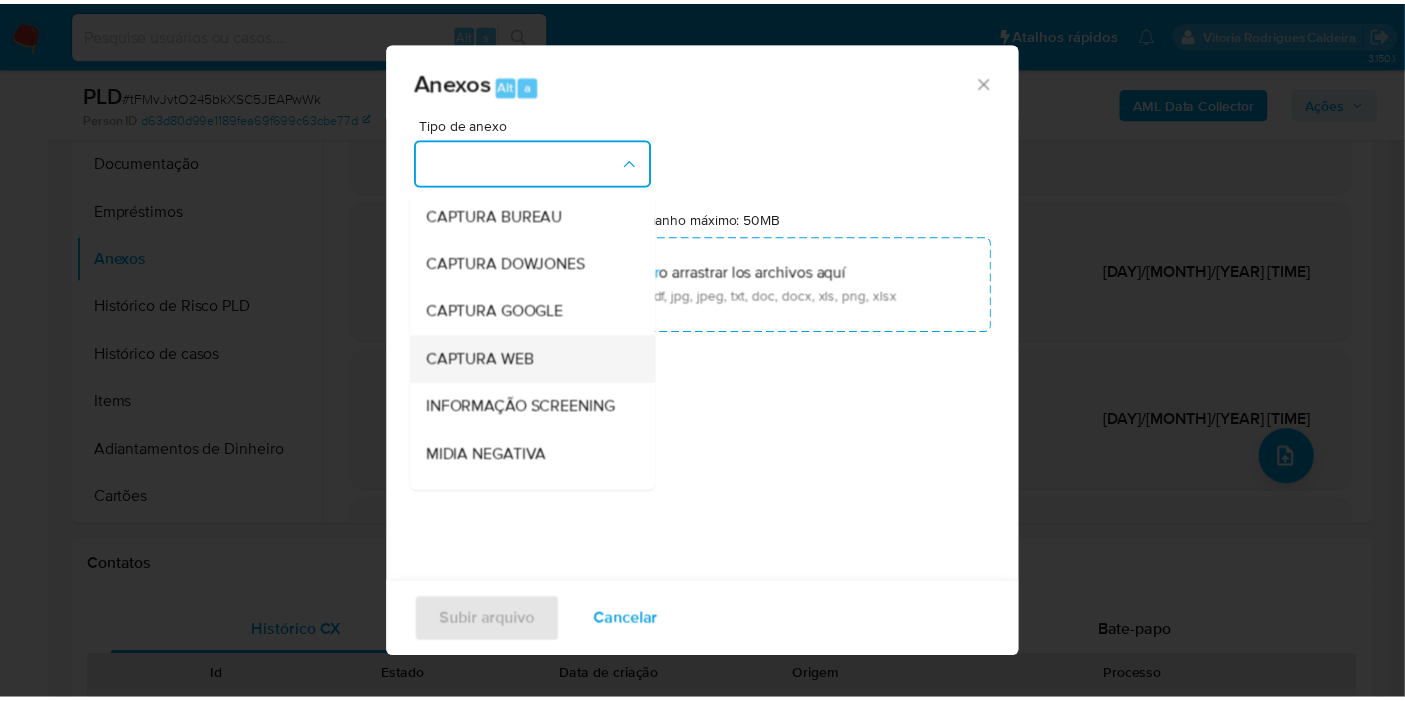 scroll, scrollTop: 222, scrollLeft: 0, axis: vertical 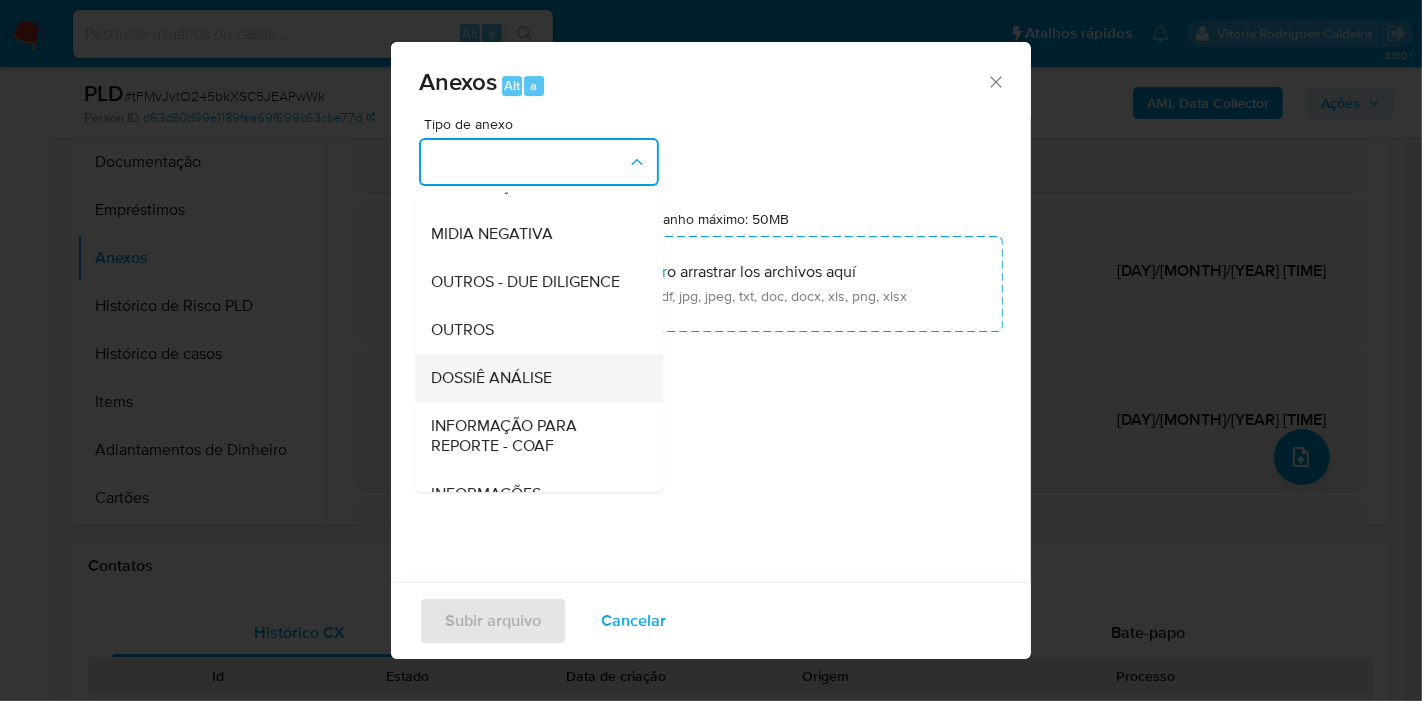 click on "DOSSIÊ ANÁLISE" at bounding box center [491, 378] 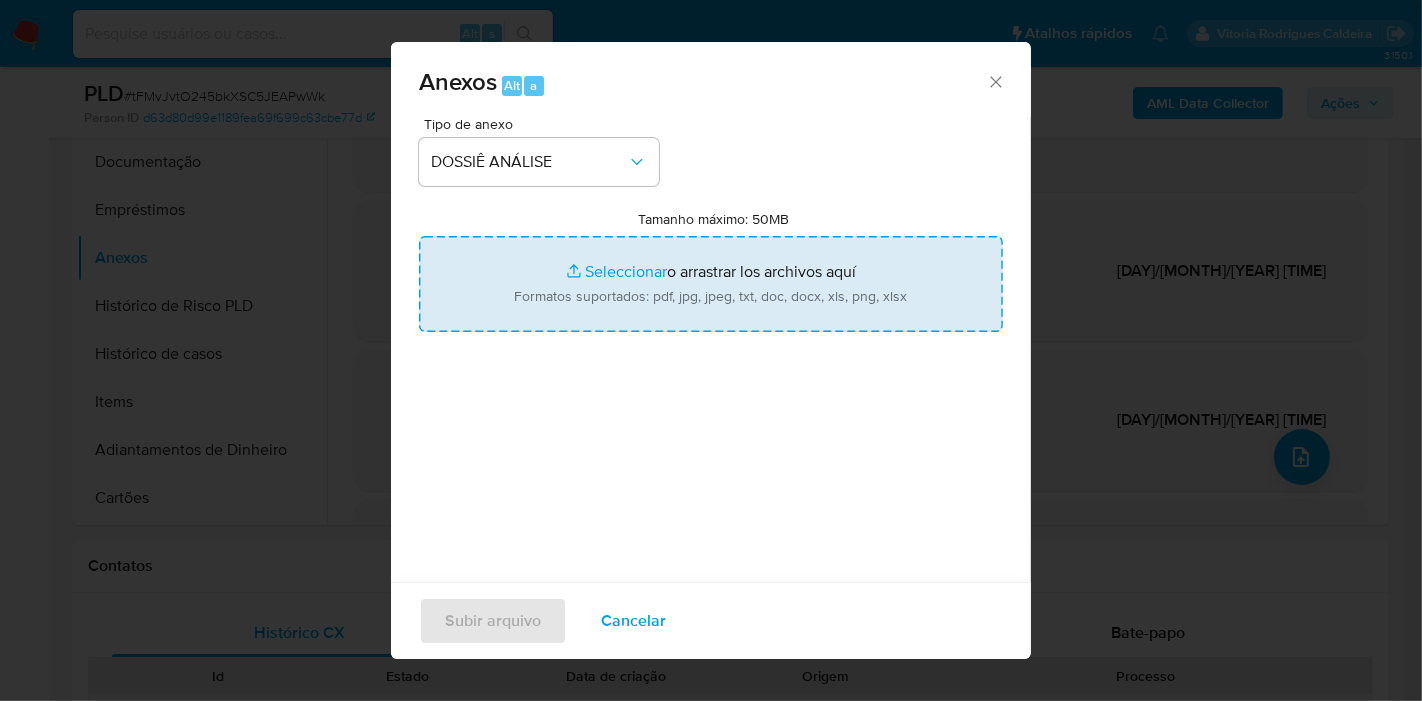 type on "C:\fakepath\3º SAR XXX_XX - CPF 63675236340 - CHUANWEI SHEN.pdf" 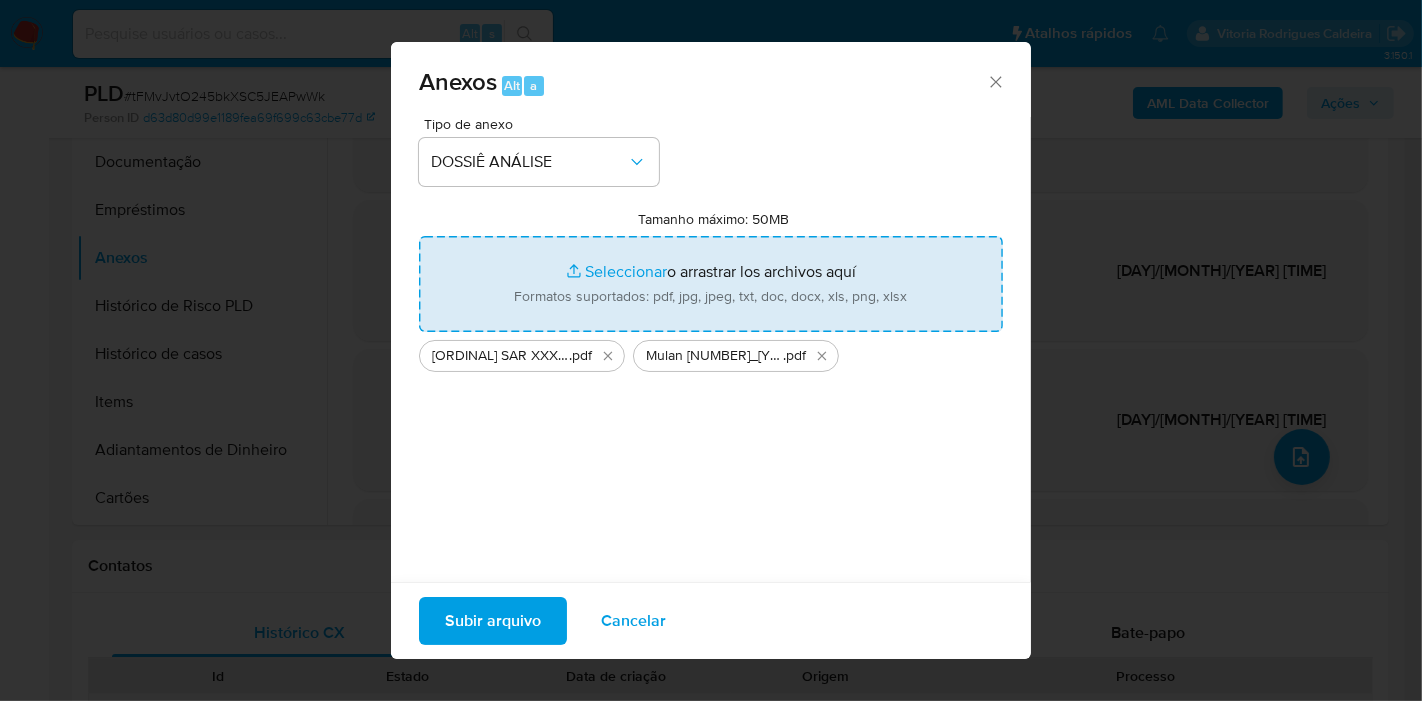 click on "Subir arquivo" at bounding box center [493, 621] 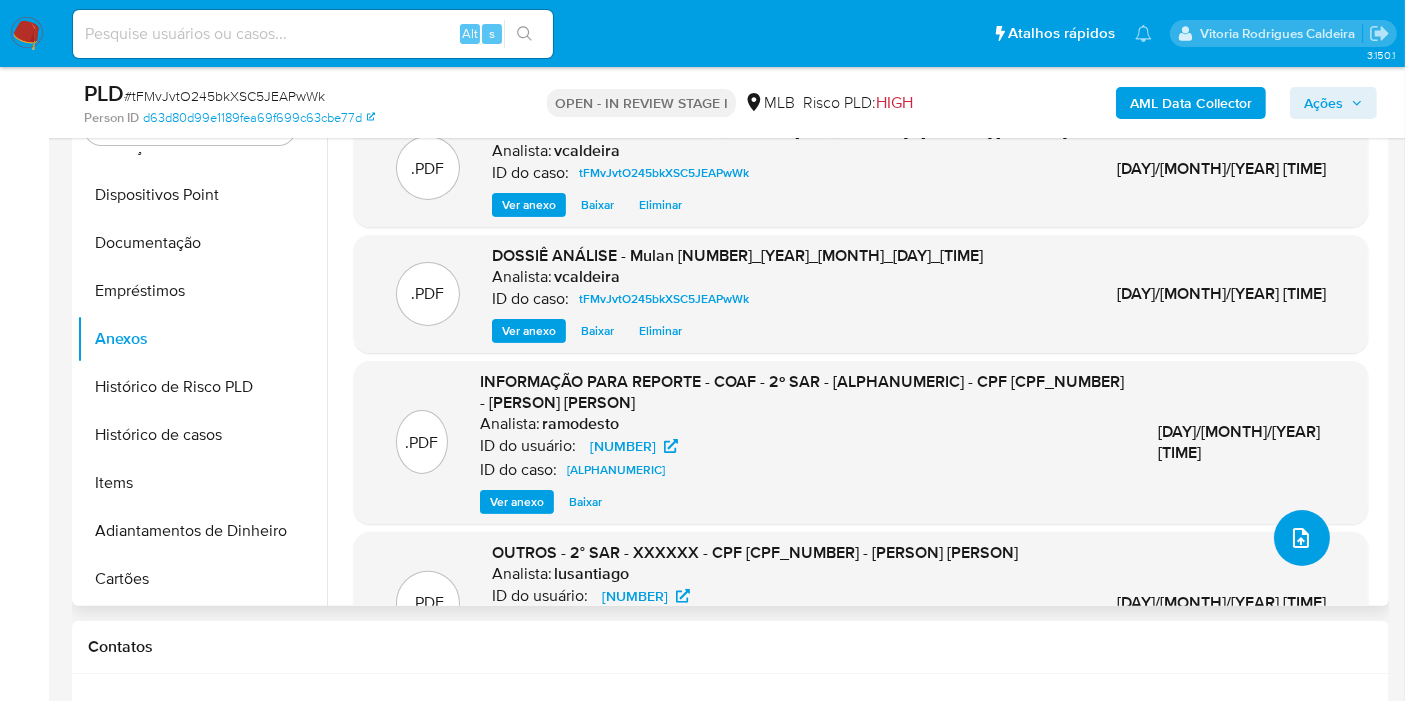 scroll, scrollTop: 395, scrollLeft: 0, axis: vertical 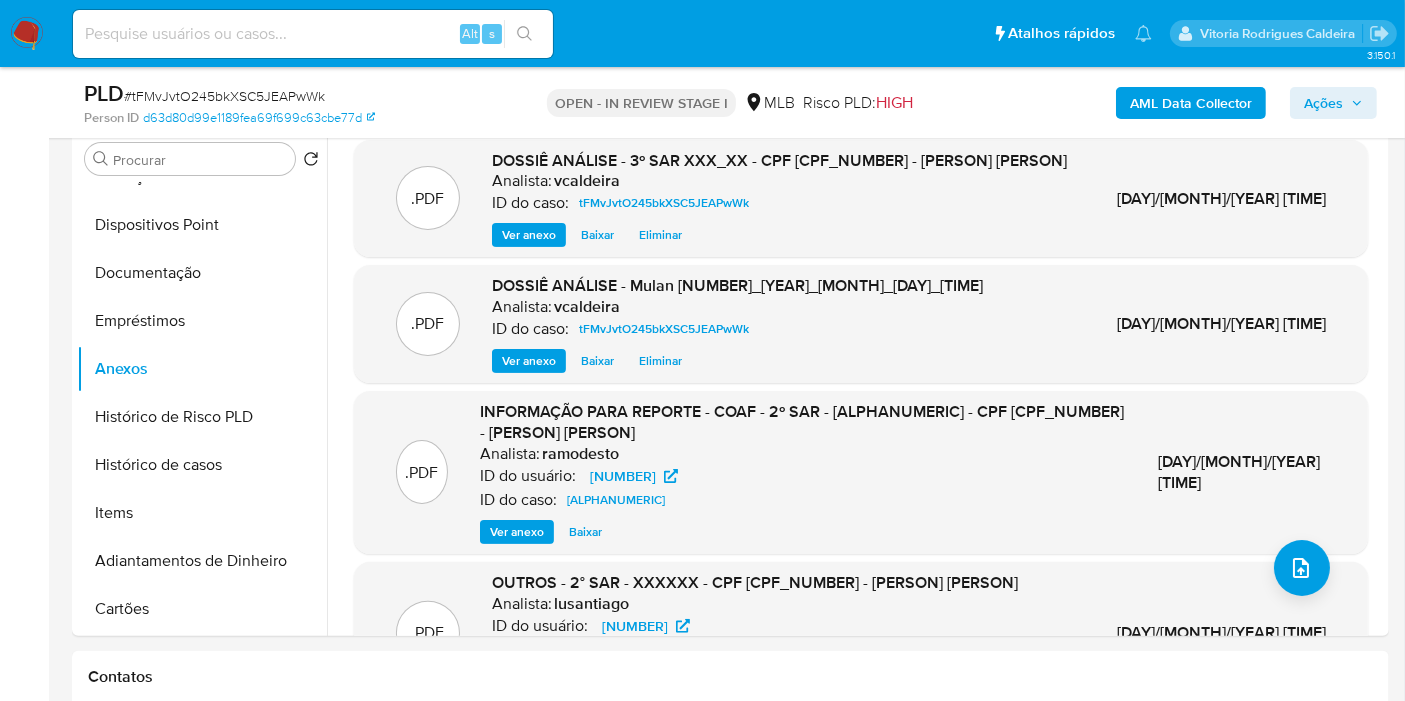 click on "Ações" at bounding box center [1323, 103] 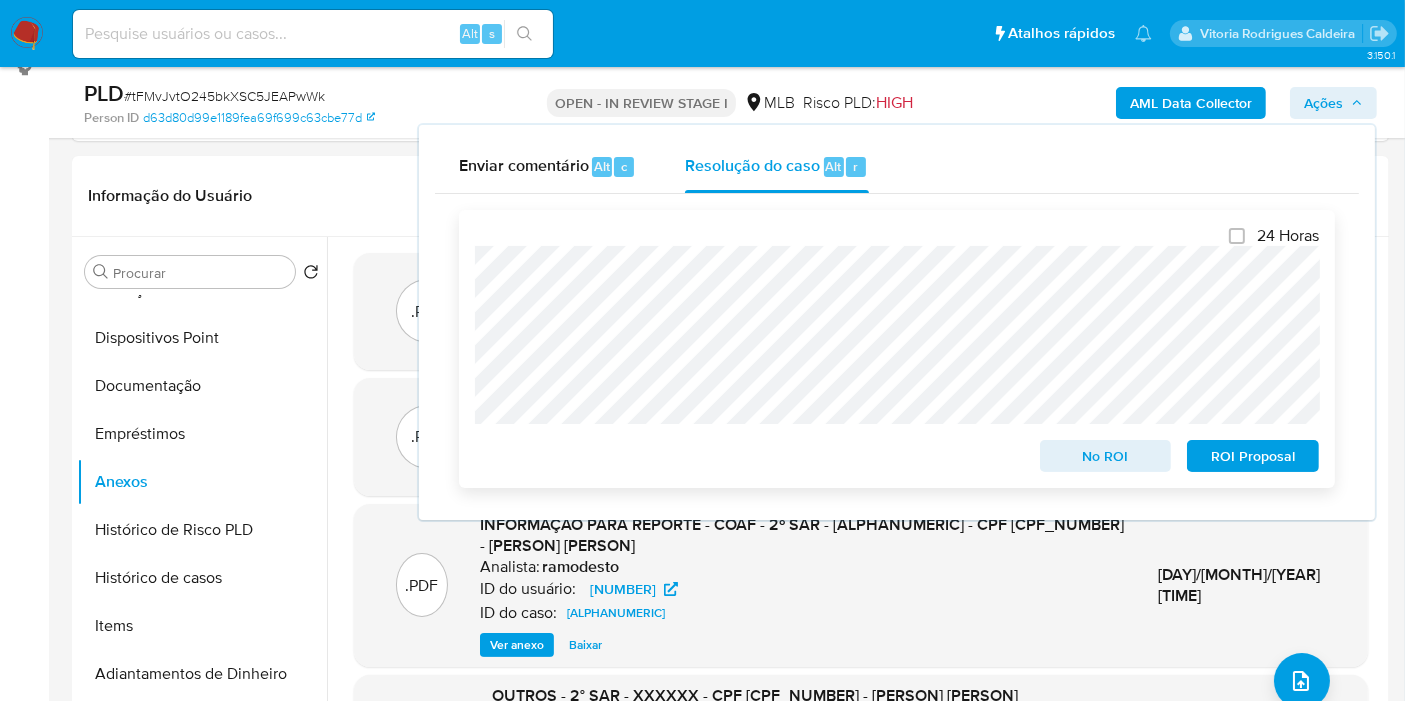 scroll, scrollTop: 173, scrollLeft: 0, axis: vertical 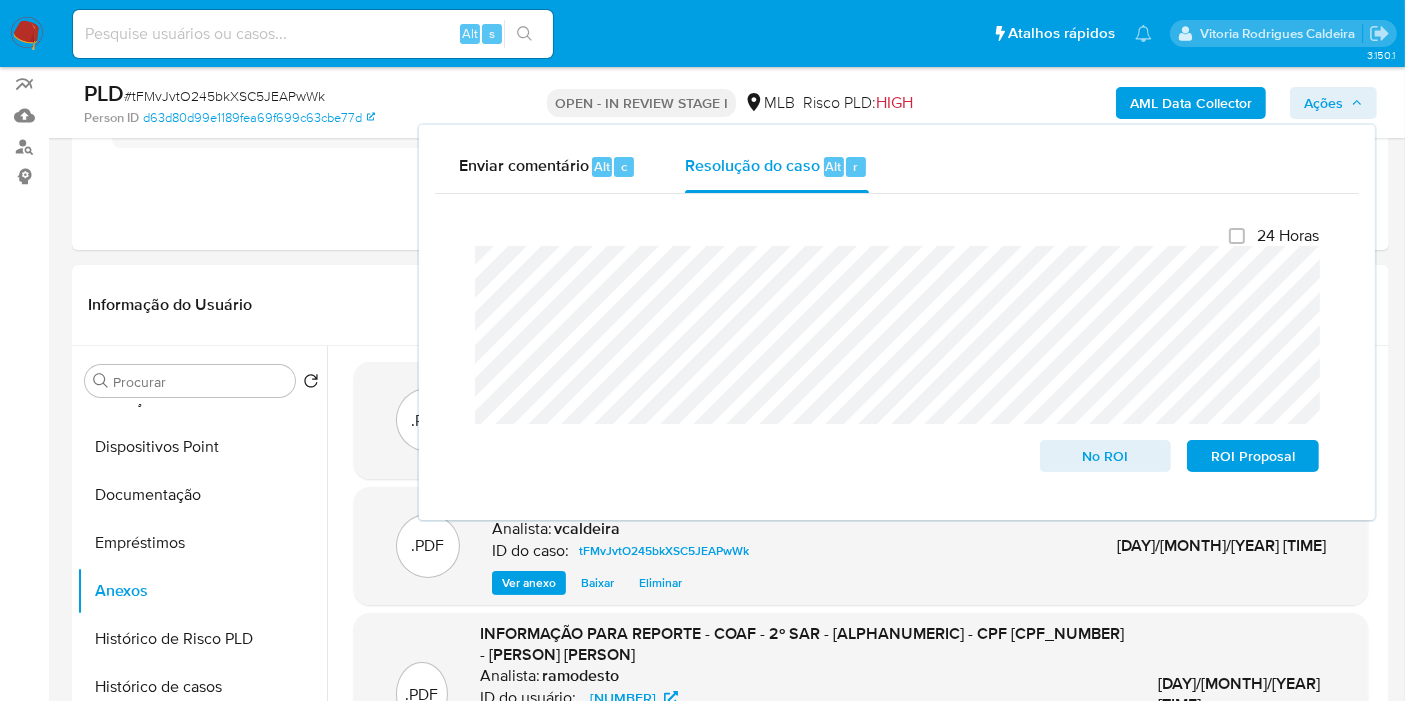 click on "Ações" at bounding box center (1323, 103) 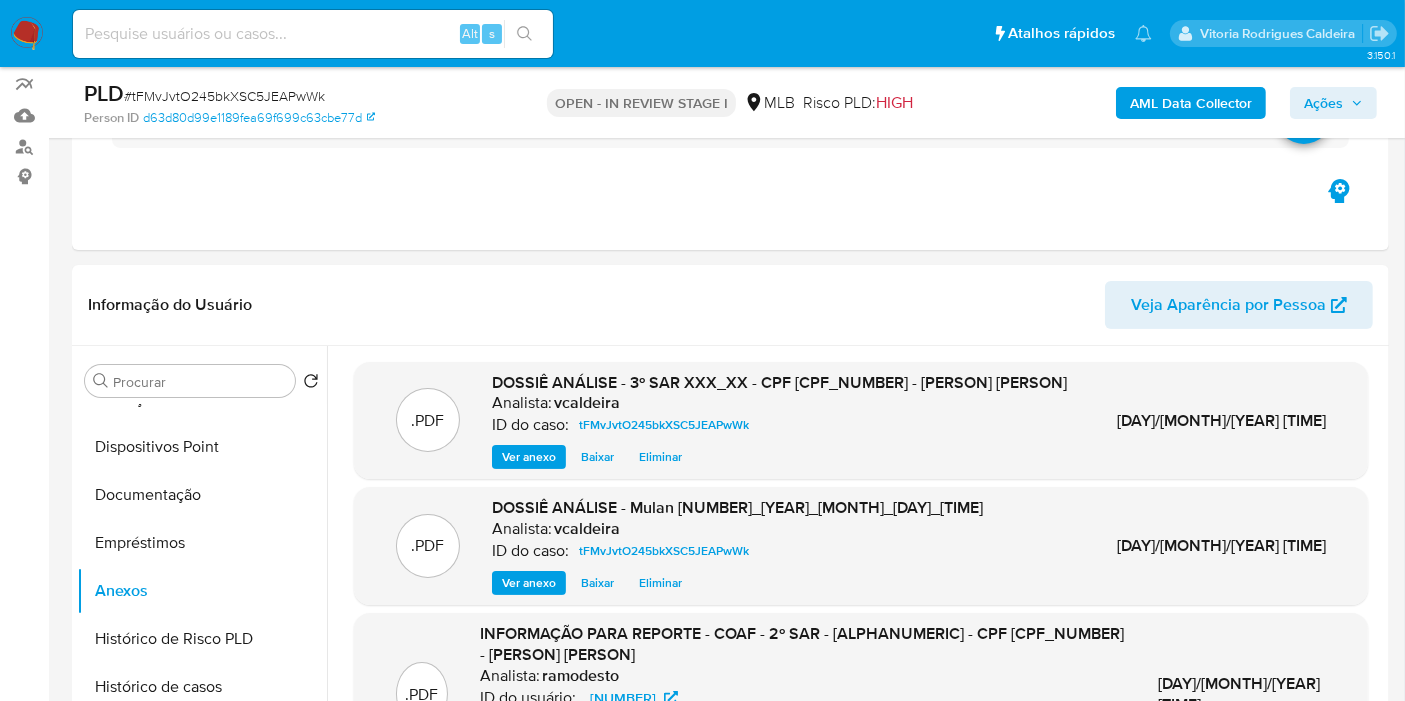 click on "Ações" at bounding box center [1323, 103] 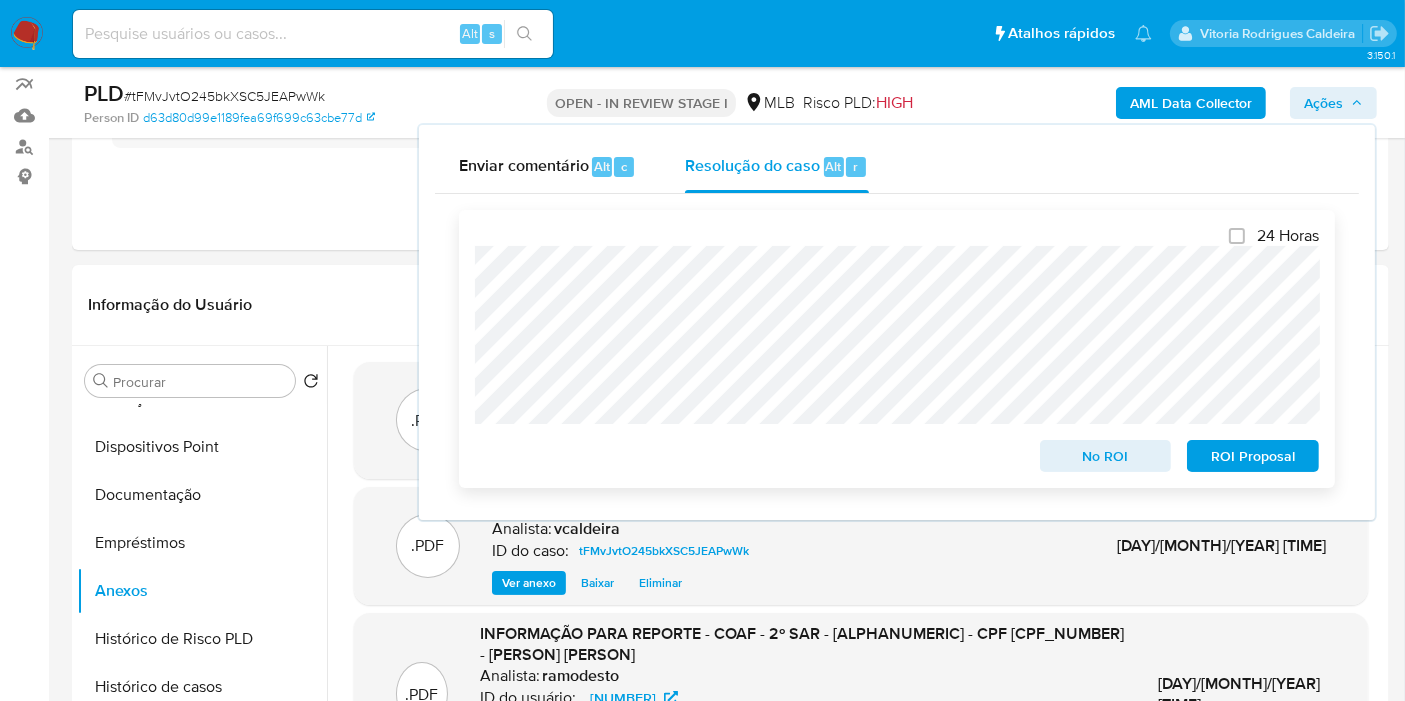 click on "ROI Proposal" at bounding box center (1253, 456) 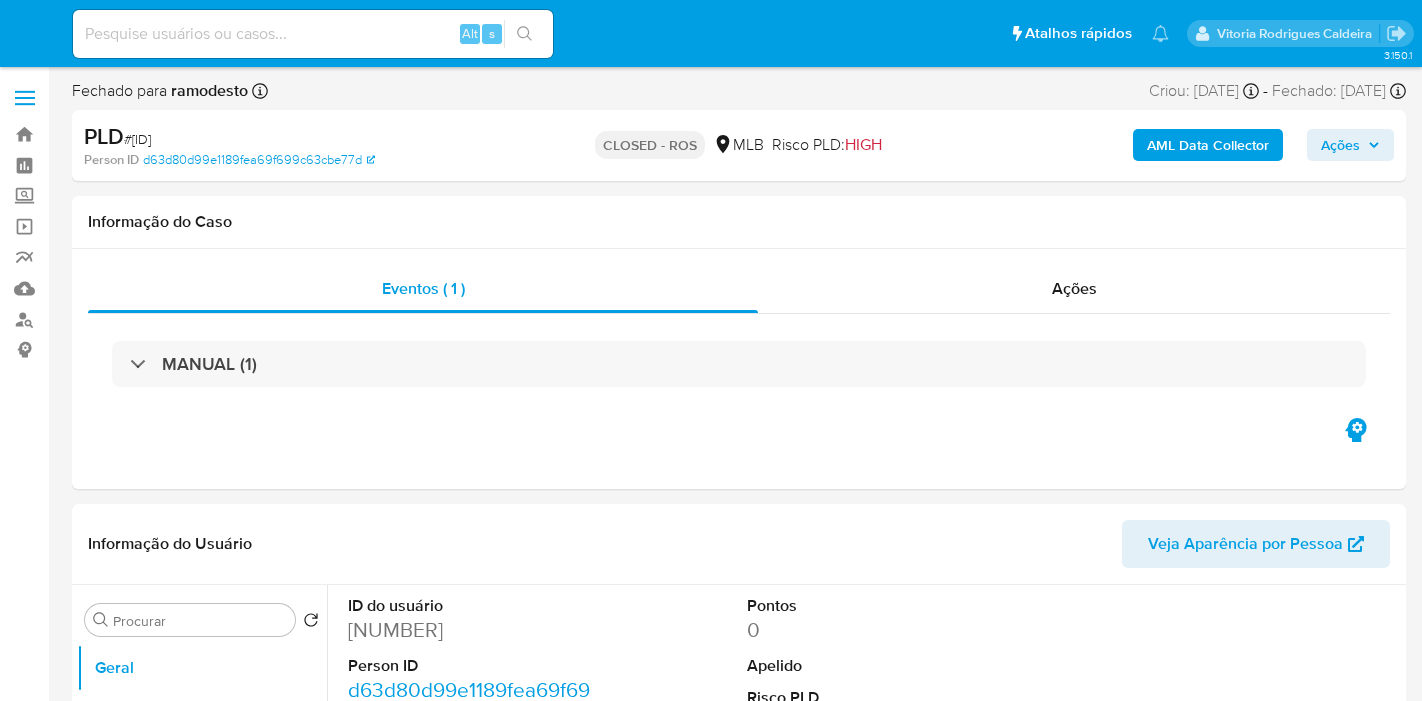 select on "10" 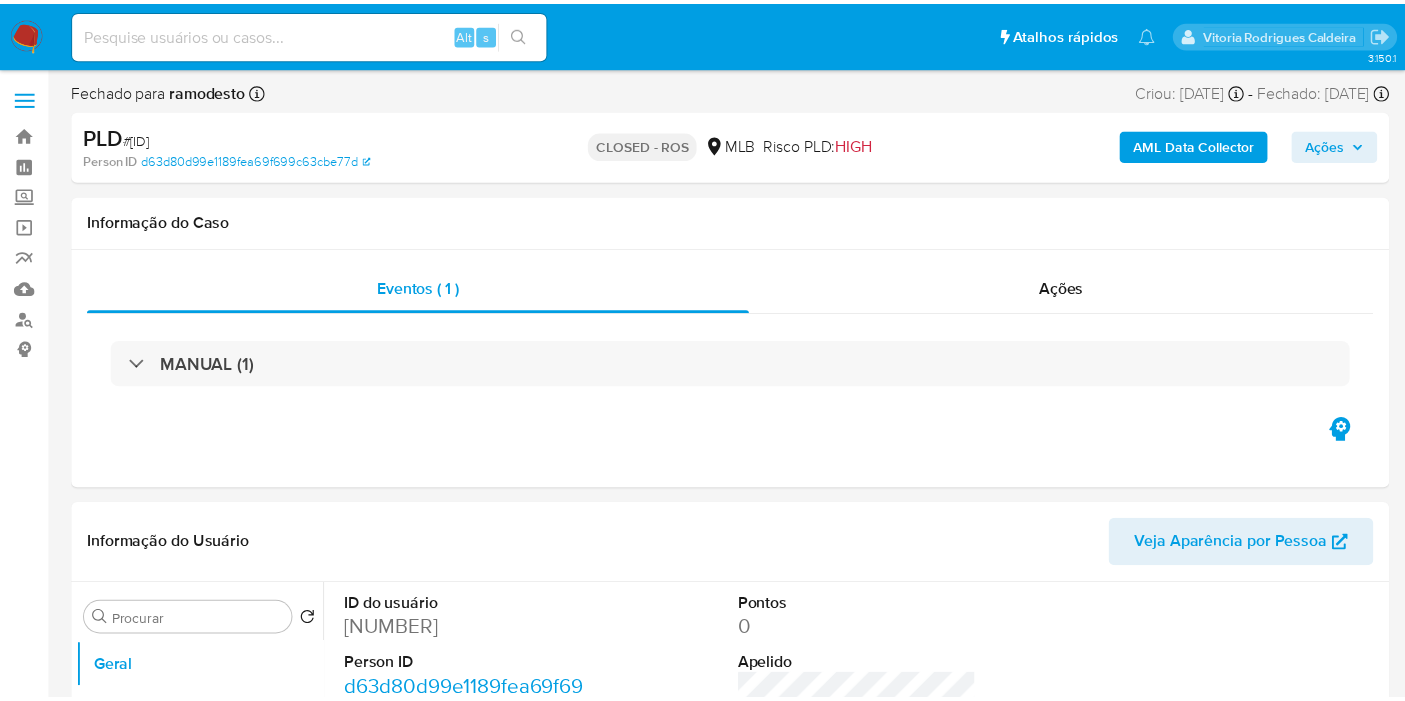scroll, scrollTop: 0, scrollLeft: 0, axis: both 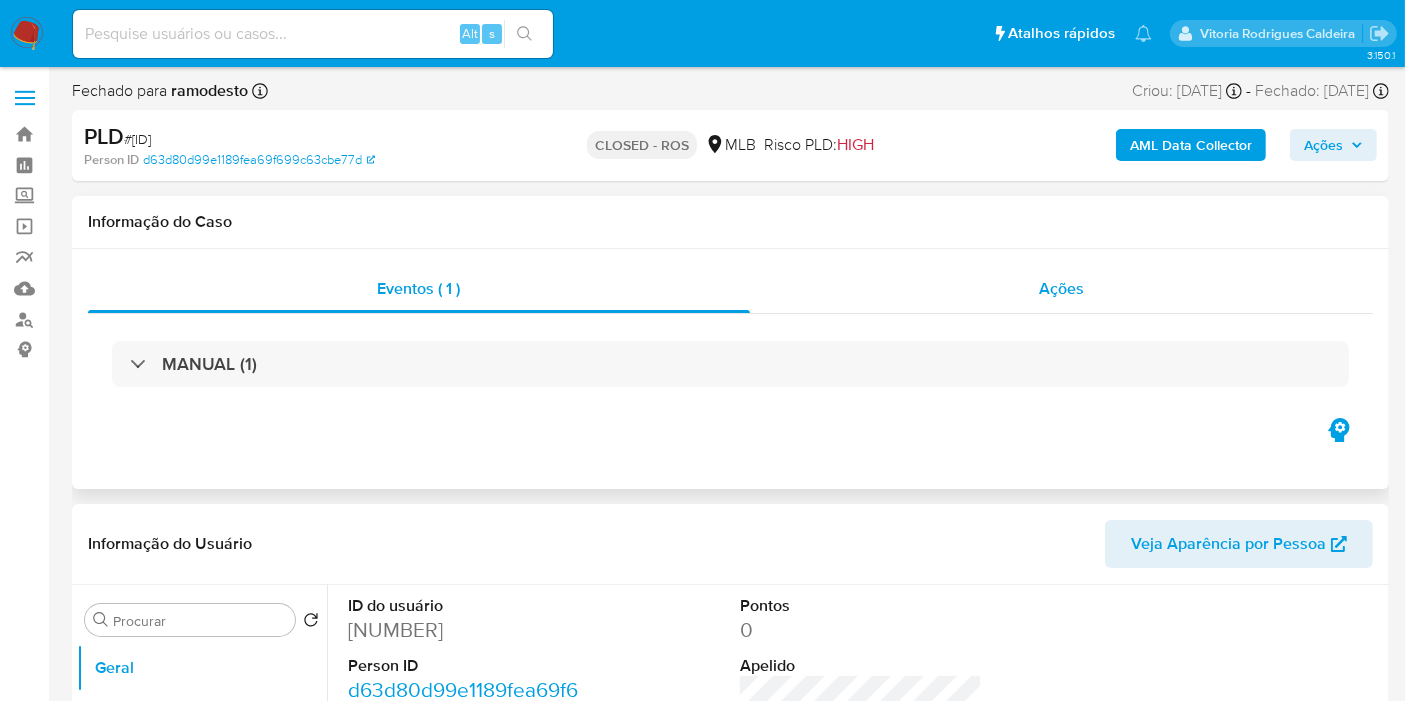 click on "Ações" at bounding box center [1061, 288] 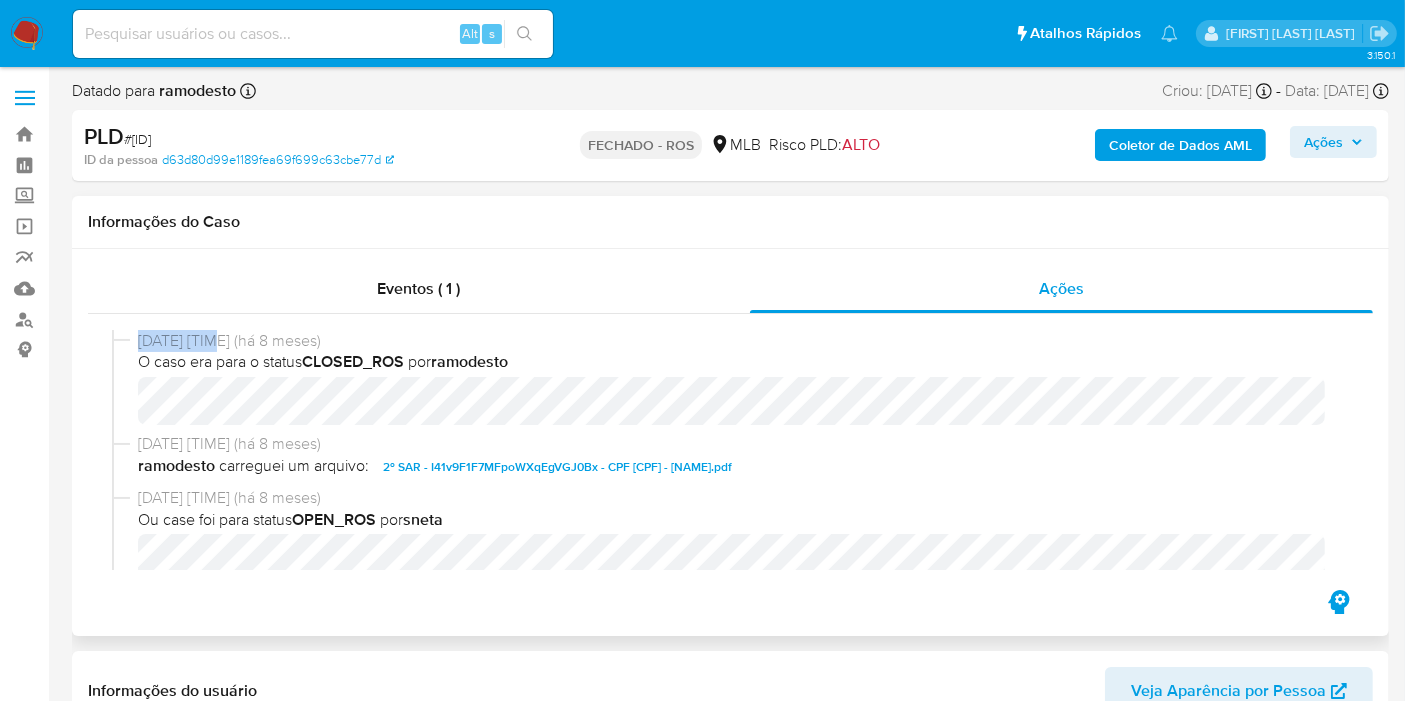 drag, startPoint x: 215, startPoint y: 341, endPoint x: 136, endPoint y: 341, distance: 79 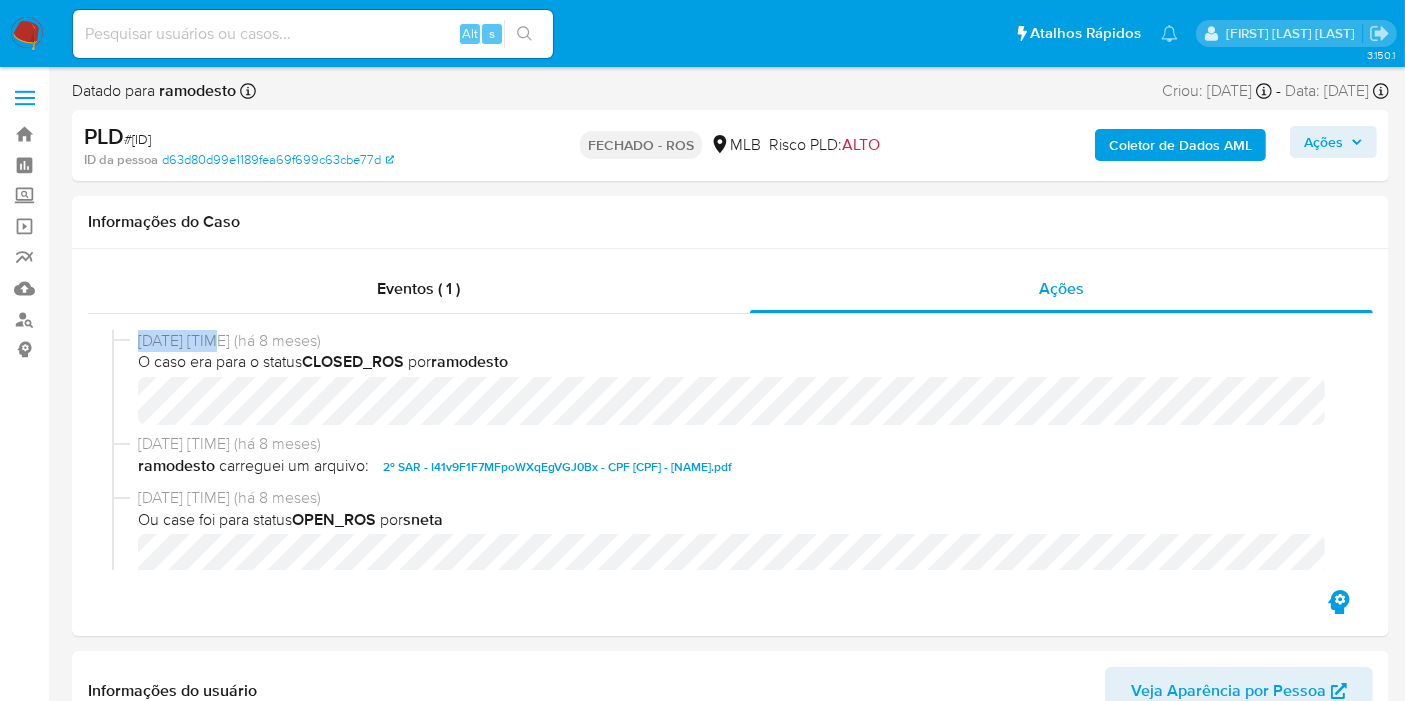 copy on "18/12/2024" 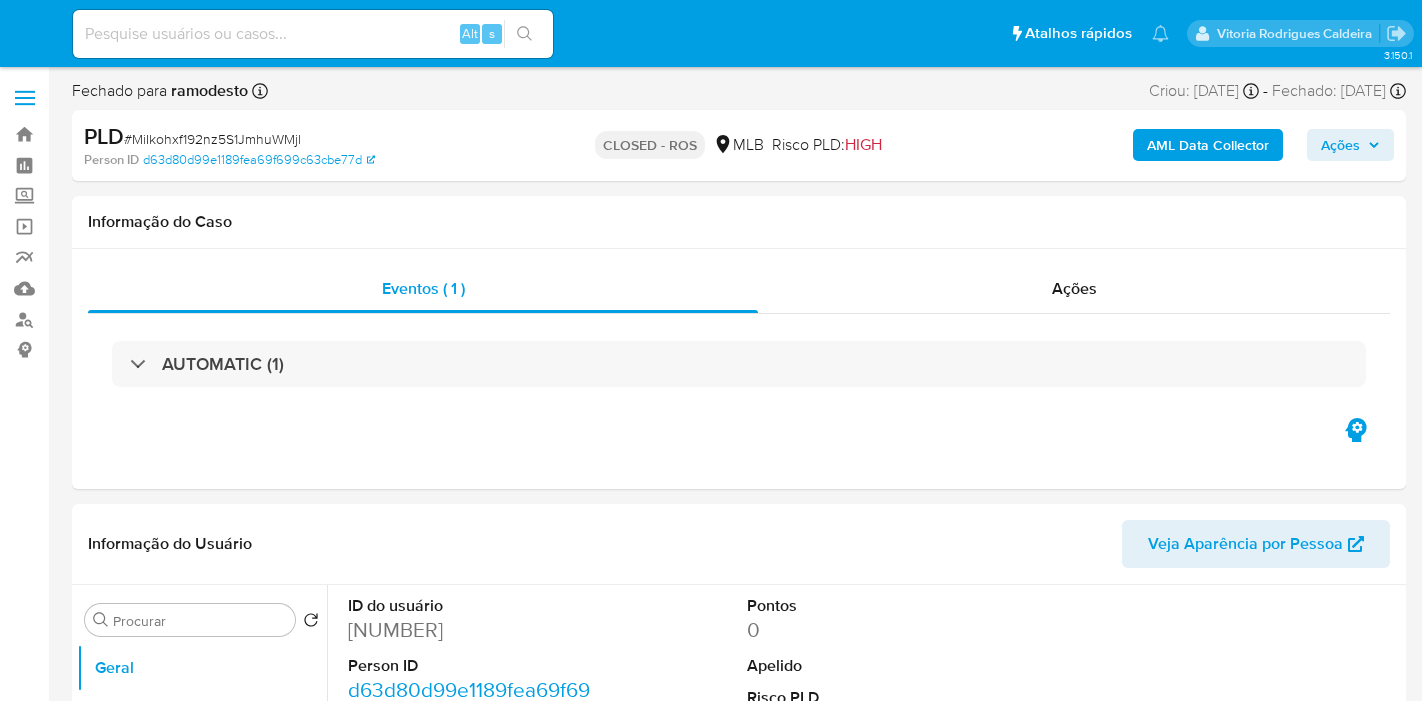 select on "10" 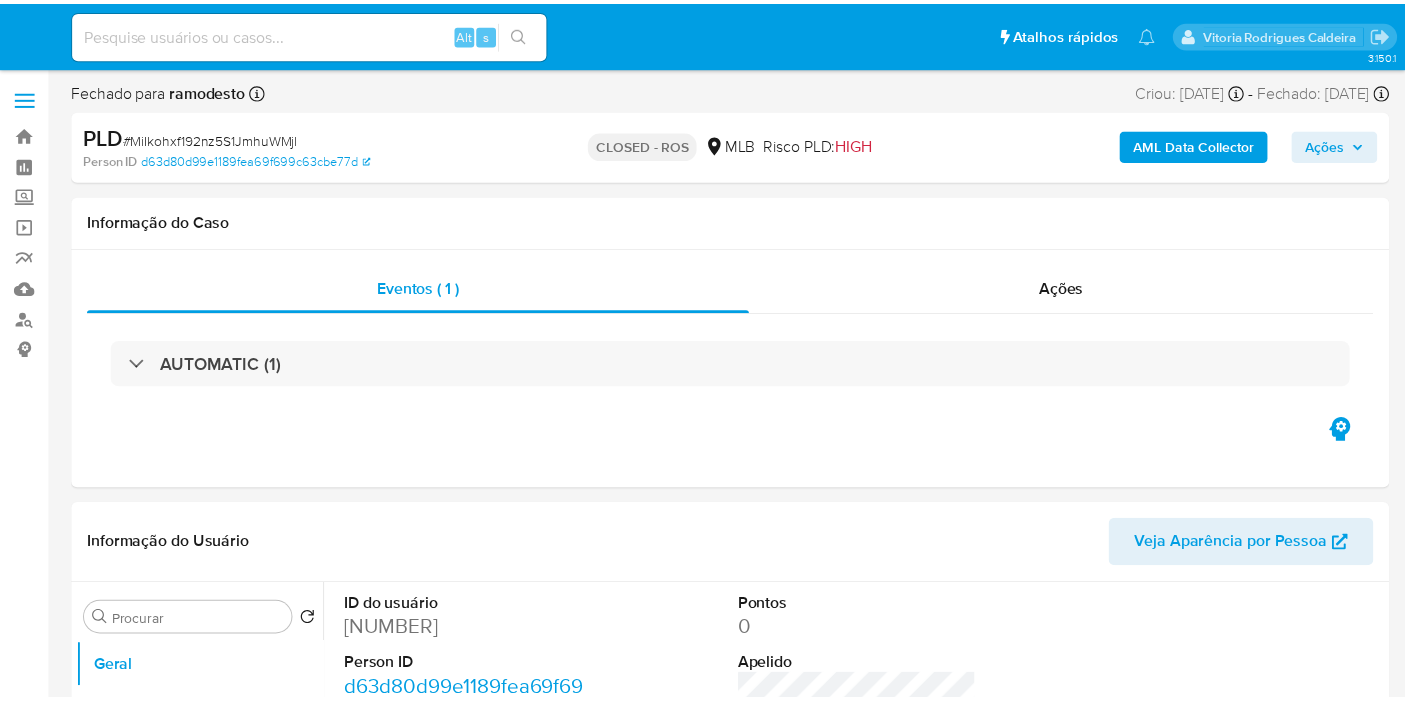 scroll, scrollTop: 0, scrollLeft: 0, axis: both 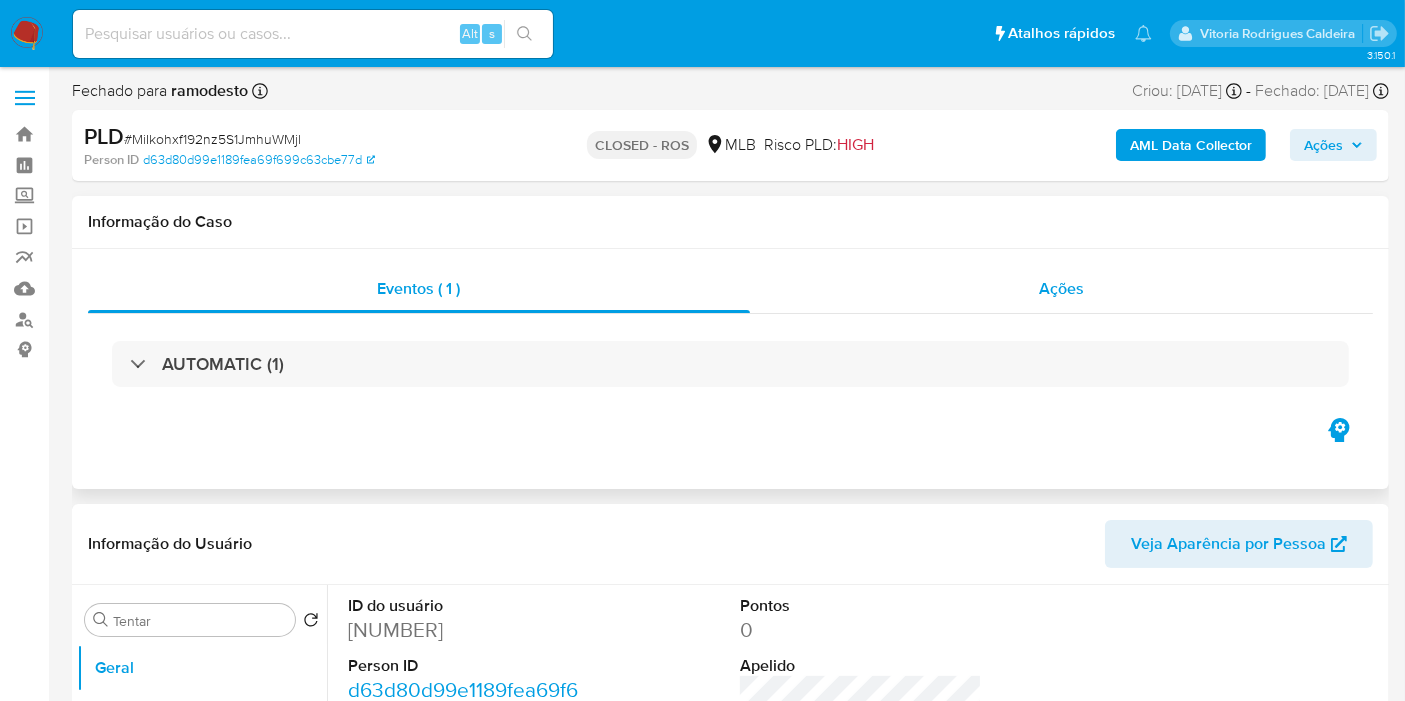 click on "Ações" at bounding box center (1061, 288) 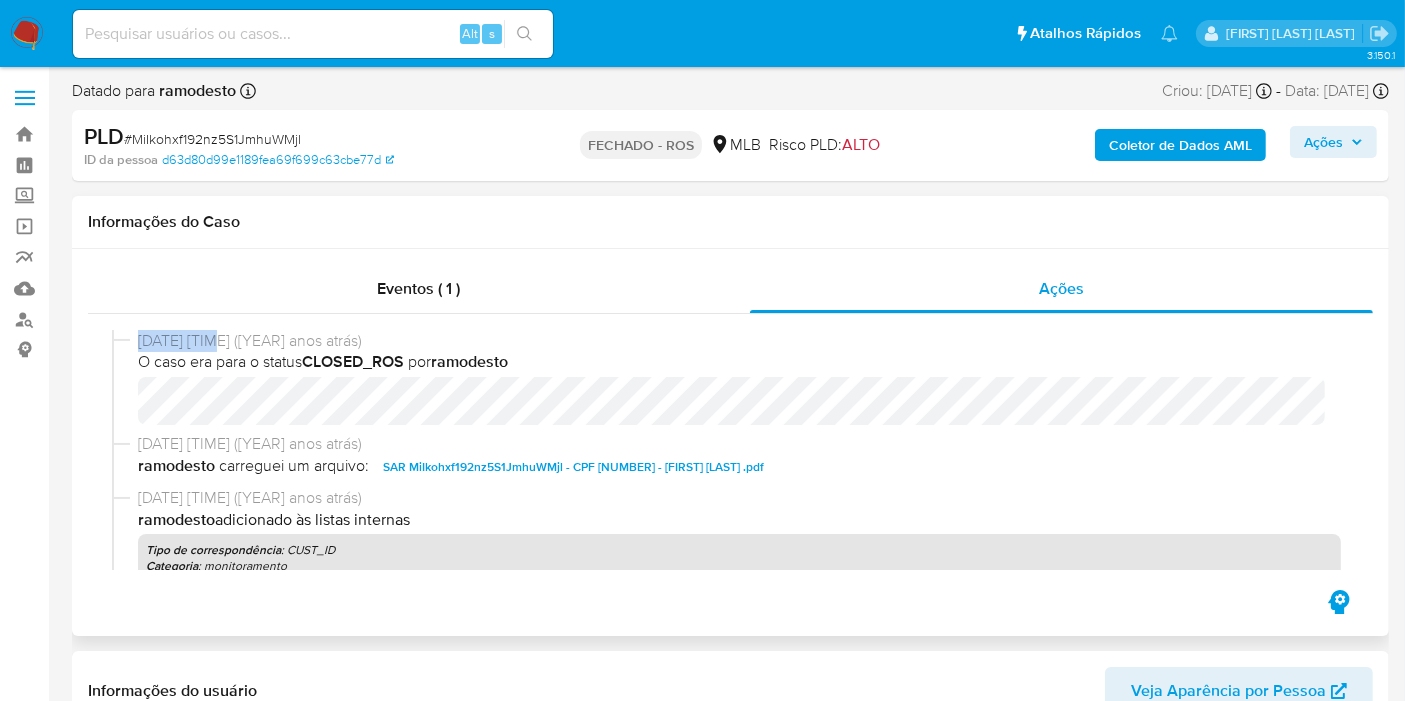 drag, startPoint x: 211, startPoint y: 341, endPoint x: 127, endPoint y: 338, distance: 84.05355 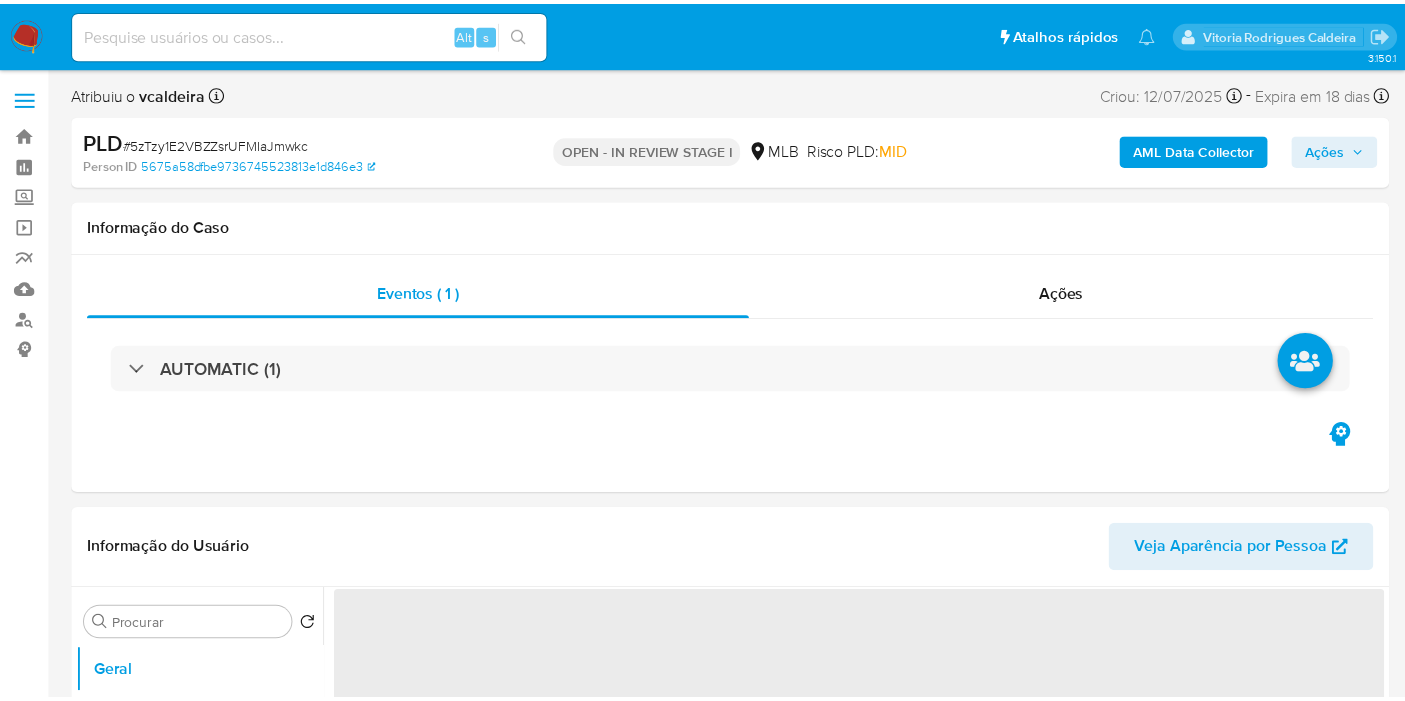 scroll, scrollTop: 0, scrollLeft: 0, axis: both 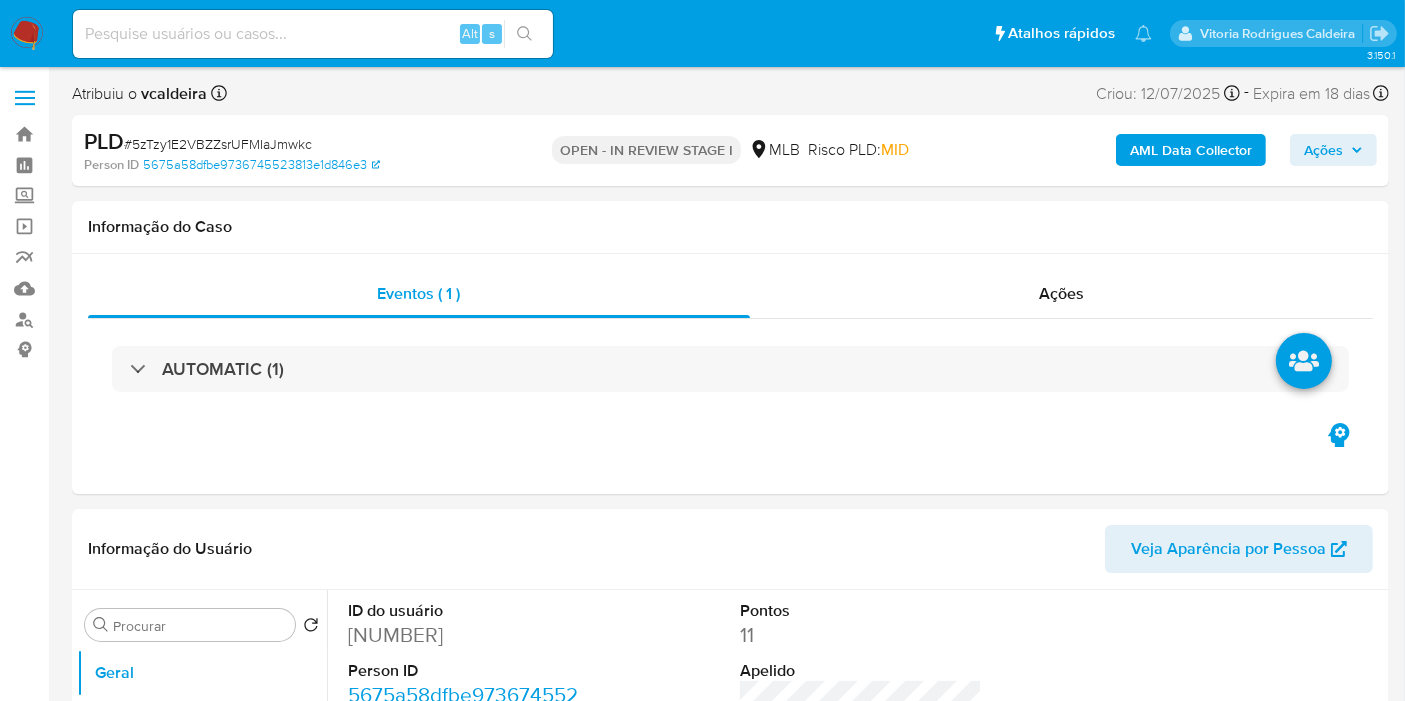 select on "10" 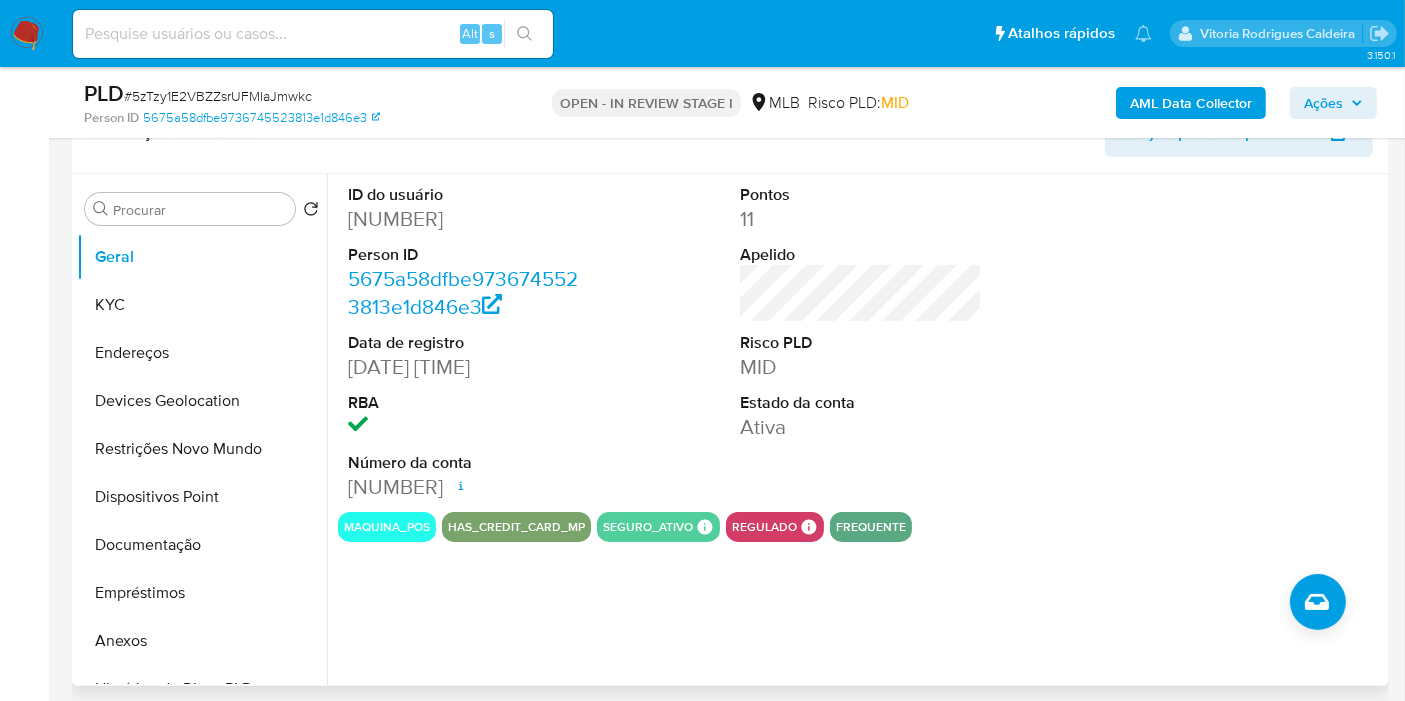 scroll, scrollTop: 222, scrollLeft: 0, axis: vertical 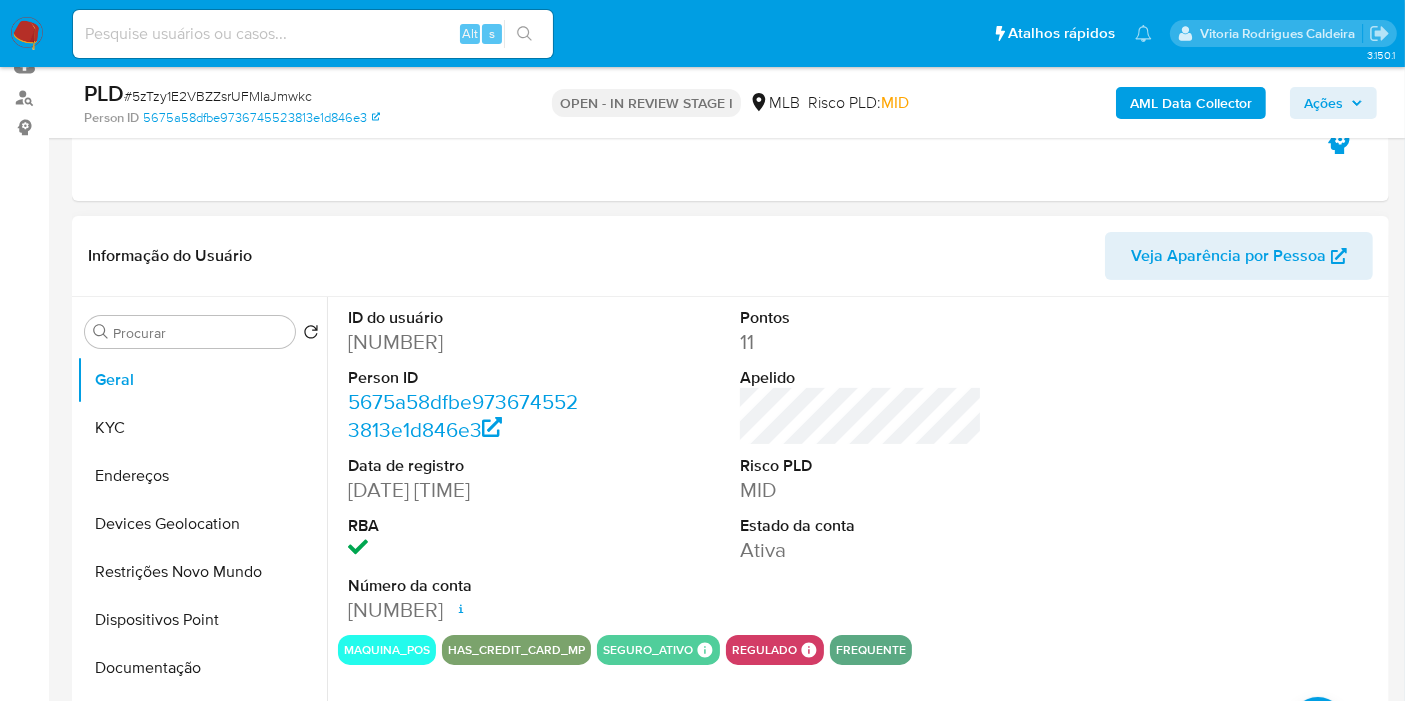 click on "[NUMBER]" at bounding box center (469, 342) 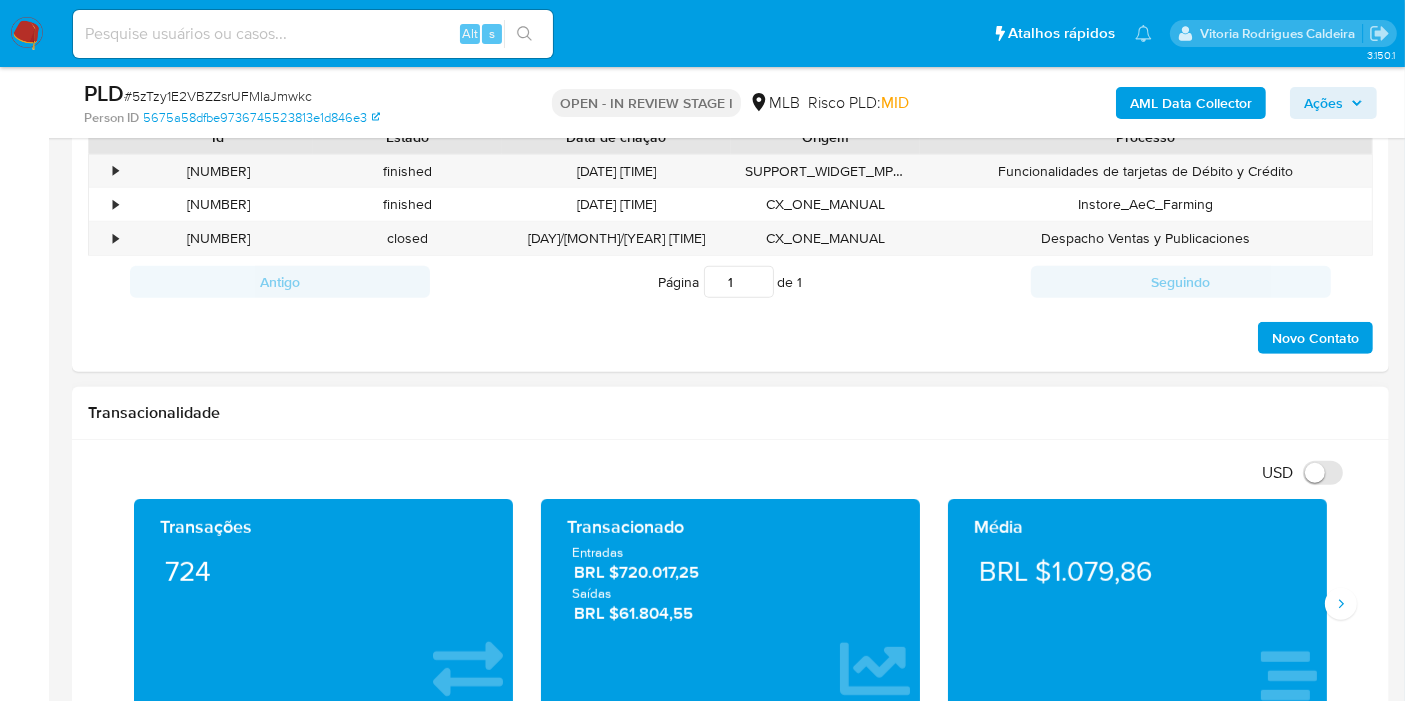 scroll, scrollTop: 1222, scrollLeft: 0, axis: vertical 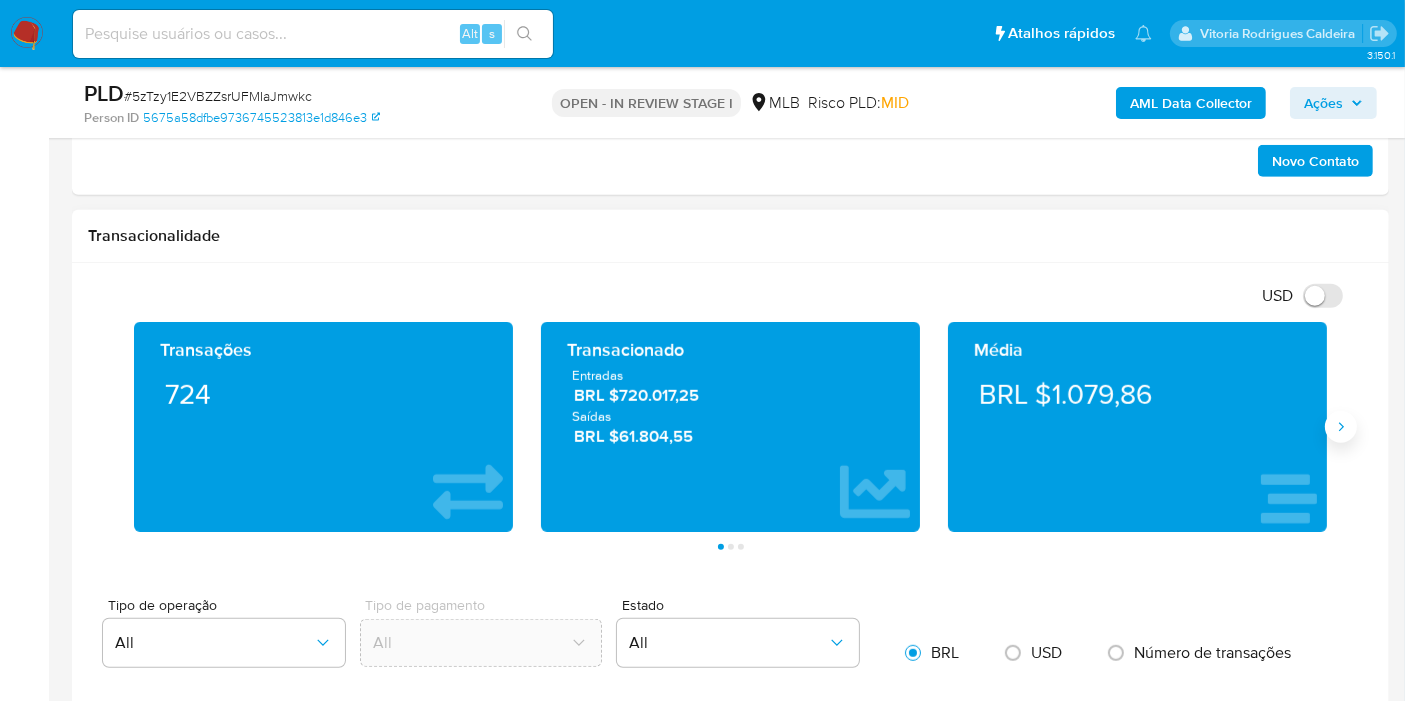 click at bounding box center [1341, 427] 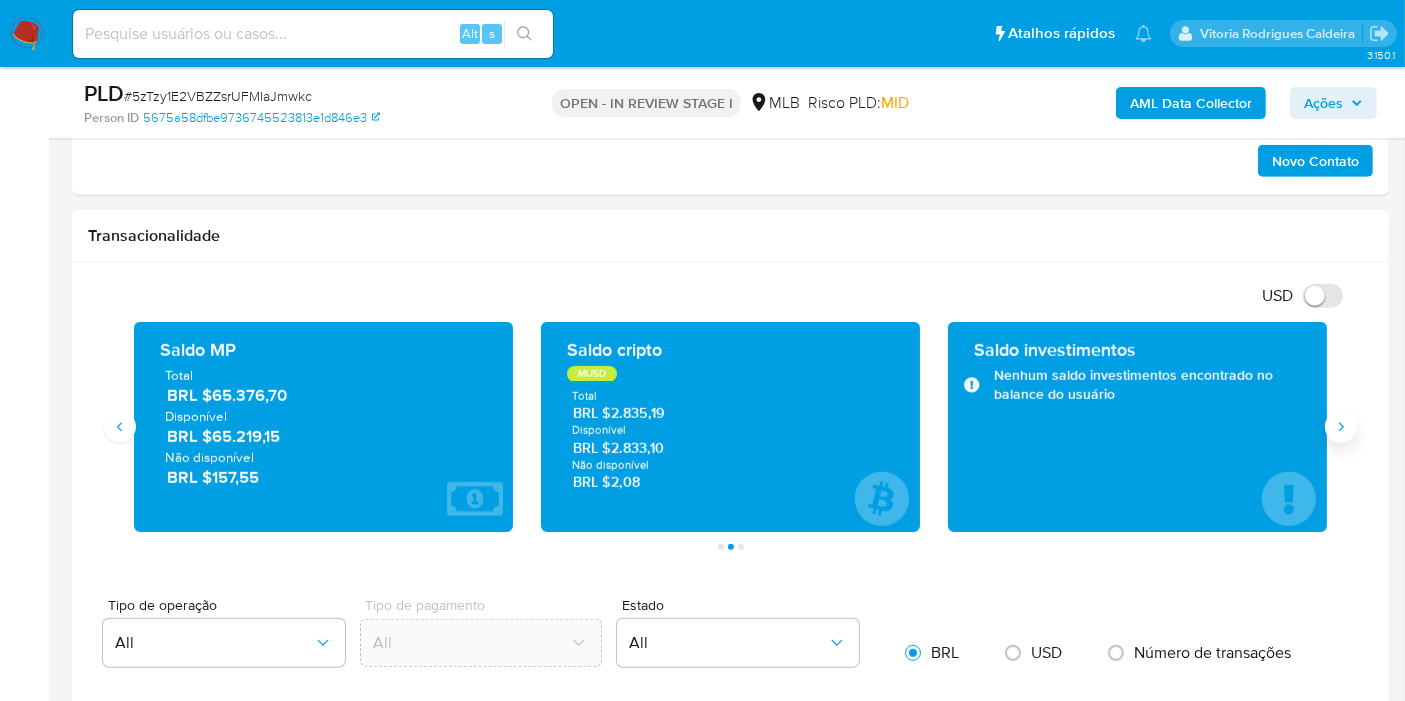 click 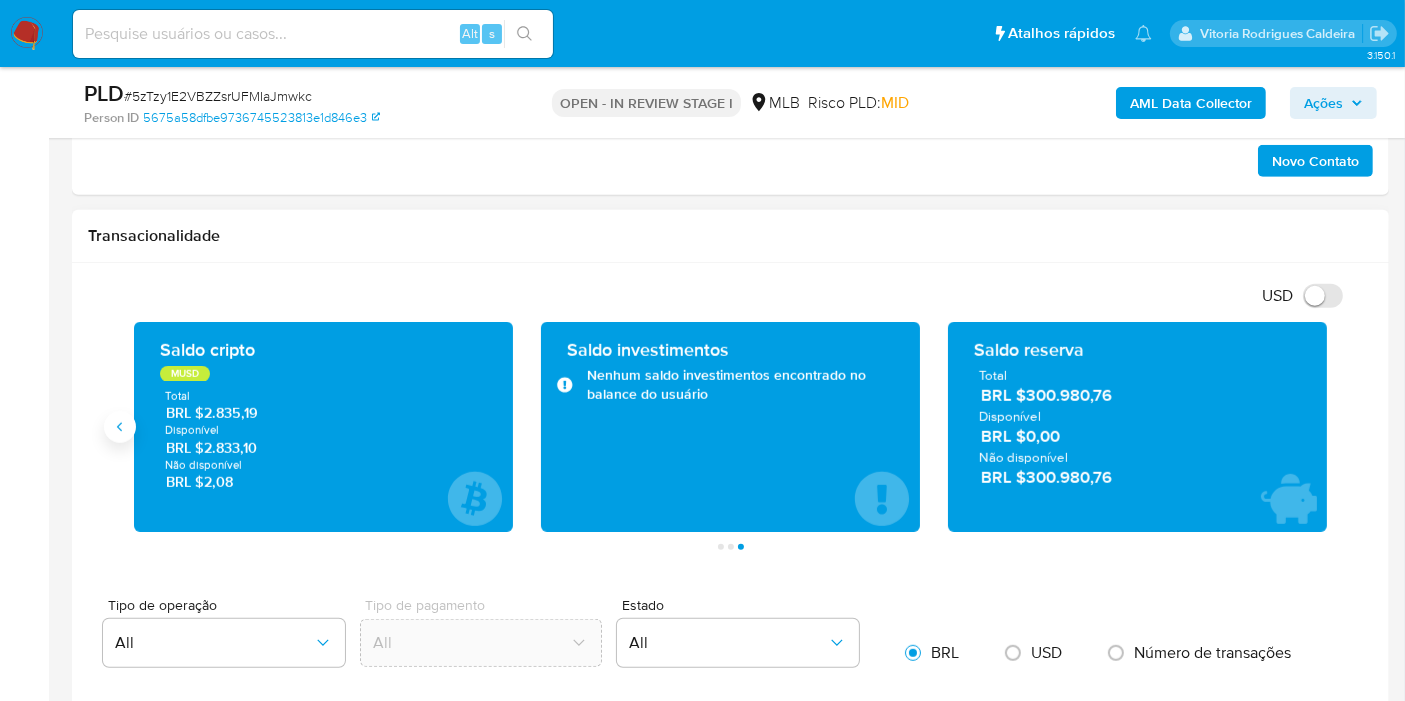 click at bounding box center (120, 427) 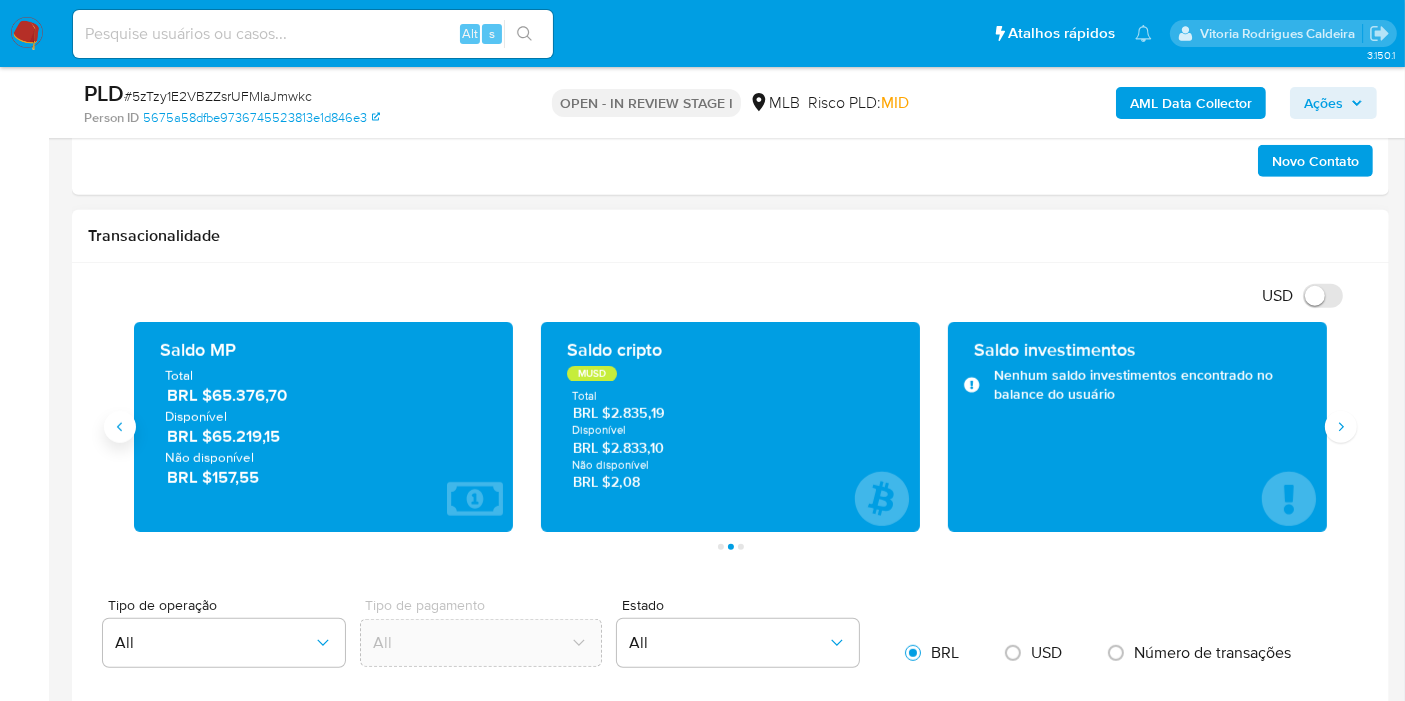 click at bounding box center (120, 427) 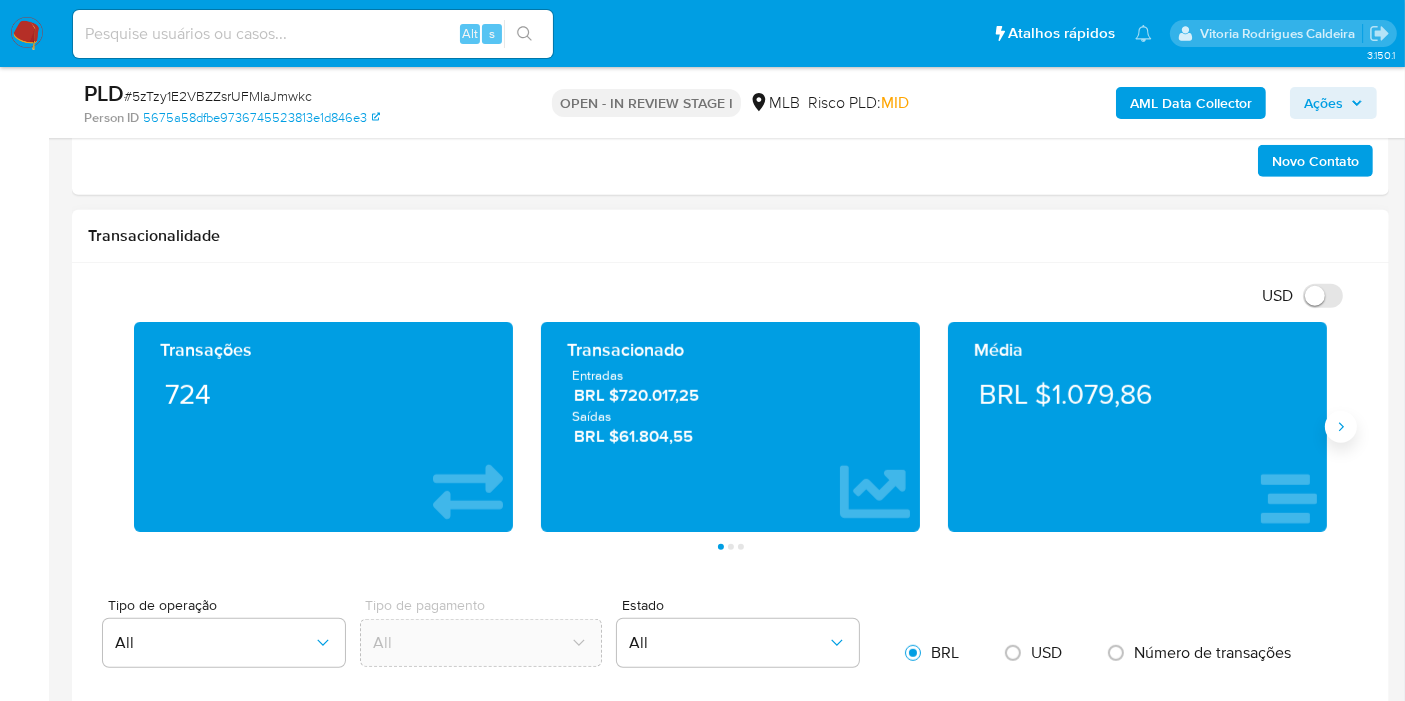 click 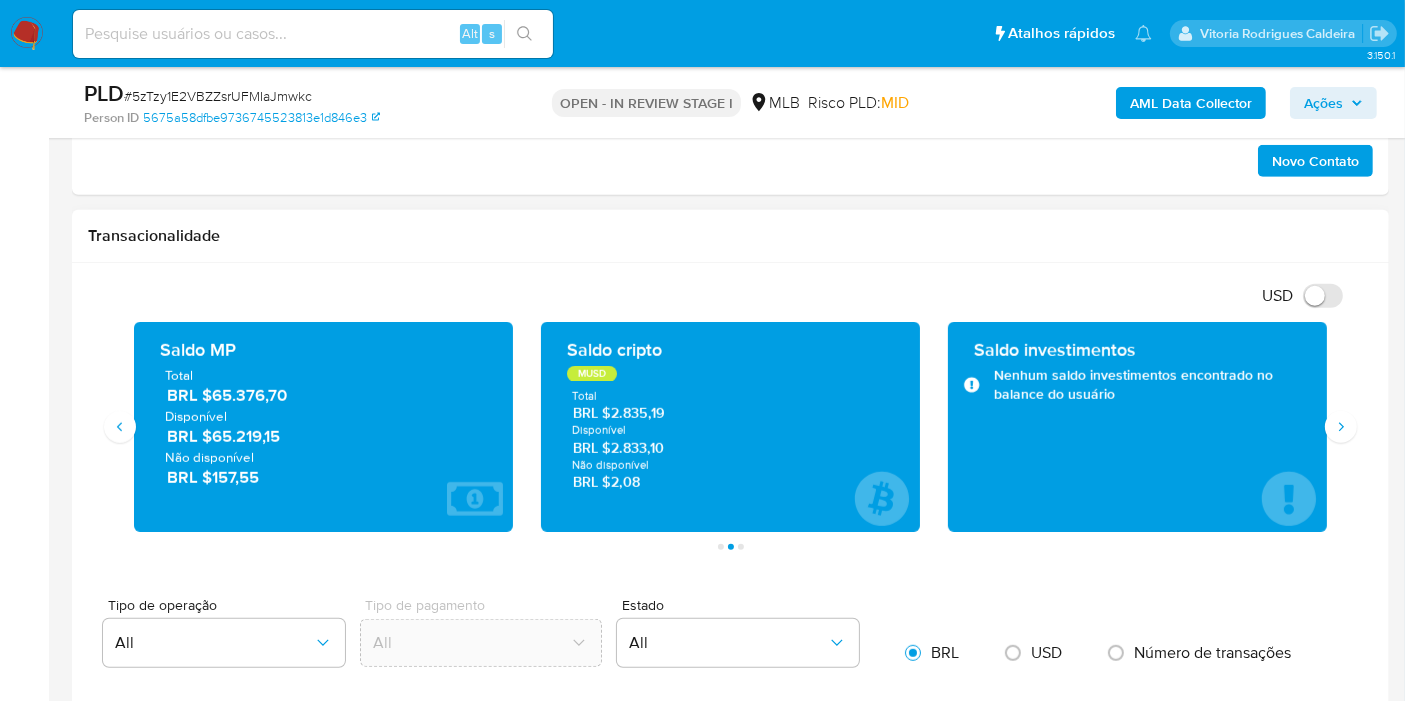 drag, startPoint x: 285, startPoint y: 433, endPoint x: 213, endPoint y: 433, distance: 72 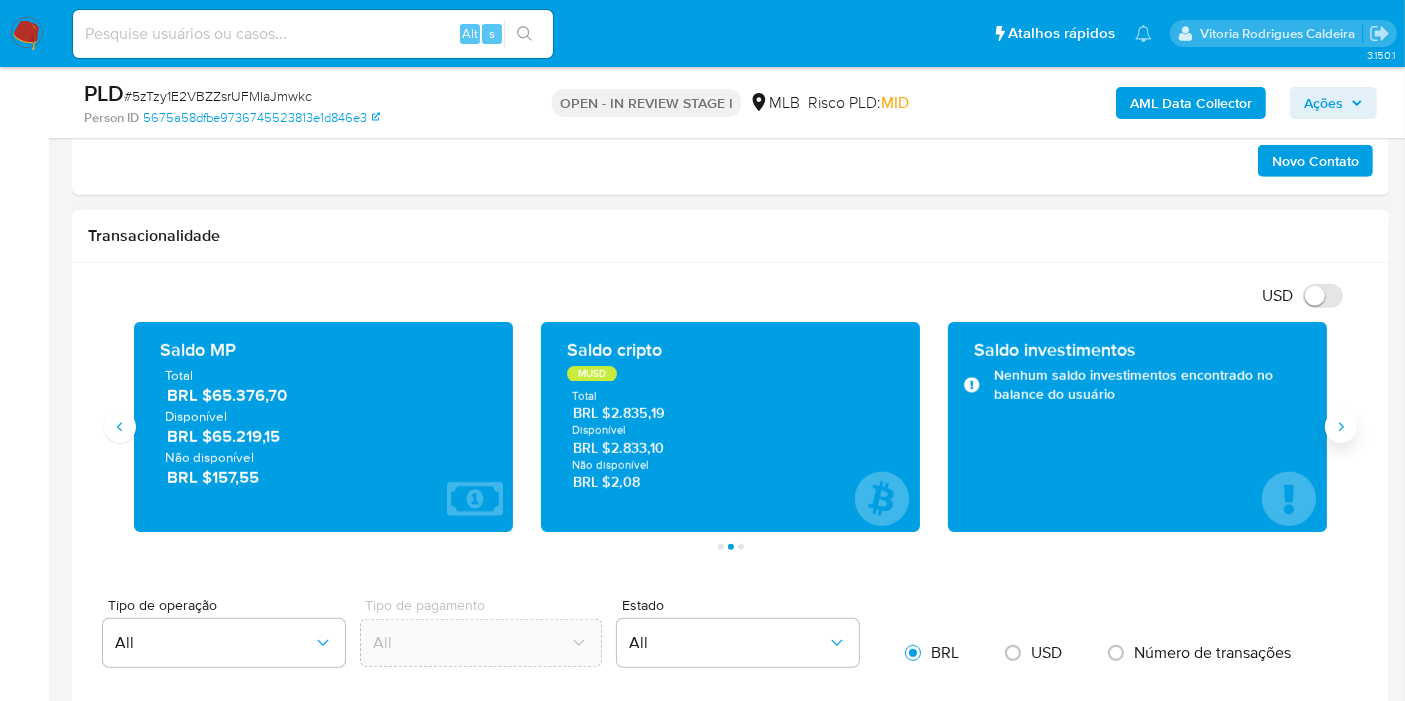 click 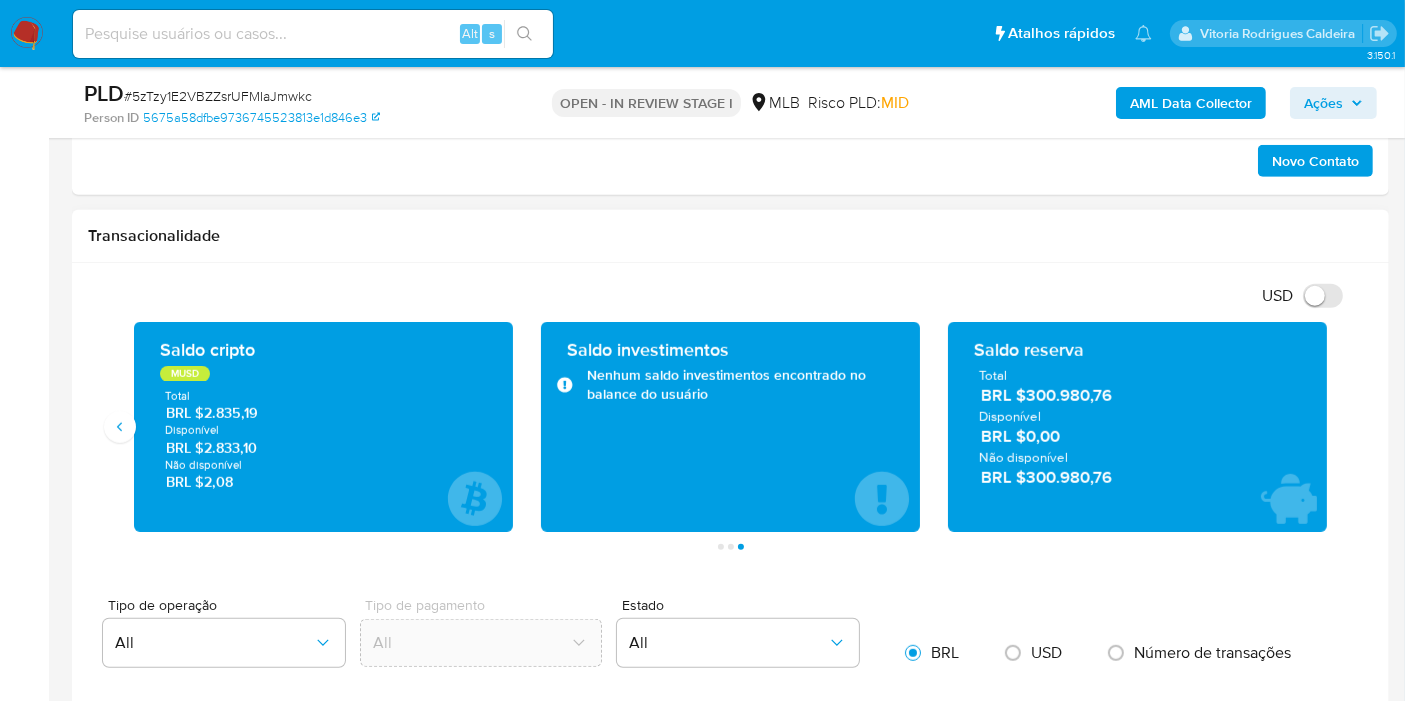 drag, startPoint x: 1131, startPoint y: 480, endPoint x: 1028, endPoint y: 485, distance: 103.121284 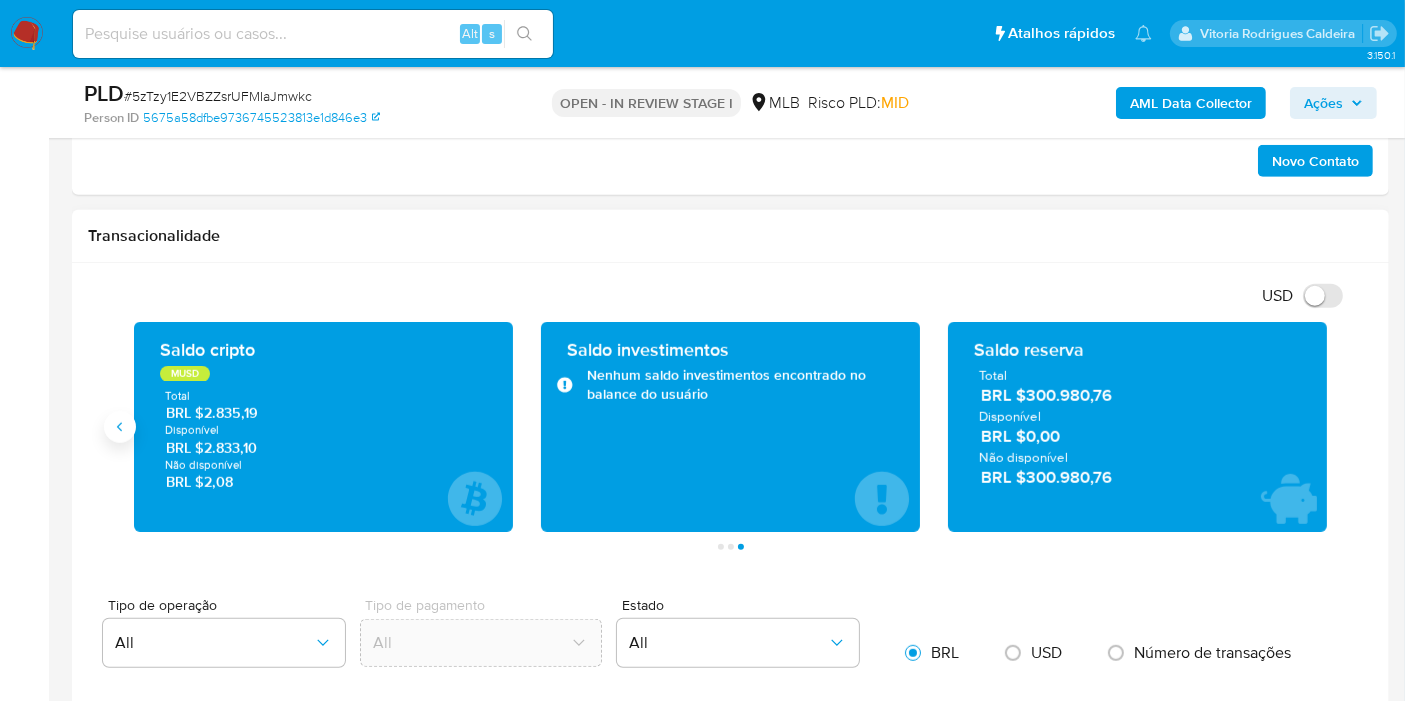 click at bounding box center [120, 427] 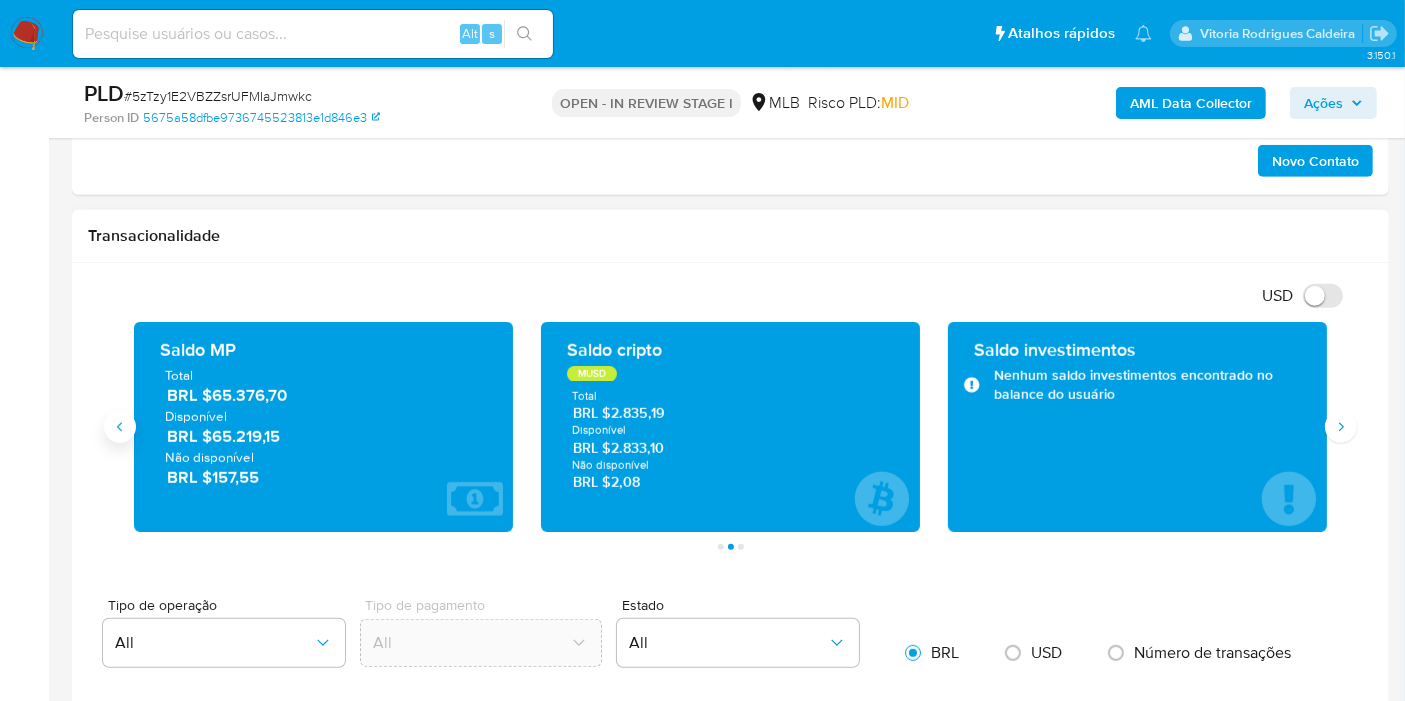 type 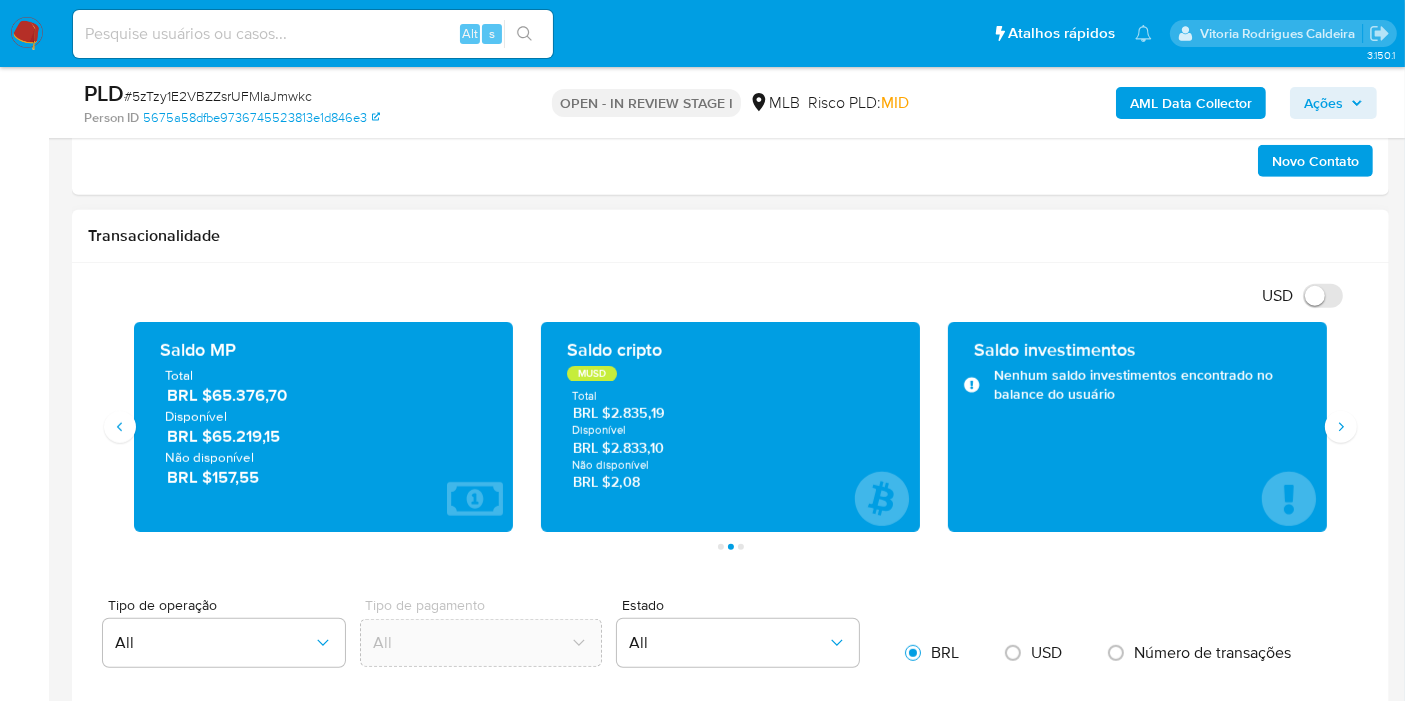 drag, startPoint x: 291, startPoint y: 435, endPoint x: 214, endPoint y: 432, distance: 77.05842 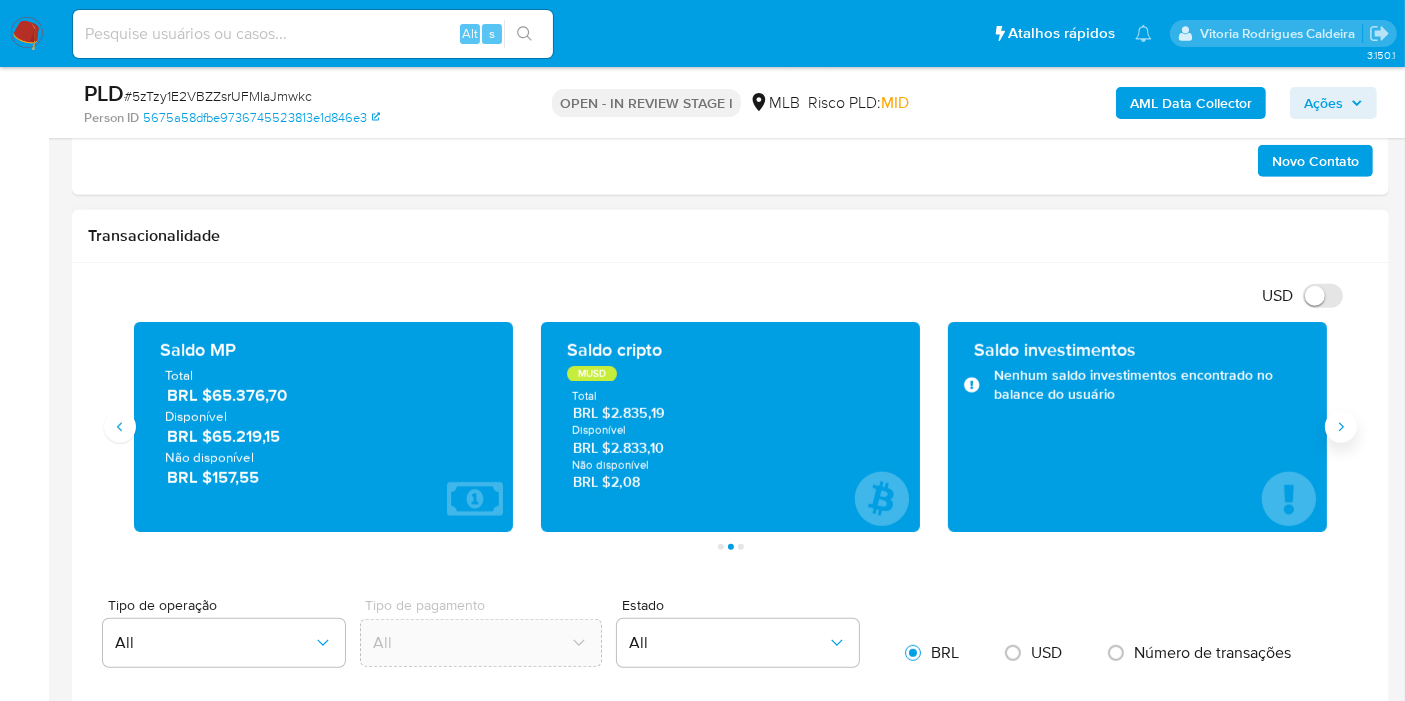click 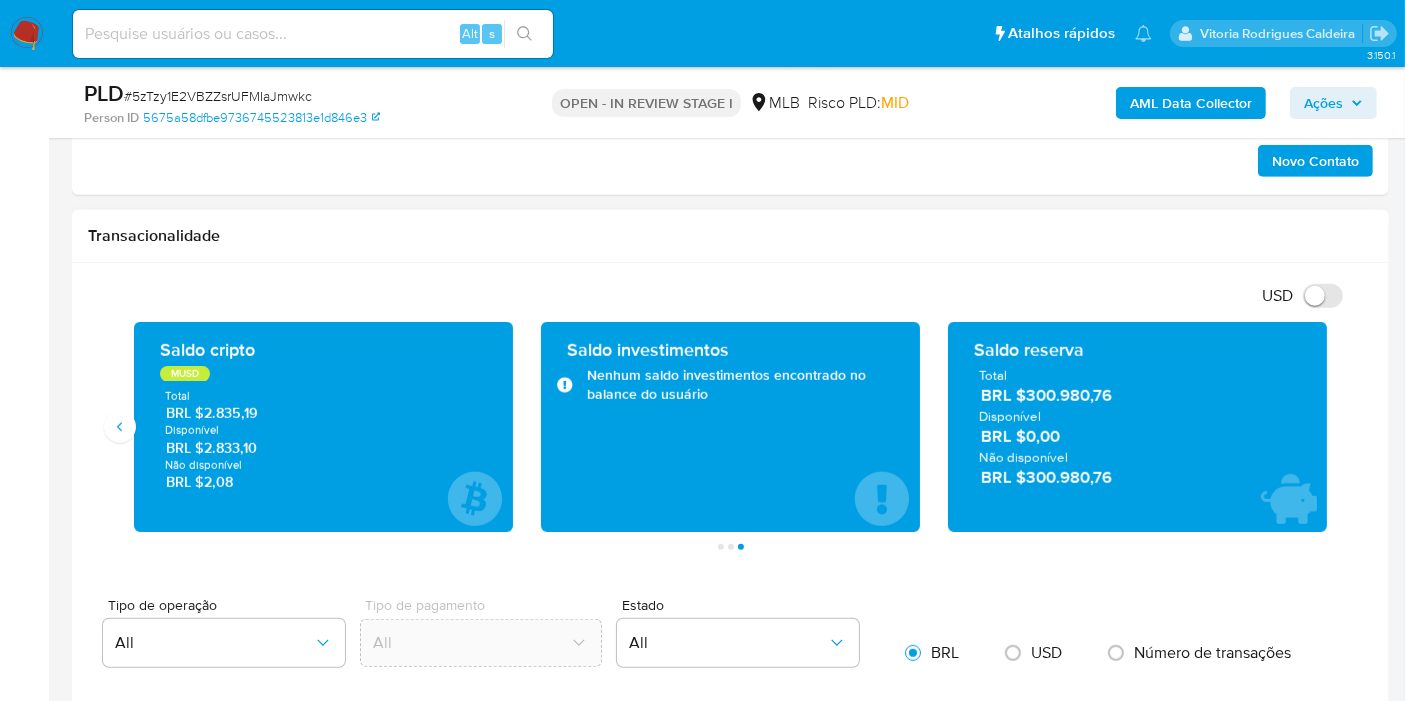 drag, startPoint x: 1117, startPoint y: 472, endPoint x: 1033, endPoint y: 479, distance: 84.29116 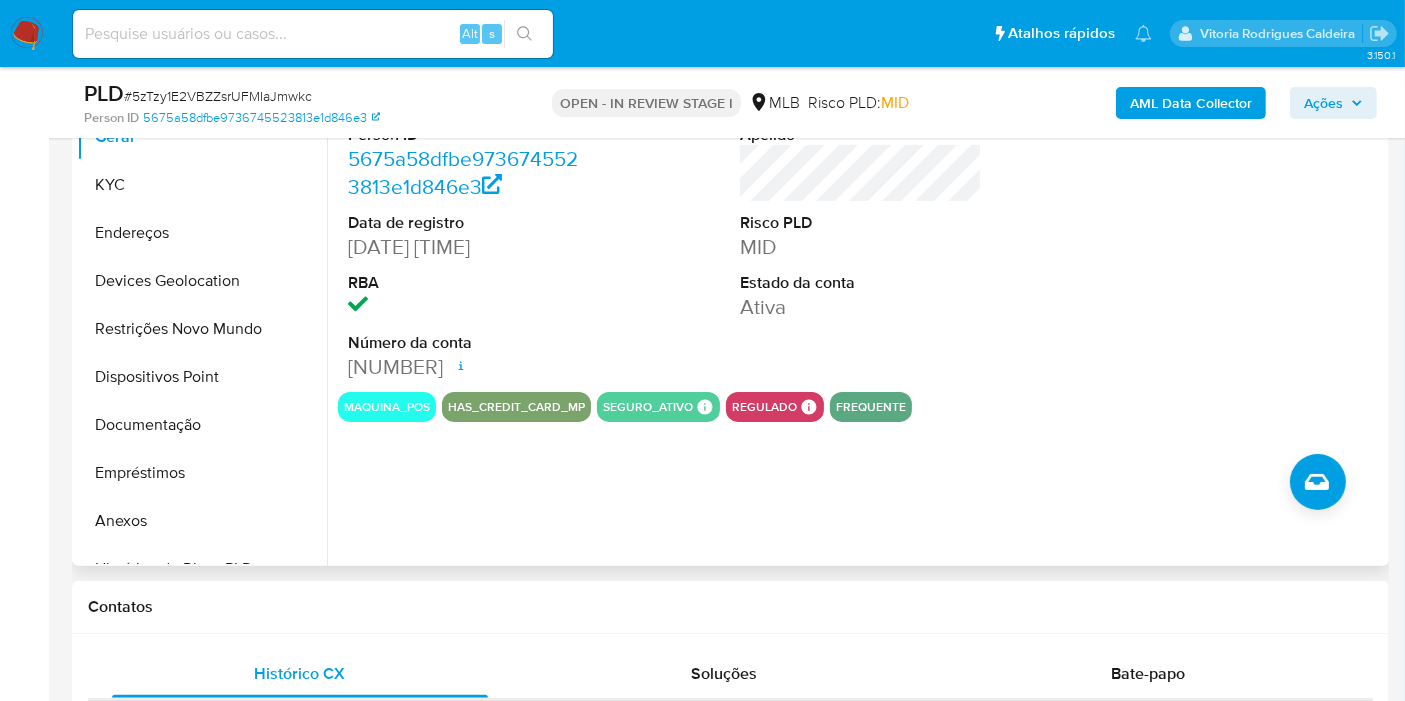 scroll, scrollTop: 444, scrollLeft: 0, axis: vertical 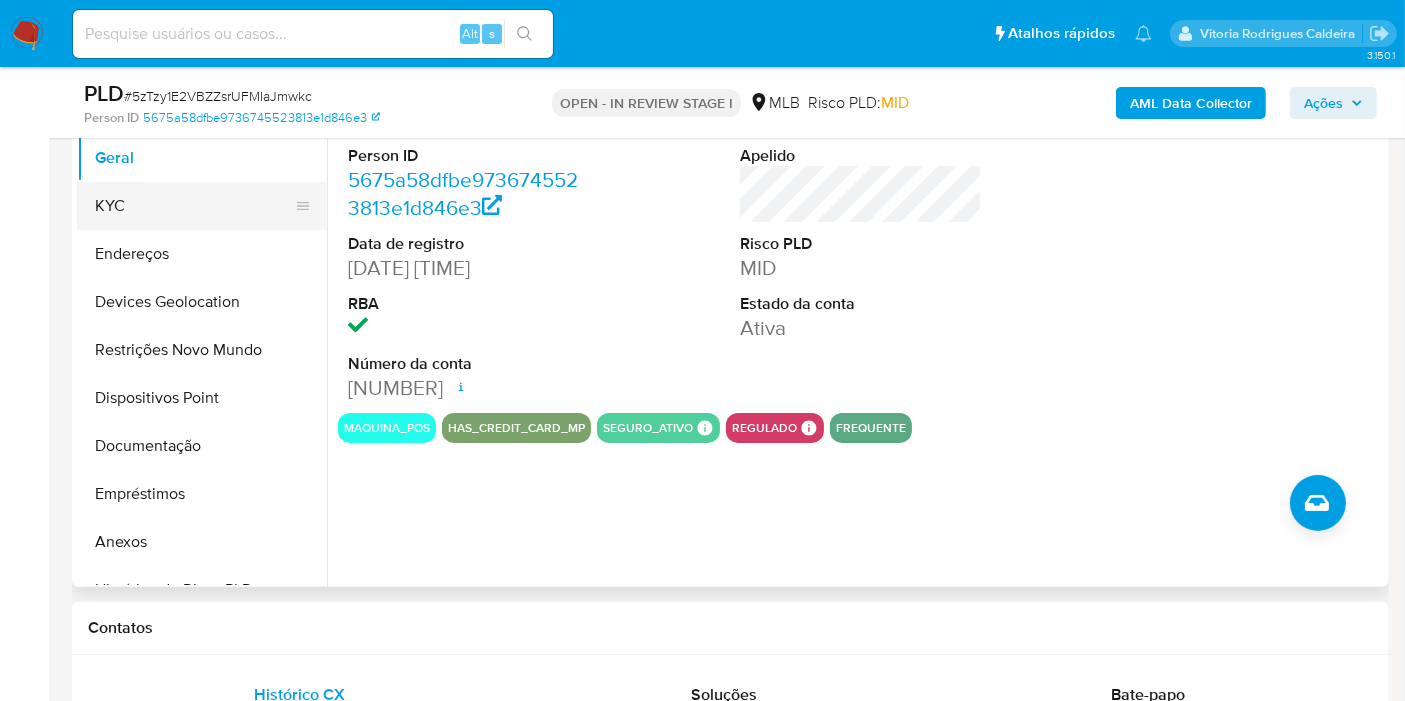 click on "KYC" at bounding box center (194, 206) 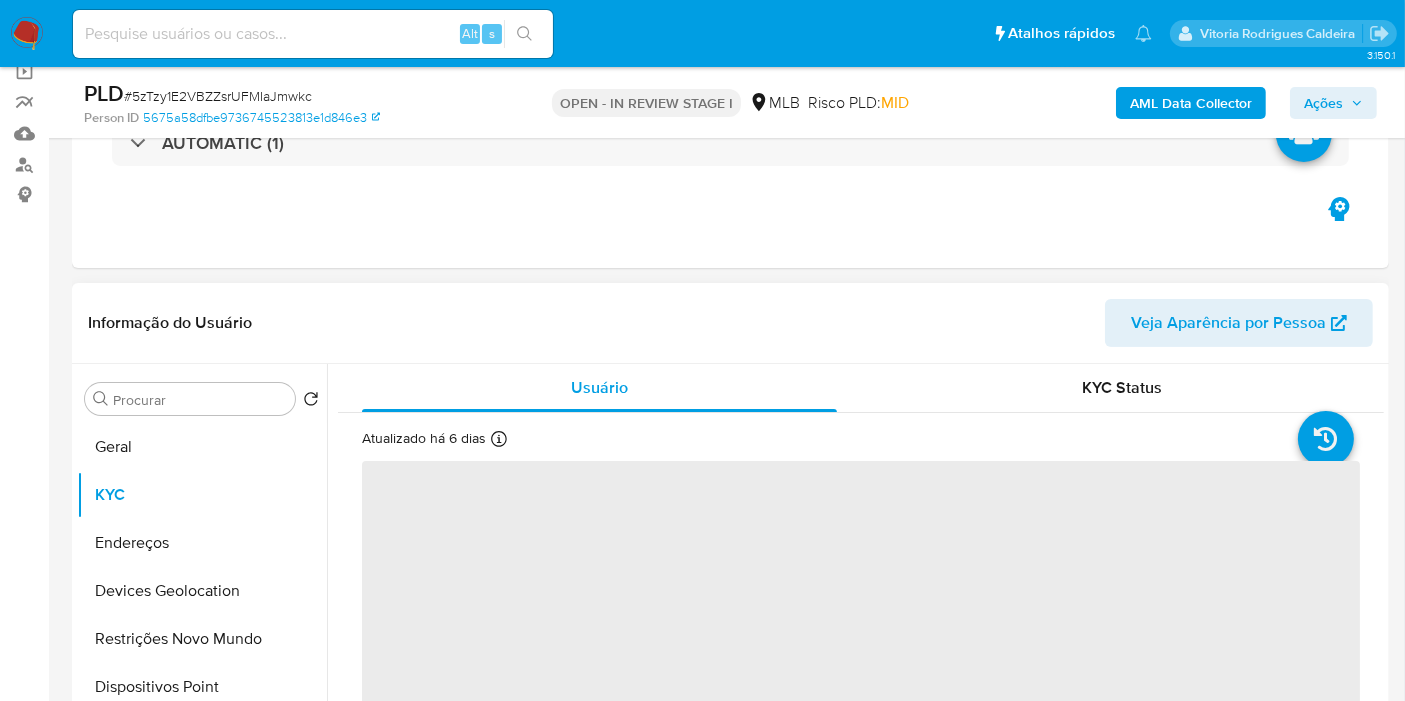 scroll, scrollTop: 111, scrollLeft: 0, axis: vertical 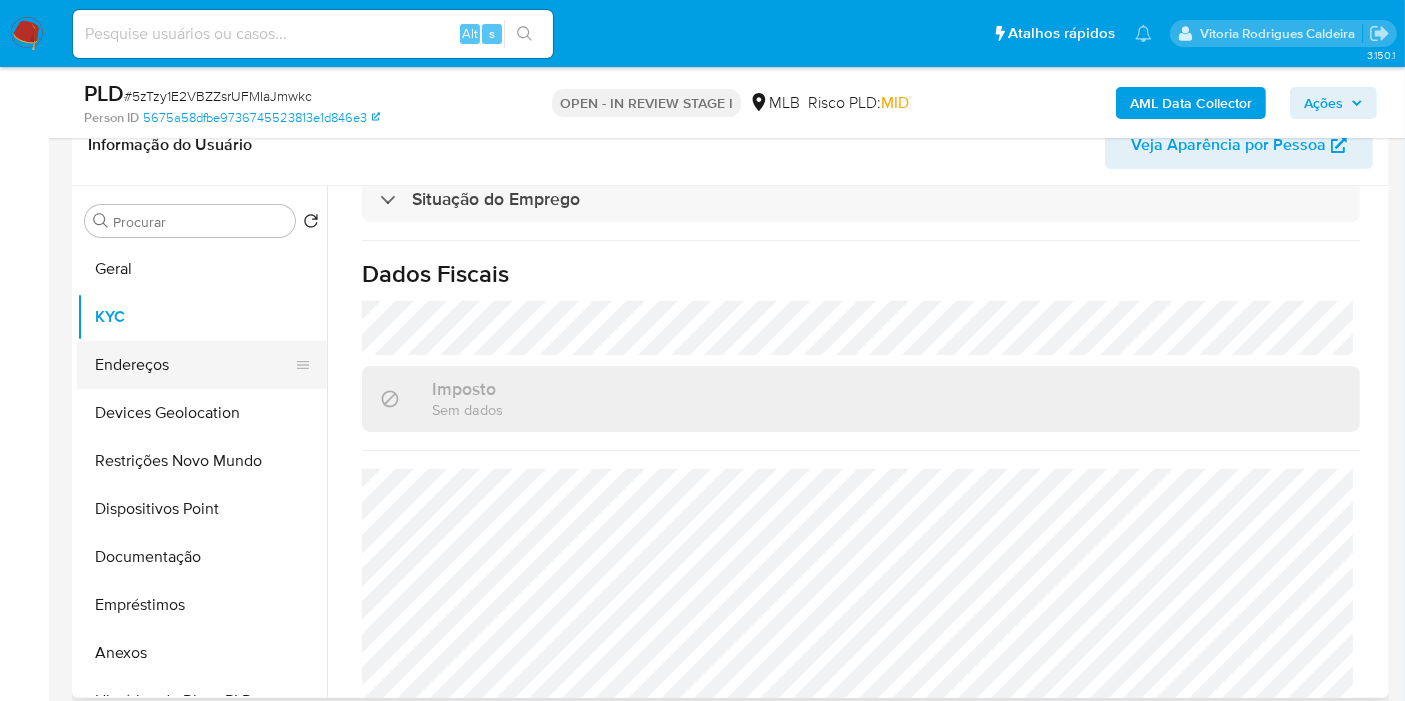 click on "Endereços" at bounding box center (194, 365) 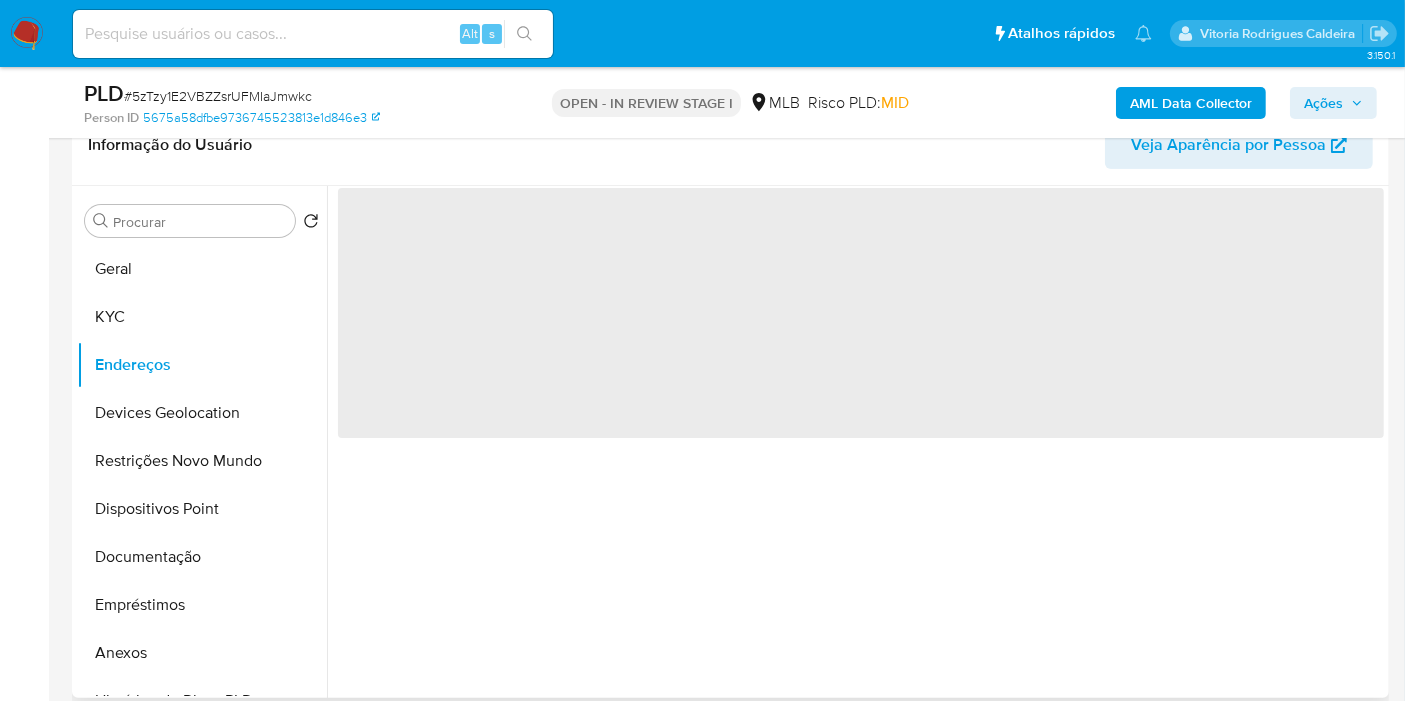 scroll, scrollTop: 0, scrollLeft: 0, axis: both 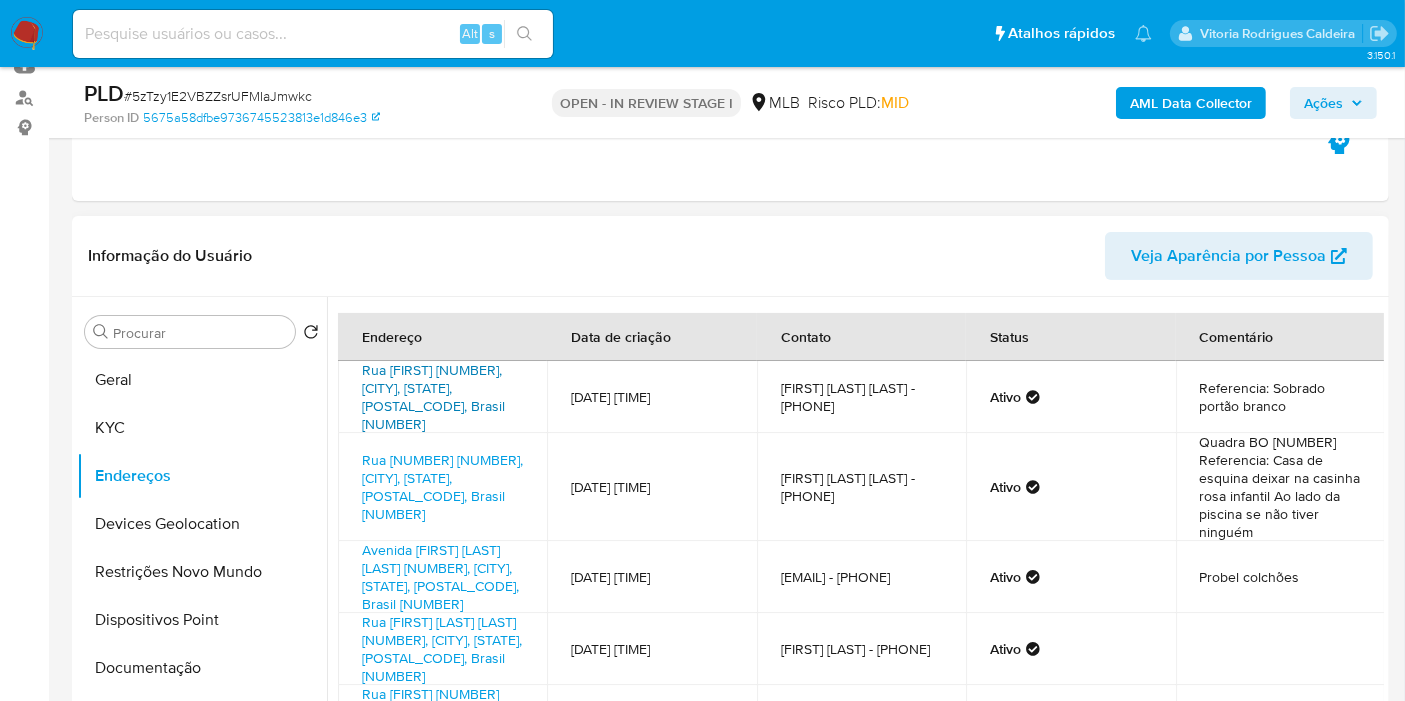 click on "Rua Londrina 67, Barueri, São Paulo, 06448195, Brasil 67" at bounding box center [433, 397] 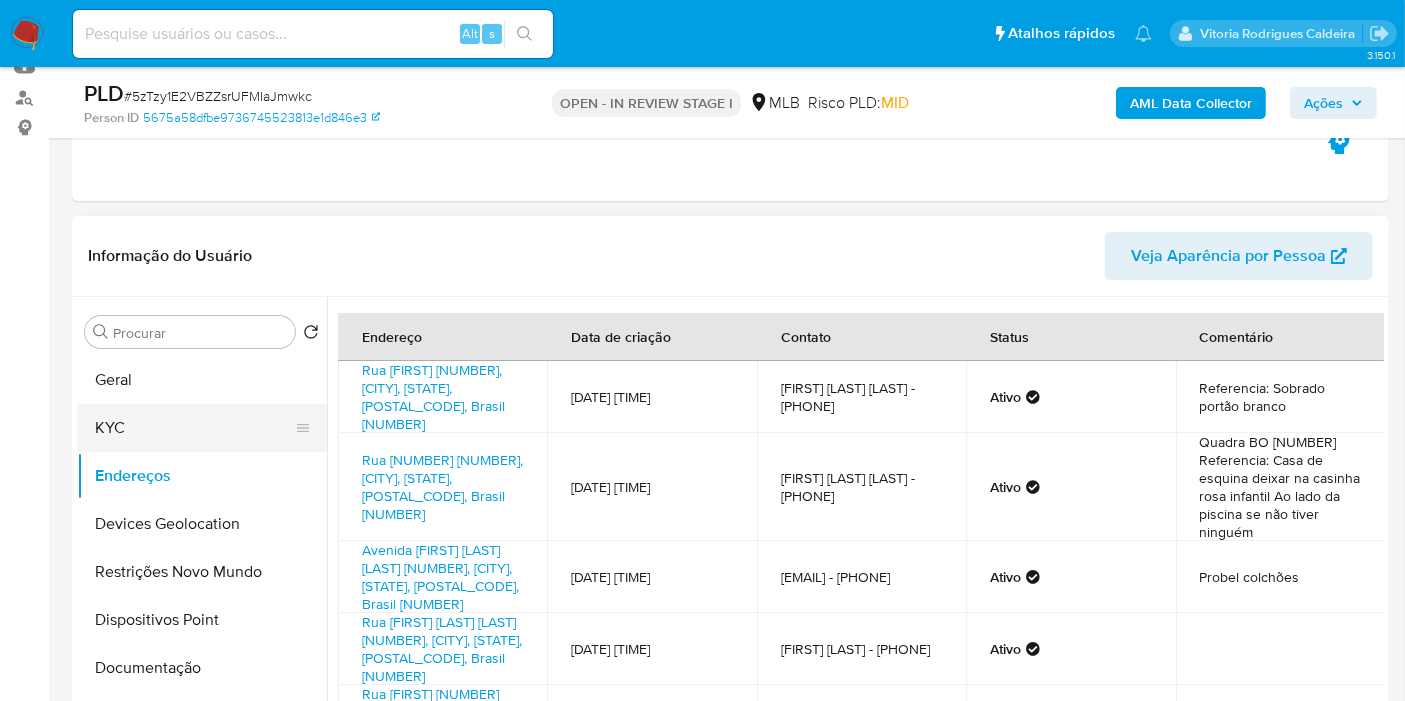 click on "KYC" at bounding box center [194, 428] 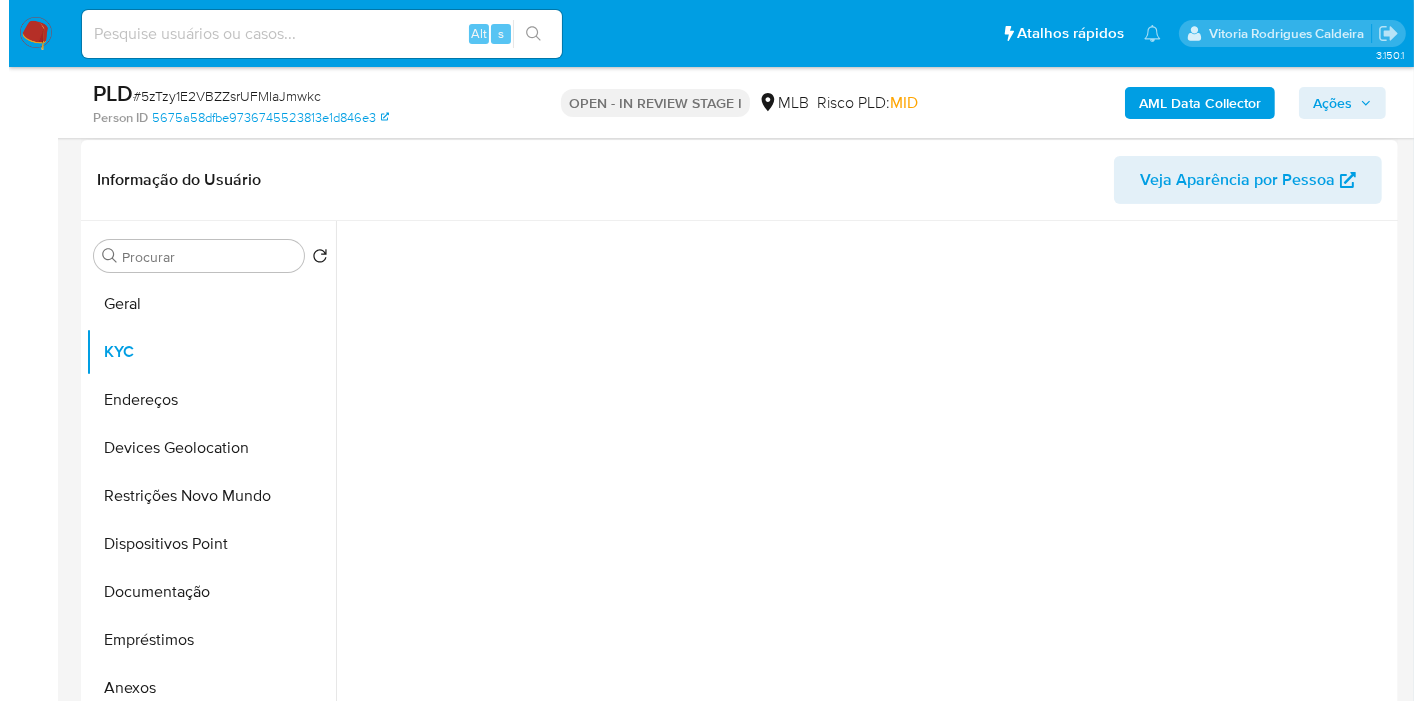 scroll, scrollTop: 333, scrollLeft: 0, axis: vertical 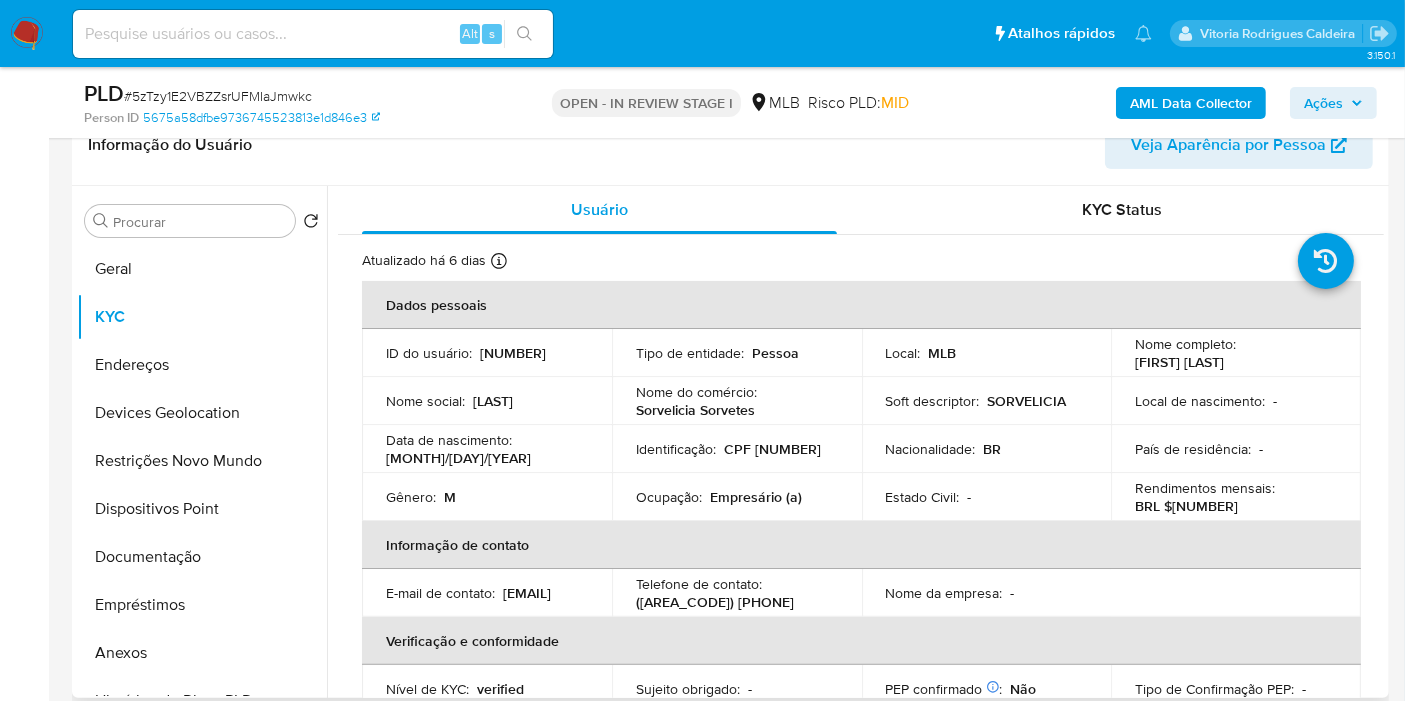 drag, startPoint x: 1273, startPoint y: 361, endPoint x: 1134, endPoint y: 365, distance: 139.05754 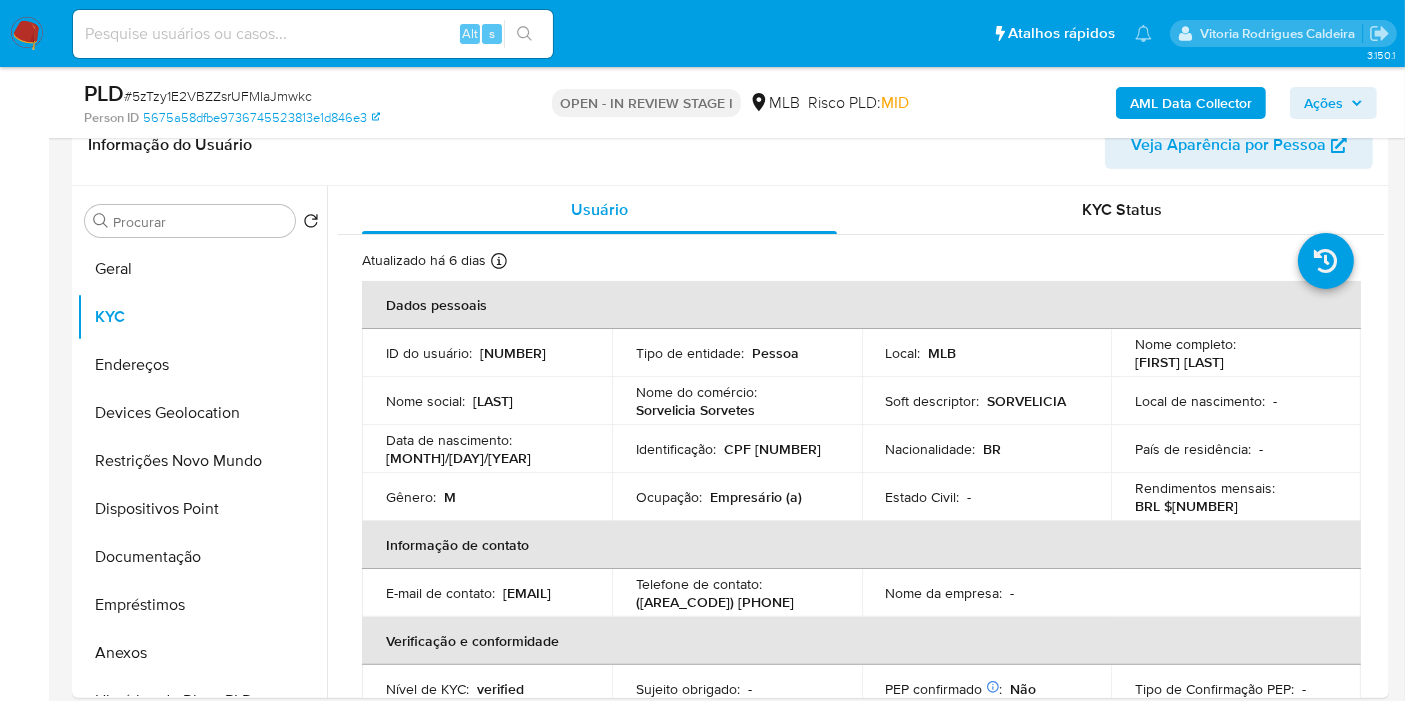 click on "AML Data Collector" at bounding box center (1191, 103) 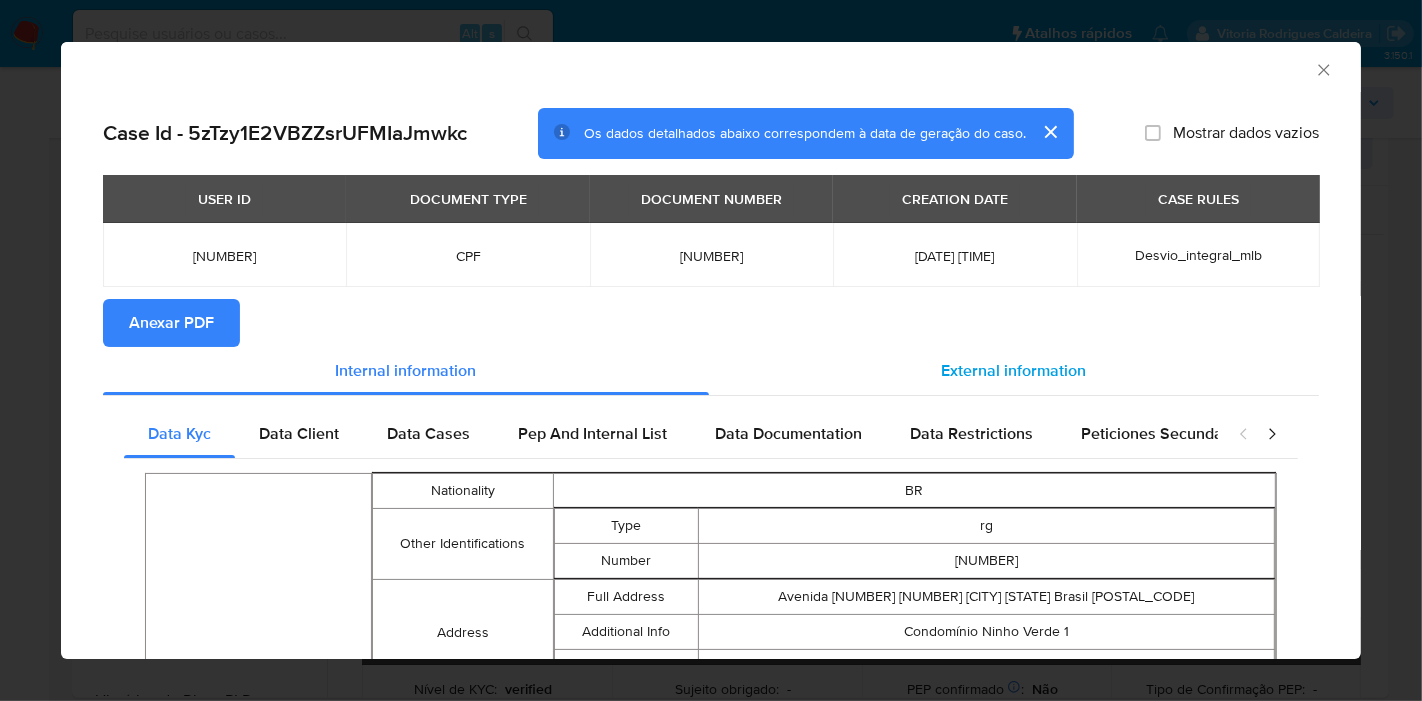 click on "External information" at bounding box center [1014, 371] 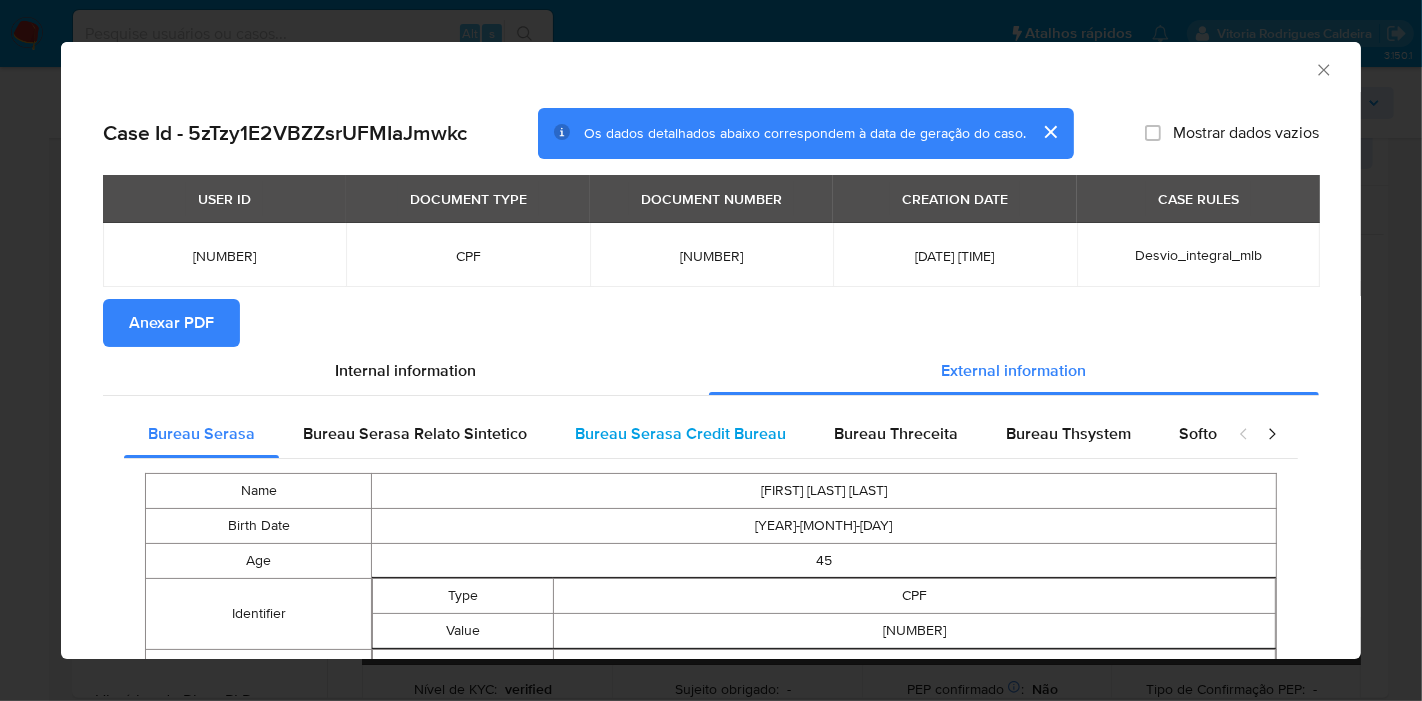 type 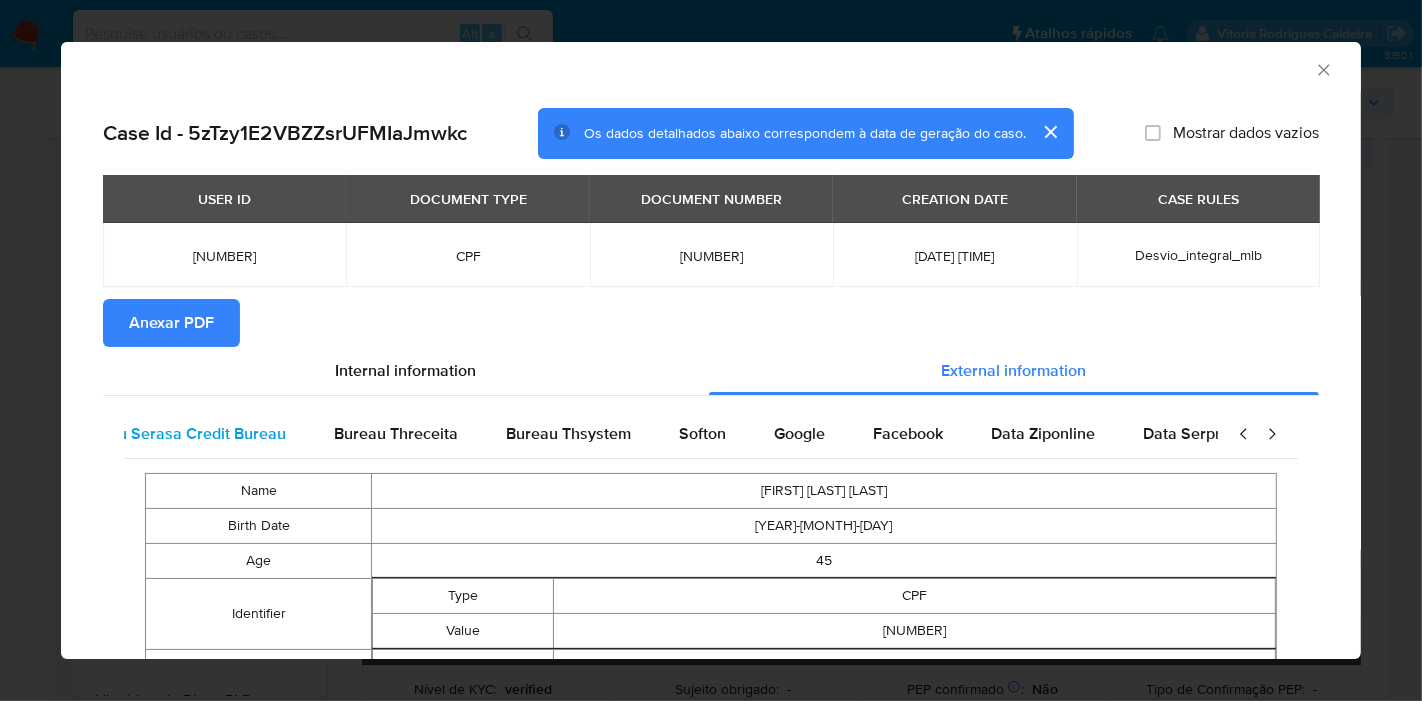 scroll, scrollTop: 0, scrollLeft: 676, axis: horizontal 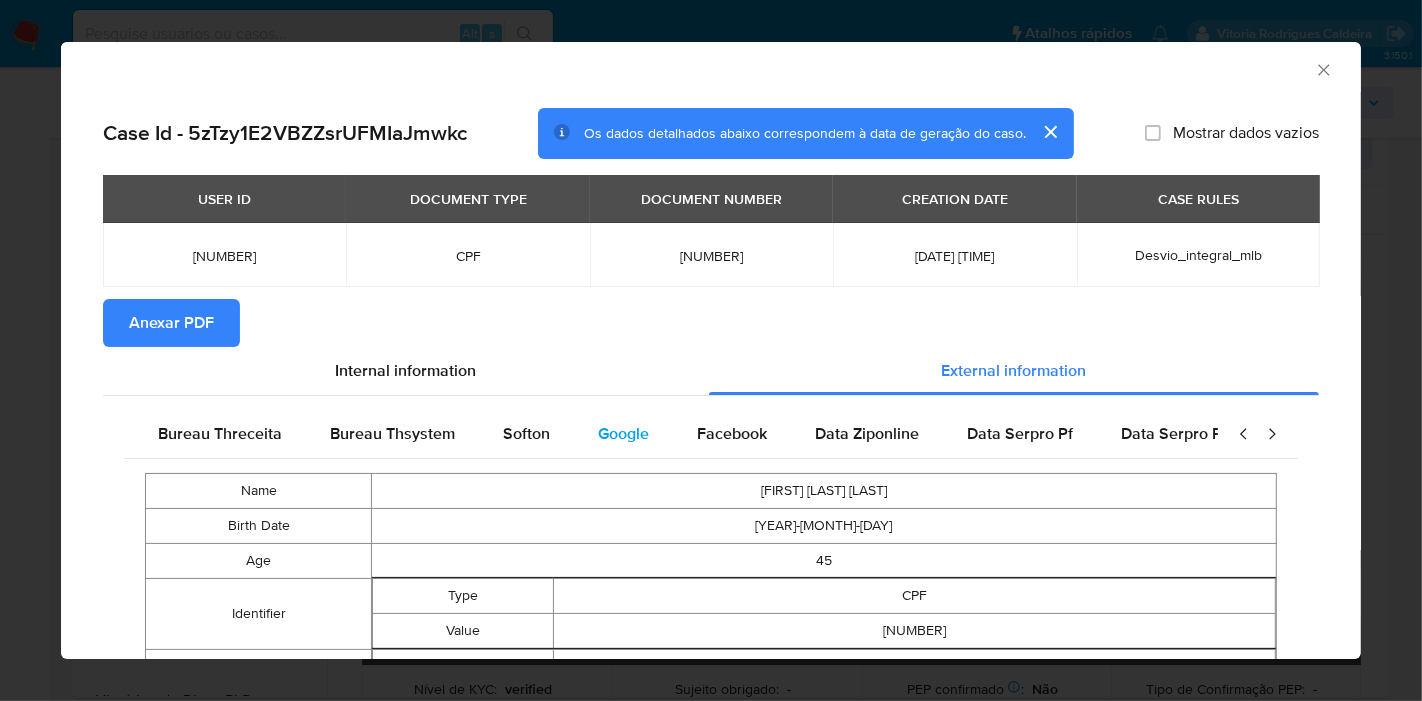 click on "Google" at bounding box center [623, 433] 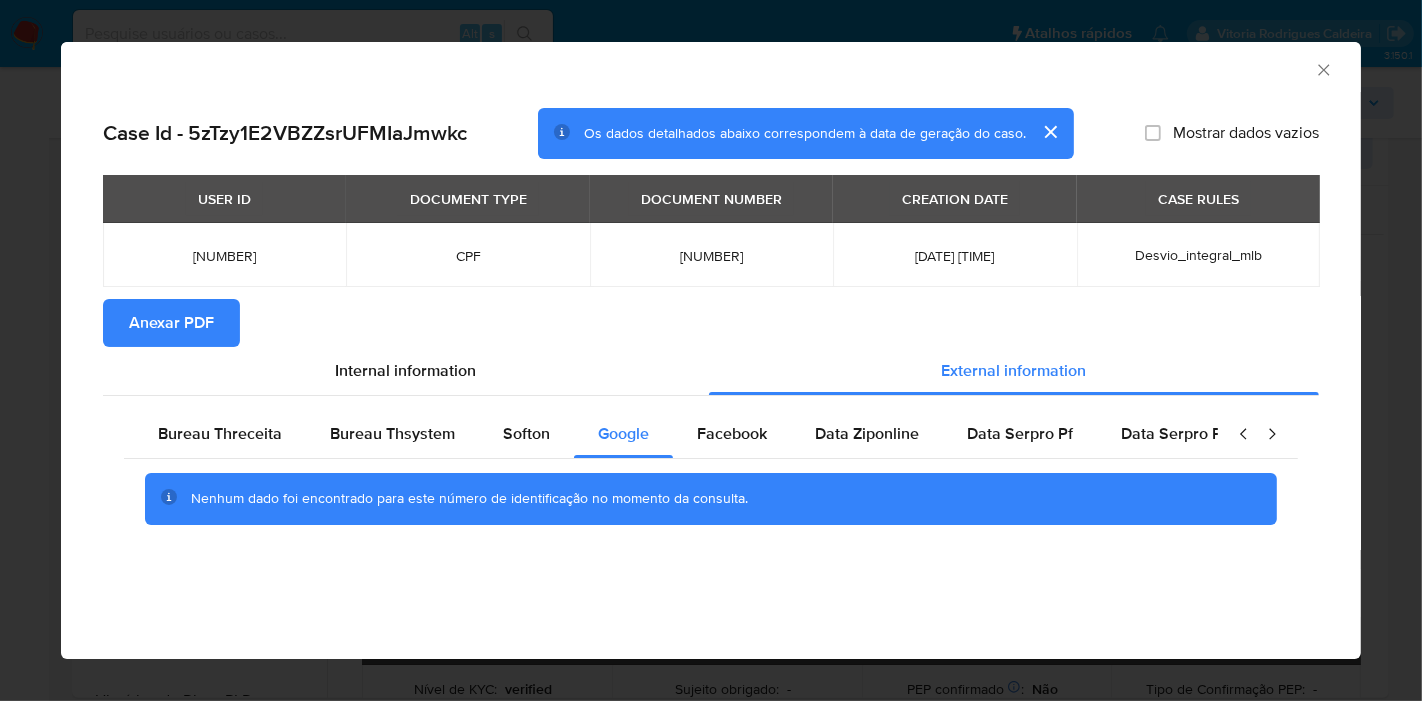 type 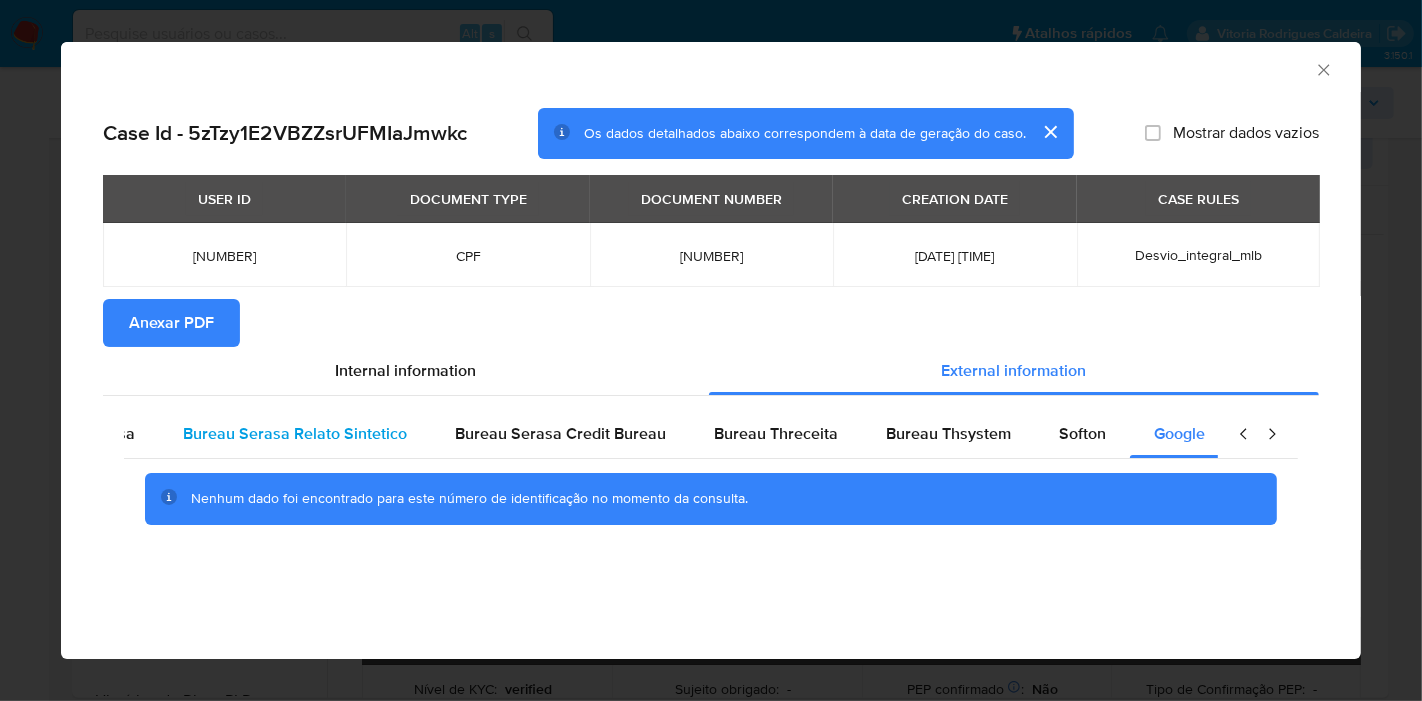 scroll, scrollTop: 0, scrollLeft: 0, axis: both 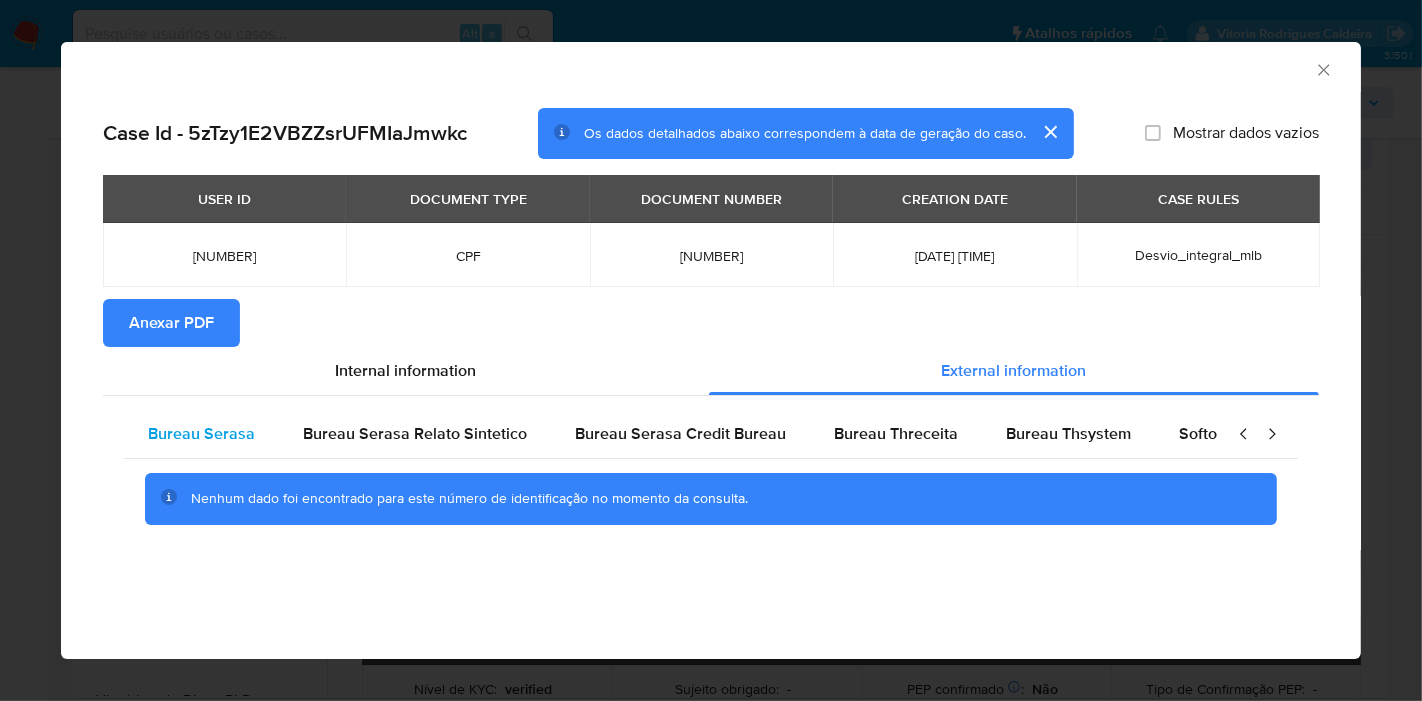 click on "Bureau Serasa" at bounding box center [201, 433] 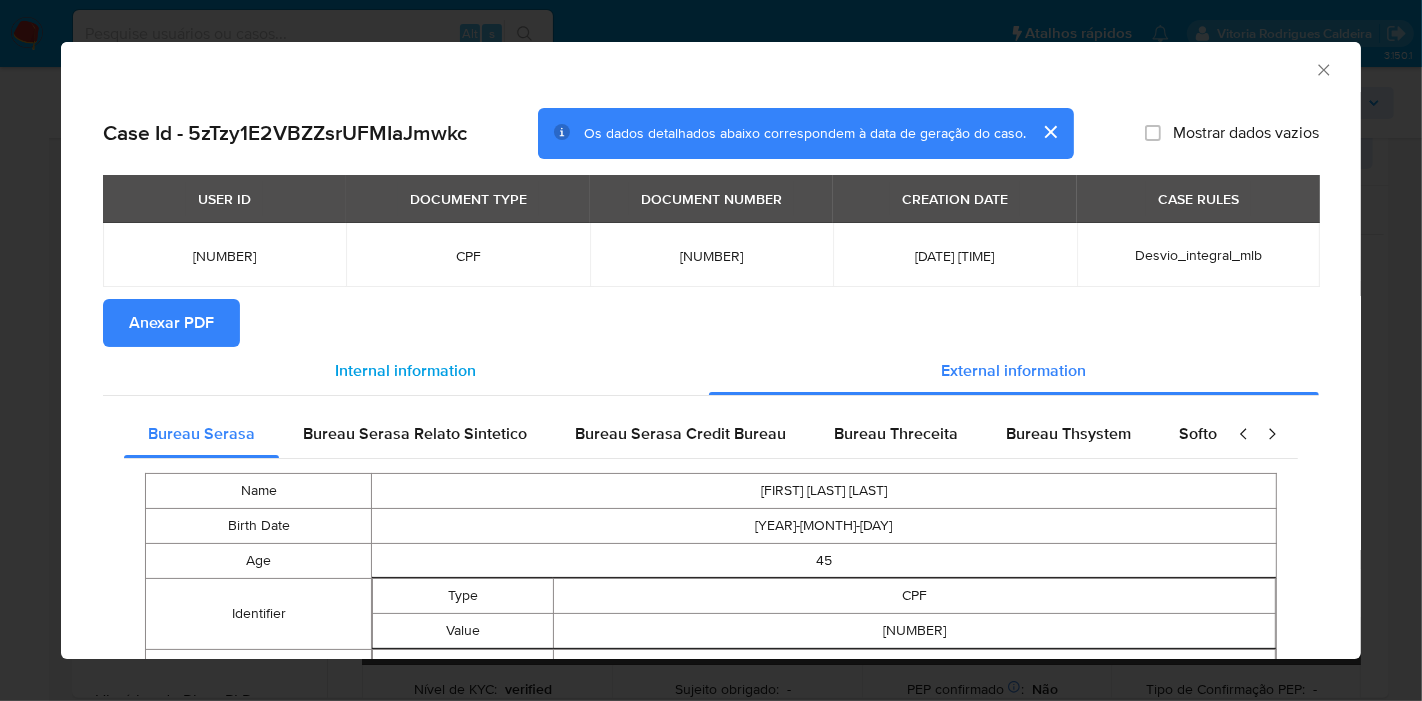 type 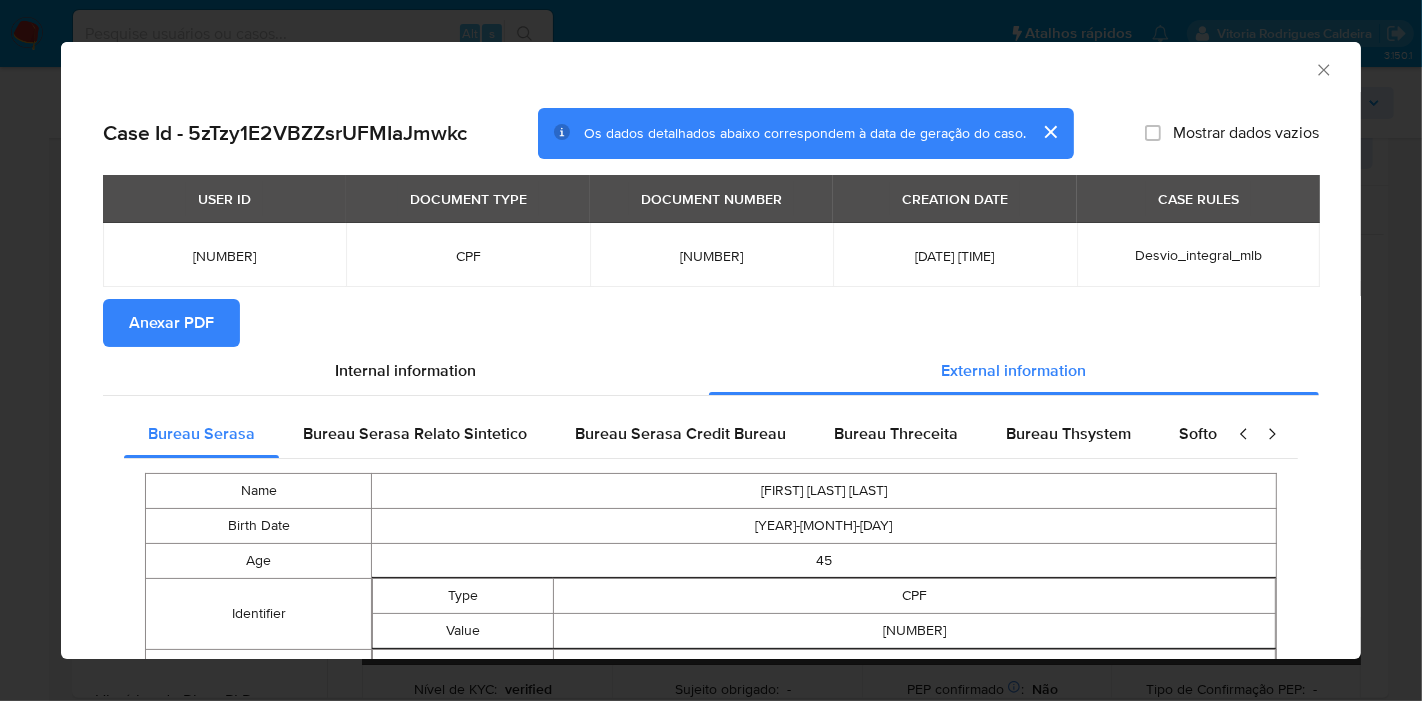 click on "Anexar PDF" at bounding box center [711, 323] 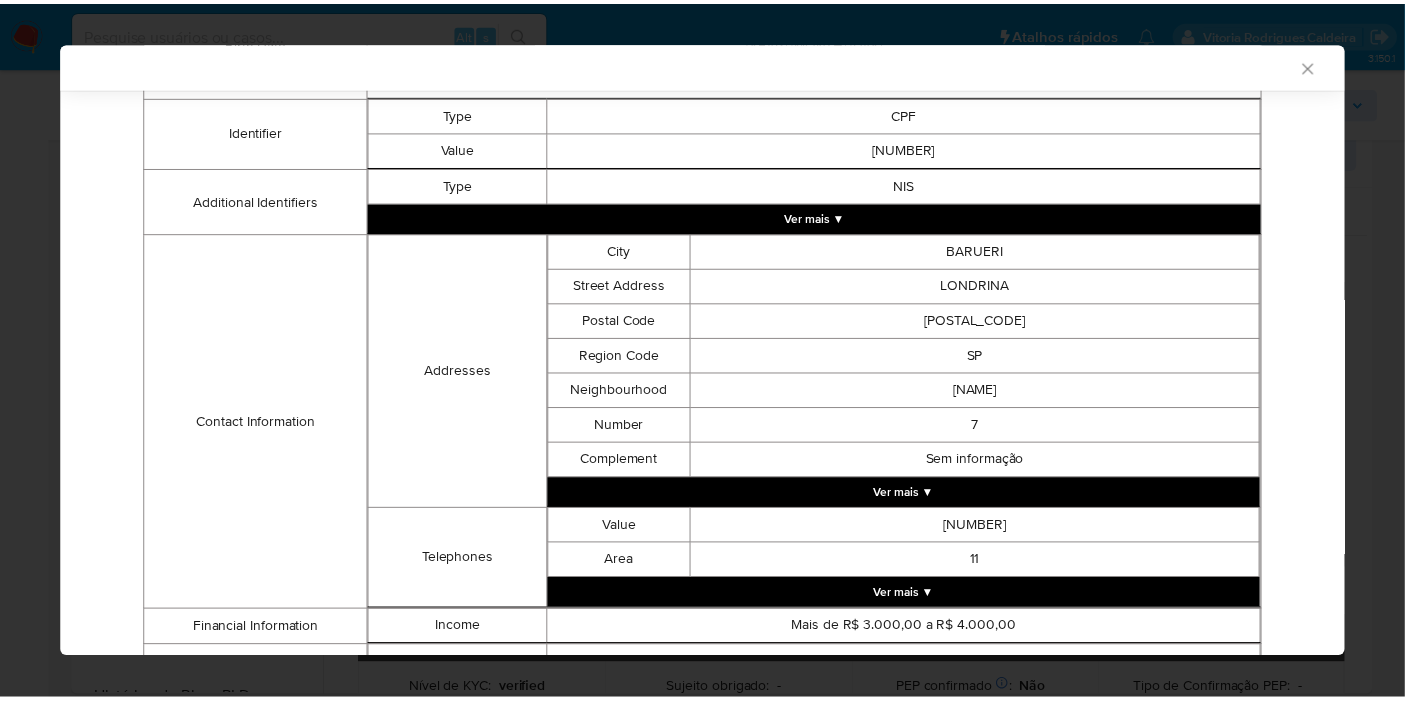 scroll, scrollTop: 551, scrollLeft: 0, axis: vertical 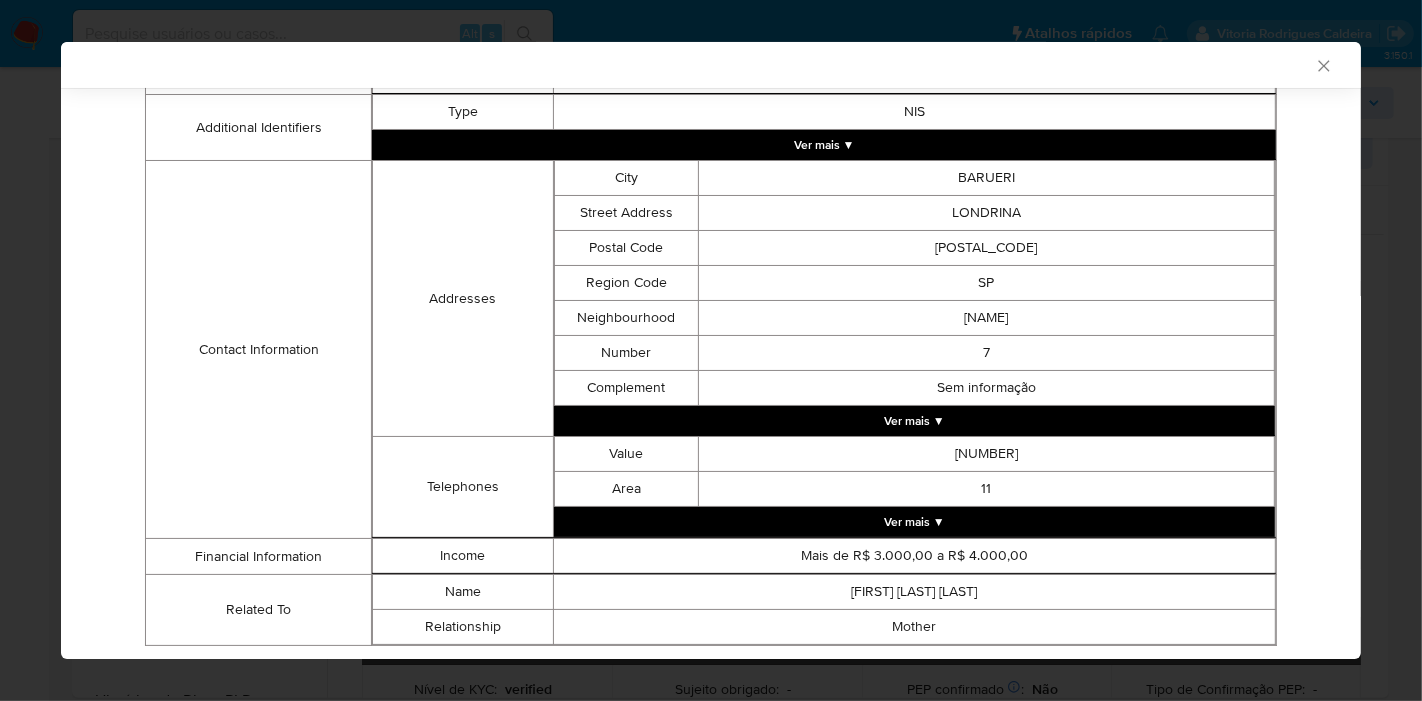 click 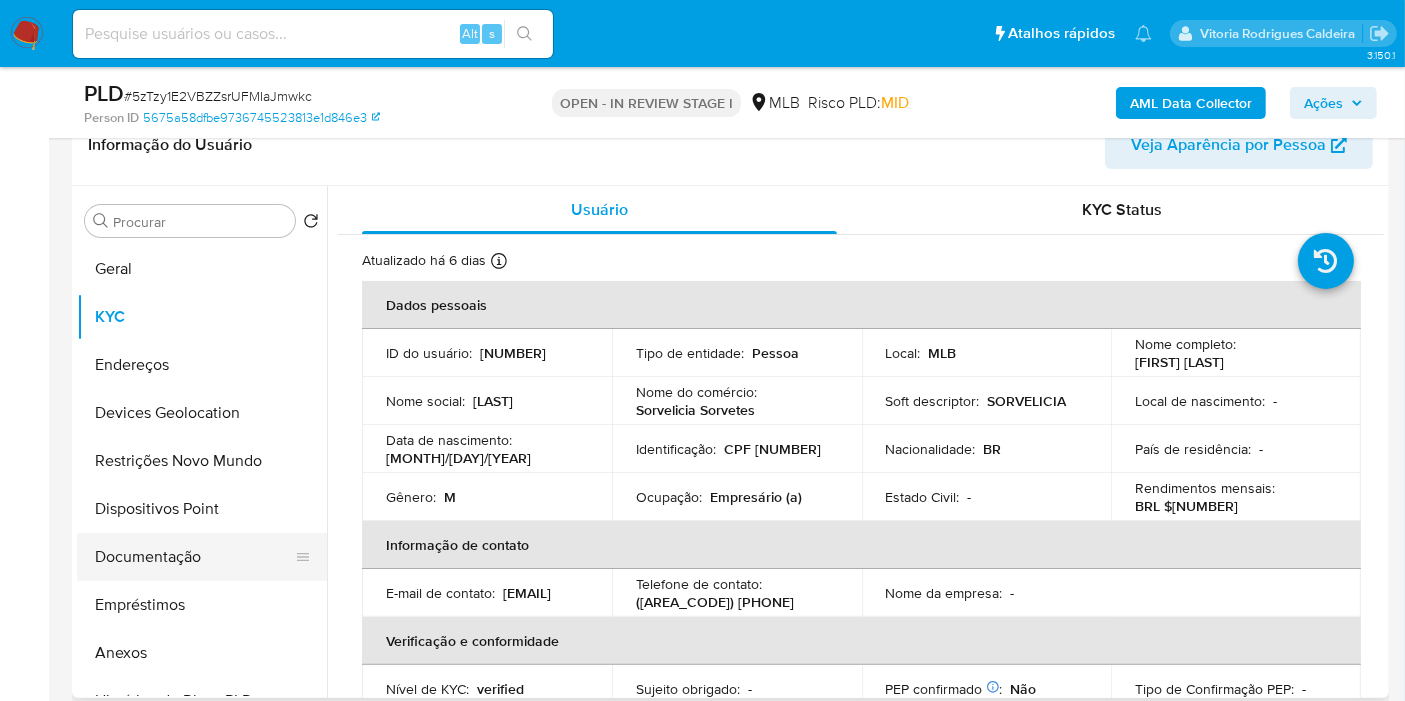 click on "Documentação" at bounding box center (194, 557) 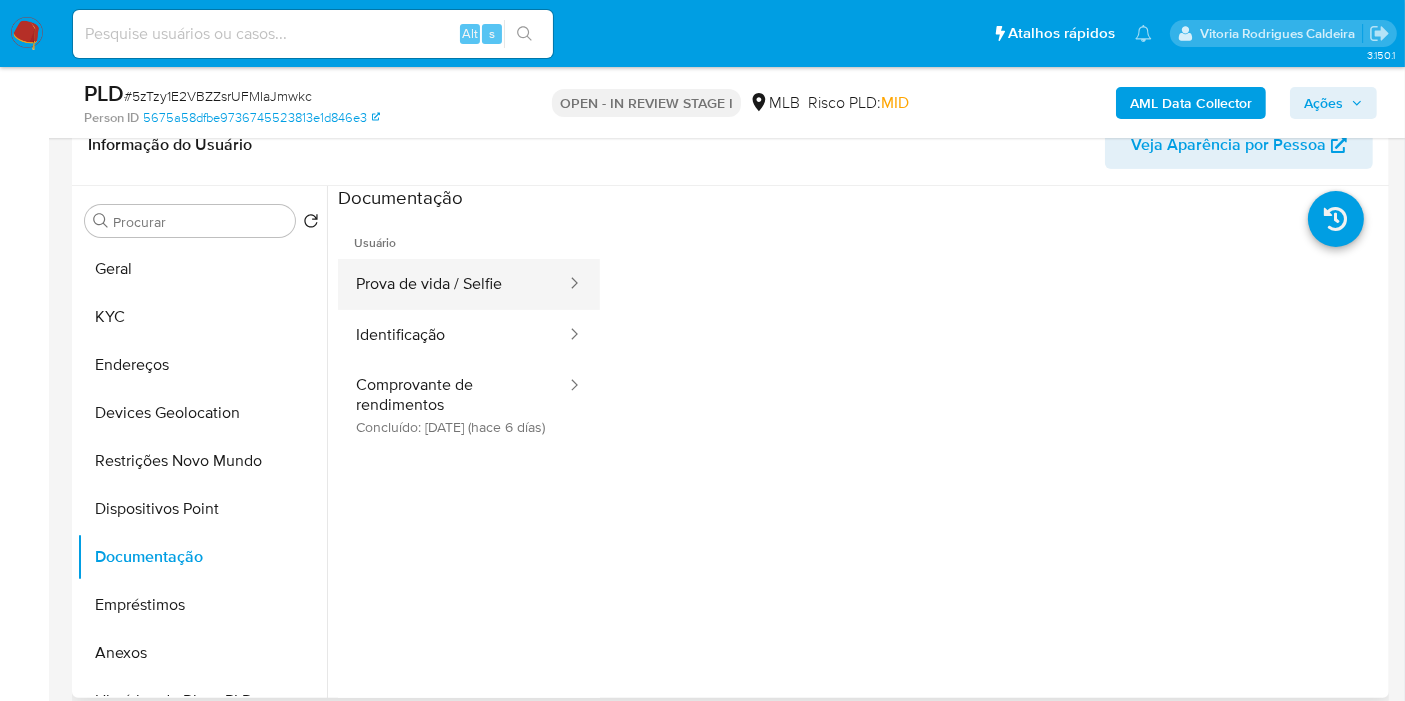 click on "Prova de vida / Selfie" at bounding box center (453, 284) 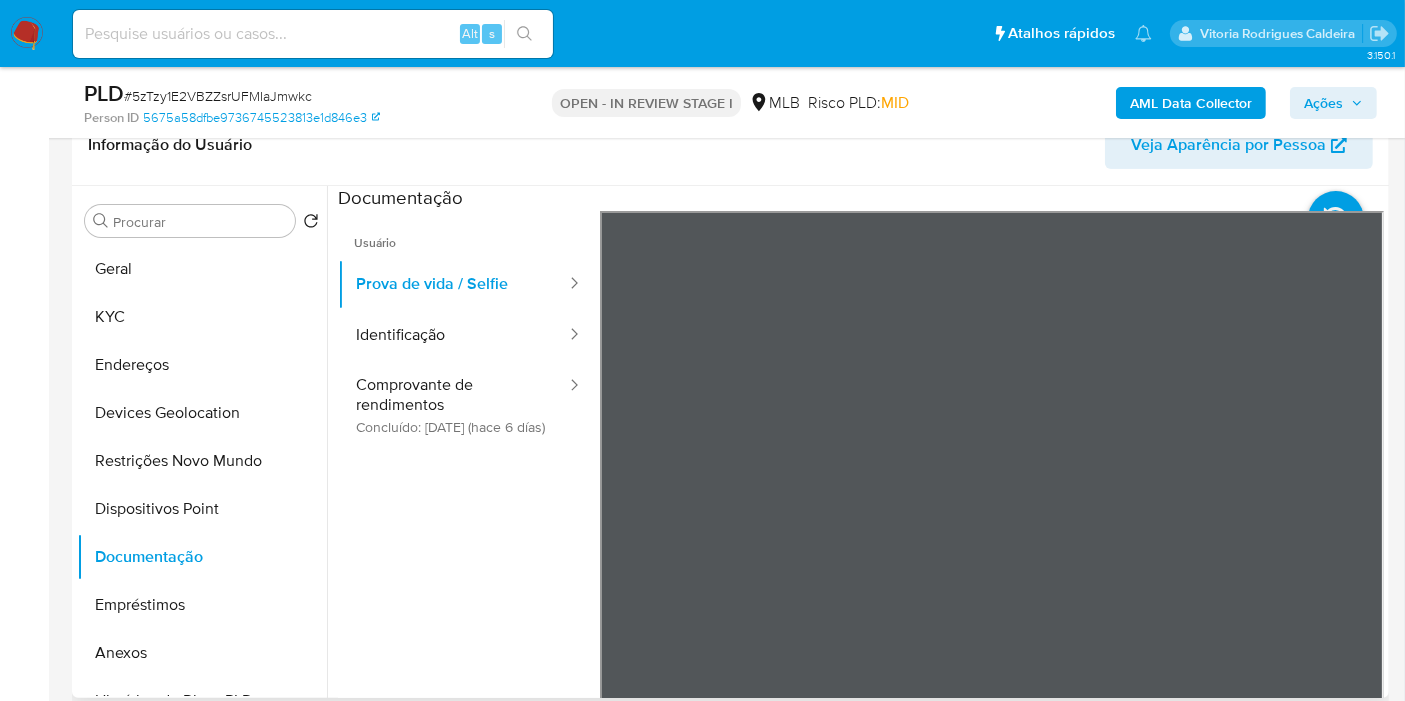 click on "Informação do Usuário Veja Aparência por Pessoa Procurar   Retornar ao pedido padrão Geral KYC Endereços Devices Geolocation Restrições Novo Mundo Dispositivos Point Documentação Empréstimos Anexos Histórico de Risco PLD Histórico de casos Items Adiantamentos de Dinheiro Cartões Contas Bancárias Dados Modificados Detalhe da geolocalização Fecha Compliant Financiamento de Veículos Histórico de conversas IV Challenges Insurtech Lista Interna Listas Externas Marcas AML Perfis Relacionados" at bounding box center [730, 401] 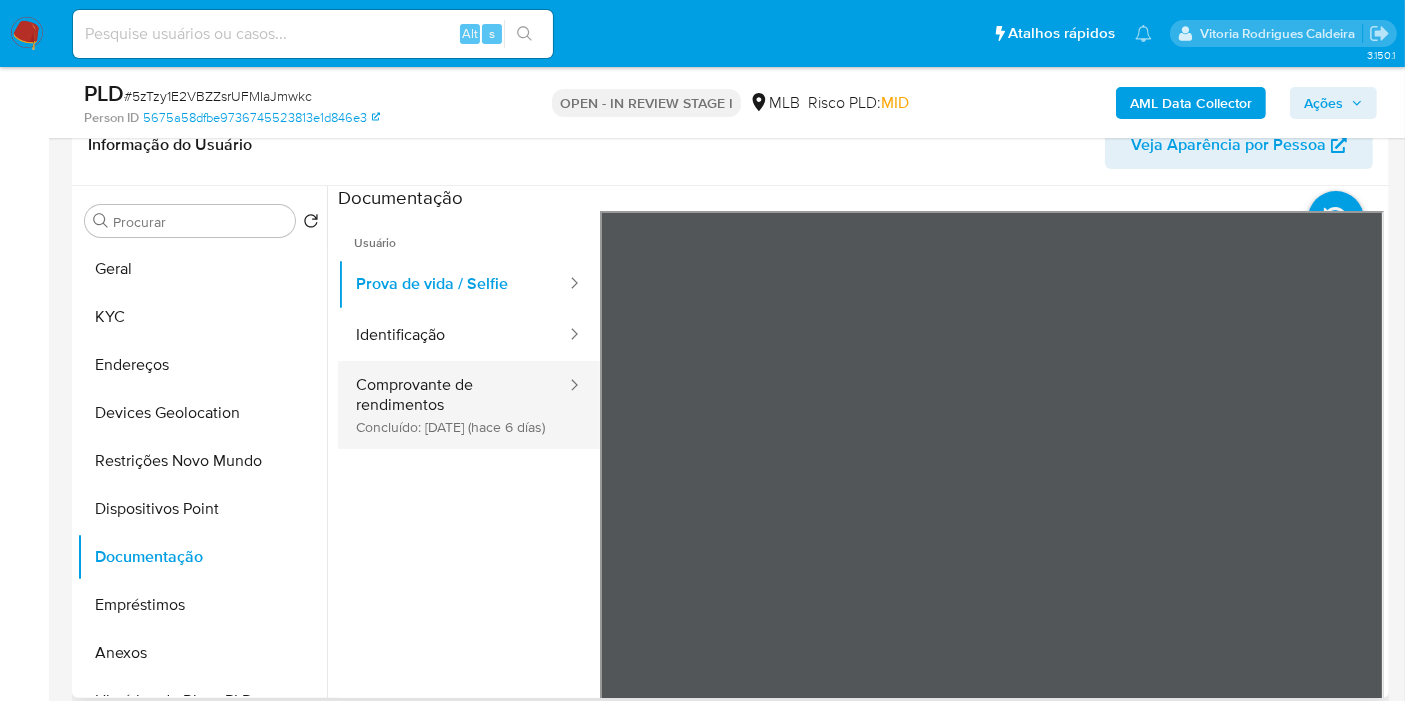 click on "Comprovante de rendimentos Concluído: 01/08/2025 (hace 6 días)" at bounding box center (453, 405) 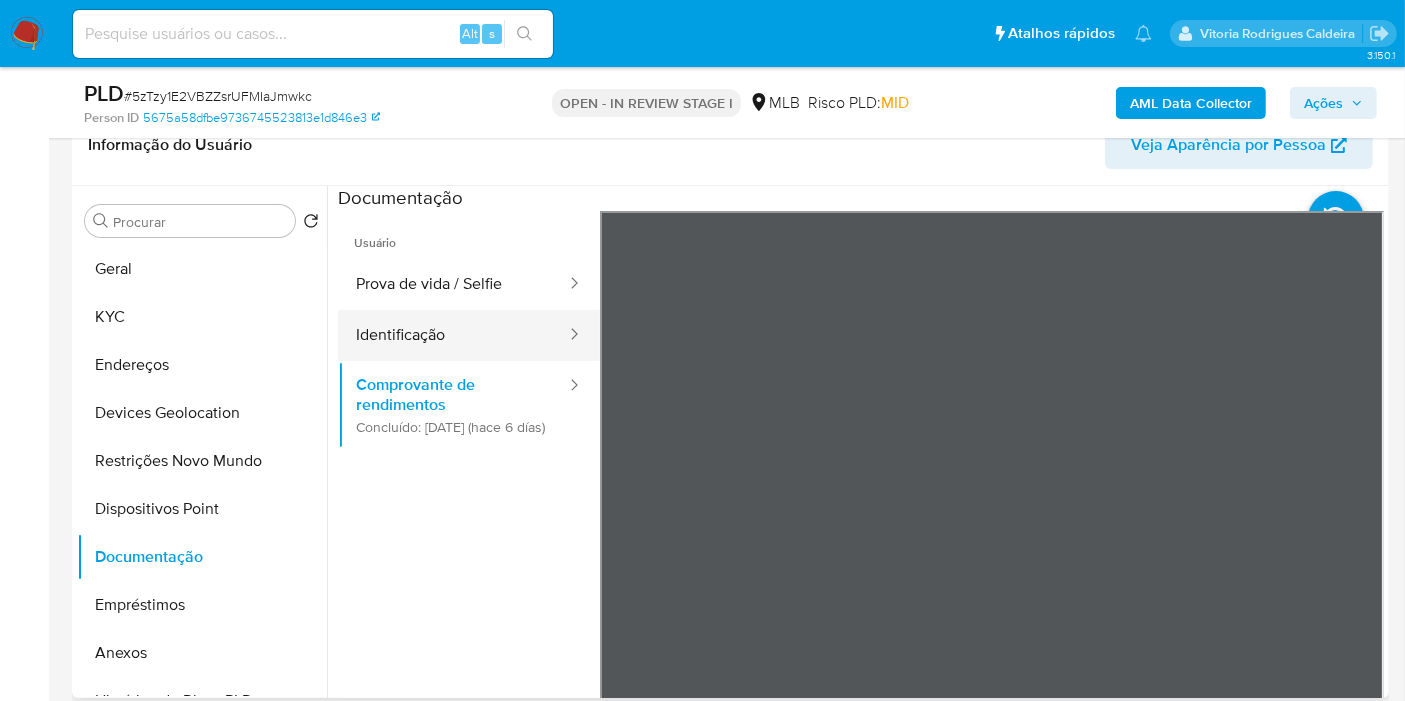click on "Identificação" at bounding box center (453, 335) 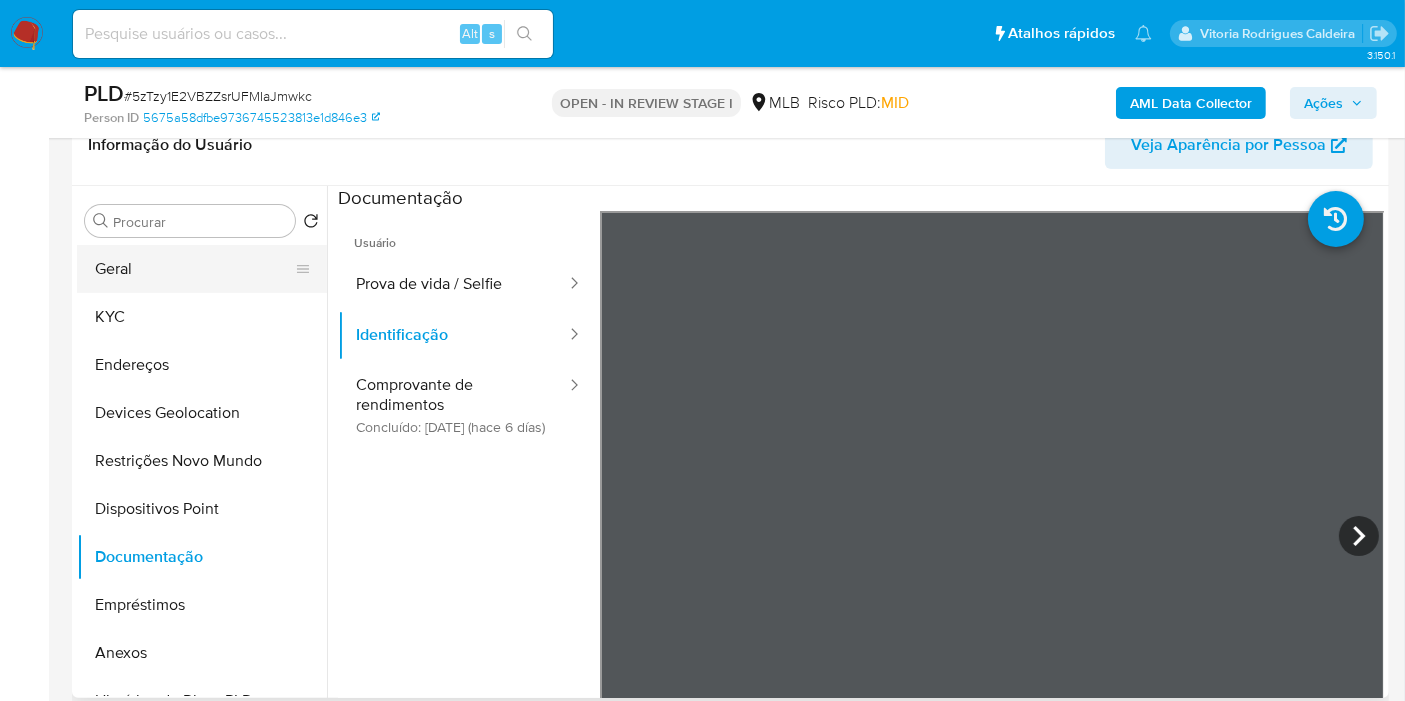 click on "Geral" at bounding box center [194, 269] 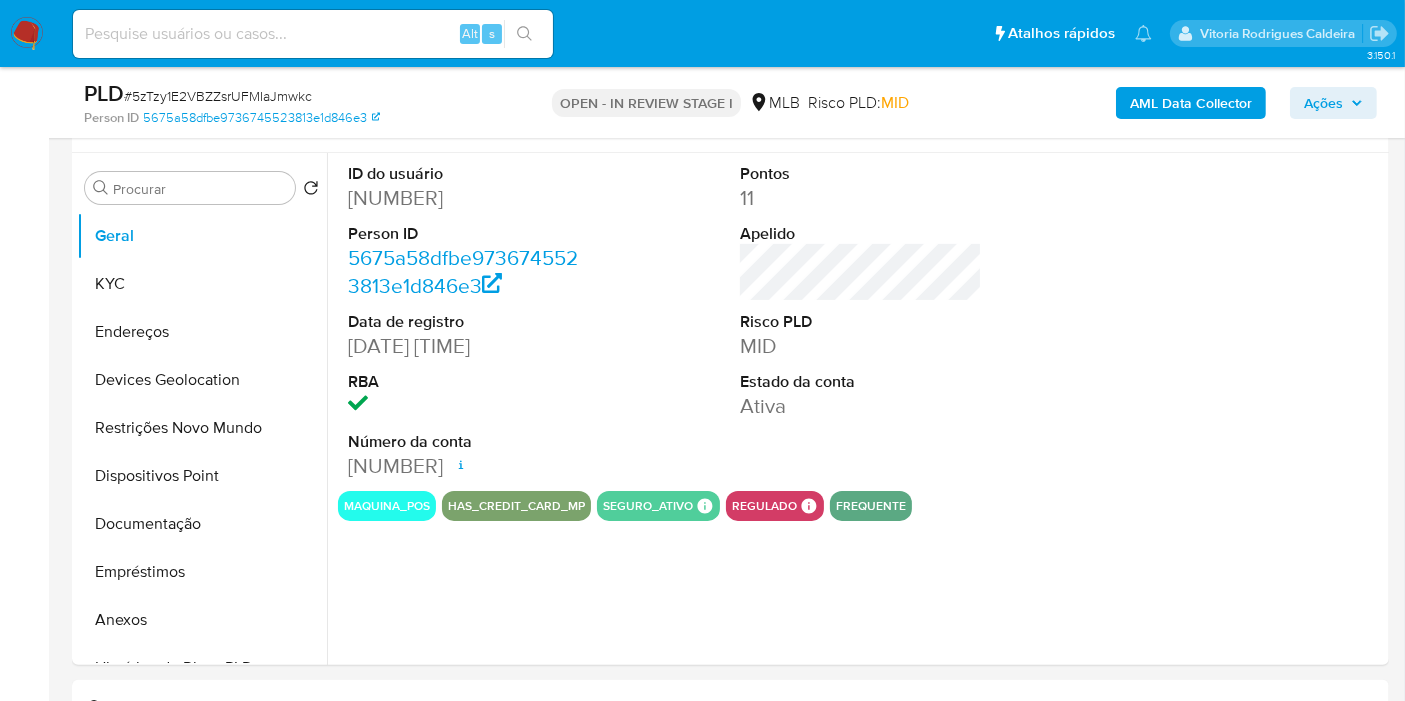 scroll, scrollTop: 376, scrollLeft: 0, axis: vertical 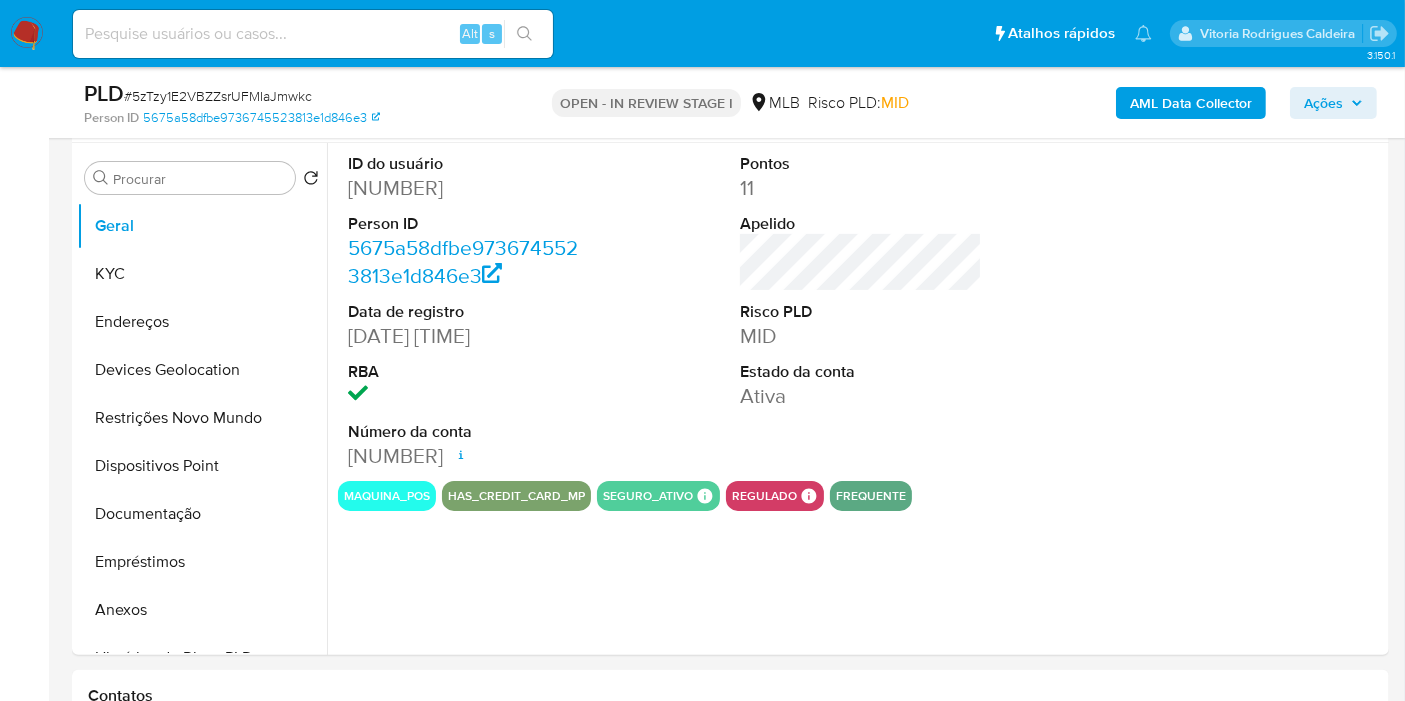 type 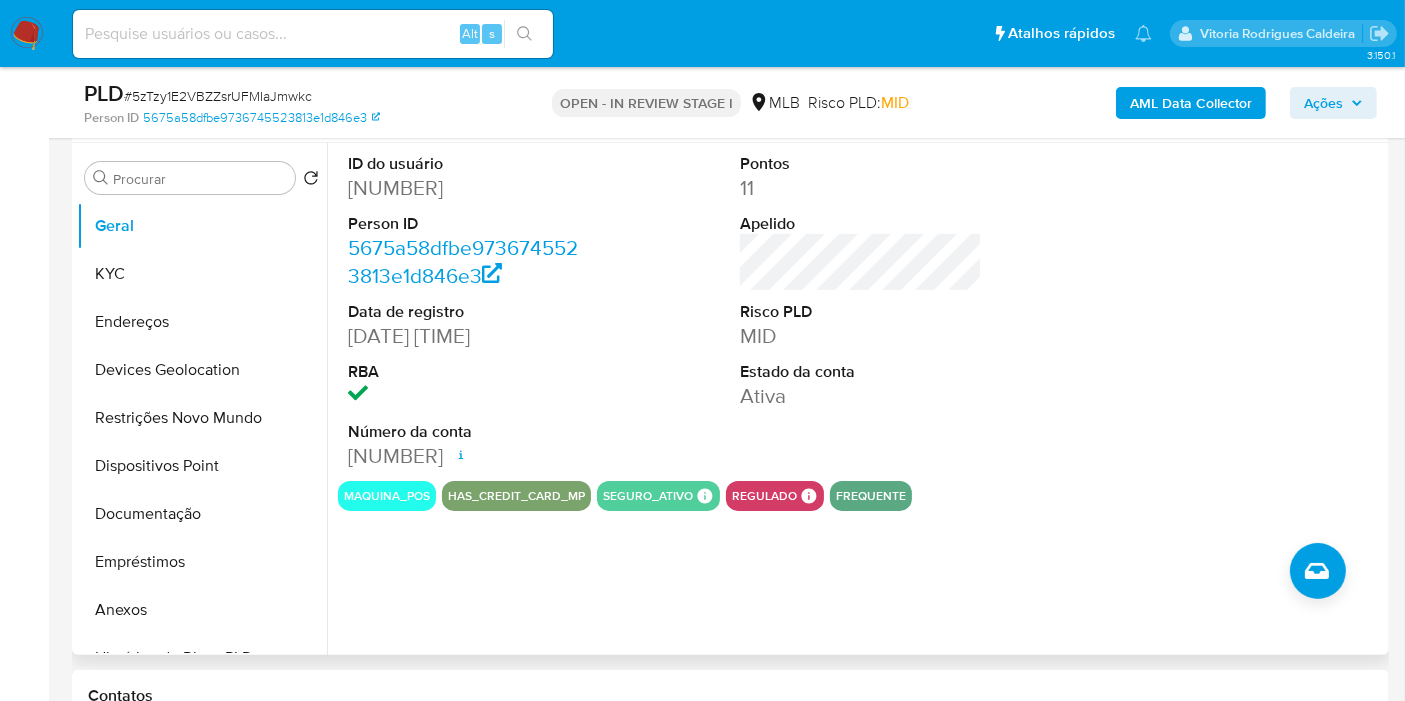 click on "Pontos 11 Apelido Risco PLD MID Estado da conta Ativa" at bounding box center (861, 282) 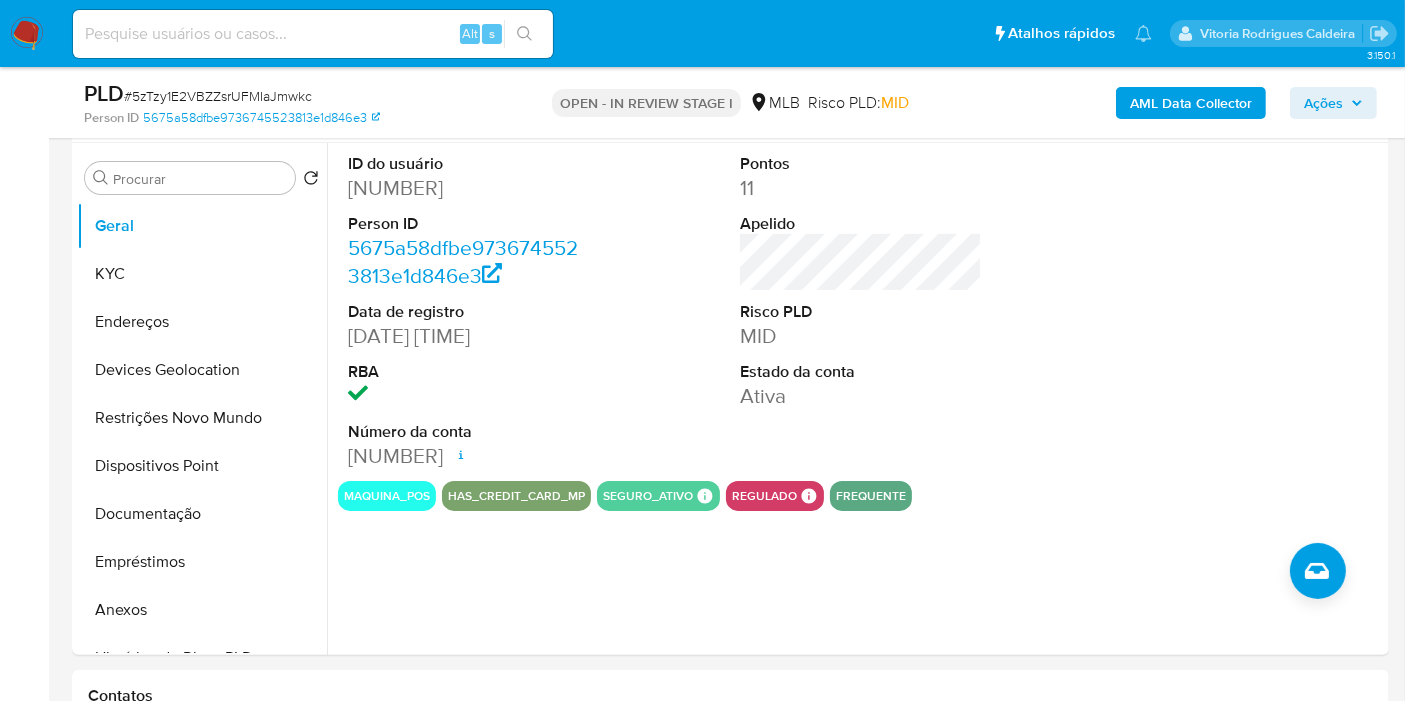 click on "Pontos 11 Apelido Risco PLD MID Estado da conta Ativa" at bounding box center (861, 282) 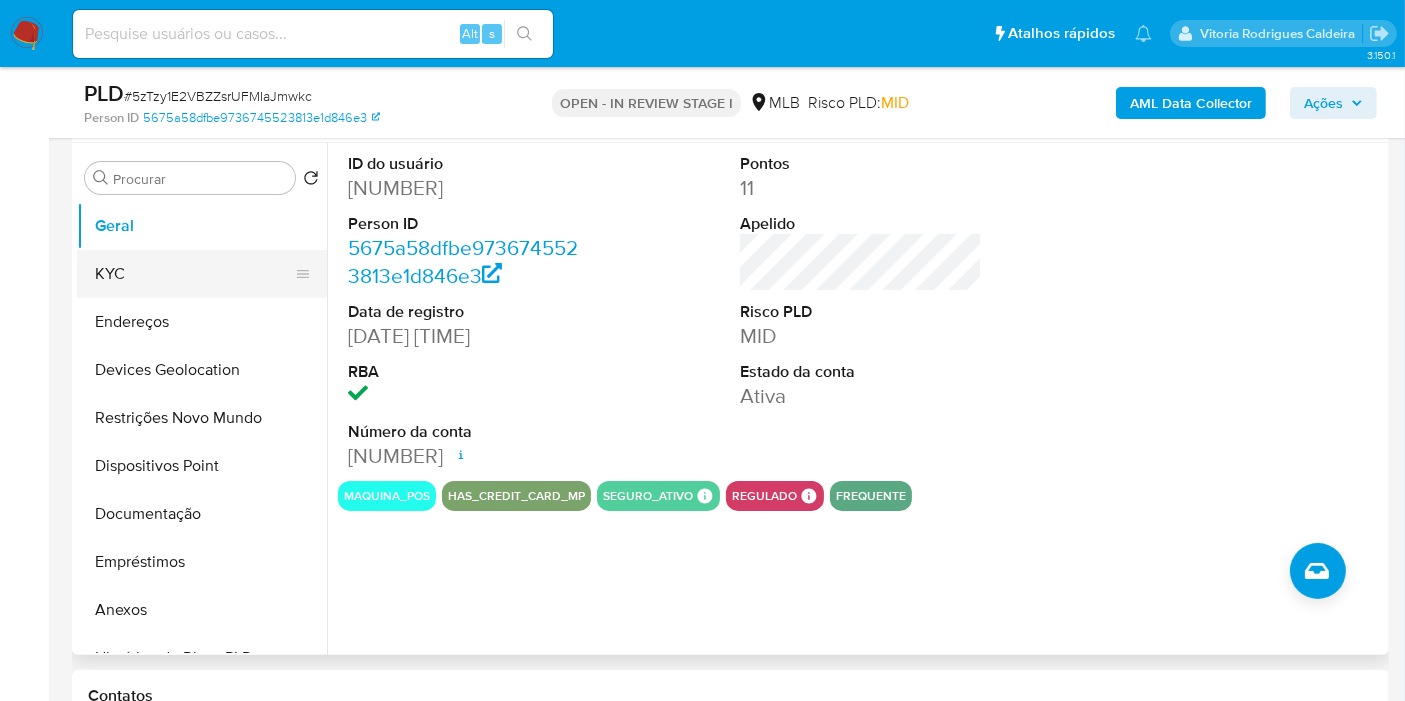 click on "KYC" at bounding box center [194, 274] 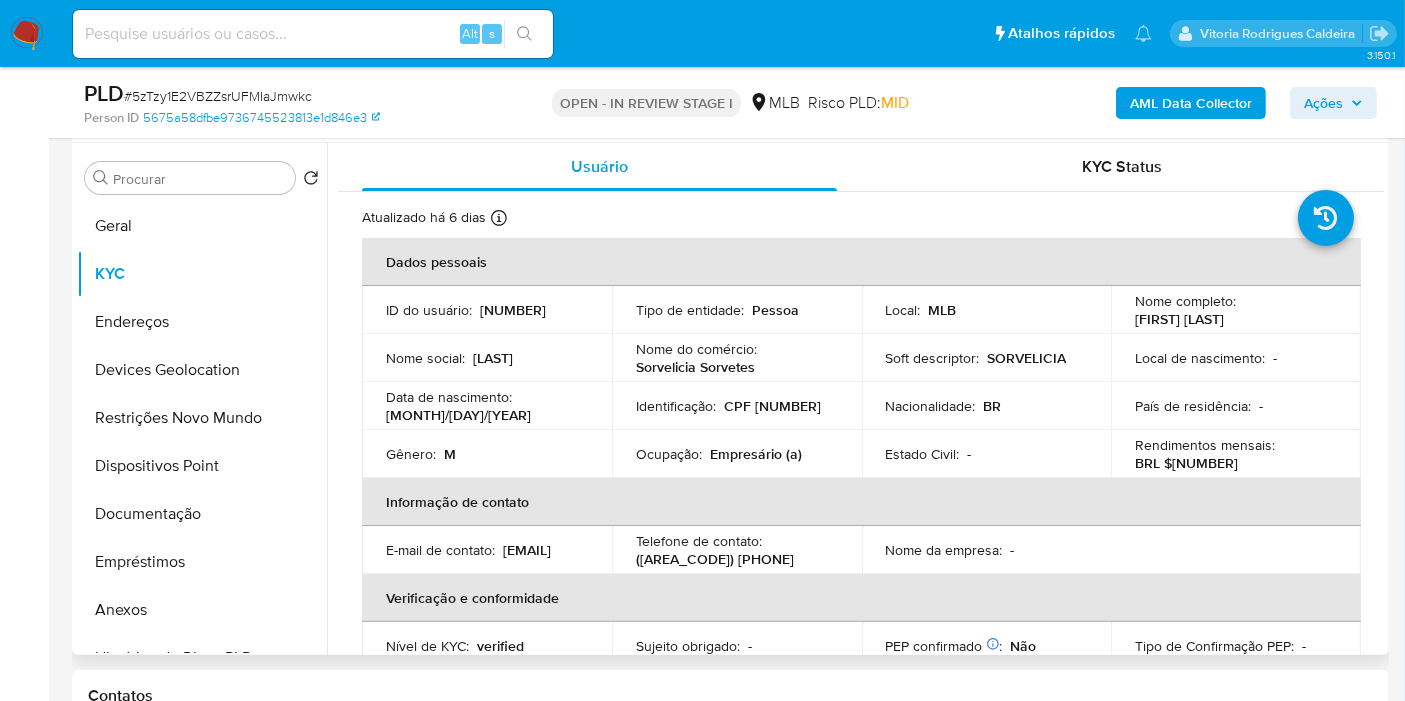 type 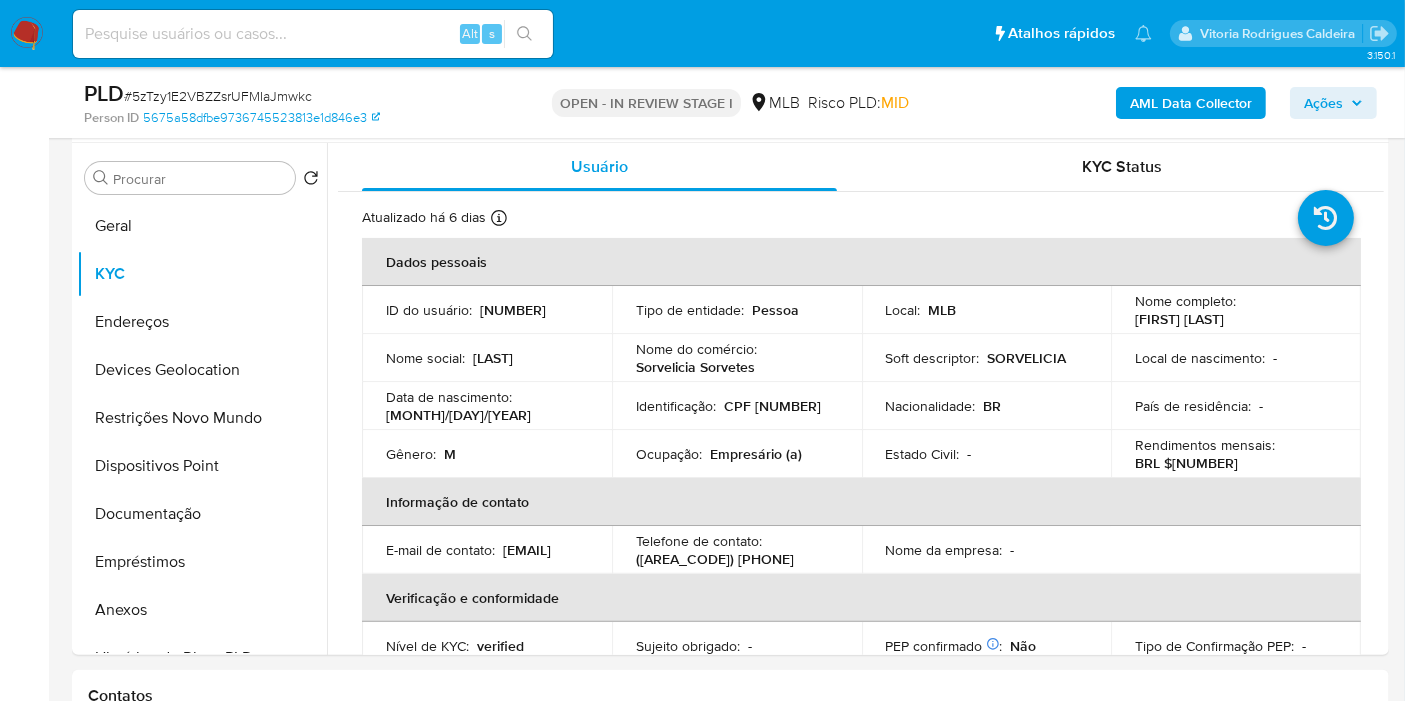 drag, startPoint x: 682, startPoint y: 208, endPoint x: 671, endPoint y: 113, distance: 95.63472 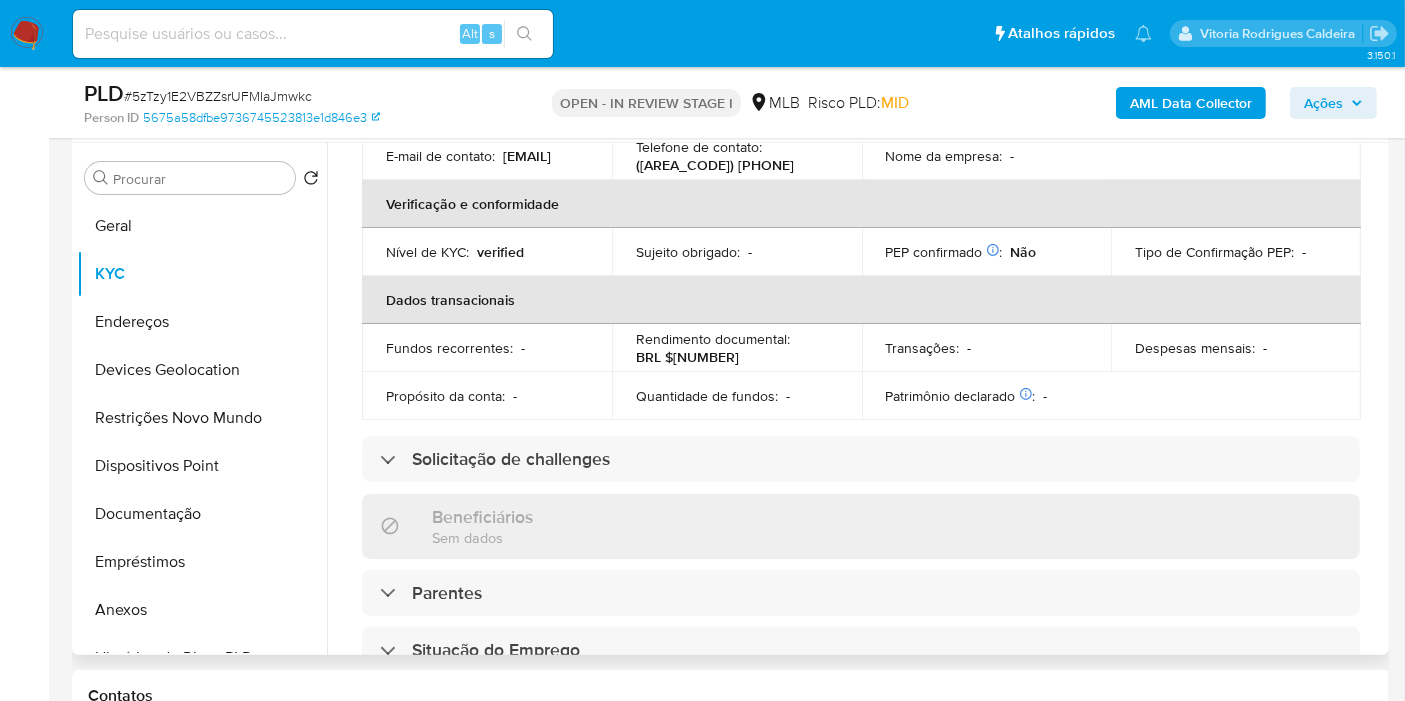 scroll, scrollTop: 444, scrollLeft: 0, axis: vertical 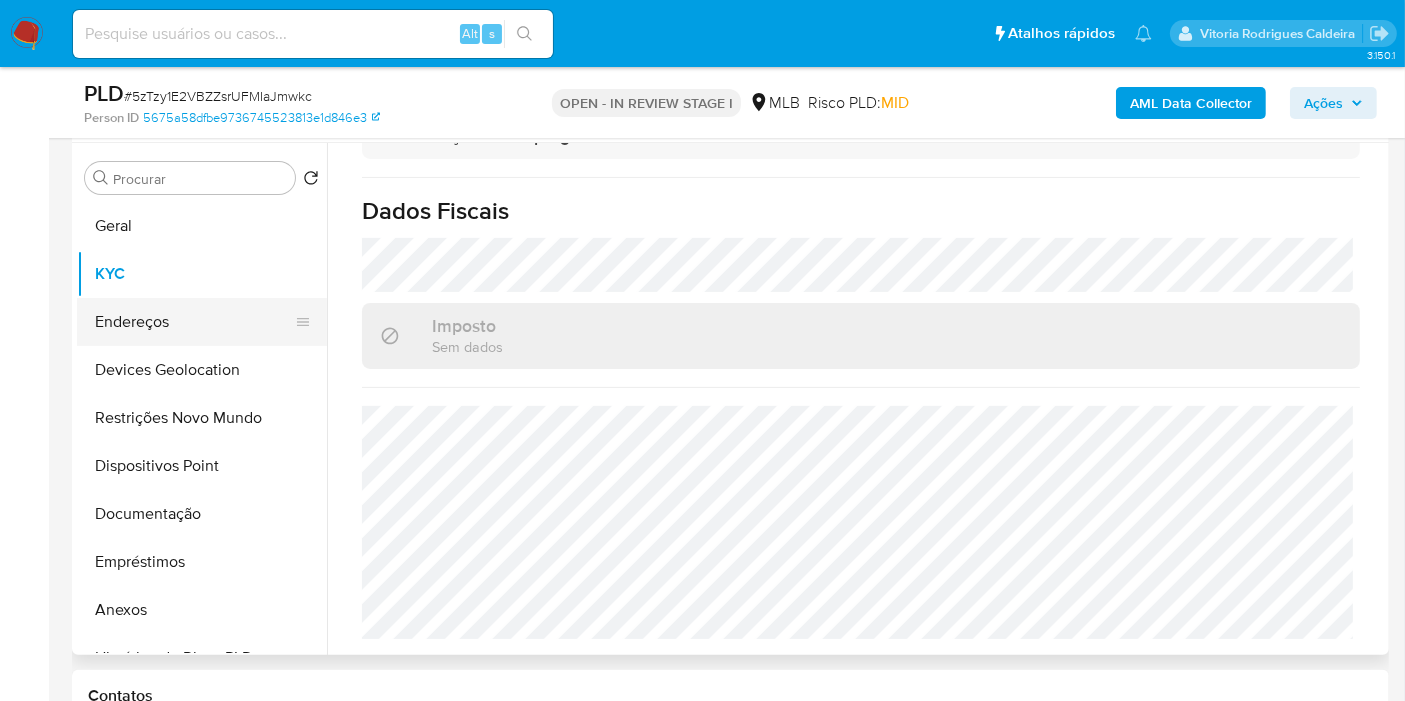 click on "Endereços" at bounding box center [194, 322] 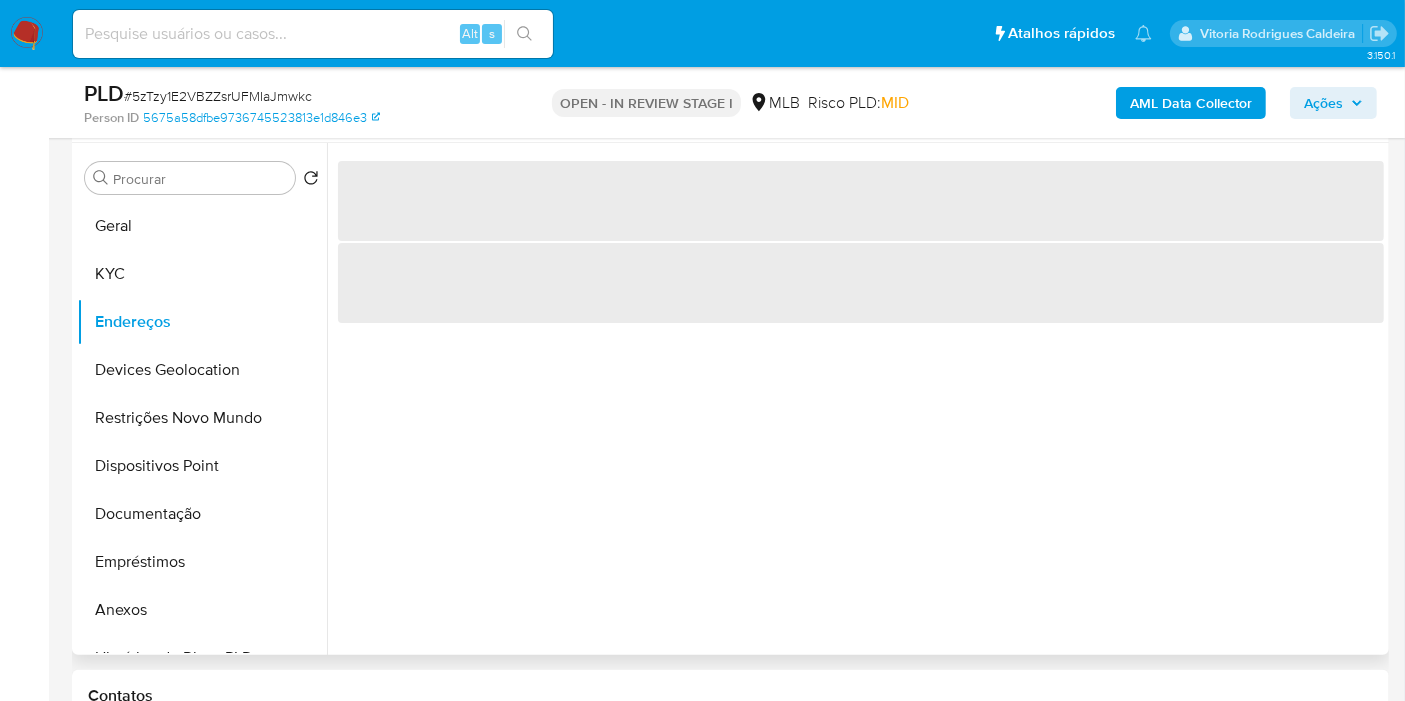 type 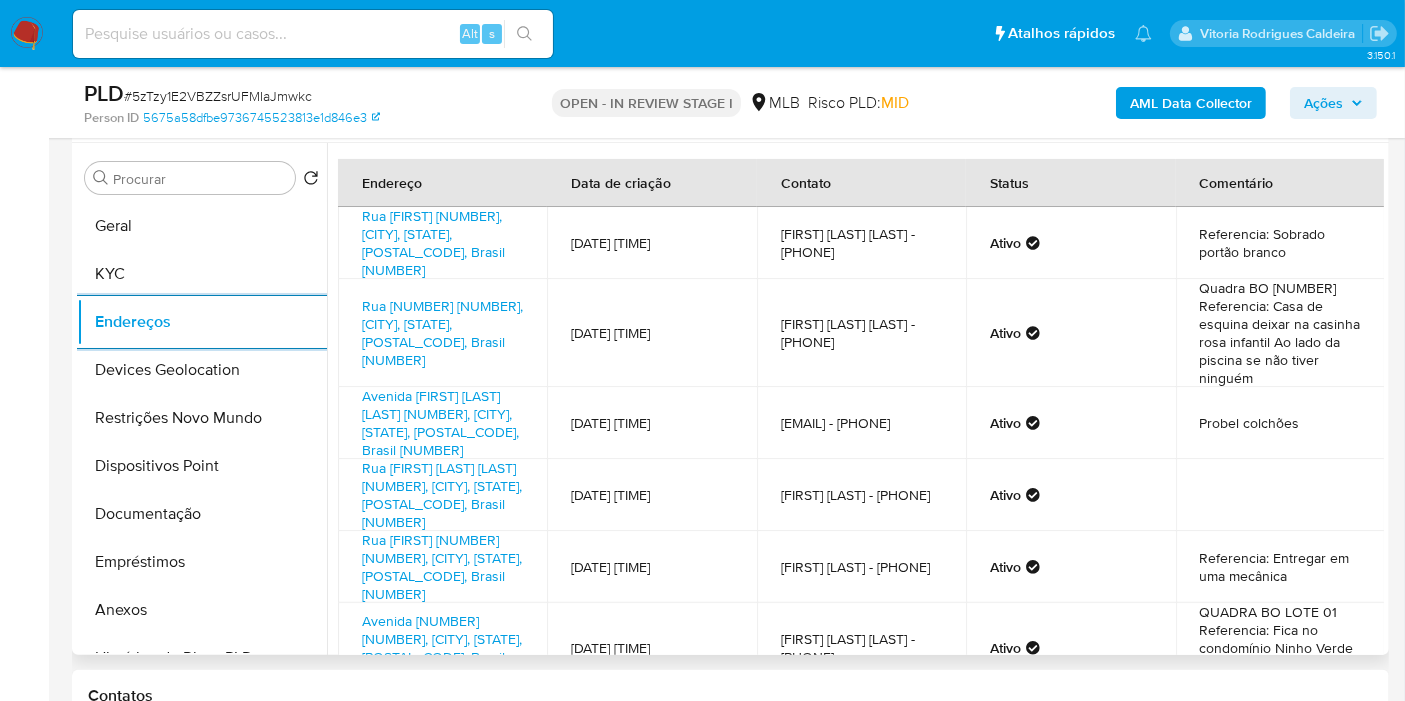 click on "Endereço Data de criação Contato Status Comentário Rua Londrina 67, Barueri, São Paulo, 06448195, Brasil 67 06/08/2022 07:40:09 Maciel Cassiano Ricardo - 11947693773 Ativo Referencia: Sobrado portão branco Rua 12 52, Porangaba, São Paulo, 18264812, Brasil 52 19/11/2024 16:43:58 Maciel Cassiano Diniz - 11947693773 Ativo Quadra BO 01 Referencia: Casa de esquina deixar na casinha rosa infantil
Ao lado da piscina se não tiver ninguém Avenida Henriqueta Mendes Guerra 1486, Barueri, São Paulo, 06401160, Brasil 1486 17/01/2024 13:49:40 Dinizinvestgmail.com - 11947693773 Ativo Probel colchões Rua Prefeito Domingo Diniz Vaz 285, Porangaba, São Paulo, 18262230, Brasil 285 19/06/2023 19:27:58 Fernando Pereira - 15996744322 Ativo Rua Jequitibá 311, Barueri, São Paulo, 06449040, Brasil 311 02/05/2023 15:09:20 Maciel Diniz - 0982668740 Ativo Referencia: Entregar em uma mecânica Avenida 1 52, Porangaba, São Paulo, 18264898, Brasil 52 14/02/2023 13:45:31 Maciel Cassiano Diniz - 11947693773 Ativo Anterior 1" at bounding box center [855, 399] 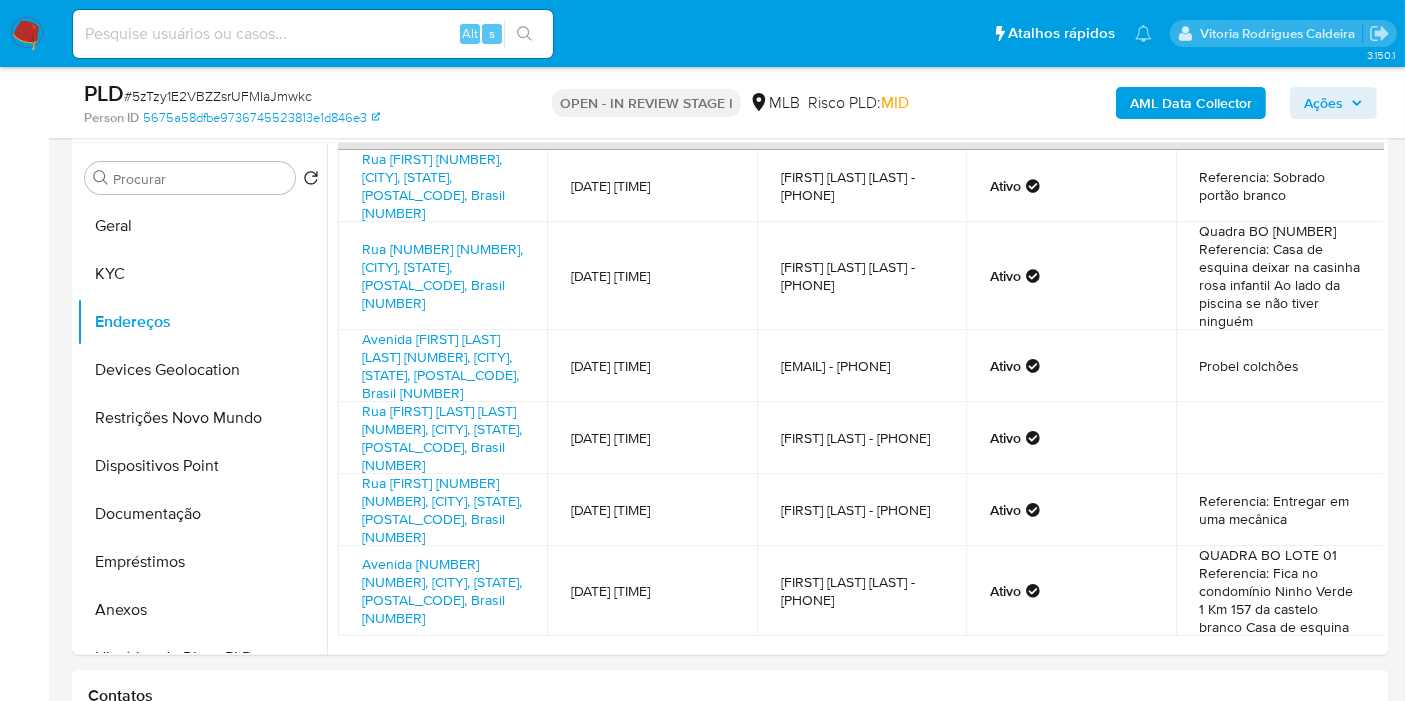 scroll, scrollTop: 74, scrollLeft: 0, axis: vertical 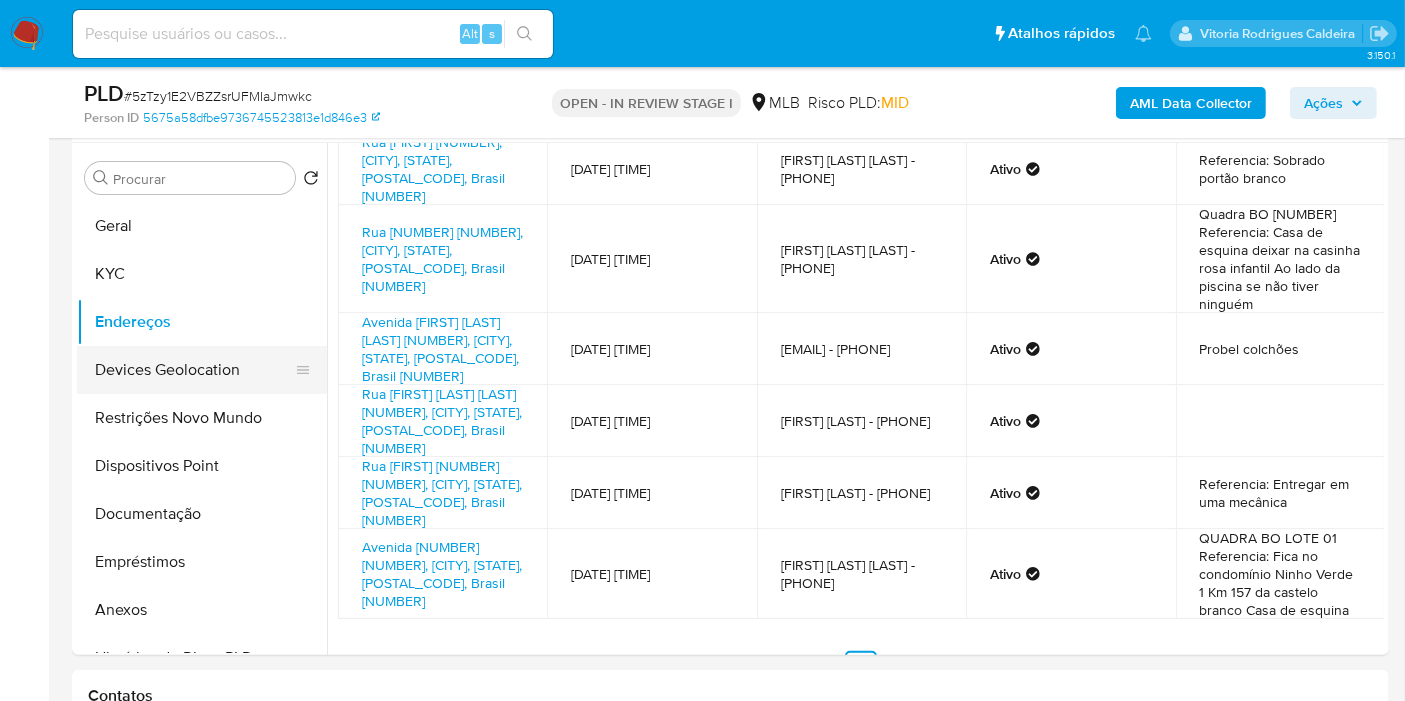 click on "Devices Geolocation" at bounding box center [194, 370] 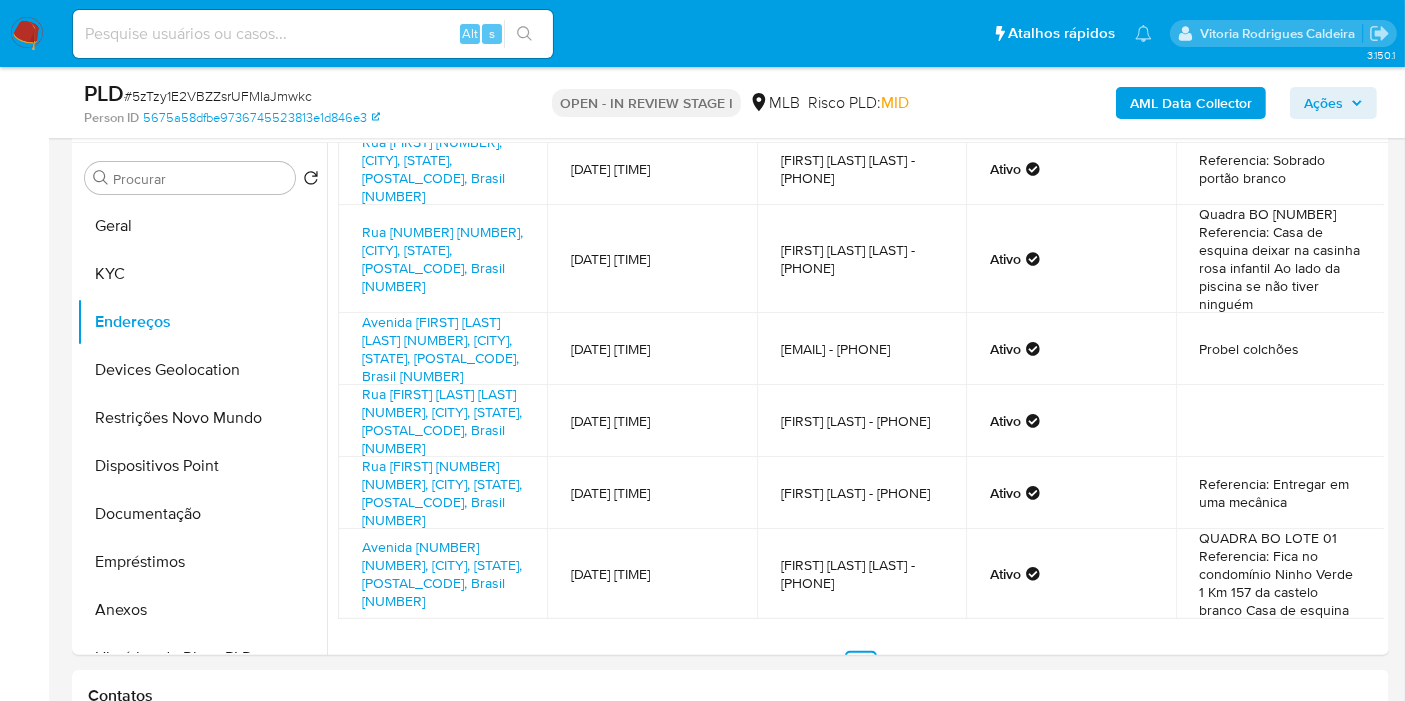 scroll, scrollTop: 0, scrollLeft: 0, axis: both 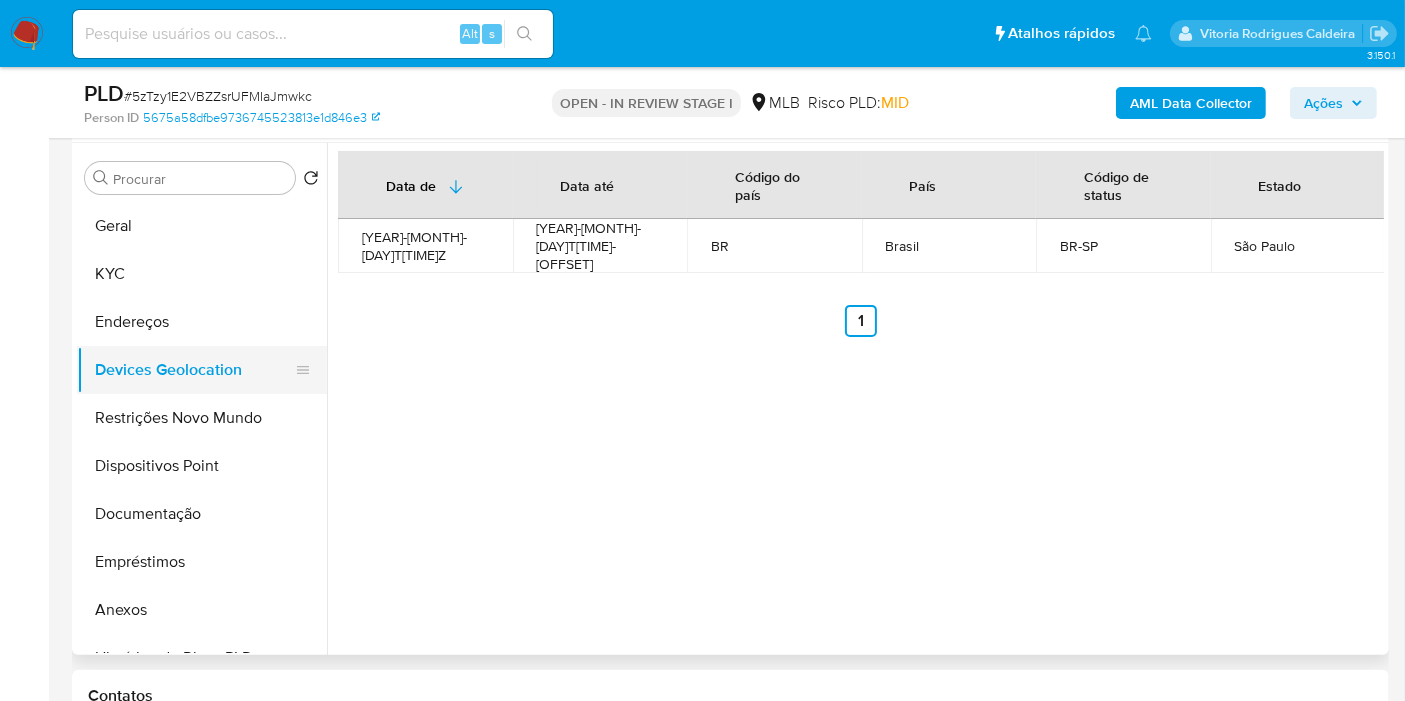 type 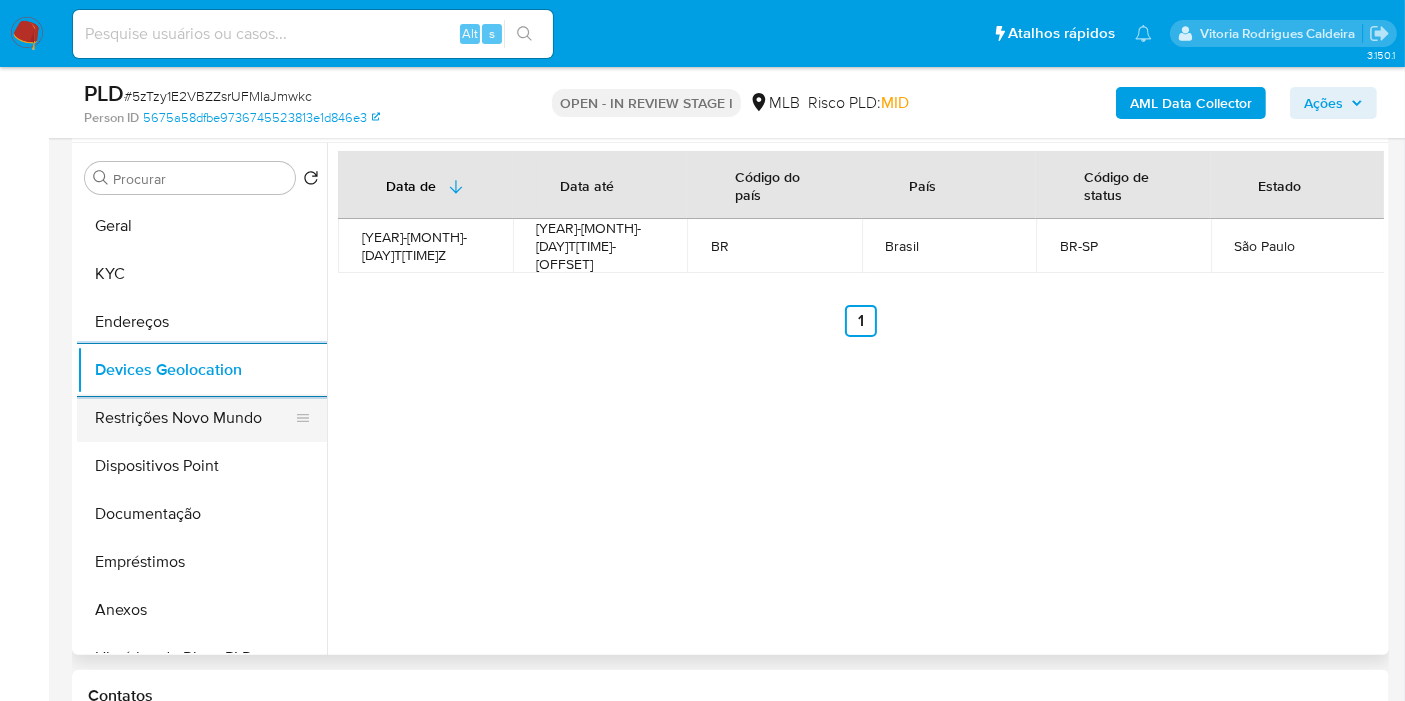 click on "Restrições Novo Mundo" at bounding box center [194, 418] 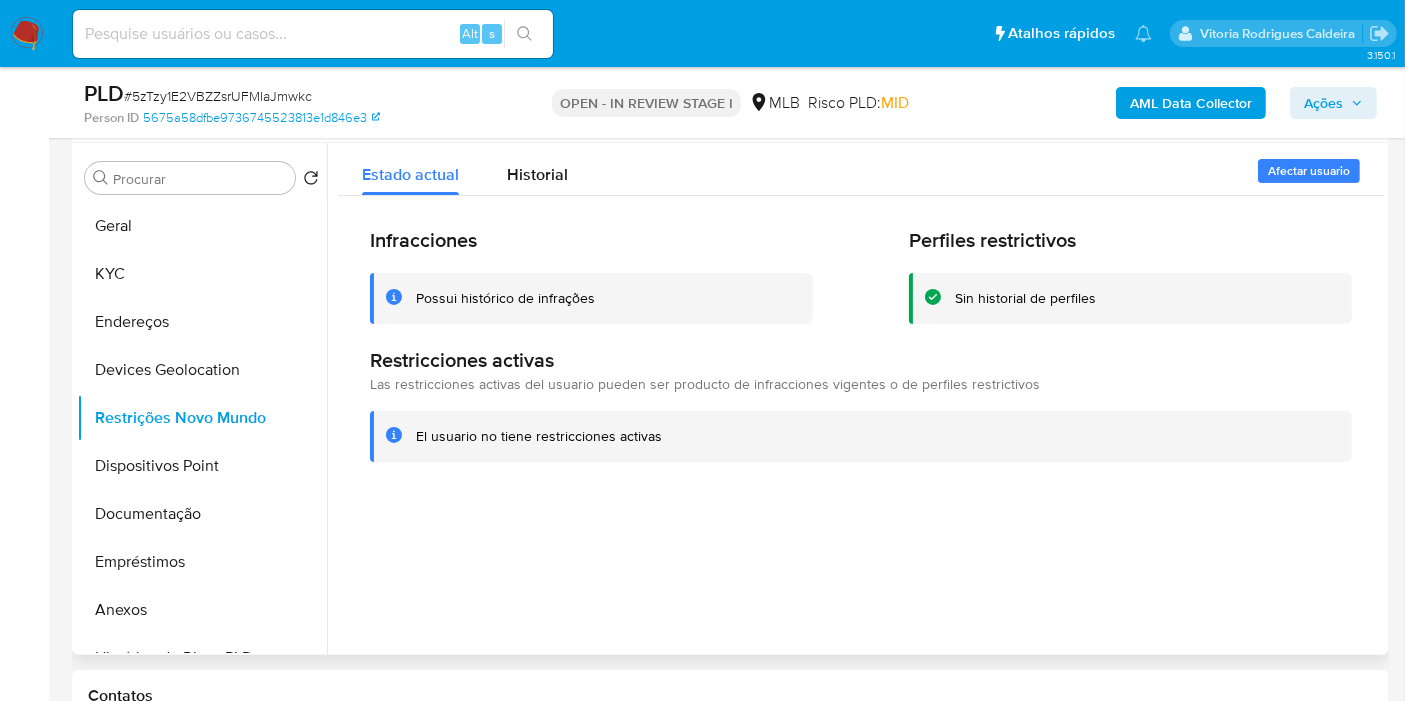 type 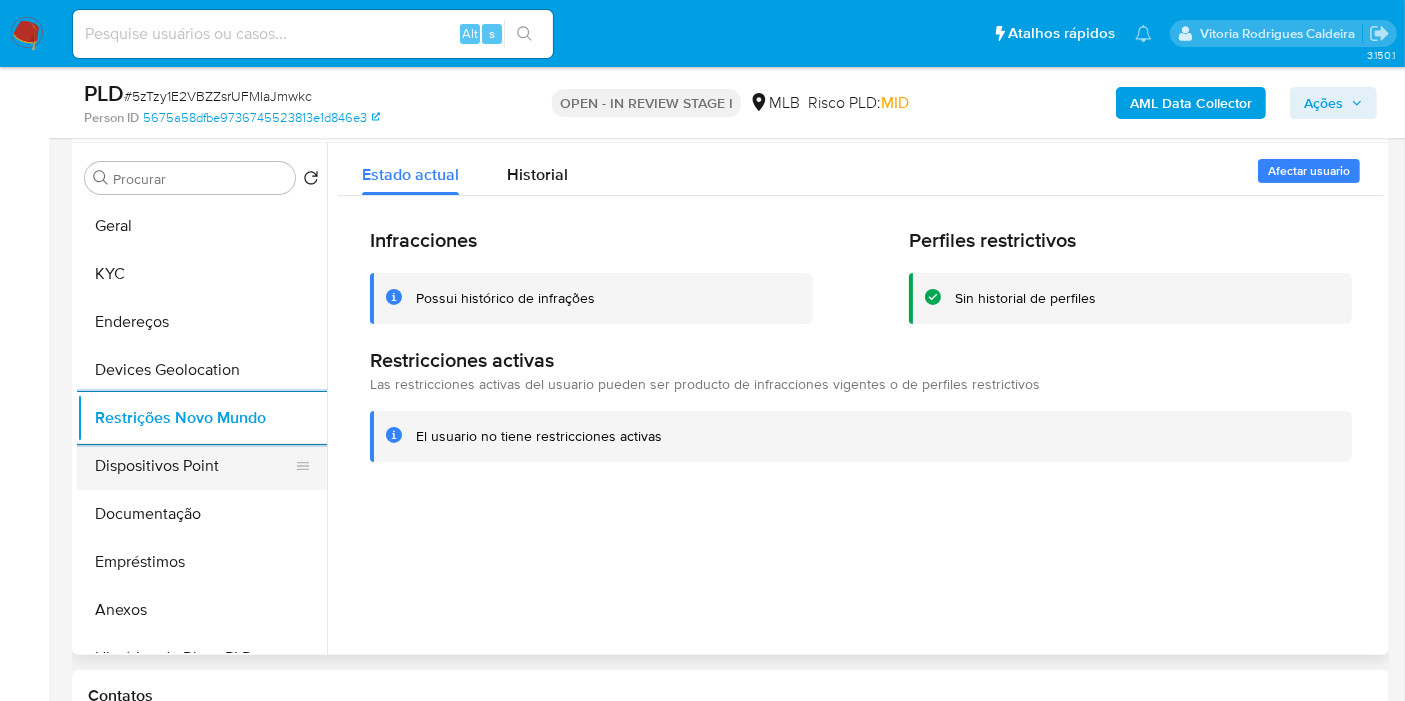 click on "Dispositivos Point" at bounding box center [194, 466] 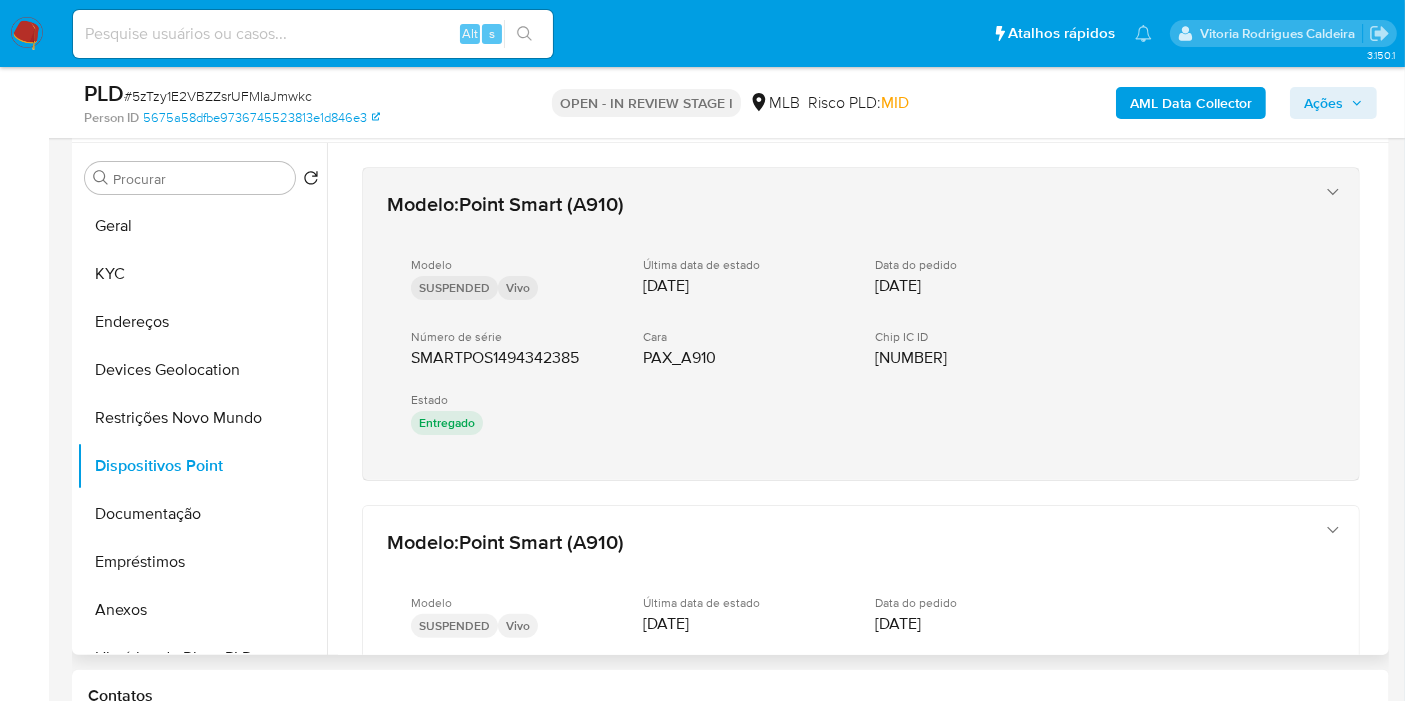 type 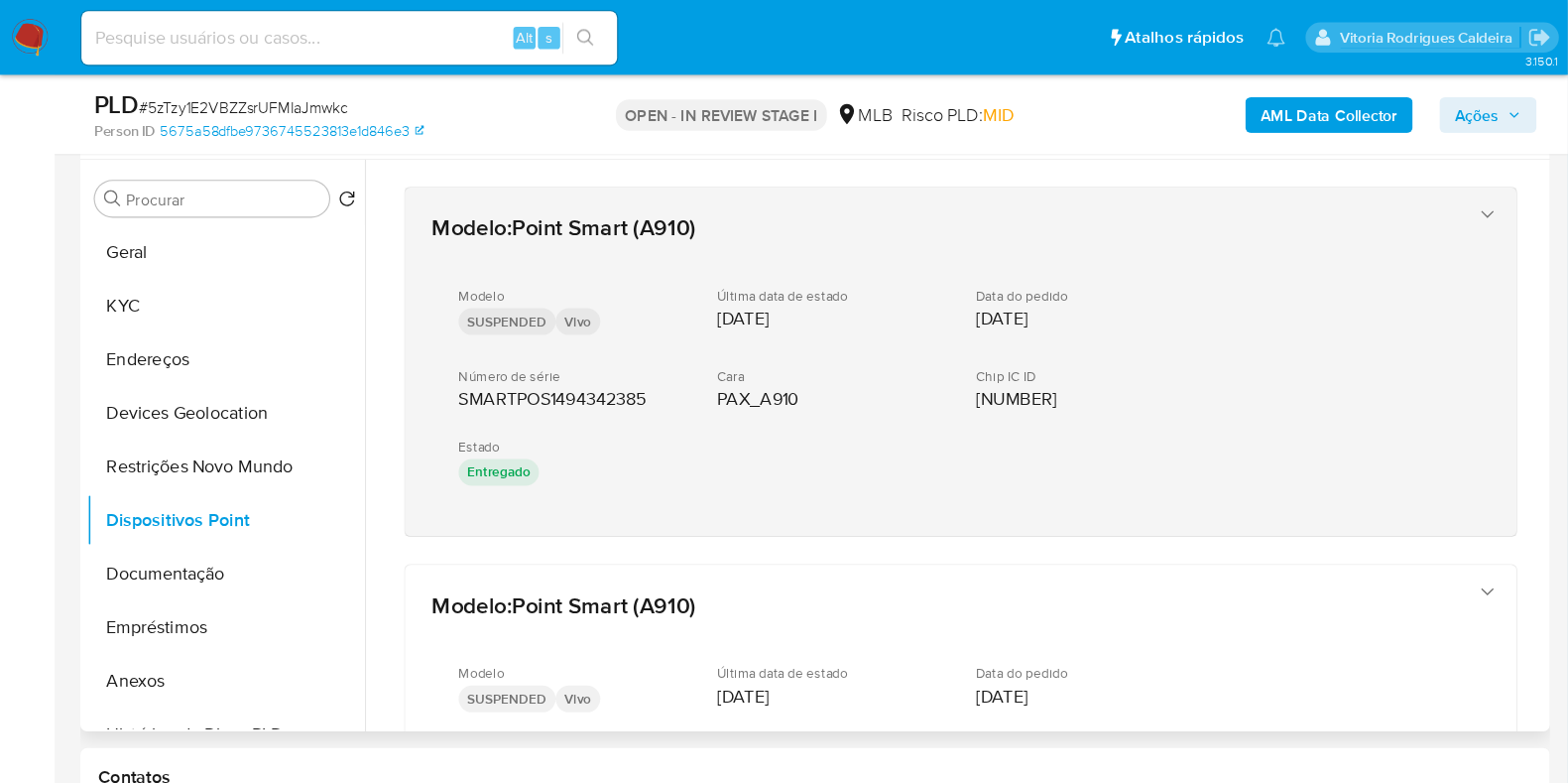 scroll, scrollTop: 373, scrollLeft: 0, axis: vertical 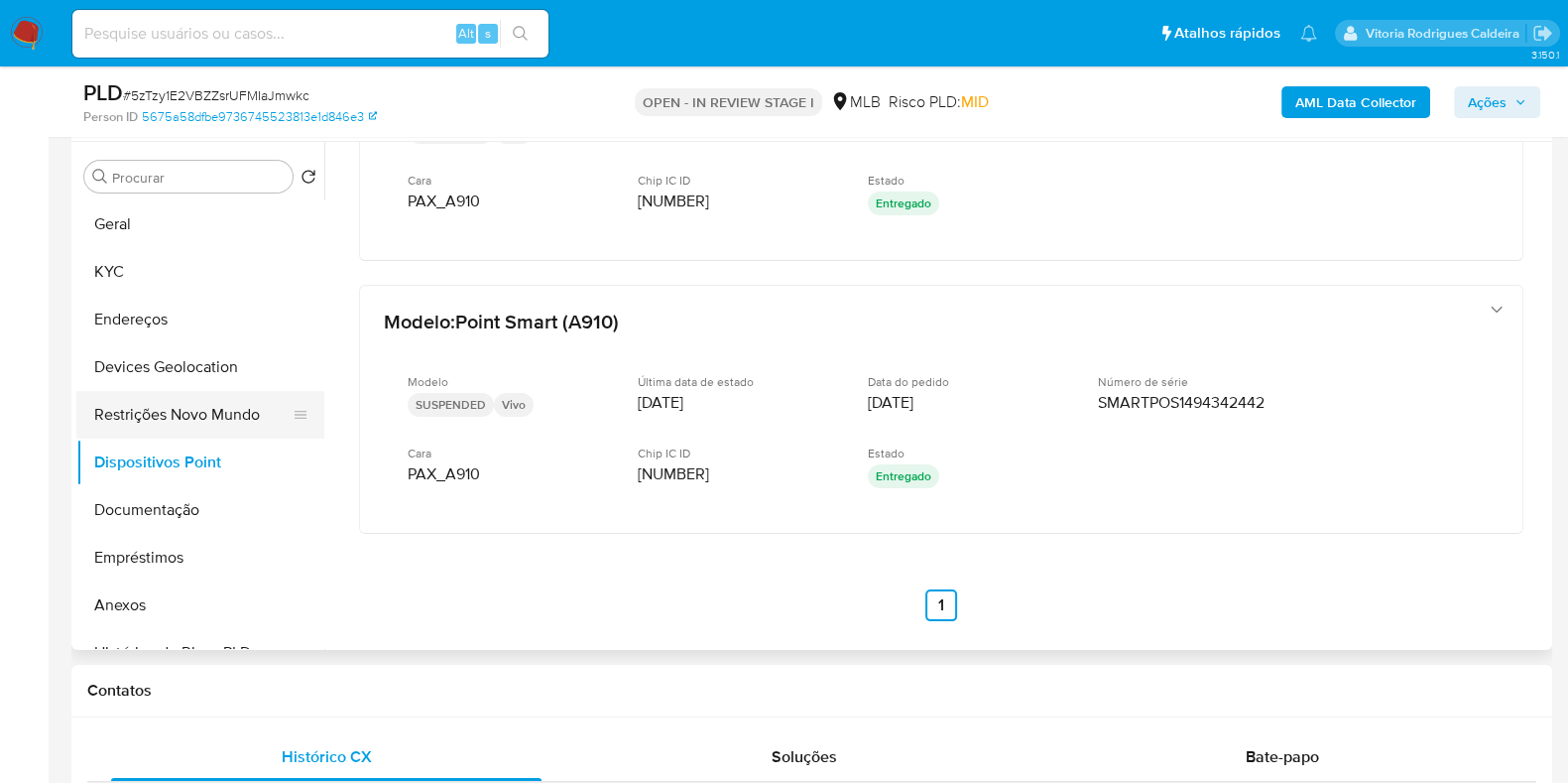click on "Restrições Novo Mundo" at bounding box center [192, 415] 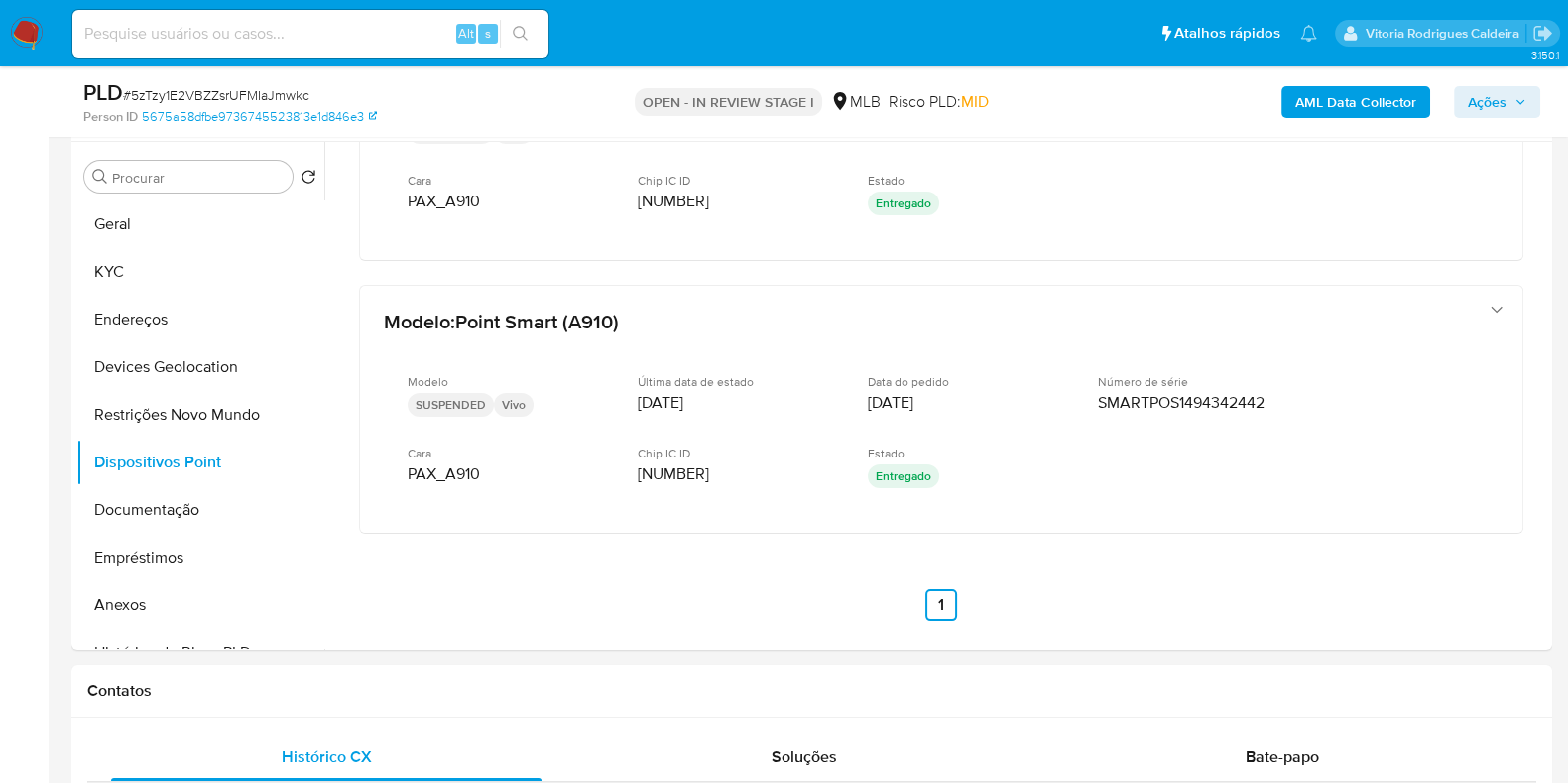 scroll, scrollTop: 0, scrollLeft: 0, axis: both 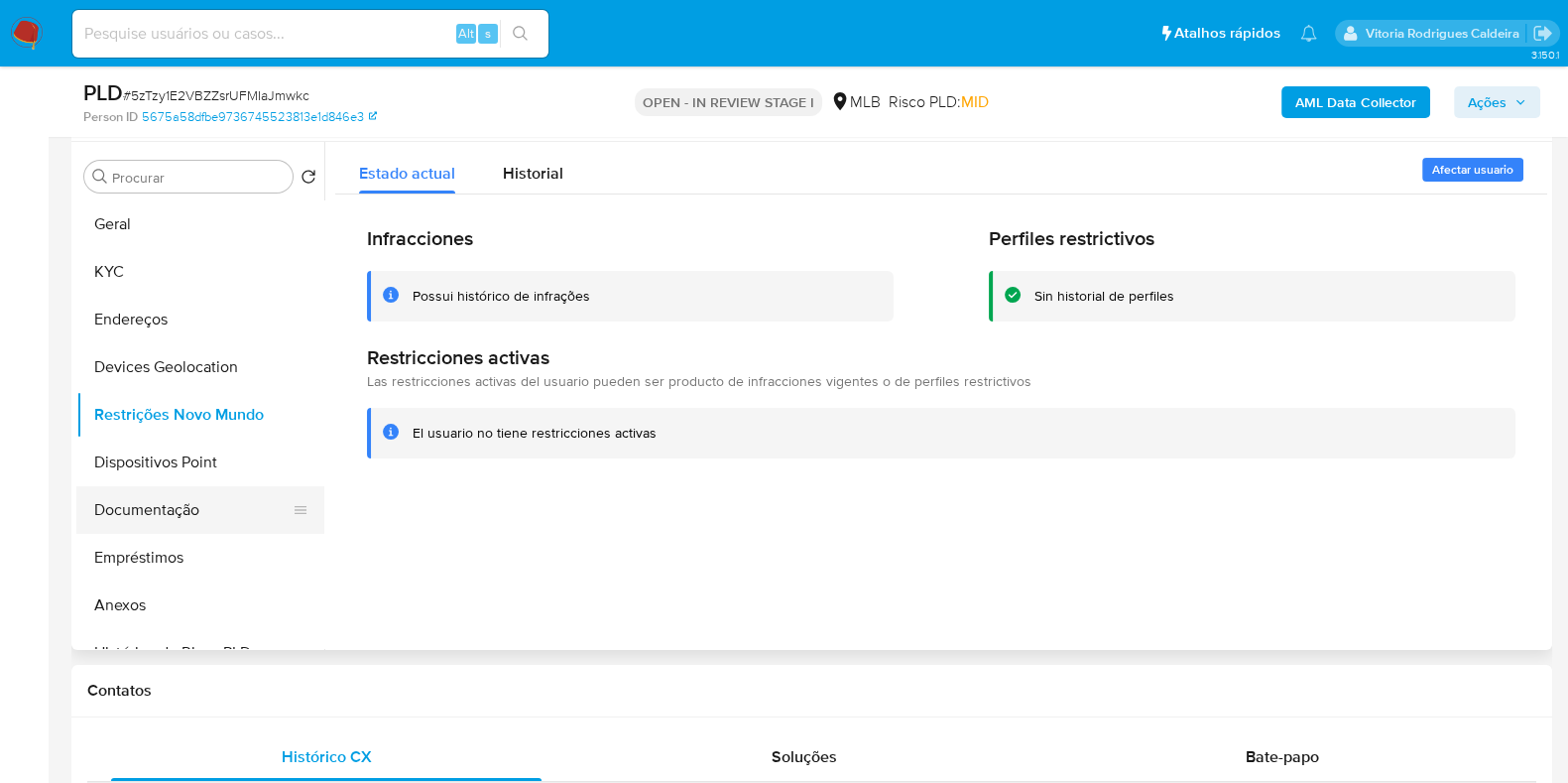 click on "Documentação" at bounding box center [192, 510] 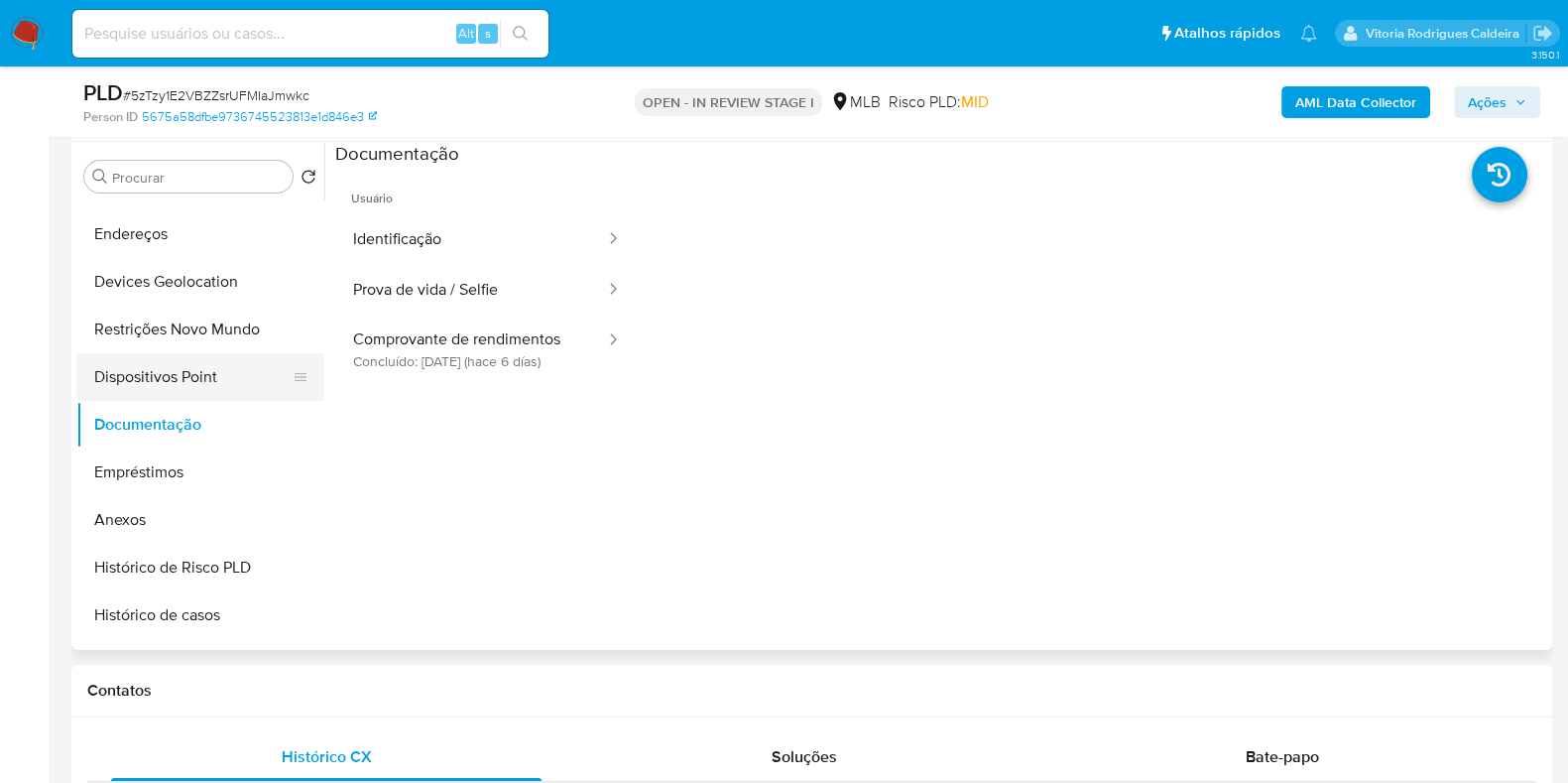 scroll, scrollTop: 123, scrollLeft: 0, axis: vertical 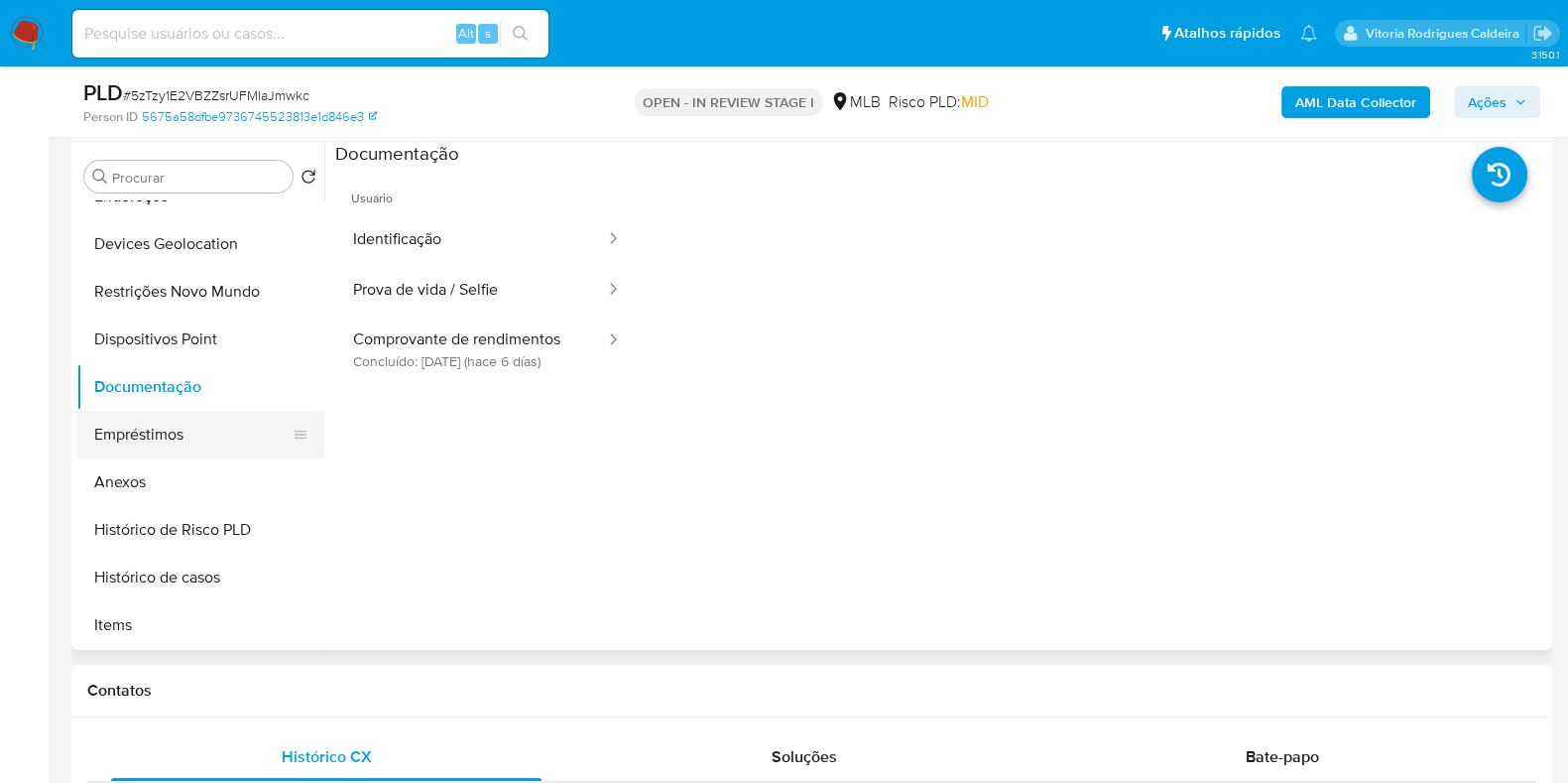 type 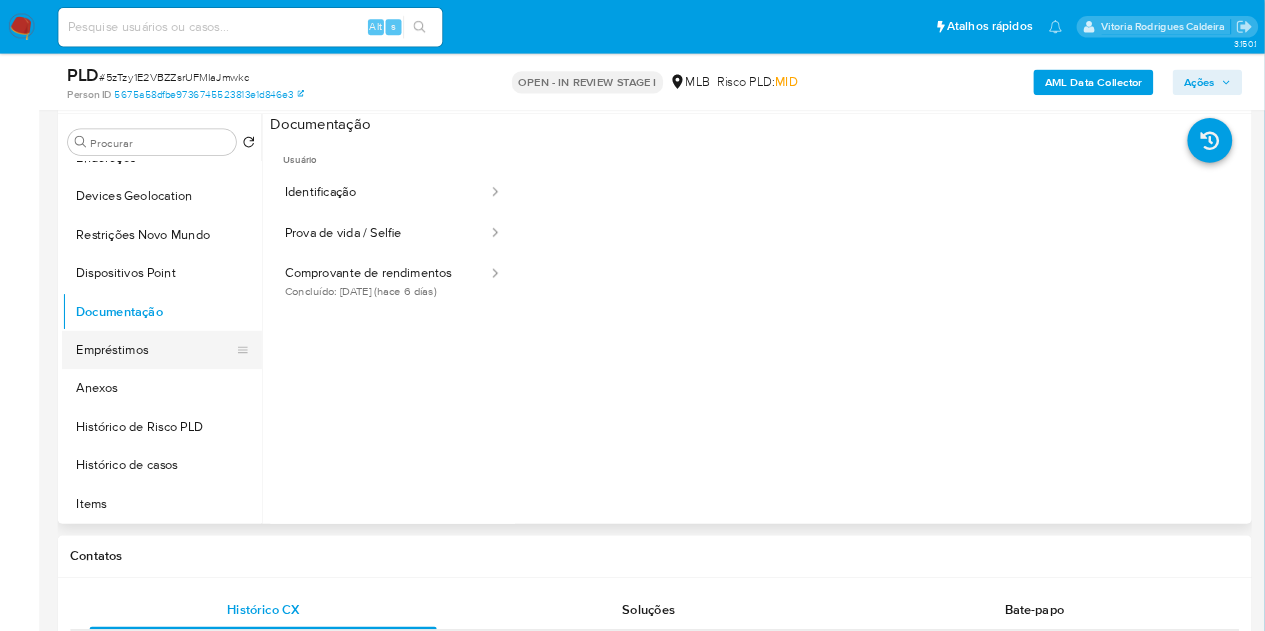 scroll, scrollTop: 376, scrollLeft: 0, axis: vertical 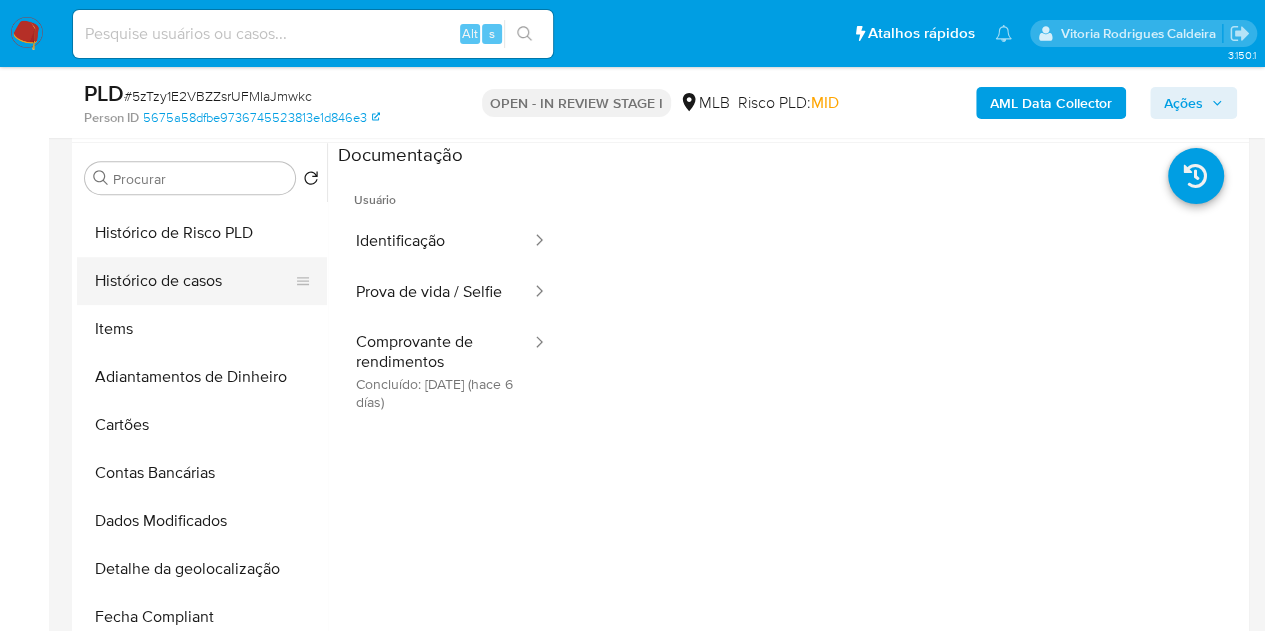 click on "Histórico de casos" at bounding box center (194, 281) 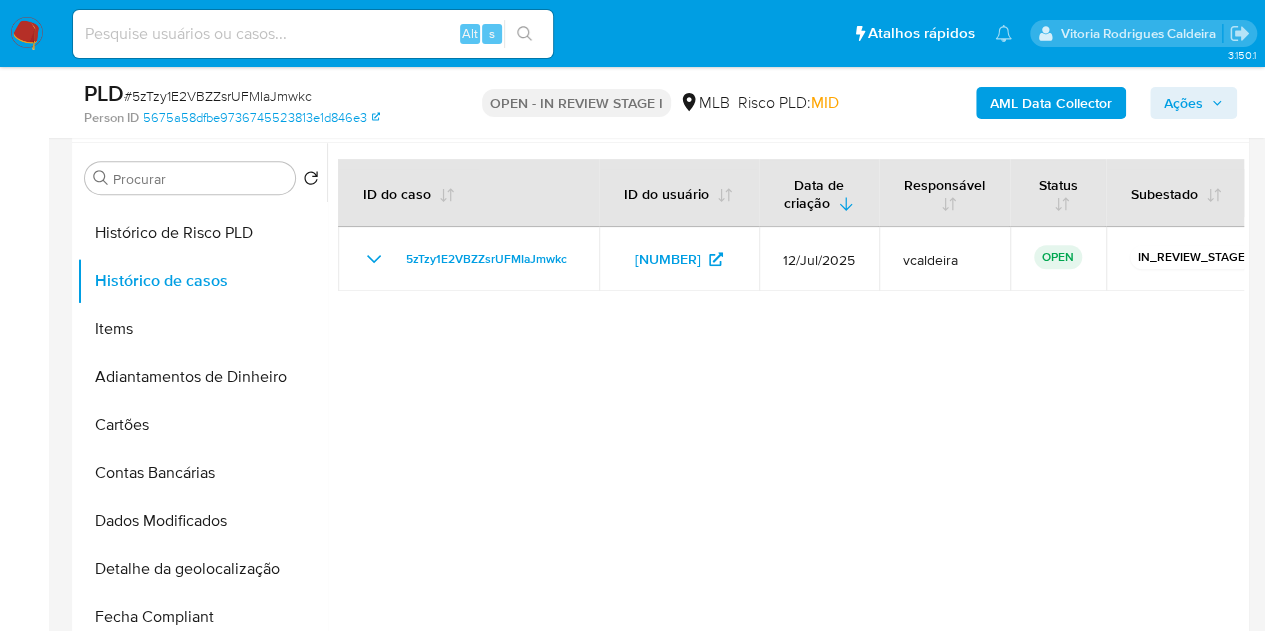 click on "Ações" at bounding box center (1193, 103) 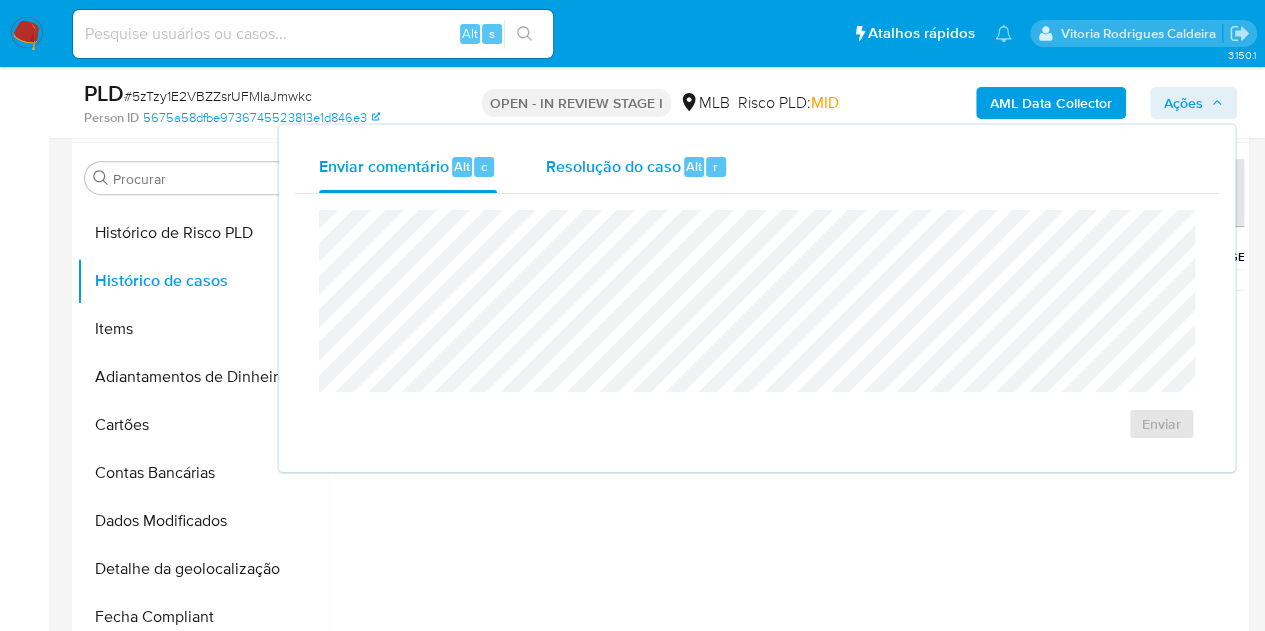 click on "Resolução do caso" at bounding box center (612, 165) 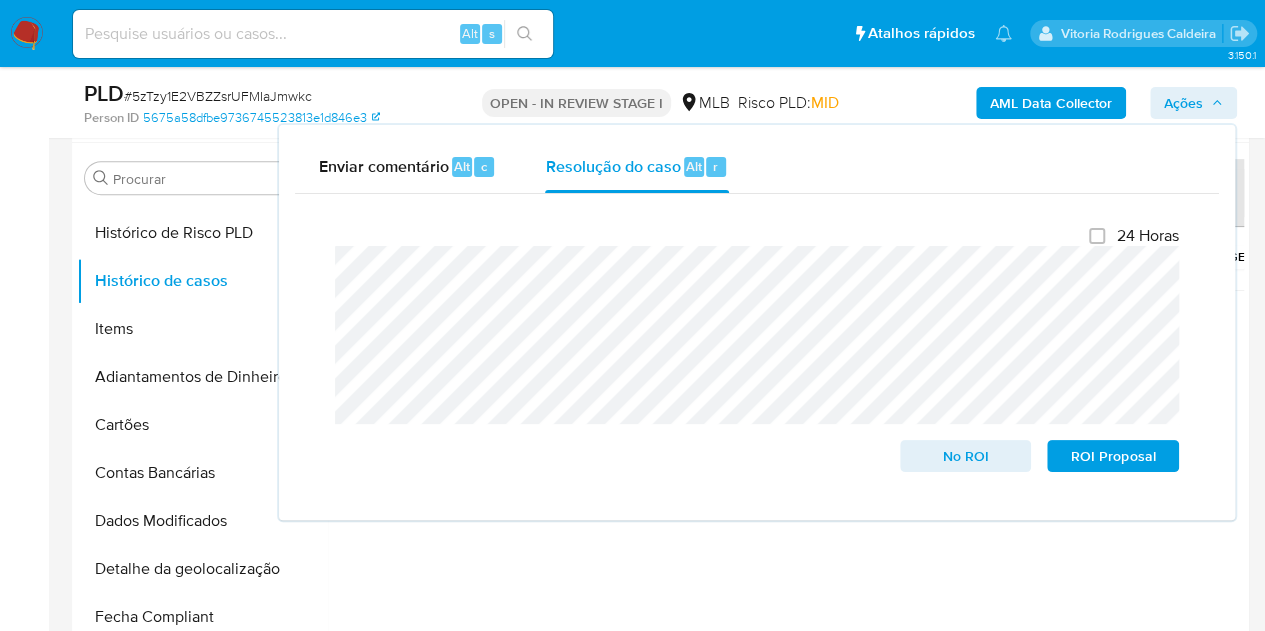 scroll, scrollTop: 276, scrollLeft: 0, axis: vertical 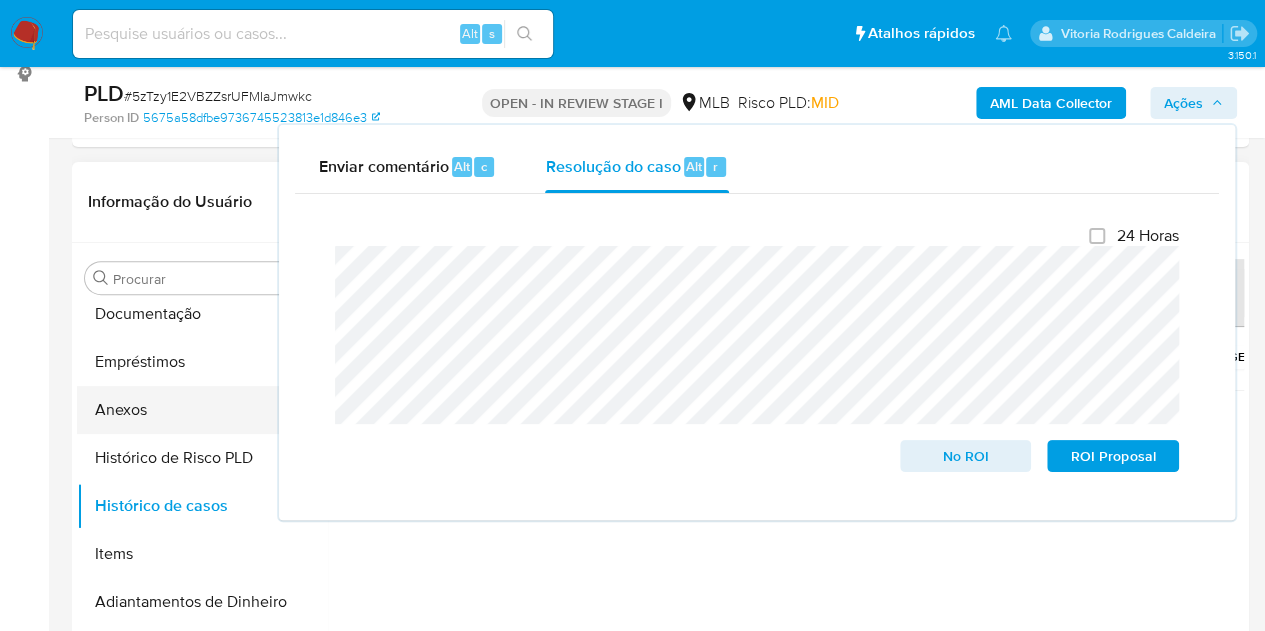 click on "Anexos" at bounding box center [194, 410] 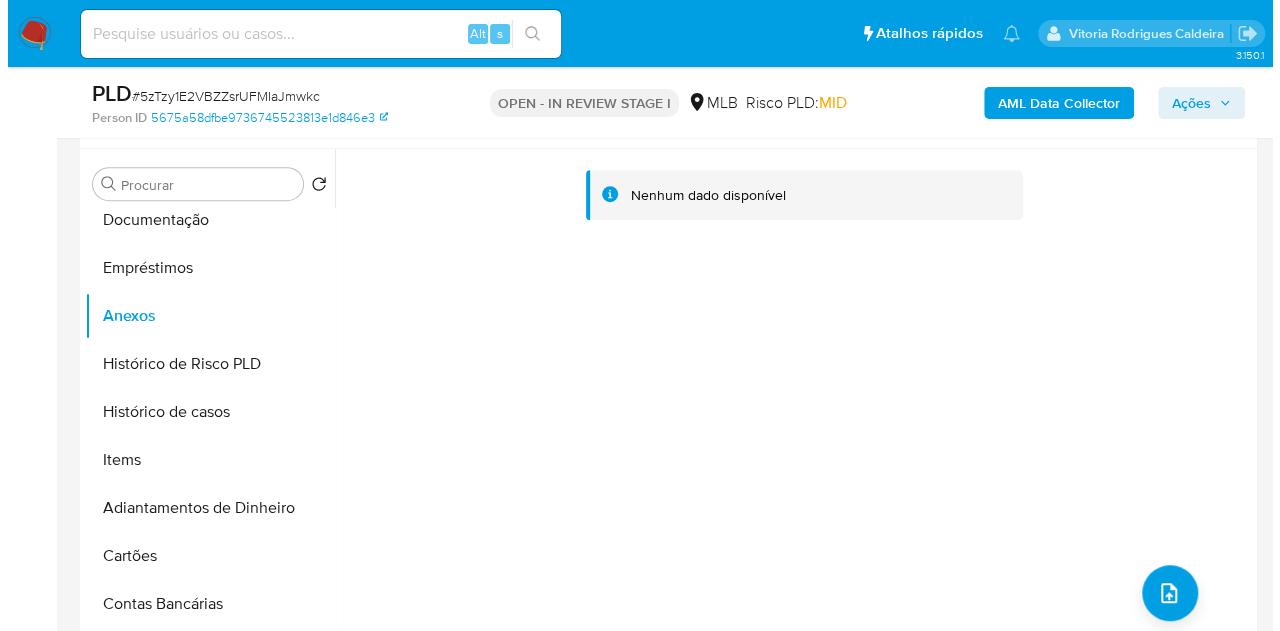 scroll, scrollTop: 476, scrollLeft: 0, axis: vertical 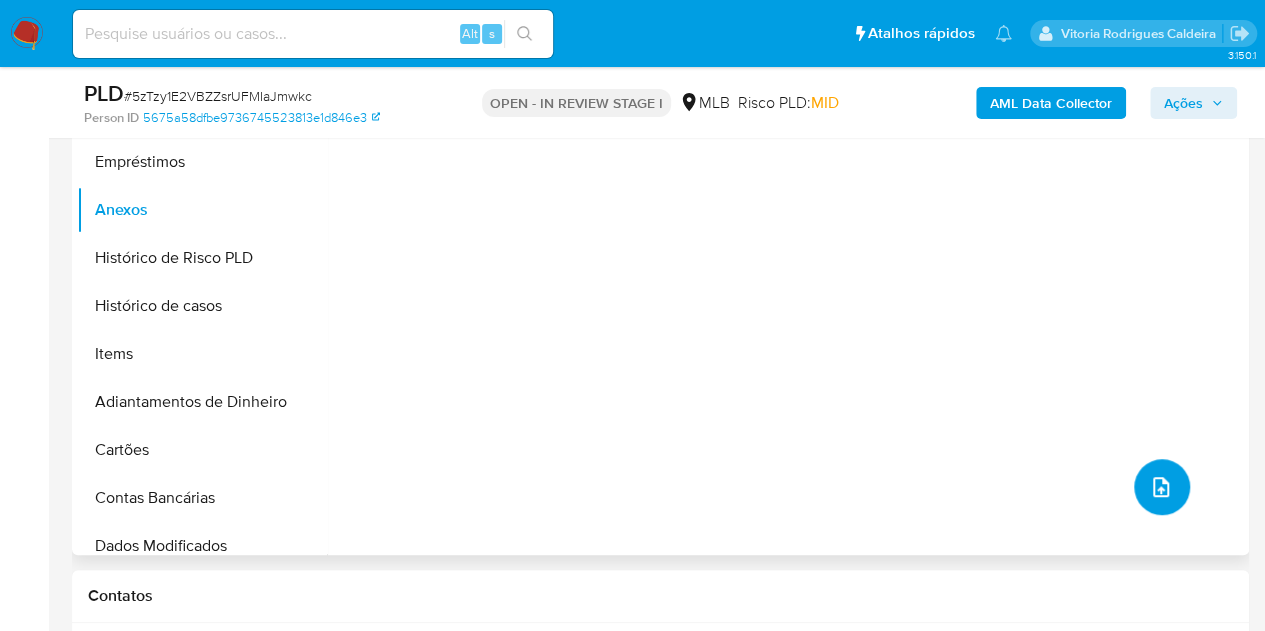 click 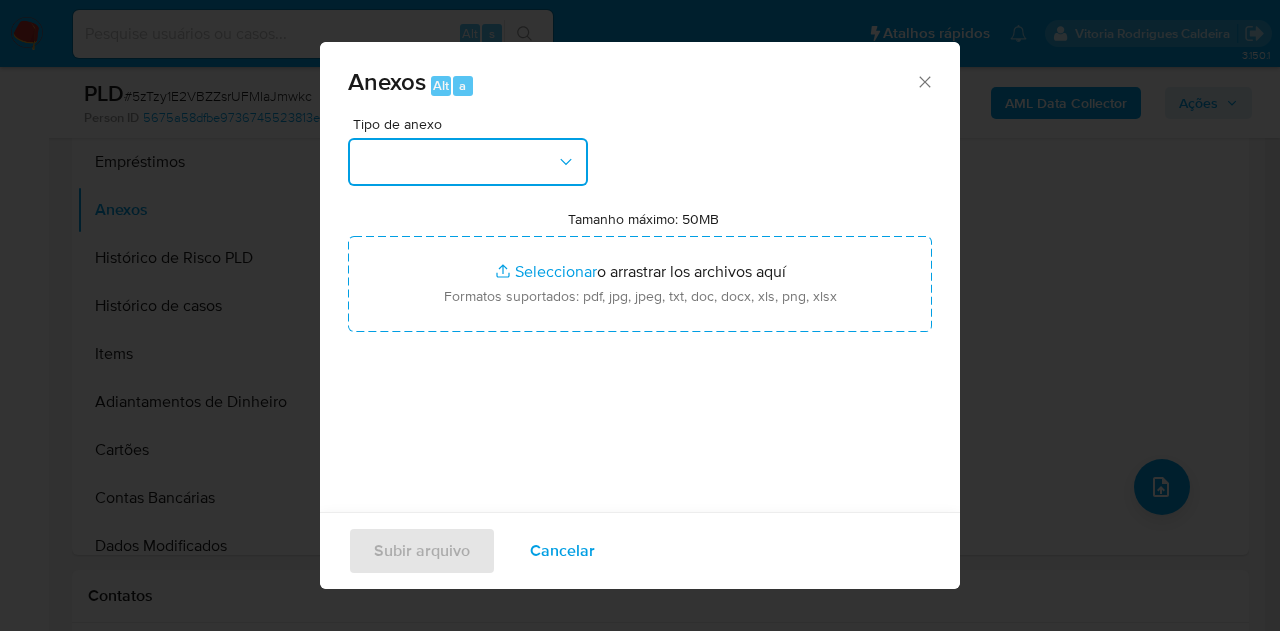 click at bounding box center [468, 162] 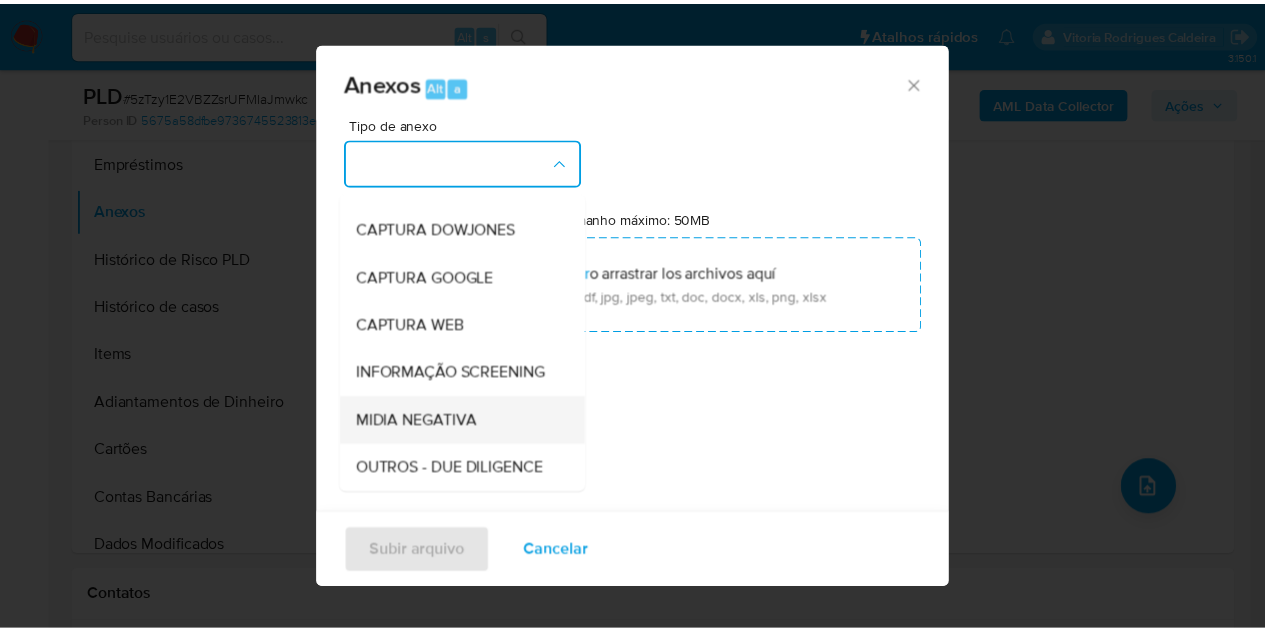 scroll, scrollTop: 200, scrollLeft: 0, axis: vertical 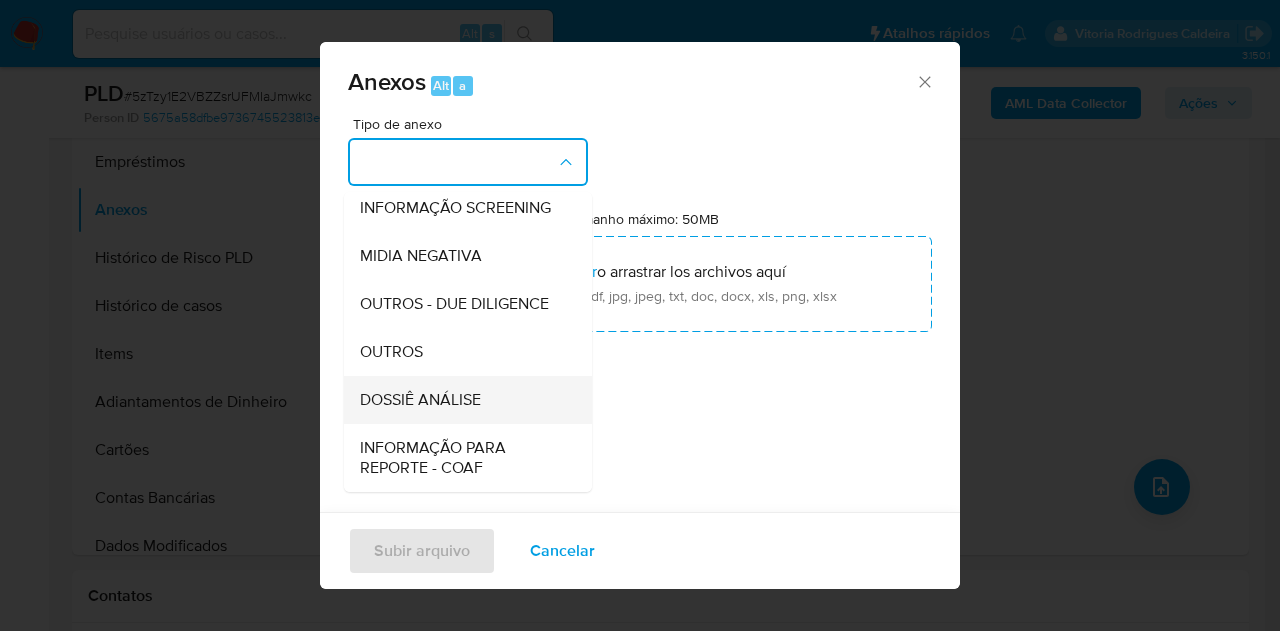 click on "DOSSIÊ ANÁLISE" at bounding box center (420, 400) 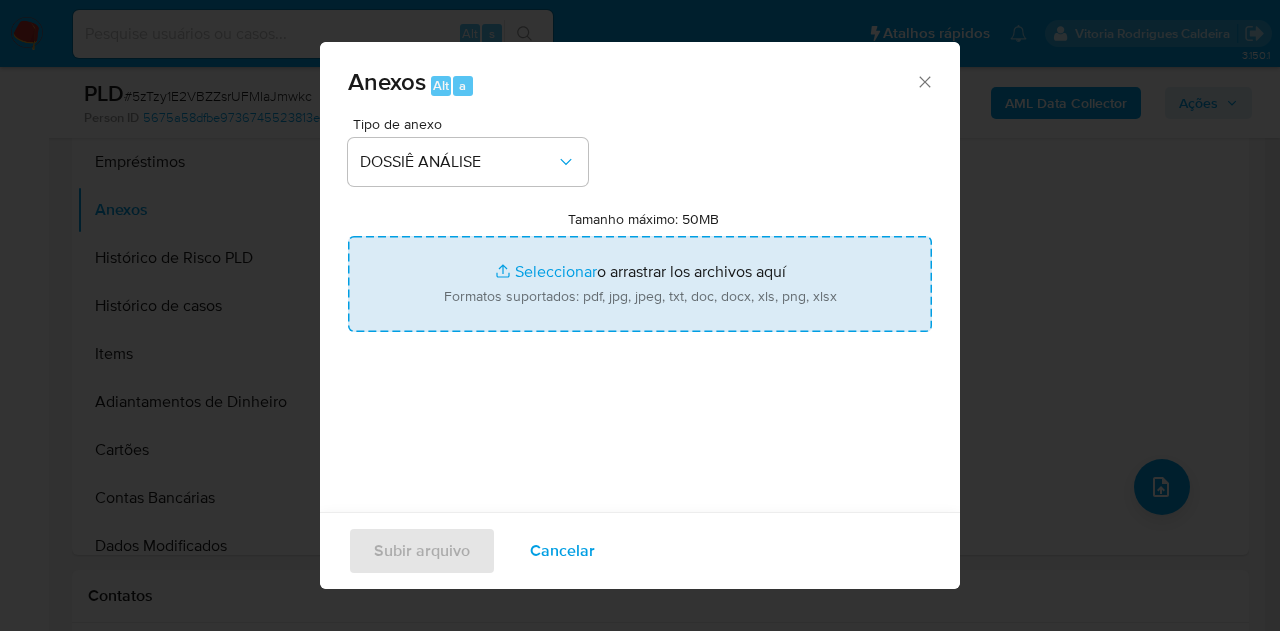 type on "C:\fakepath\Caselog 5zTzy1E2VBZZsrUFMIaJmwkc_2025_08_07_08_28_11.pdf" 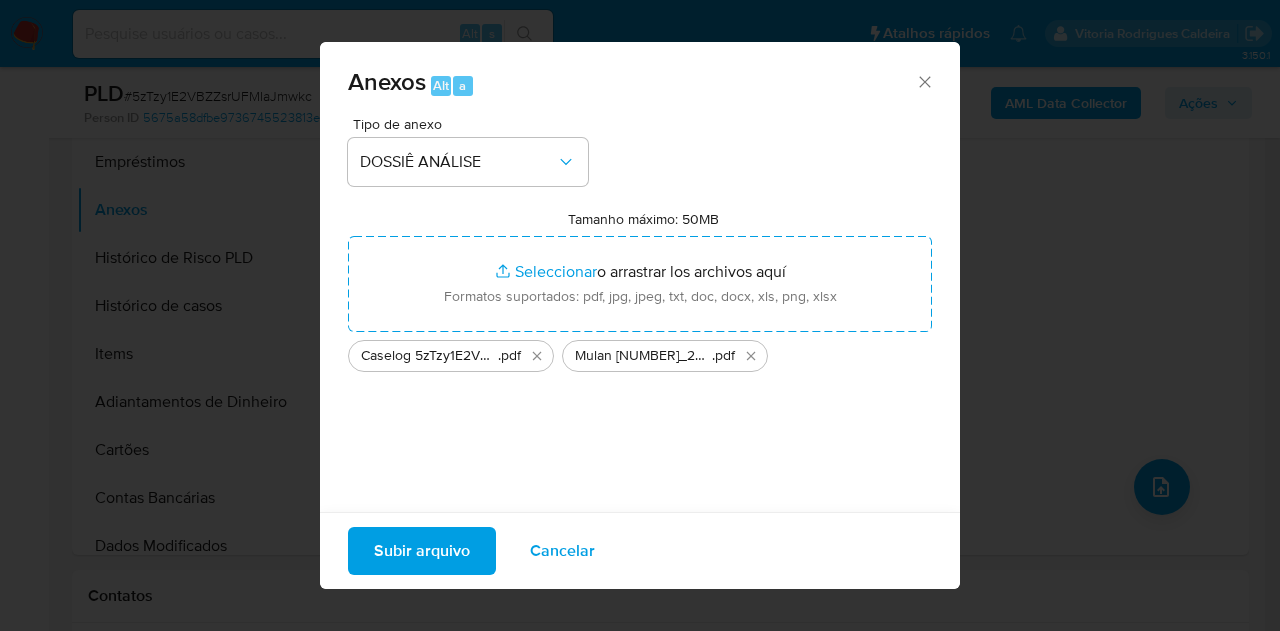 click on "Subir arquivo" at bounding box center [422, 551] 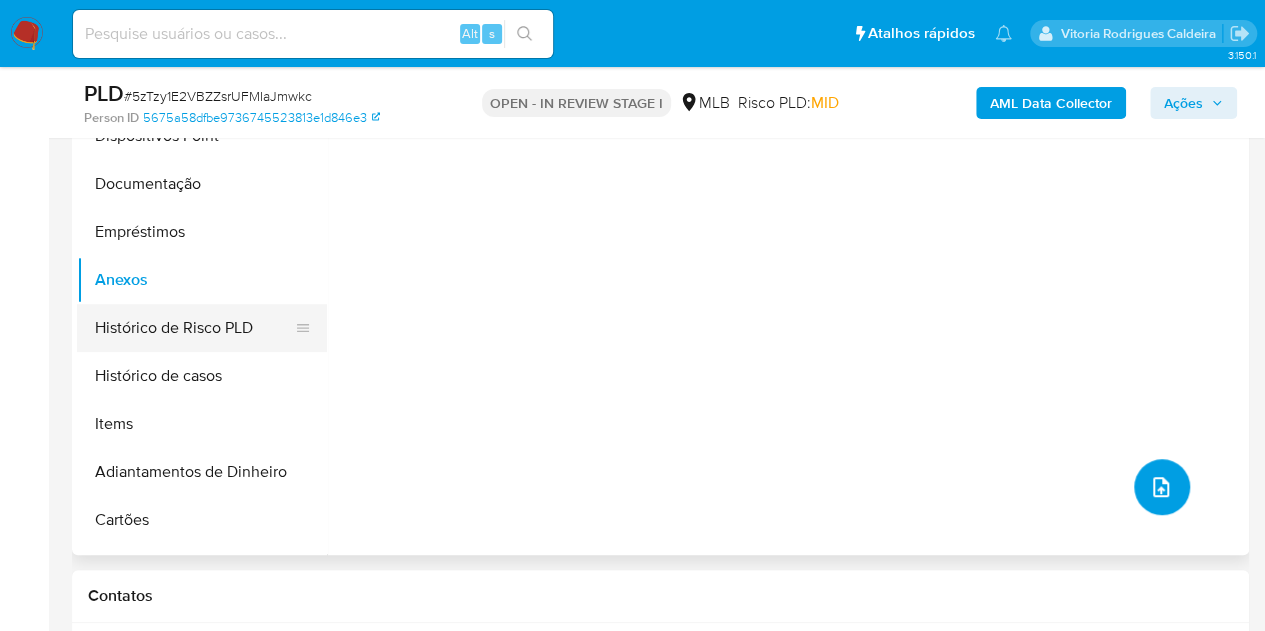 scroll, scrollTop: 200, scrollLeft: 0, axis: vertical 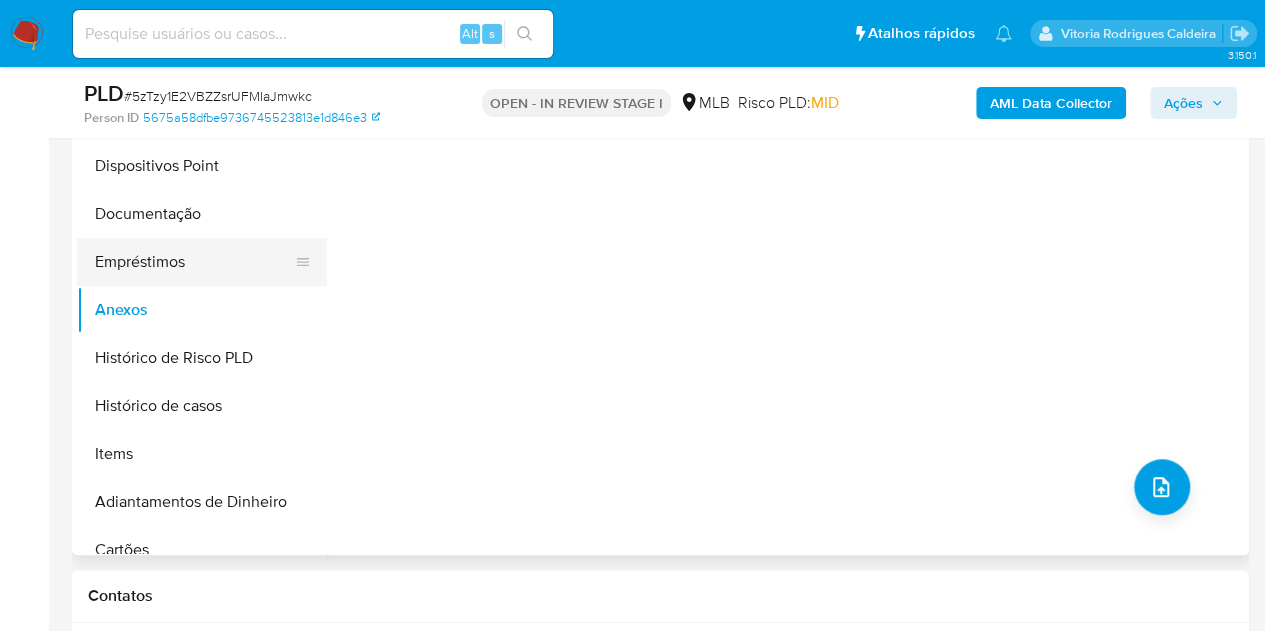 click on "Empréstimos" at bounding box center [194, 262] 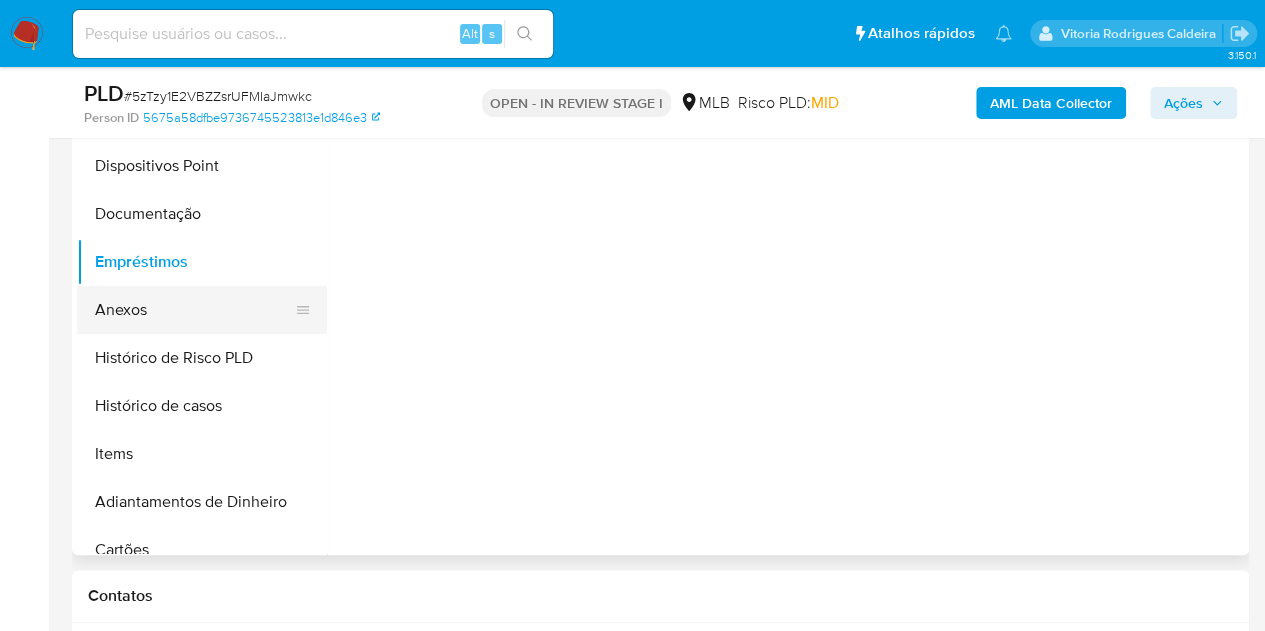 click on "Anexos" at bounding box center [194, 310] 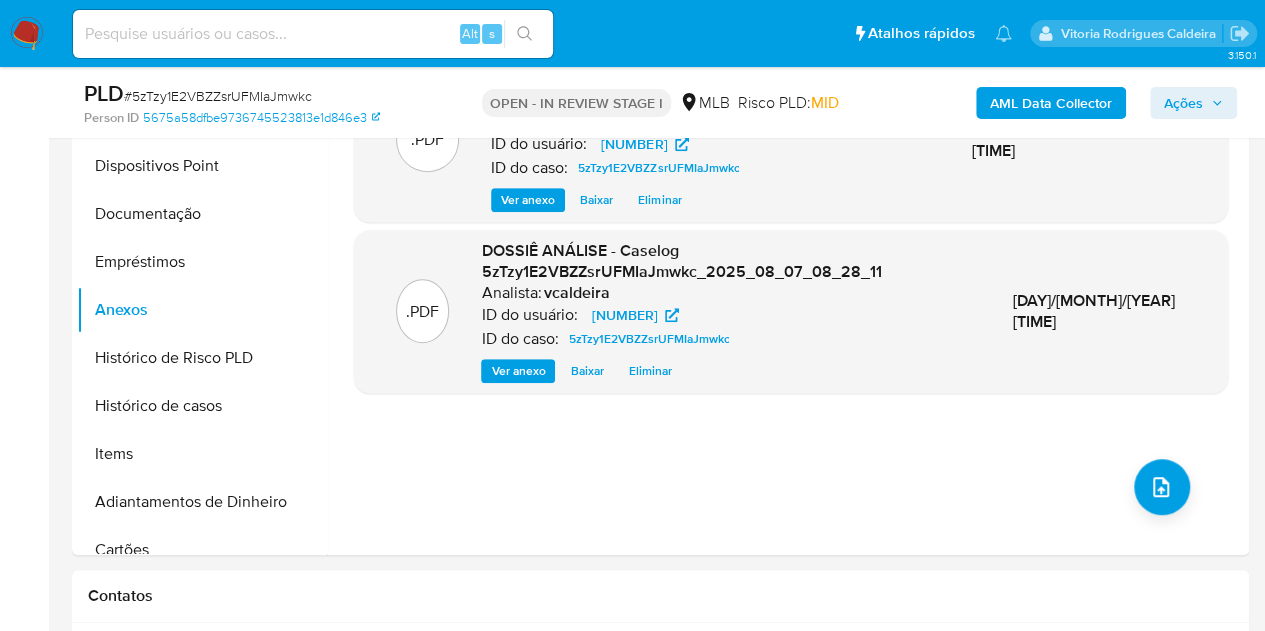 click on "Ações" at bounding box center (1183, 103) 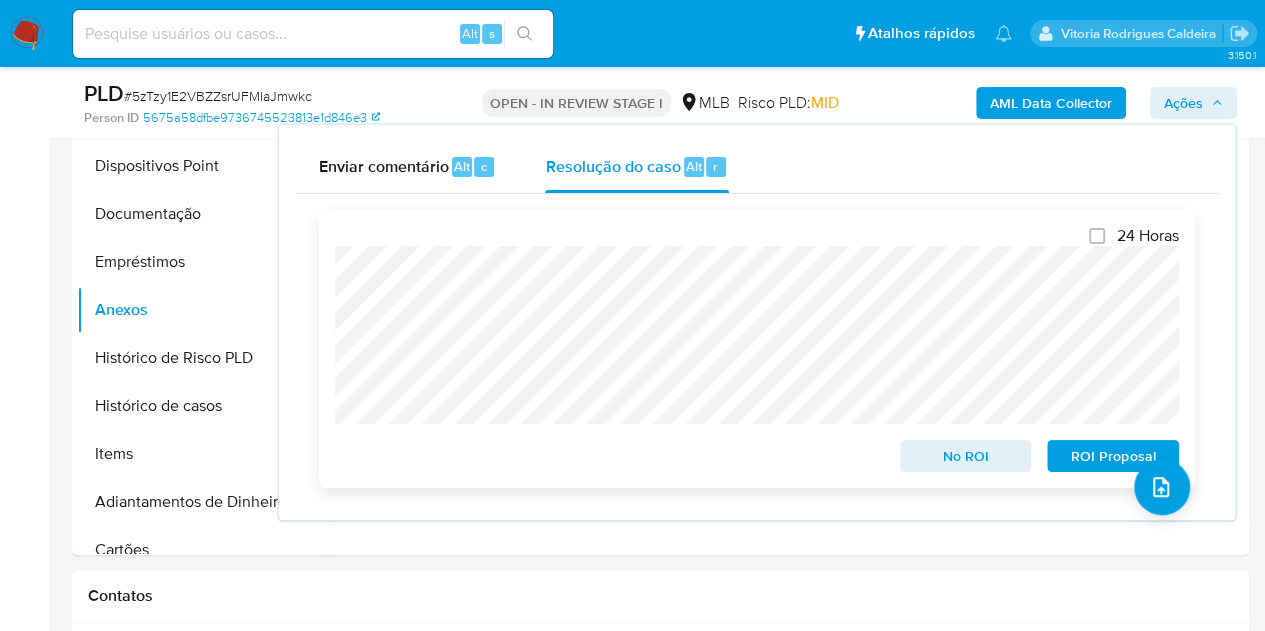click on "No ROI" at bounding box center (966, 456) 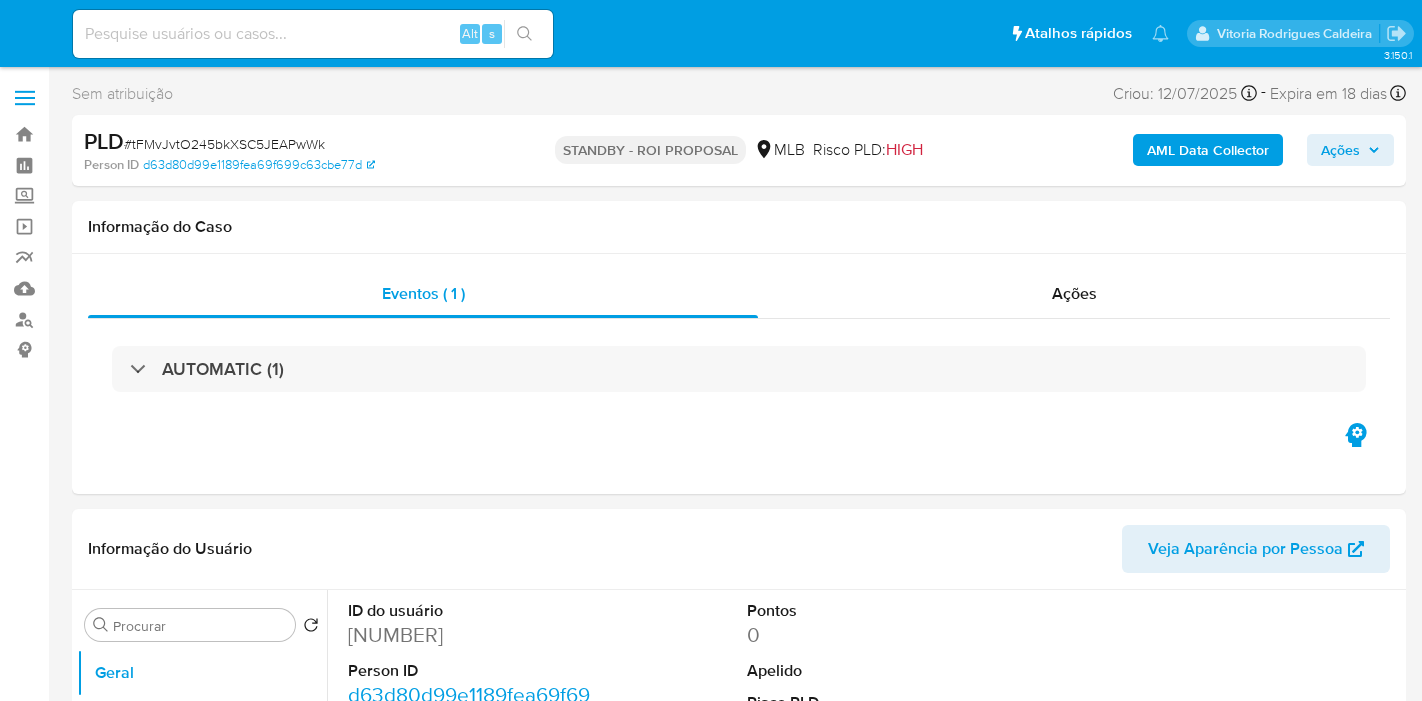 select on "10" 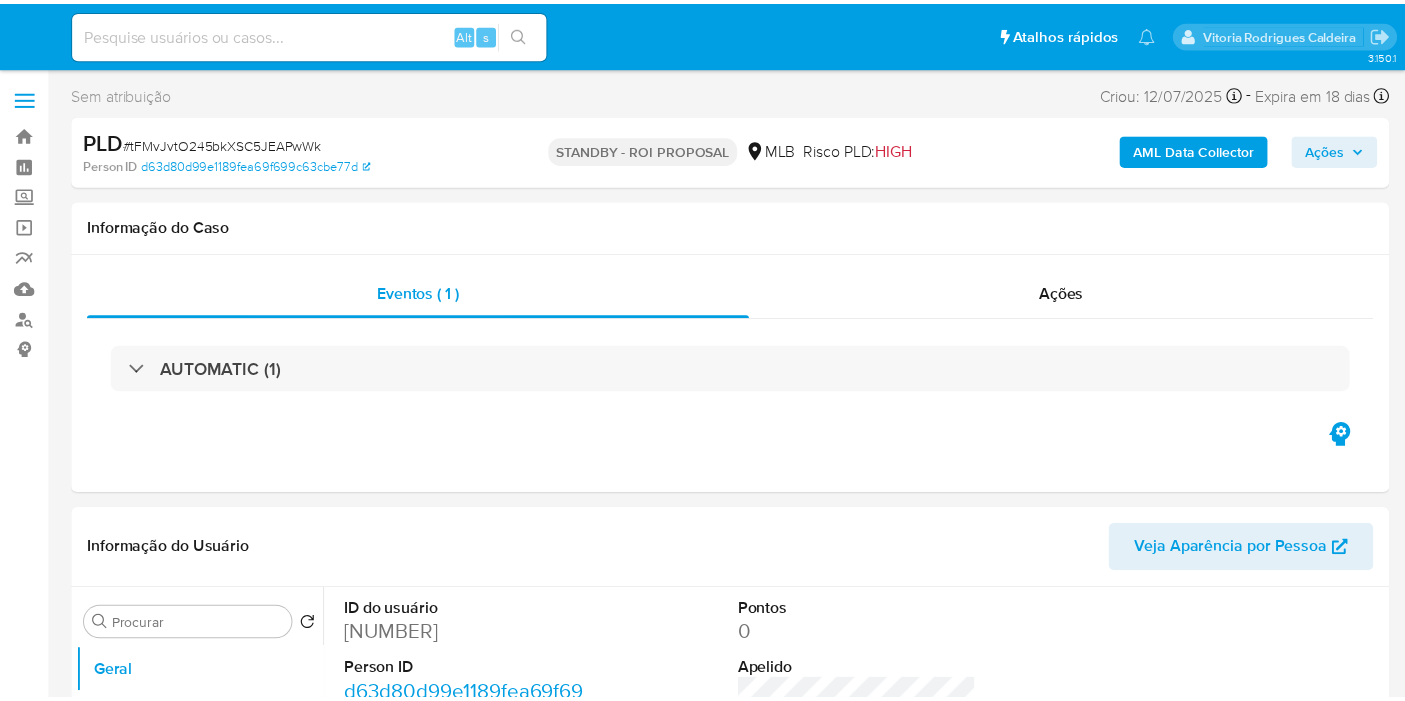 scroll, scrollTop: 0, scrollLeft: 0, axis: both 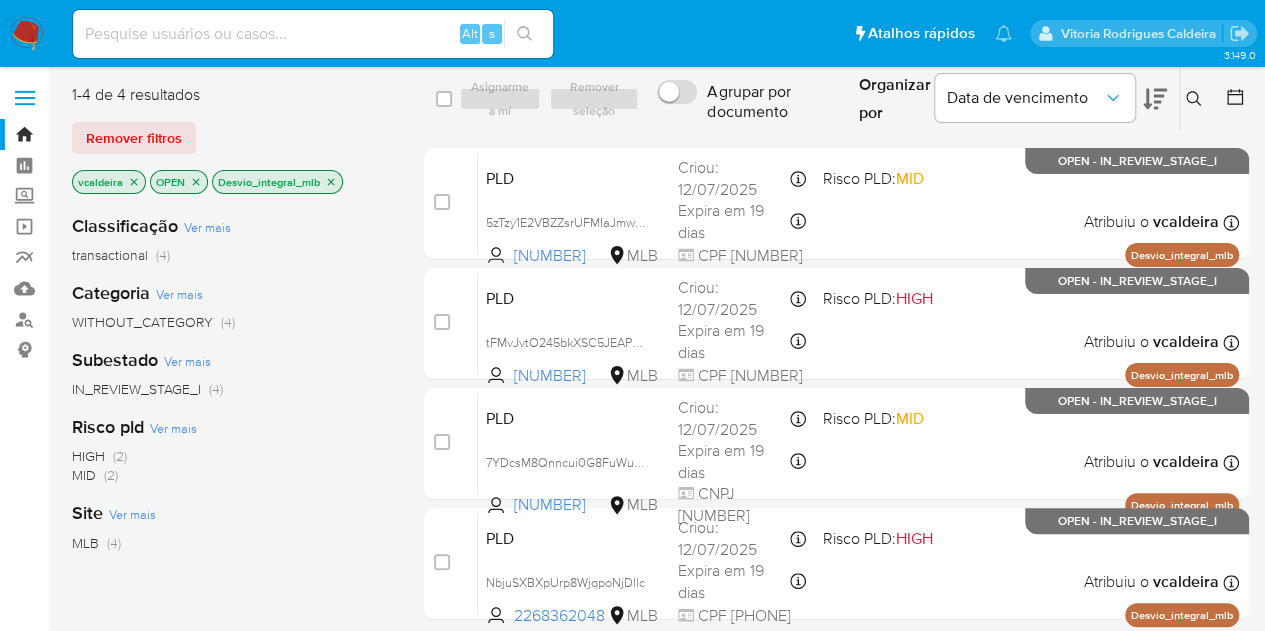 click at bounding box center [27, 34] 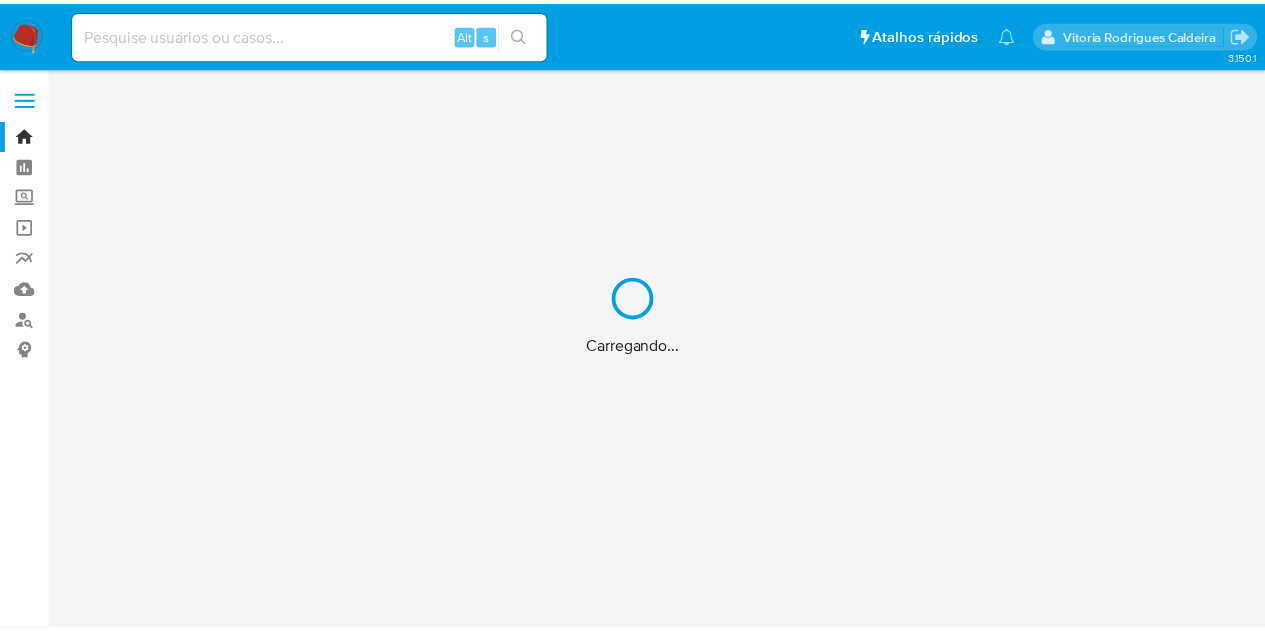 scroll, scrollTop: 0, scrollLeft: 0, axis: both 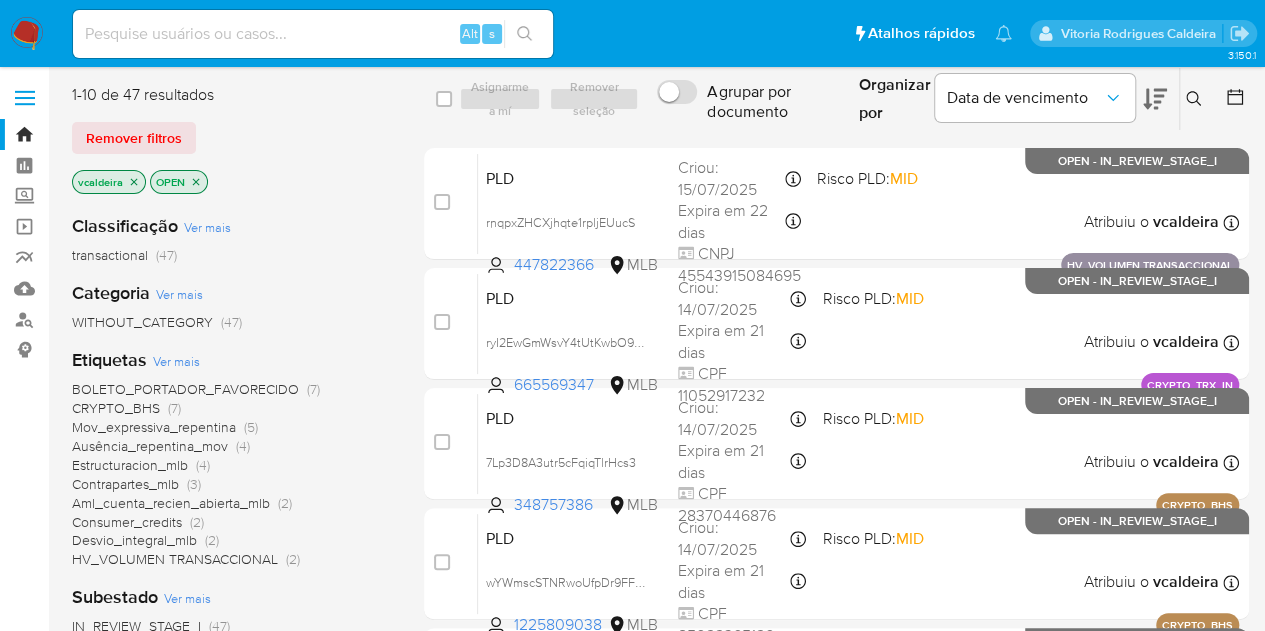 click on "Mov_expressiva_repentina" at bounding box center (154, 427) 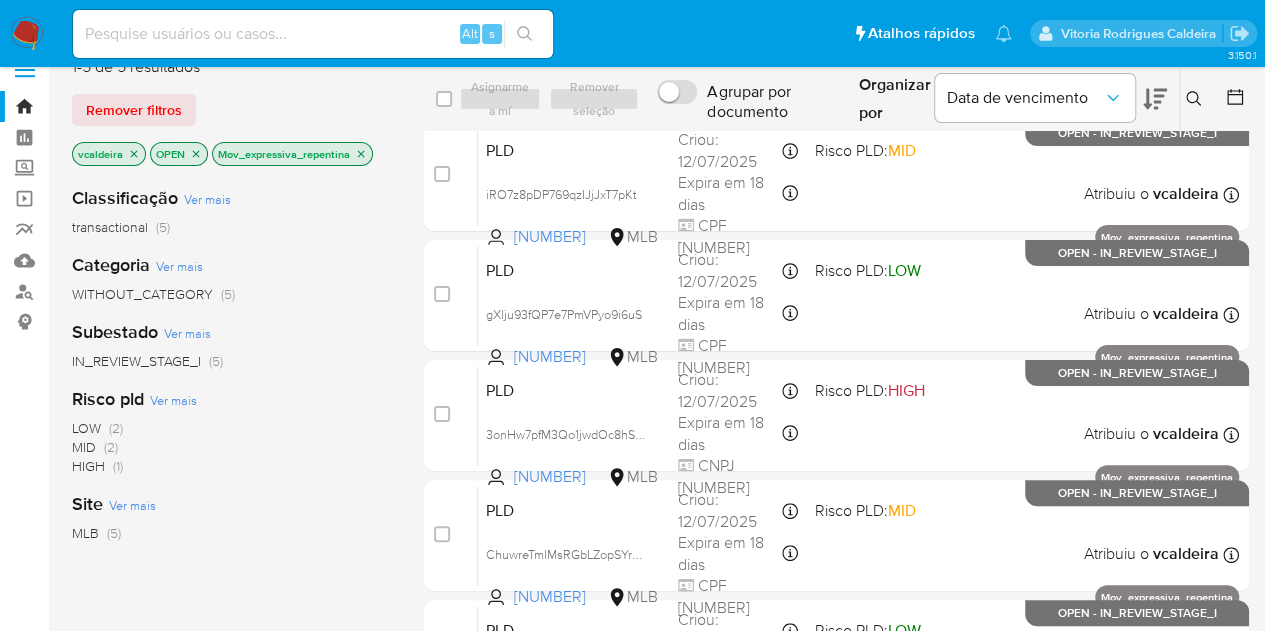 scroll, scrollTop: 0, scrollLeft: 0, axis: both 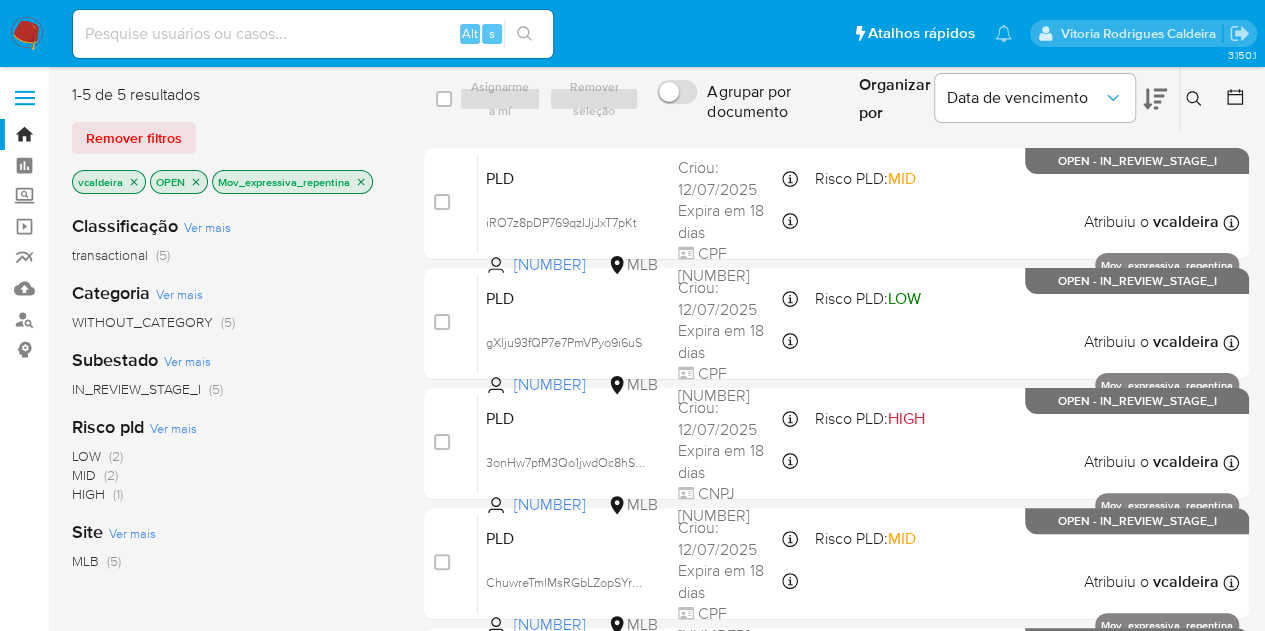 click 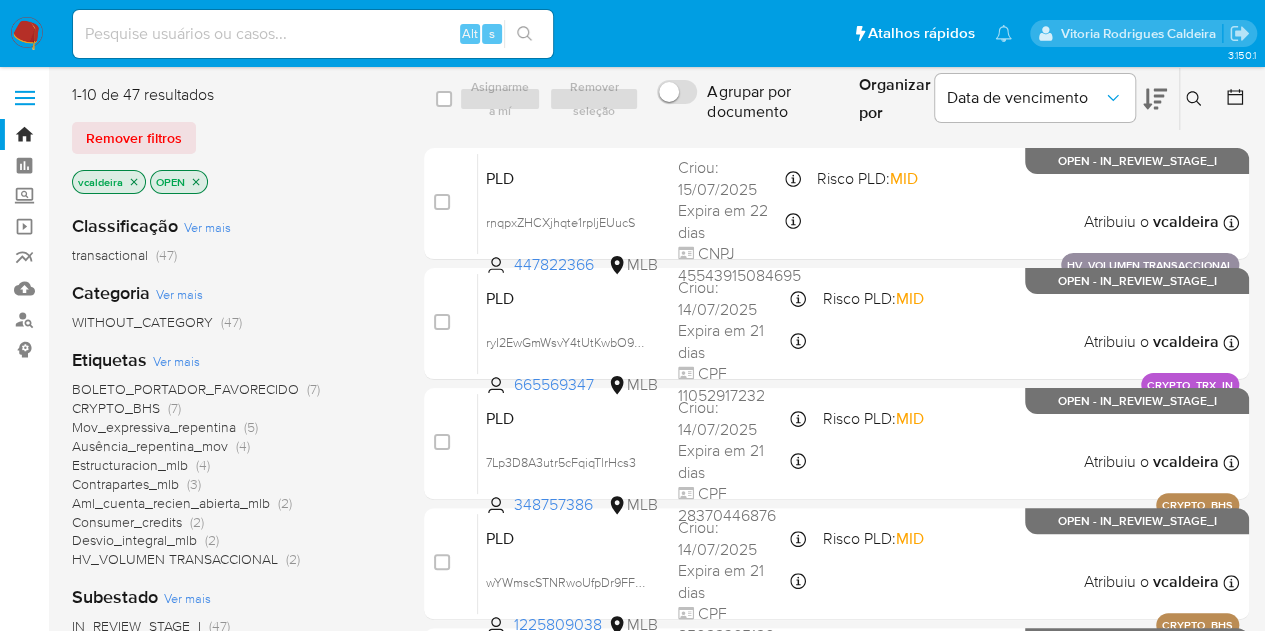 click on "Ausência_repentina_mov" at bounding box center [150, 446] 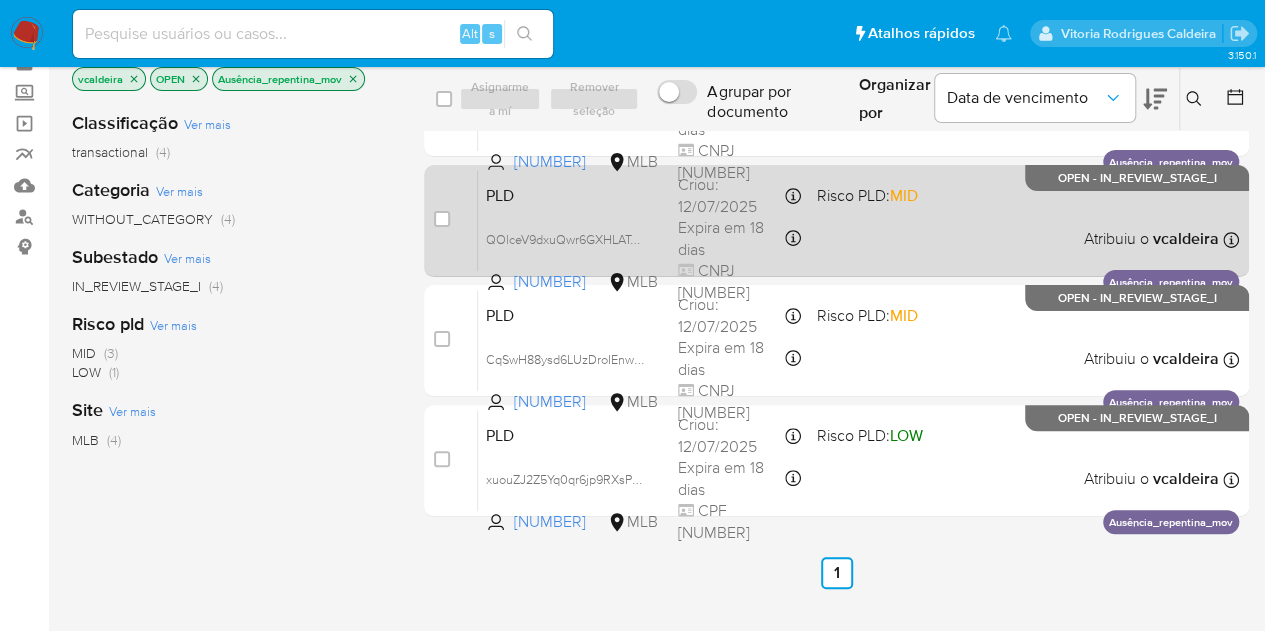 scroll, scrollTop: 0, scrollLeft: 0, axis: both 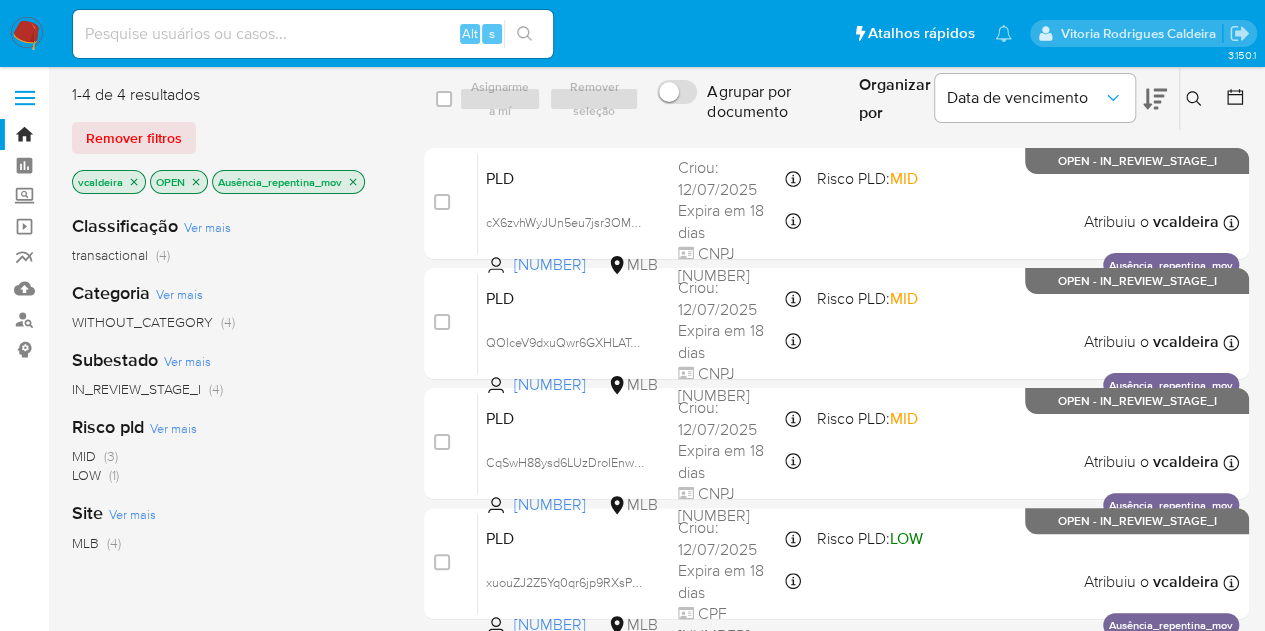 click at bounding box center (313, 34) 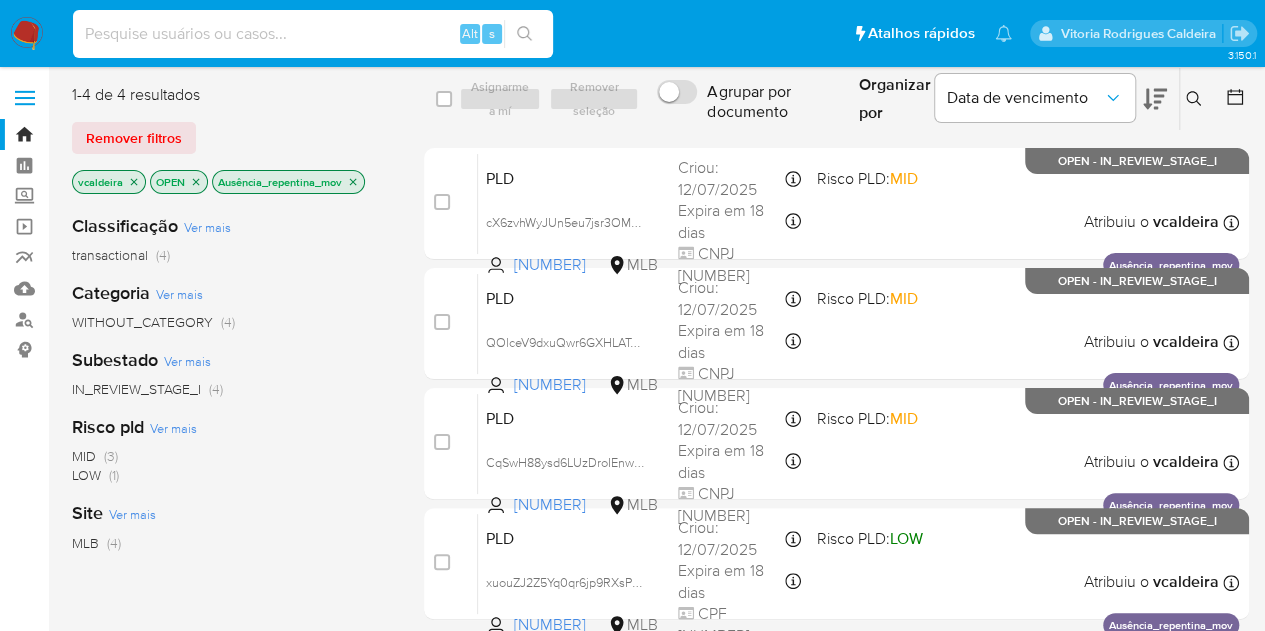 paste on "coVAUv6E8DWP62ttQM6KAYFO" 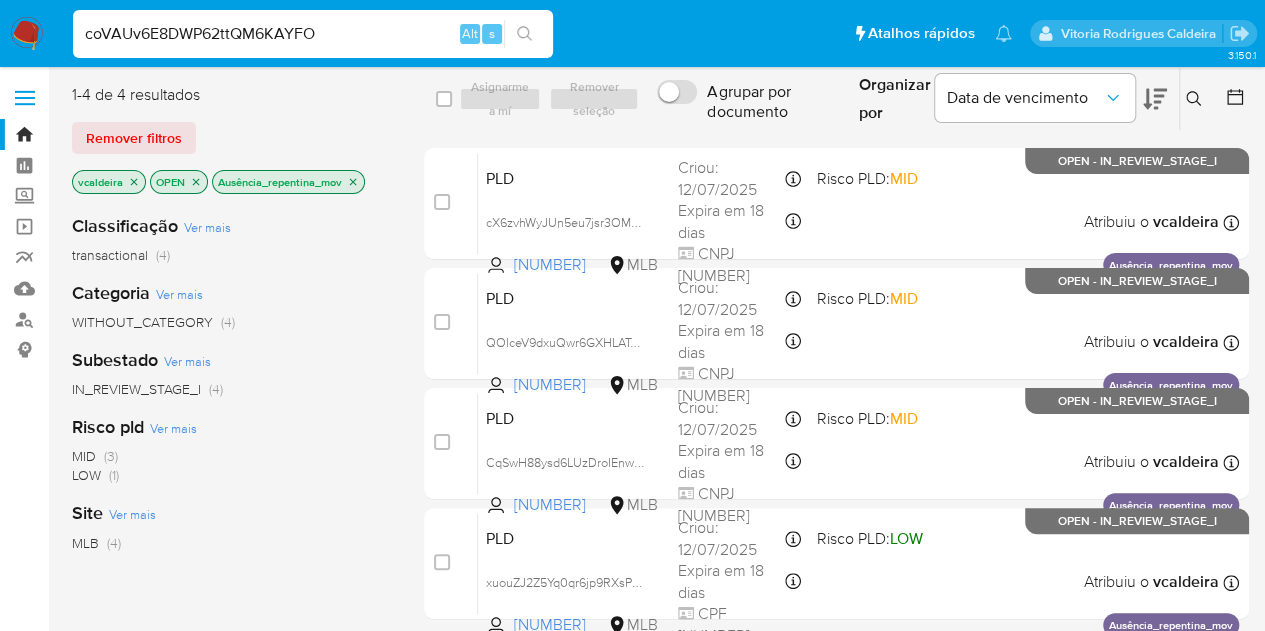 type on "coVAUv6E8DWP62ttQM6KAYFO" 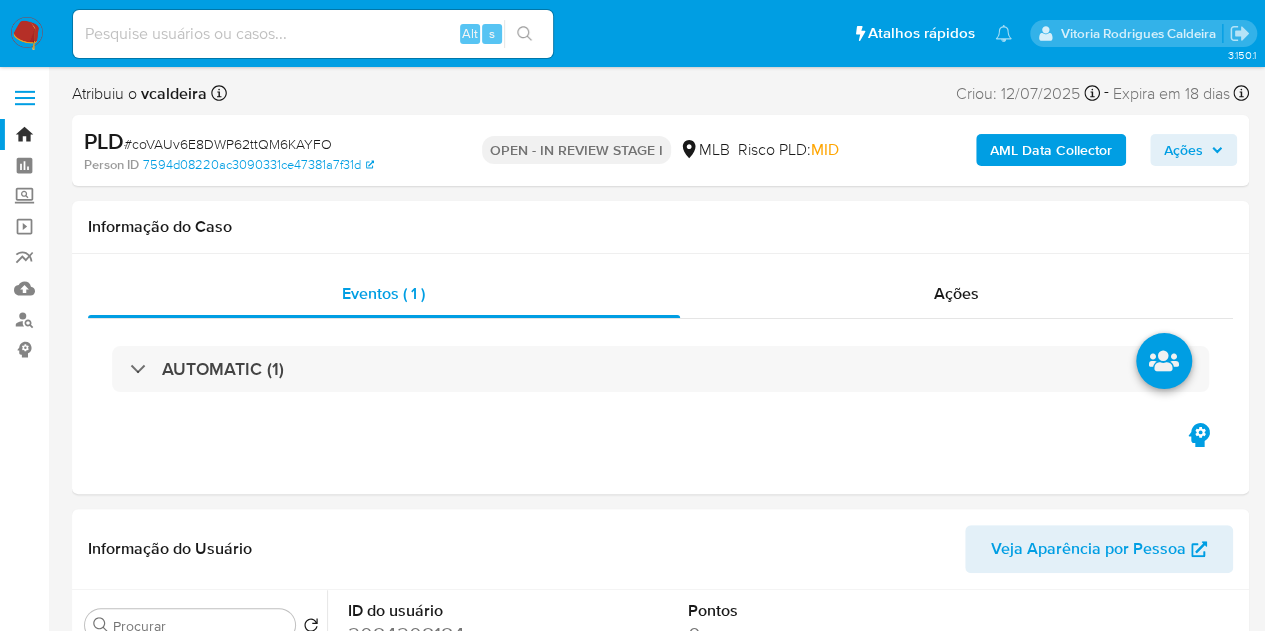 select on "10" 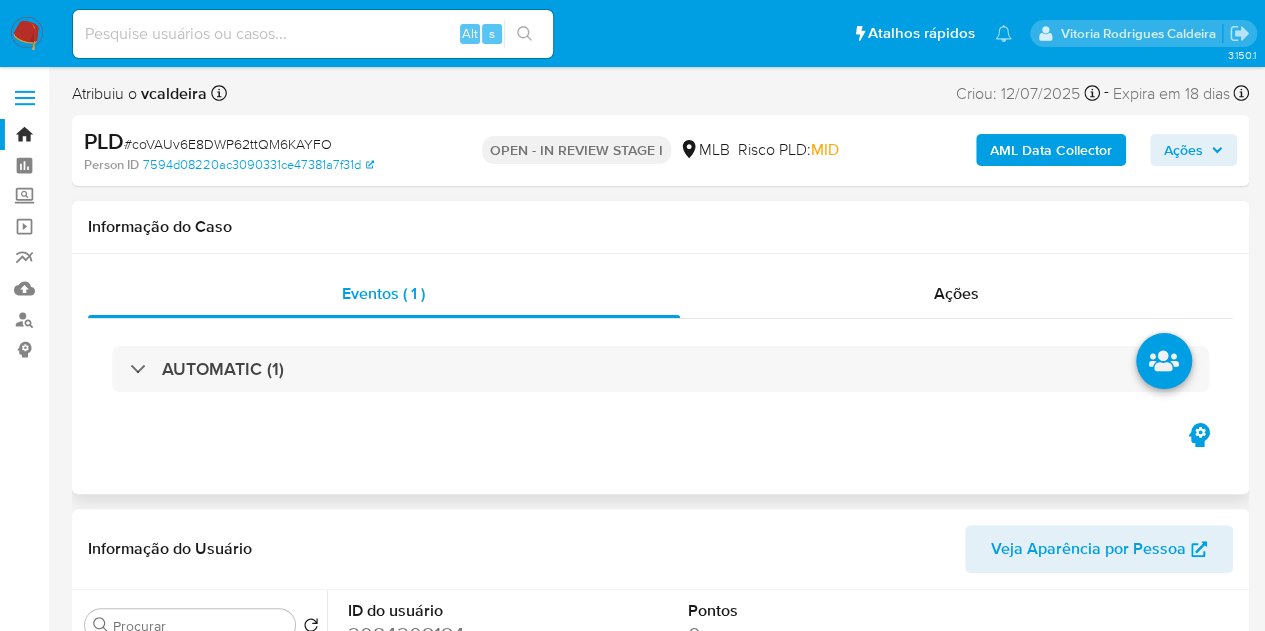 scroll, scrollTop: 400, scrollLeft: 0, axis: vertical 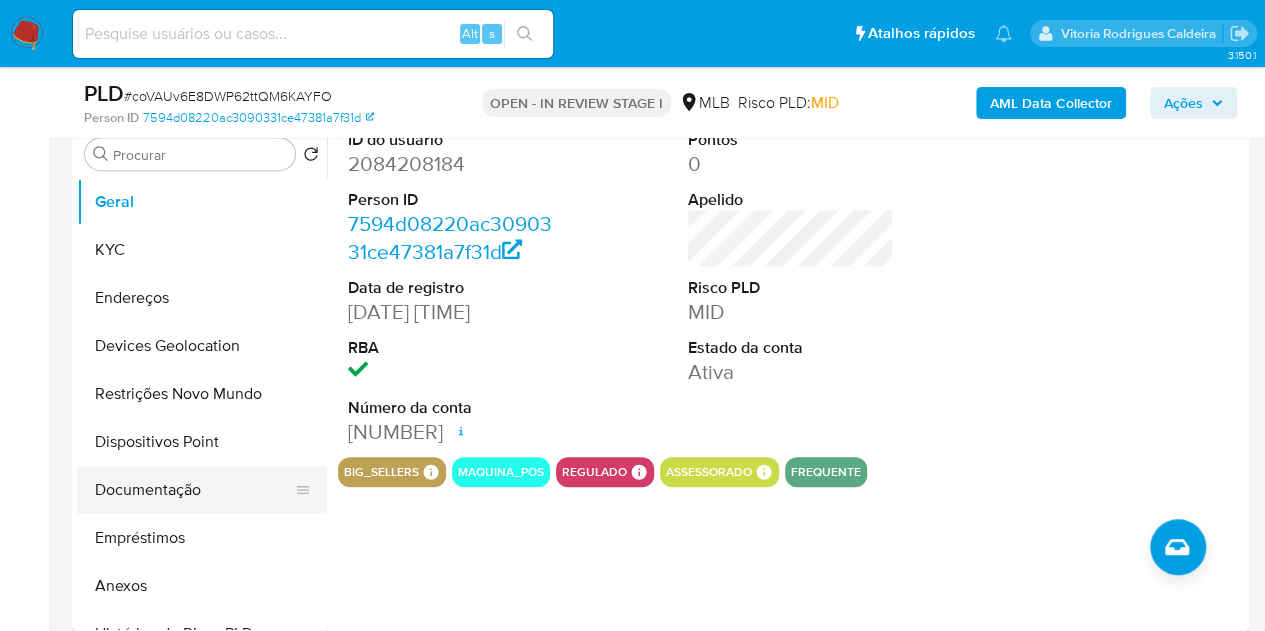 click on "Documentação" at bounding box center [194, 490] 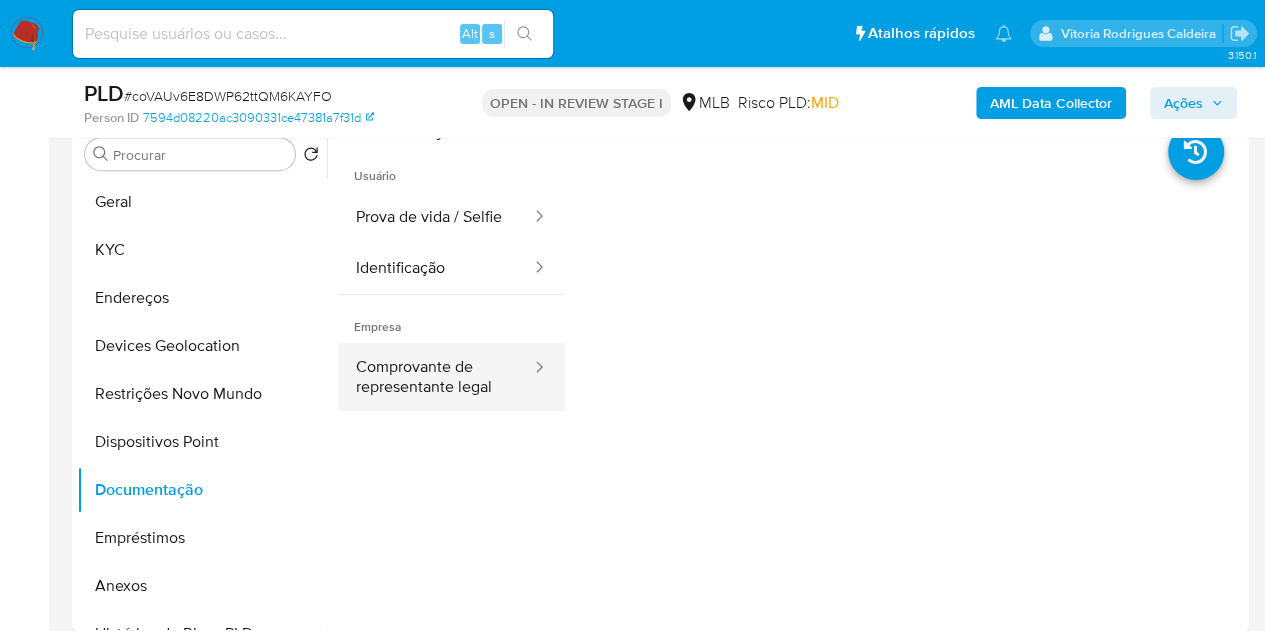 click on "Comprovante de representante legal" at bounding box center [435, 377] 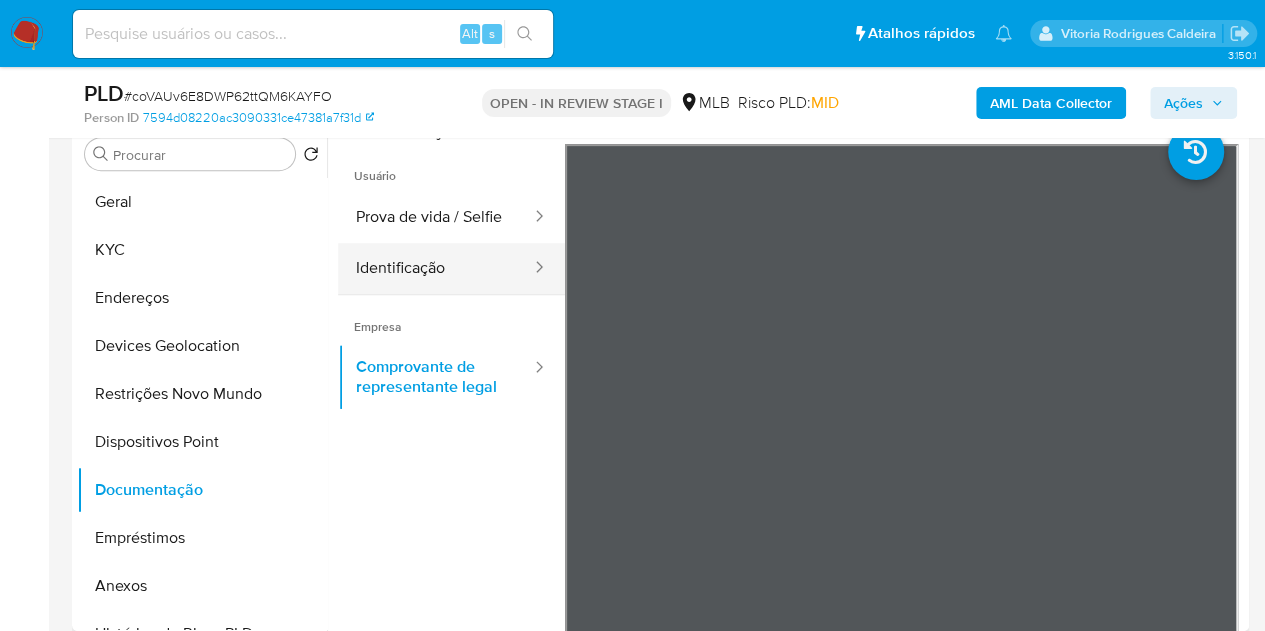 click on "Identificação" at bounding box center (435, 268) 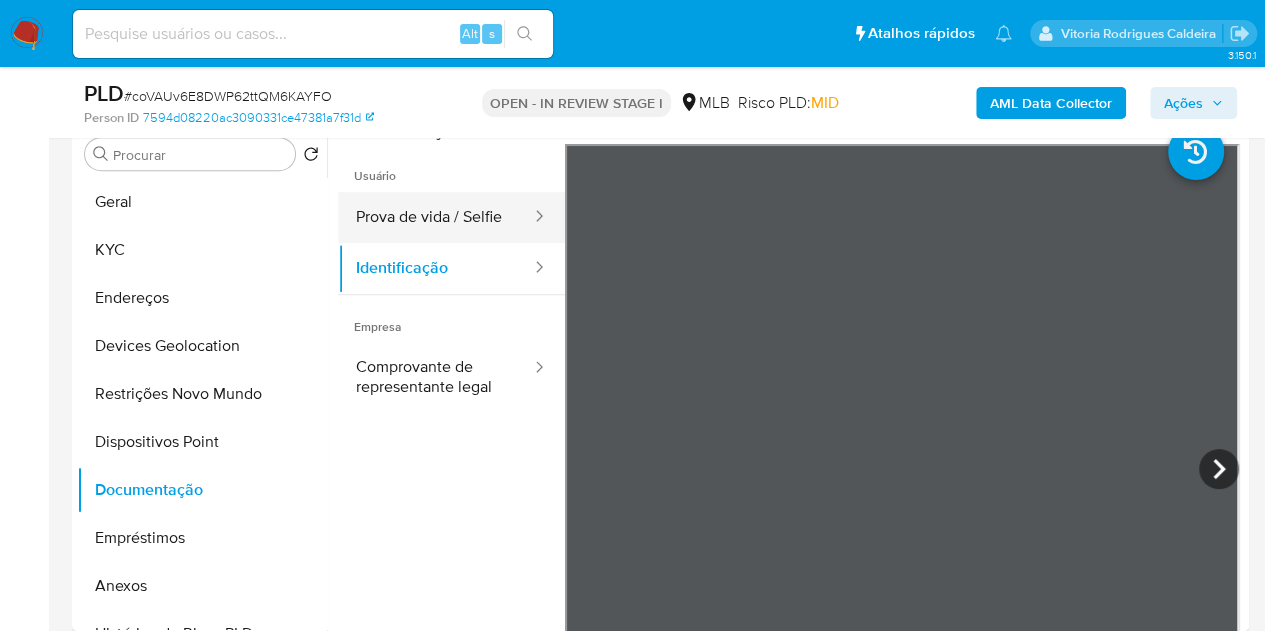 click on "Prova de vida / Selfie" at bounding box center (435, 217) 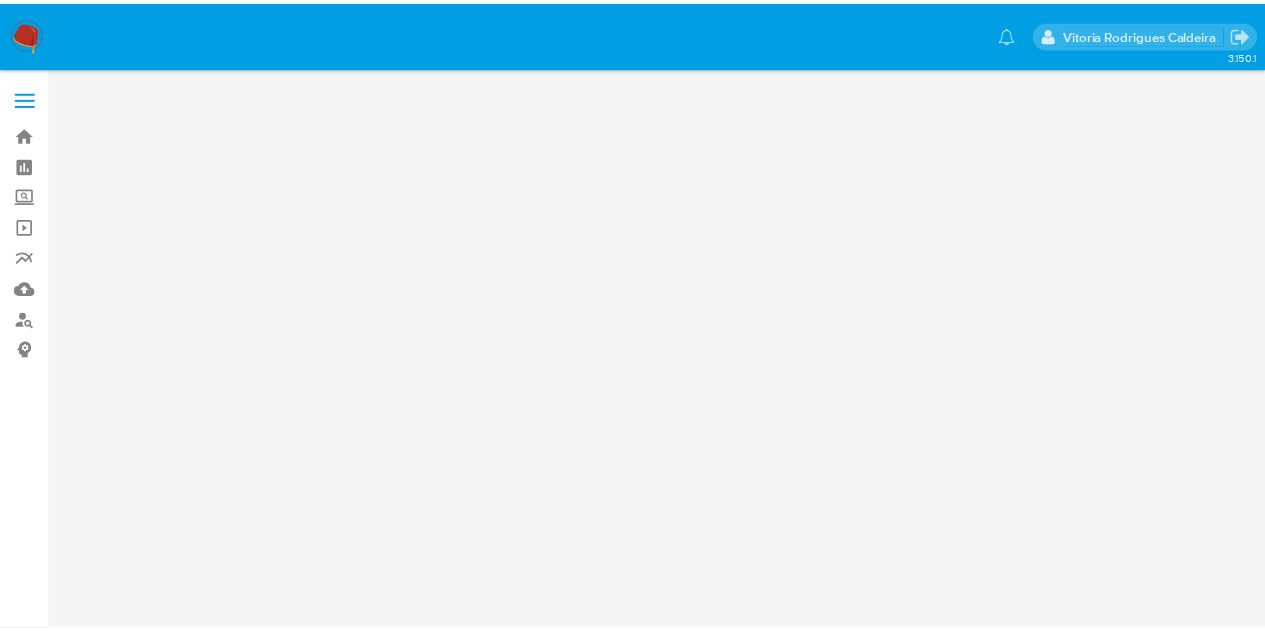 scroll, scrollTop: 0, scrollLeft: 0, axis: both 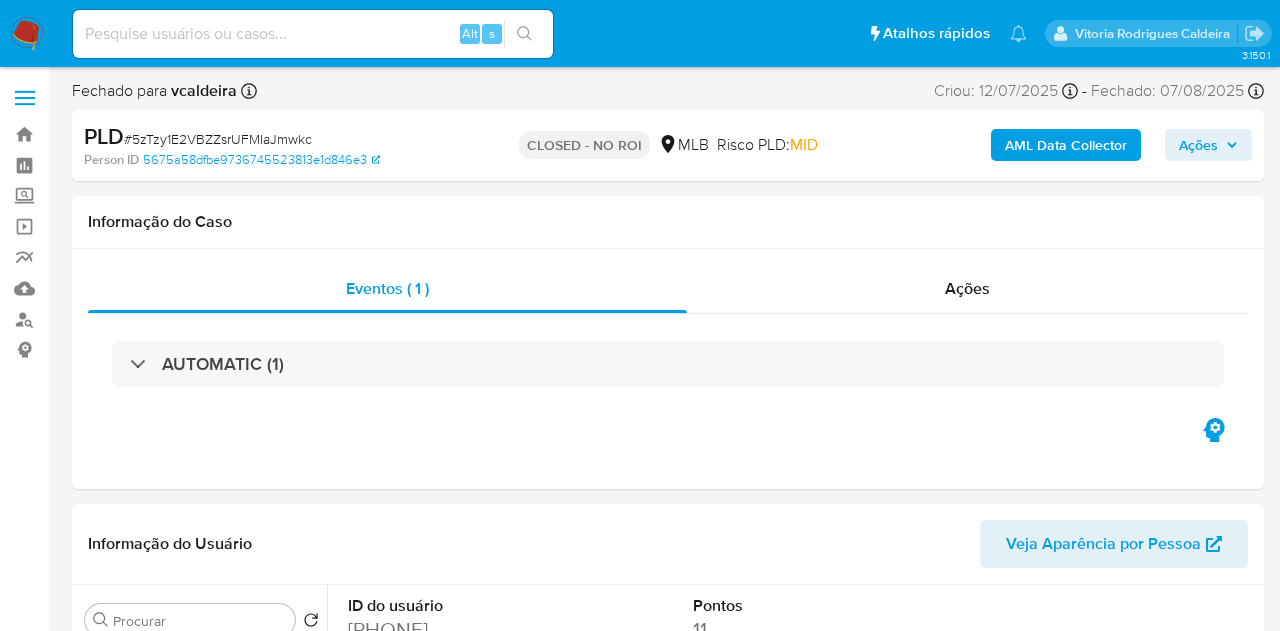 select on "10" 